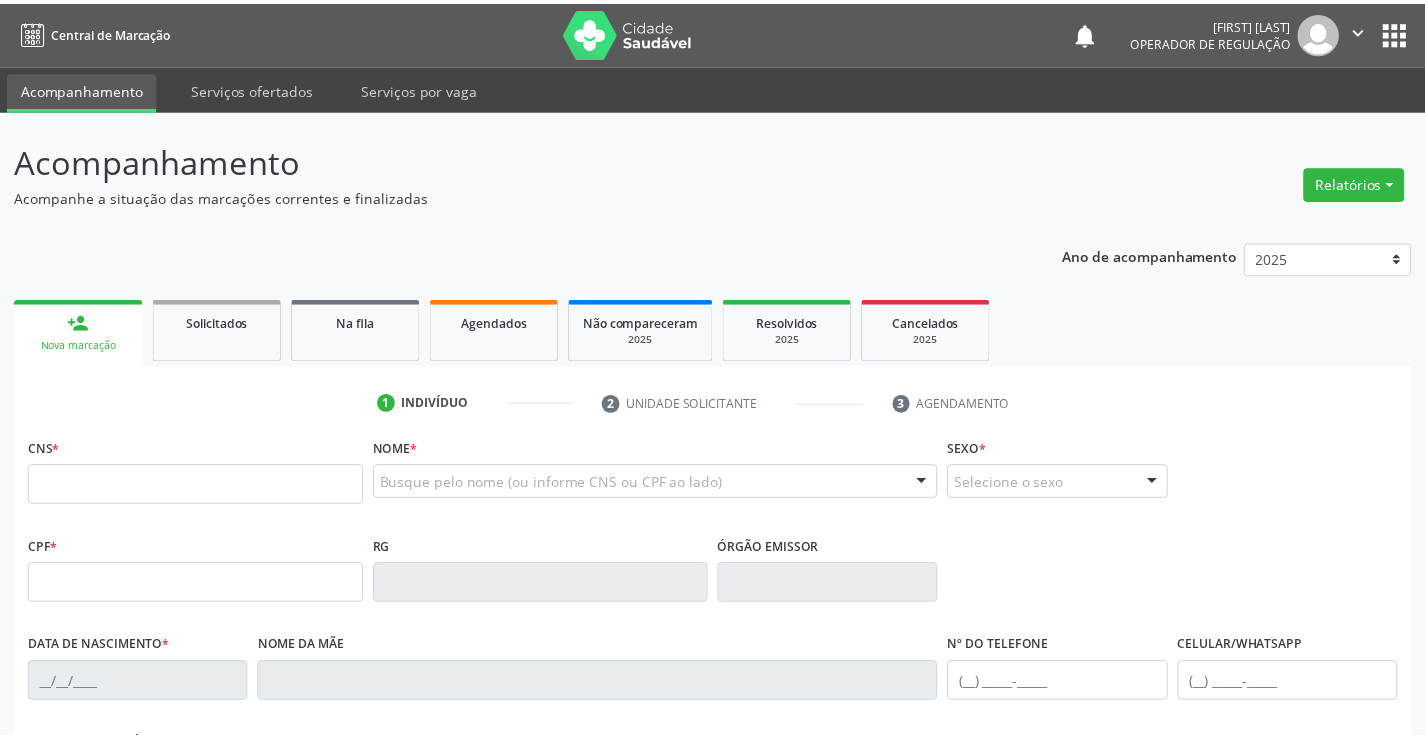 scroll, scrollTop: 0, scrollLeft: 0, axis: both 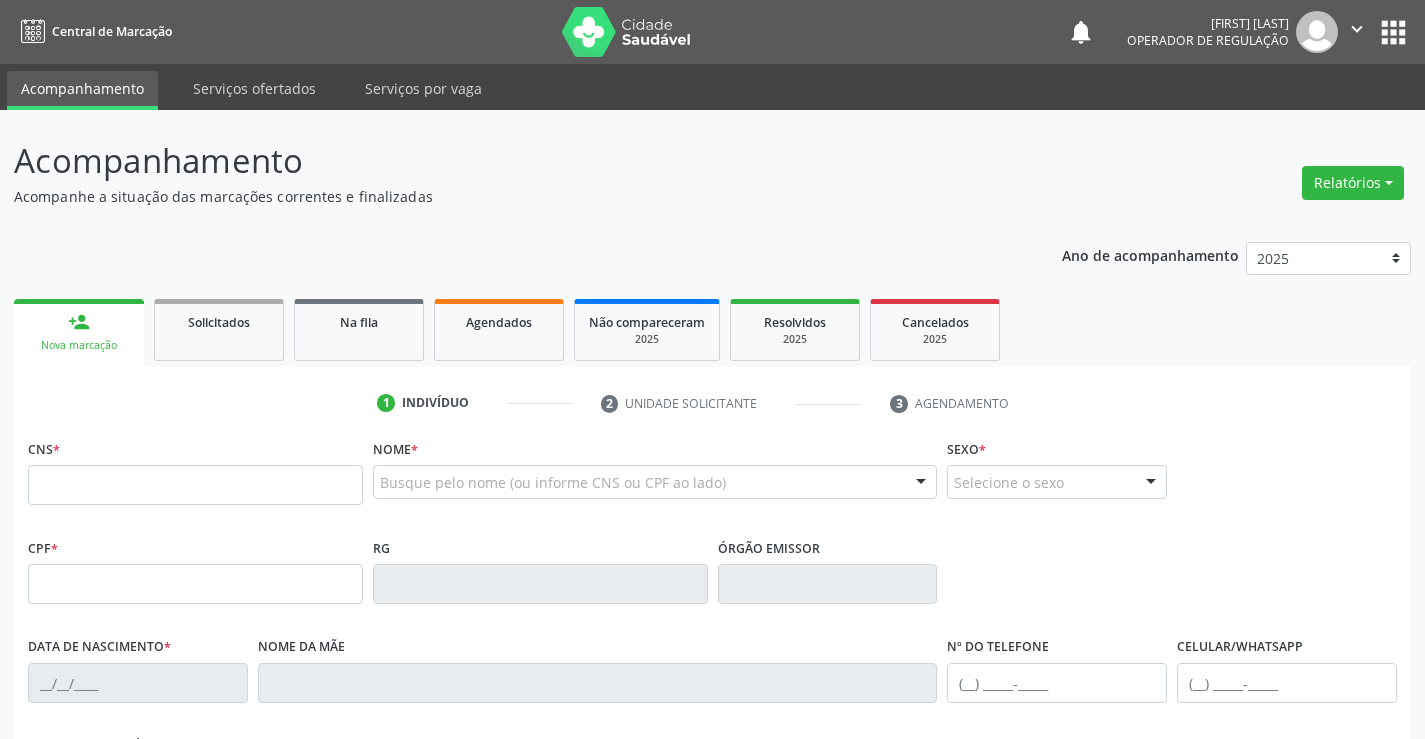 click at bounding box center (195, 485) 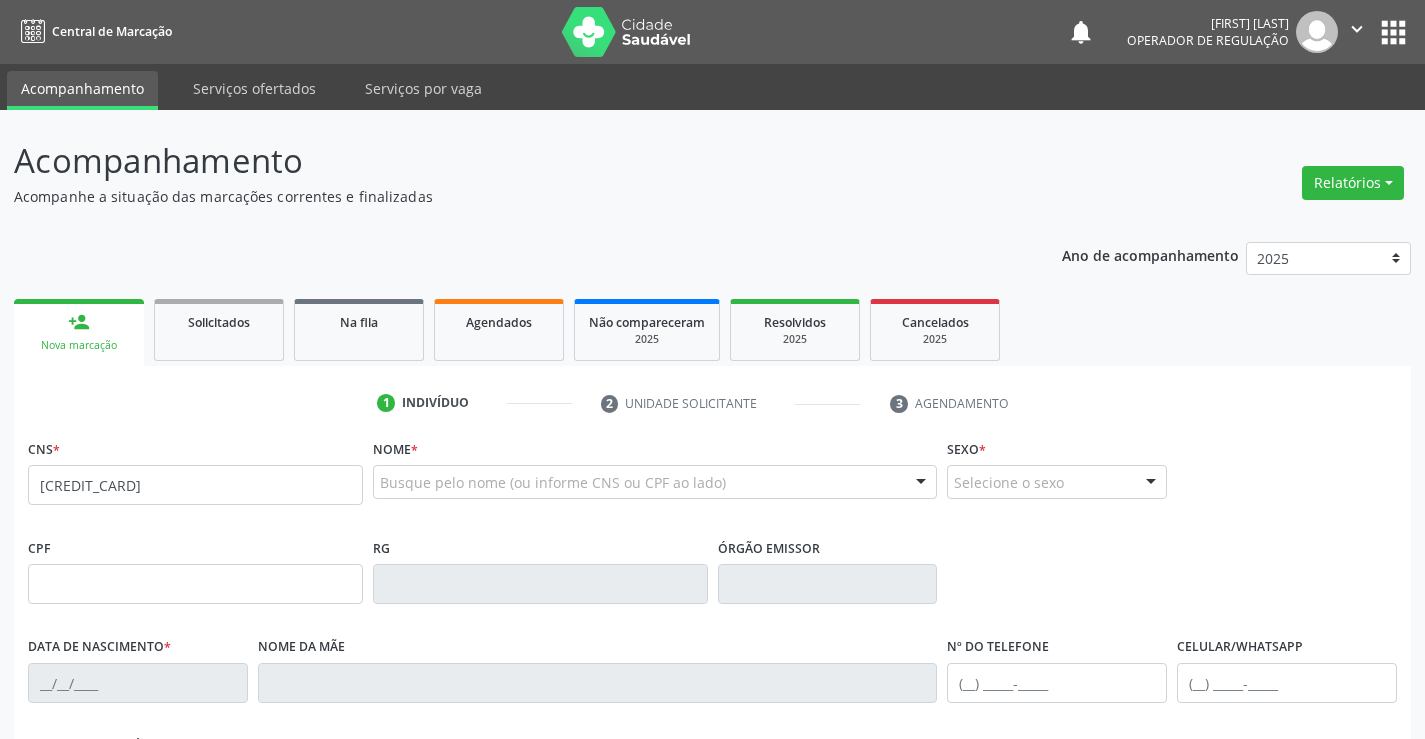 type on "[CREDIT_CARD]" 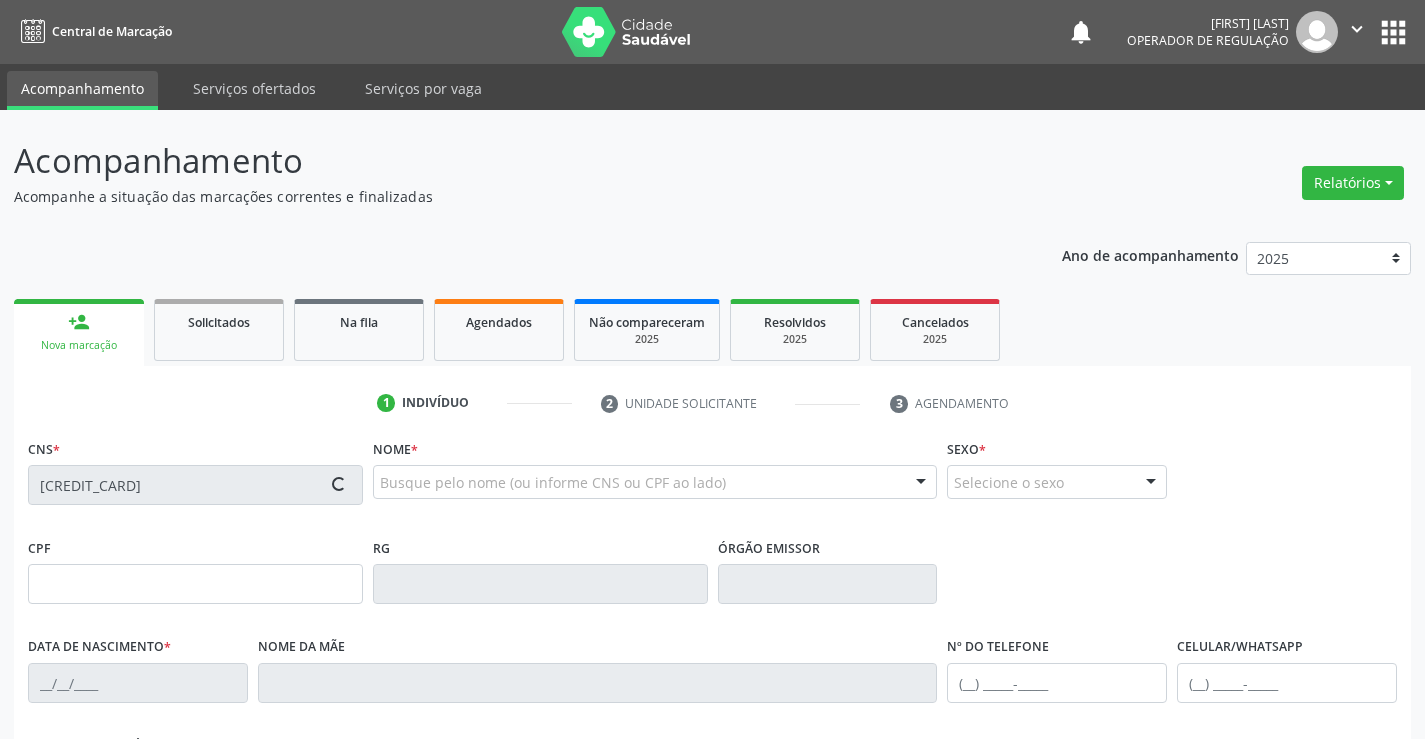 type on "081972438" 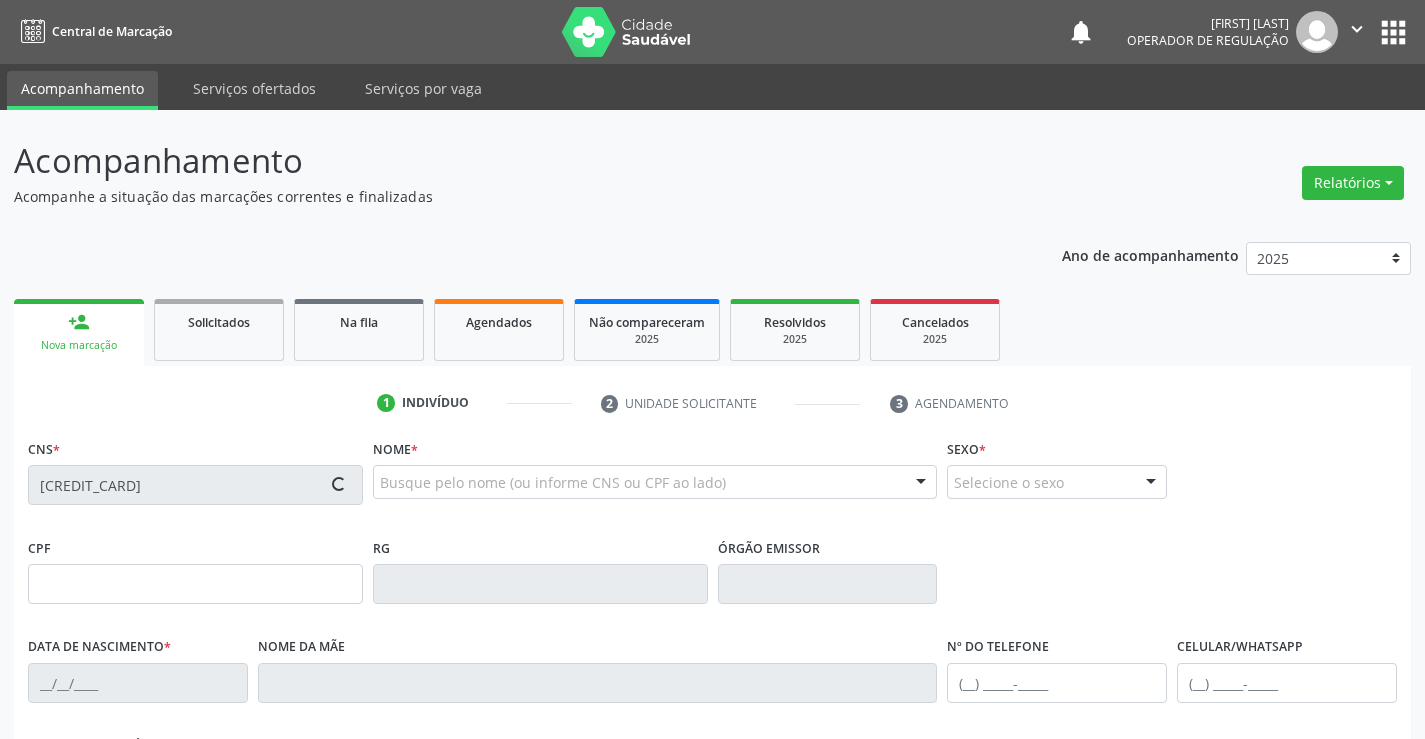 type on "29/11/1975" 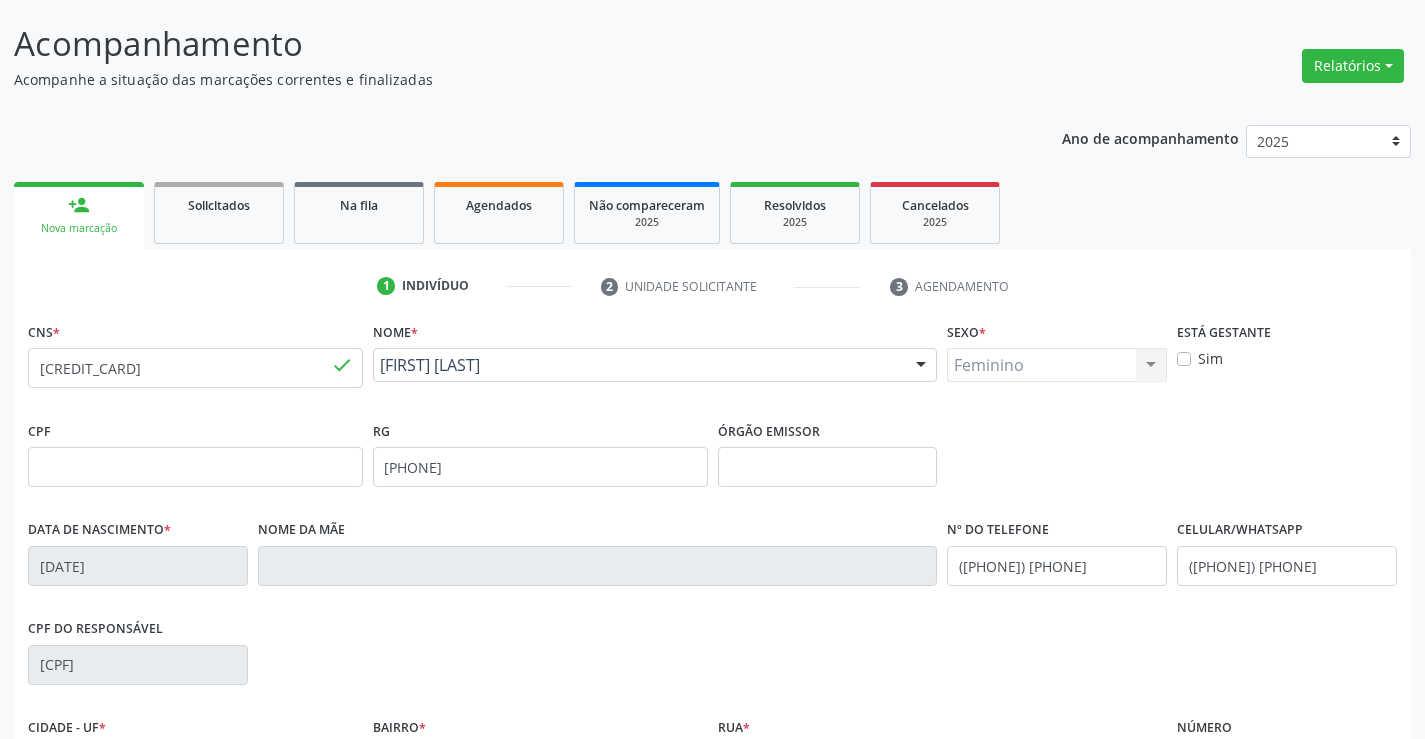 scroll, scrollTop: 345, scrollLeft: 0, axis: vertical 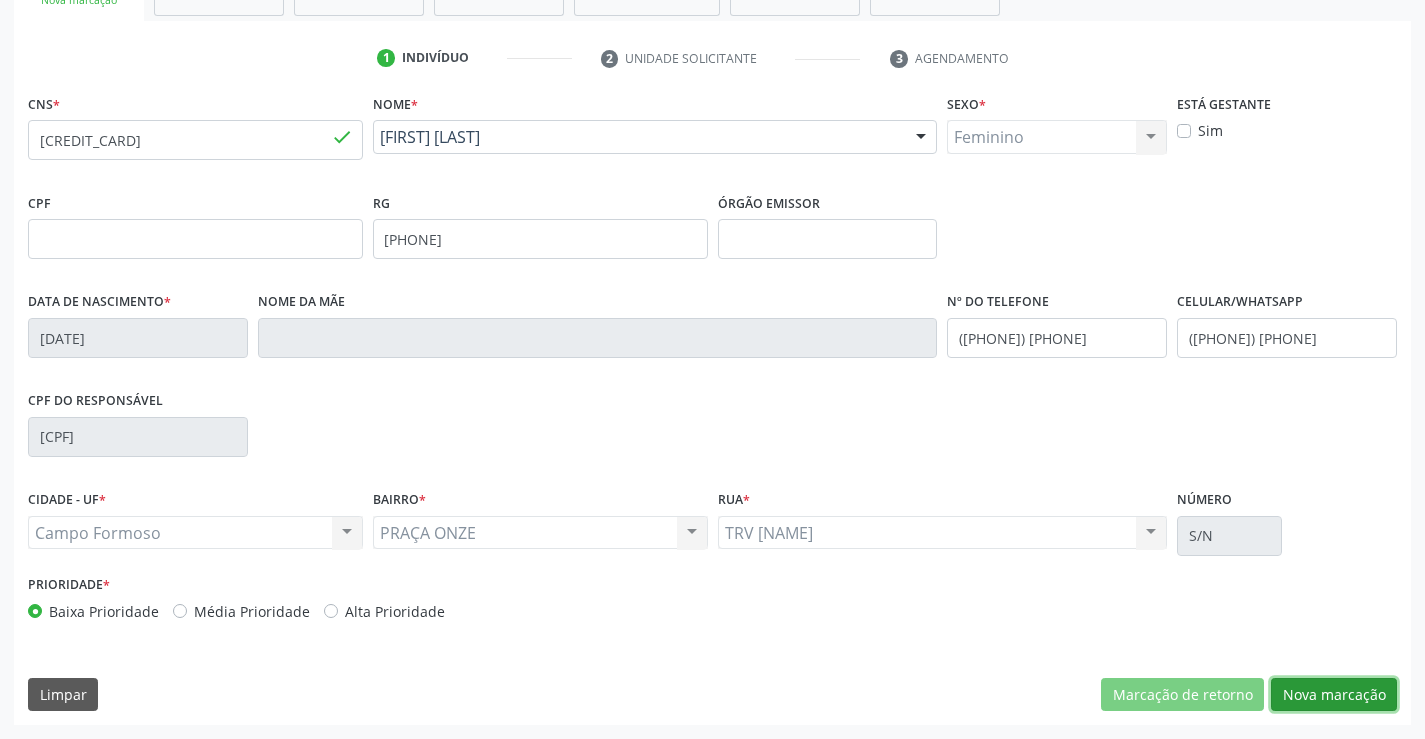 click on "Nova marcação" at bounding box center [1334, 695] 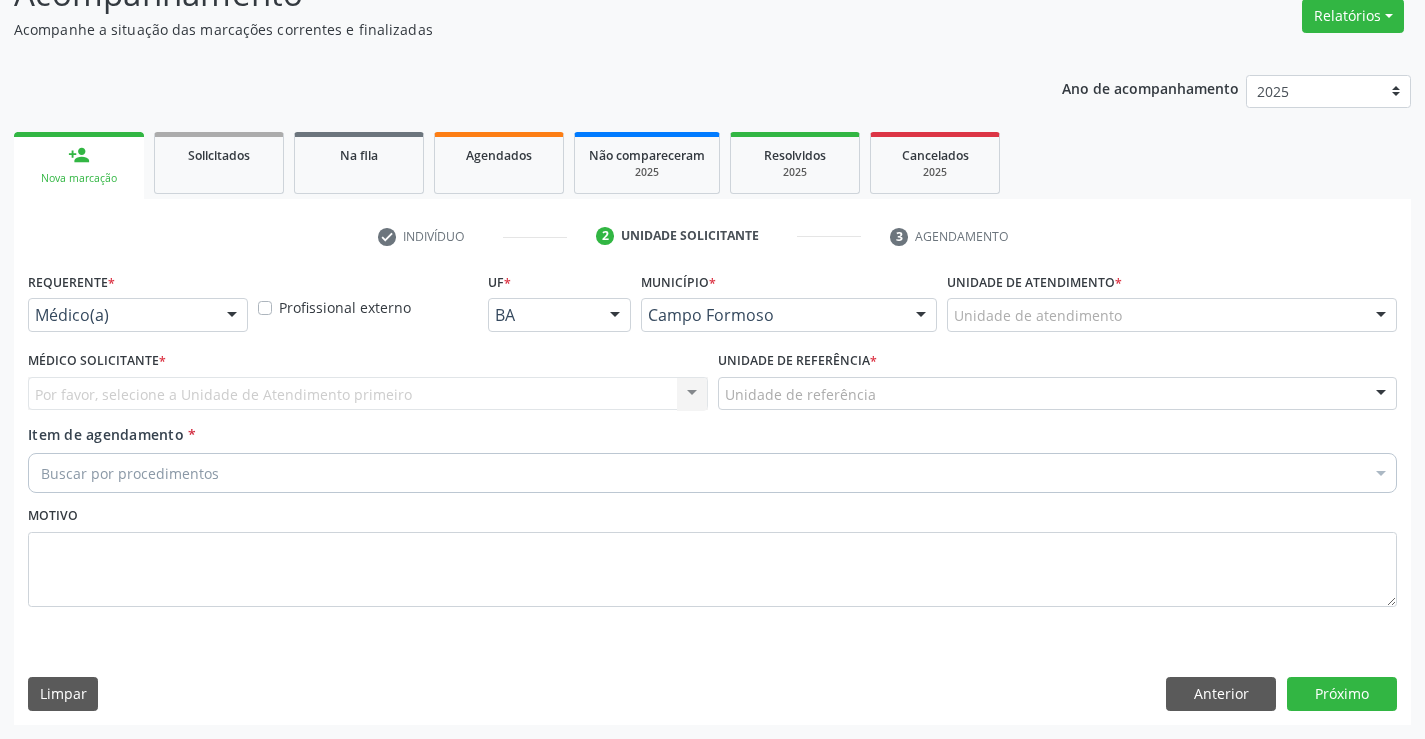 scroll, scrollTop: 167, scrollLeft: 0, axis: vertical 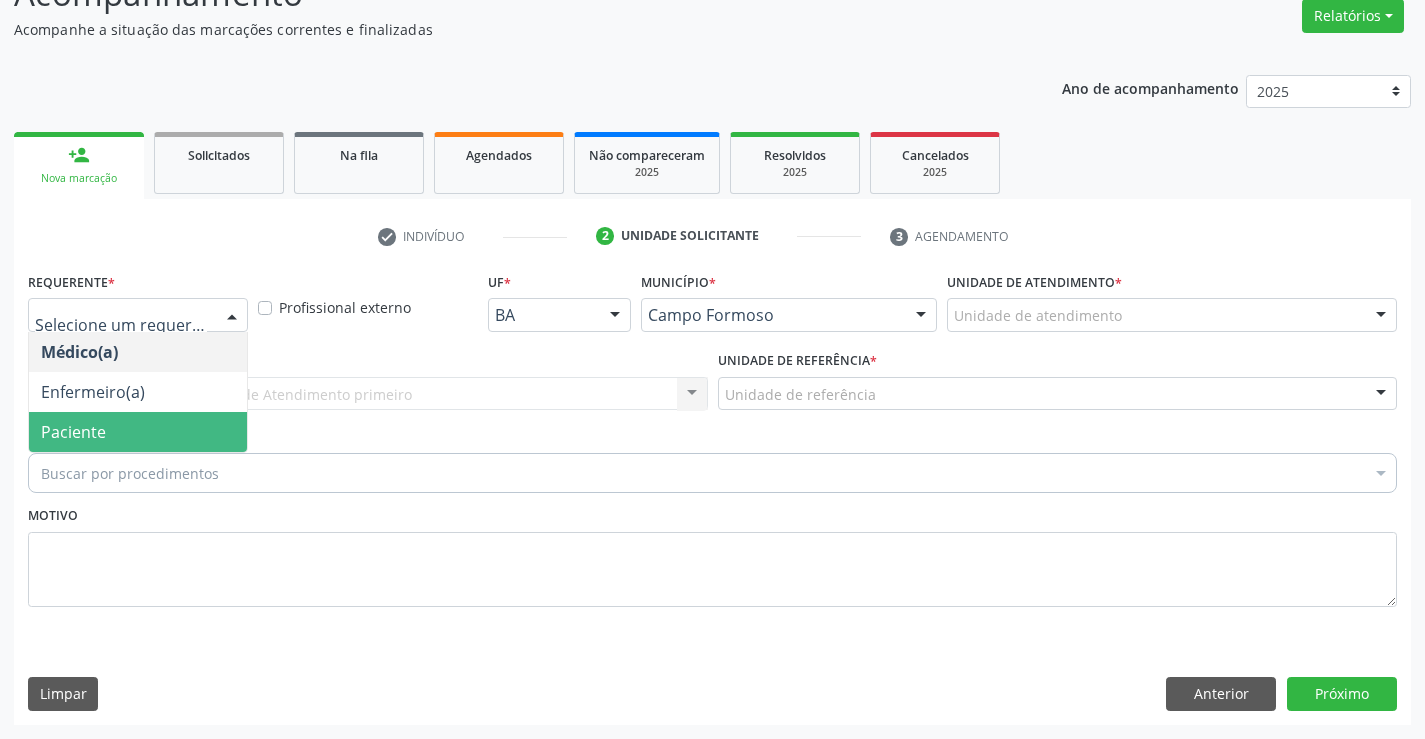 click on "Paciente" at bounding box center [138, 432] 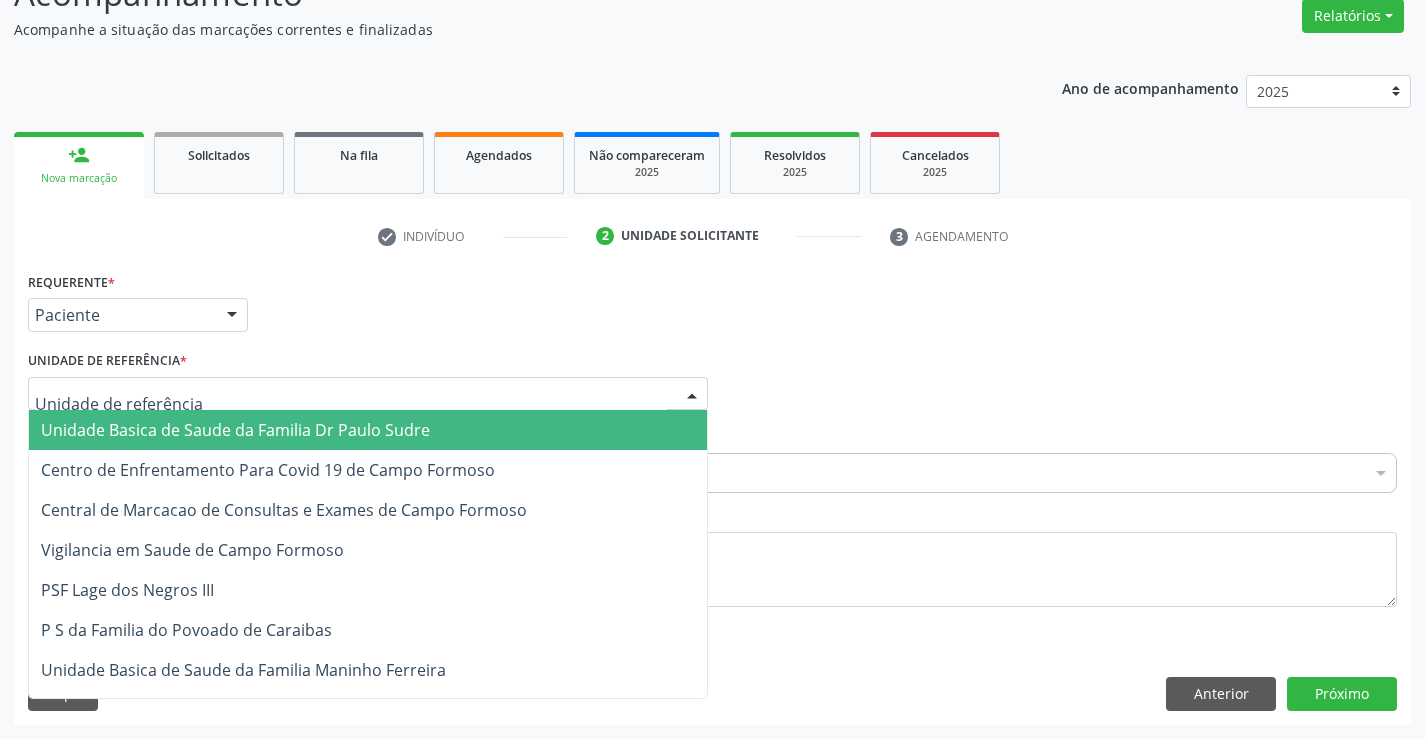 click on "Unidade Basica de Saude da Familia Dr Paulo Sudre" at bounding box center (235, 430) 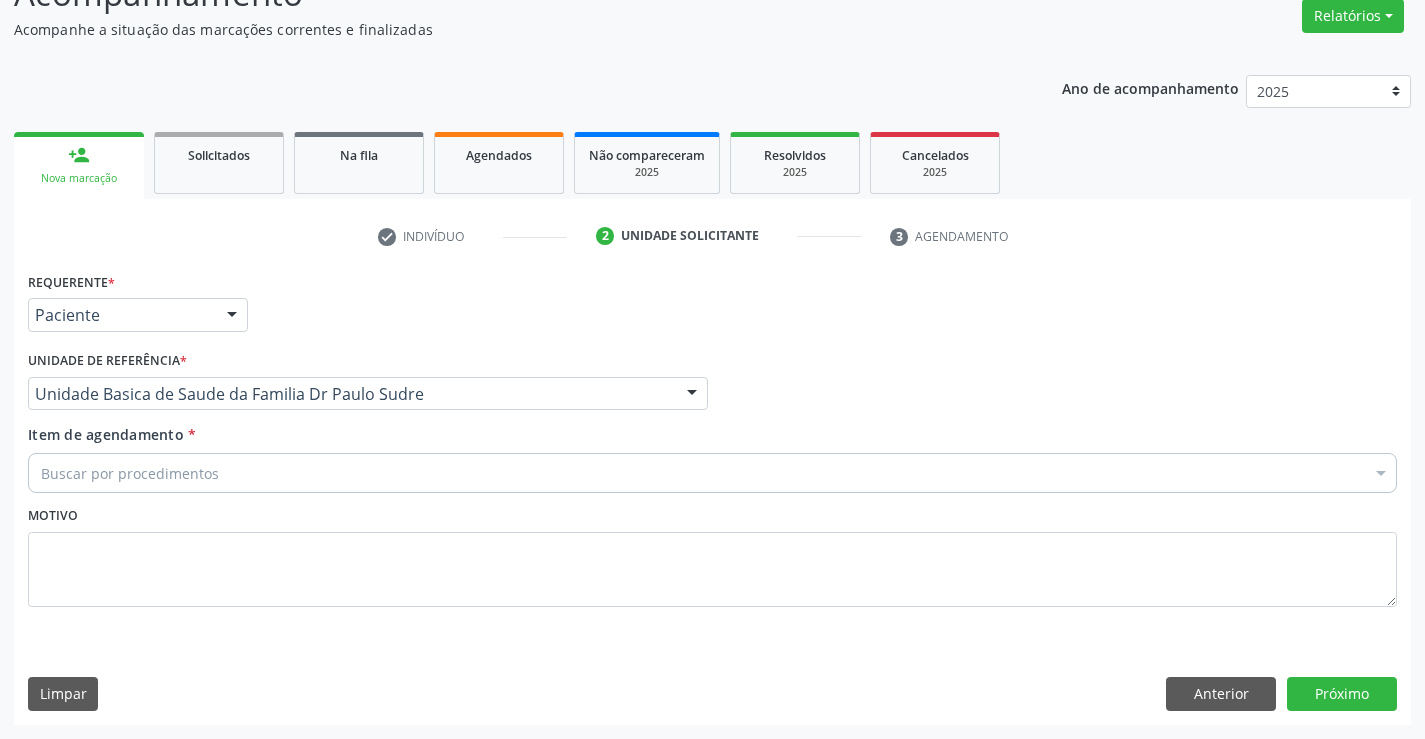 click on "Buscar por procedimentos" at bounding box center (712, 473) 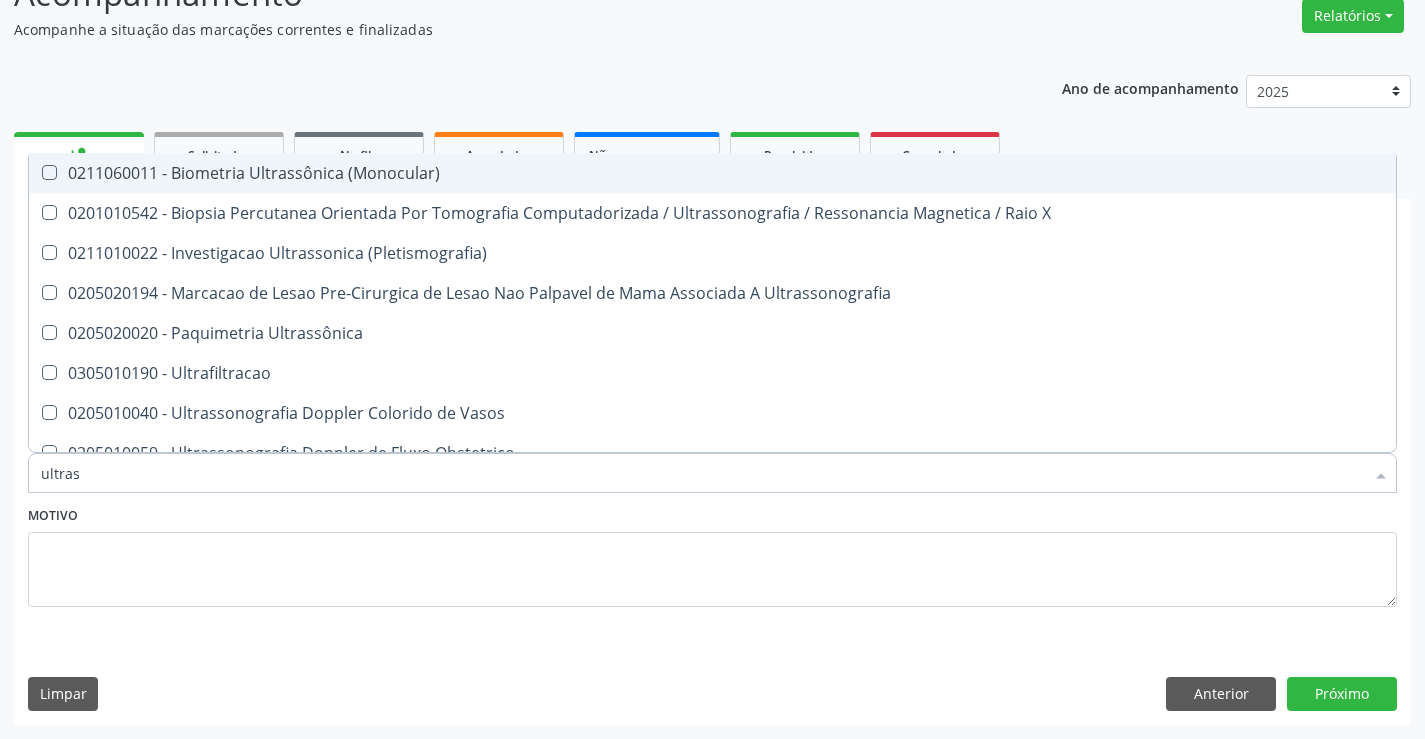 type on "ultrass" 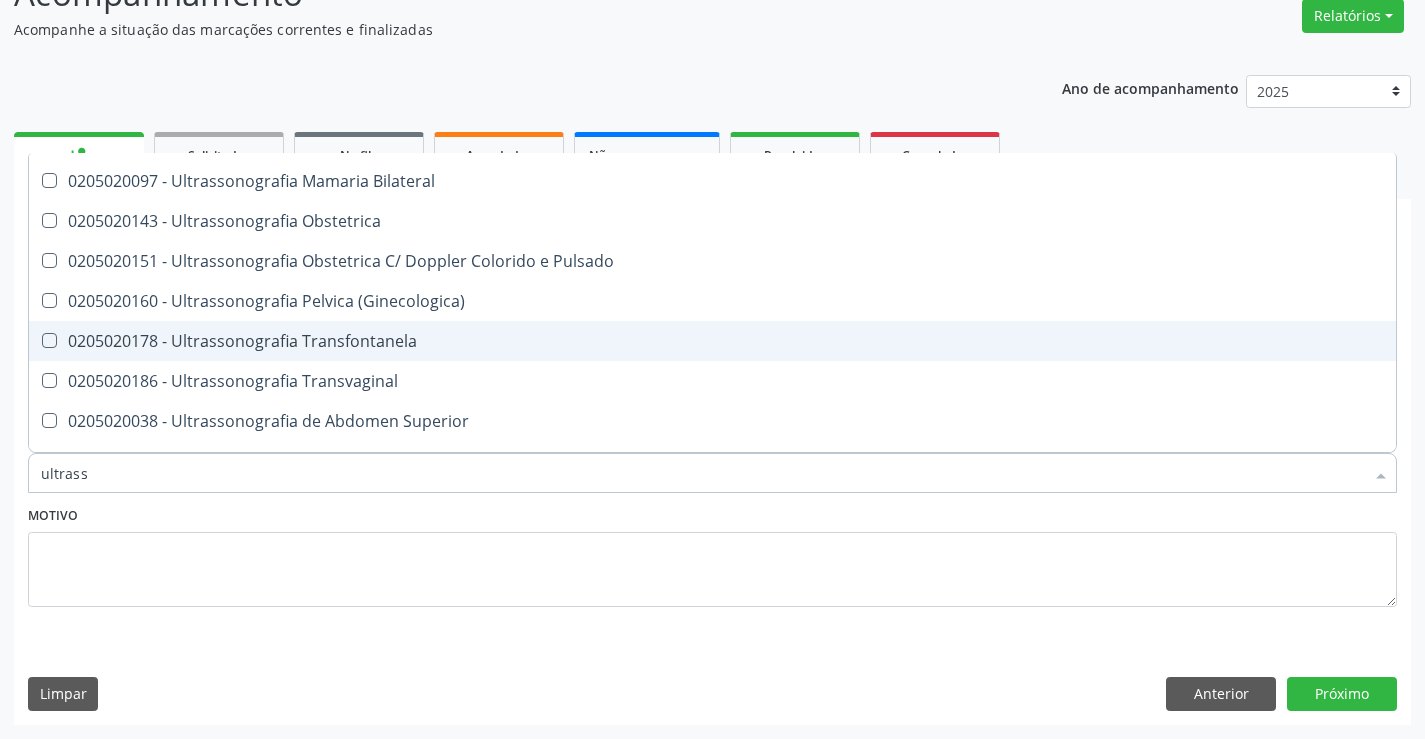 scroll, scrollTop: 300, scrollLeft: 0, axis: vertical 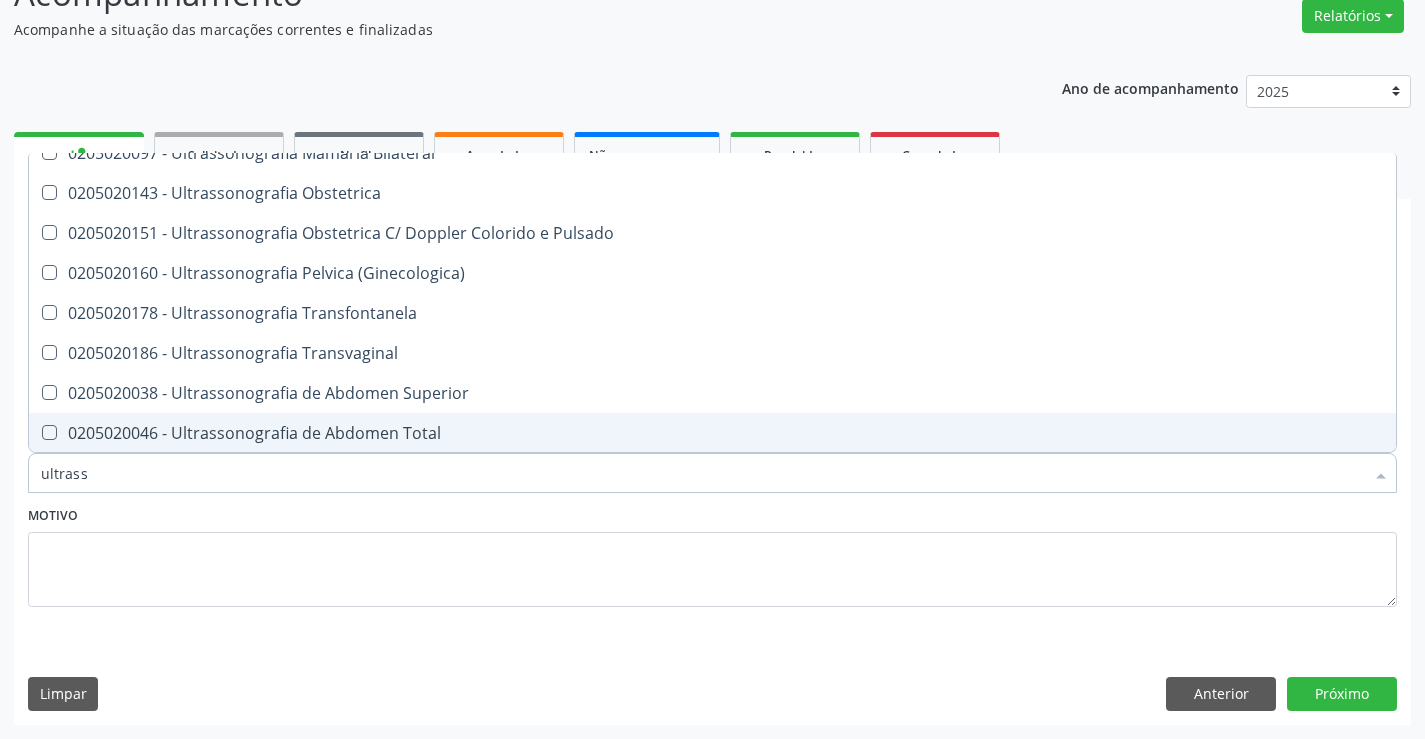 click on "0205020046 - Ultrassonografia de Abdomen Total" at bounding box center (712, 433) 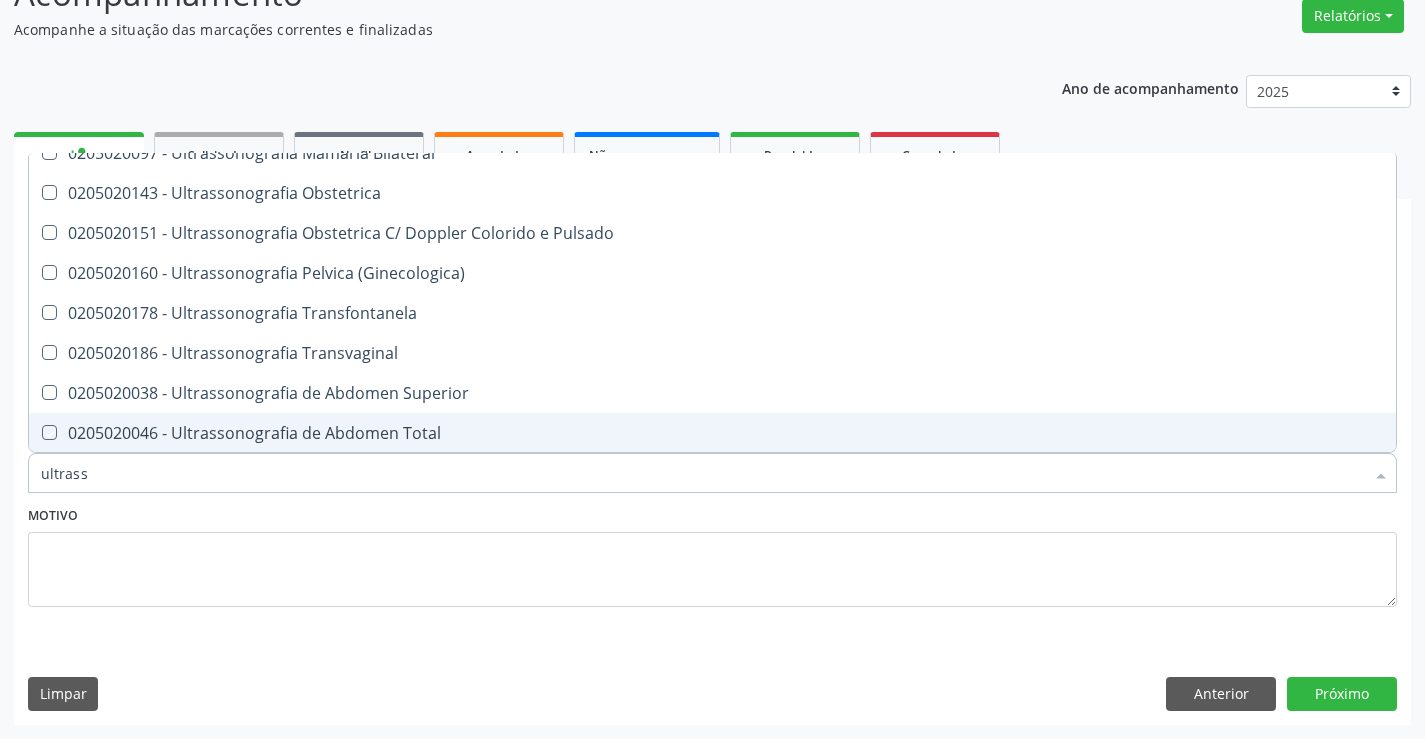 checkbox on "true" 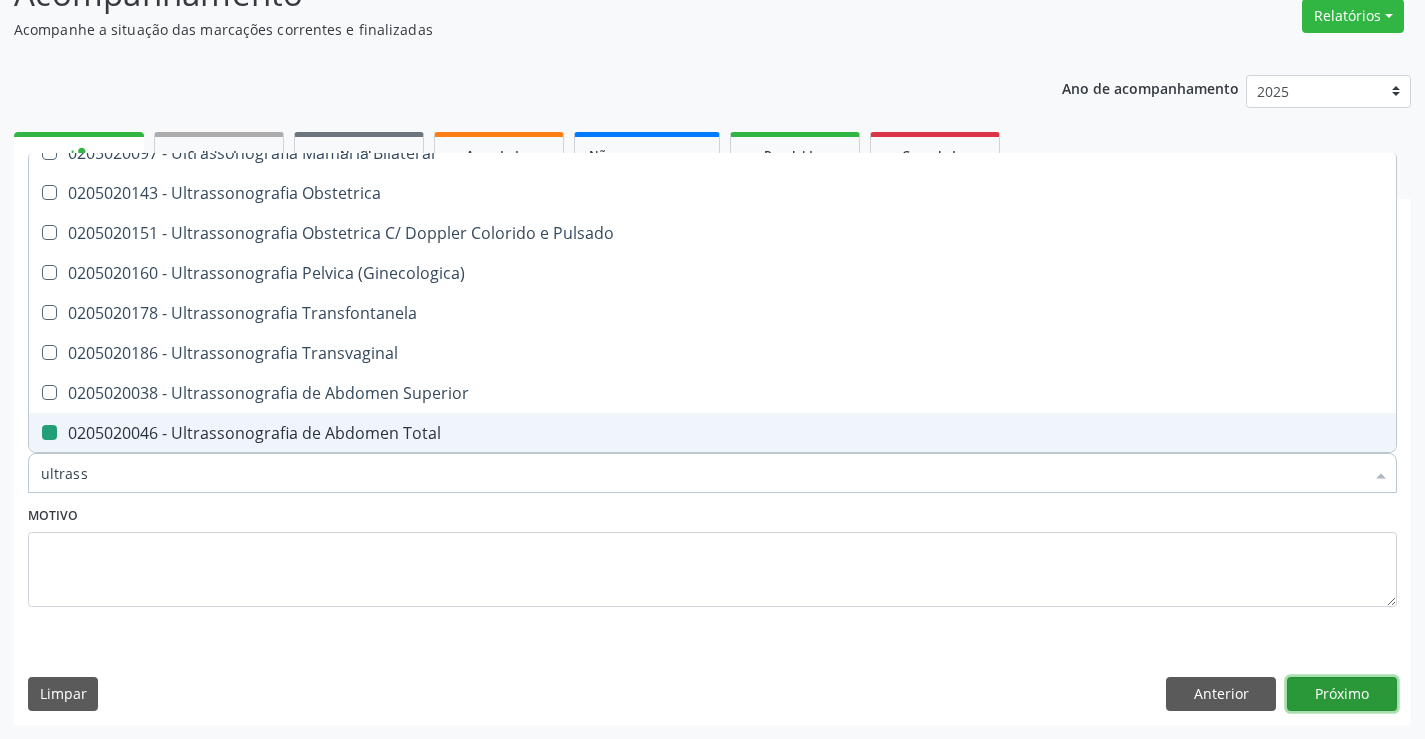 click on "Próximo" at bounding box center [1342, 694] 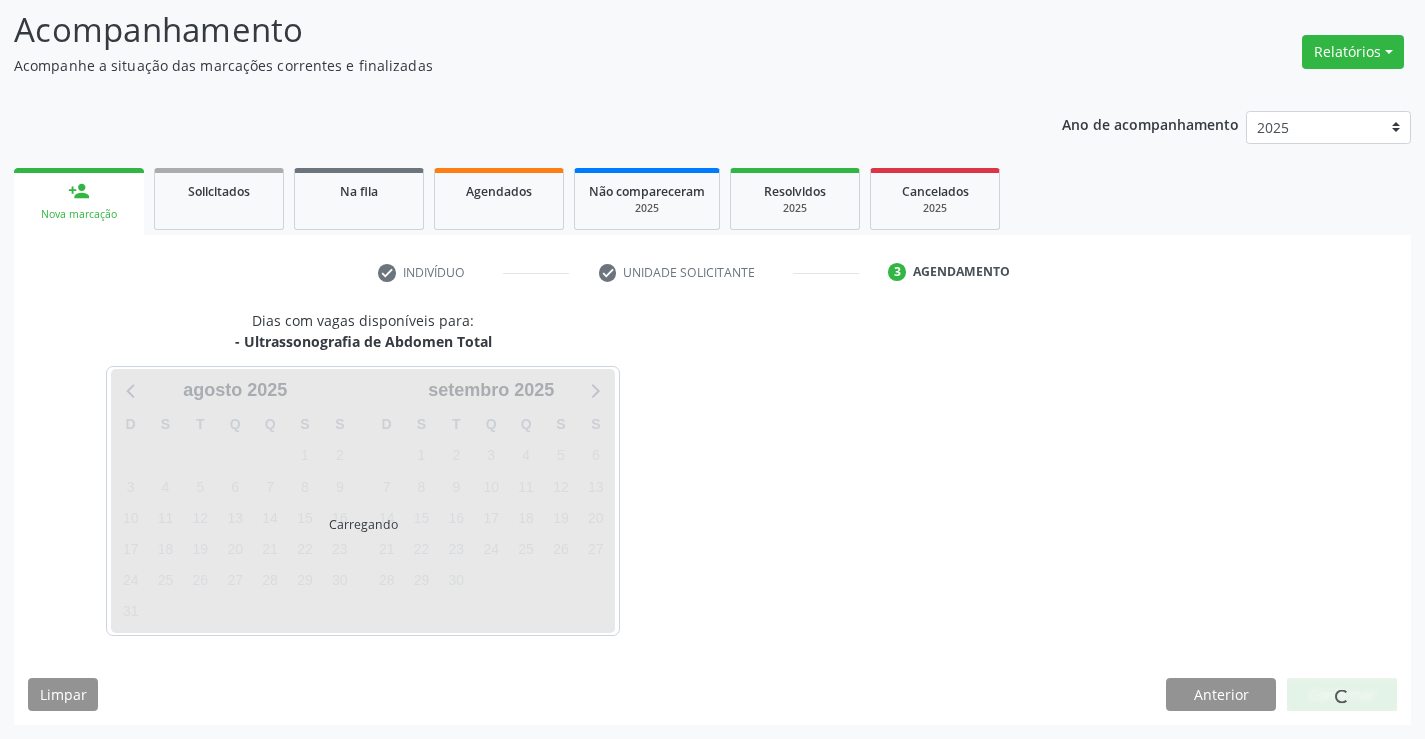 scroll, scrollTop: 131, scrollLeft: 0, axis: vertical 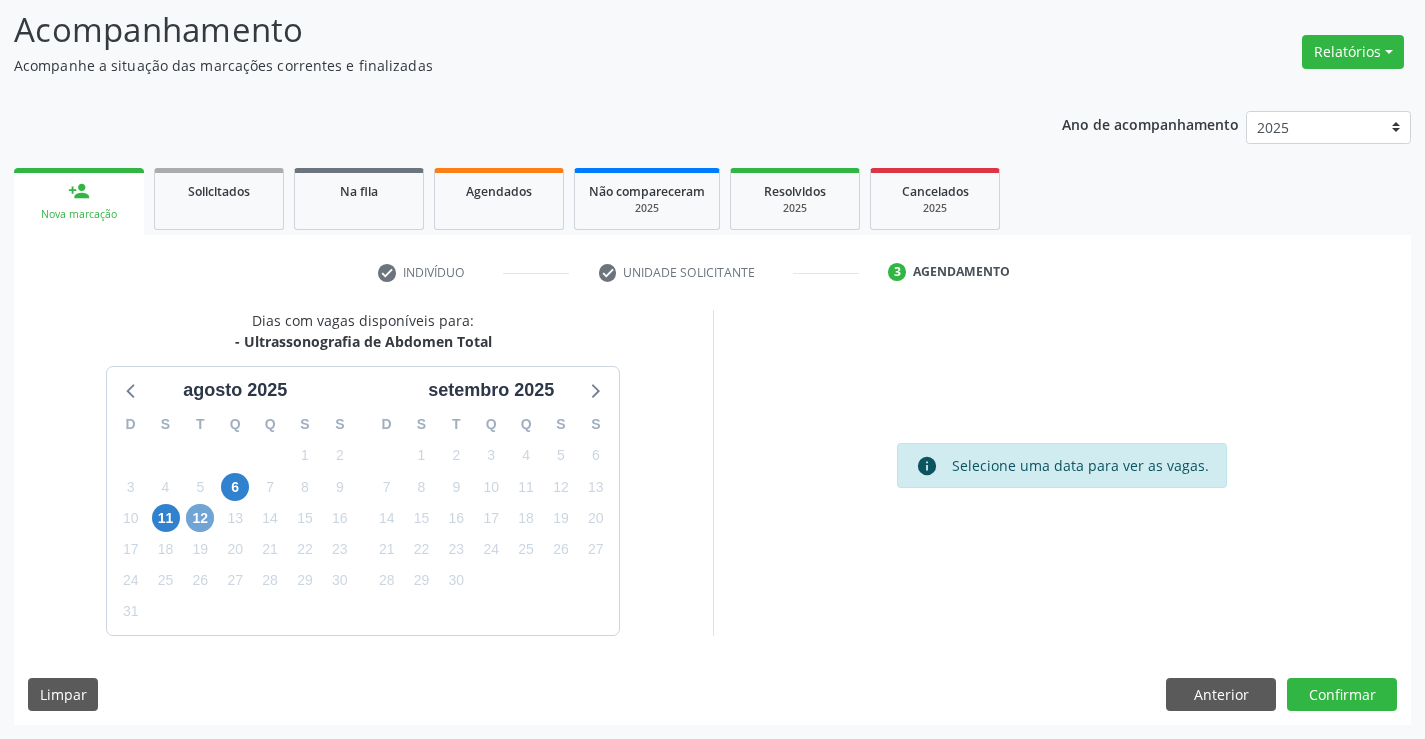 click on "12" at bounding box center (200, 518) 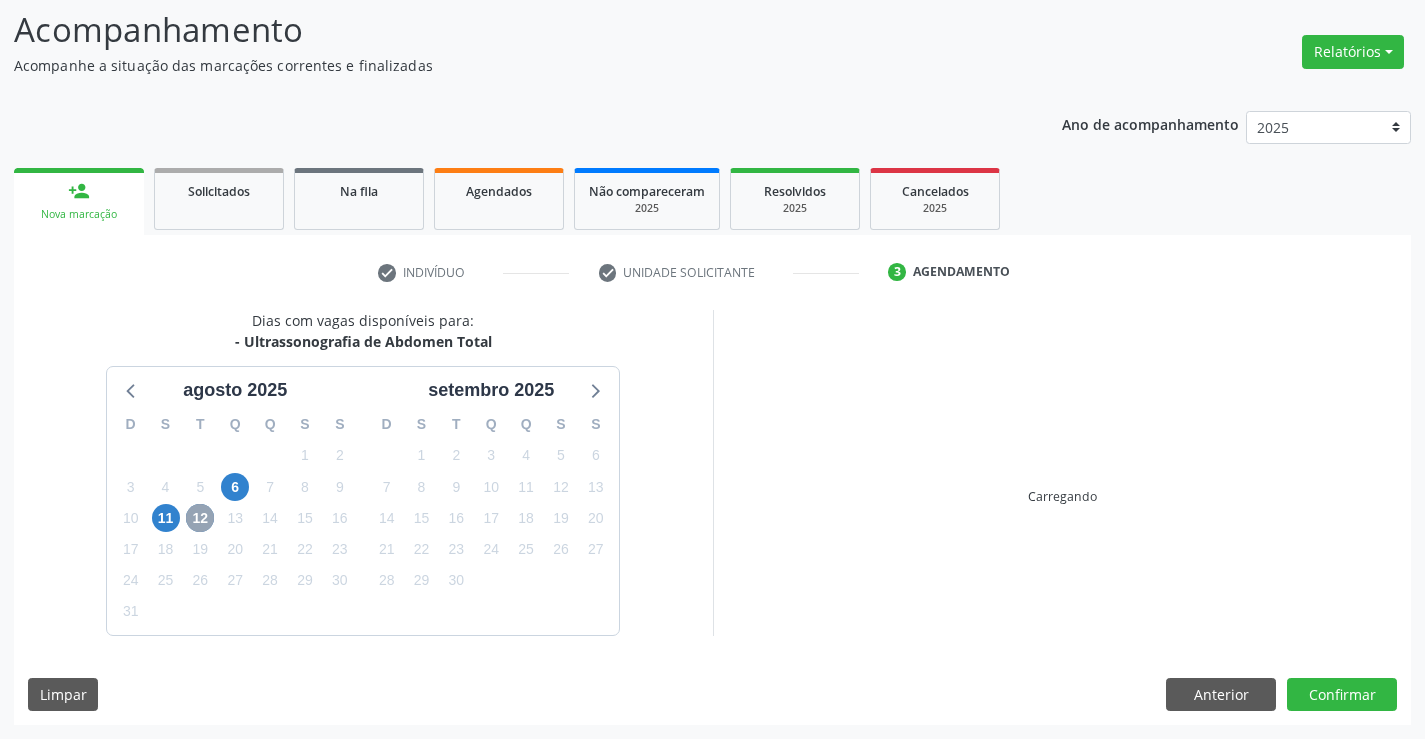 click on "12" at bounding box center [200, 518] 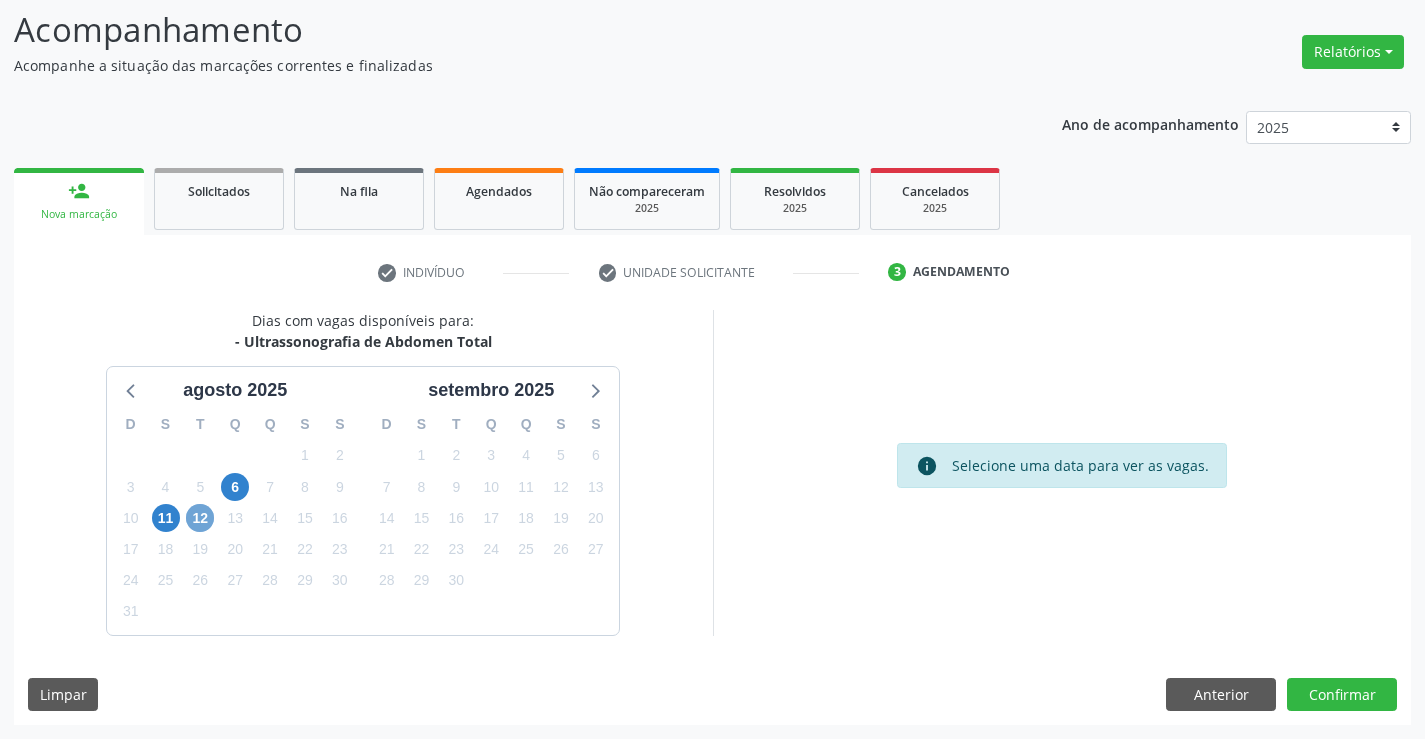 click on "12" at bounding box center [200, 518] 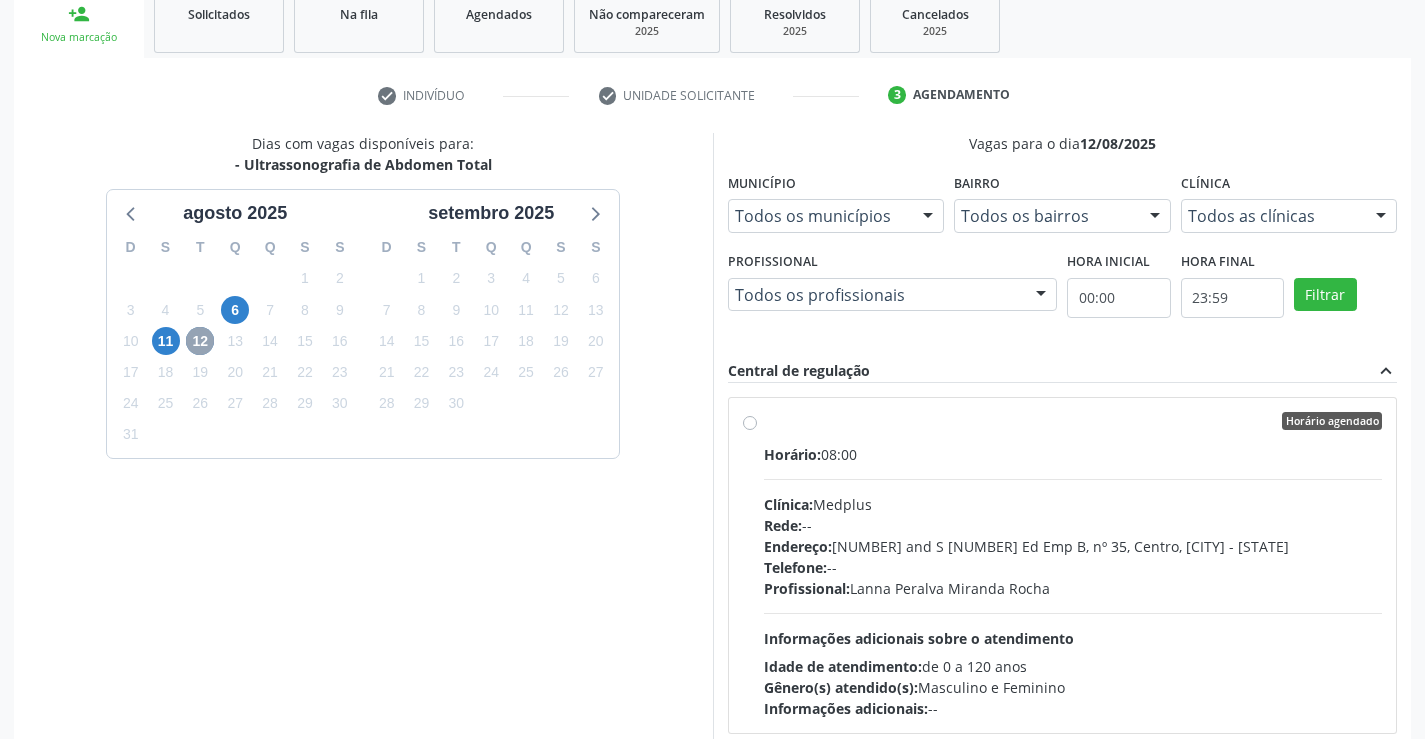 scroll, scrollTop: 456, scrollLeft: 0, axis: vertical 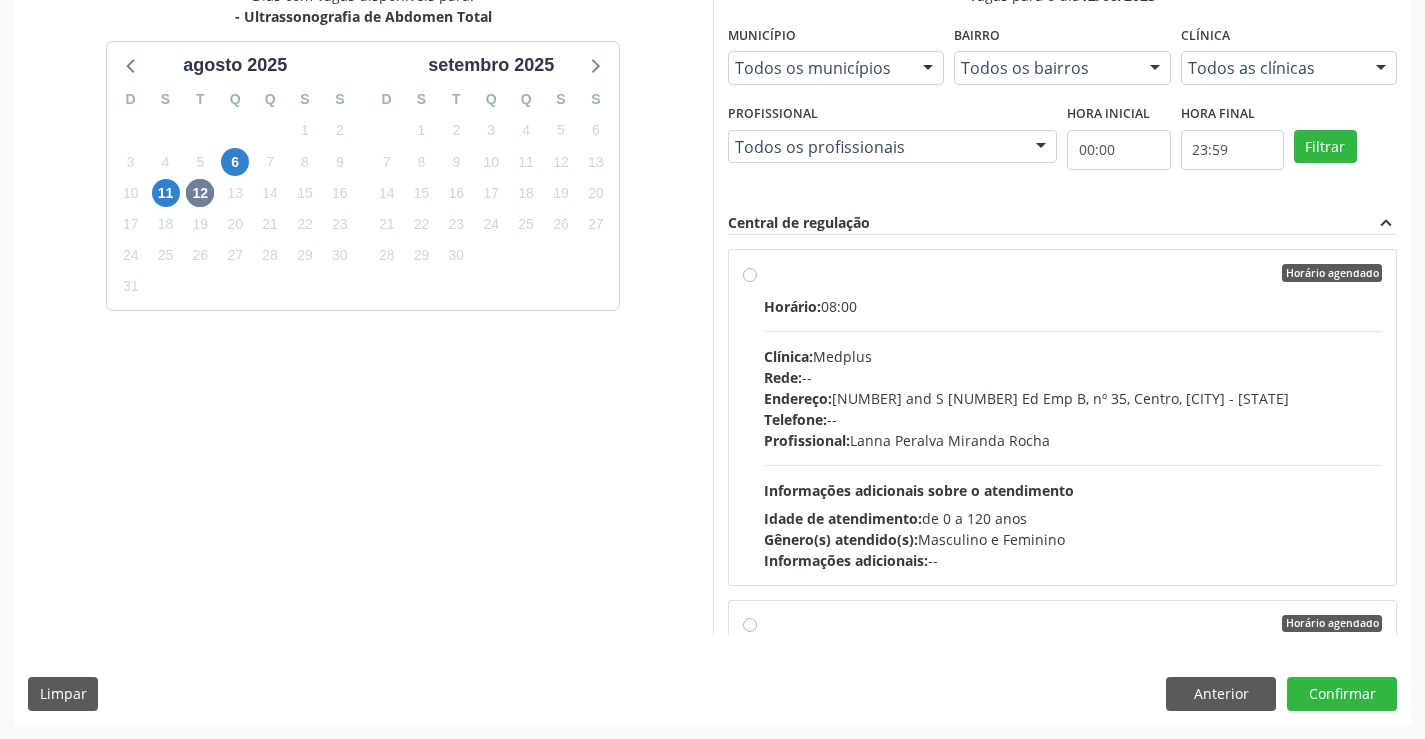 click on "Horário agendado" at bounding box center [1073, 273] 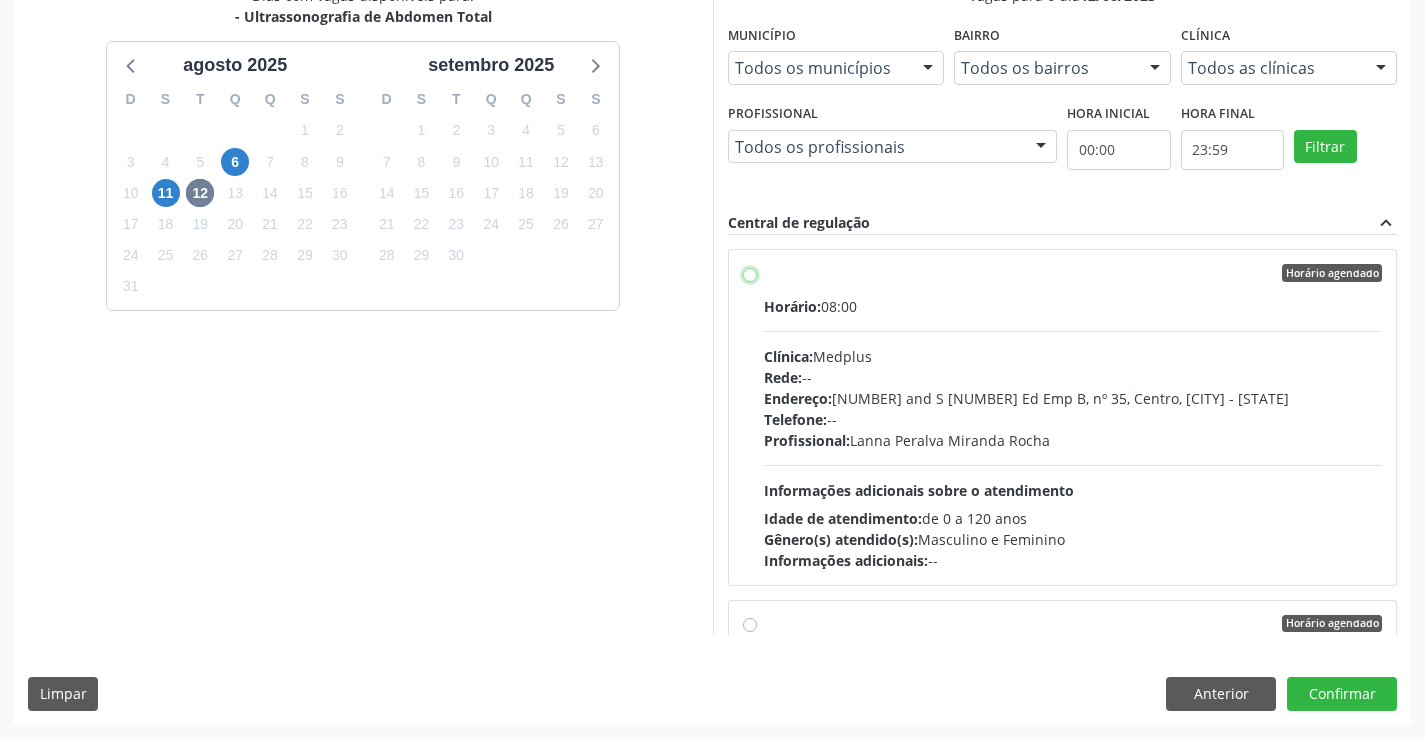 radio on "true" 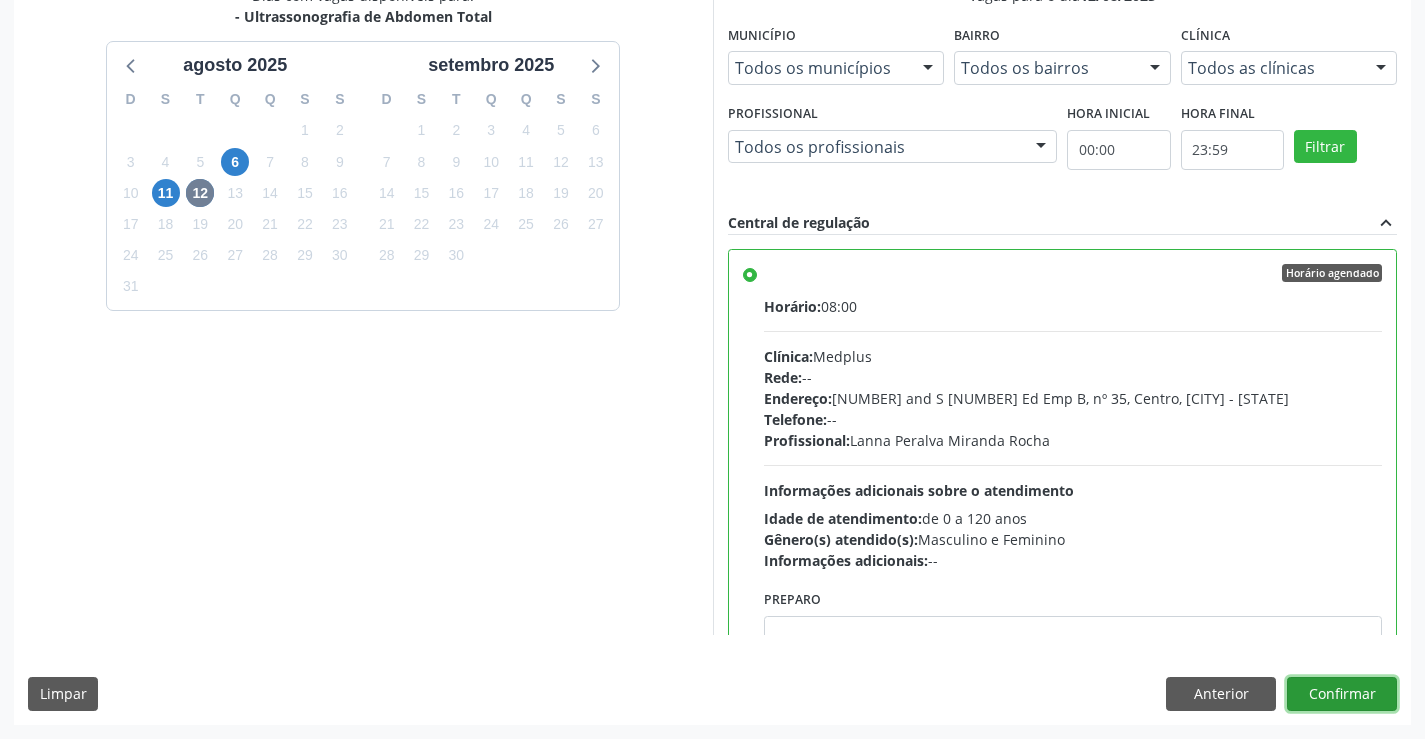 click on "Confirmar" at bounding box center (1342, 694) 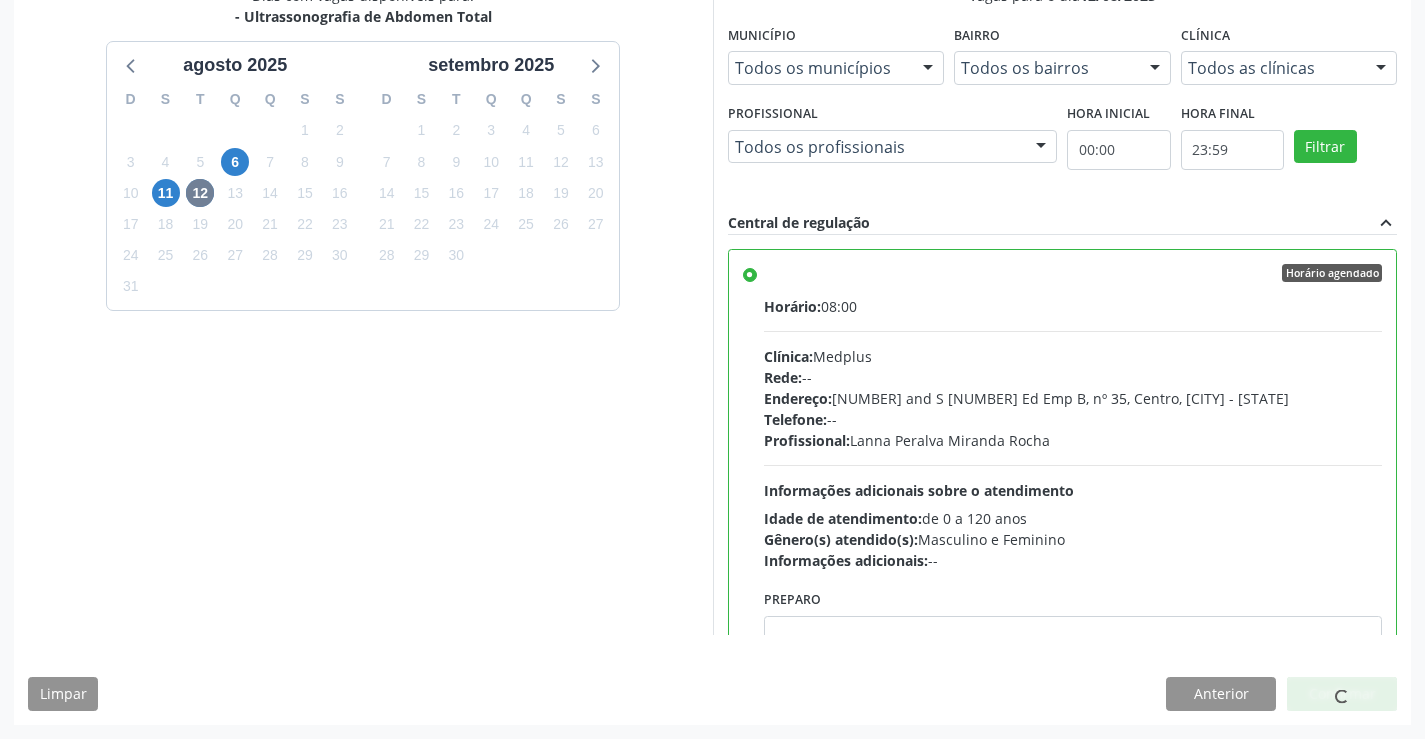 scroll, scrollTop: 0, scrollLeft: 0, axis: both 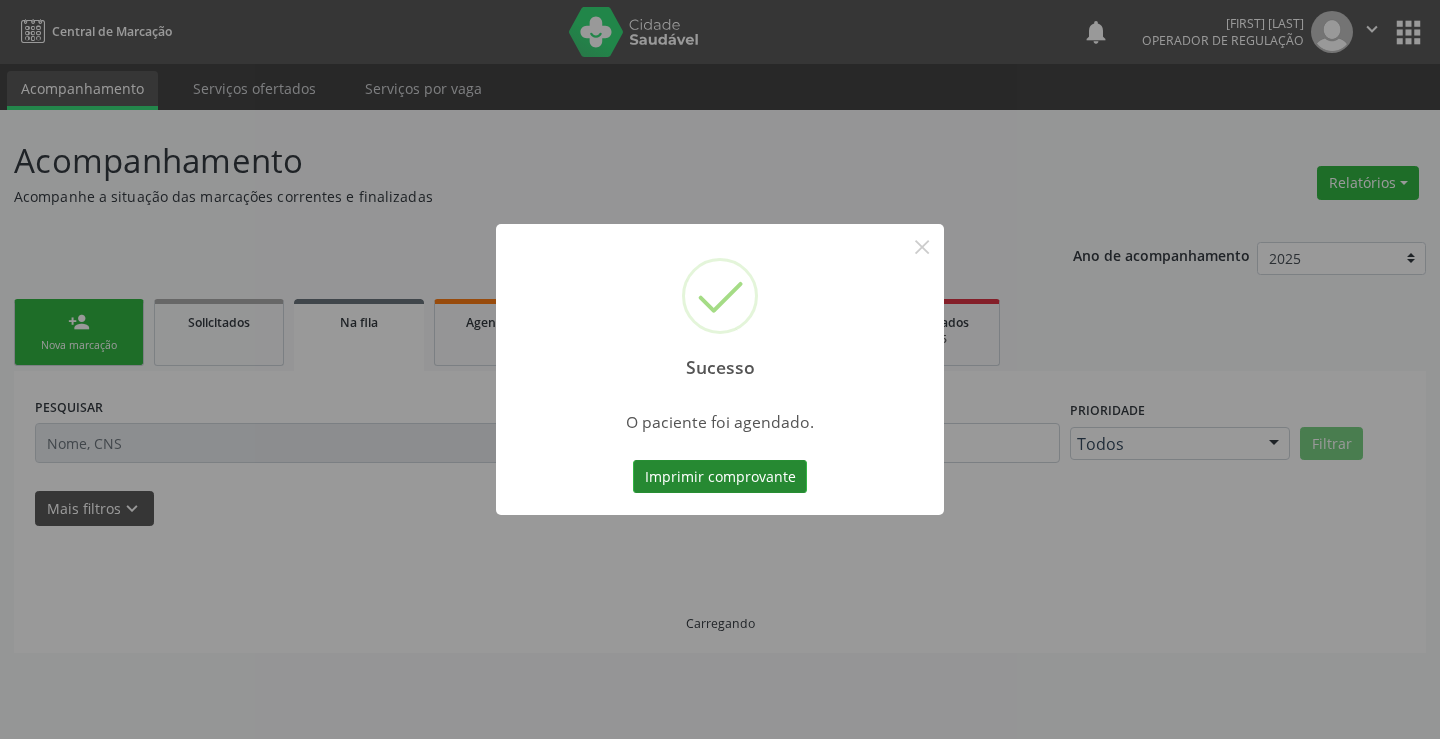 click on "Imprimir comprovante" at bounding box center (720, 477) 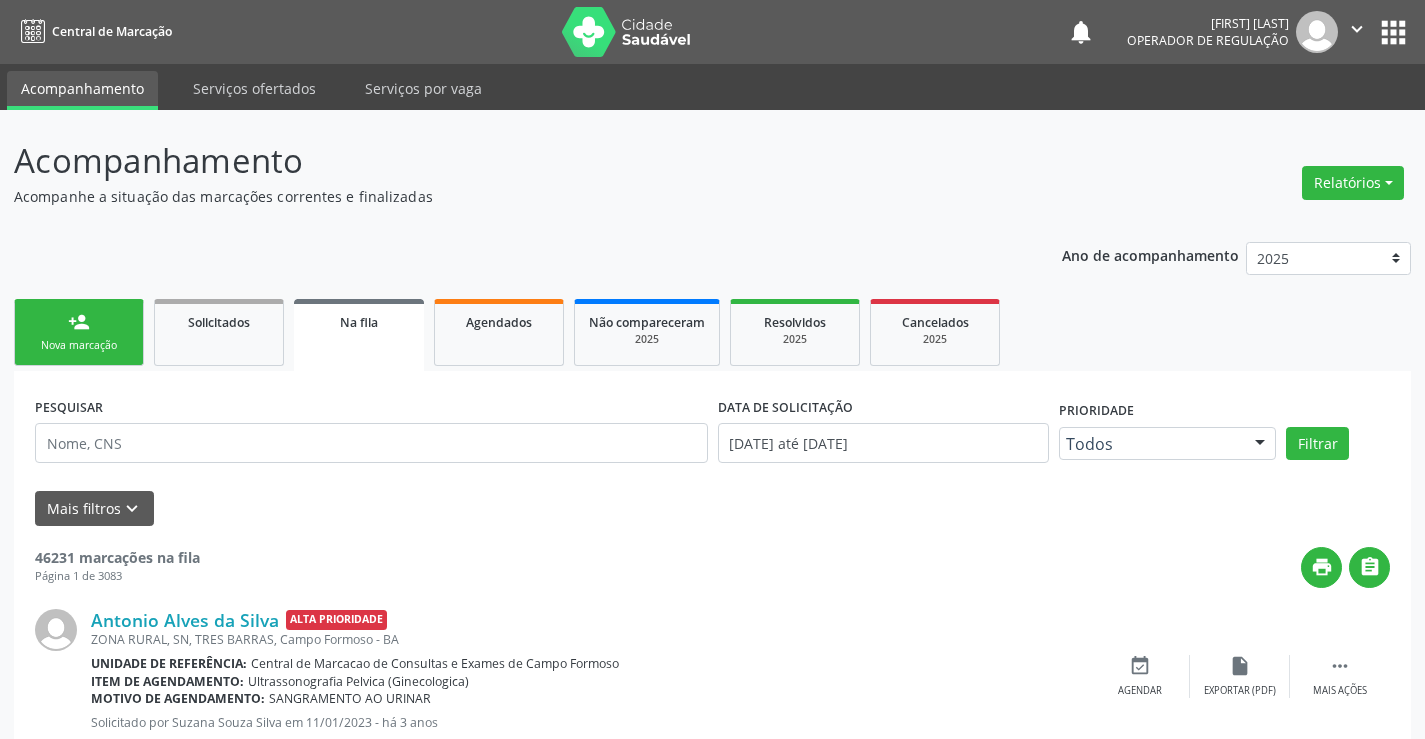 click on "person_add" at bounding box center [79, 322] 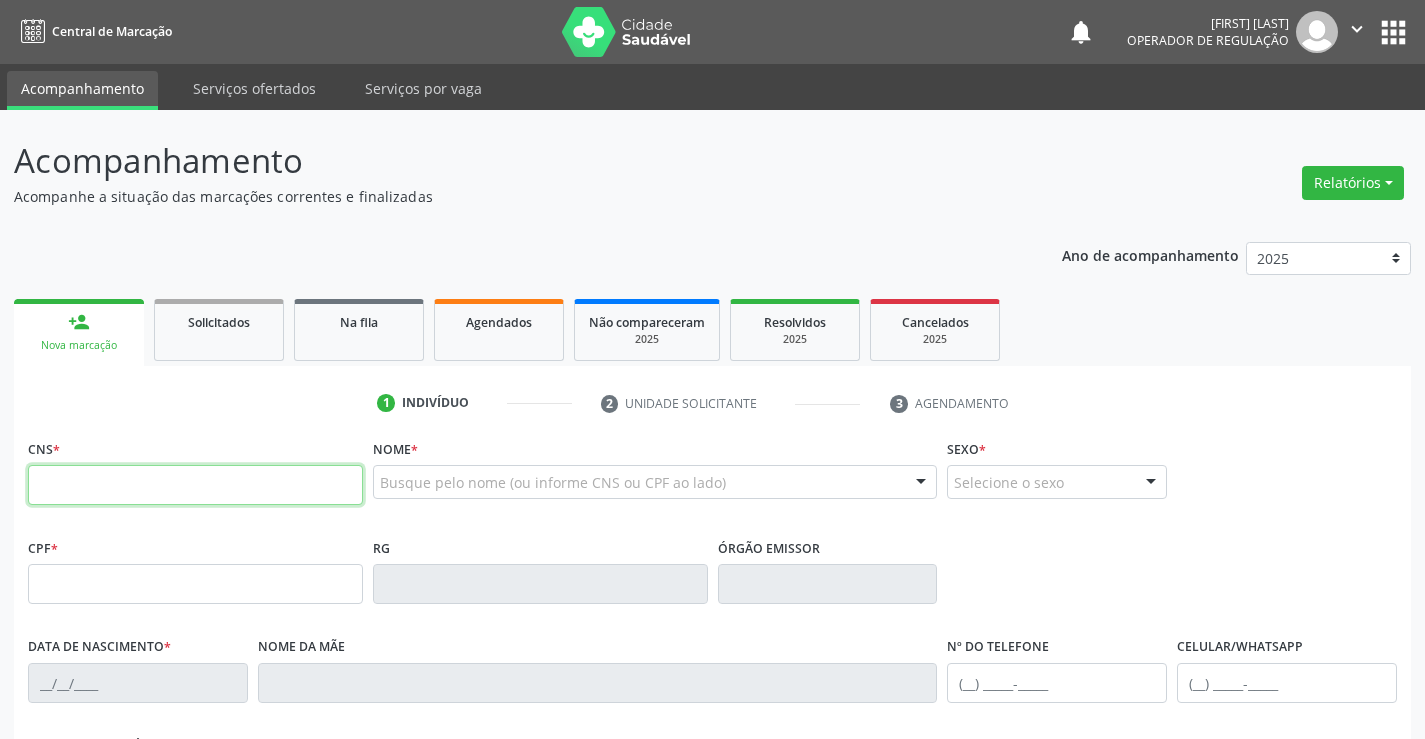 click at bounding box center (195, 485) 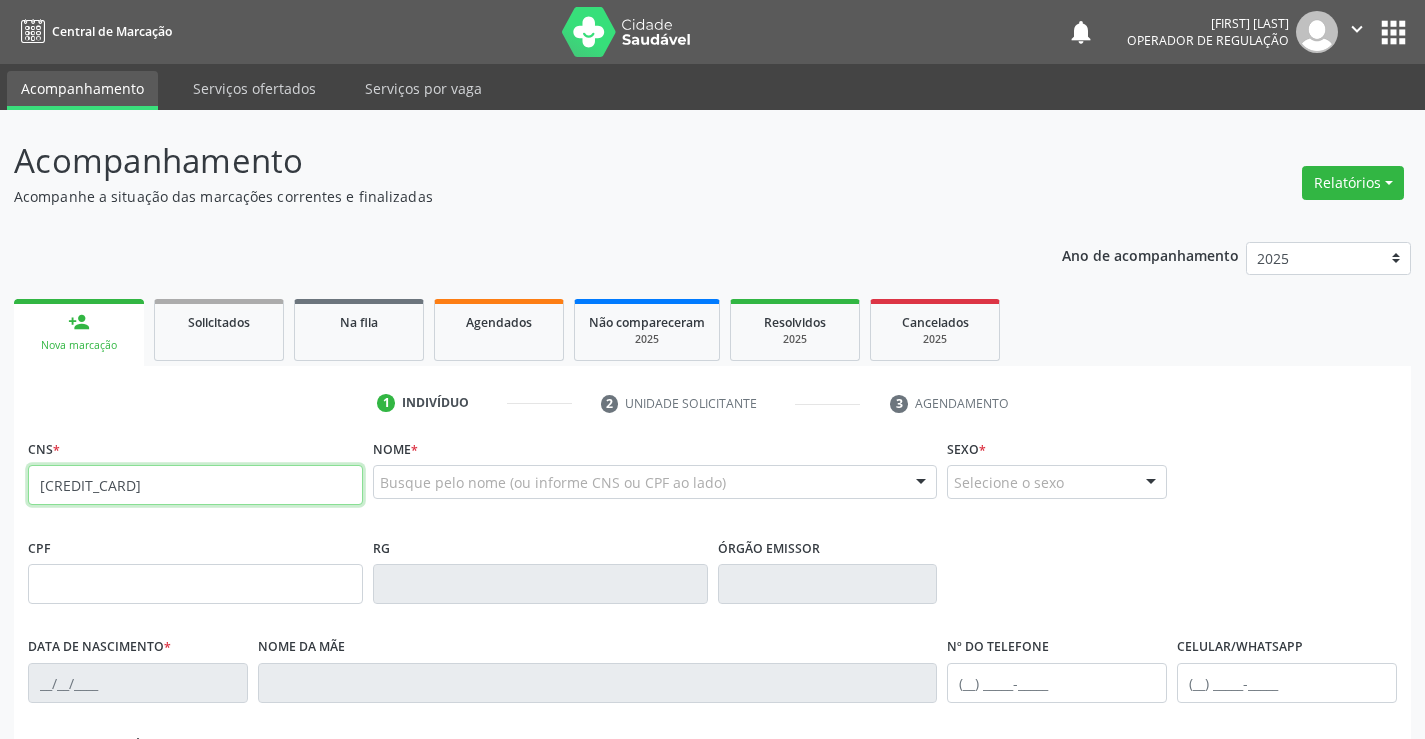 type on "702 0063 0557 1180" 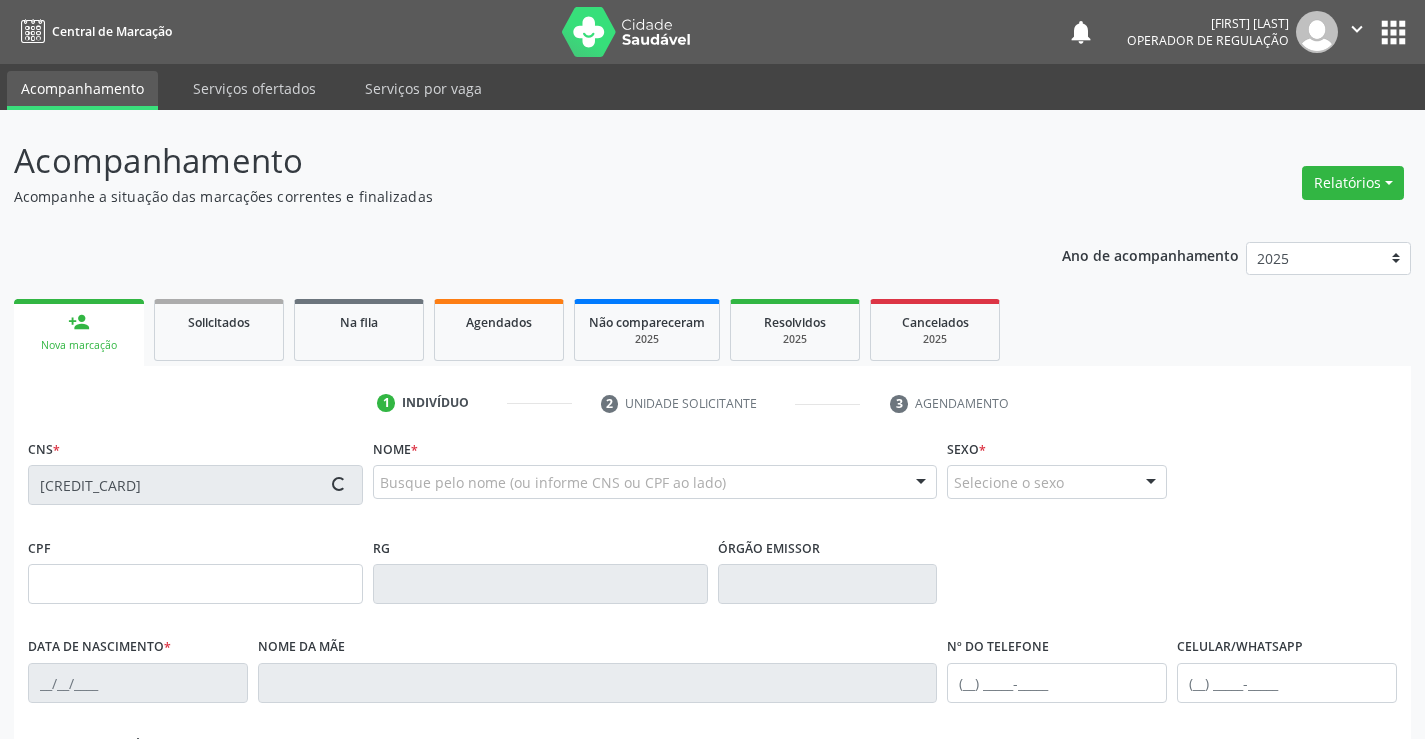 type on "1650508611" 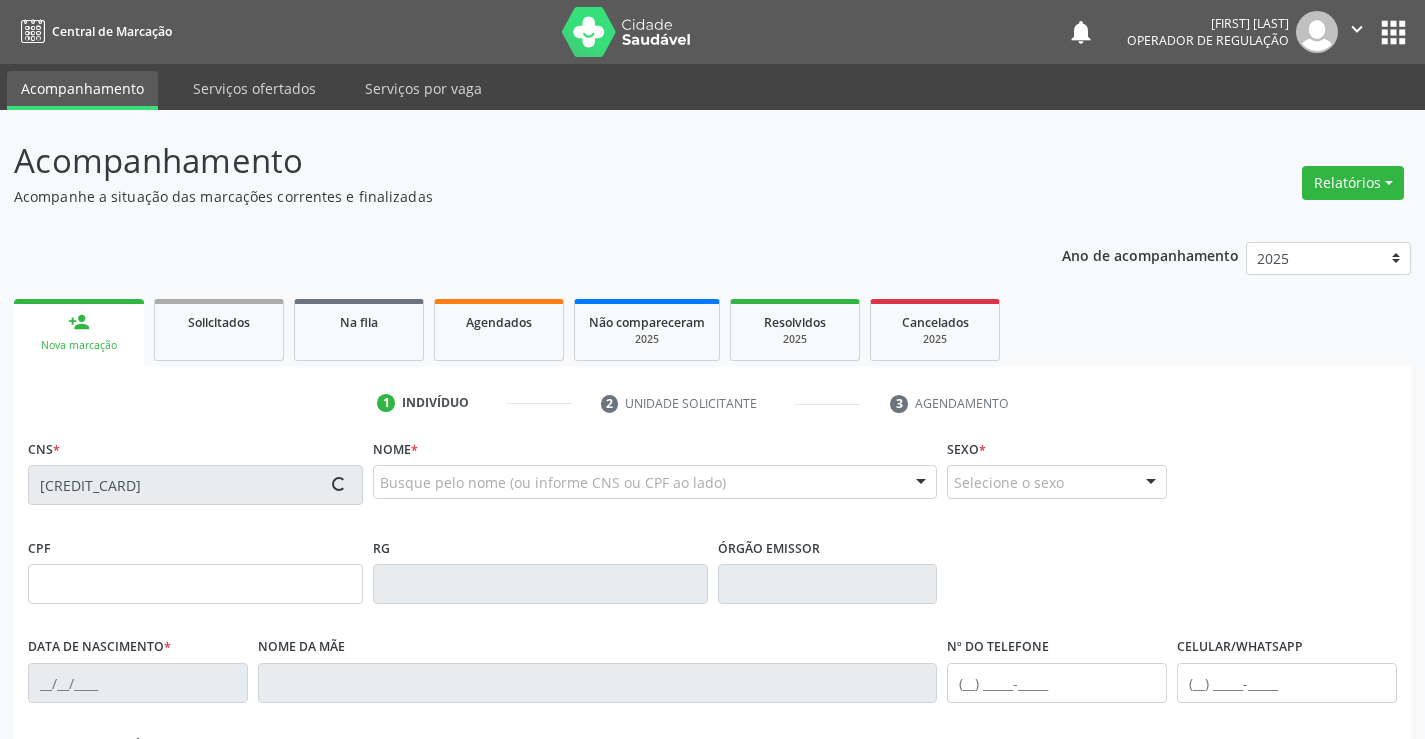 type on "12/03/2004" 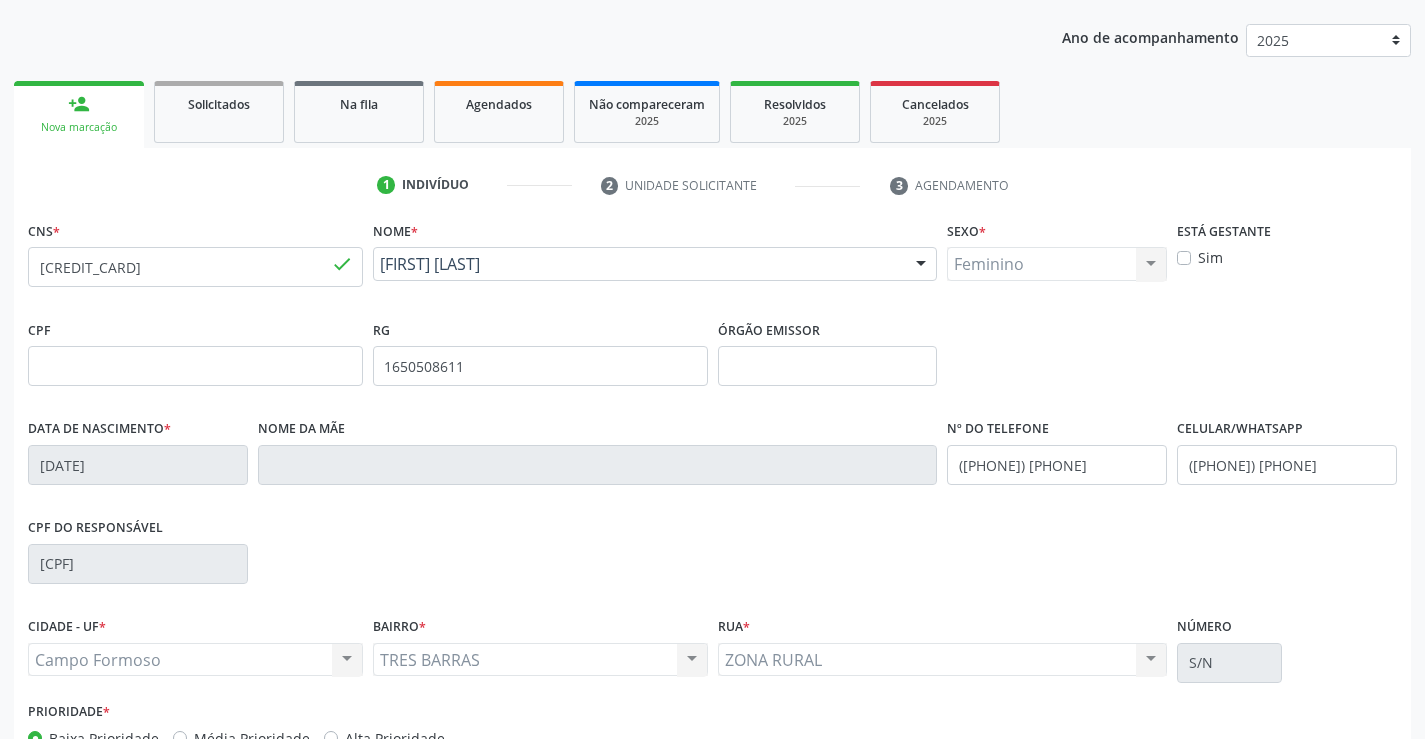 scroll, scrollTop: 300, scrollLeft: 0, axis: vertical 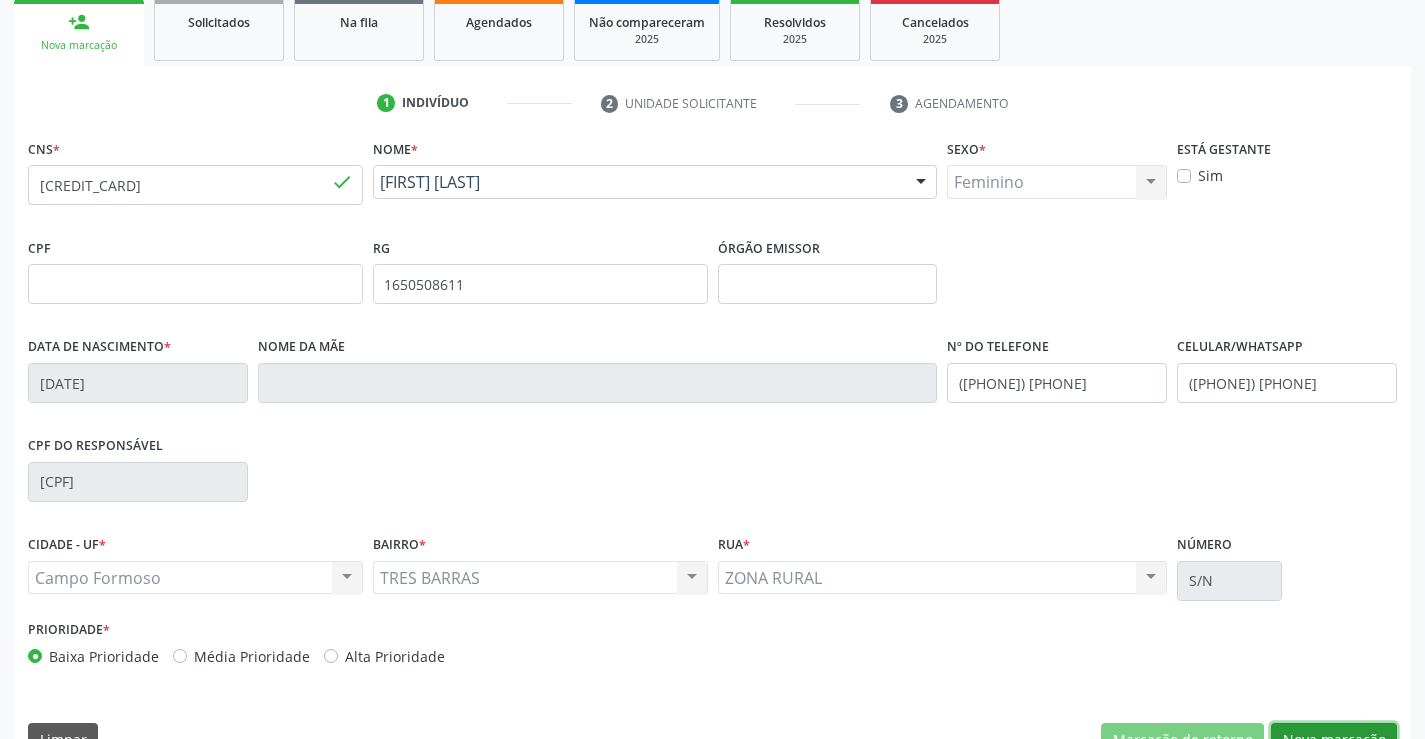 click on "Nova marcação" at bounding box center (1334, 740) 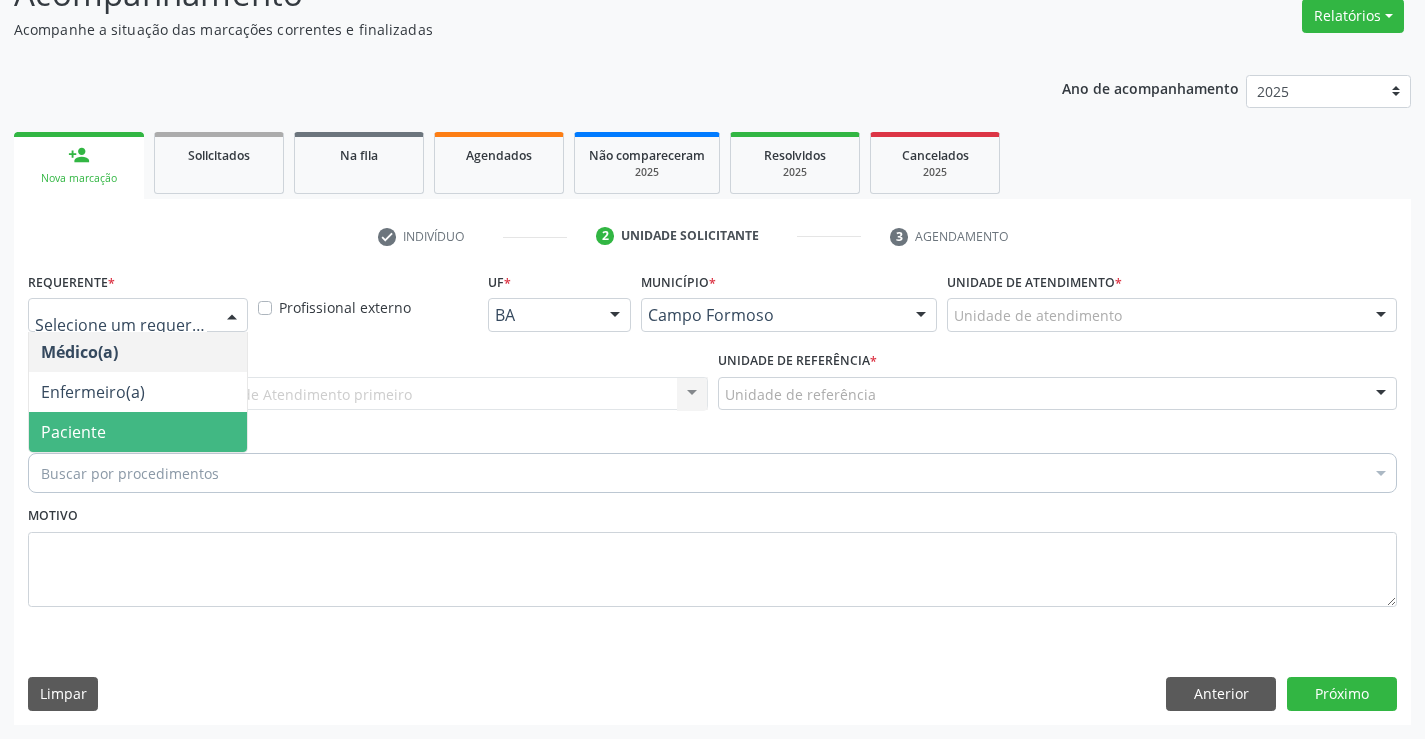click on "Paciente" at bounding box center (138, 432) 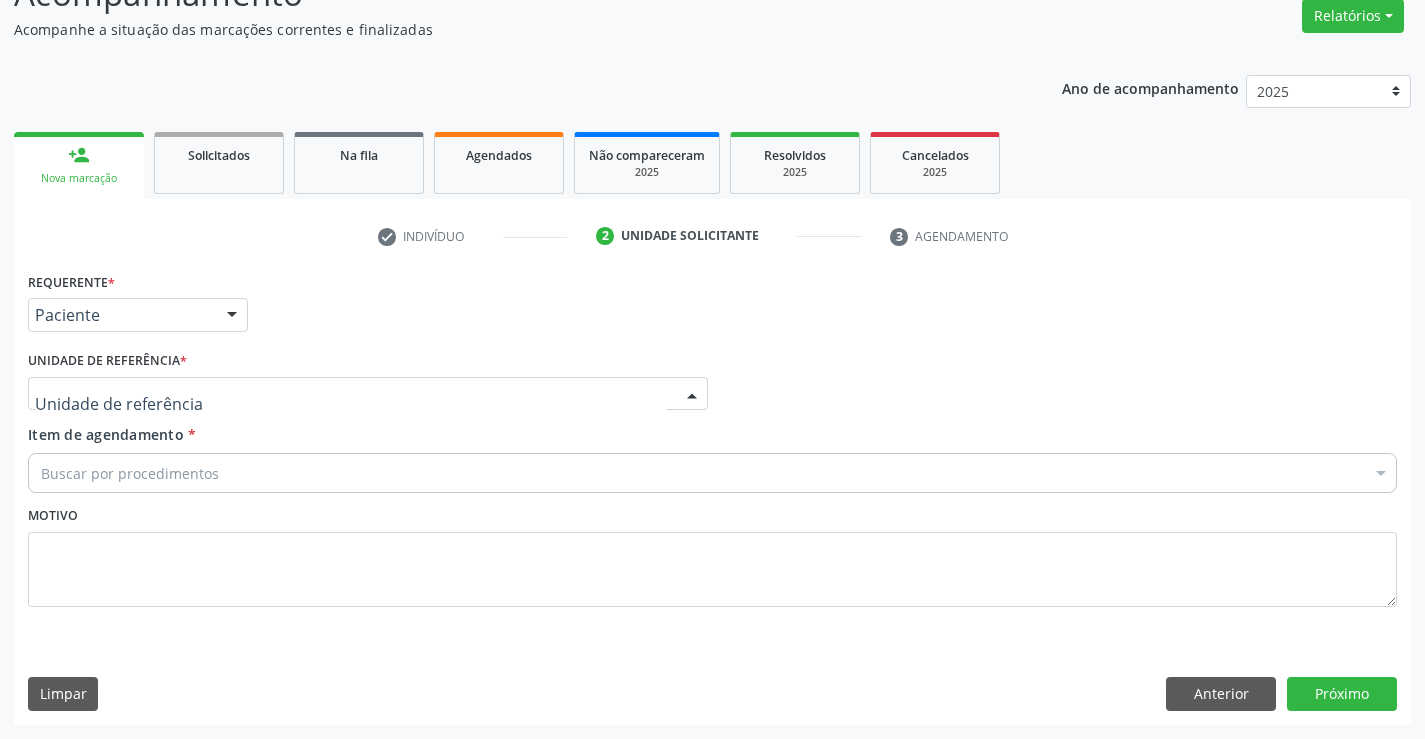 click at bounding box center (351, 404) 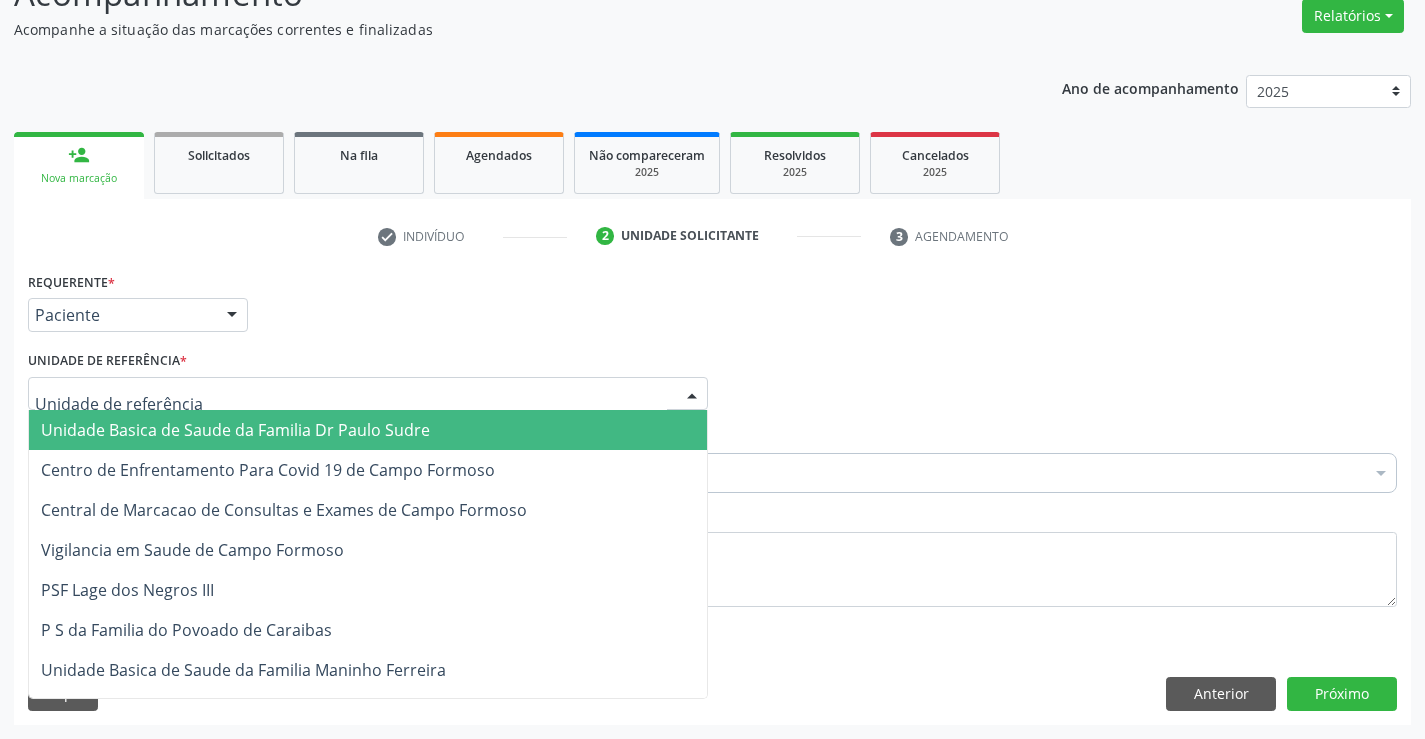 click on "Unidade Basica de Saude da Familia Dr Paulo Sudre" at bounding box center (235, 430) 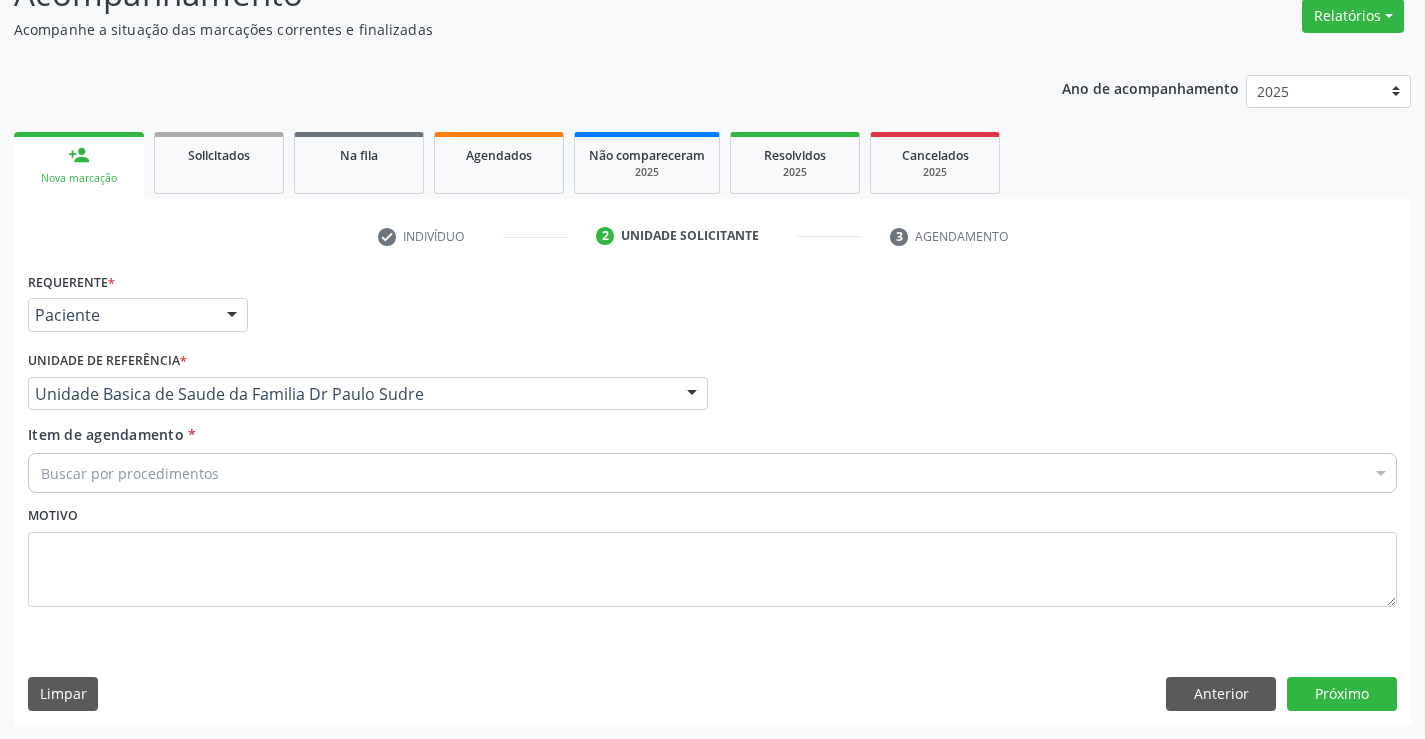 click on "Buscar por procedimentos" at bounding box center [712, 473] 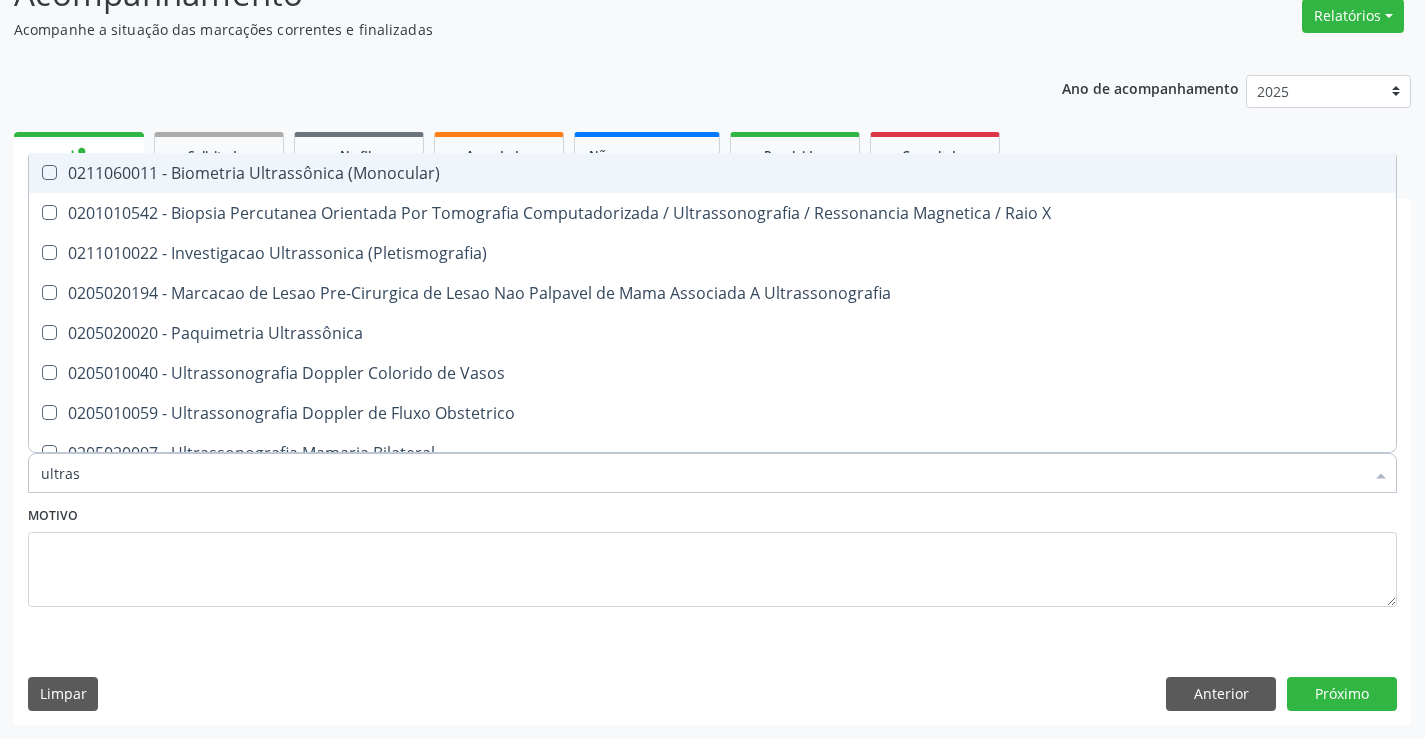 type on "ultrass" 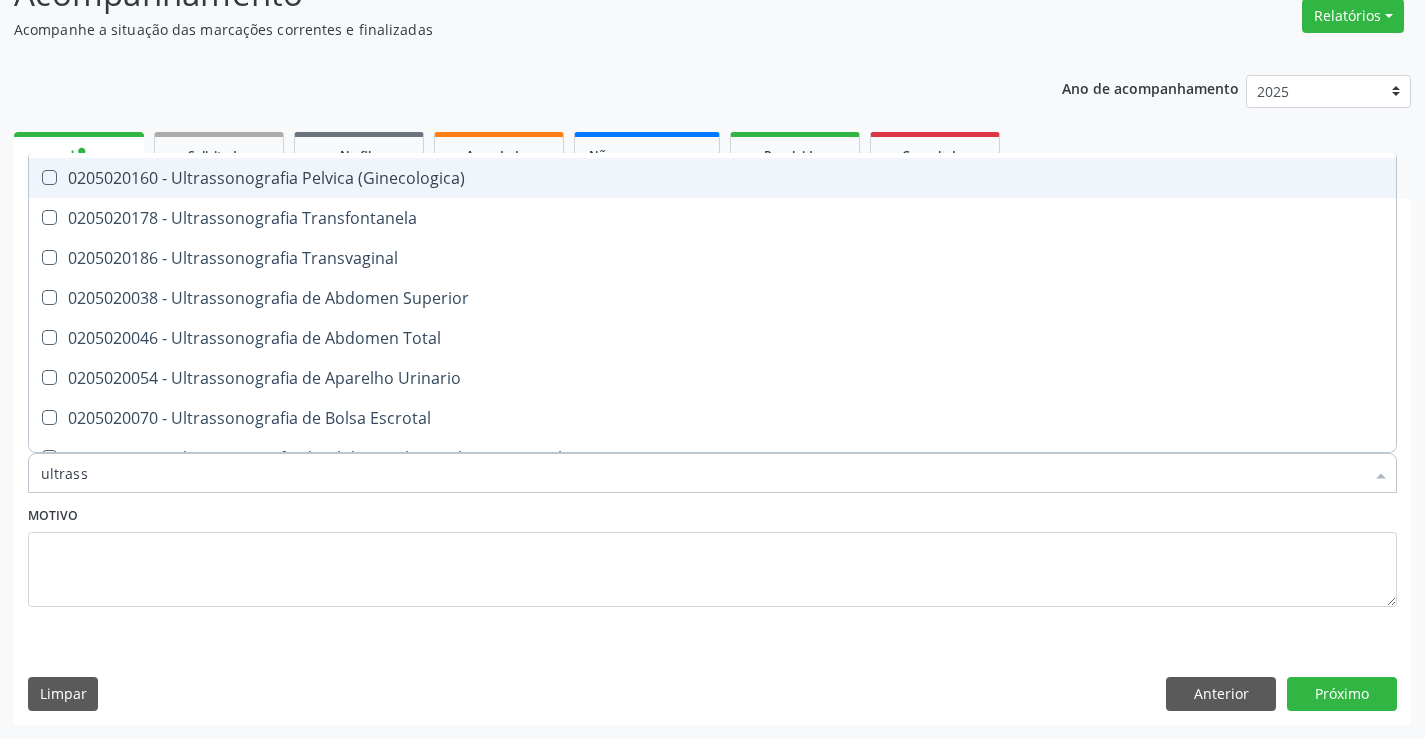 scroll, scrollTop: 400, scrollLeft: 0, axis: vertical 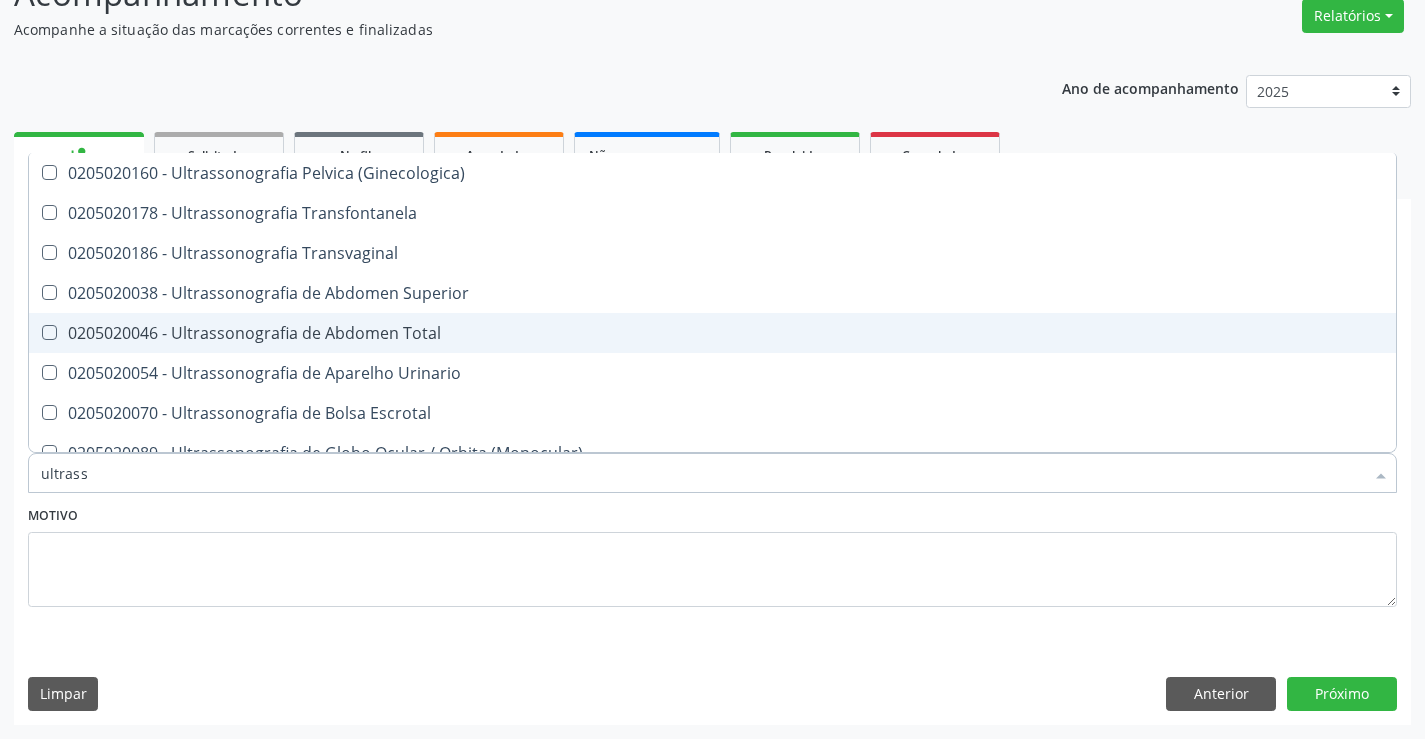 click on "0205020046 - Ultrassonografia de Abdomen Total" at bounding box center (712, 333) 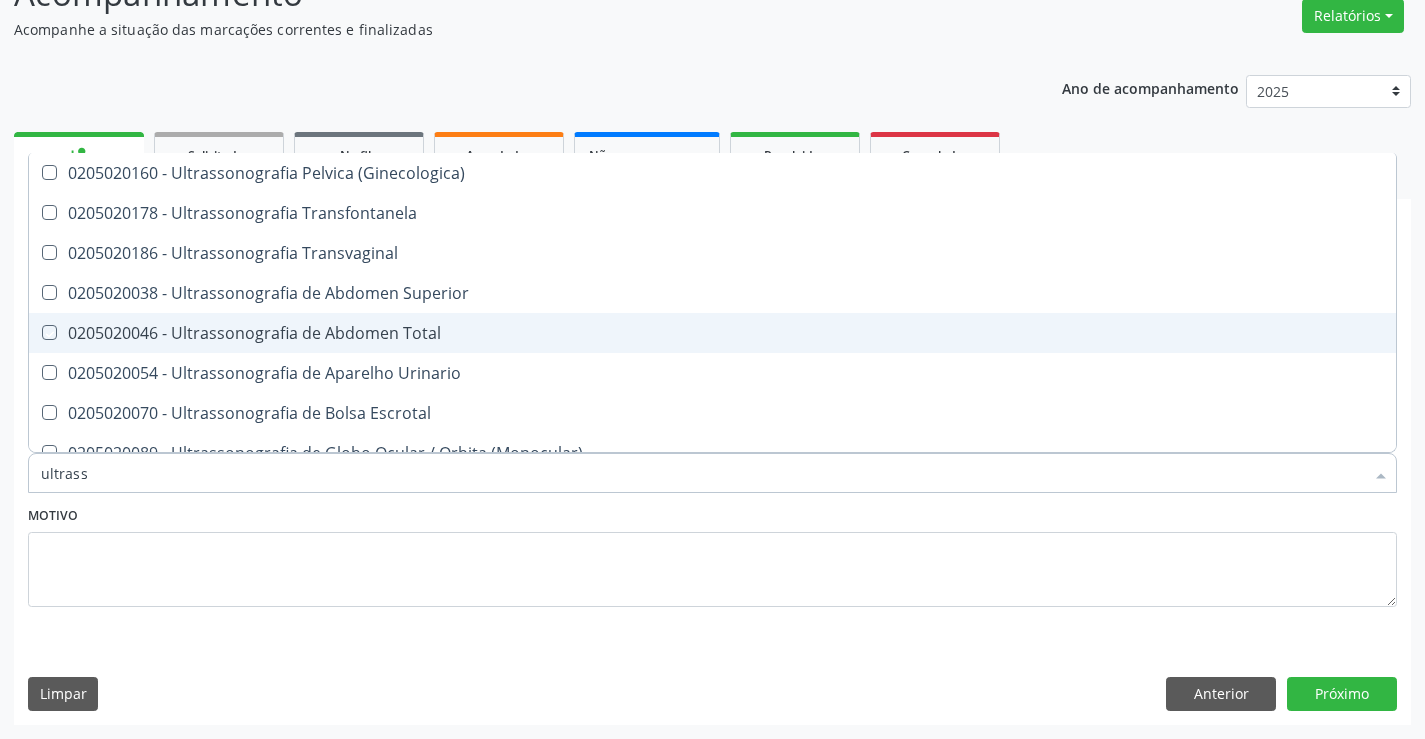 click on "0205020046 - Ultrassonografia de Abdomen Total" at bounding box center [712, 333] 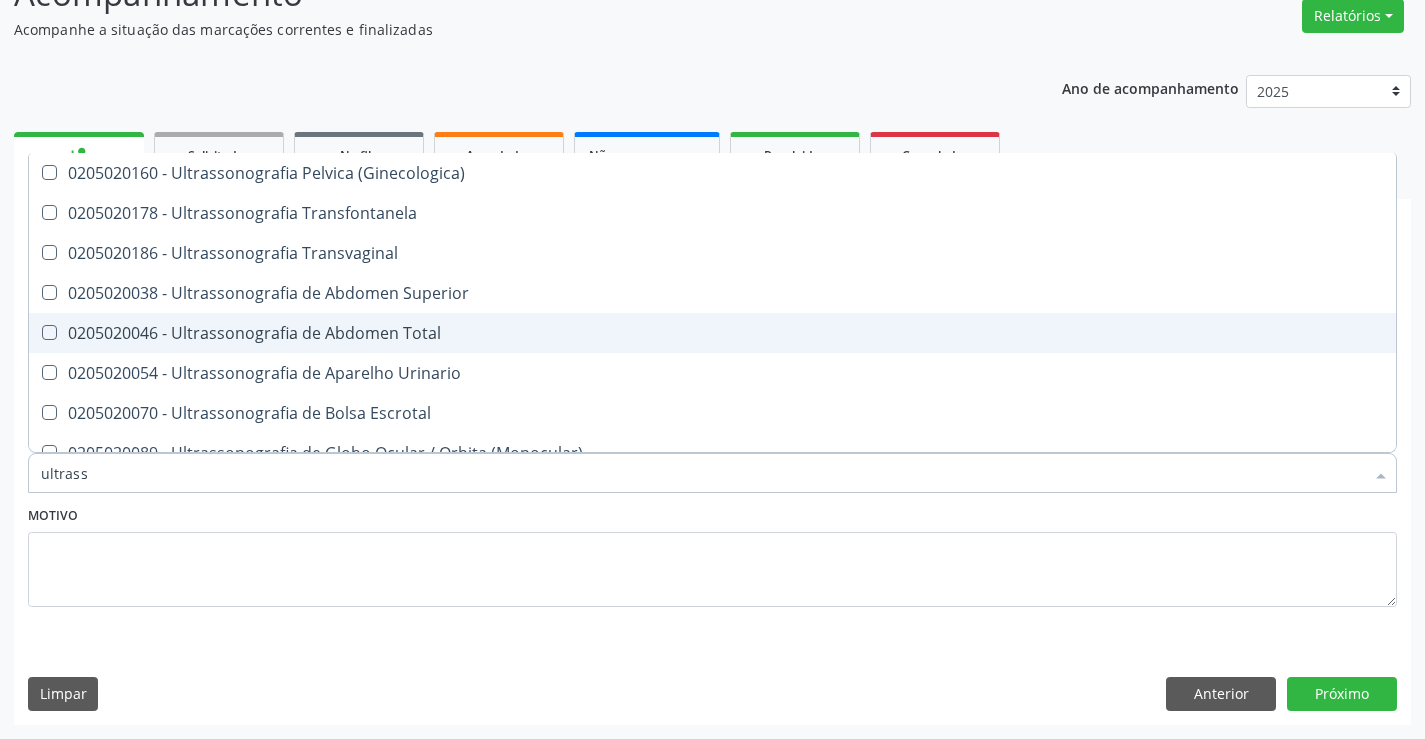 checkbox on "false" 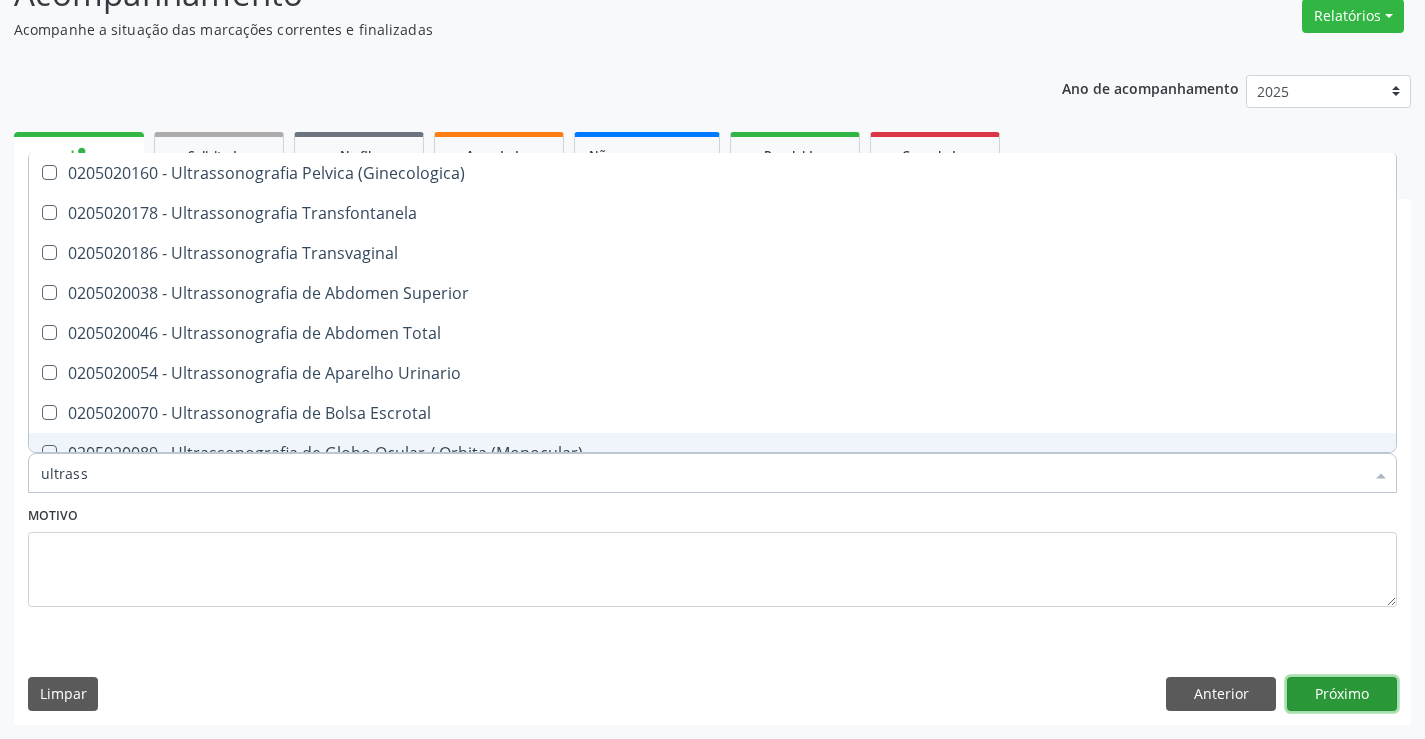 click on "Próximo" at bounding box center [1342, 694] 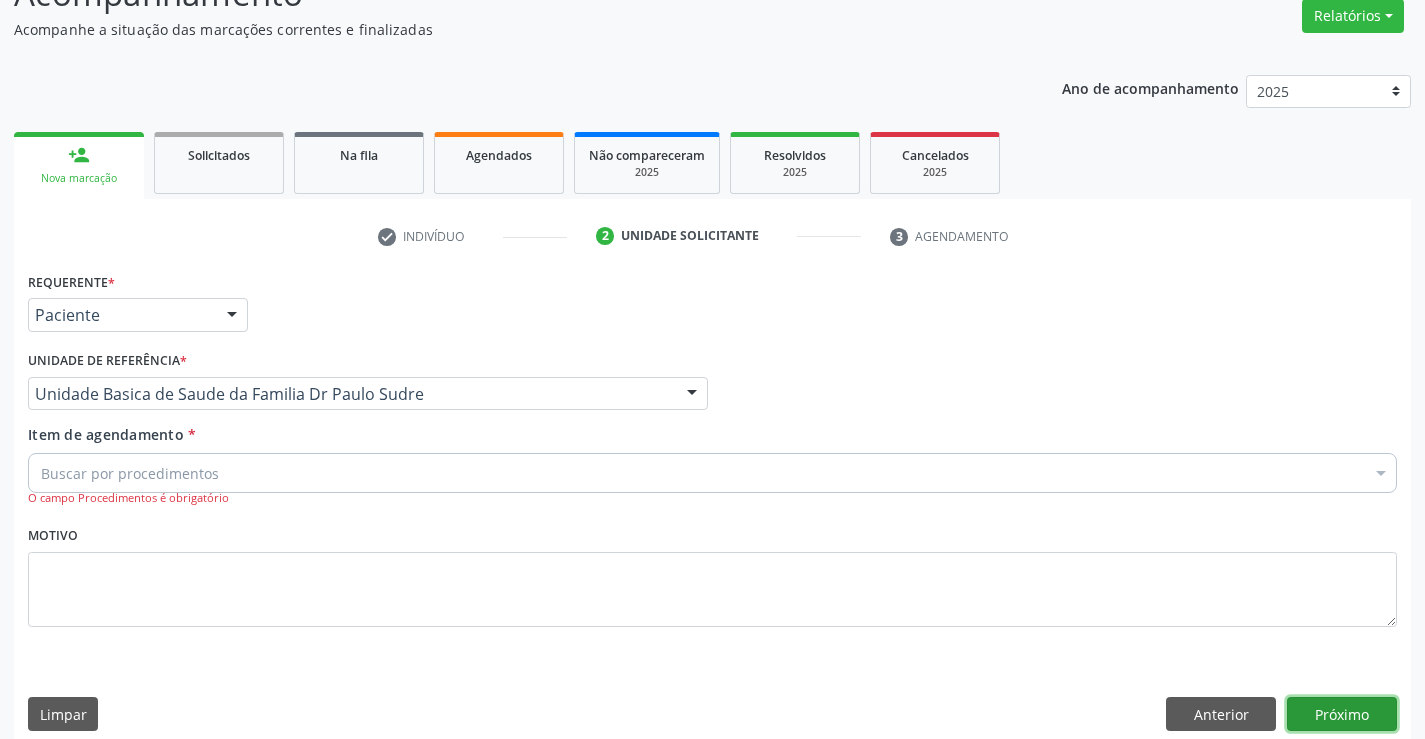 scroll, scrollTop: 0, scrollLeft: 0, axis: both 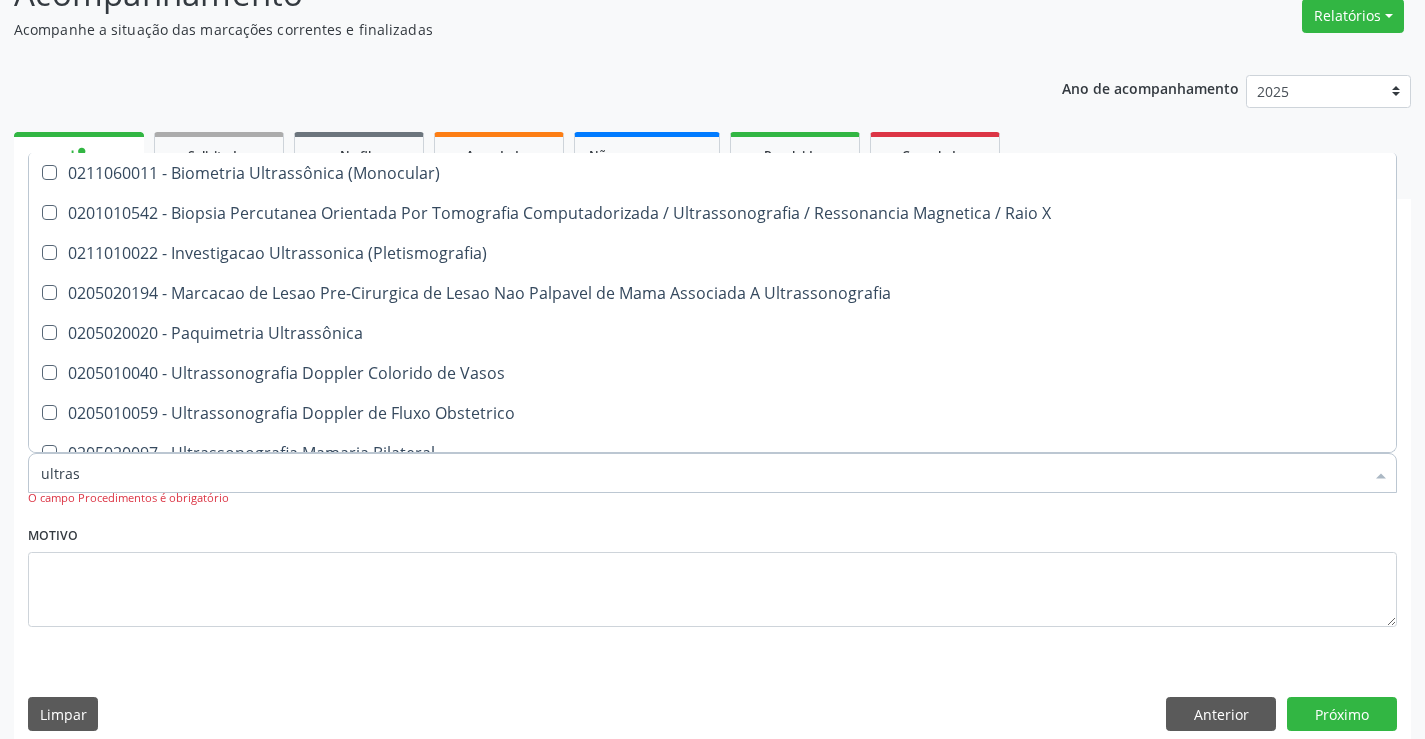type on "ultrass" 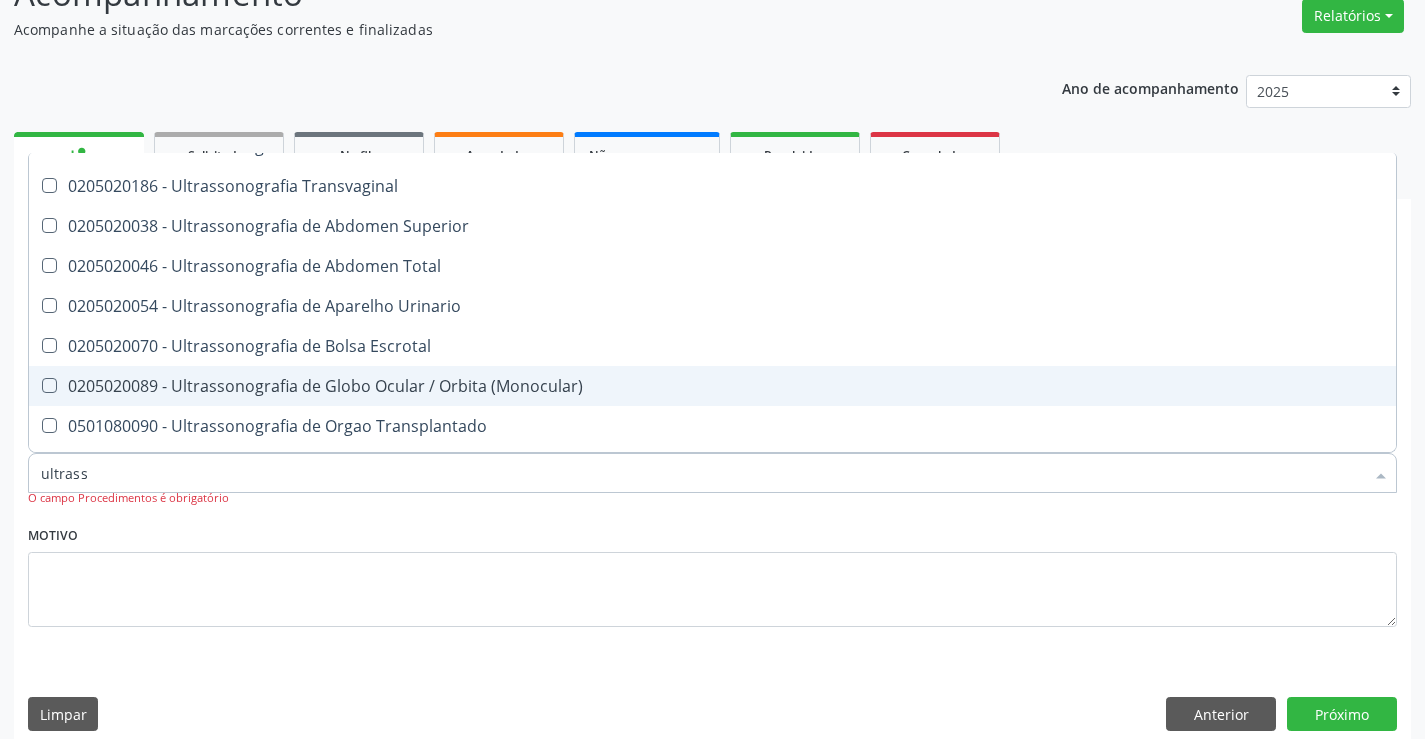 scroll, scrollTop: 500, scrollLeft: 0, axis: vertical 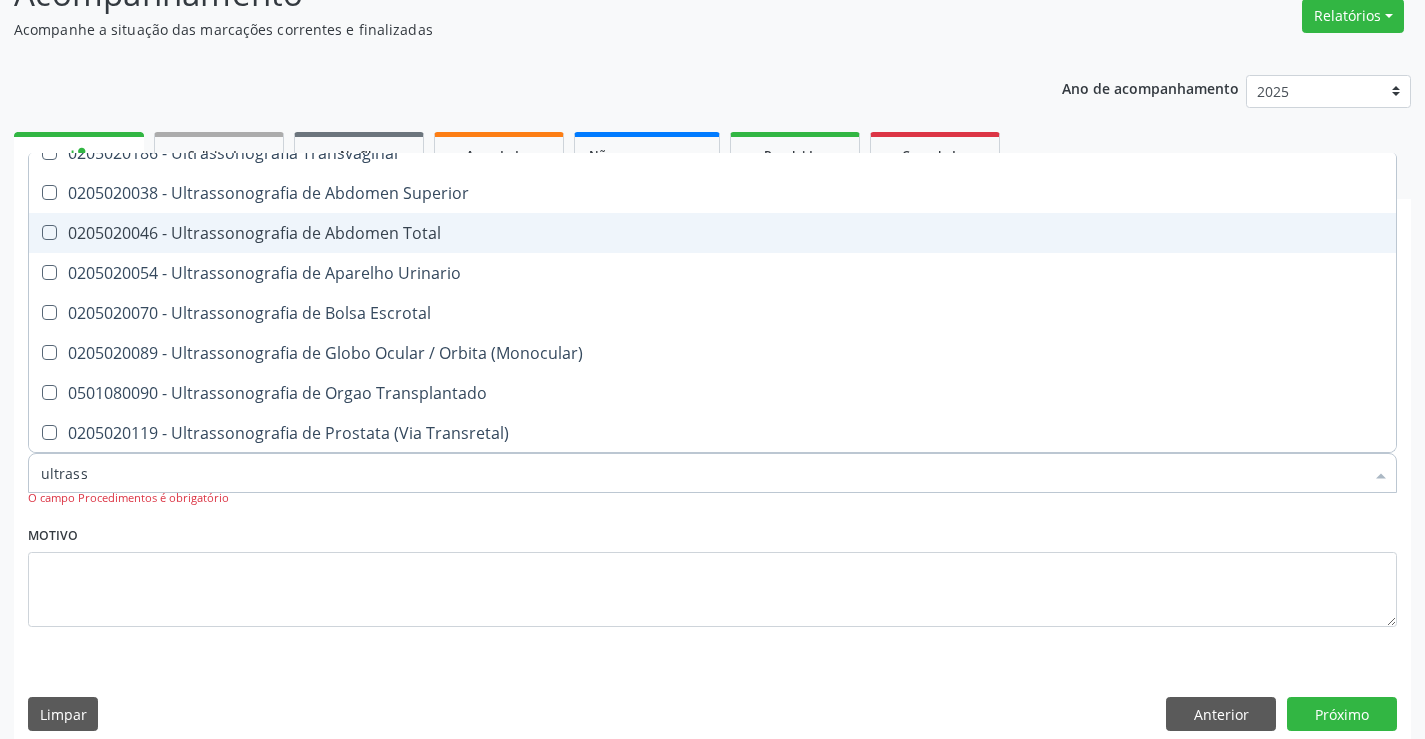 click on "0205020046 - Ultrassonografia de Abdomen Total" at bounding box center (712, 233) 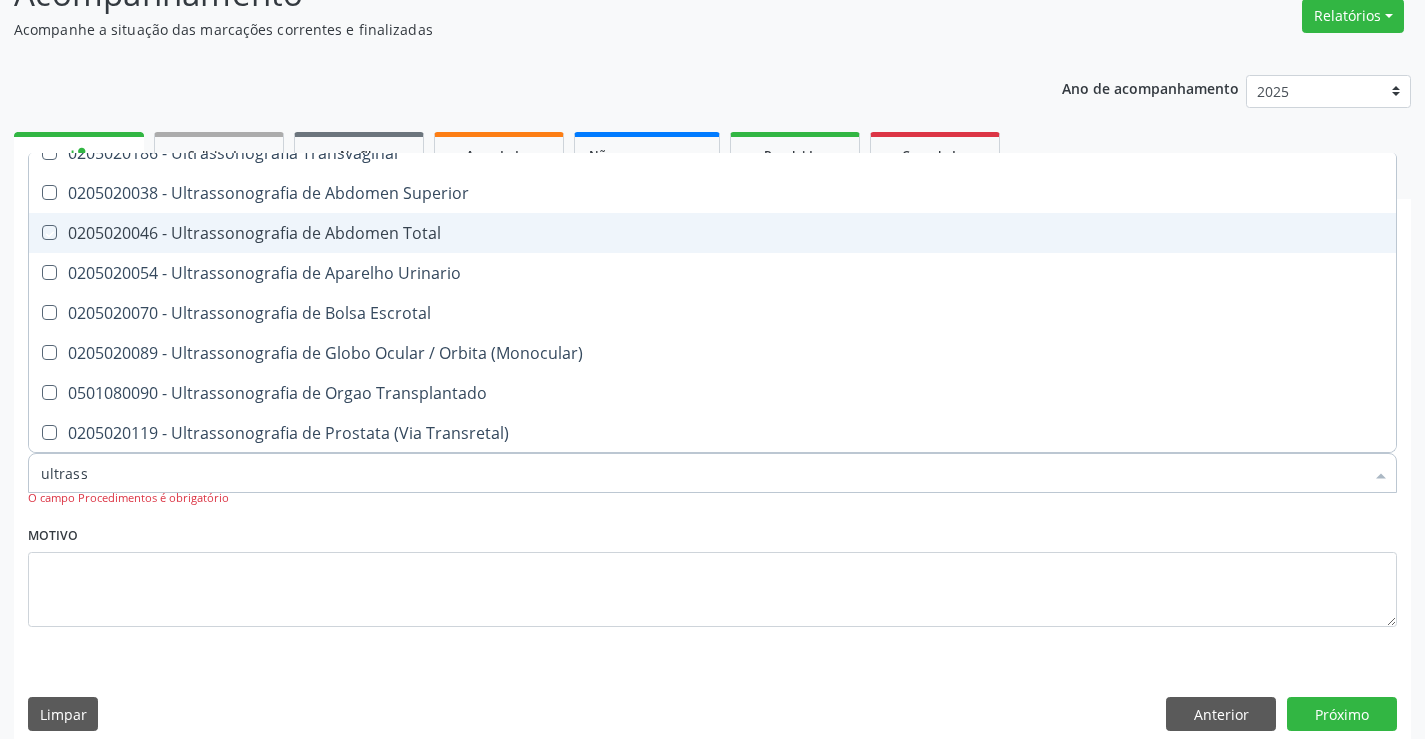 checkbox on "true" 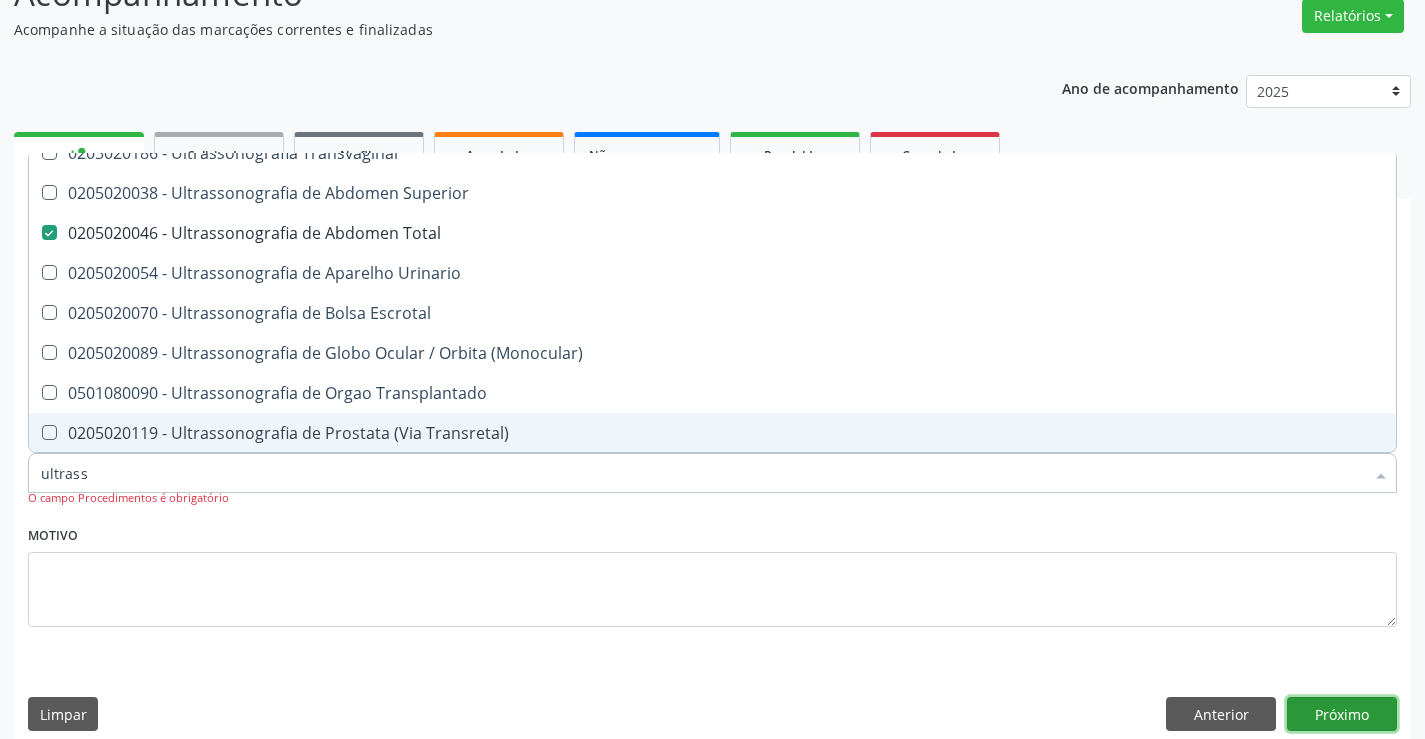 click on "Próximo" at bounding box center [1342, 714] 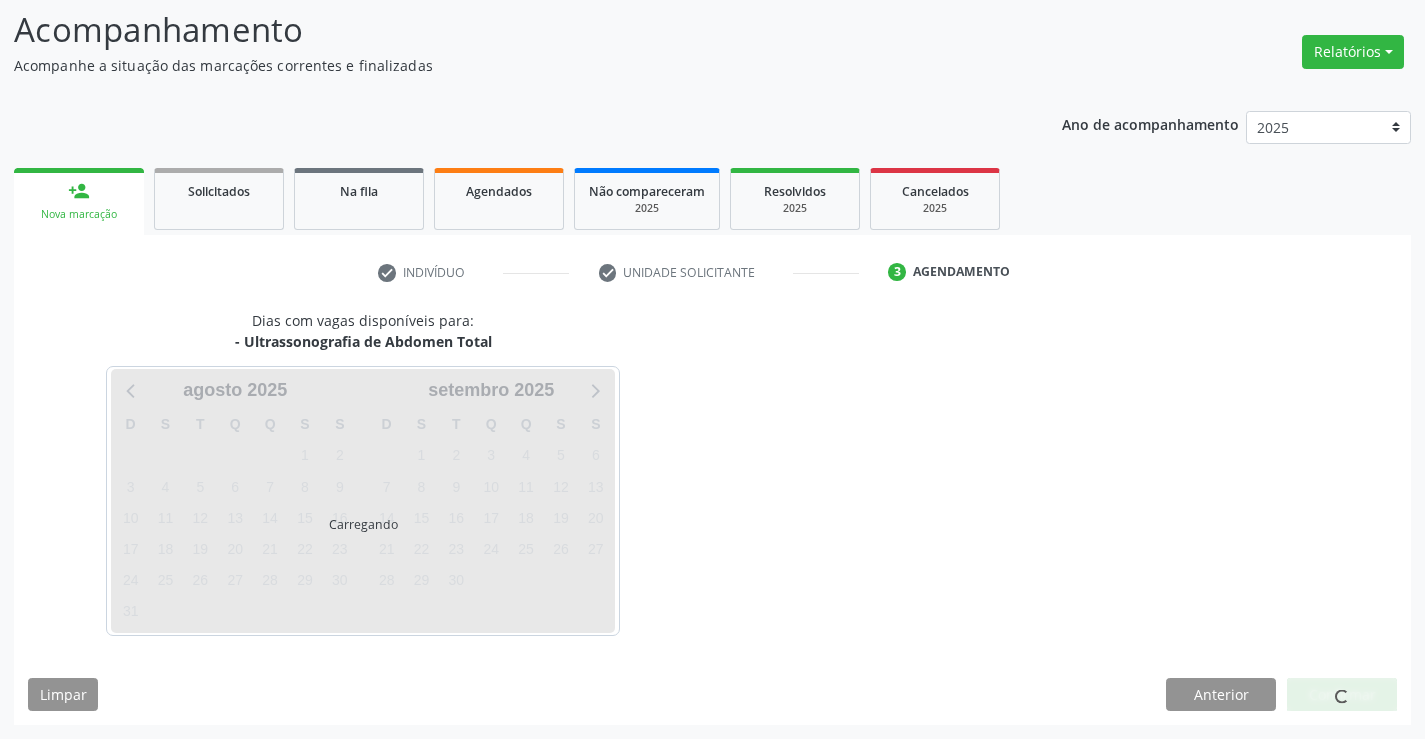 scroll, scrollTop: 131, scrollLeft: 0, axis: vertical 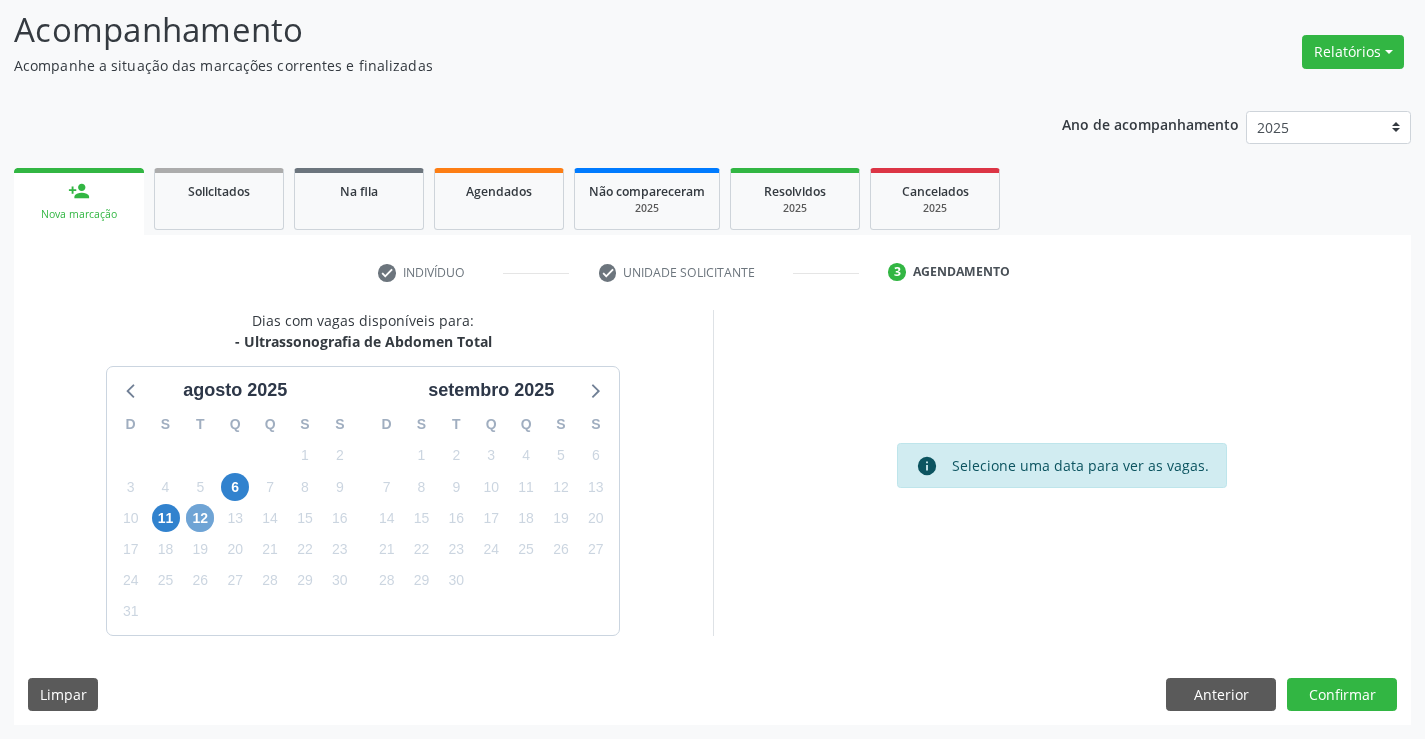 click on "12" at bounding box center [200, 518] 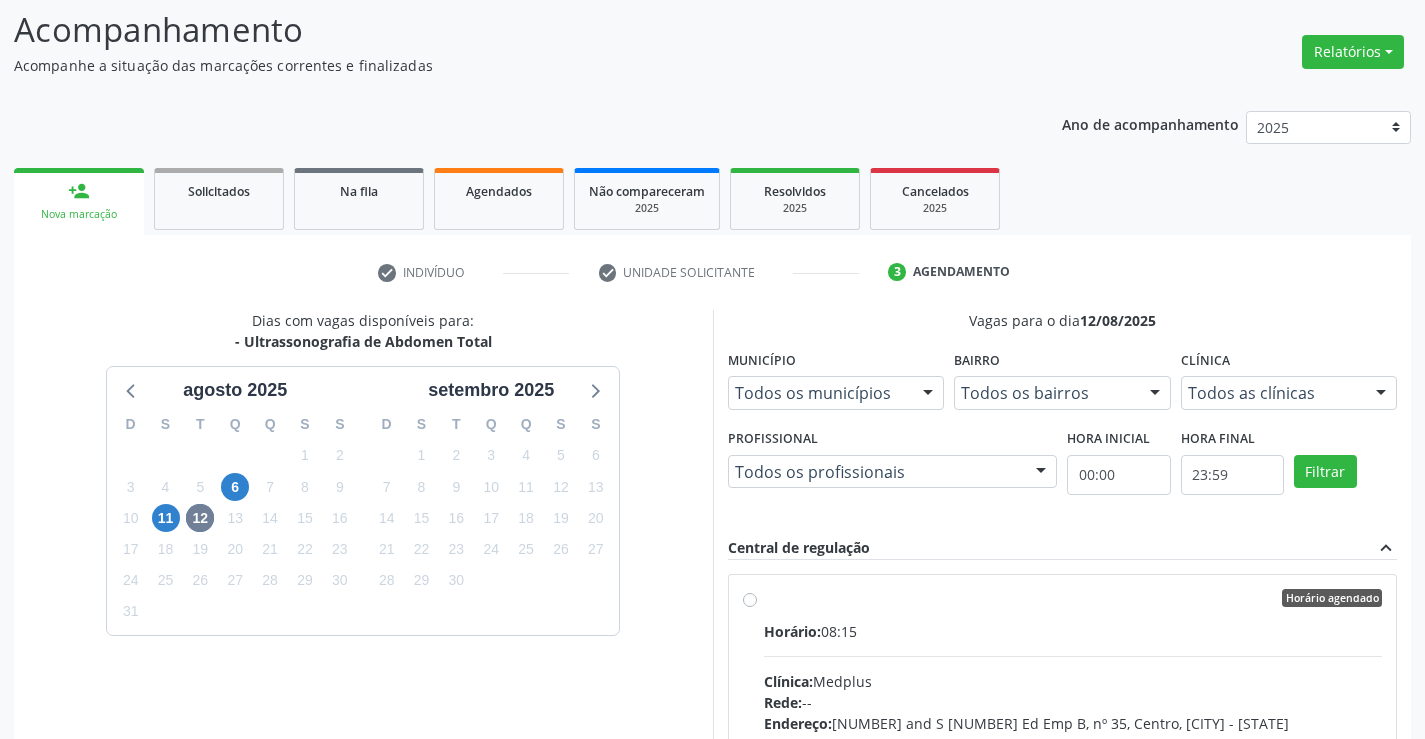 click on "Horário agendado
Horário:   08:15
Clínica:  Medplus
Rede:
--
Endereço:   2 and S 204 Ed Emp B, nº 35, Centro, Campo Formoso - BA
Telefone:   --
Profissional:
Lanna Peralva Miranda Rocha
Informações adicionais sobre o atendimento
Idade de atendimento:
de 0 a 120 anos
Gênero(s) atendido(s):
Masculino e Feminino
Informações adicionais:
--" at bounding box center (1073, 742) 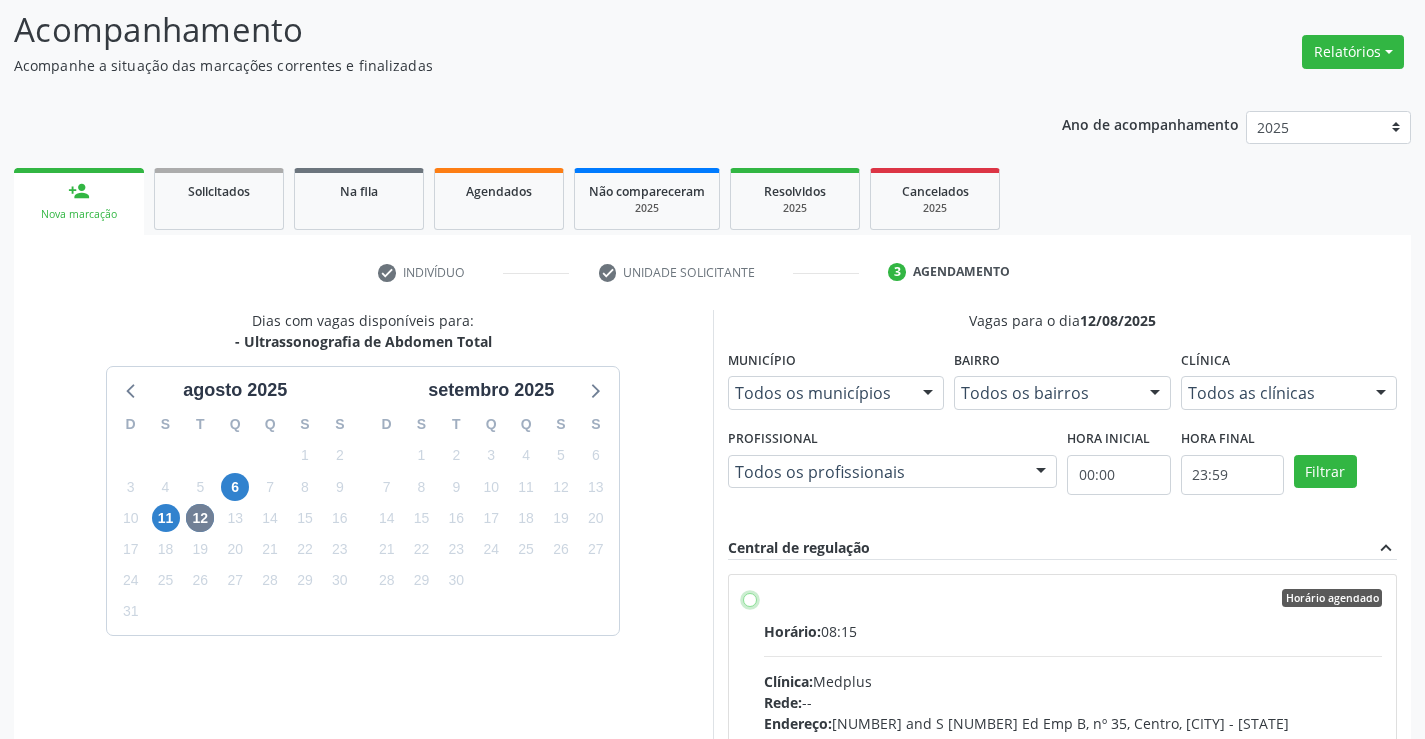 click on "Horário agendado
Horário:   08:15
Clínica:  Medplus
Rede:
--
Endereço:   2 and S 204 Ed Emp B, nº 35, Centro, Campo Formoso - BA
Telefone:   --
Profissional:
Lanna Peralva Miranda Rocha
Informações adicionais sobre o atendimento
Idade de atendimento:
de 0 a 120 anos
Gênero(s) atendido(s):
Masculino e Feminino
Informações adicionais:
--" at bounding box center [750, 598] 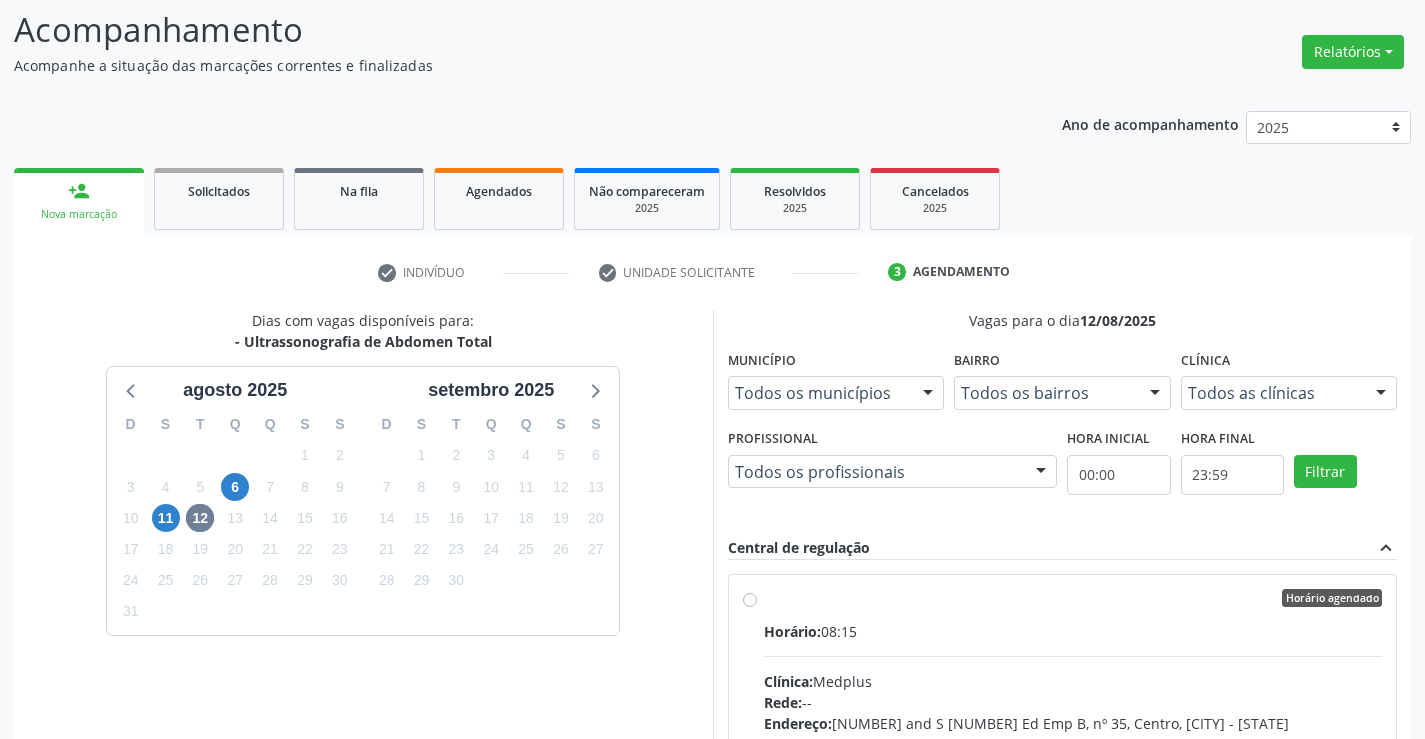 radio on "true" 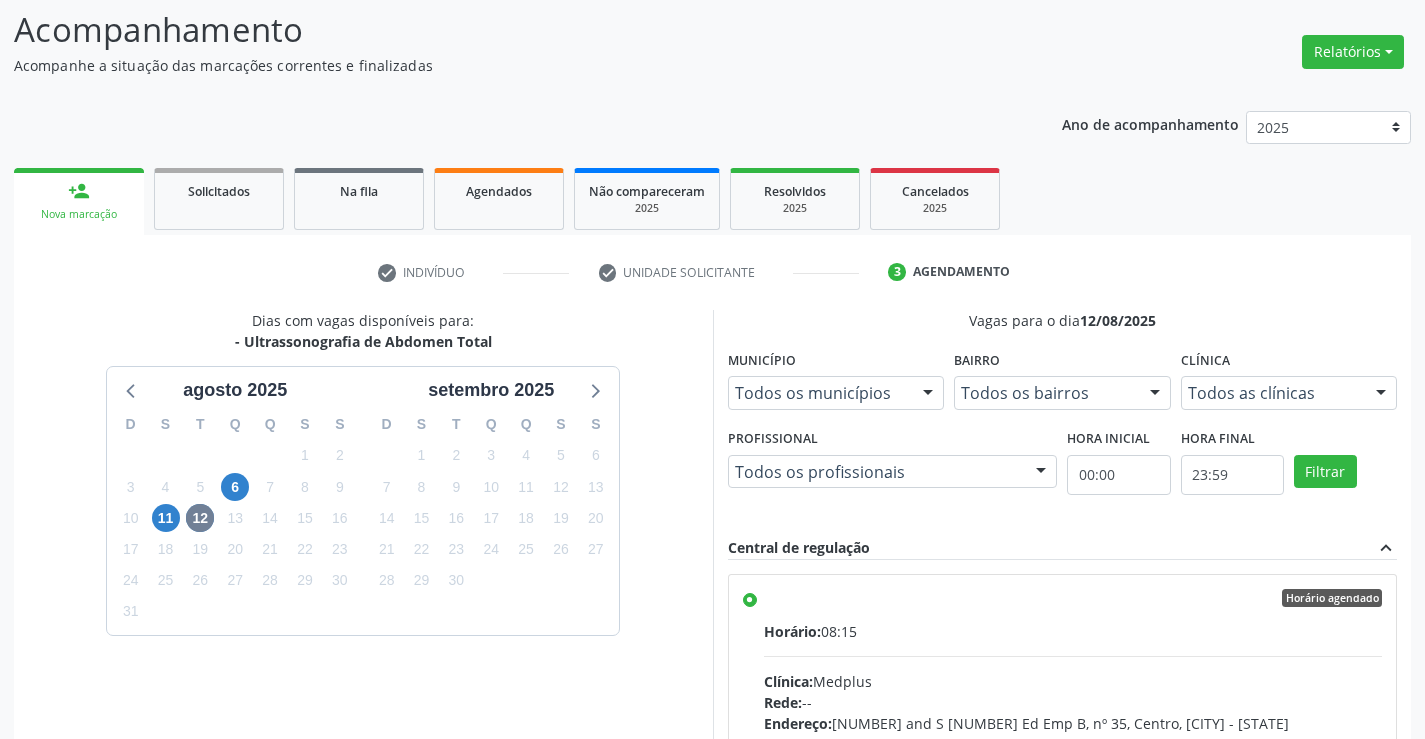 click on "Horário agendado
Horário:   08:15
Clínica:  Medplus
Rede:
--
Endereço:   2 and S 204 Ed Emp B, nº 35, Centro, Campo Formoso - BA
Telefone:   --
Profissional:
Lanna Peralva Miranda Rocha
Informações adicionais sobre o atendimento
Idade de atendimento:
de 0 a 120 anos
Gênero(s) atendido(s):
Masculino e Feminino
Informações adicionais:
--" at bounding box center (1073, 742) 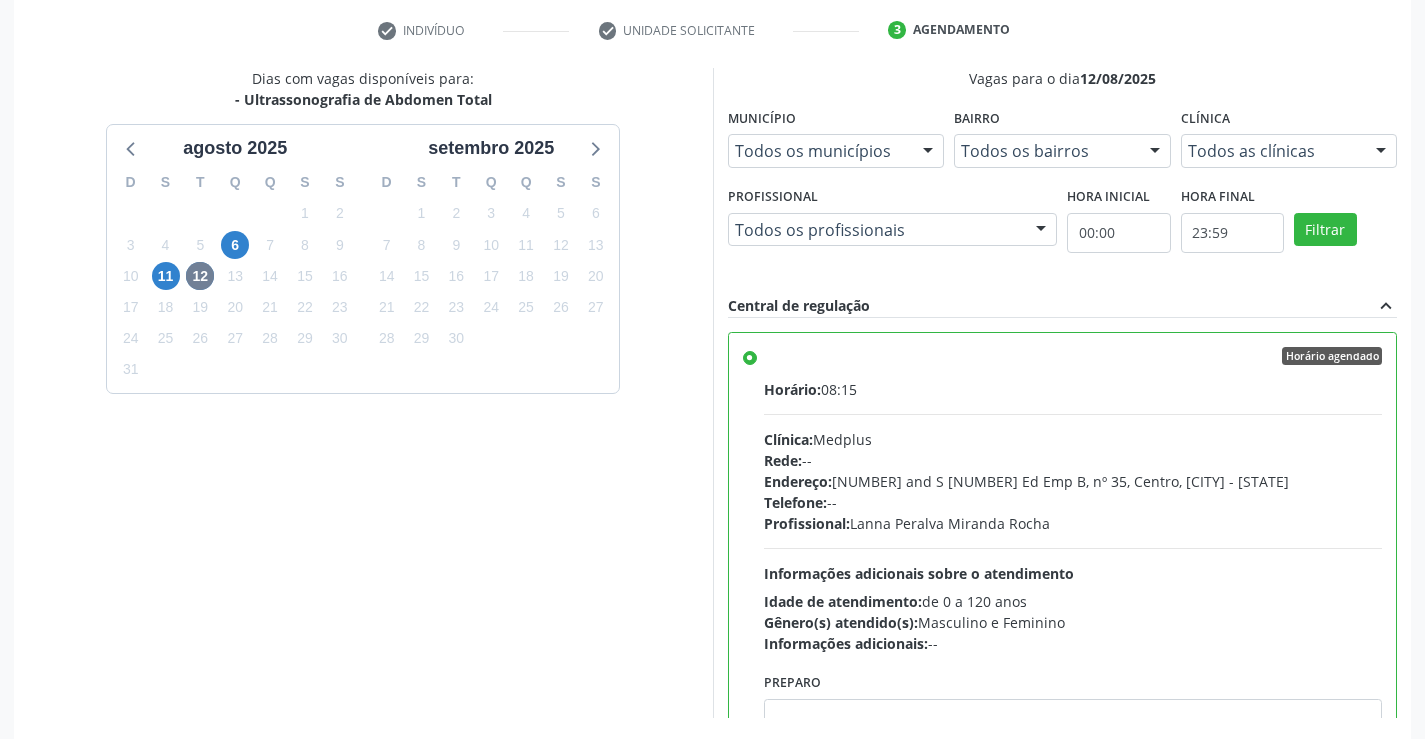 scroll, scrollTop: 456, scrollLeft: 0, axis: vertical 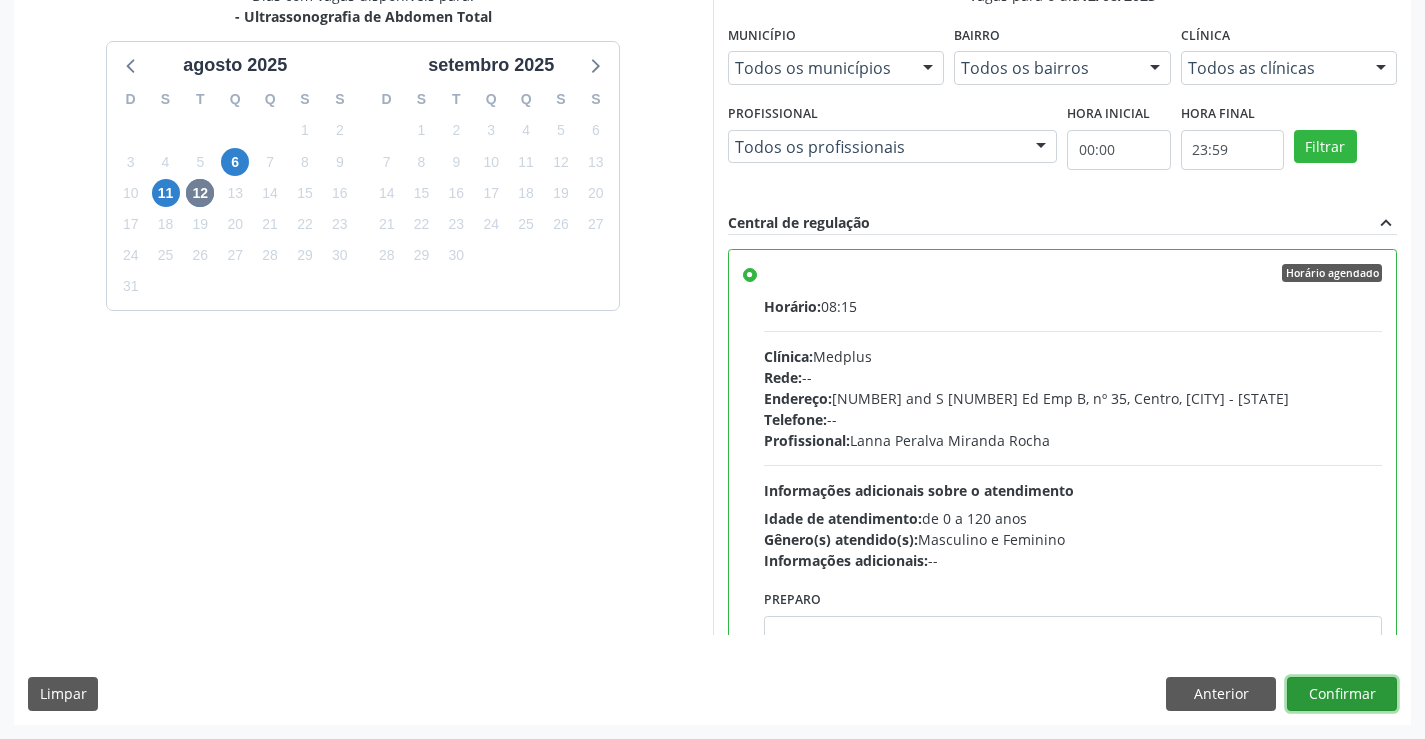 click on "Confirmar" at bounding box center [1342, 694] 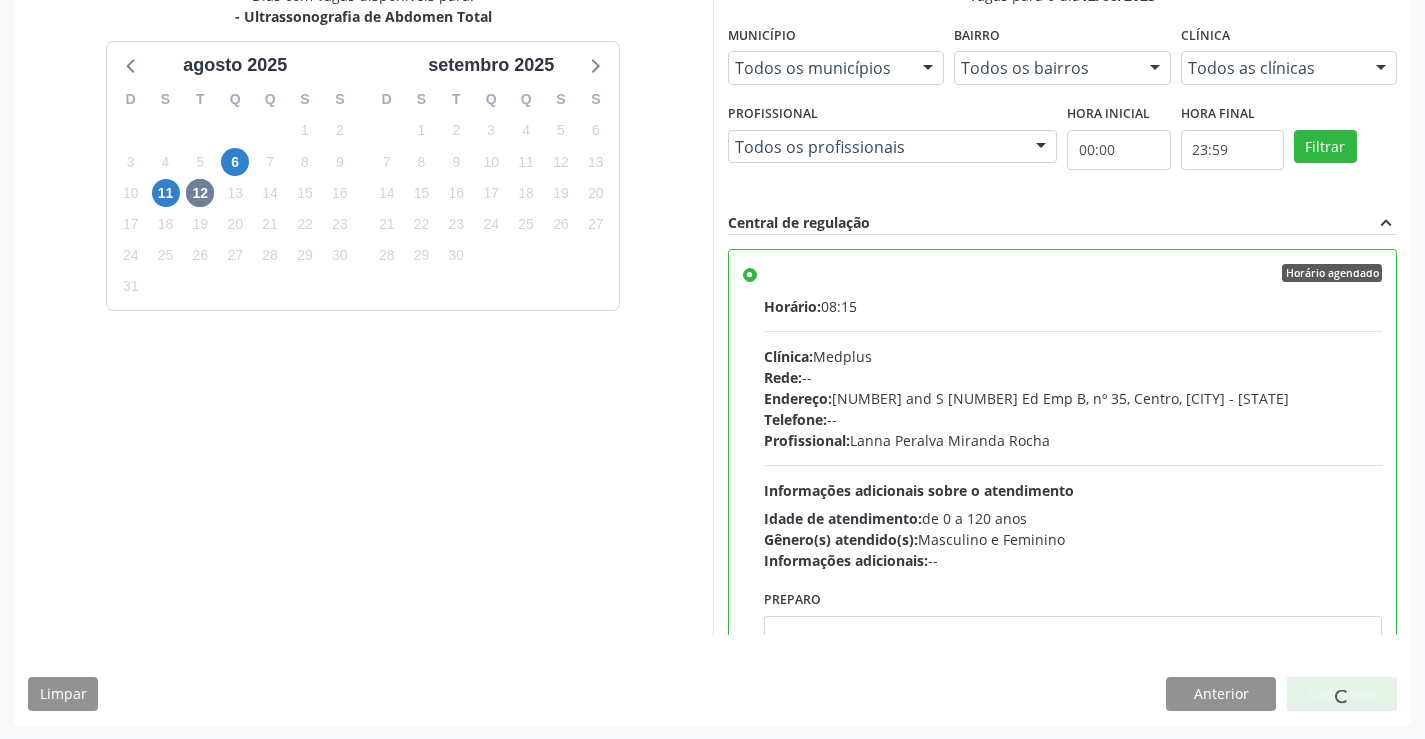 scroll, scrollTop: 0, scrollLeft: 0, axis: both 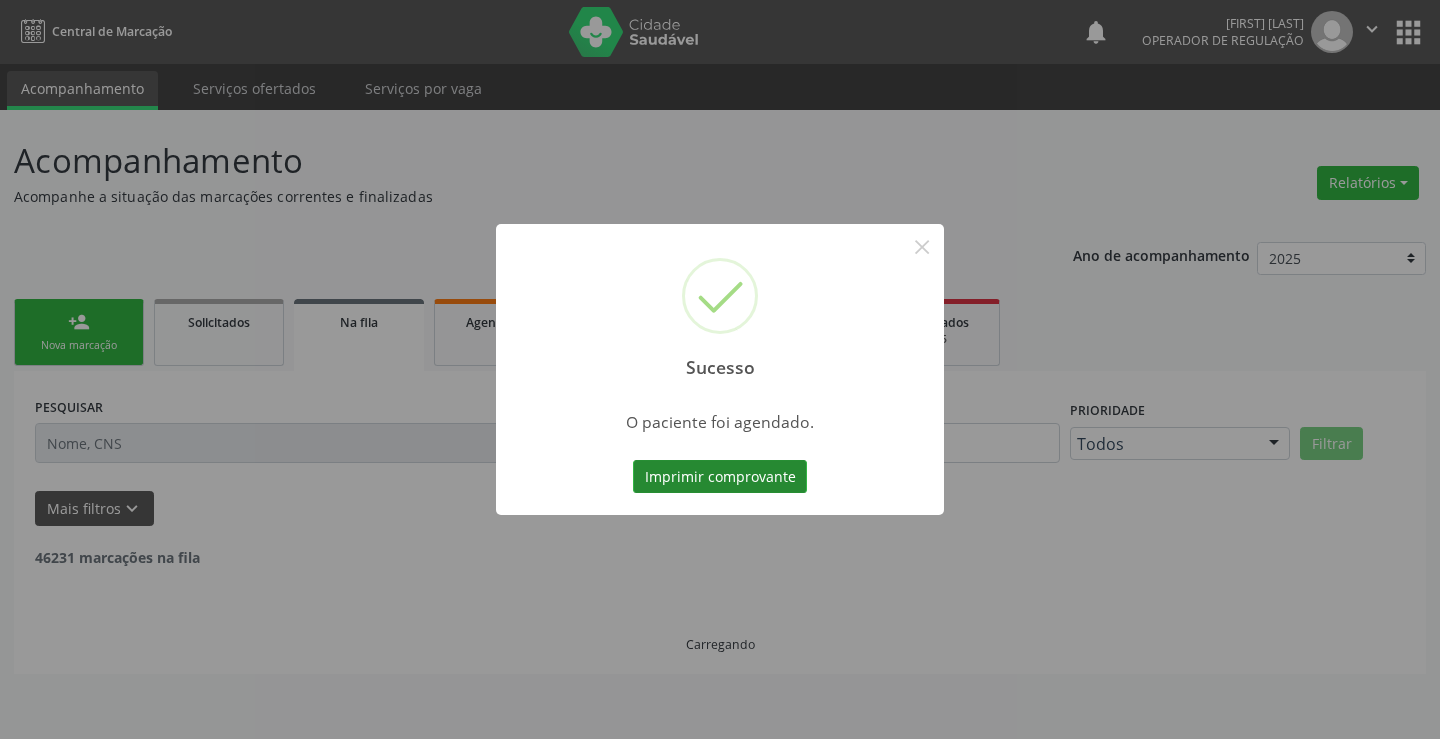 click on "Imprimir comprovante" at bounding box center (720, 477) 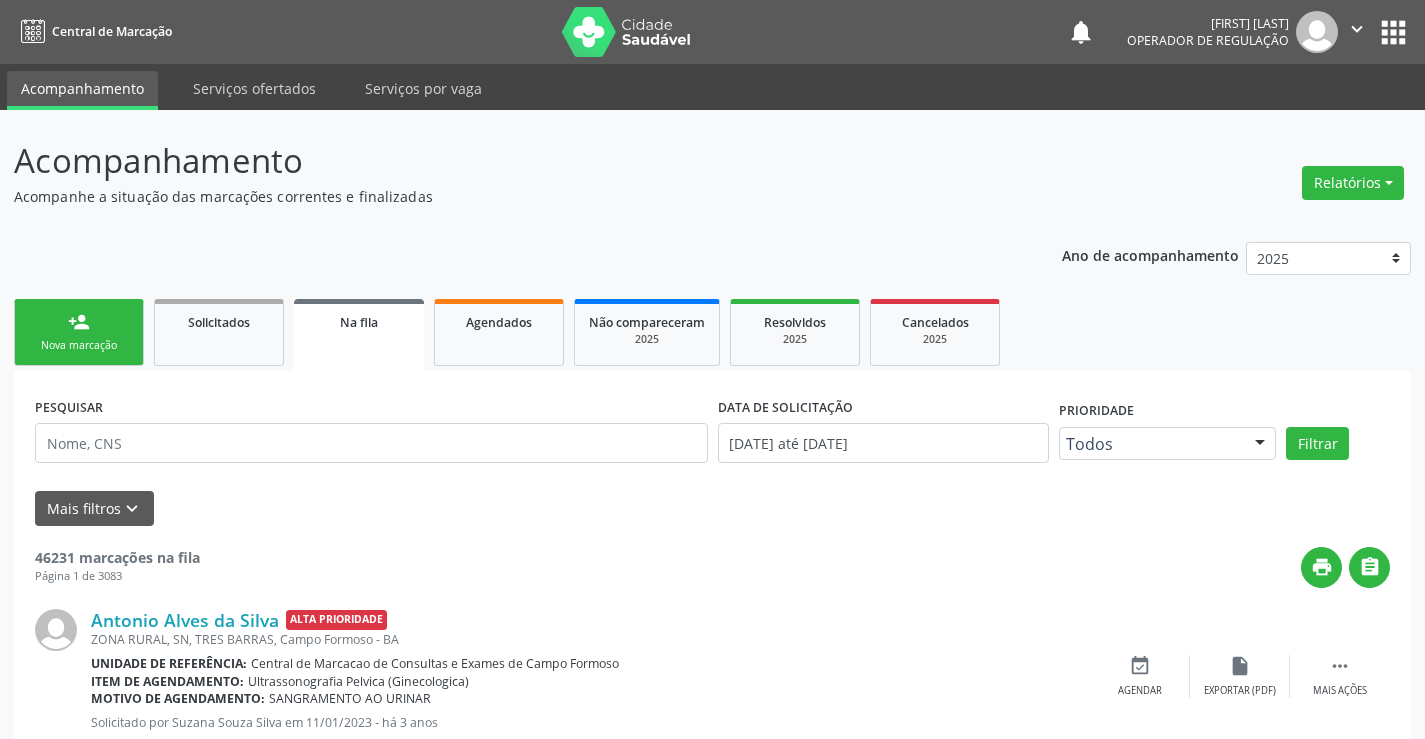 click on "person_add
Nova marcação" at bounding box center [79, 332] 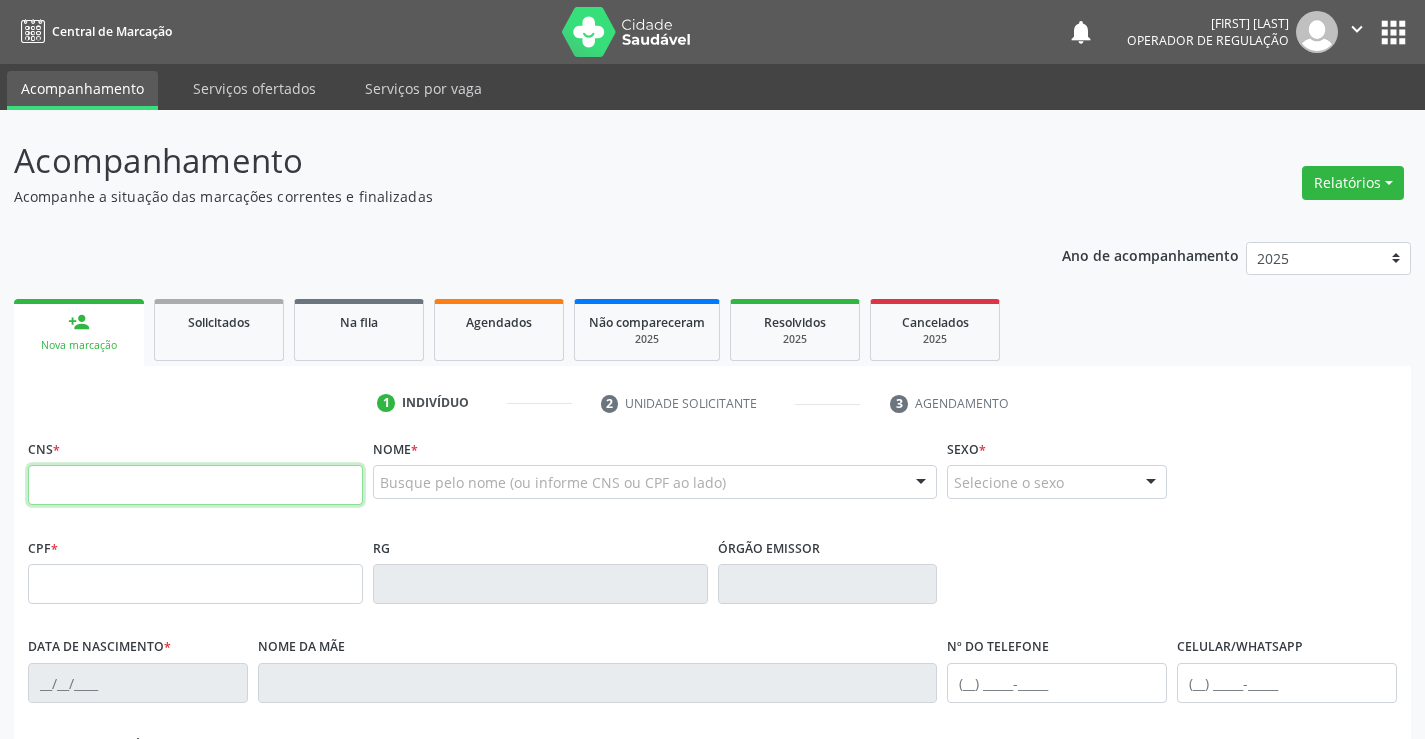 click at bounding box center [195, 485] 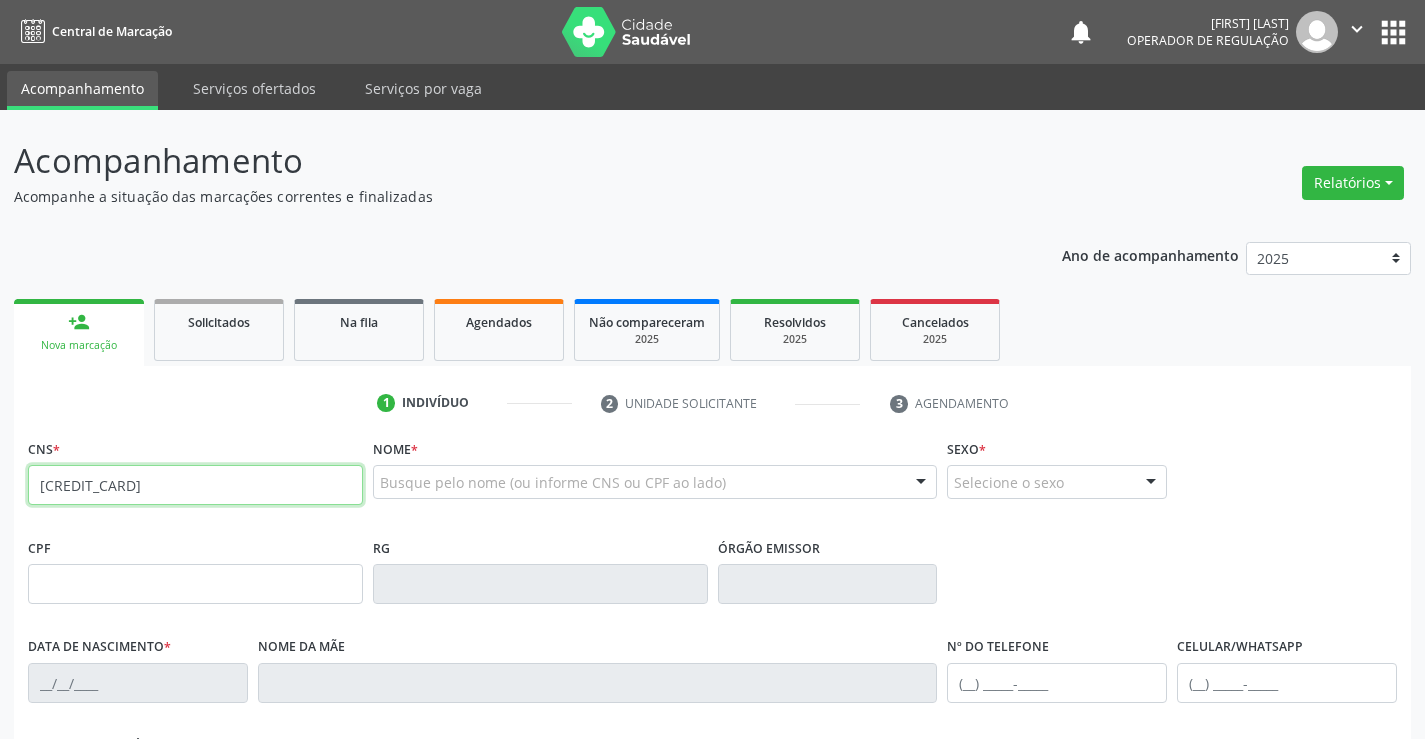type on "705 0002 1502 2659" 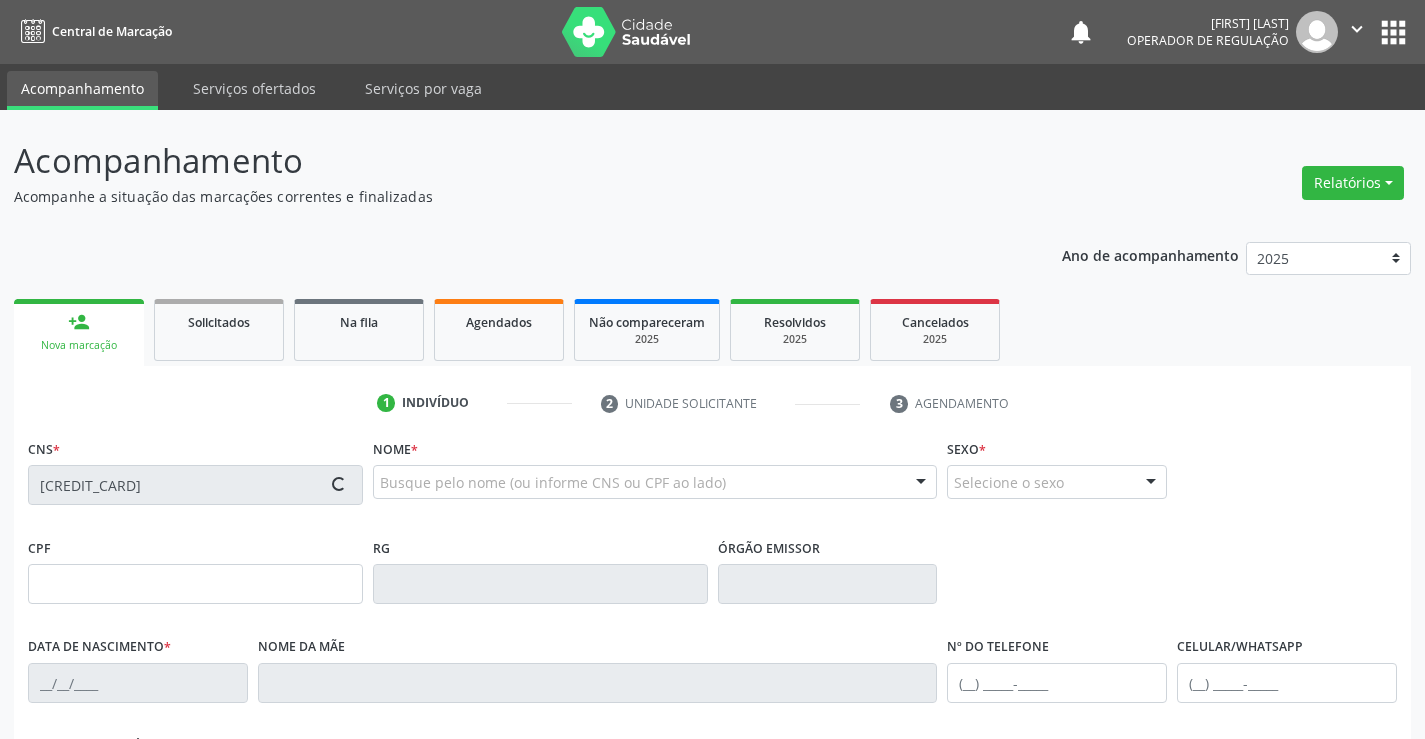 type on "584488142" 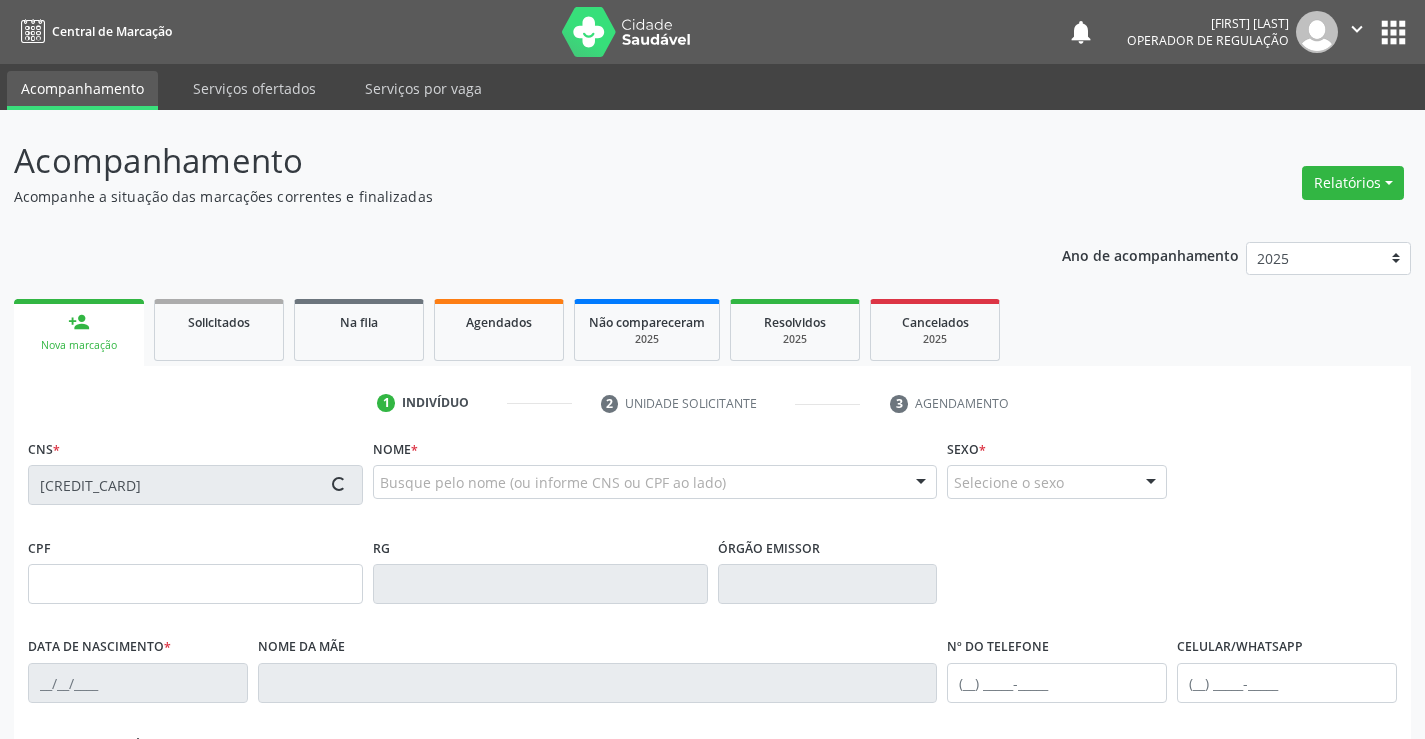 type on "16/02/1982" 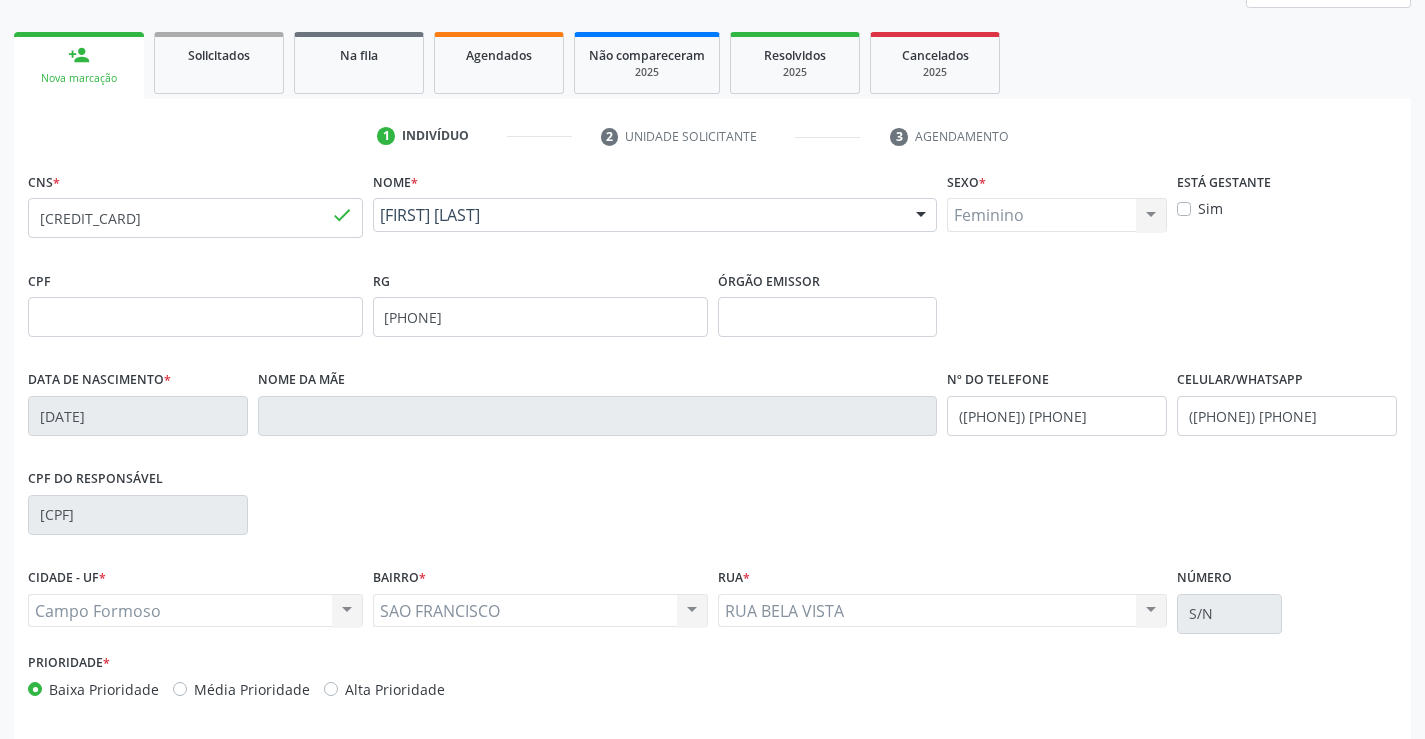 scroll, scrollTop: 345, scrollLeft: 0, axis: vertical 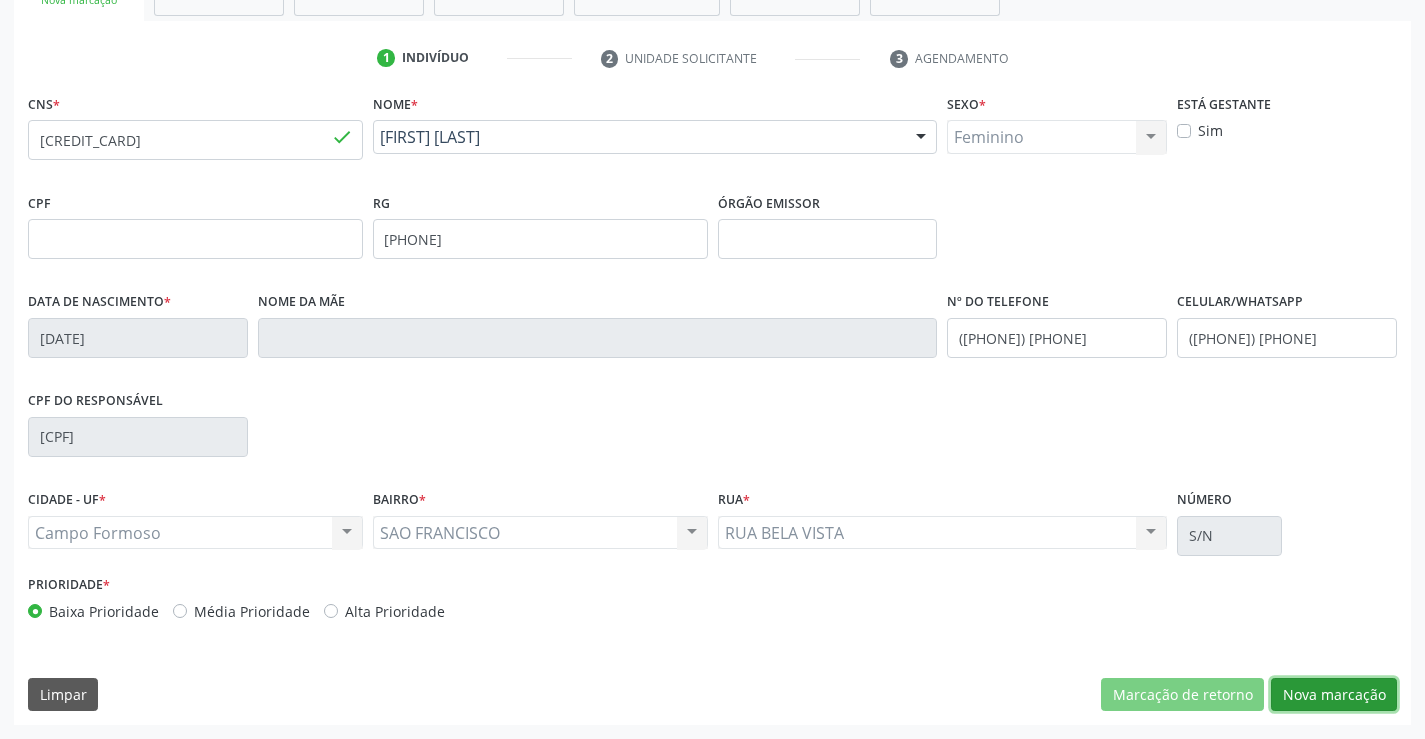 click on "Nova marcação" at bounding box center (1334, 695) 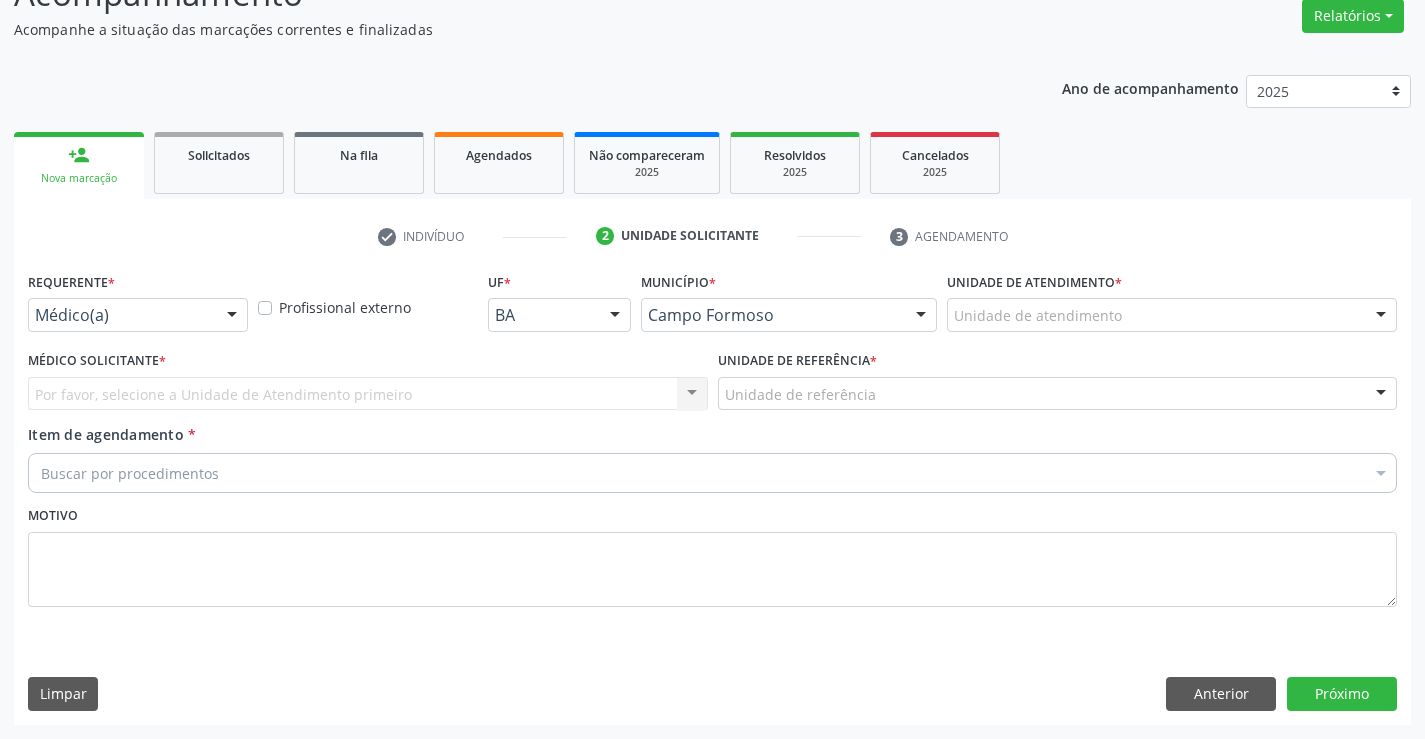 scroll, scrollTop: 167, scrollLeft: 0, axis: vertical 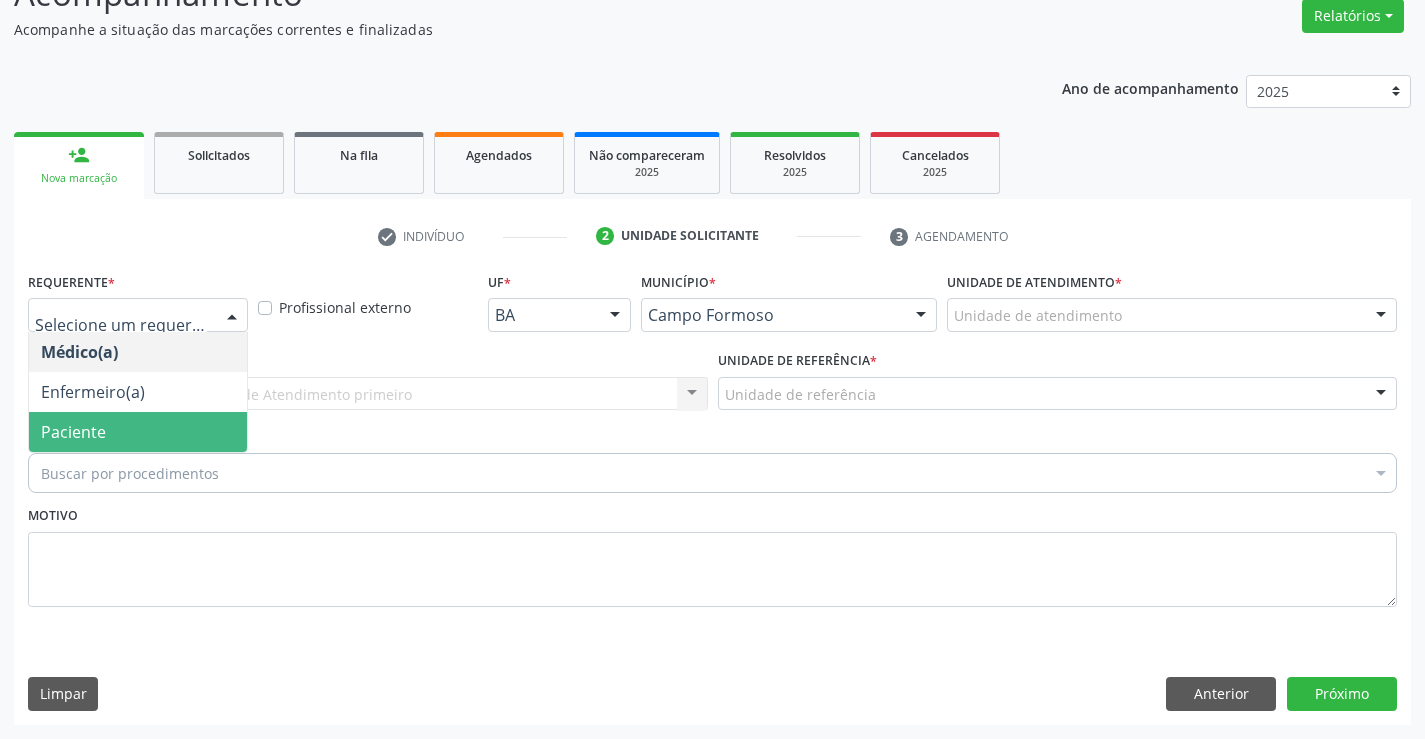 click on "Paciente" at bounding box center (138, 432) 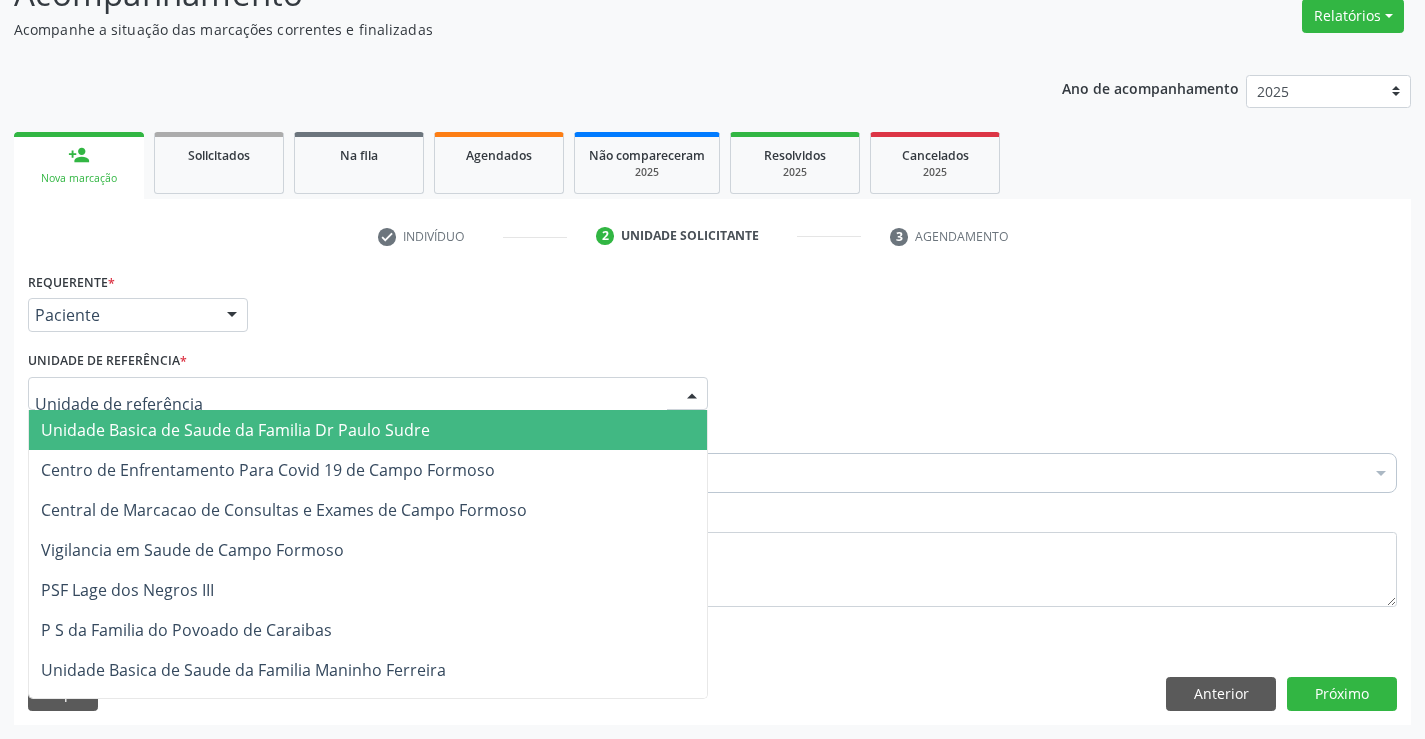 click on "Unidade Basica de Saude da Familia Dr Paulo Sudre" at bounding box center [235, 430] 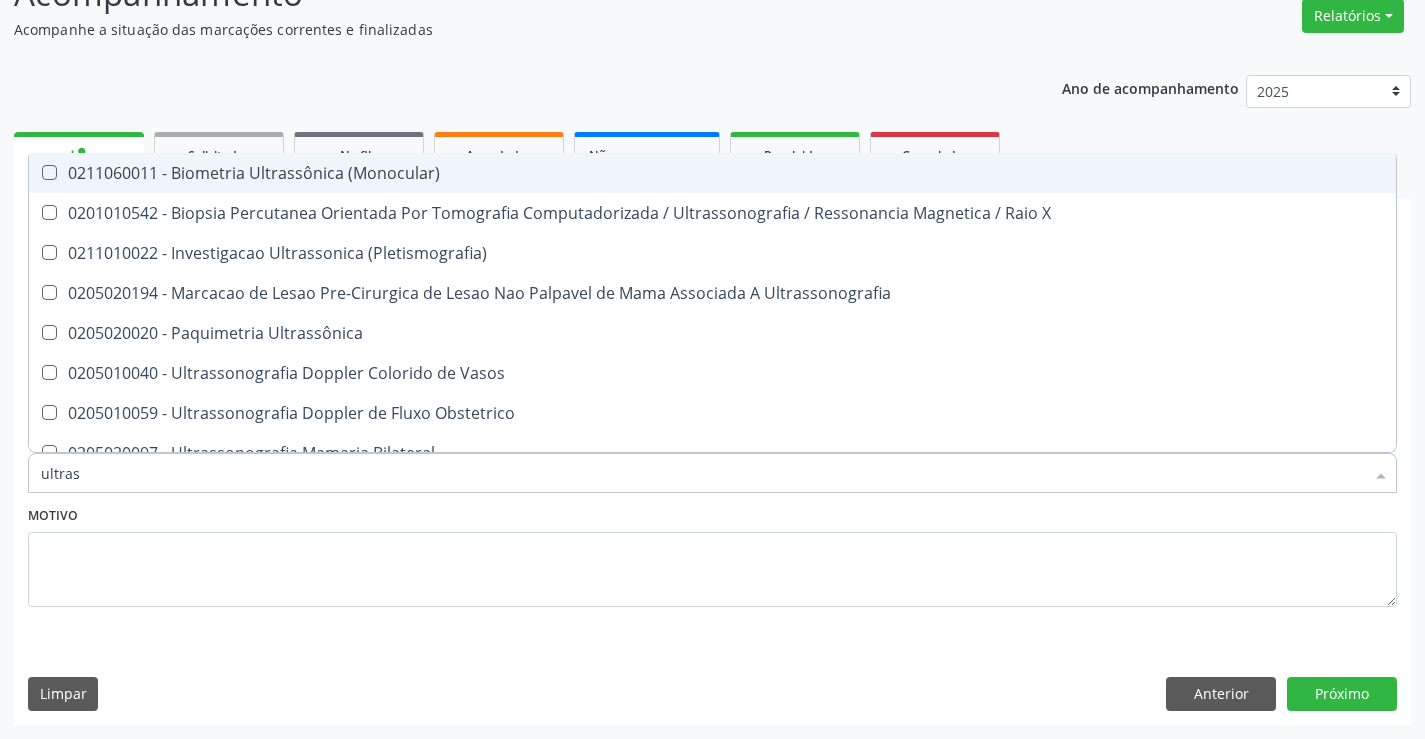 type on "ultrass" 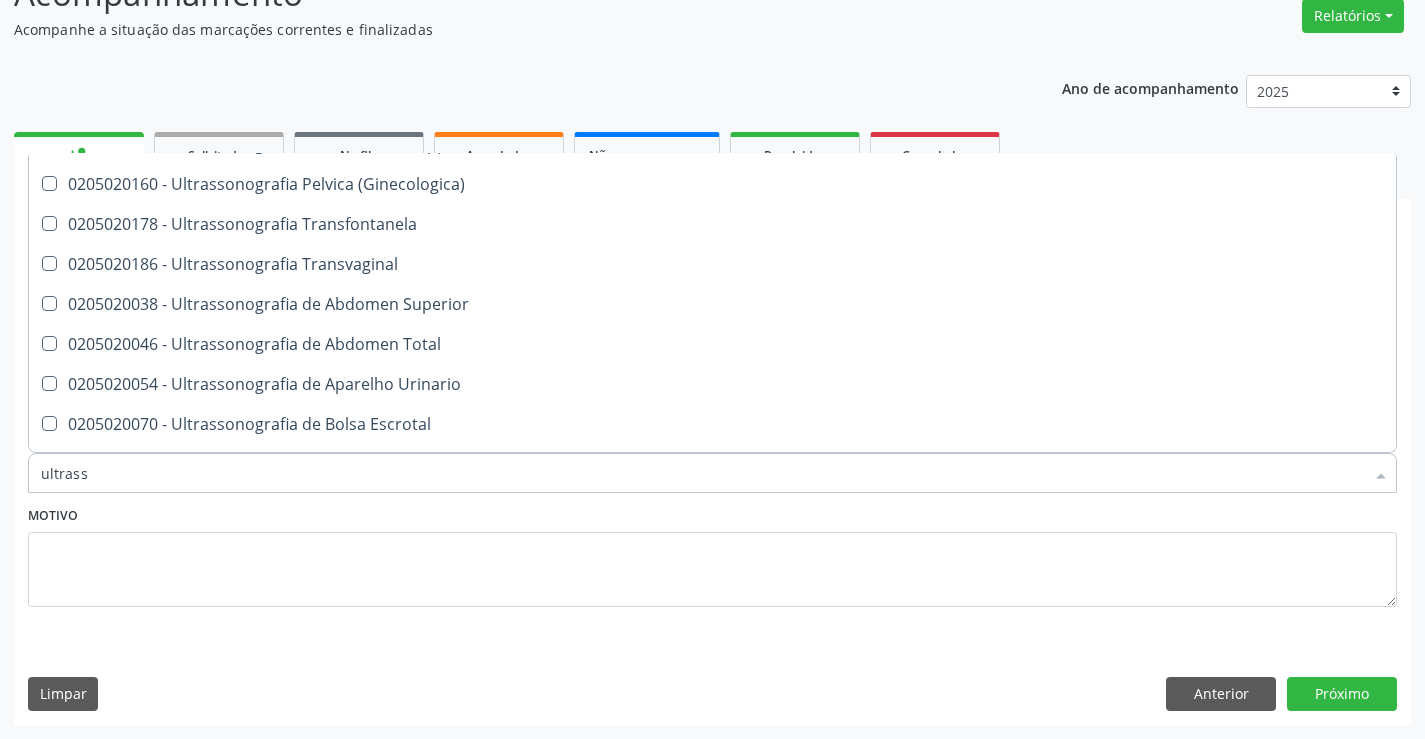 scroll, scrollTop: 400, scrollLeft: 0, axis: vertical 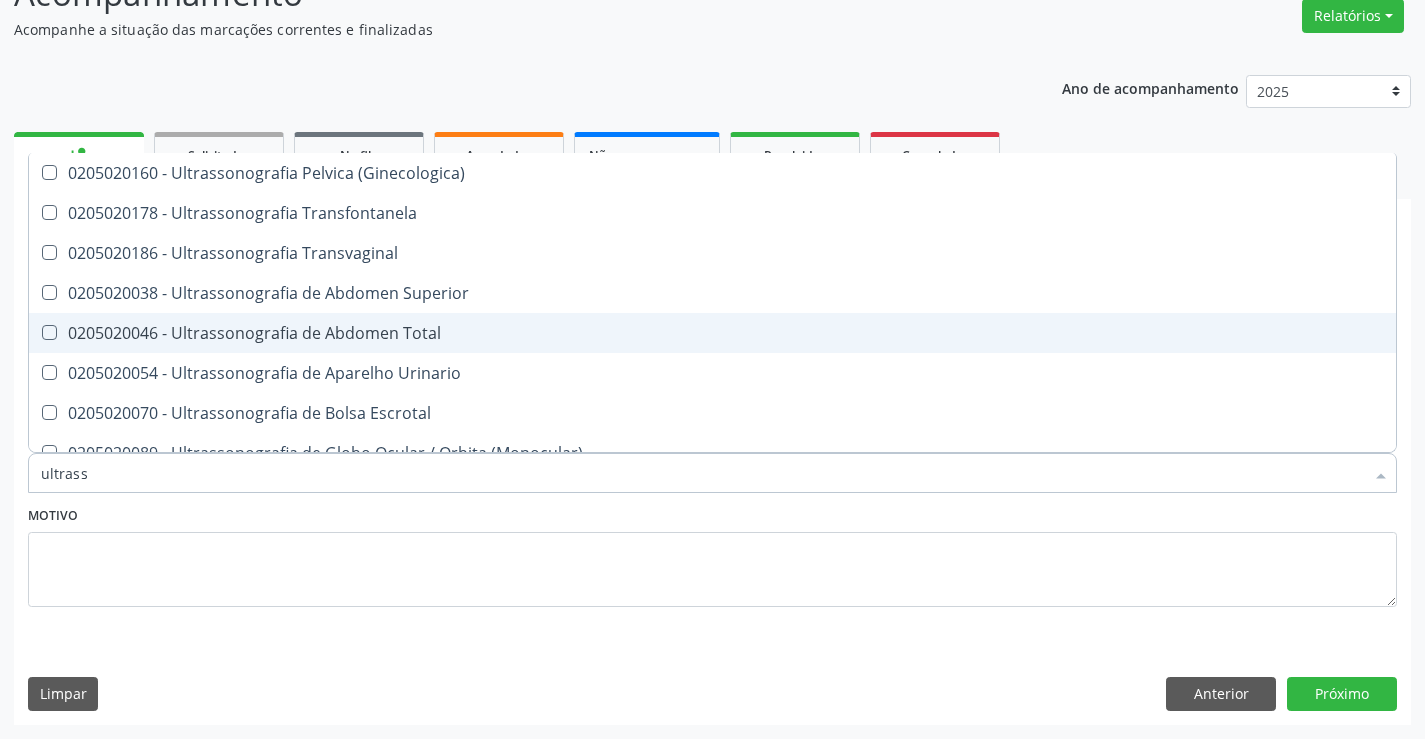 click on "0205020046 - Ultrassonografia de Abdomen Total" at bounding box center [712, 333] 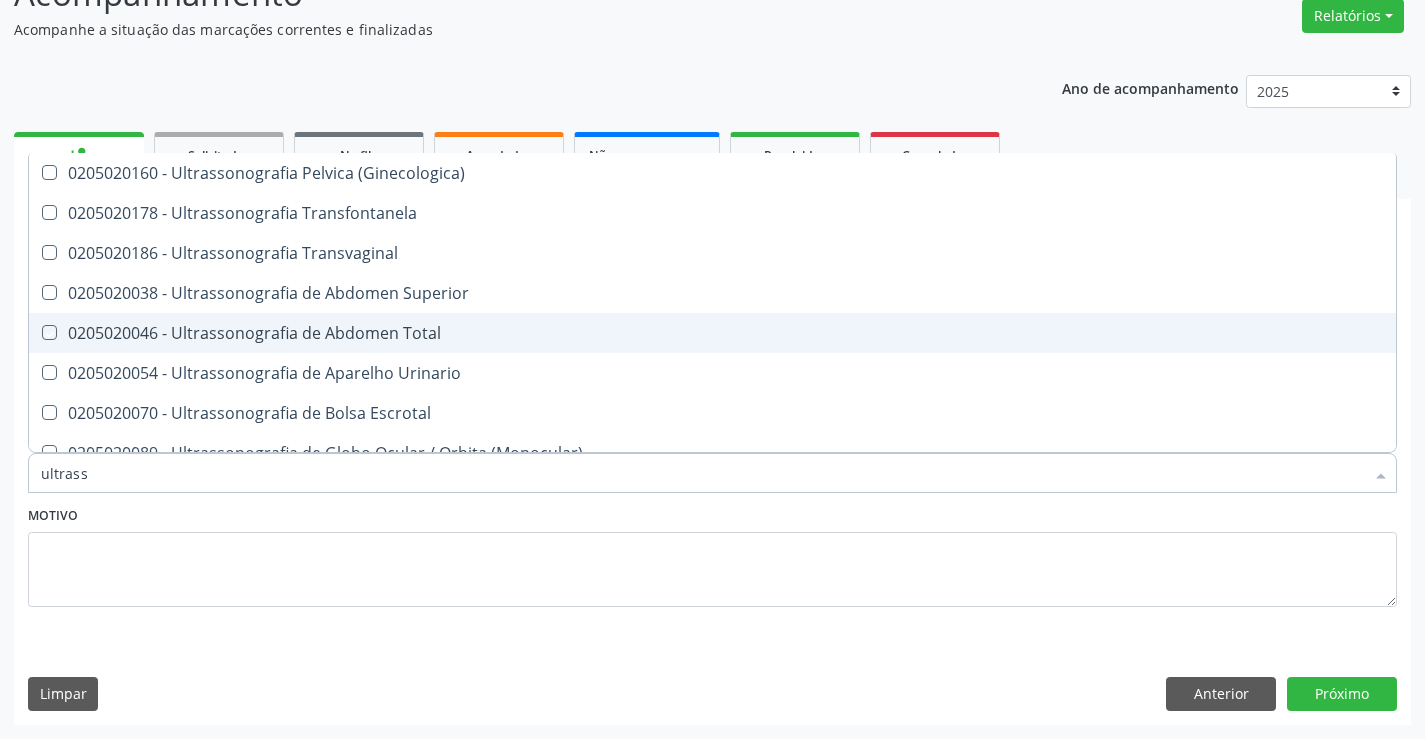 click on "0205020046 - Ultrassonografia de Abdomen Total" at bounding box center [712, 333] 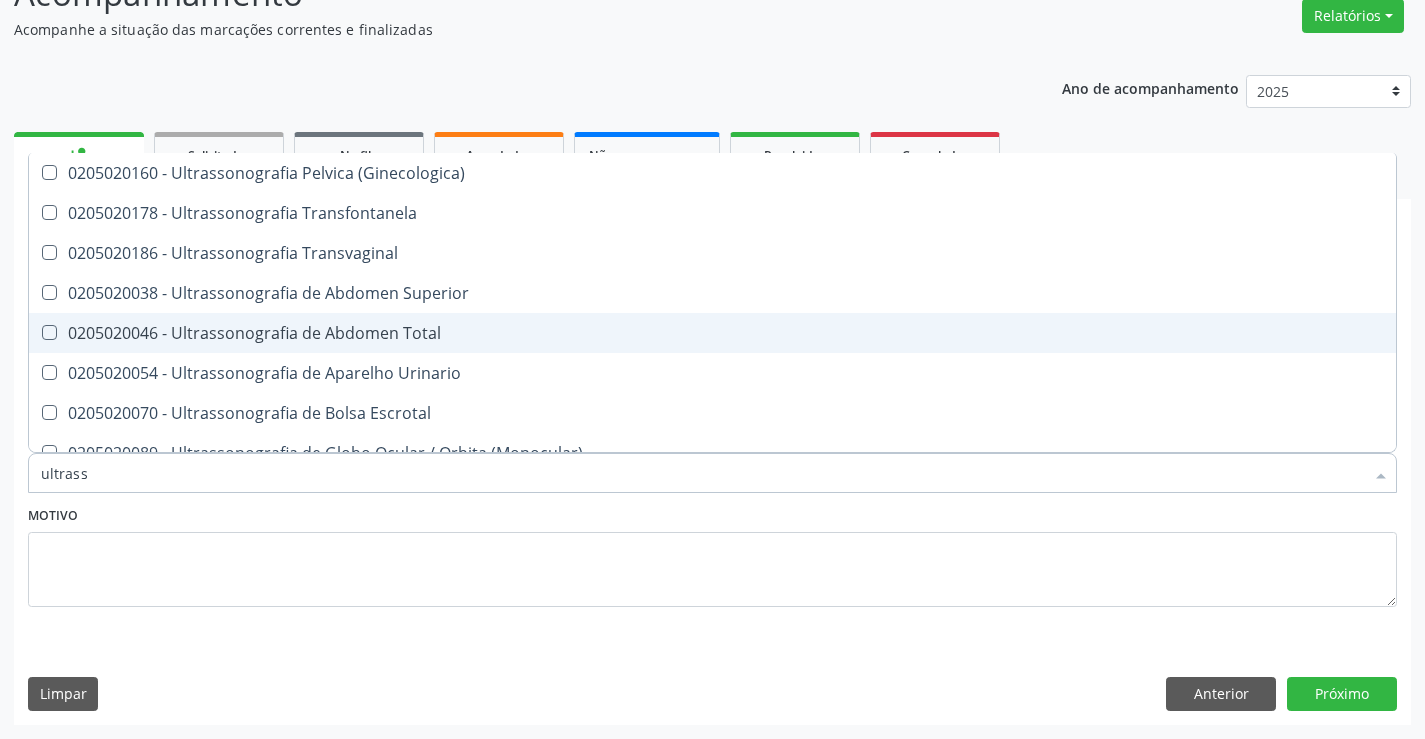 checkbox on "false" 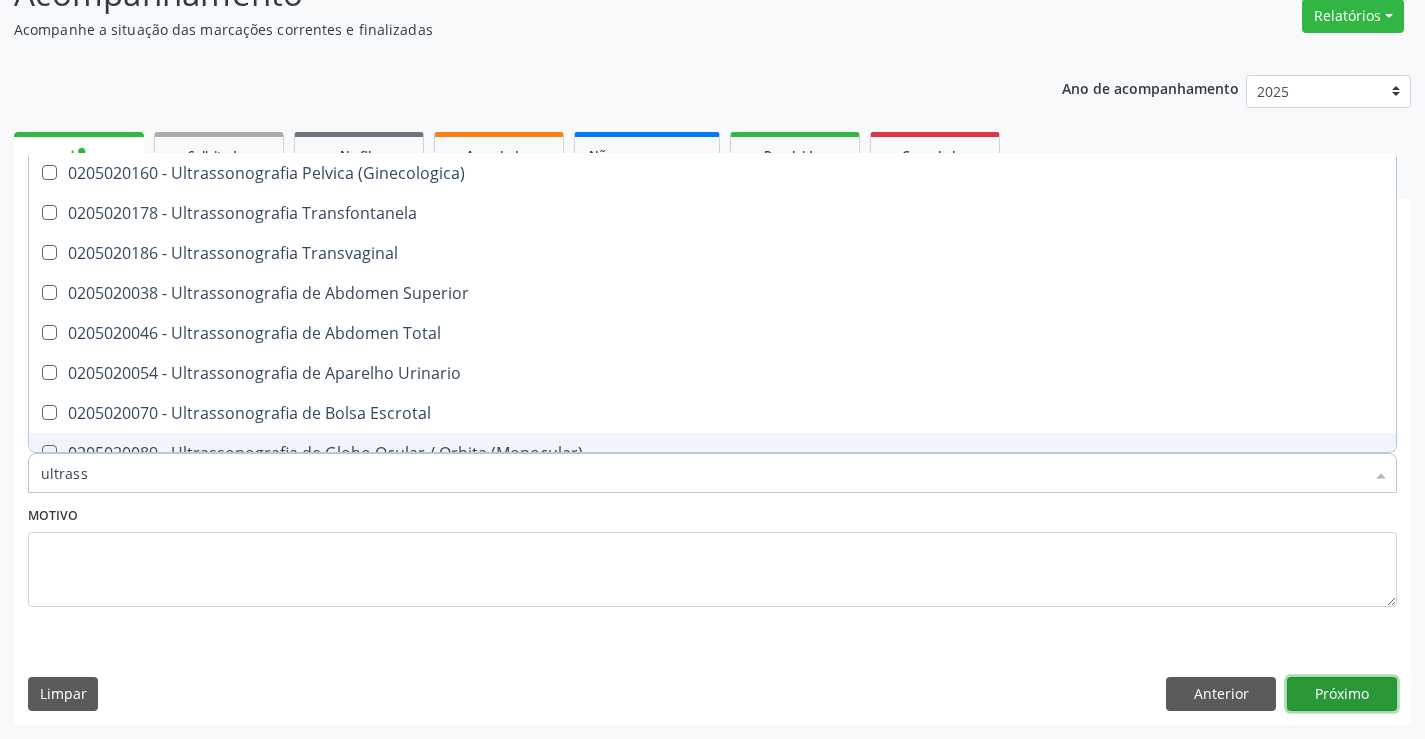click on "Próximo" at bounding box center (1342, 694) 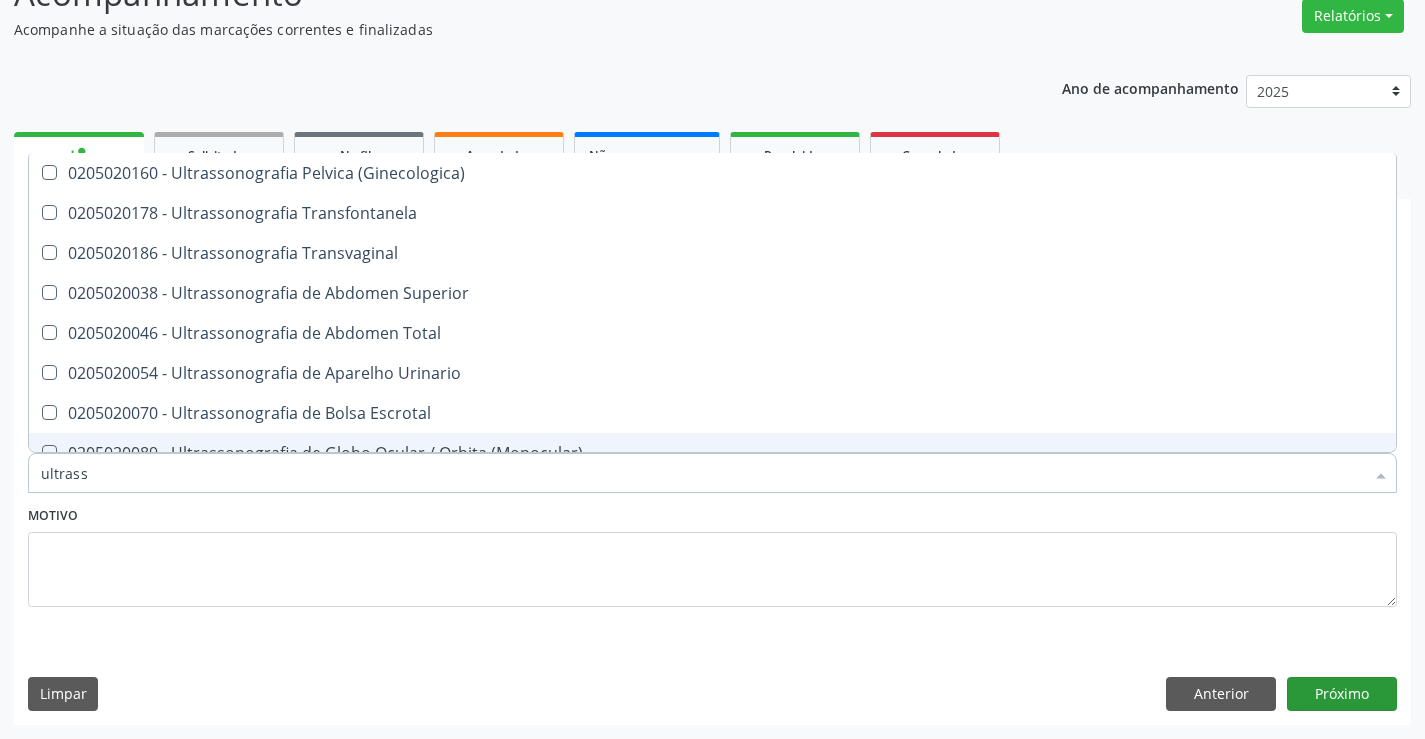 click on "Requerente
*
Paciente         Médico(a)   Enfermeiro(a)   Paciente
Nenhum resultado encontrado para: "   "
Não há nenhuma opção para ser exibida.
UF
BA         BA
Nenhum resultado encontrado para: "   "
Não há nenhuma opção para ser exibida.
Município
Campo Formoso         Campo Formoso
Nenhum resultado encontrado para: "   "
Não há nenhuma opção para ser exibida.
Médico Solicitante
Por favor, selecione a Unidade de Atendimento primeiro
Nenhum resultado encontrado para: "   "
Não há nenhuma opção para ser exibida.
Unidade de referência
*
Unidade Basica de Saude da Familia Dr Paulo Sudre         Unidade Basica de Saude da Familia Dr Paulo Sudre   Centro de Enfrentamento Para Covid 19 de Campo Formoso       PSF Lage dos Negros III" at bounding box center [712, 495] 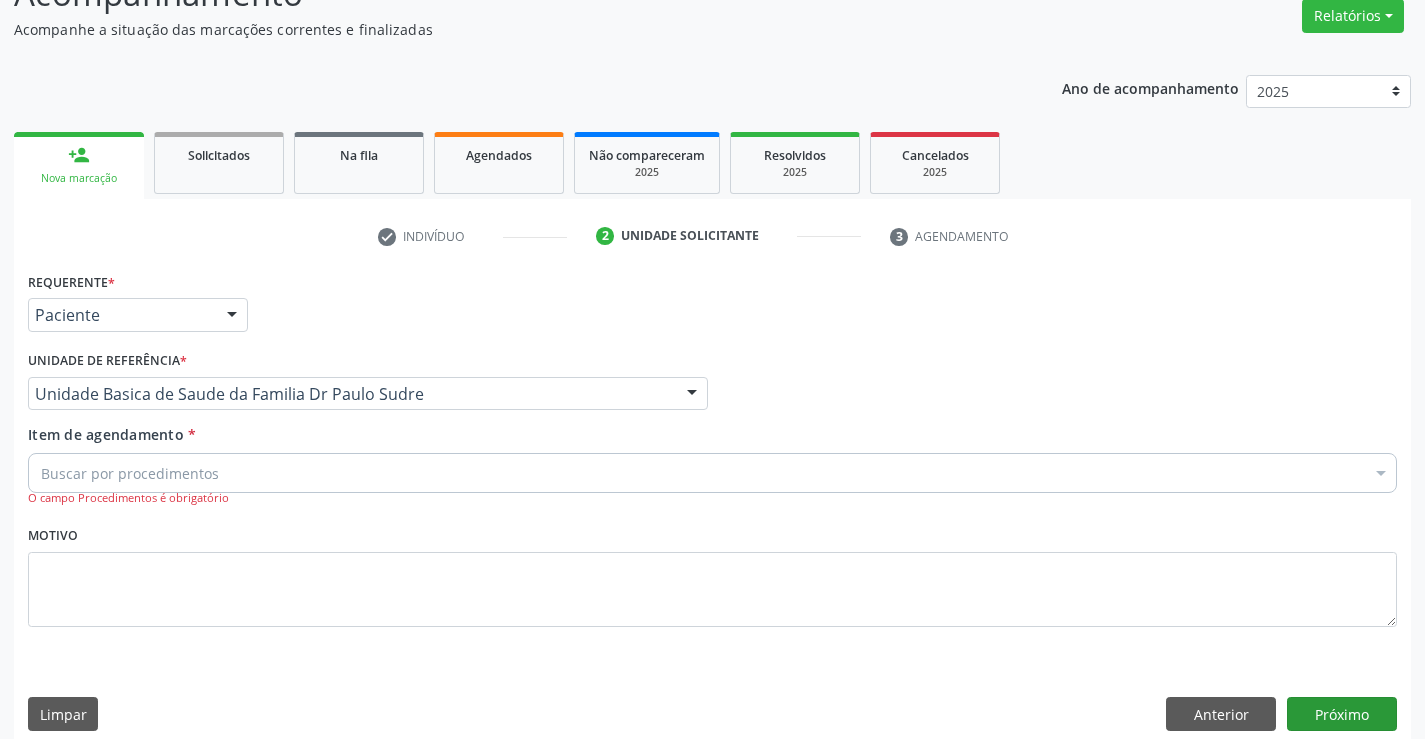scroll, scrollTop: 0, scrollLeft: 0, axis: both 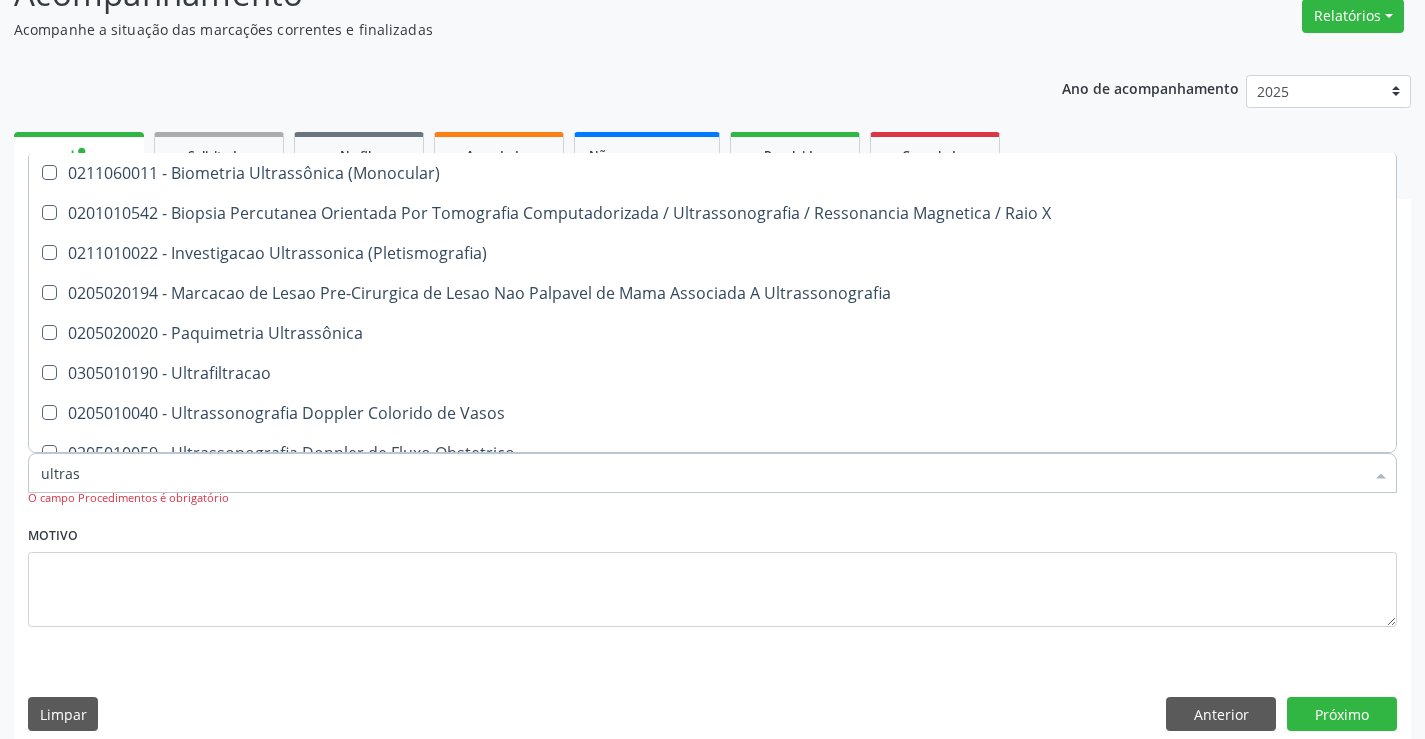 type on "ultrass" 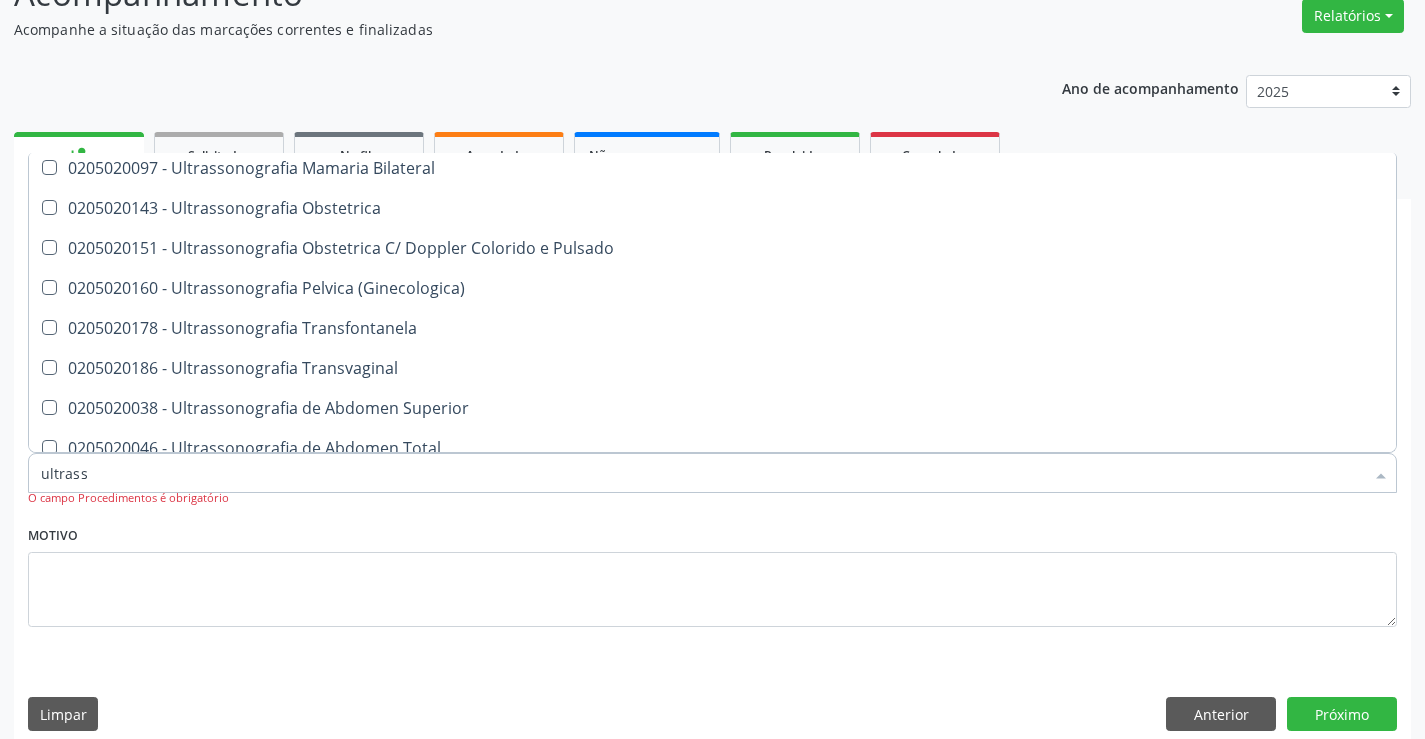 scroll, scrollTop: 300, scrollLeft: 0, axis: vertical 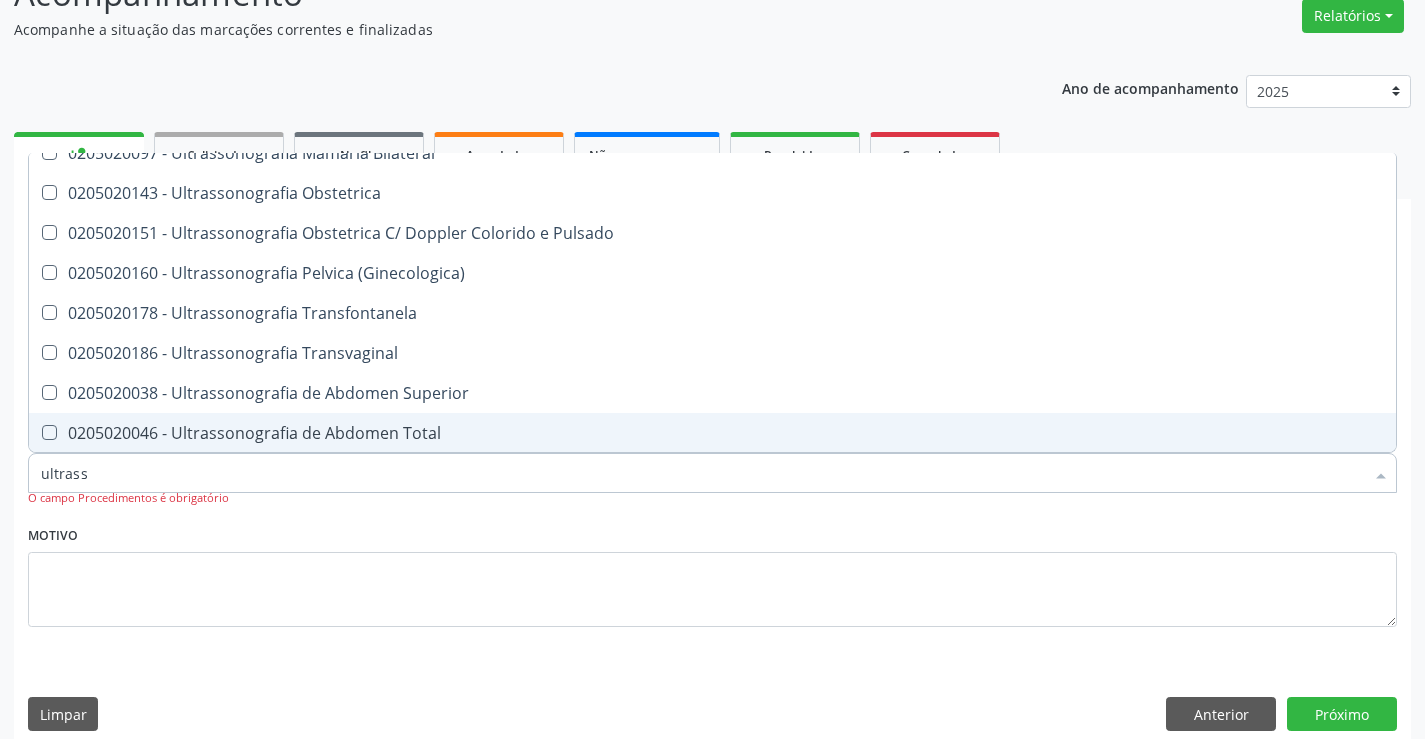 click on "0205020046 - Ultrassonografia de Abdomen Total" at bounding box center [712, 433] 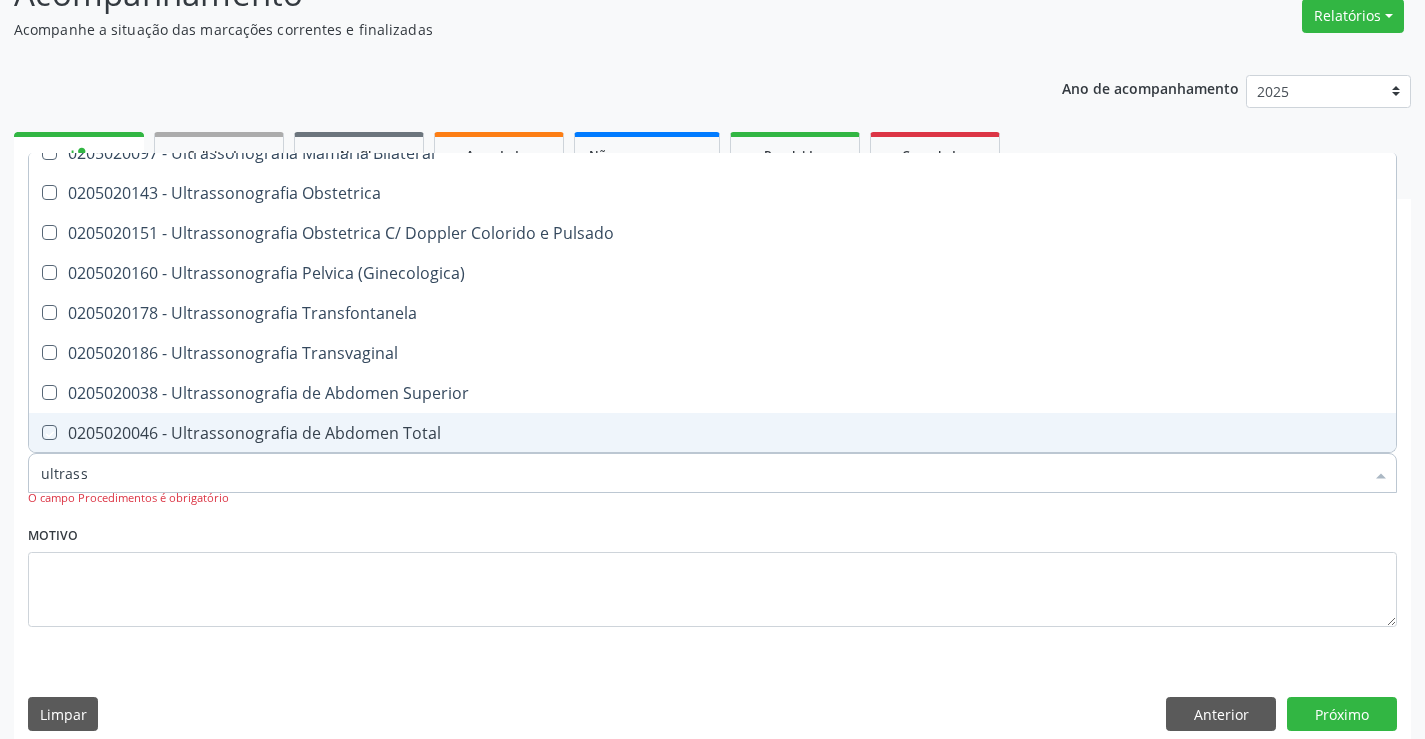 checkbox on "true" 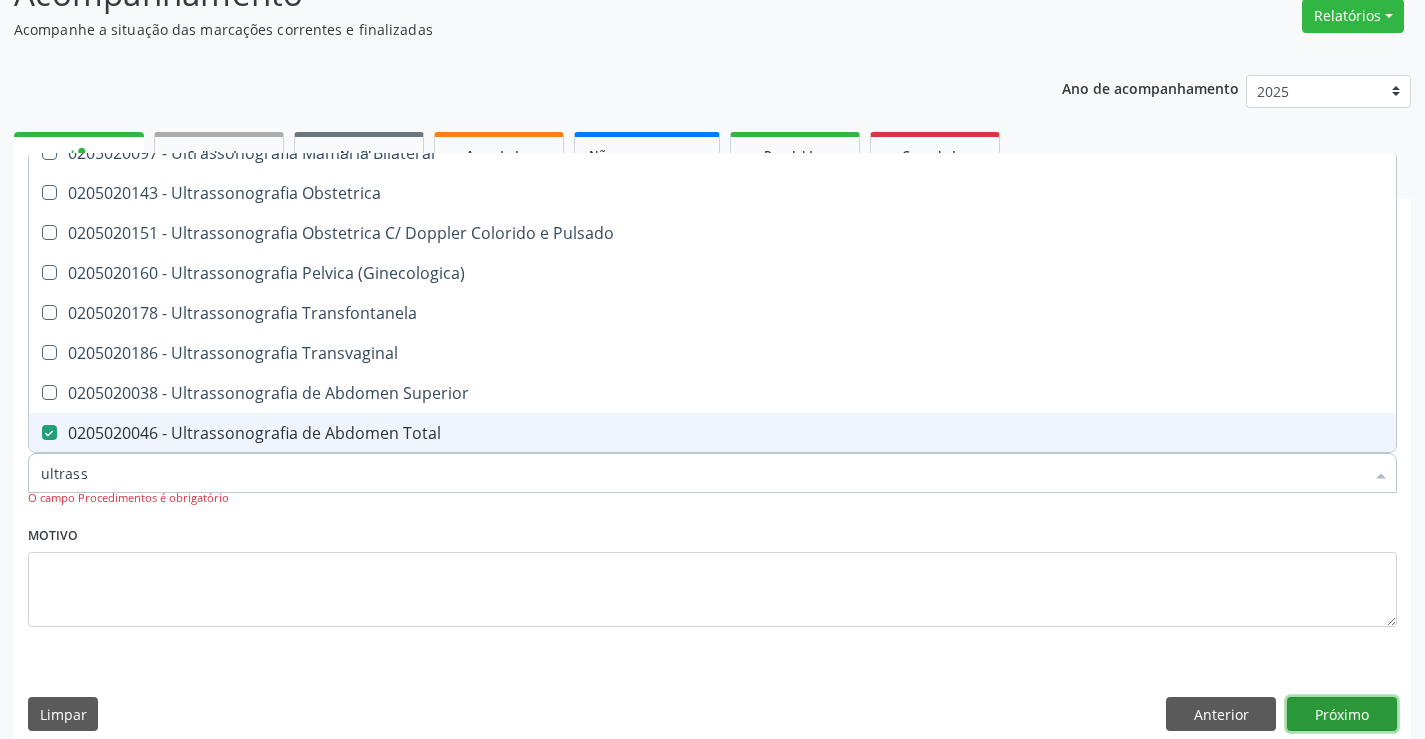 click on "Próximo" at bounding box center [1342, 714] 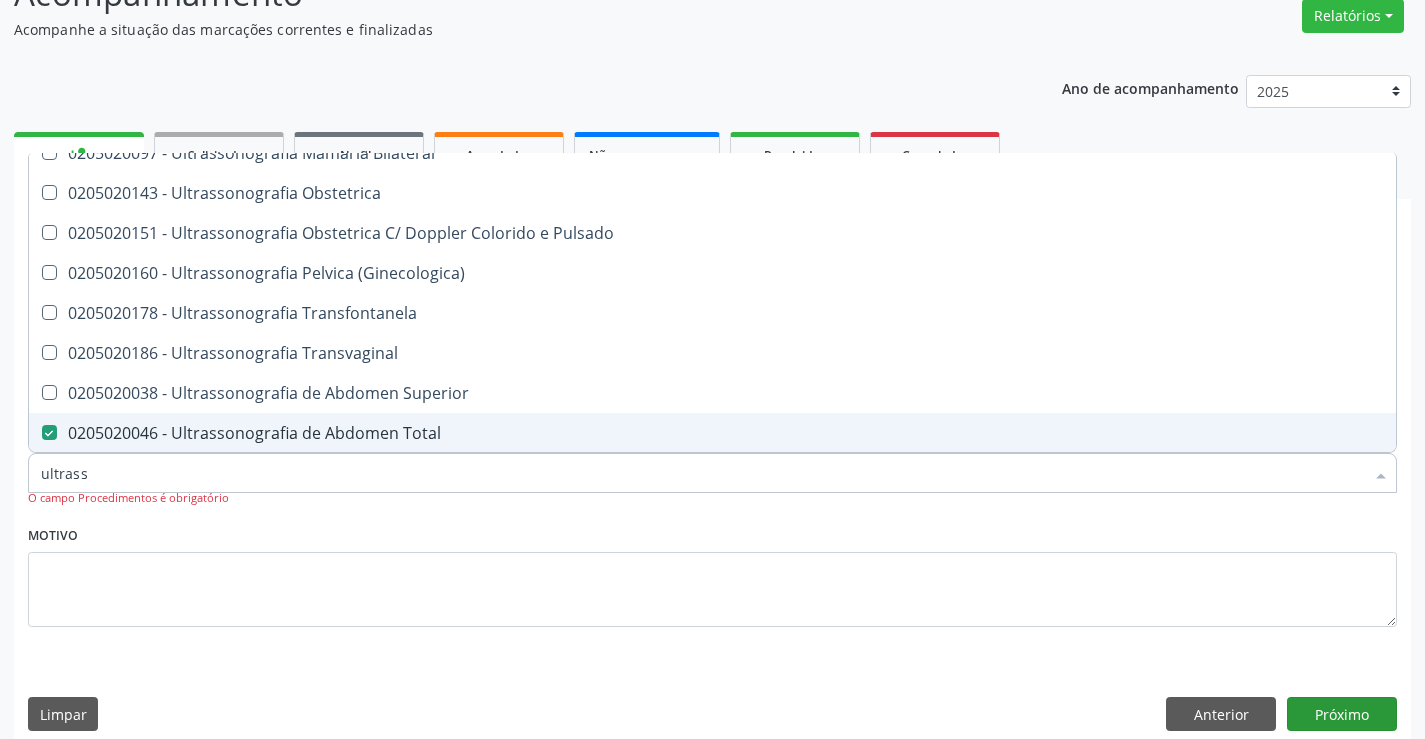 scroll, scrollTop: 131, scrollLeft: 0, axis: vertical 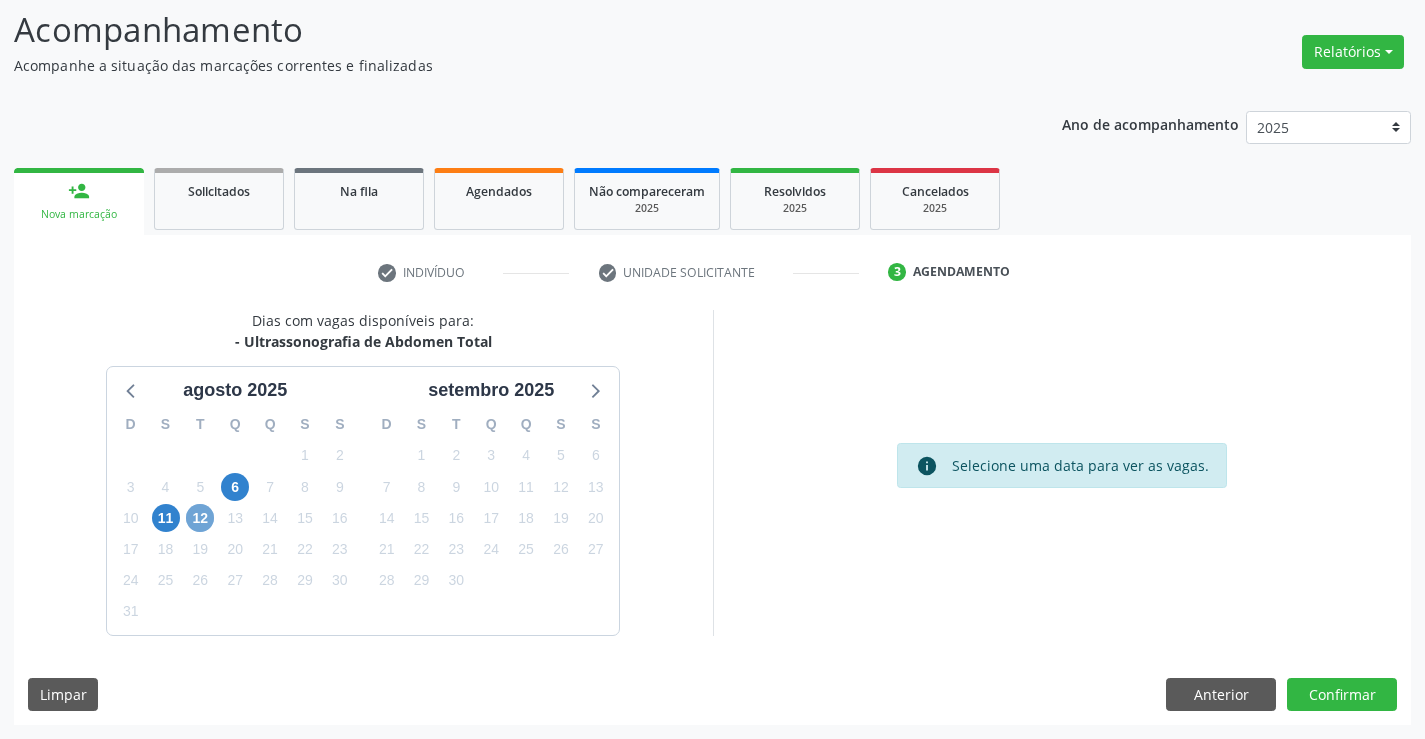 click on "12" at bounding box center (200, 518) 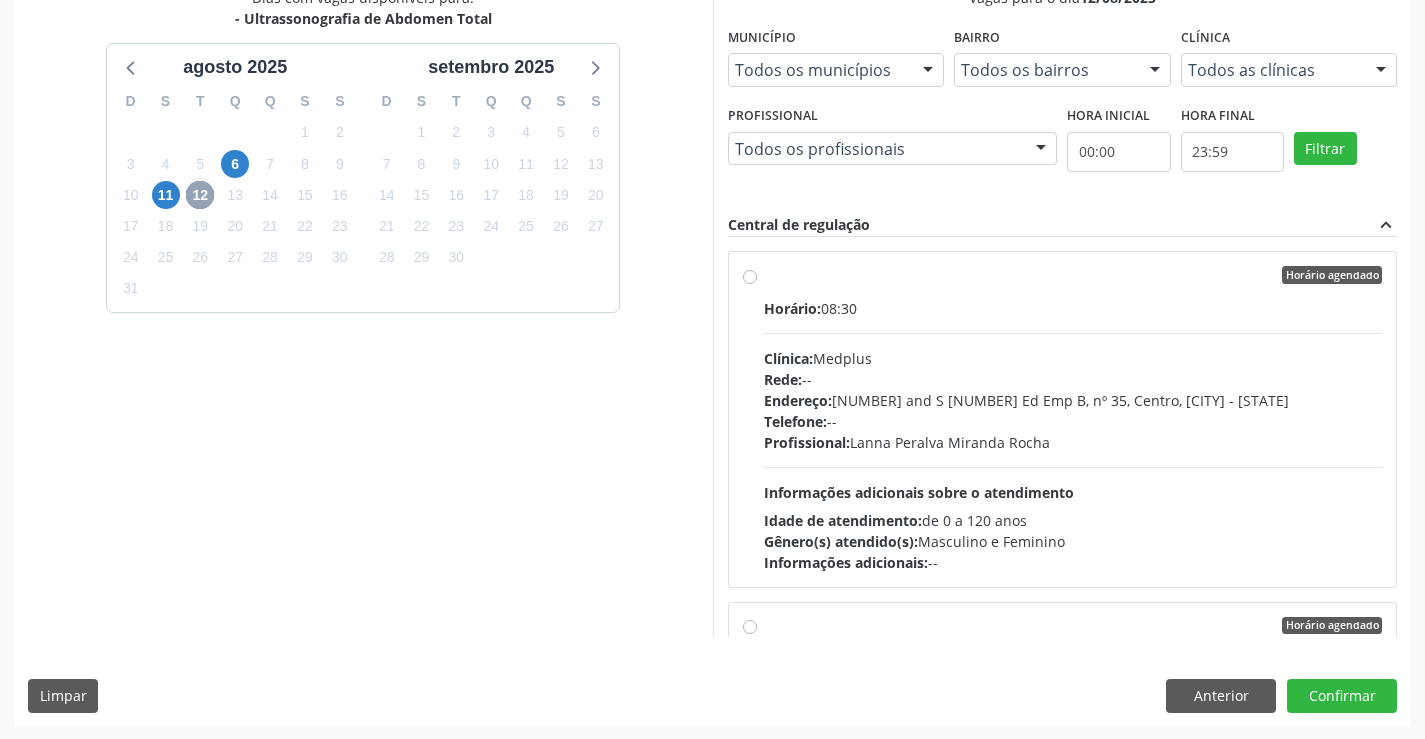 scroll, scrollTop: 456, scrollLeft: 0, axis: vertical 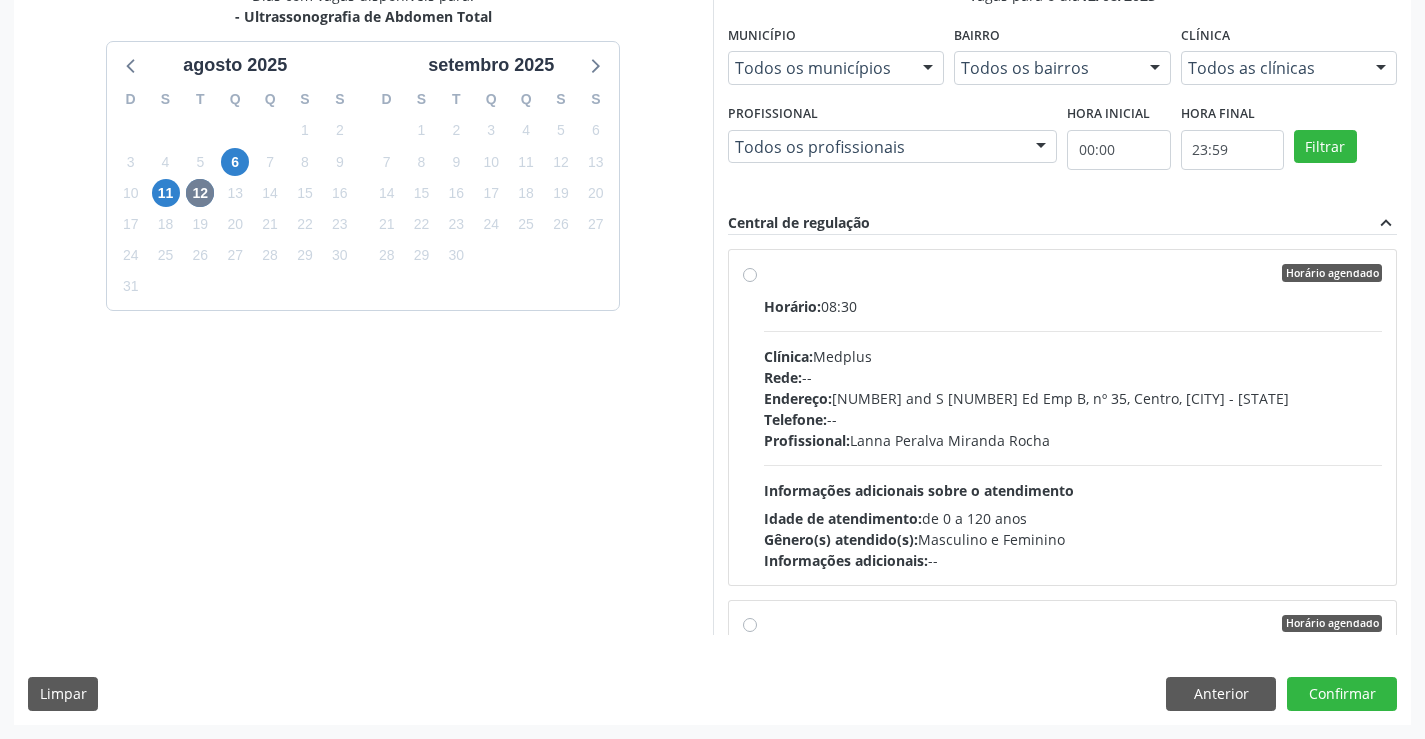 click on "Horário agendado
Horário:   08:30
Clínica:  Medplus
Rede:
--
Endereço:   2 and S 204 Ed Emp B, nº 35, Centro, Campo Formoso - BA
Telefone:   --
Profissional:
Lanna Peralva Miranda Rocha
Informações adicionais sobre o atendimento
Idade de atendimento:
de 0 a 120 anos
Gênero(s) atendido(s):
Masculino e Feminino
Informações adicionais:
--" at bounding box center [1073, 417] 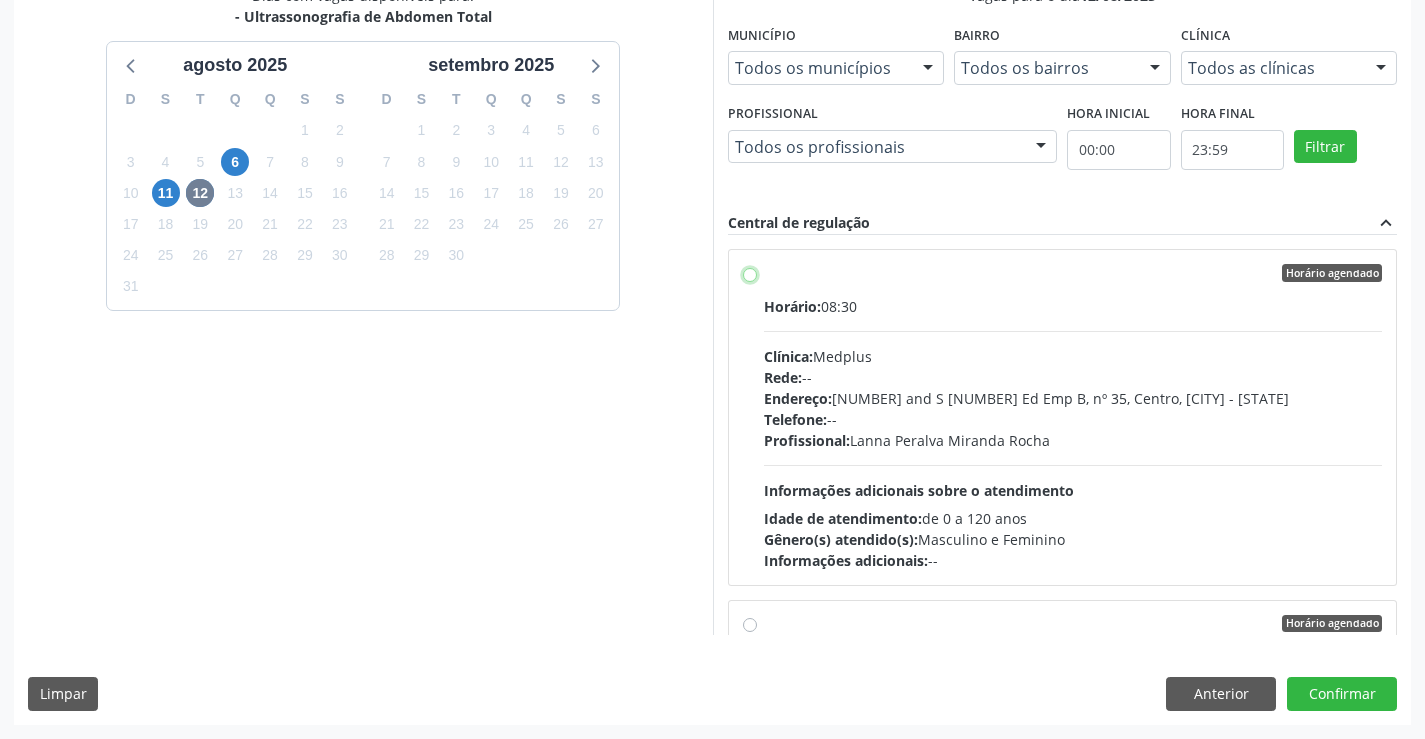 click on "Horário agendado
Horário:   08:30
Clínica:  Medplus
Rede:
--
Endereço:   2 and S 204 Ed Emp B, nº 35, Centro, Campo Formoso - BA
Telefone:   --
Profissional:
Lanna Peralva Miranda Rocha
Informações adicionais sobre o atendimento
Idade de atendimento:
de 0 a 120 anos
Gênero(s) atendido(s):
Masculino e Feminino
Informações adicionais:
--" at bounding box center (750, 273) 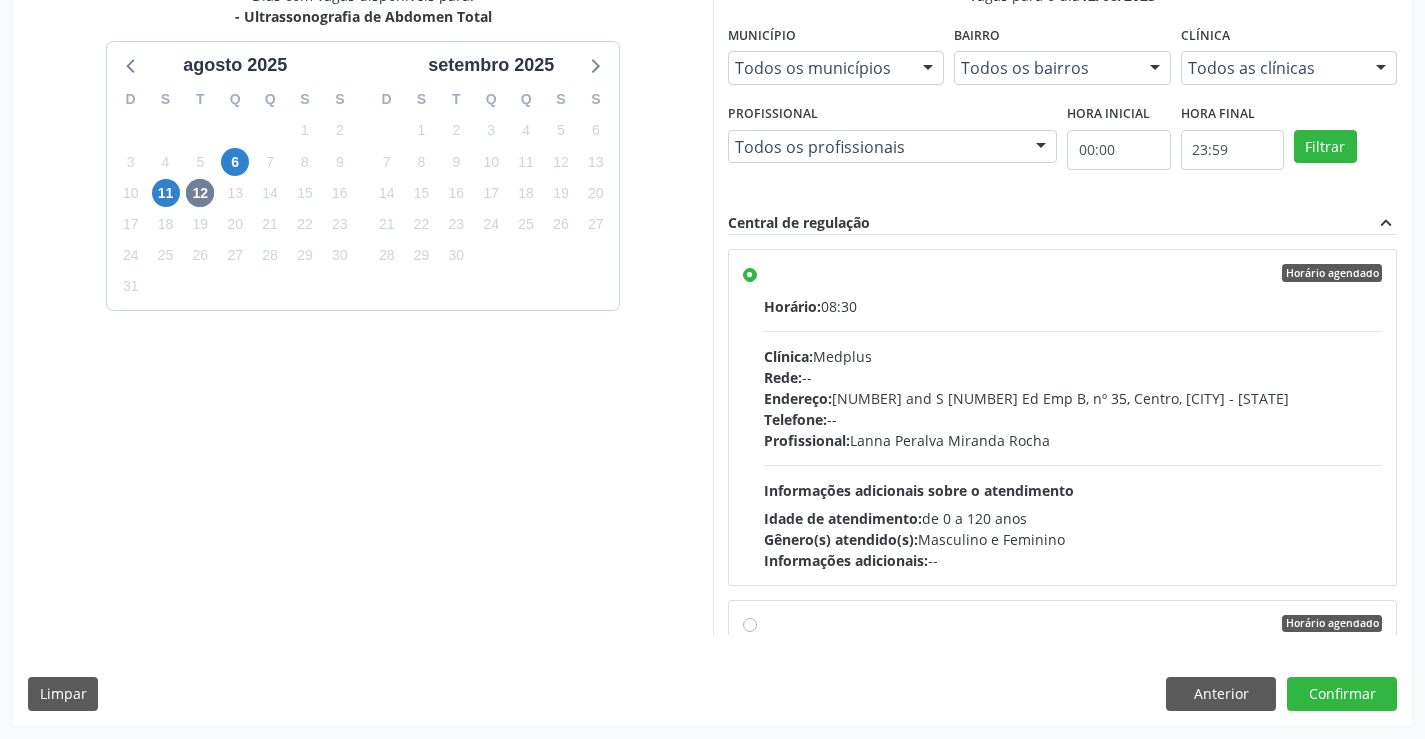 click on "Horário agendado
Horário:   08:30
Clínica:  Medplus
Rede:
--
Endereço:   2 and S 204 Ed Emp B, nº 35, Centro, Campo Formoso - BA
Telefone:   --
Profissional:
Lanna Peralva Miranda Rocha
Informações adicionais sobre o atendimento
Idade de atendimento:
de 0 a 120 anos
Gênero(s) atendido(s):
Masculino e Feminino
Informações adicionais:
--" at bounding box center [1073, 417] 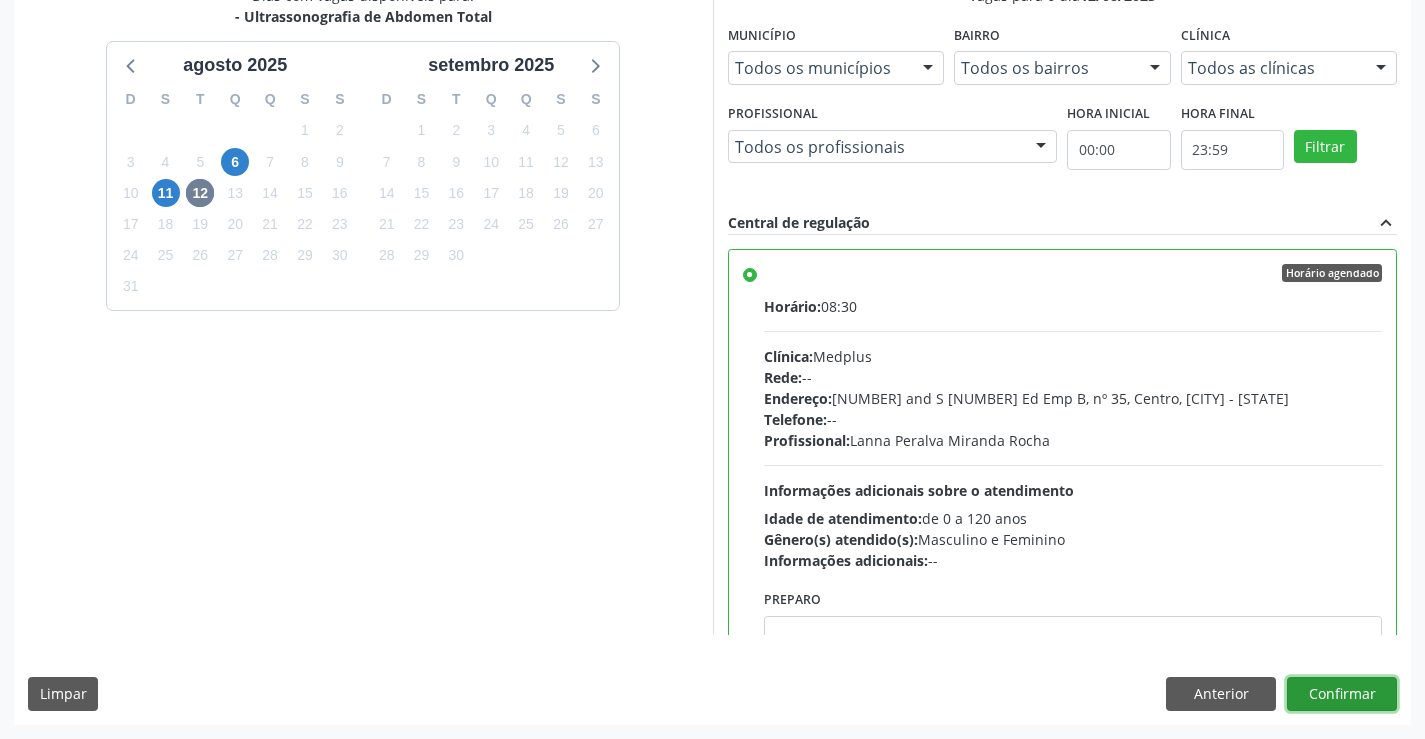 click on "Confirmar" at bounding box center [1342, 694] 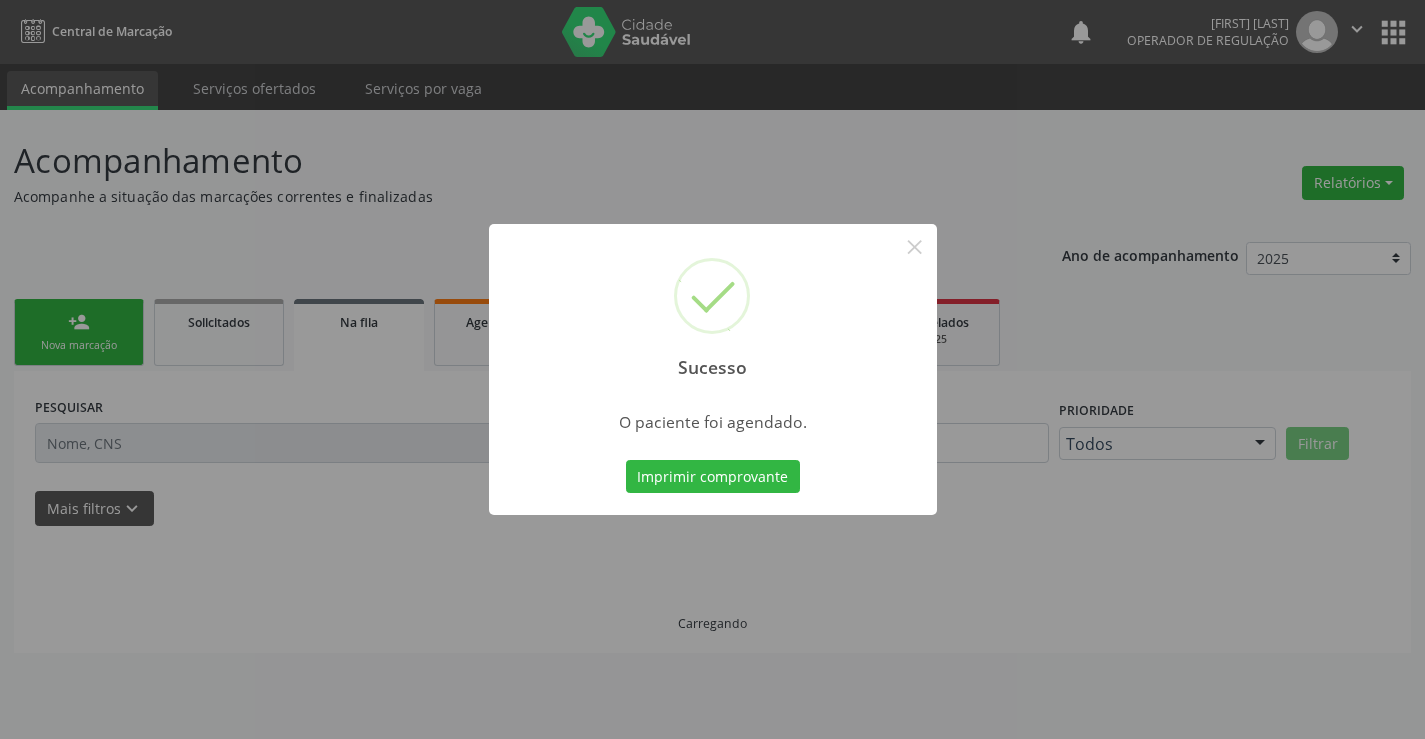 scroll, scrollTop: 0, scrollLeft: 0, axis: both 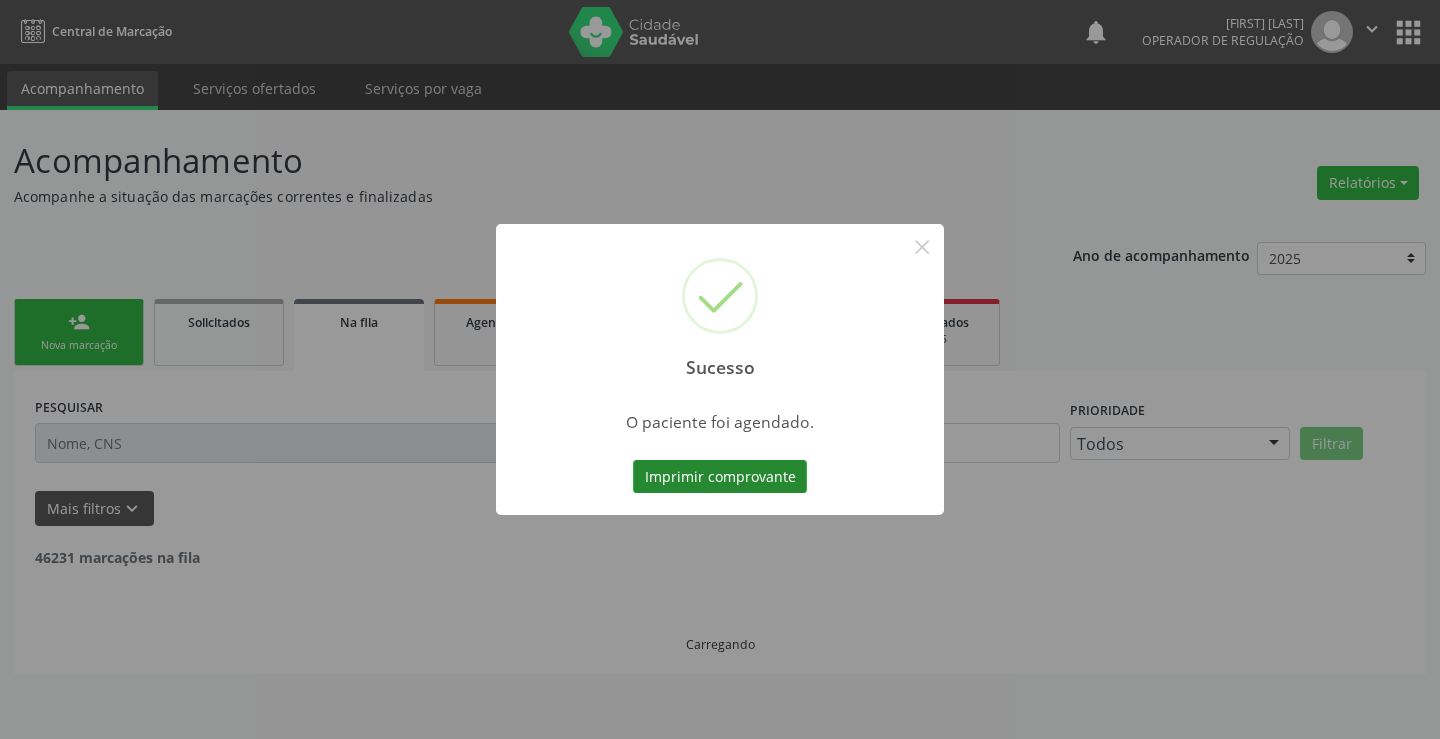 click on "Imprimir comprovante" at bounding box center [720, 477] 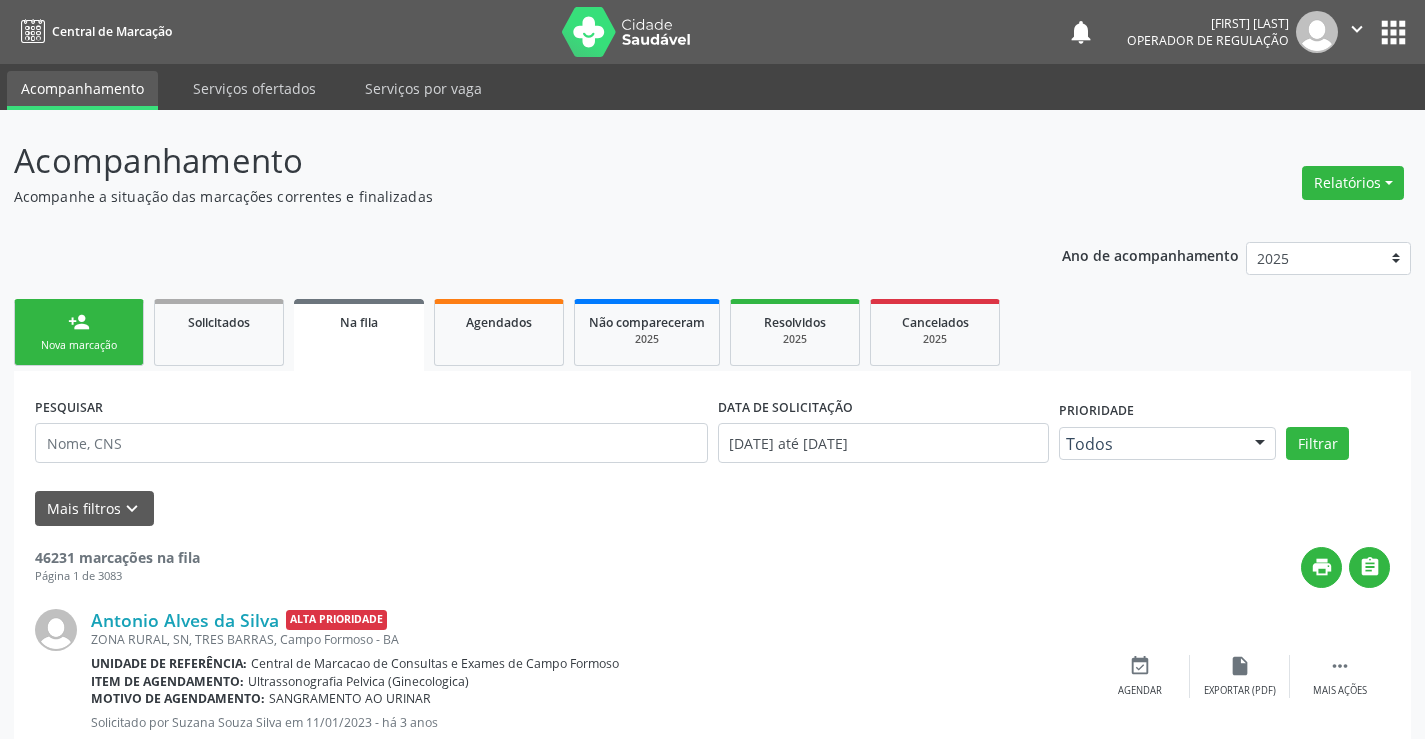 click on "person_add" at bounding box center (79, 322) 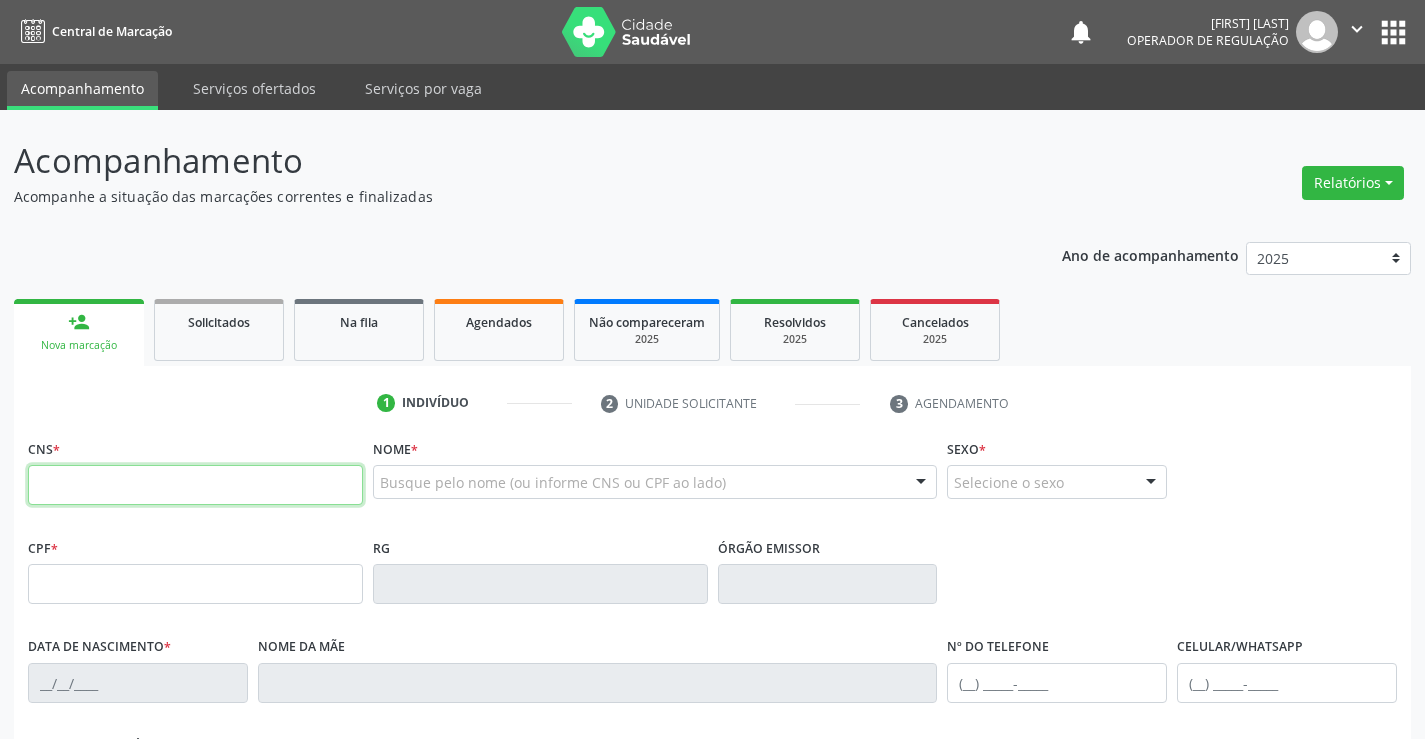click at bounding box center (195, 485) 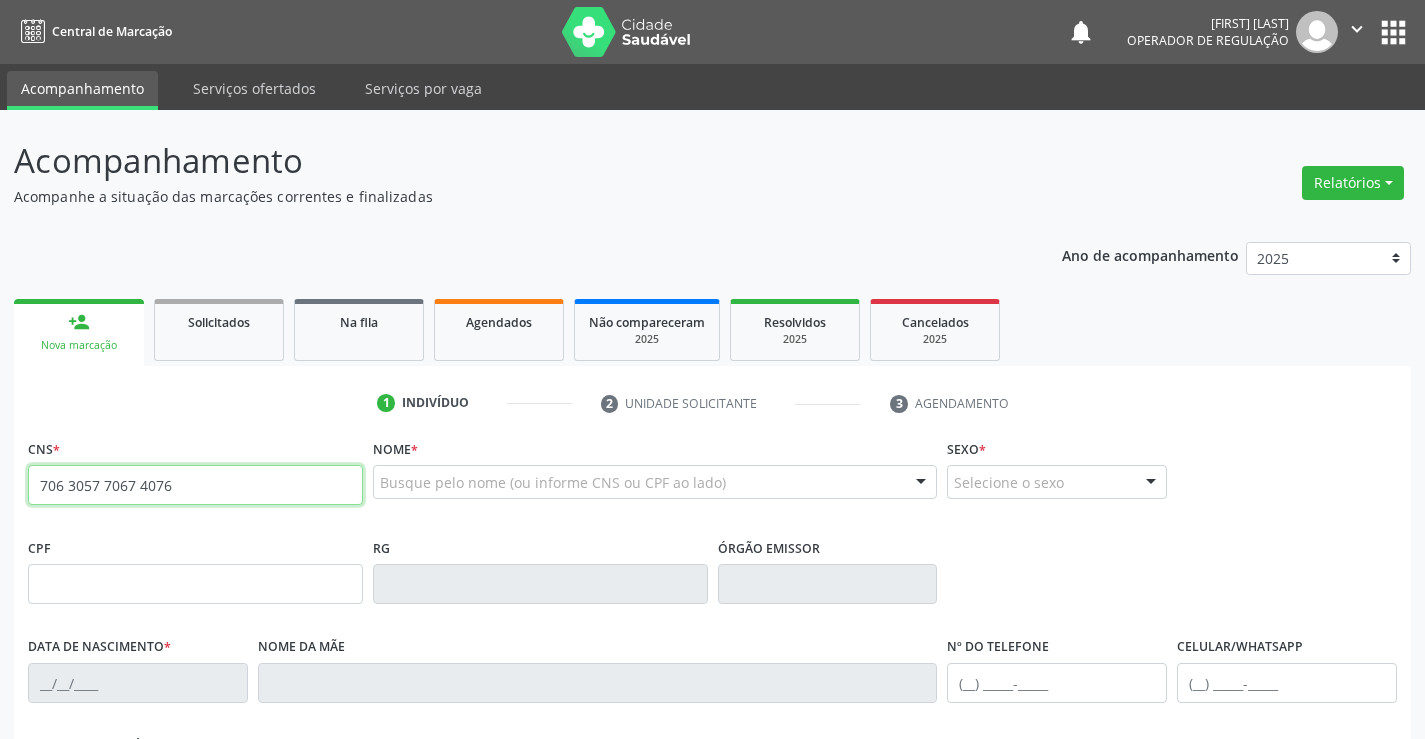 type on "706 3057 7067 4076" 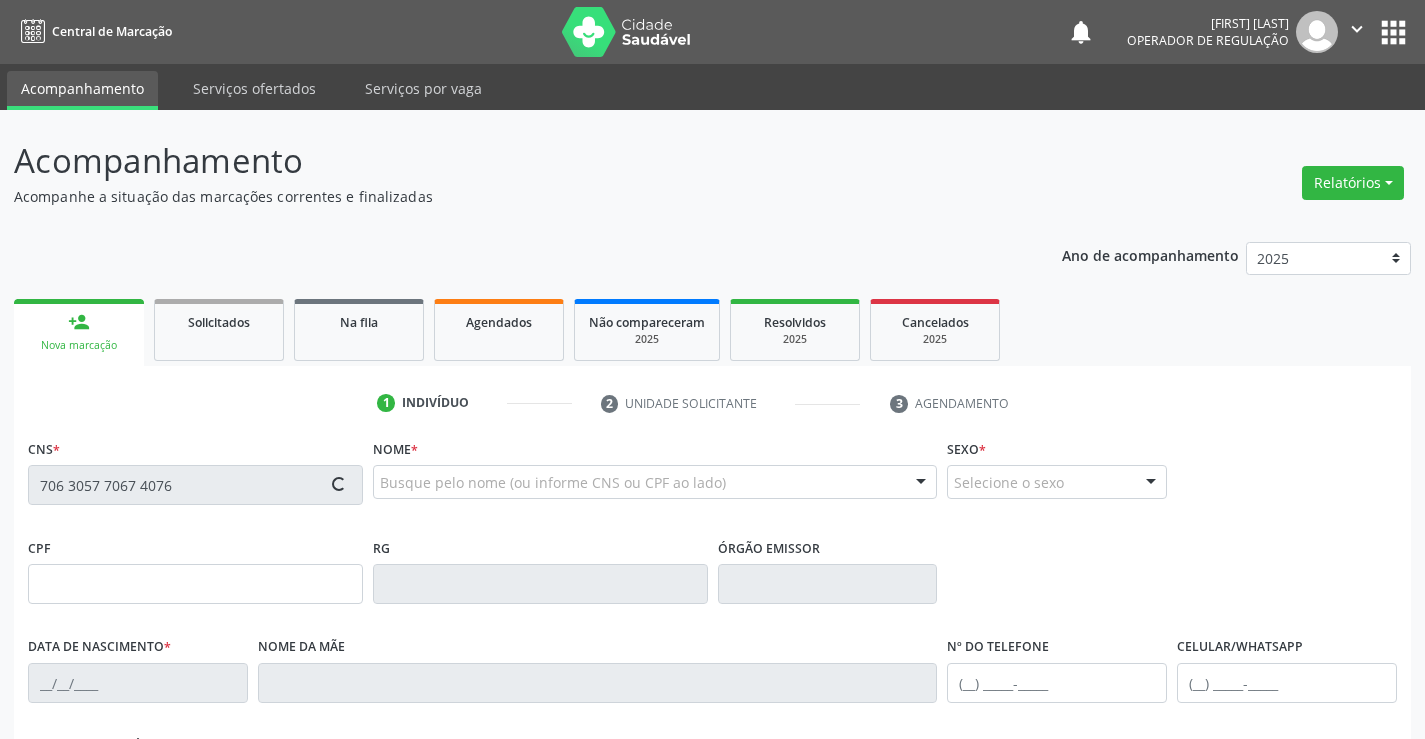 type on "0725694535" 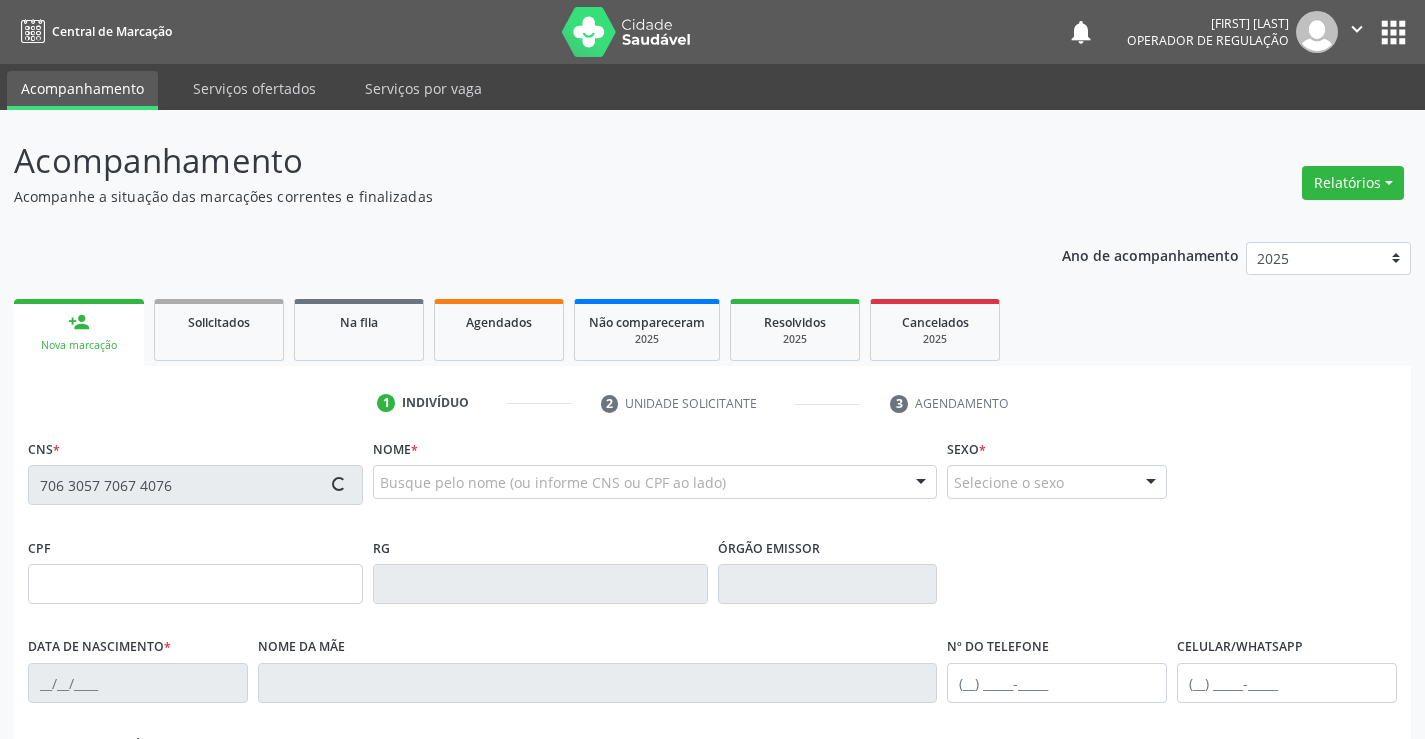 type on "09/11/1970" 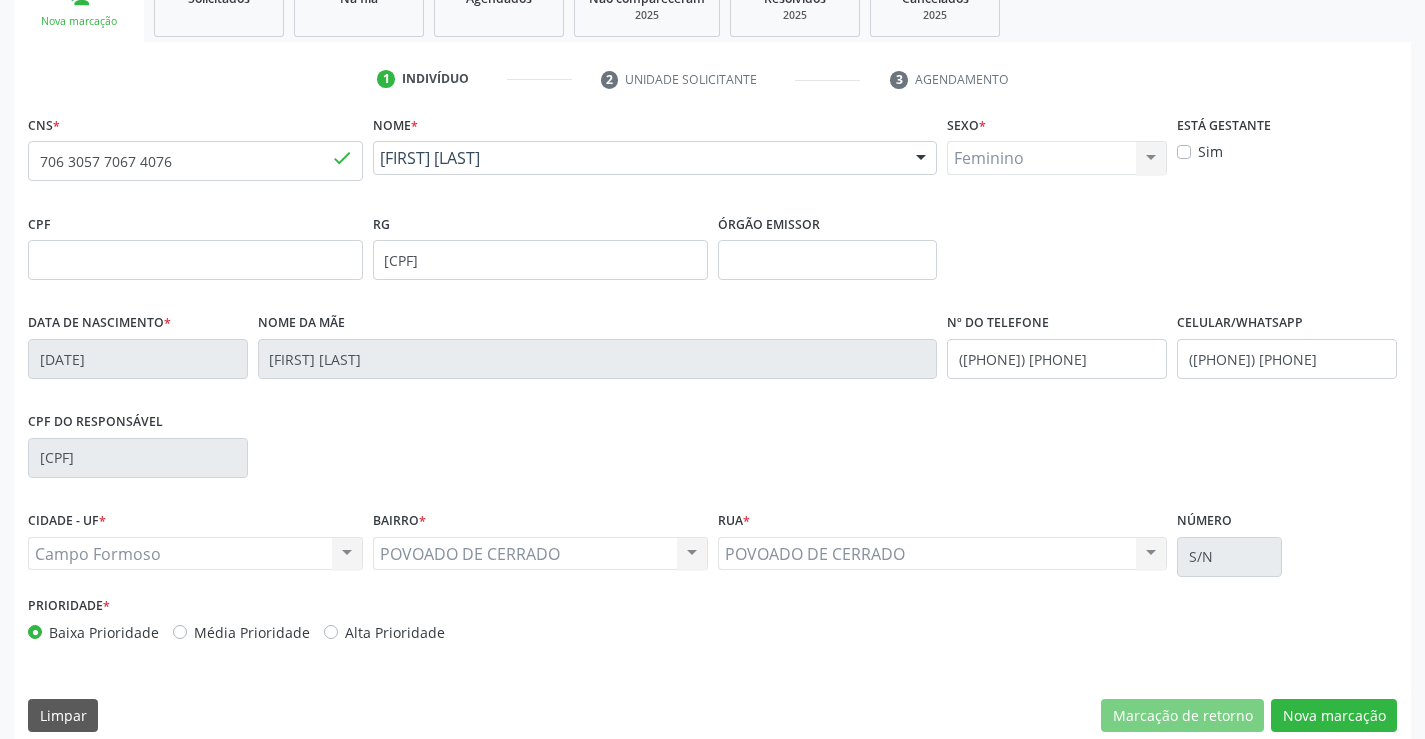 scroll, scrollTop: 345, scrollLeft: 0, axis: vertical 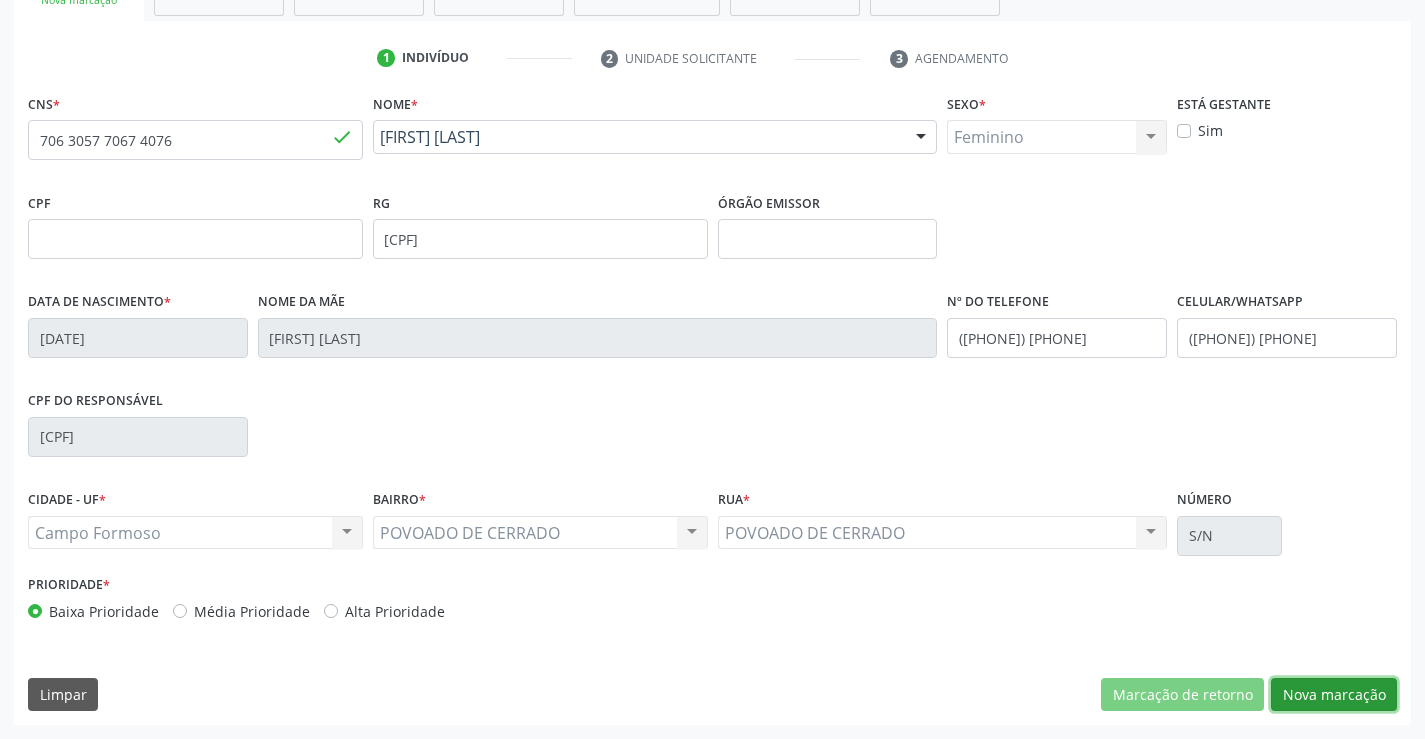 click on "Nova marcação" at bounding box center [1334, 695] 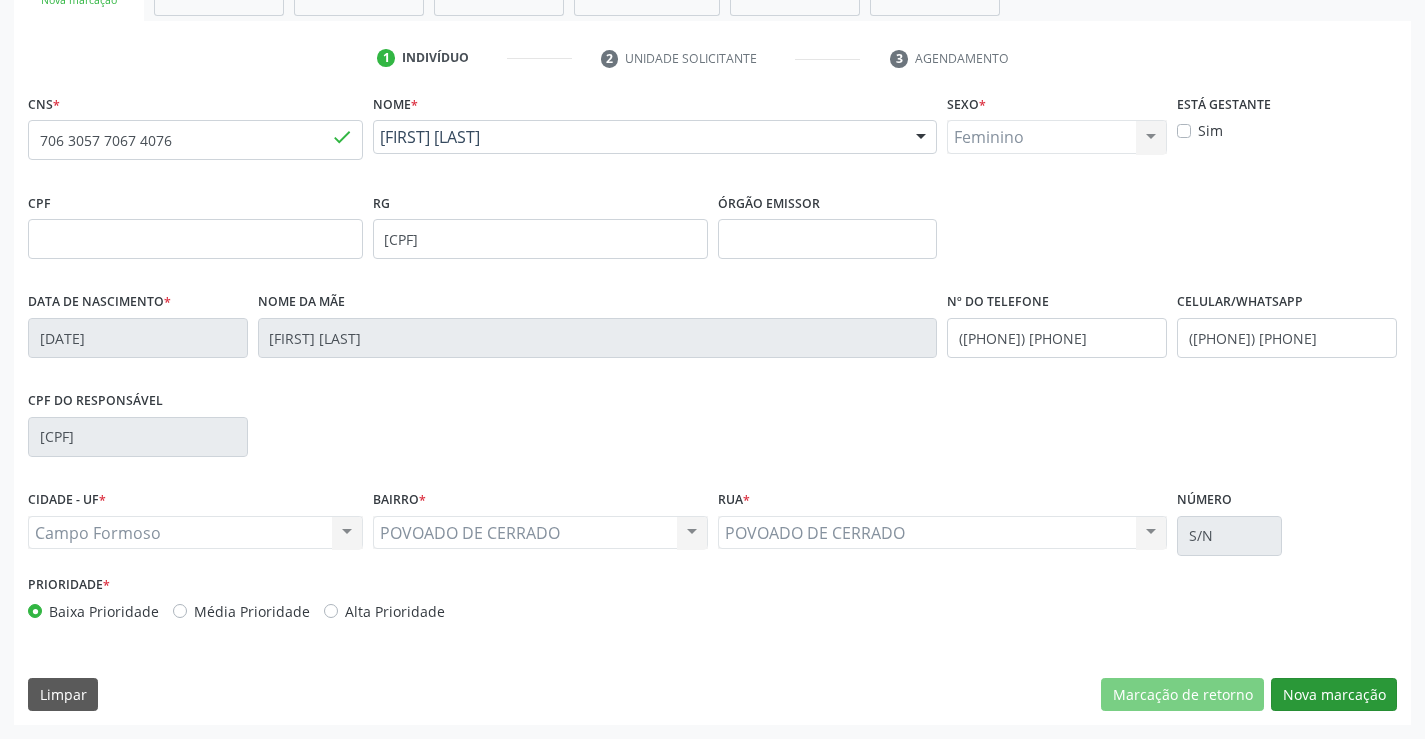 click on "Próximo" at bounding box center [0, 0] 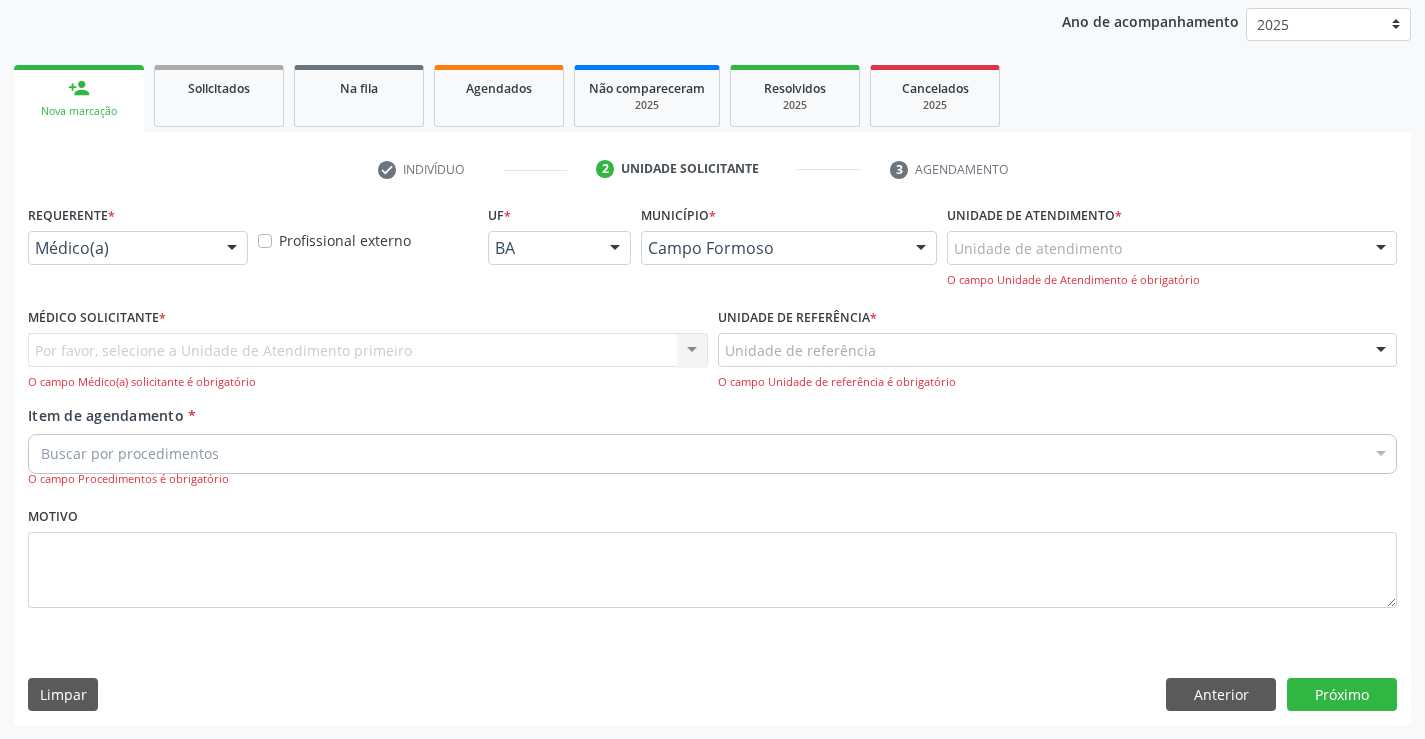 scroll, scrollTop: 167, scrollLeft: 0, axis: vertical 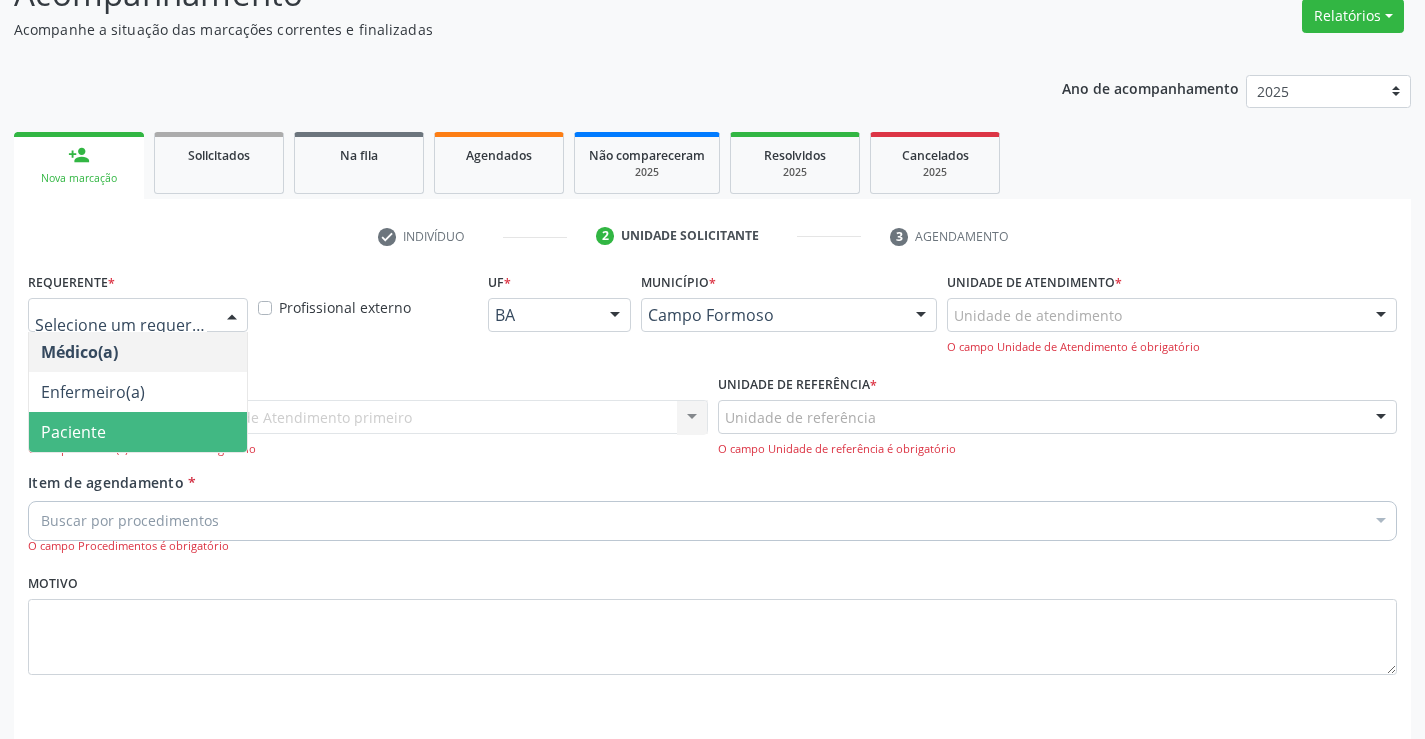click on "Paciente" at bounding box center [138, 432] 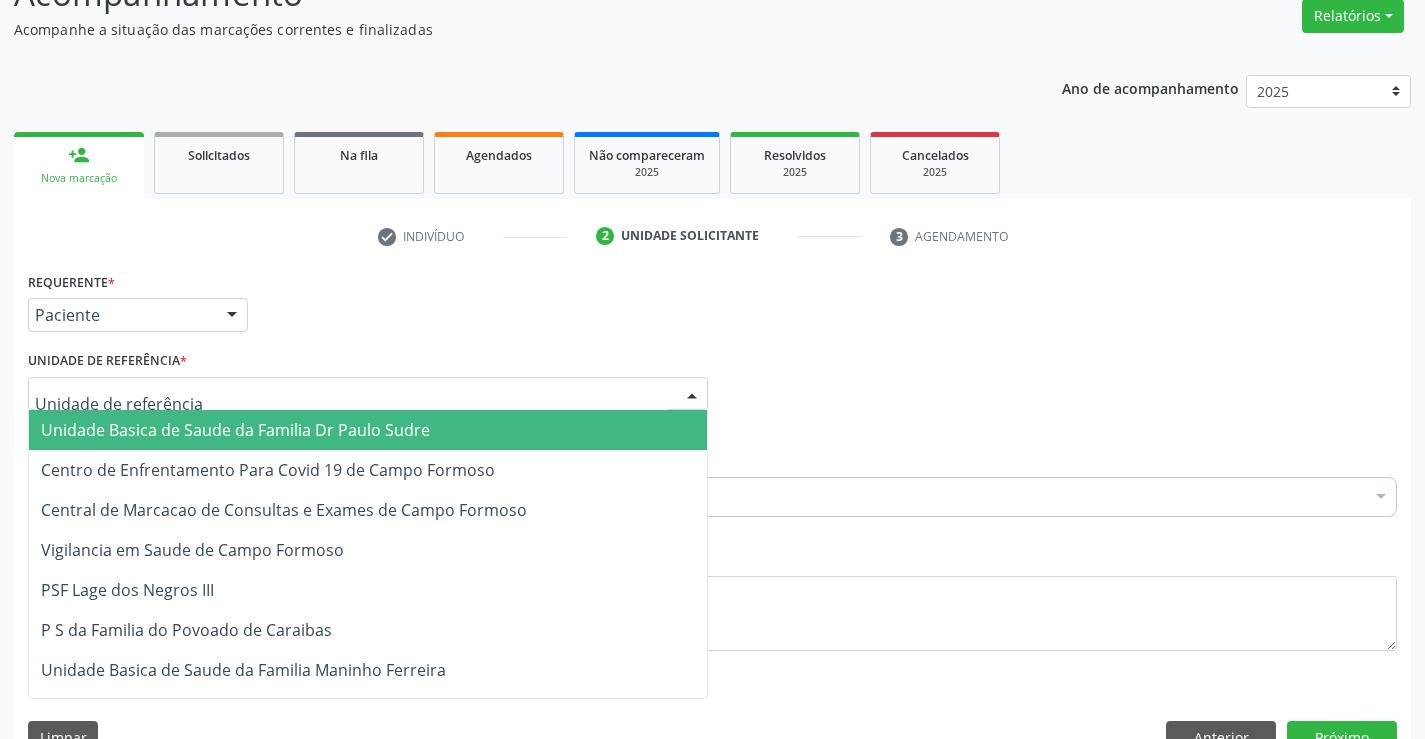 click at bounding box center (351, 404) 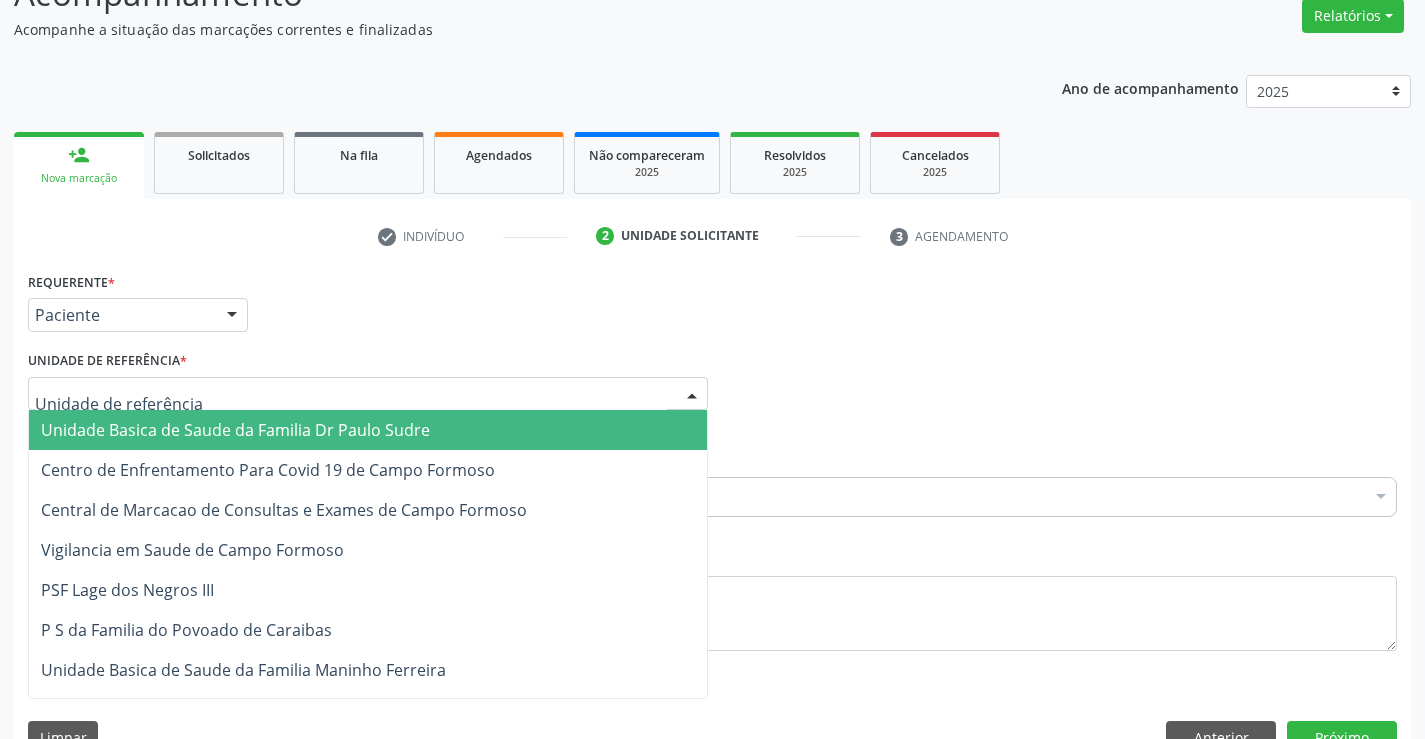 click on "Unidade Basica de Saude da Familia Dr Paulo Sudre" at bounding box center (235, 430) 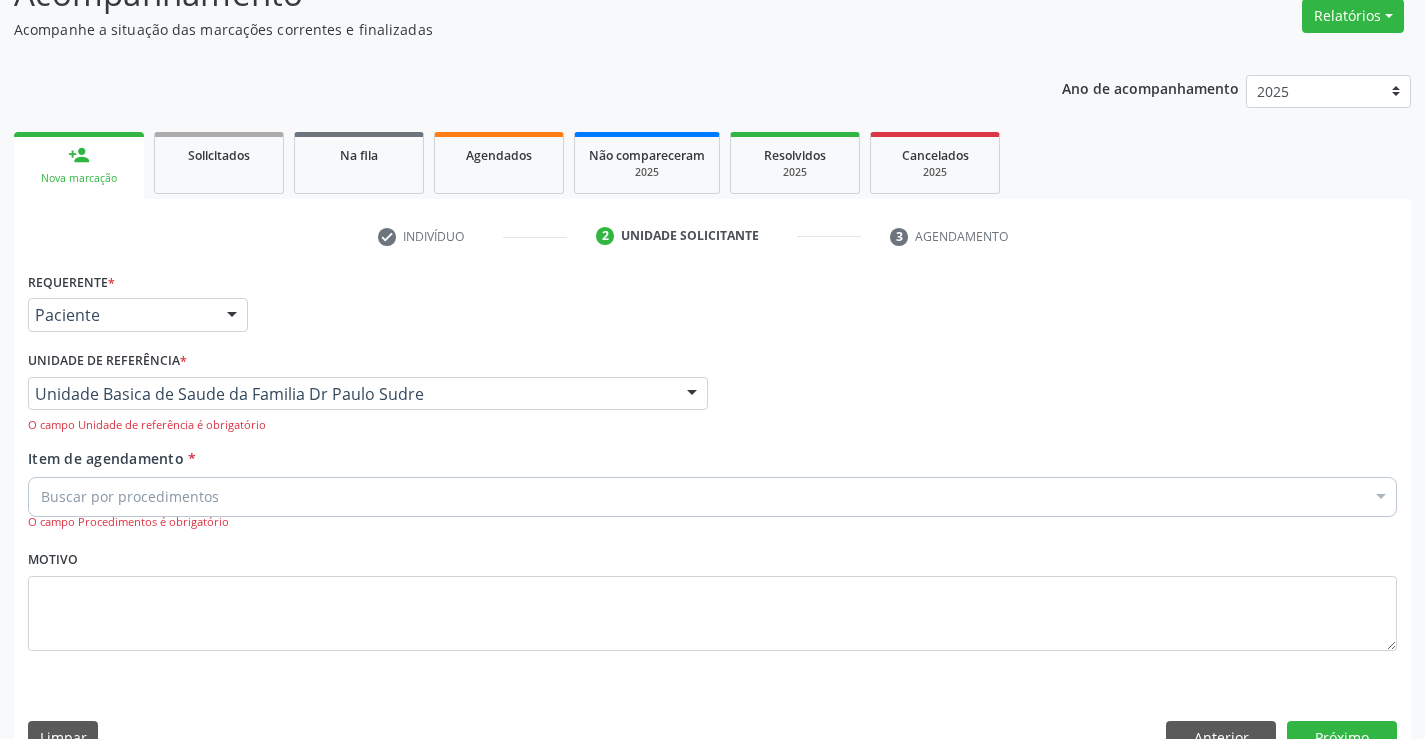 click on "Unidade Basica de Saude da Familia Dr Paulo Sudre" at bounding box center [246, 430] 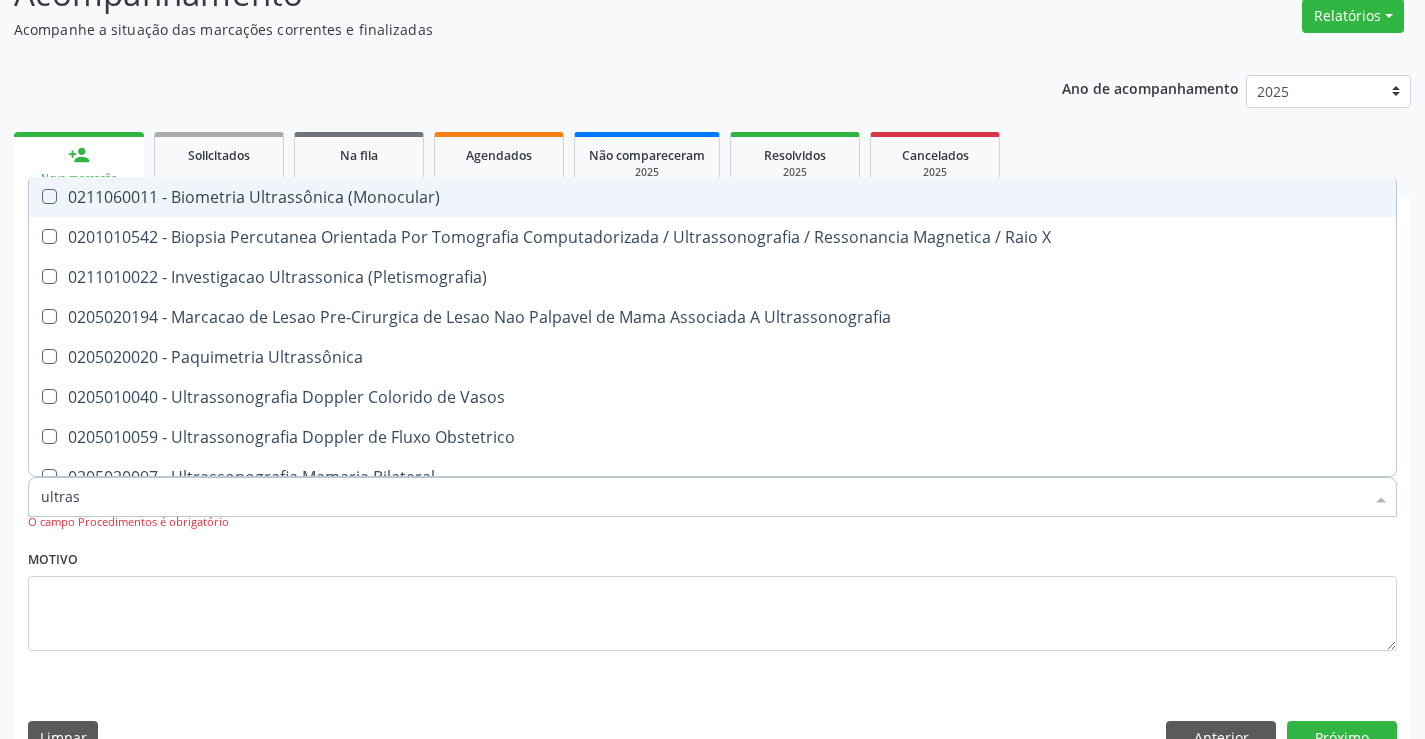 type on "ultrass" 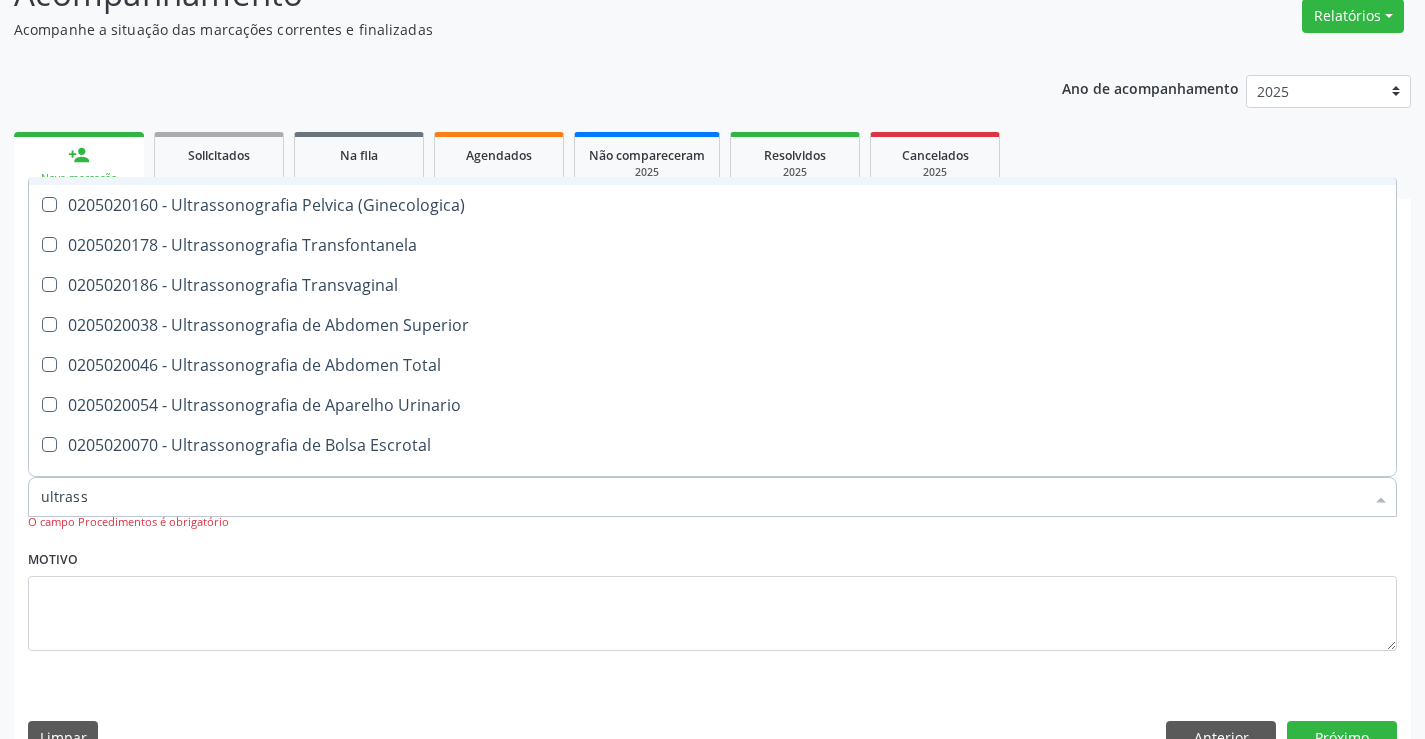 scroll, scrollTop: 400, scrollLeft: 0, axis: vertical 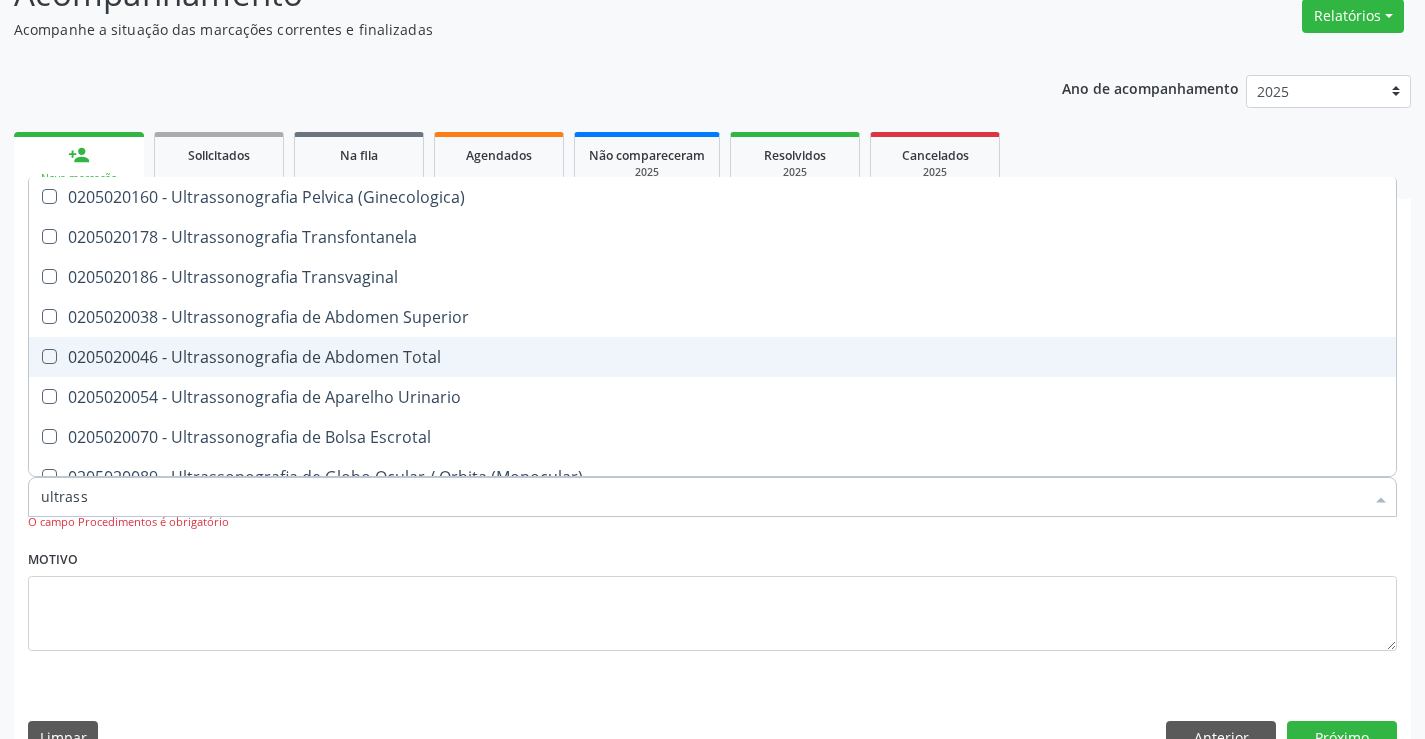 click on "0205020046 - Ultrassonografia de Abdomen Total" at bounding box center [712, 357] 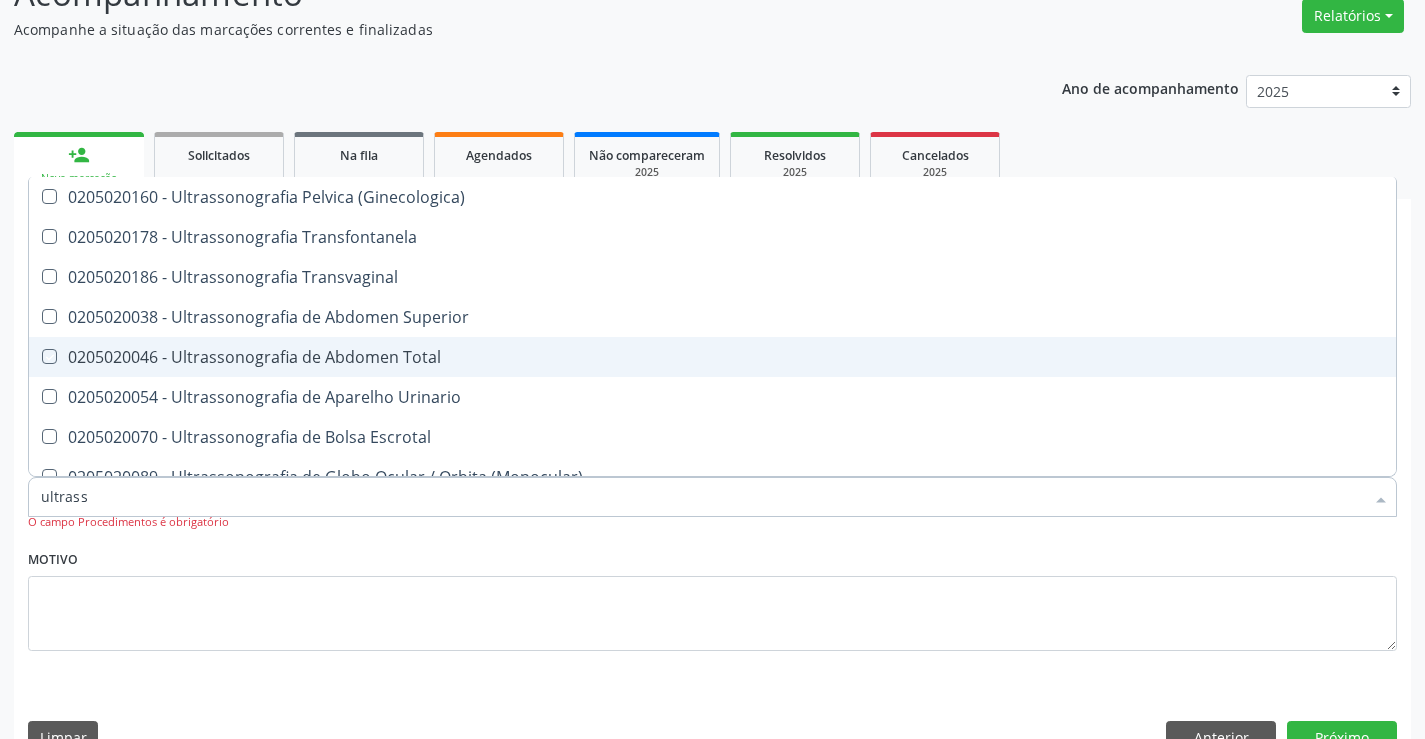 checkbox on "true" 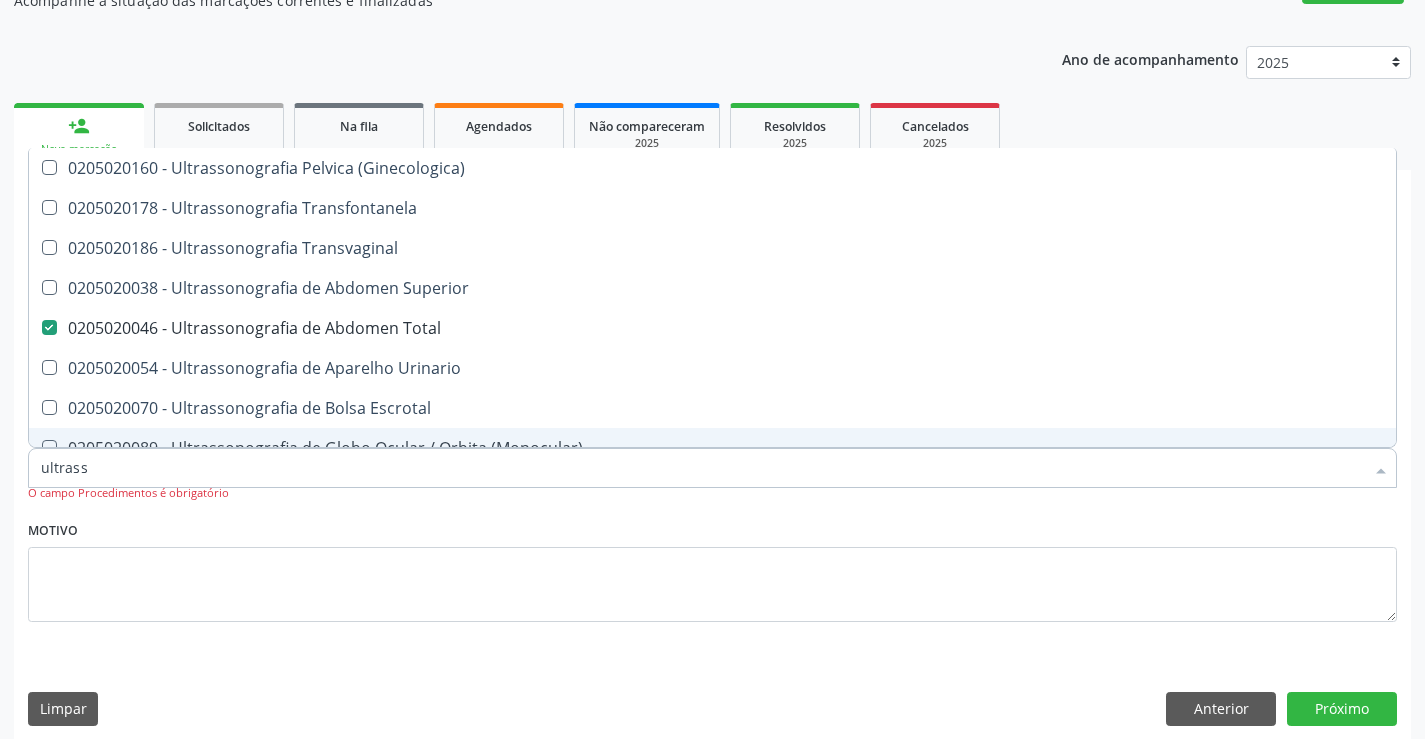 scroll, scrollTop: 211, scrollLeft: 0, axis: vertical 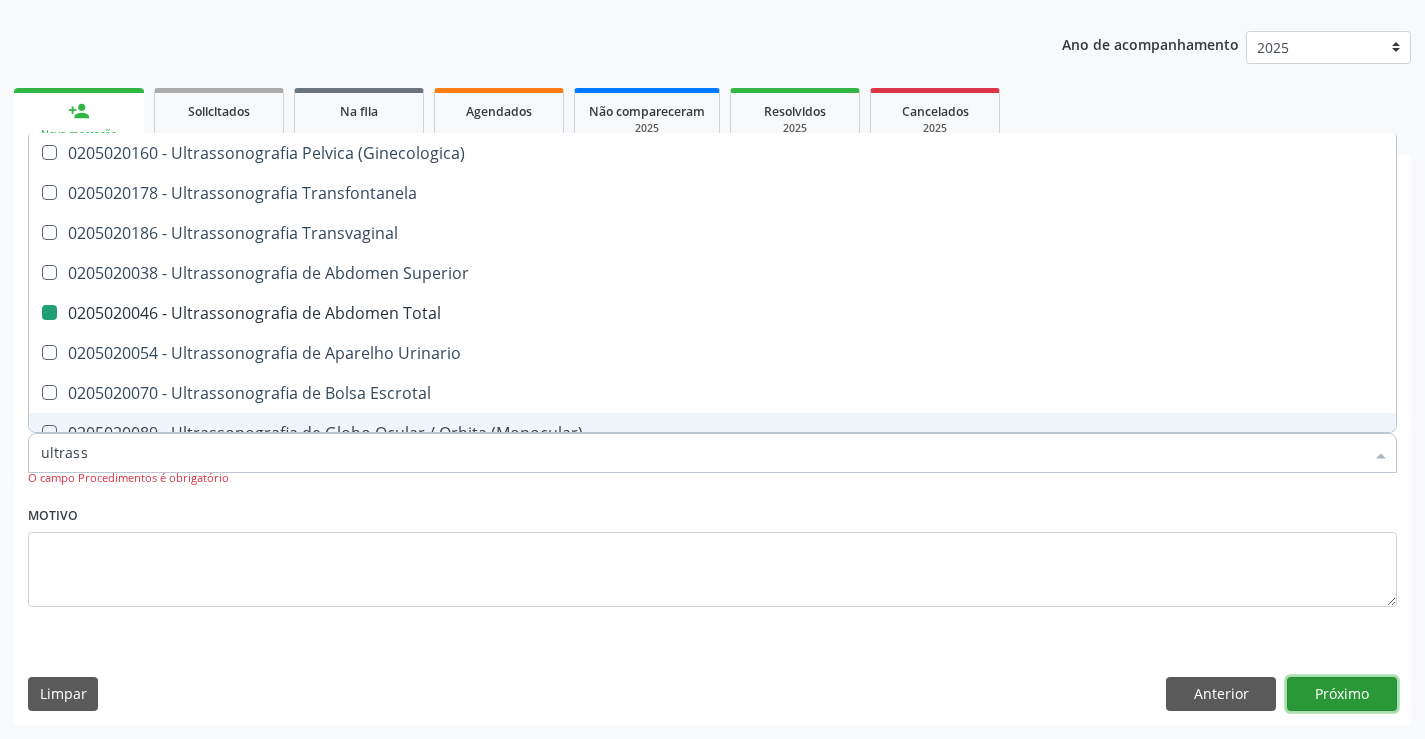 click on "Próximo" at bounding box center [1342, 694] 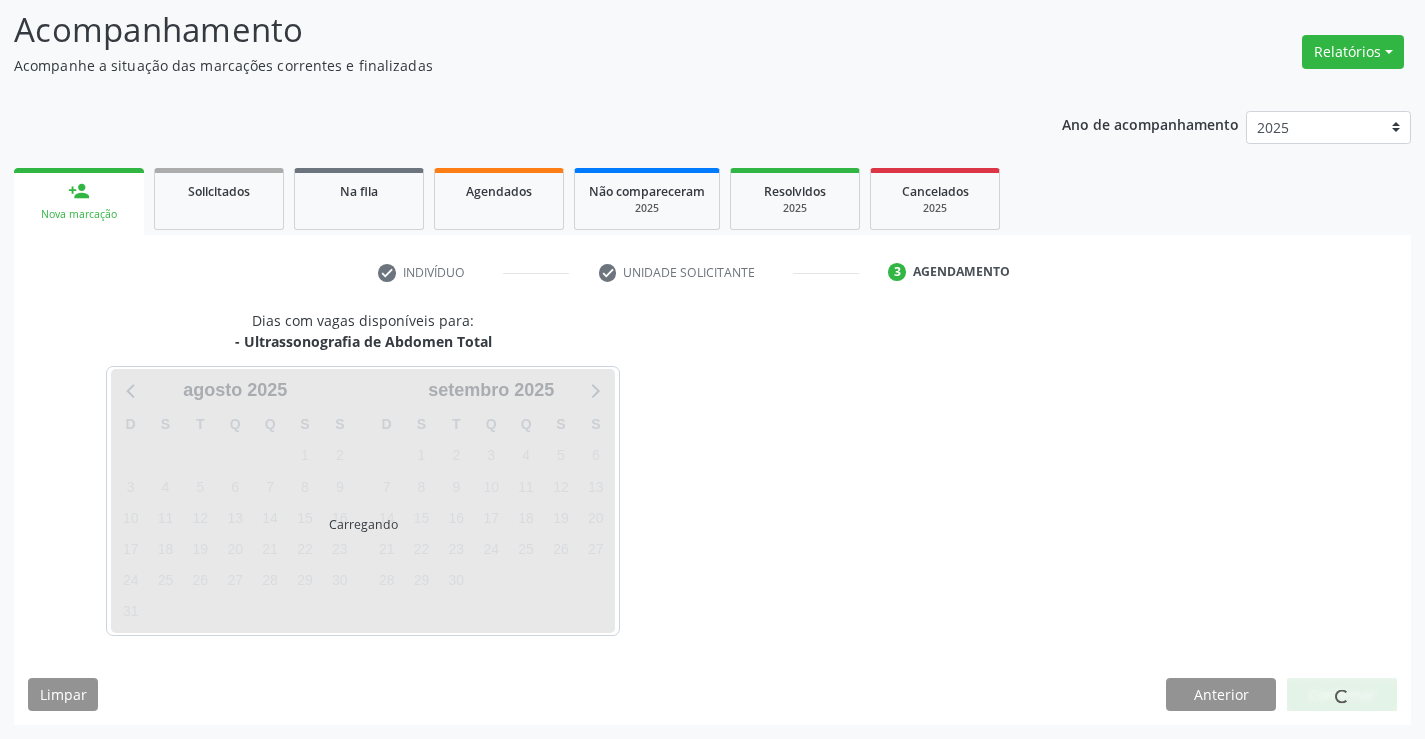 scroll, scrollTop: 131, scrollLeft: 0, axis: vertical 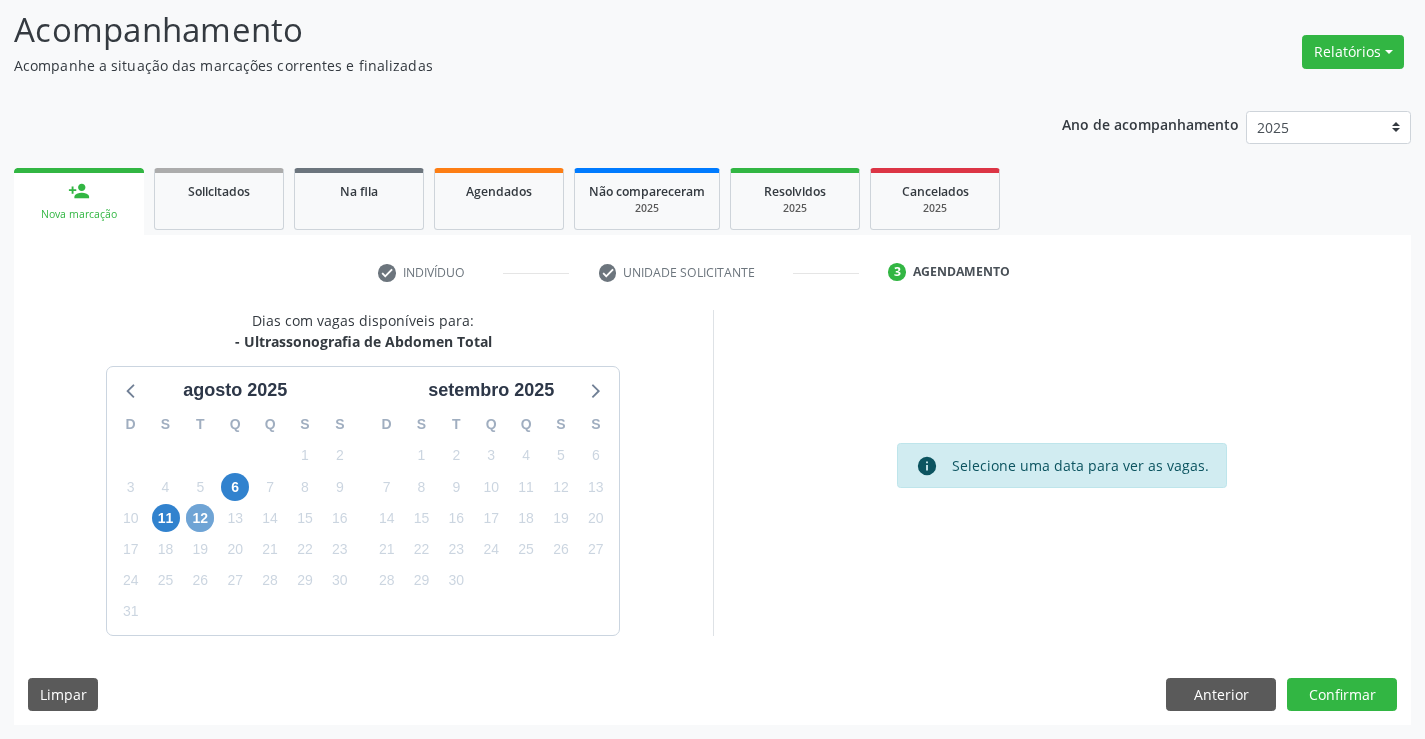 click on "12" at bounding box center (200, 518) 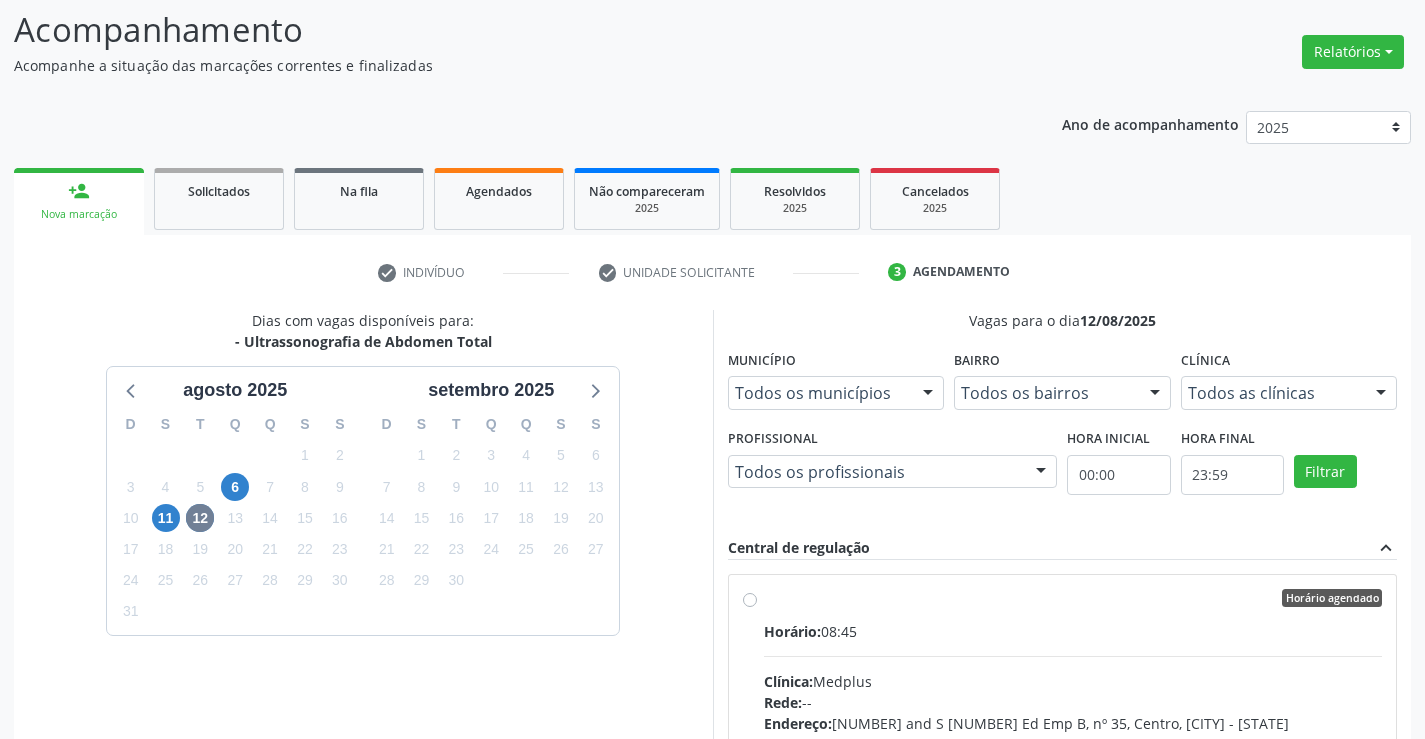 click on "Horário agendado" at bounding box center [1073, 598] 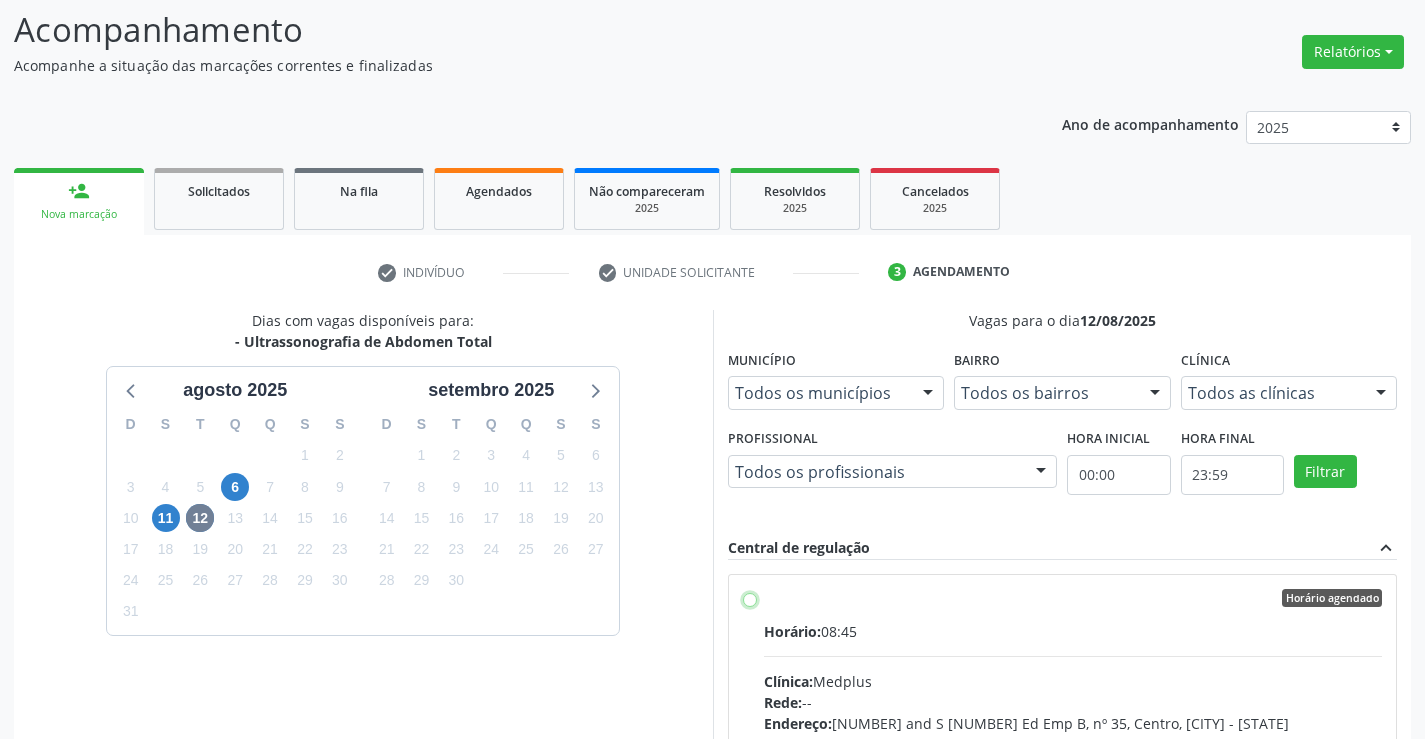 click on "Horário agendado
Horário:   08:45
Clínica:  Medplus
Rede:
--
Endereço:   2 and S 204 Ed Emp B, nº 35, Centro, Campo Formoso - BA
Telefone:   --
Profissional:
Lanna Peralva Miranda Rocha
Informações adicionais sobre o atendimento
Idade de atendimento:
de 0 a 120 anos
Gênero(s) atendido(s):
Masculino e Feminino
Informações adicionais:
--" at bounding box center [750, 598] 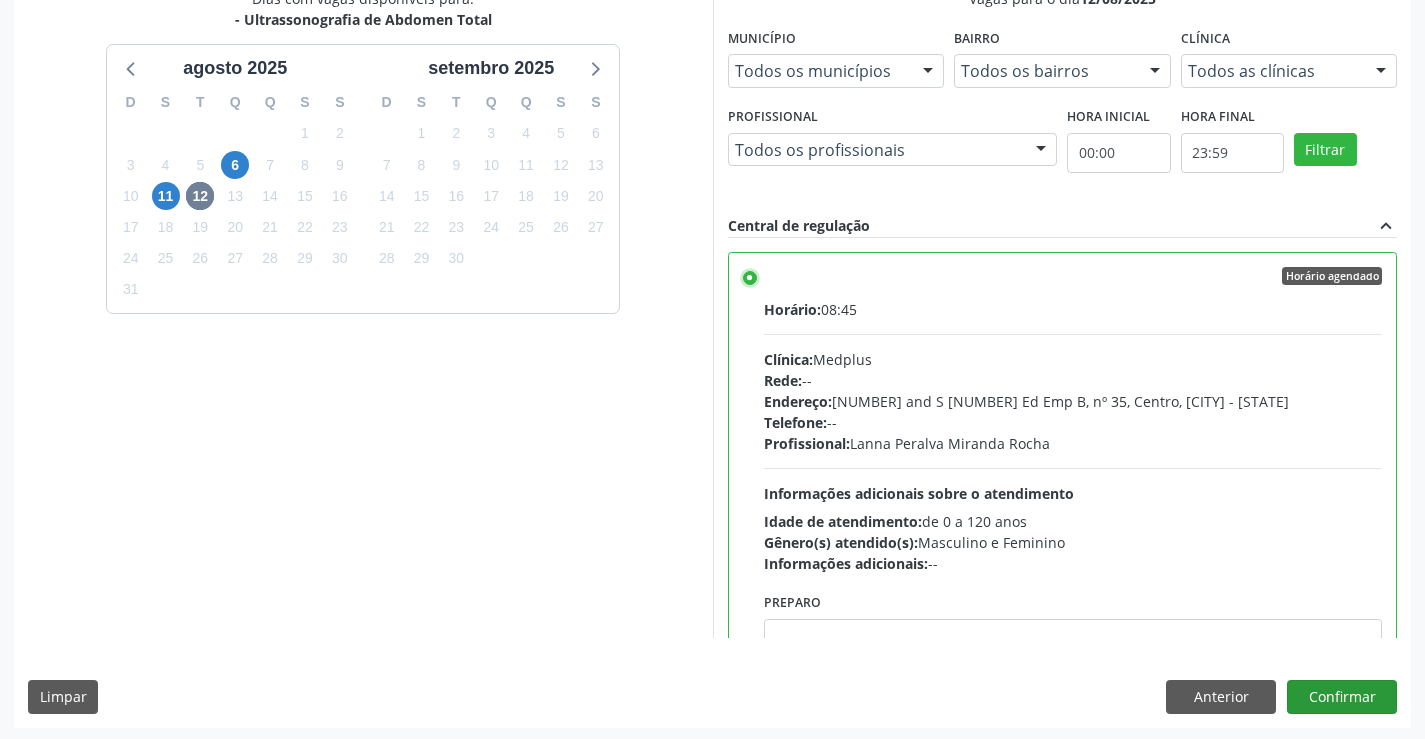 scroll, scrollTop: 456, scrollLeft: 0, axis: vertical 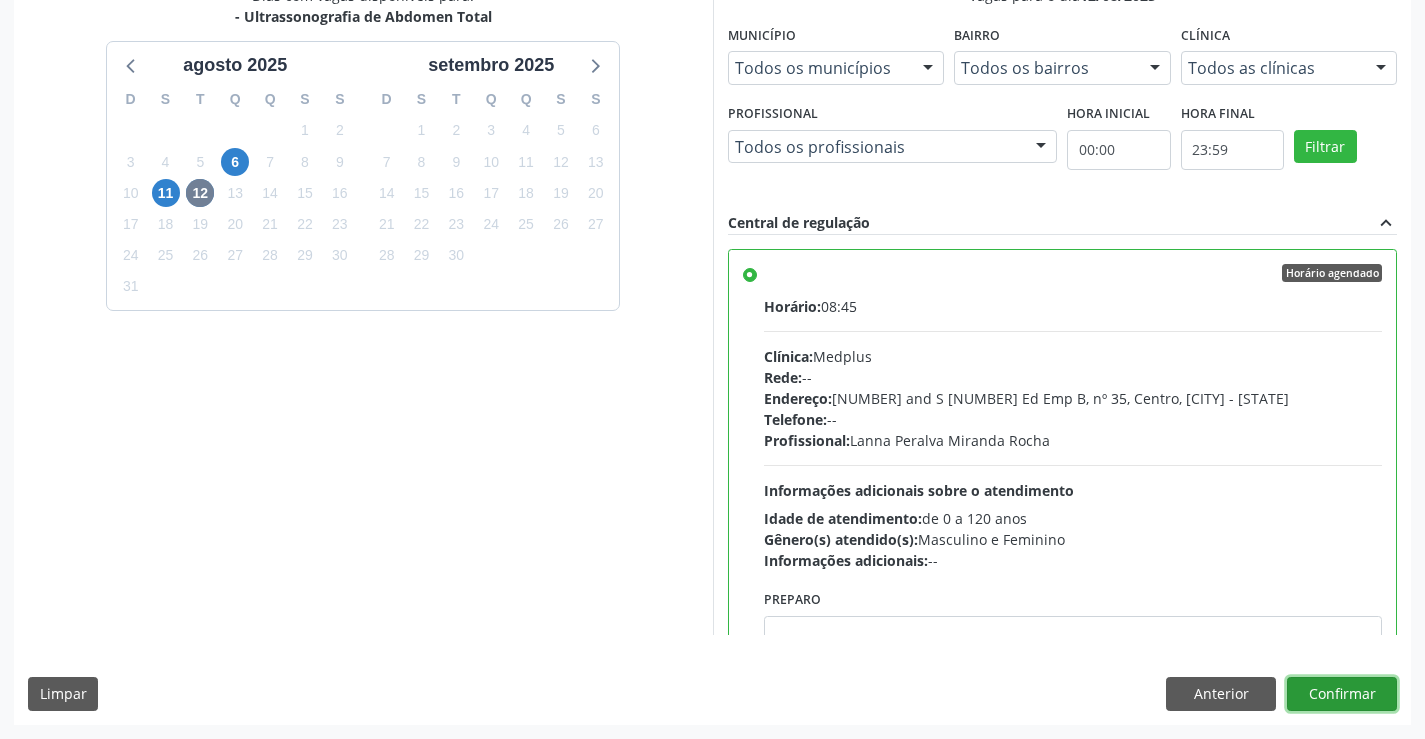 click on "Confirmar" at bounding box center [1342, 694] 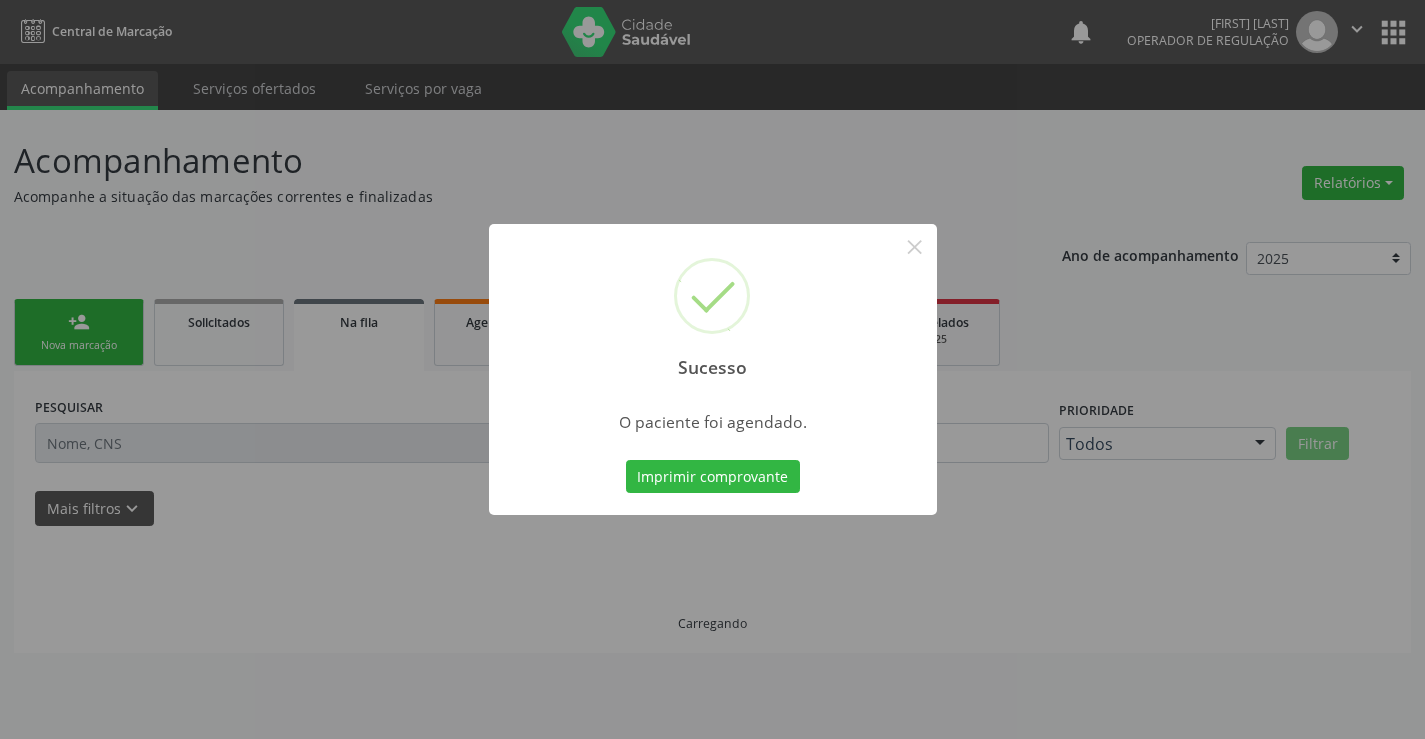 scroll, scrollTop: 0, scrollLeft: 0, axis: both 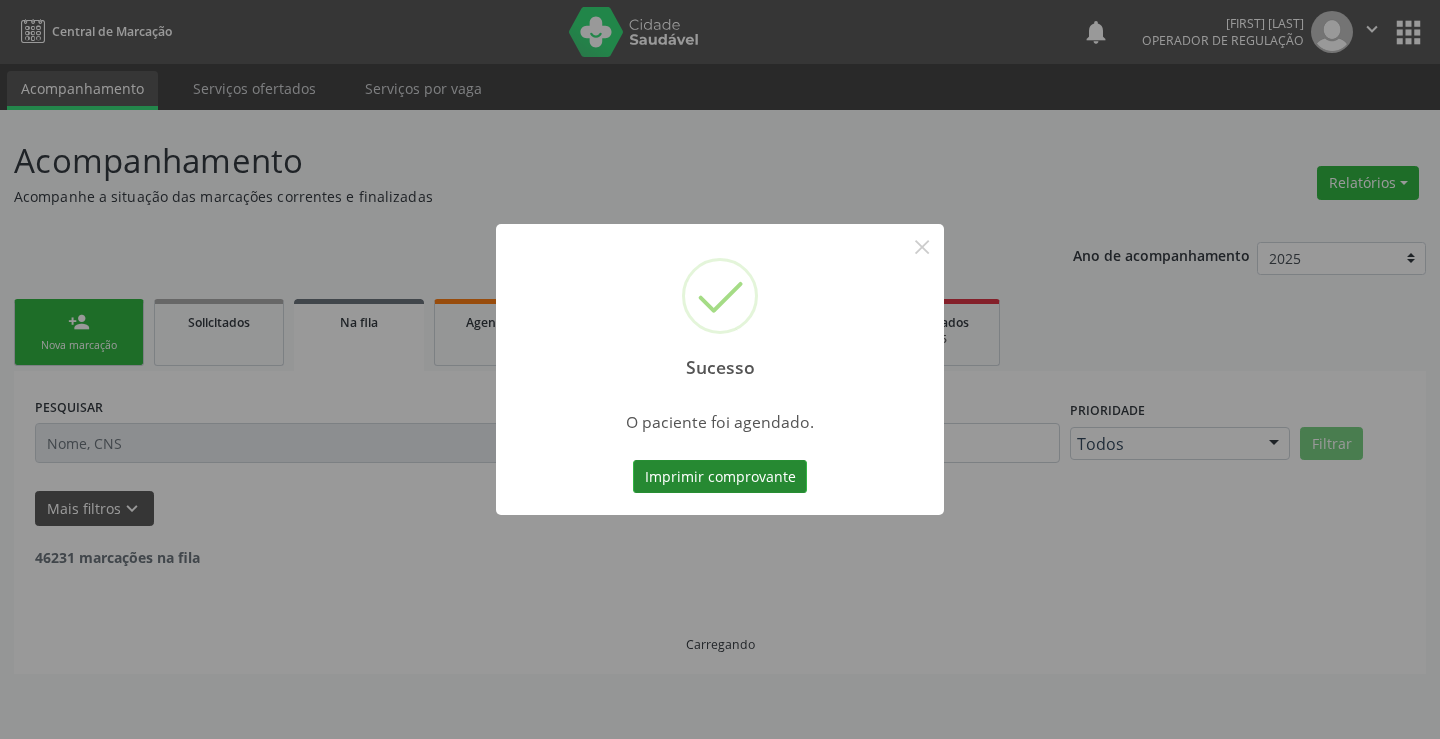 click on "Imprimir comprovante" at bounding box center [720, 477] 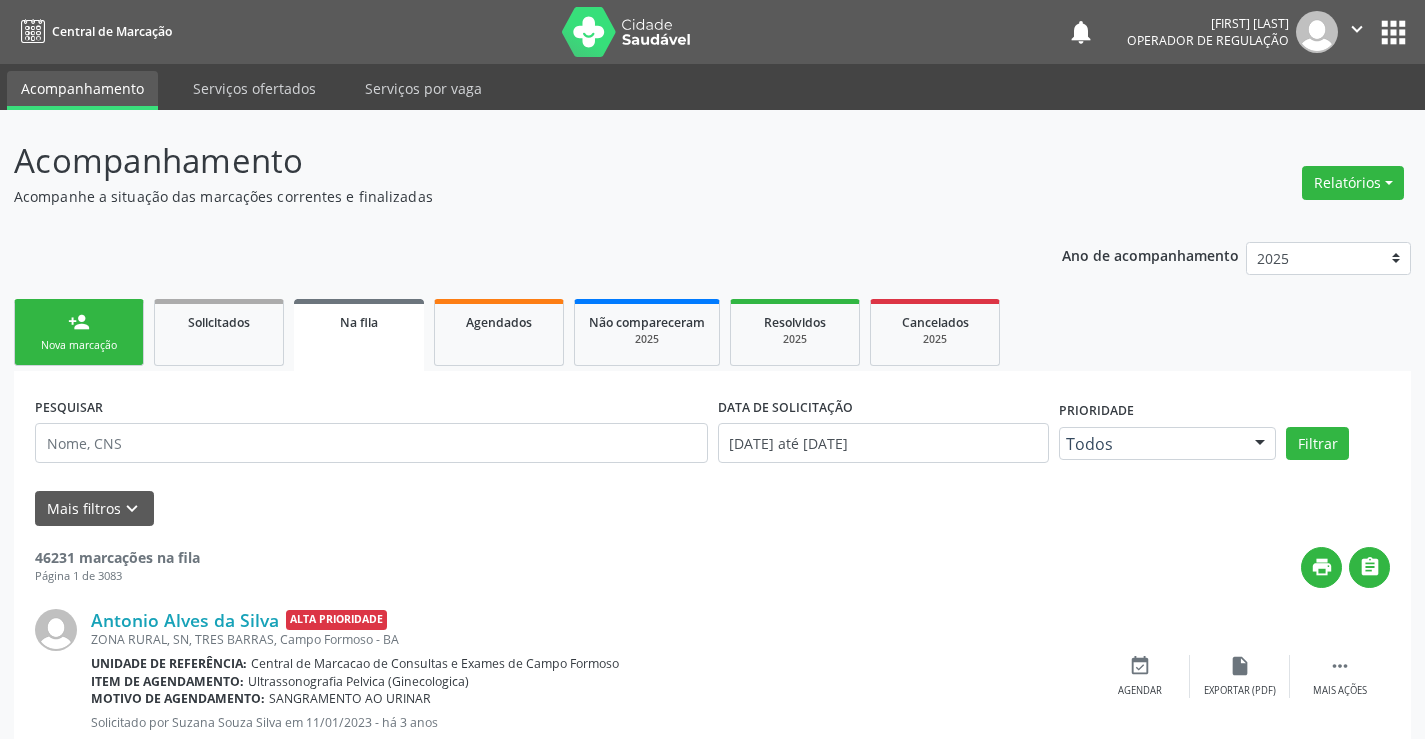 click on "person_add
Nova marcação" at bounding box center [79, 332] 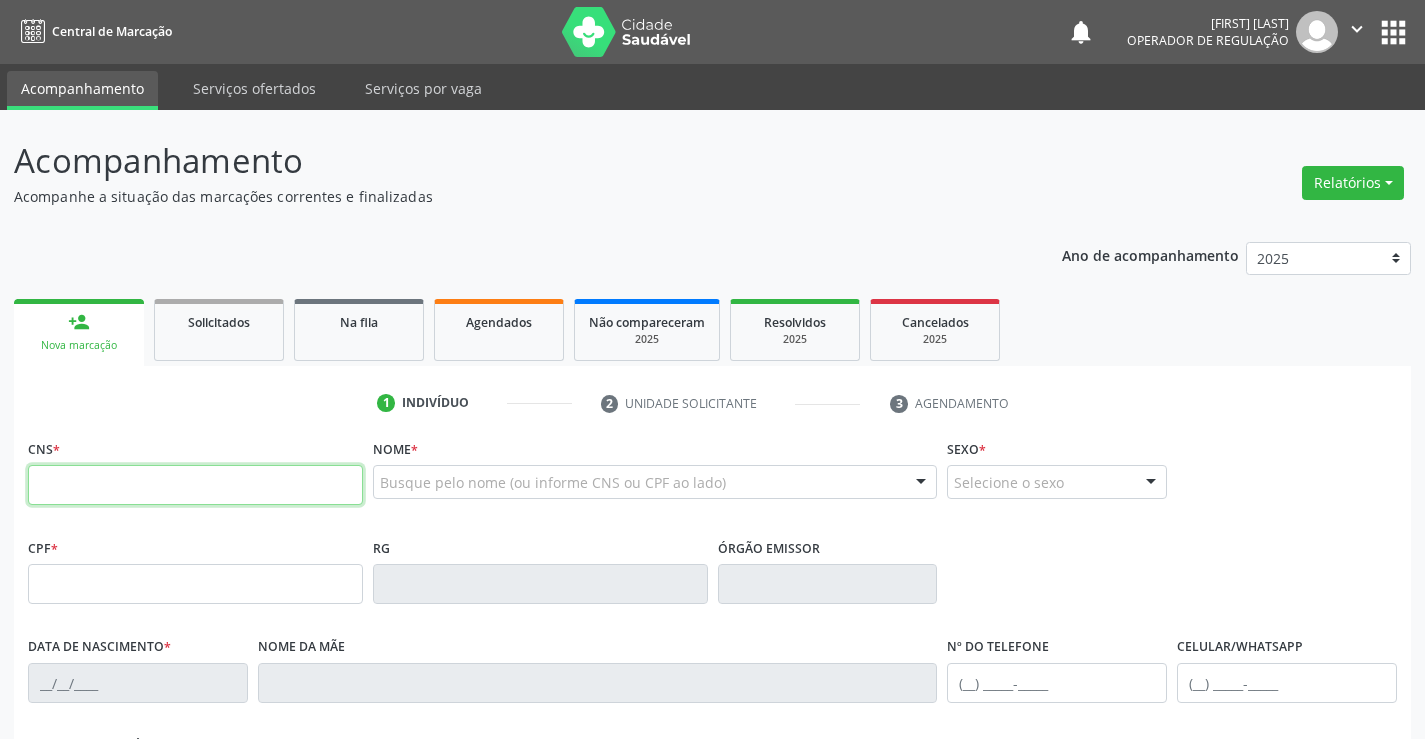 click at bounding box center (195, 485) 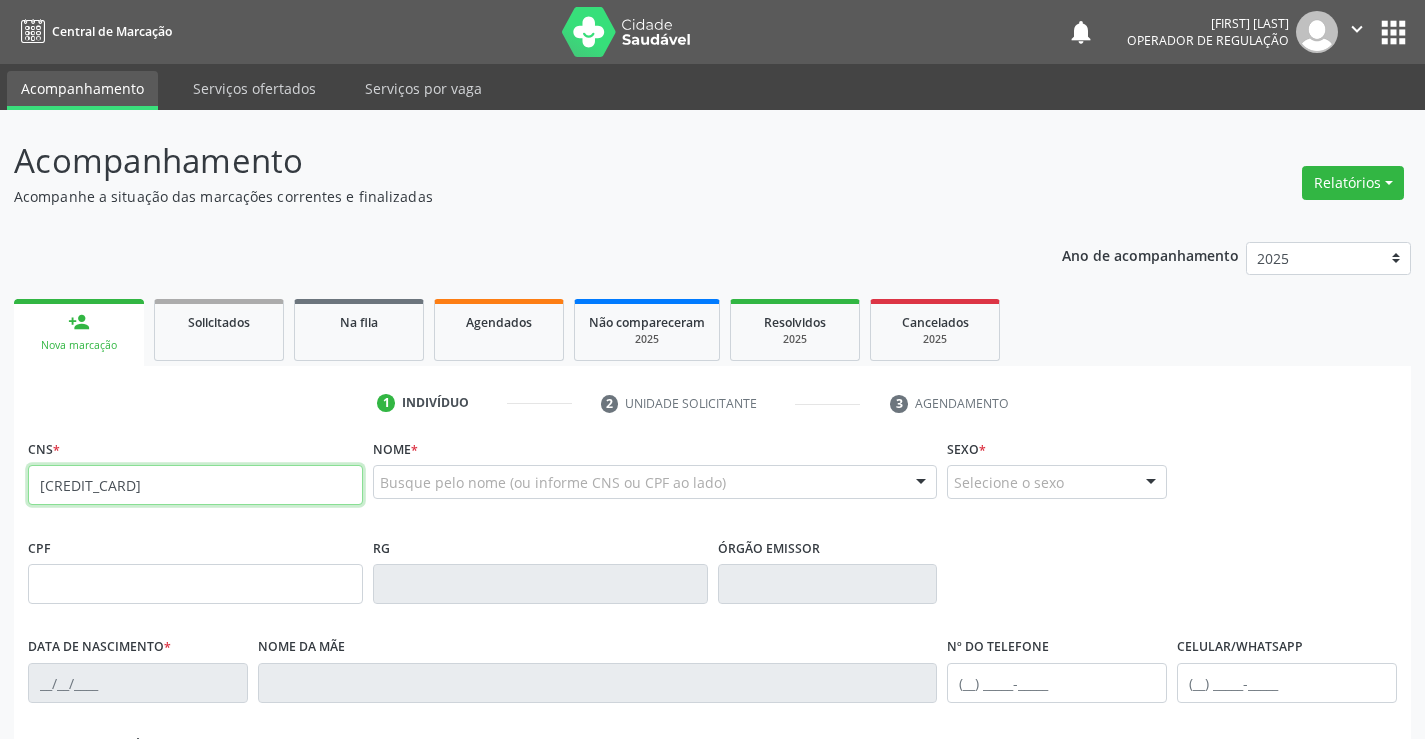 type on "702 8091 6393 8360" 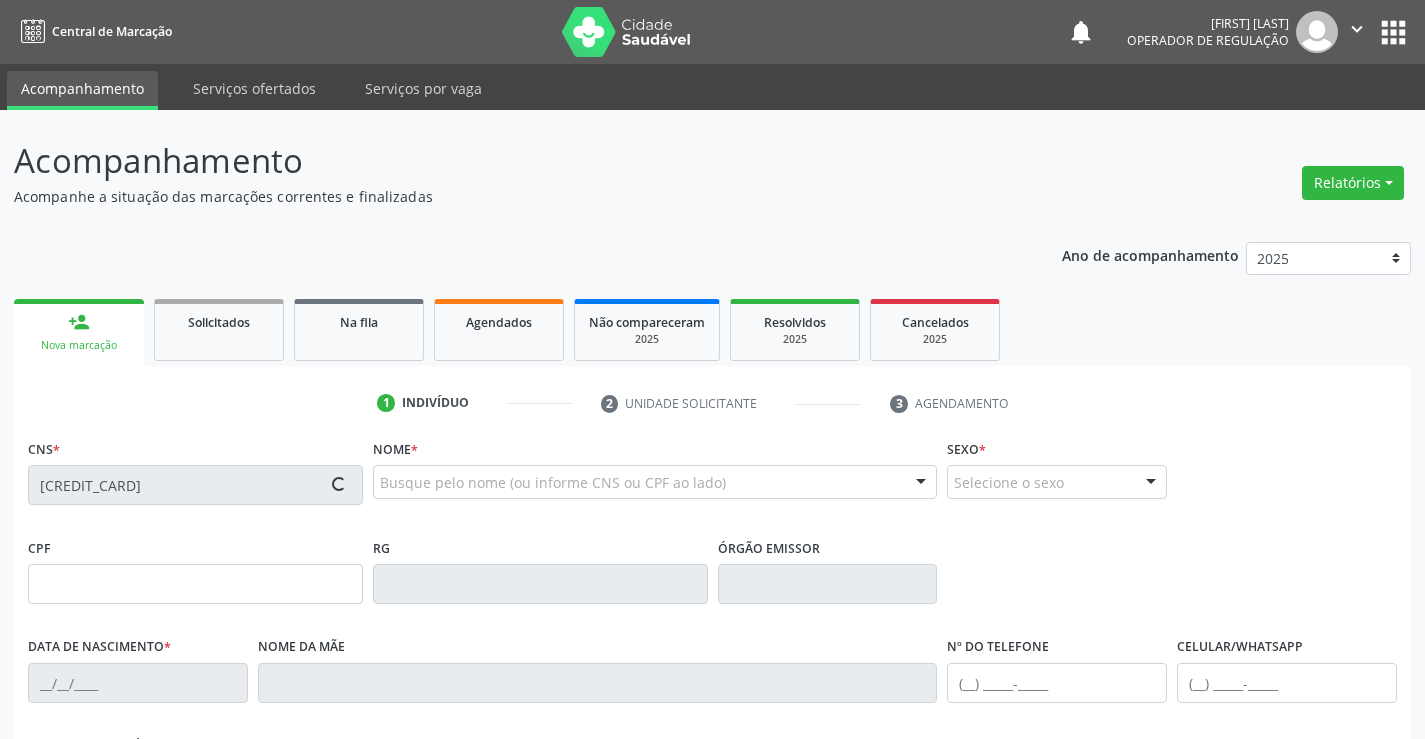 type on "26/08/1970" 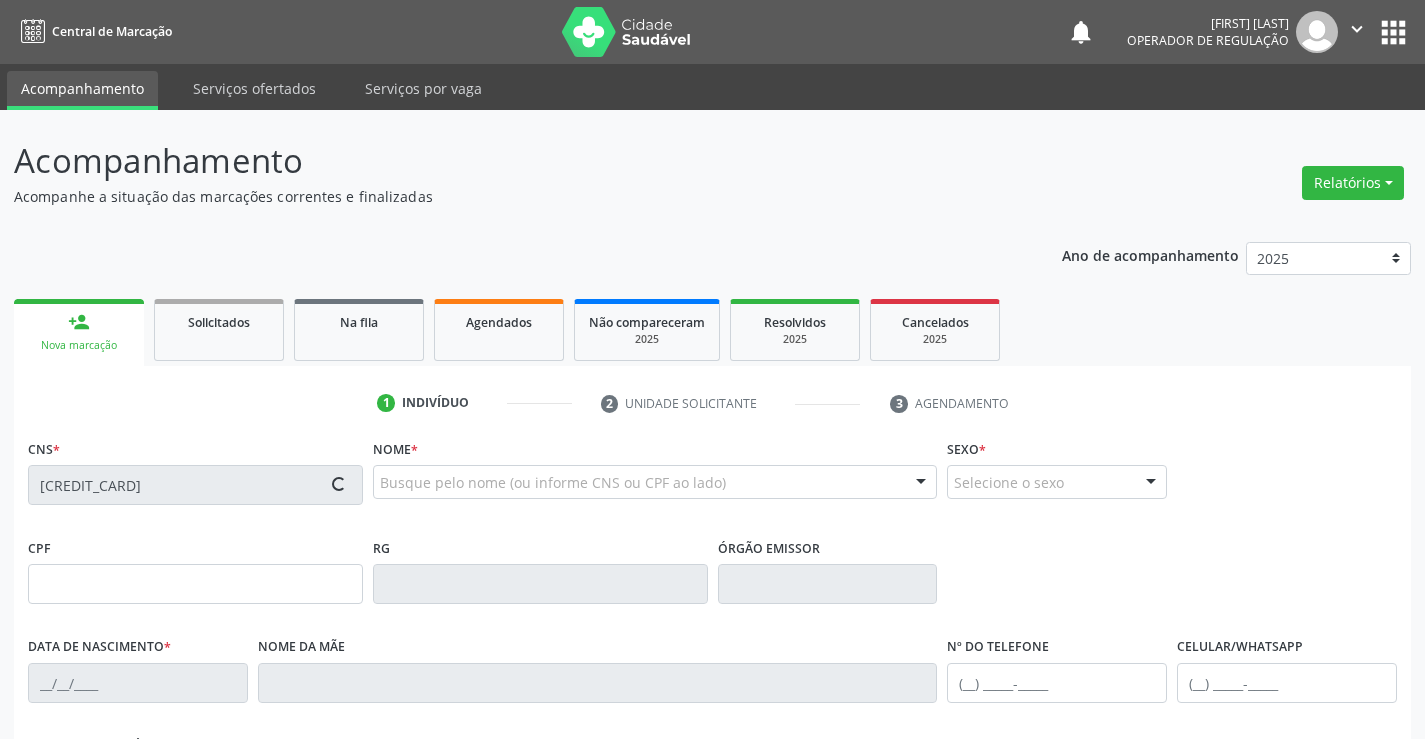 type on "(74) 98853-3169" 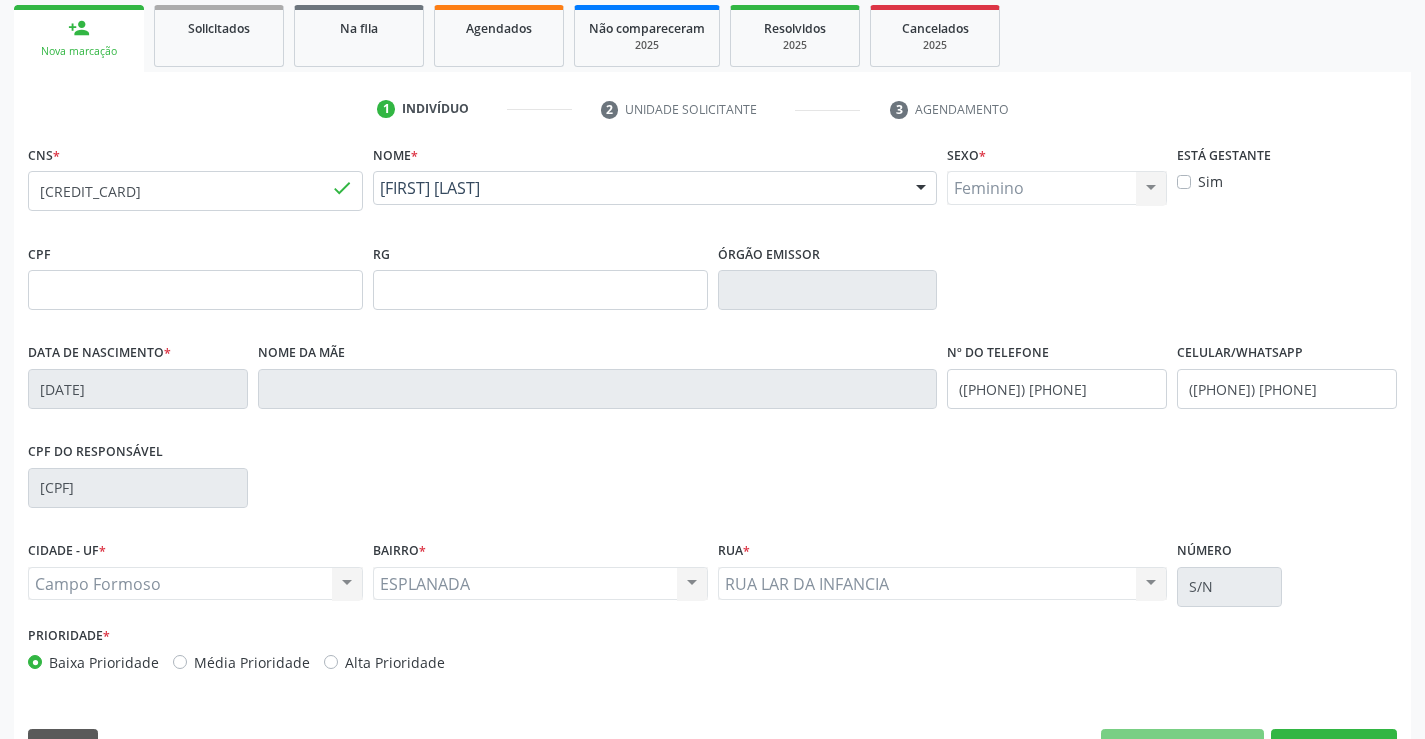 scroll, scrollTop: 345, scrollLeft: 0, axis: vertical 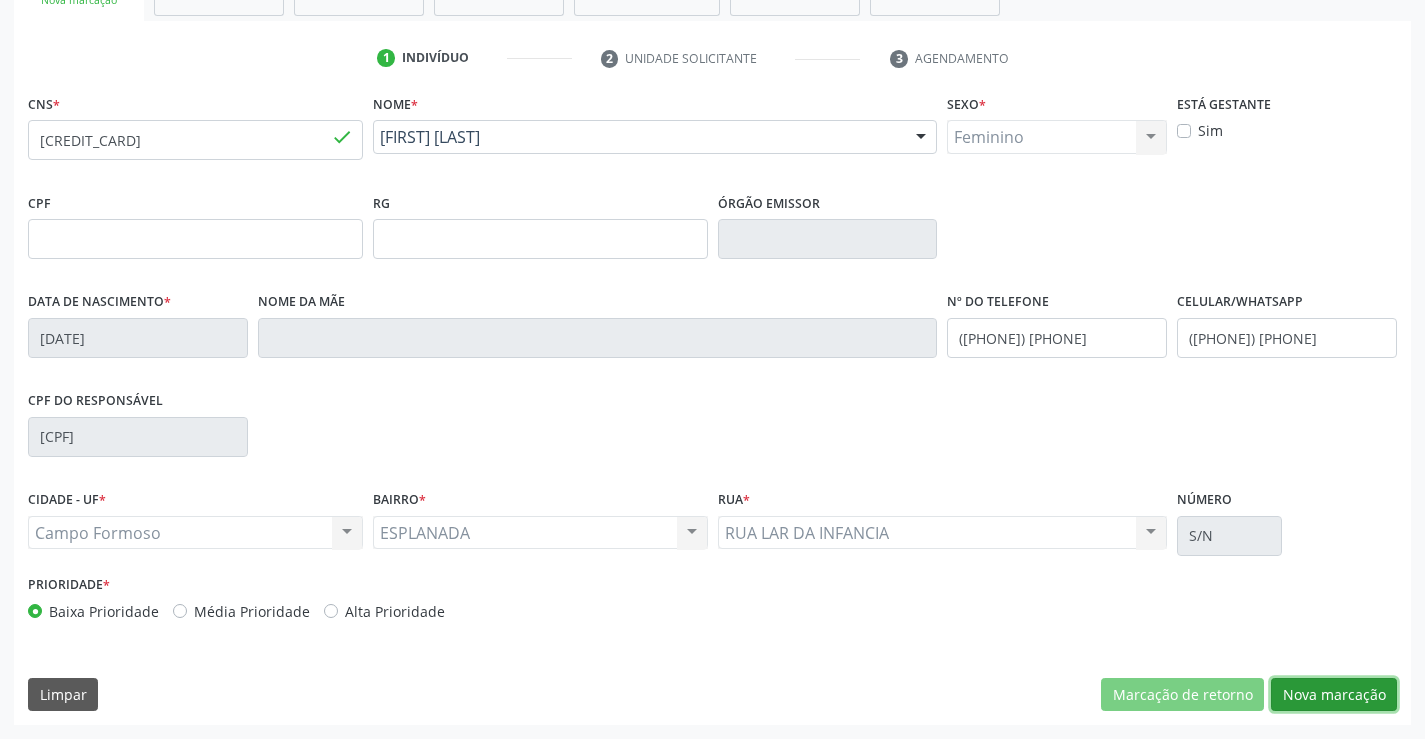 click on "Nova marcação" at bounding box center [1334, 695] 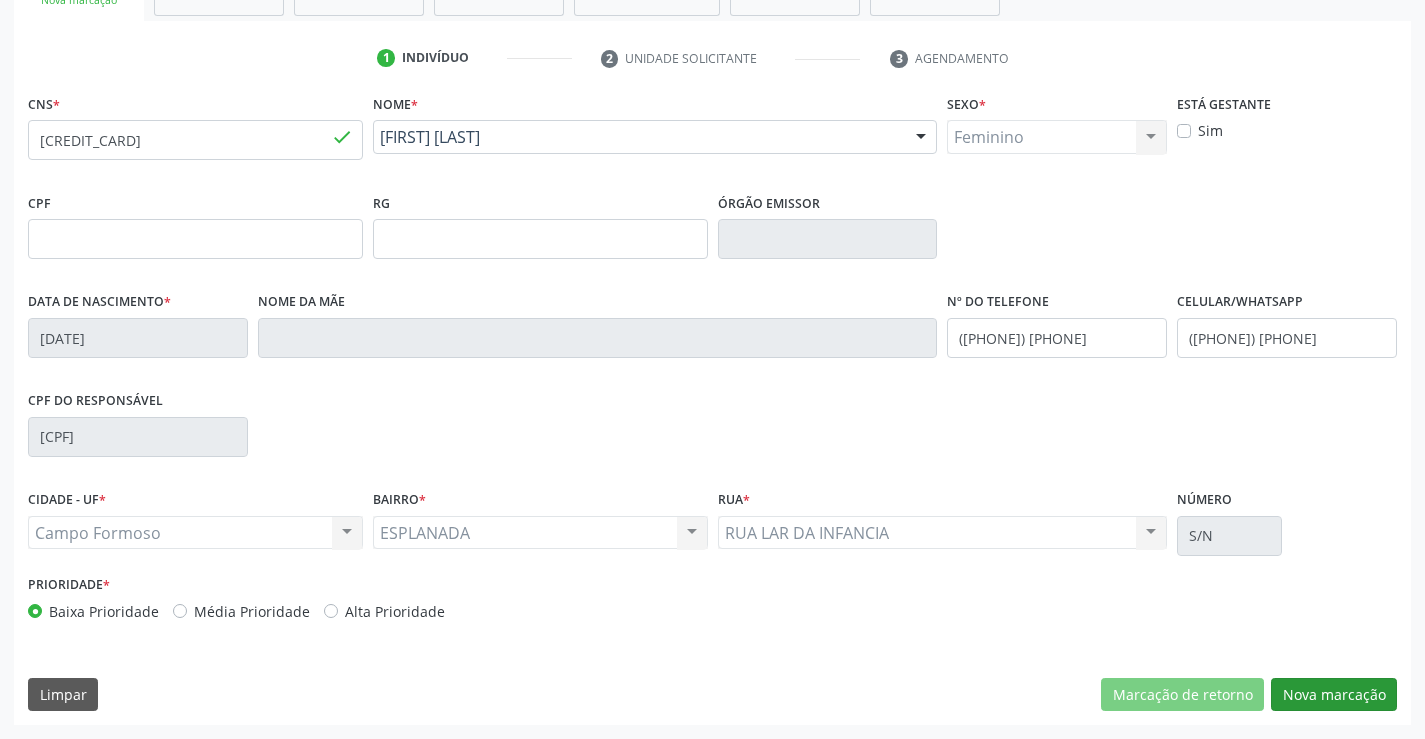 scroll, scrollTop: 167, scrollLeft: 0, axis: vertical 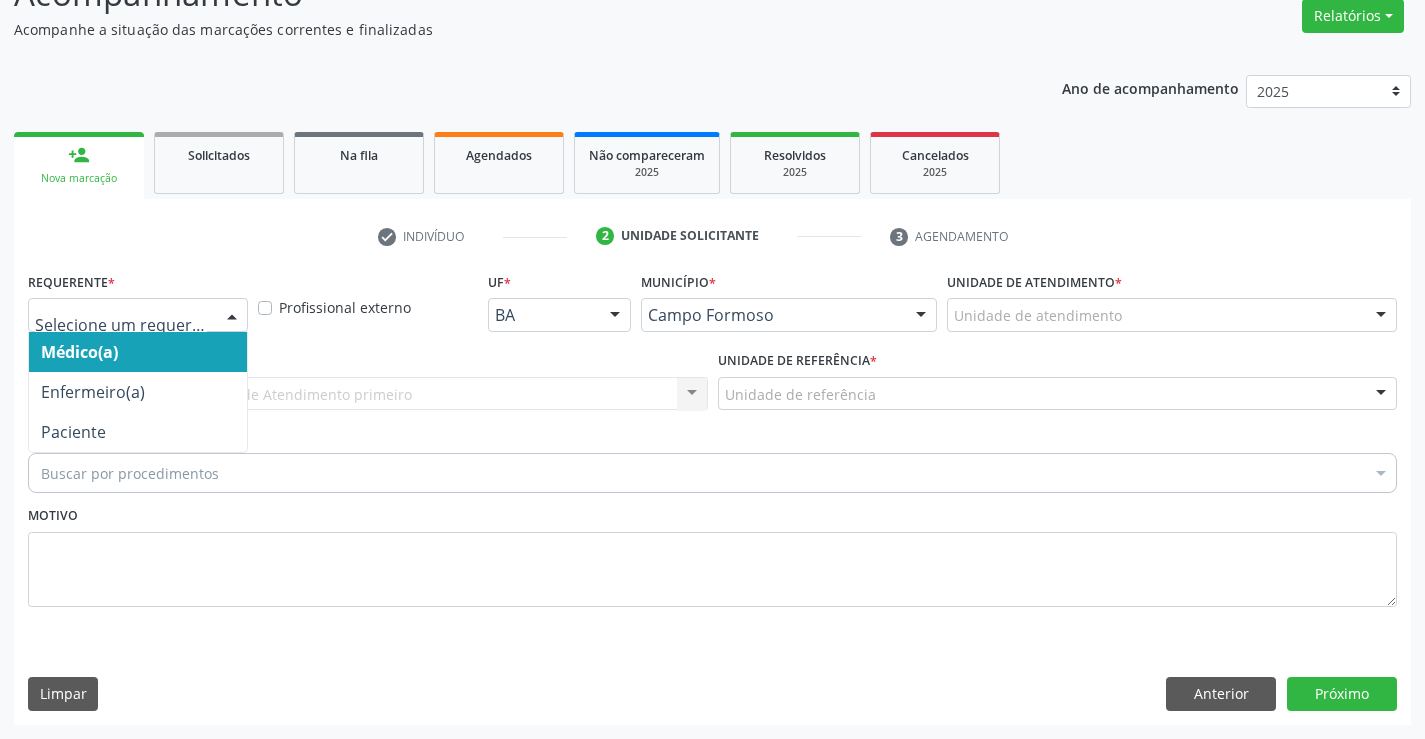 click at bounding box center [121, 325] 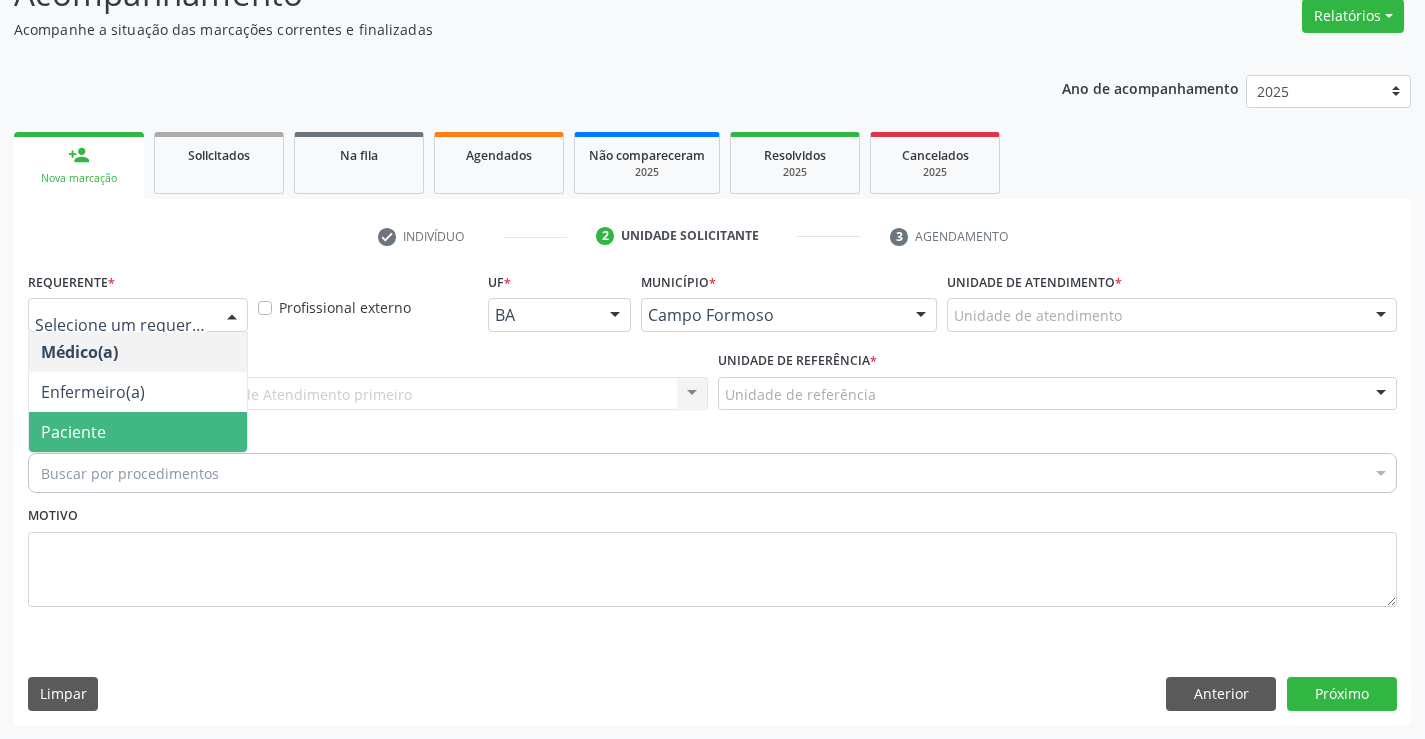 click on "Paciente" at bounding box center [73, 432] 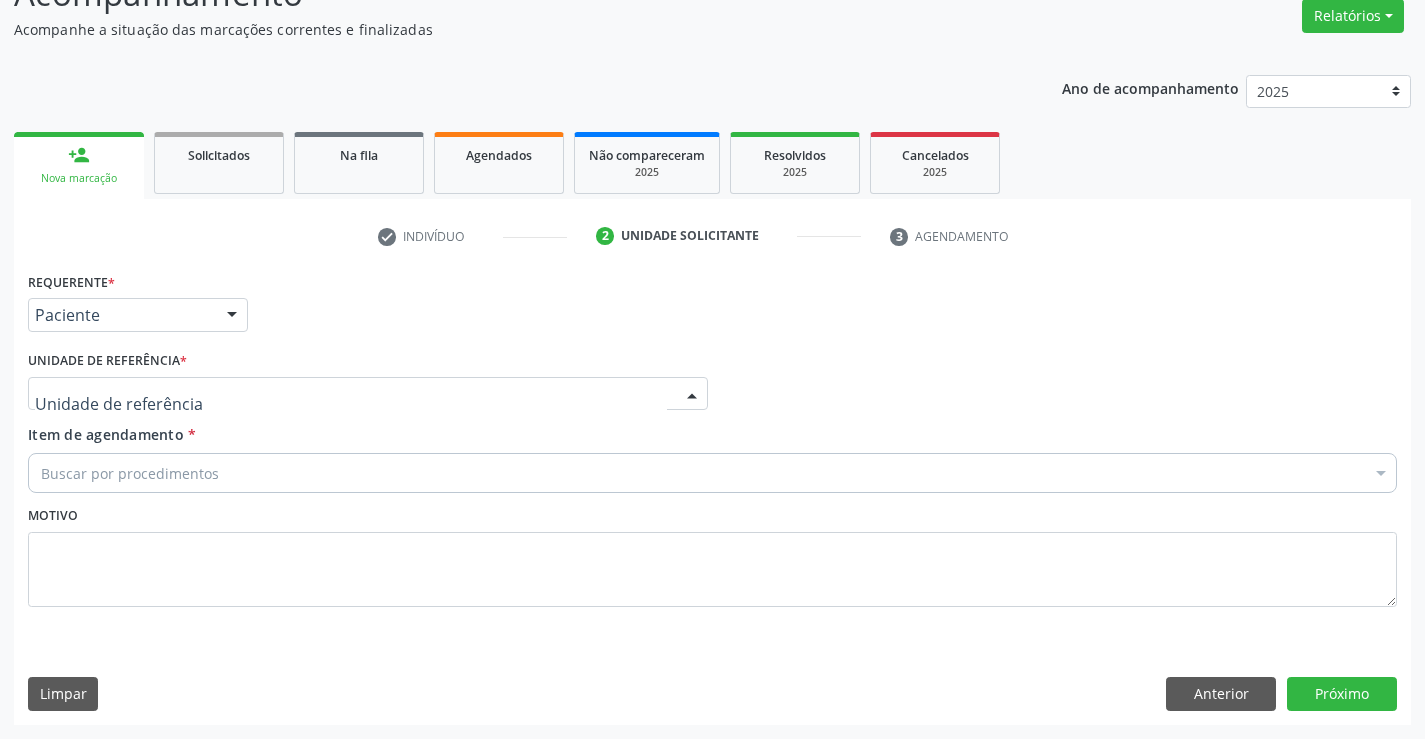 click at bounding box center [351, 404] 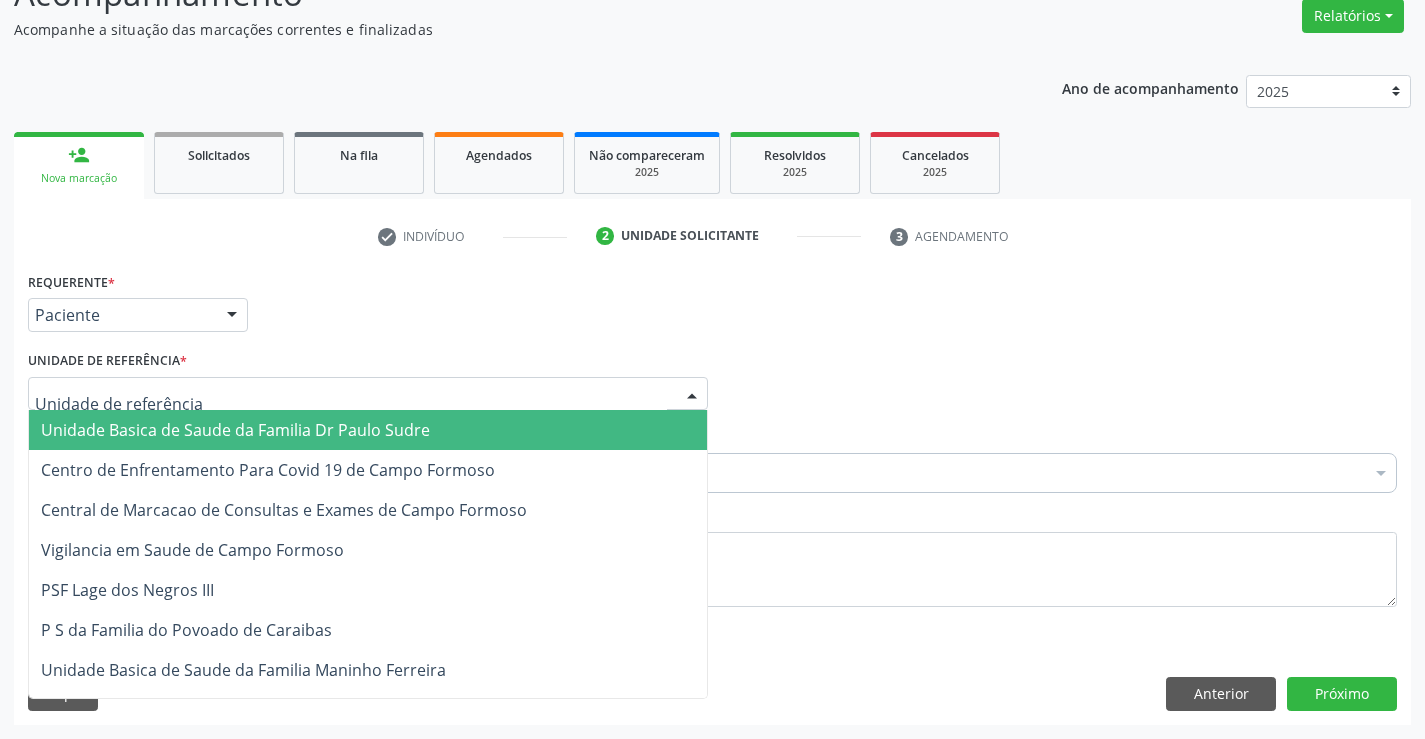 click on "Unidade Basica de Saude da Familia Dr Paulo Sudre" at bounding box center [235, 430] 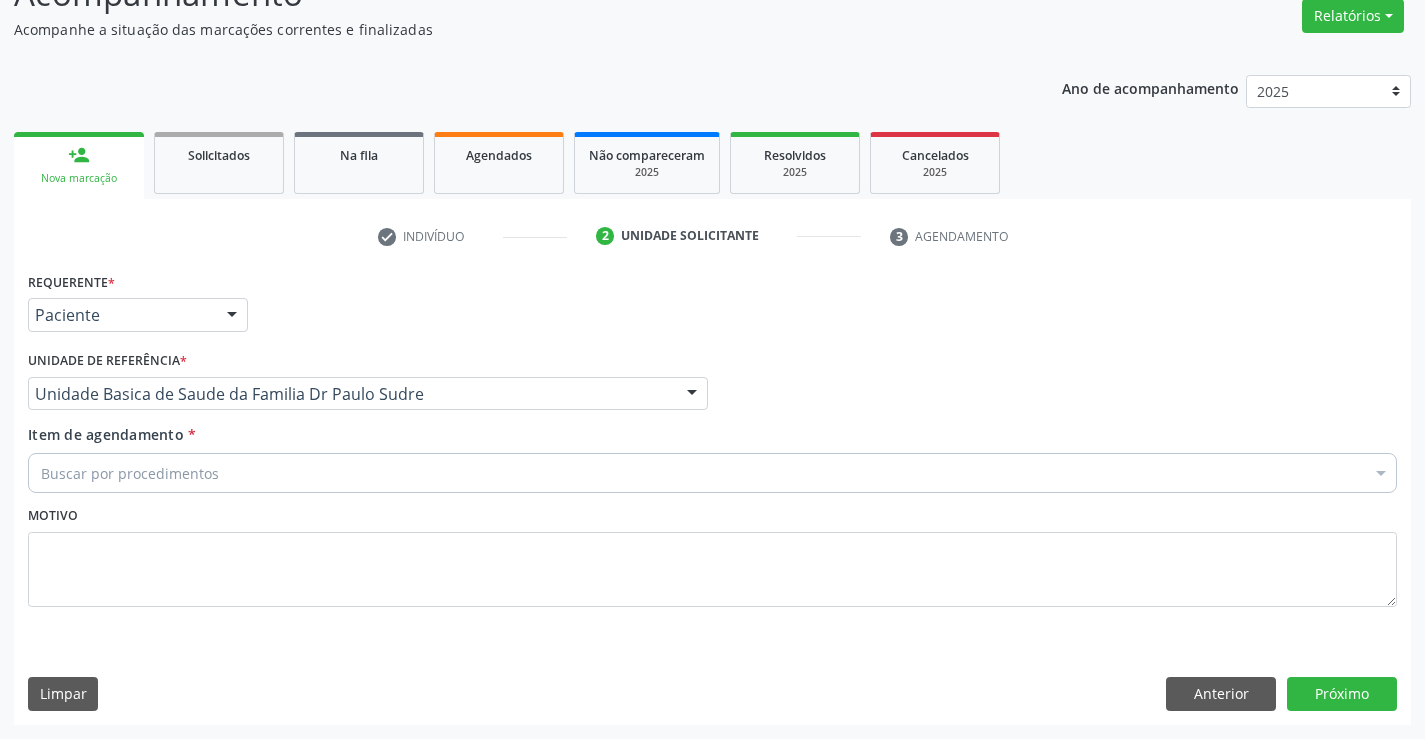 click on "Buscar por procedimentos" at bounding box center (712, 473) 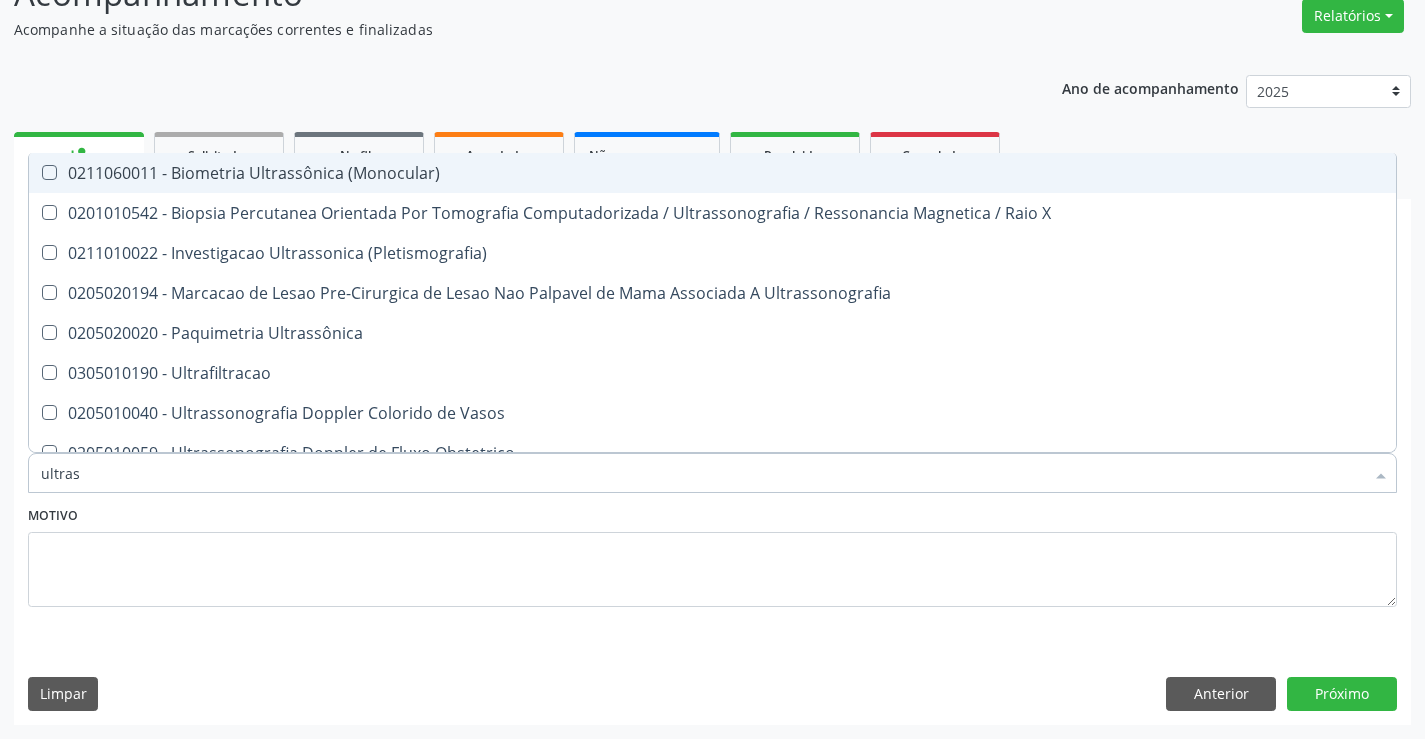 type on "ultrass" 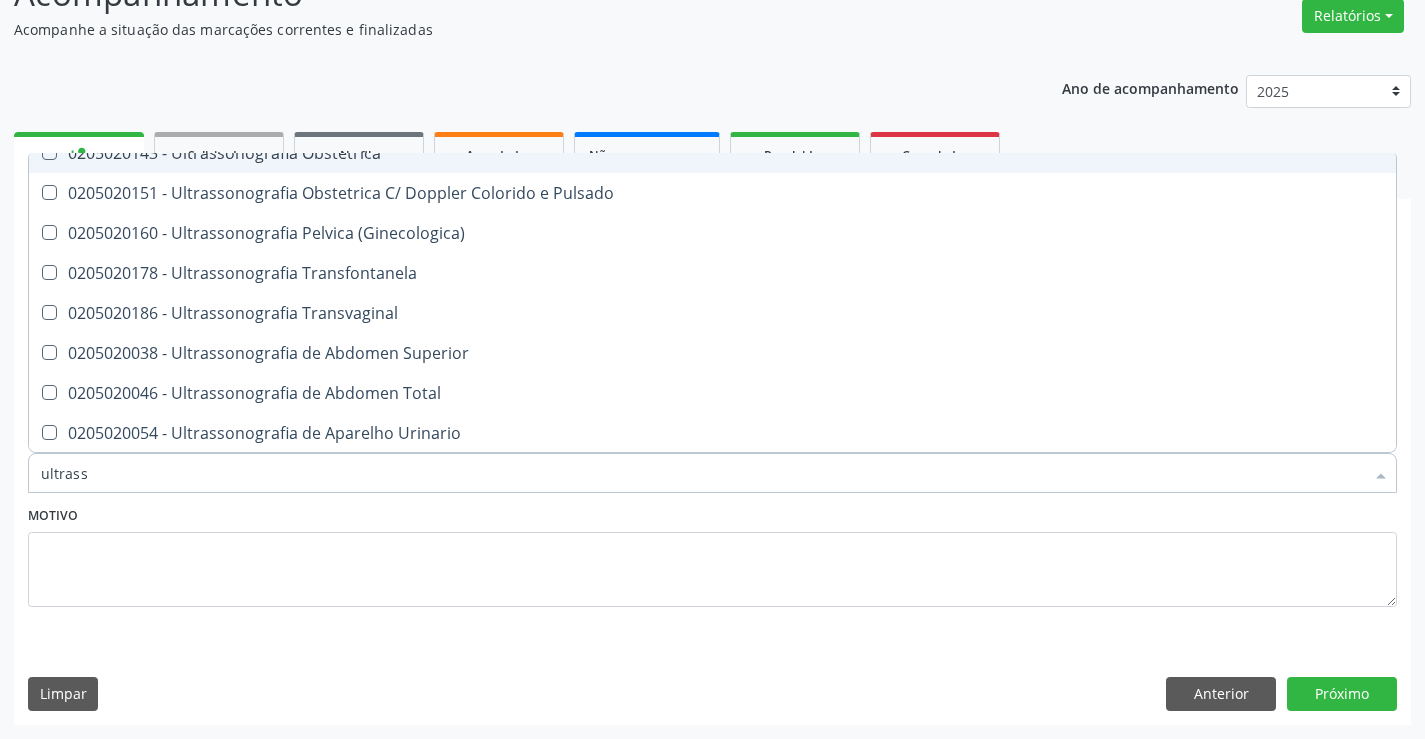 scroll, scrollTop: 400, scrollLeft: 0, axis: vertical 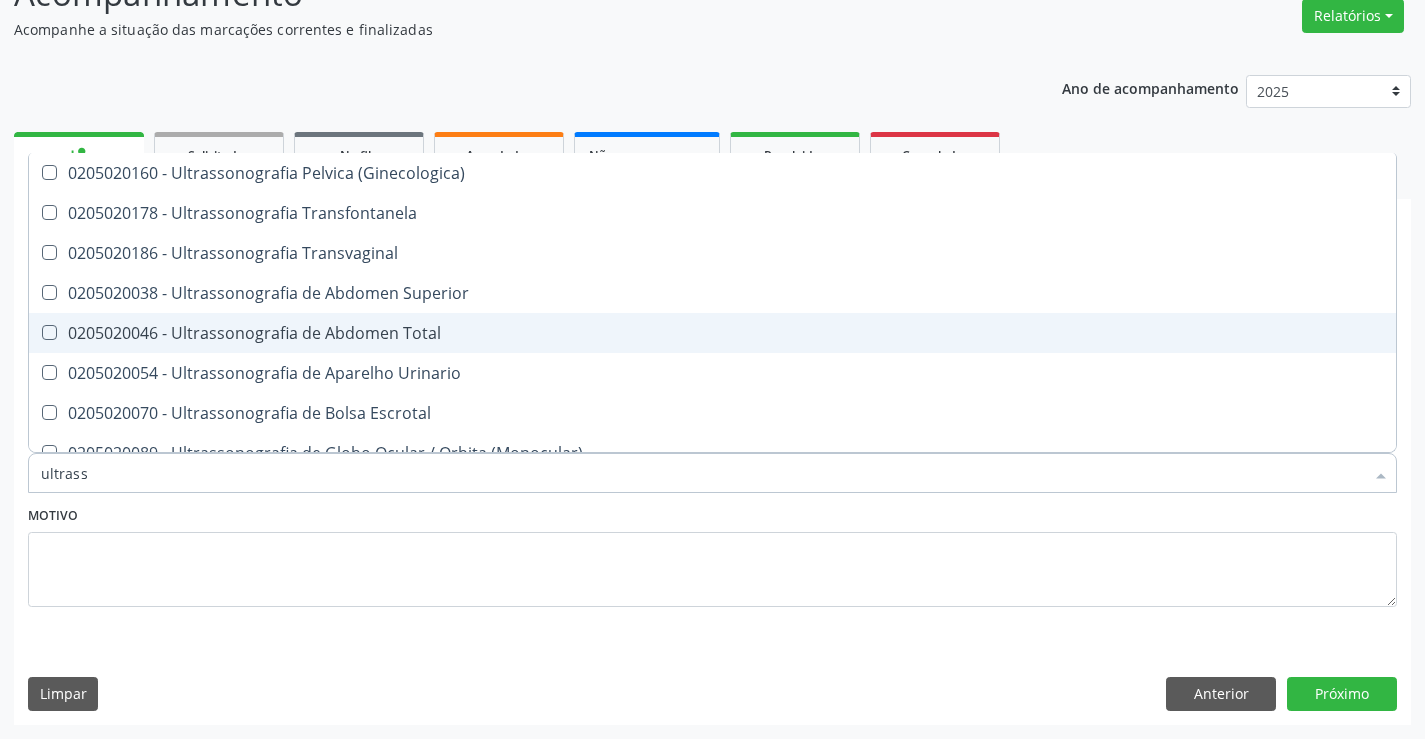 click on "0205020046 - Ultrassonografia de Abdomen Total" at bounding box center (712, 333) 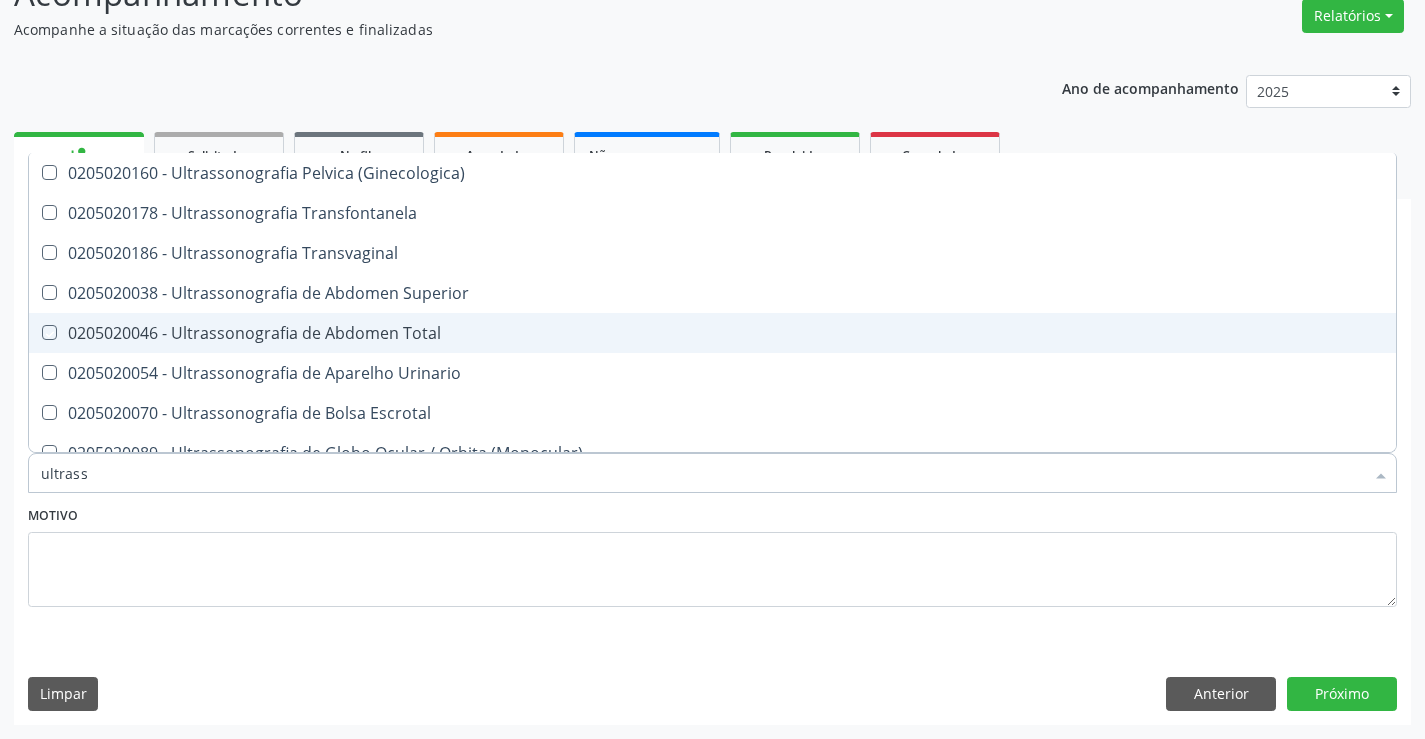 checkbox on "true" 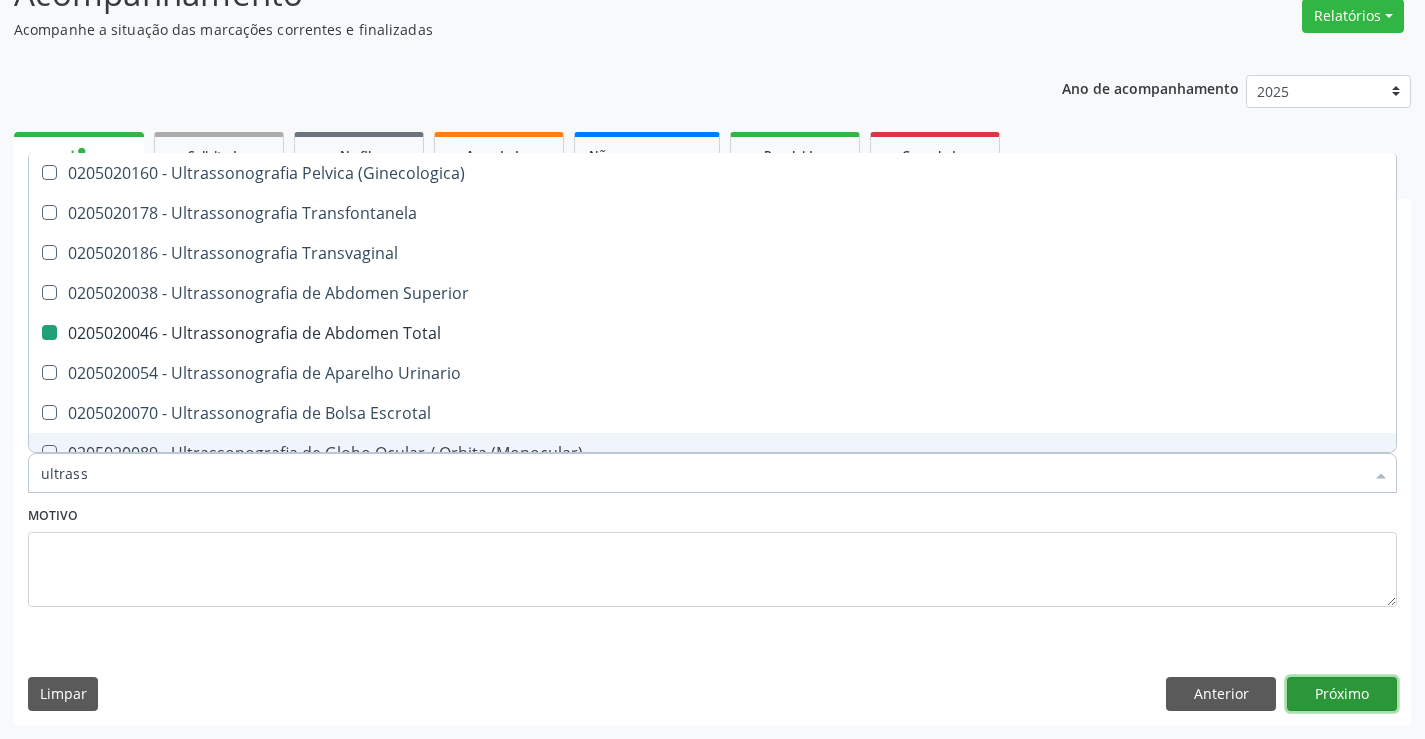 click on "Próximo" at bounding box center (1342, 694) 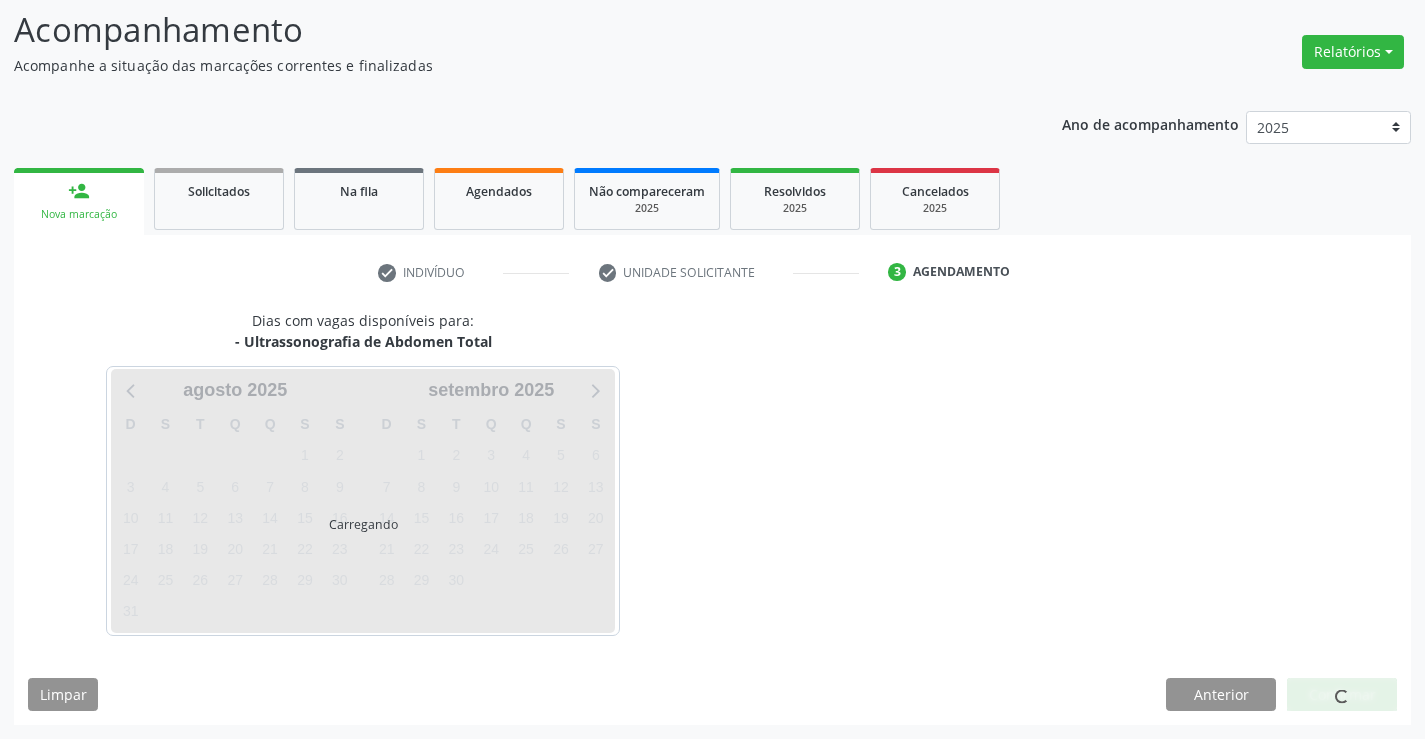 scroll, scrollTop: 131, scrollLeft: 0, axis: vertical 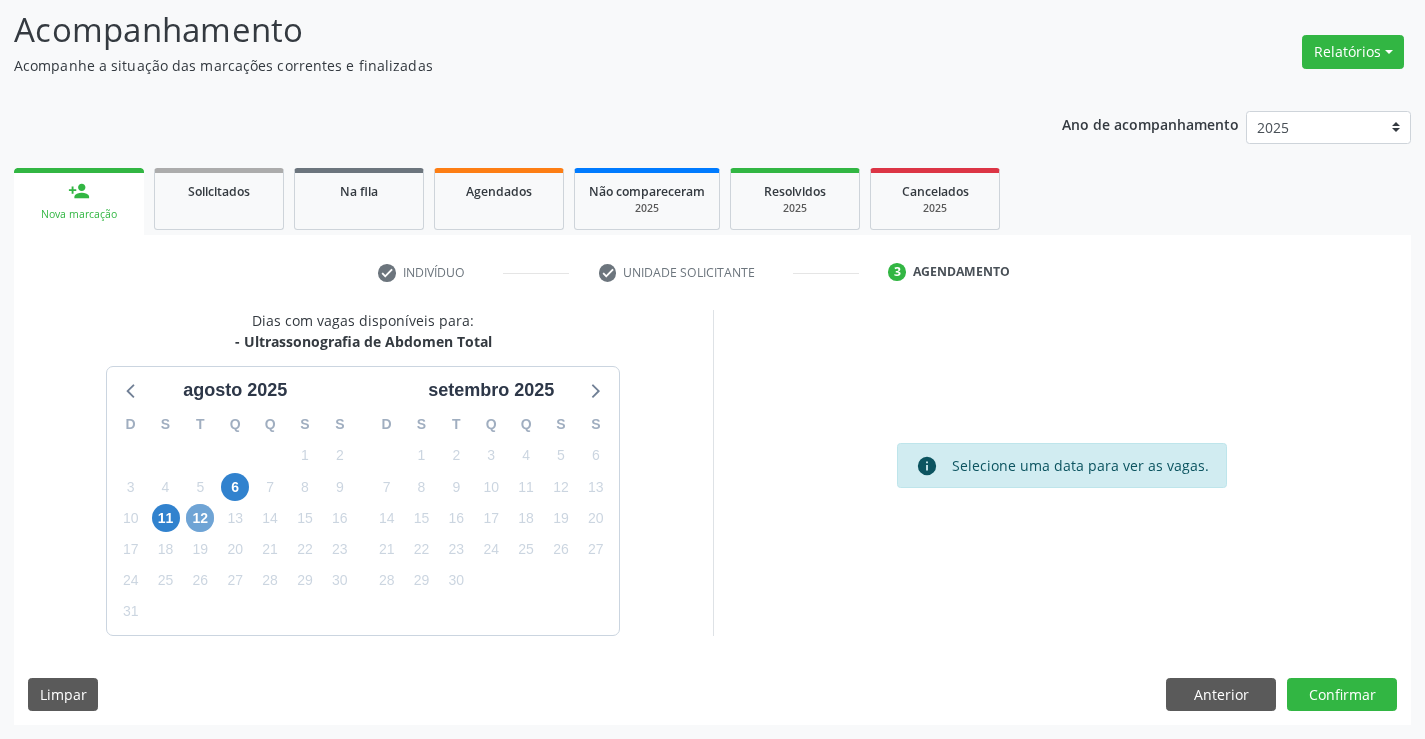 click on "12" at bounding box center [200, 518] 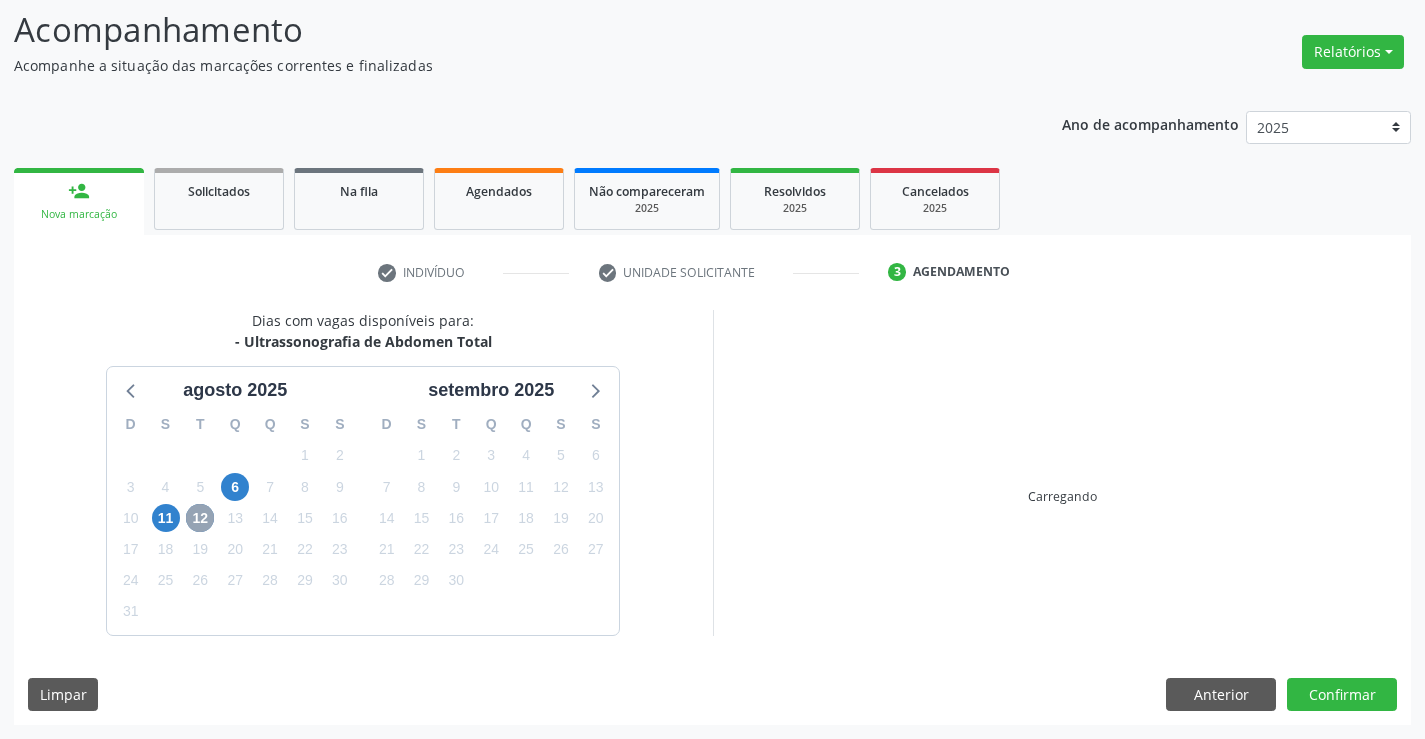 click on "12" at bounding box center (200, 518) 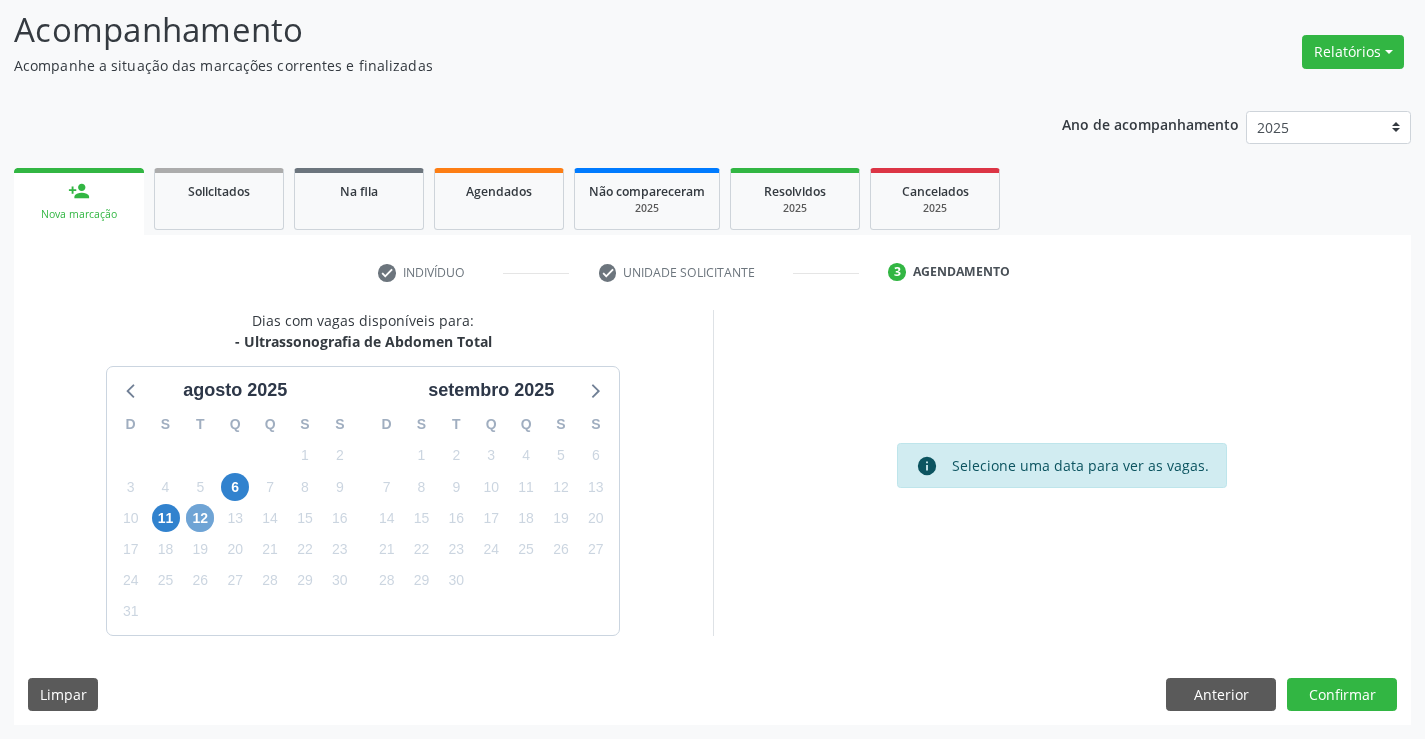 click on "12" at bounding box center [200, 518] 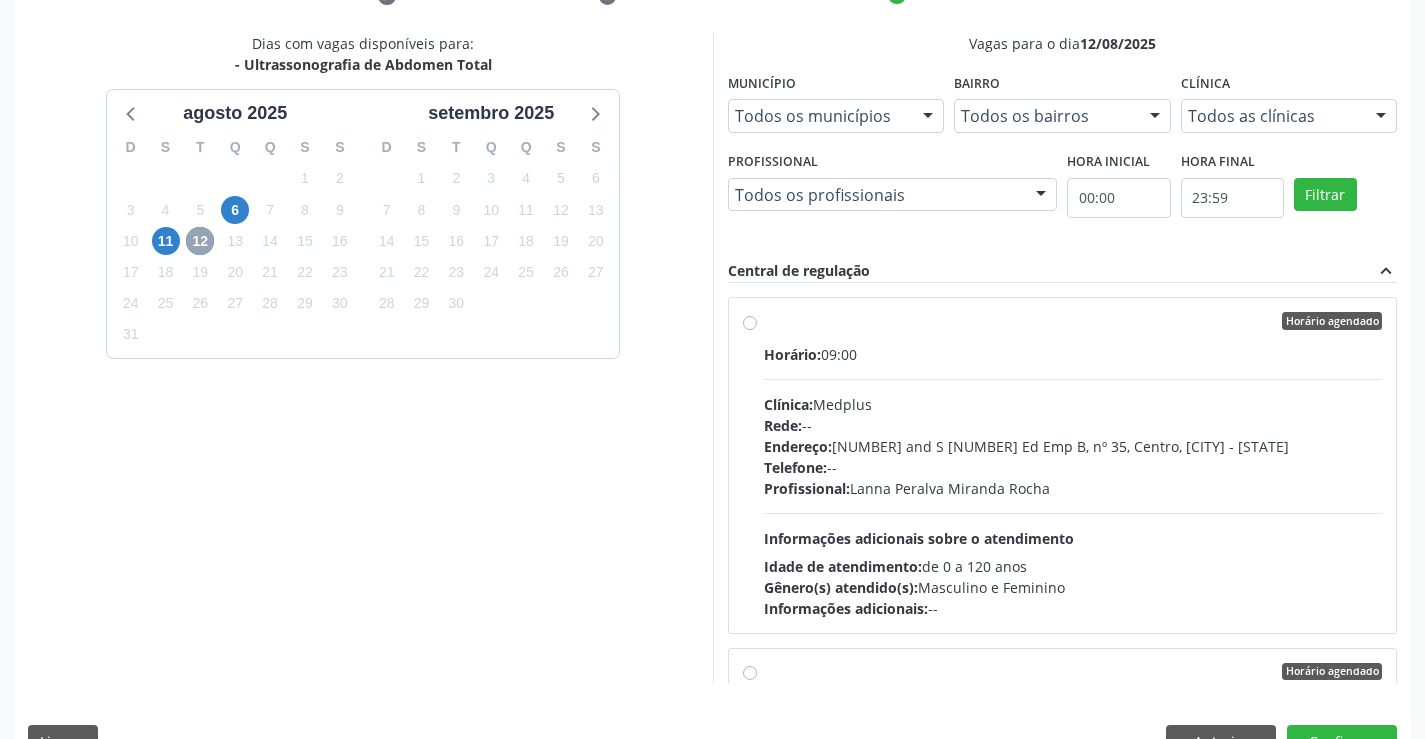scroll, scrollTop: 456, scrollLeft: 0, axis: vertical 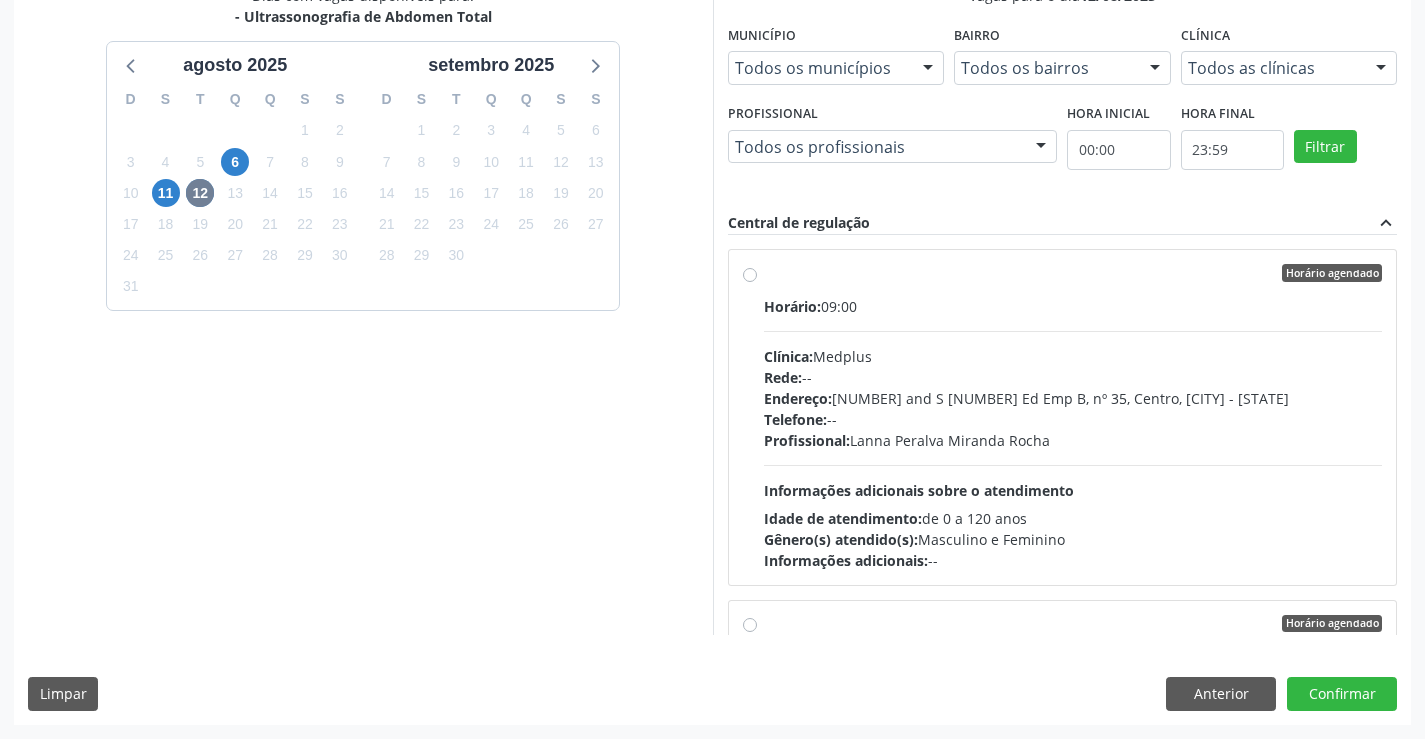 click on "Horário agendado" at bounding box center (1073, 273) 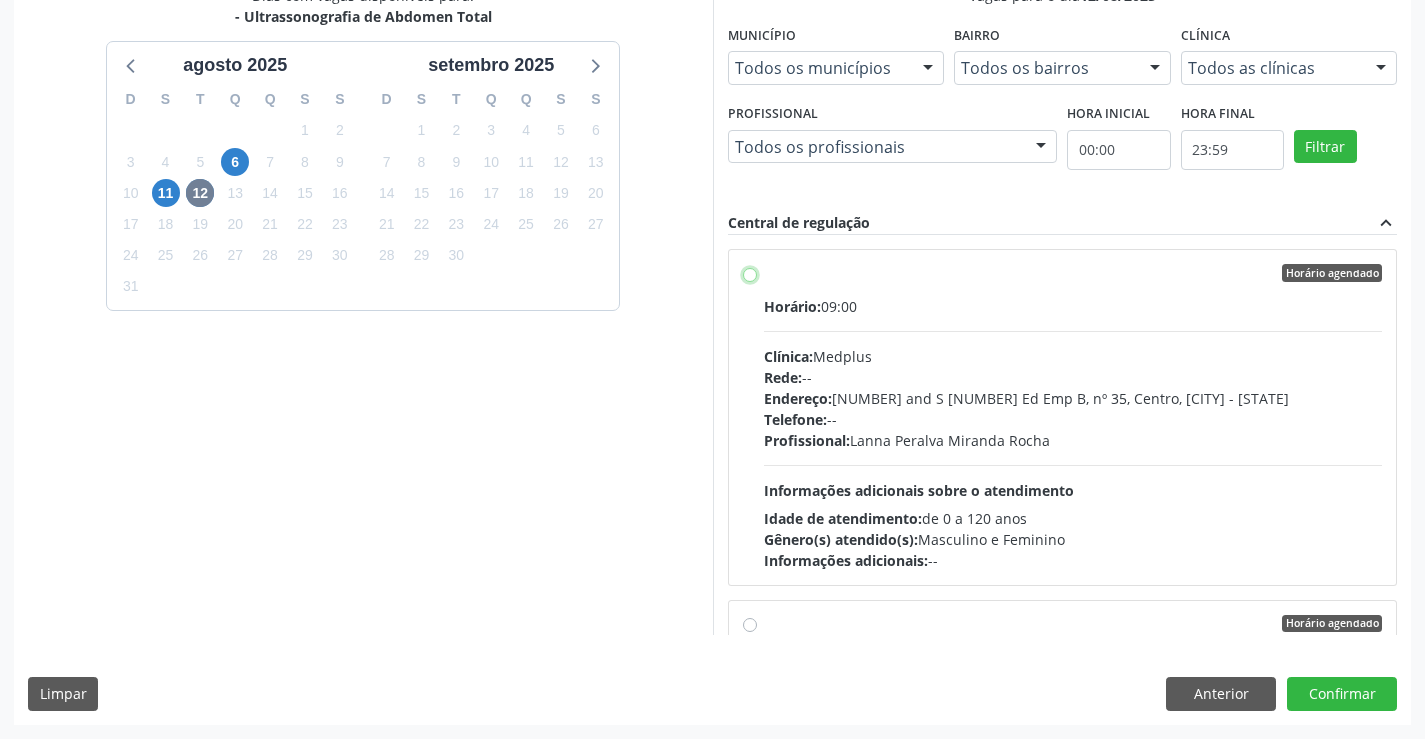 click on "Horário agendado
Horário:   09:00
Clínica:  Medplus
Rede:
--
Endereço:   2 and S 204 Ed Emp B, nº 35, Centro, Campo Formoso - BA
Telefone:   --
Profissional:
Lanna Peralva Miranda Rocha
Informações adicionais sobre o atendimento
Idade de atendimento:
de 0 a 120 anos
Gênero(s) atendido(s):
Masculino e Feminino
Informações adicionais:
--" at bounding box center (750, 273) 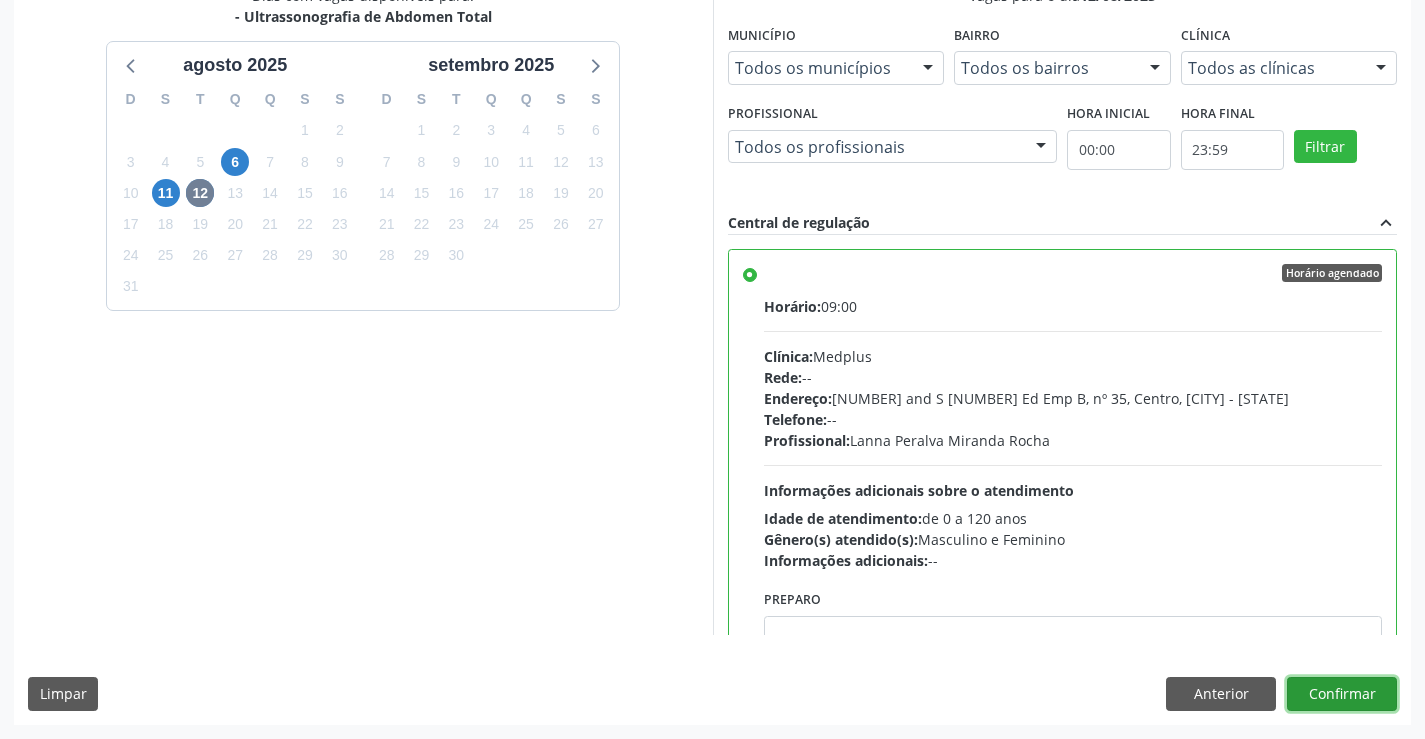 click on "Confirmar" at bounding box center [1342, 694] 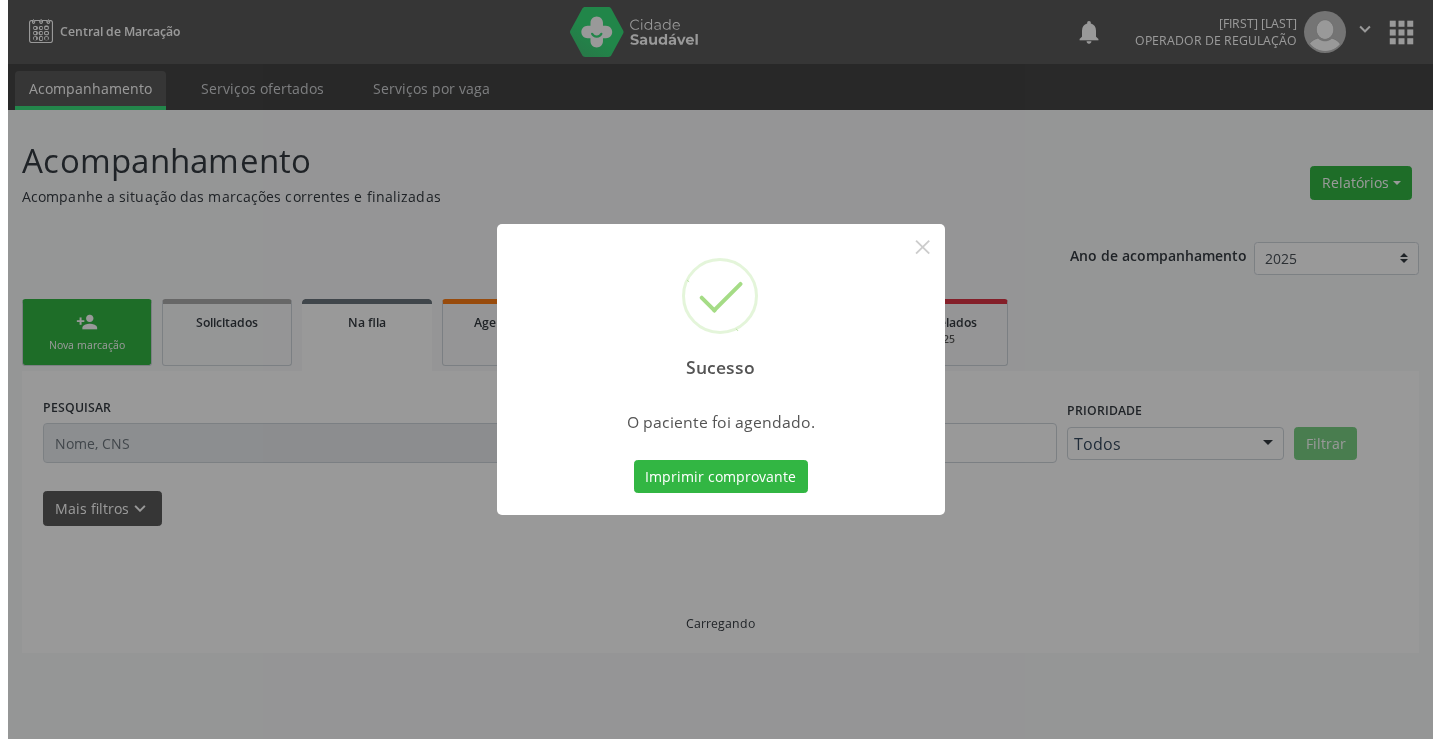 scroll, scrollTop: 0, scrollLeft: 0, axis: both 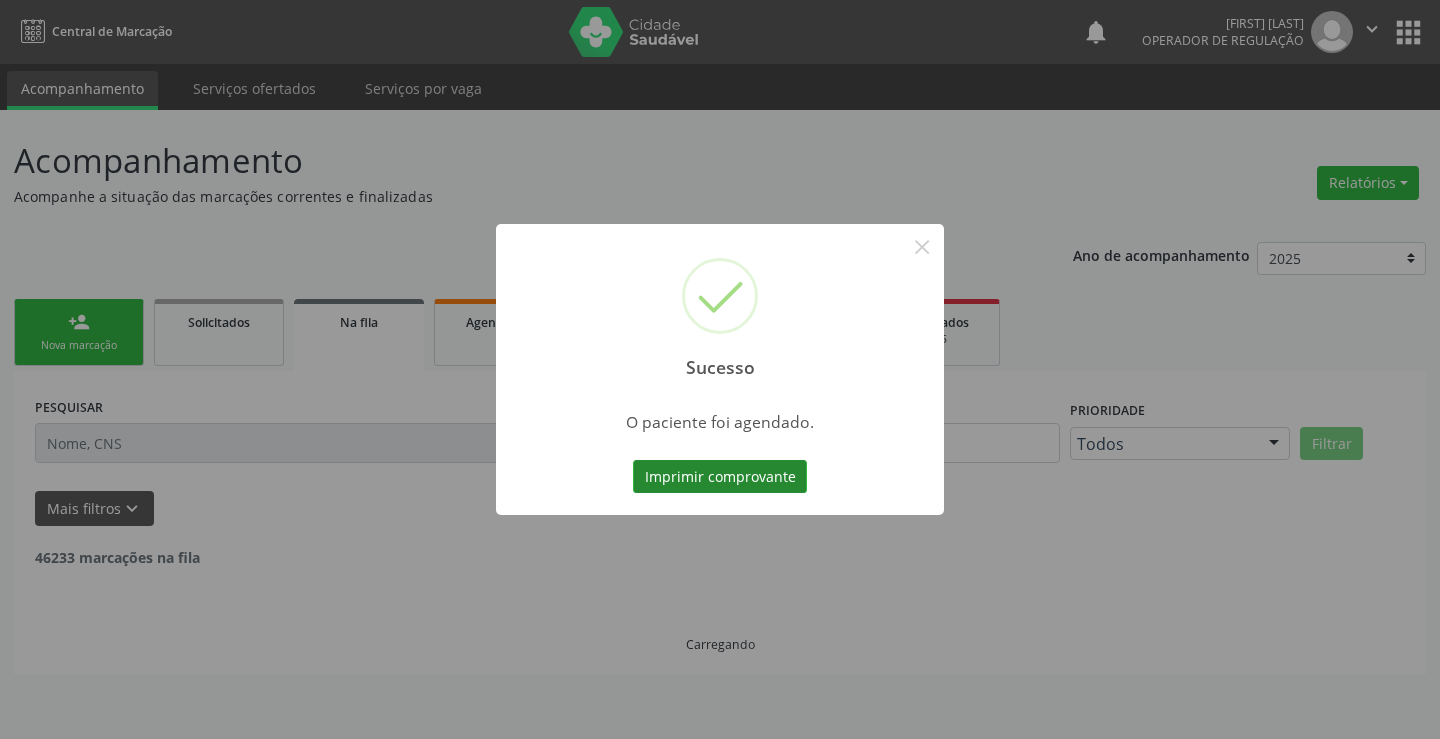 click on "Imprimir comprovante" at bounding box center (720, 477) 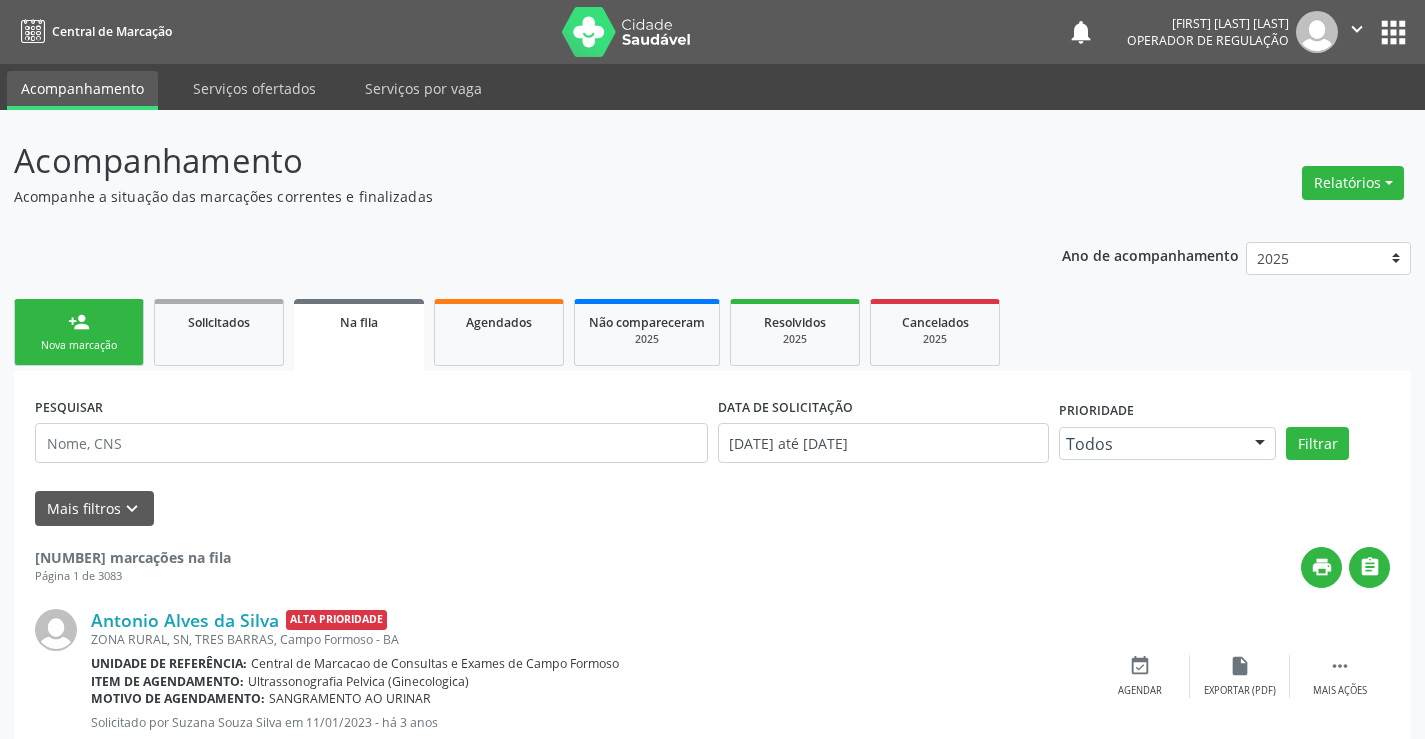 scroll, scrollTop: 0, scrollLeft: 0, axis: both 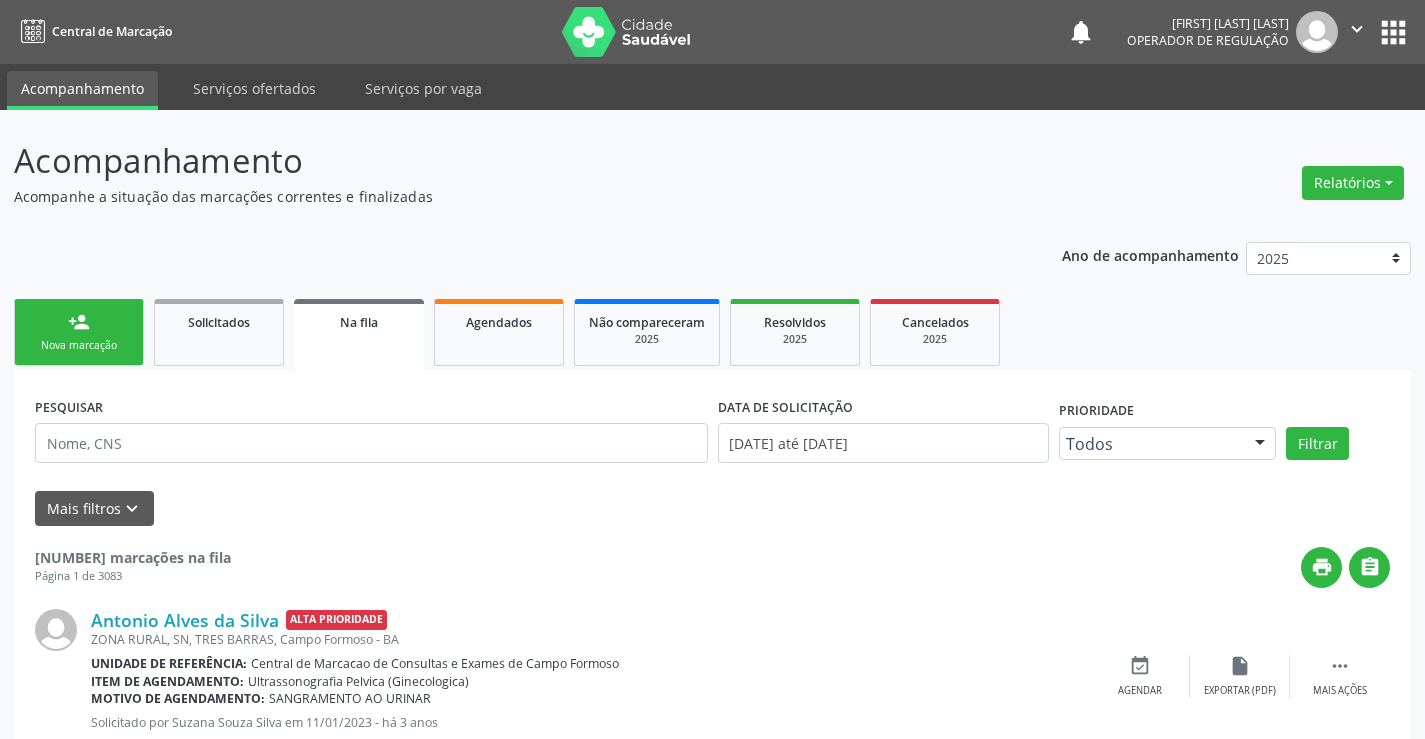 click on "person_add
Nova marcação" at bounding box center [79, 332] 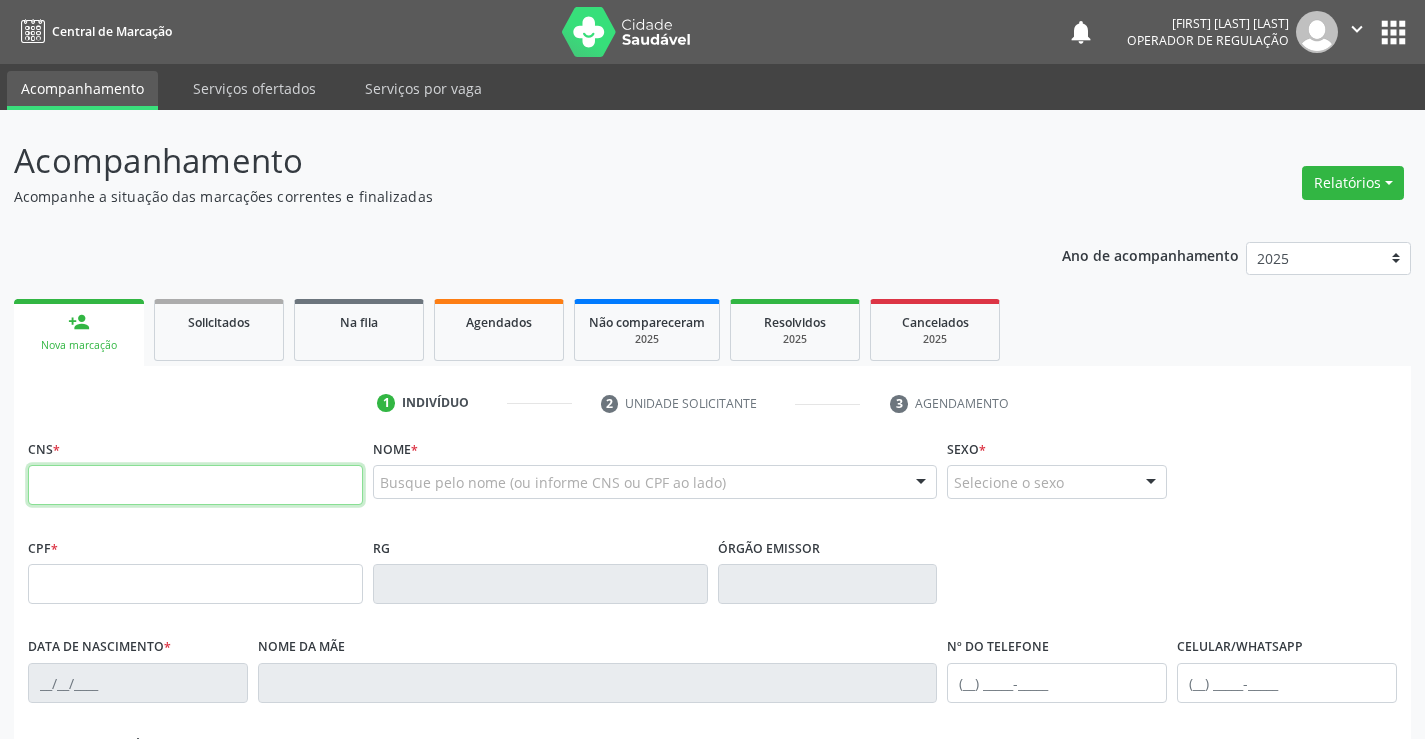click at bounding box center (195, 485) 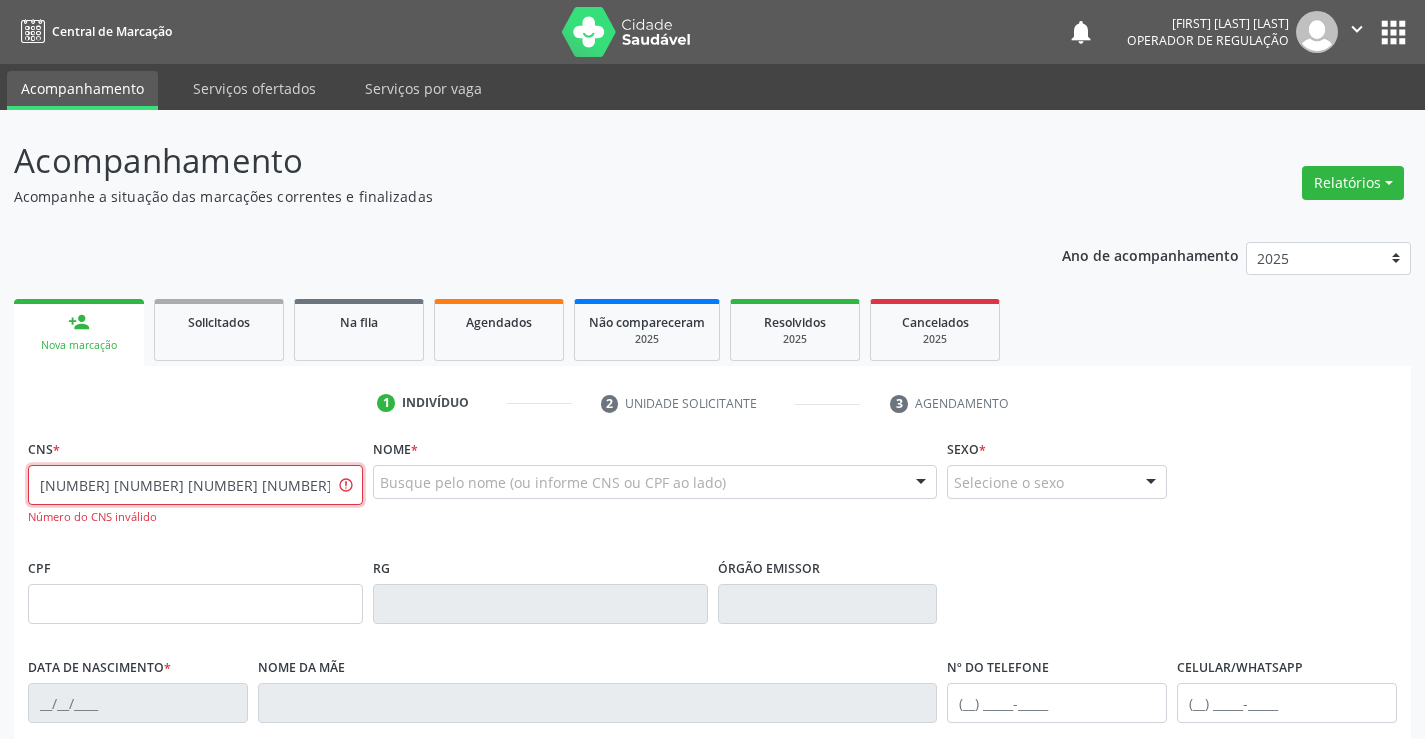 type on "[NUMBER] [NUMBER] [NUMBER] [NUMBER] [NUMBER]" 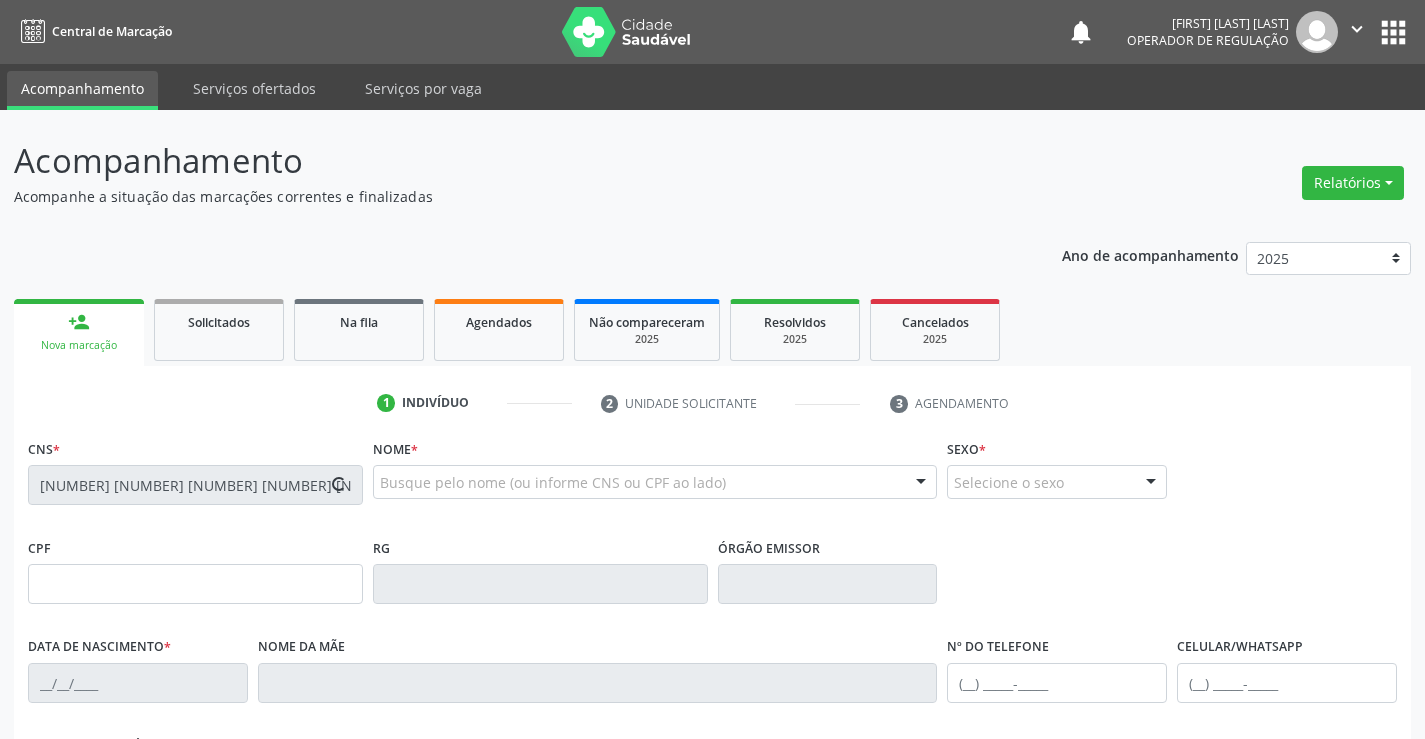 type on "[NUMBER]" 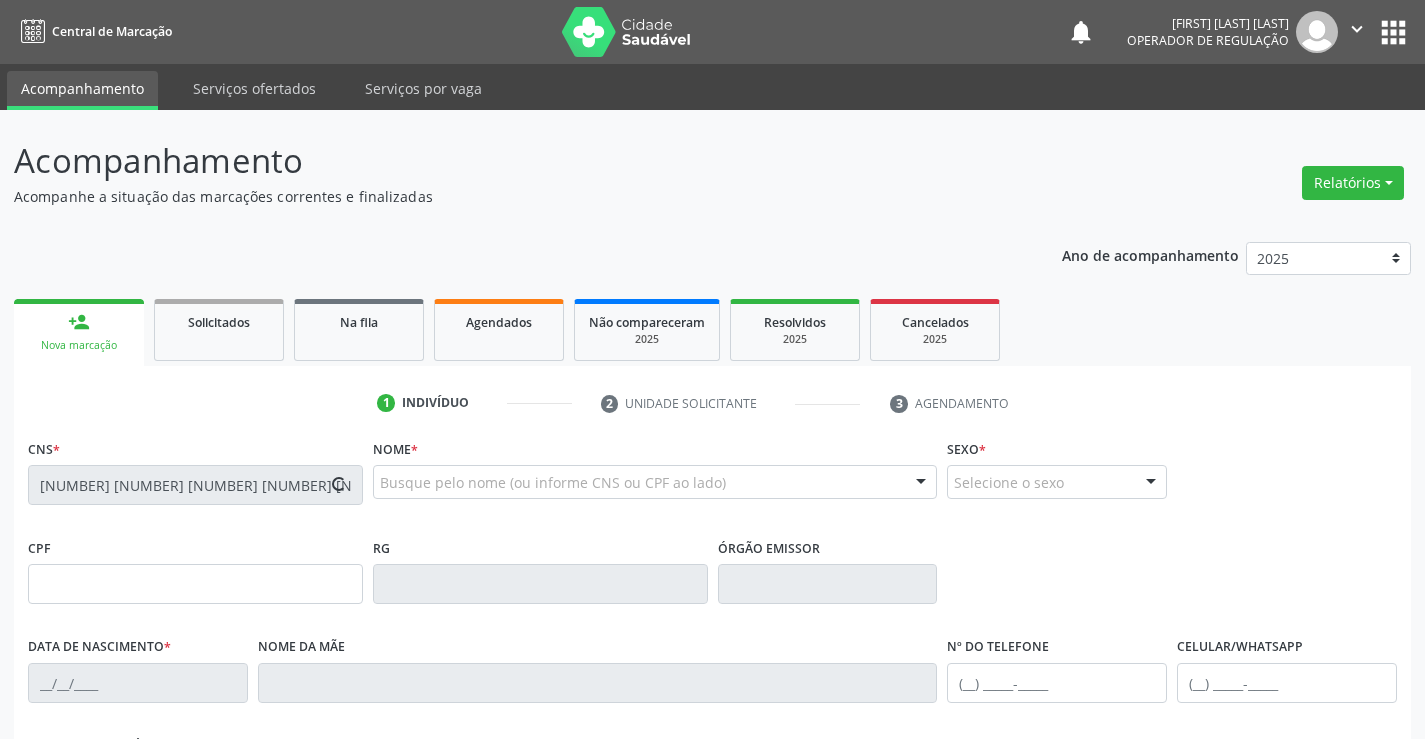 type on "[NUMBER].[NUMBER].[NUMBER]-[NUMBER]" 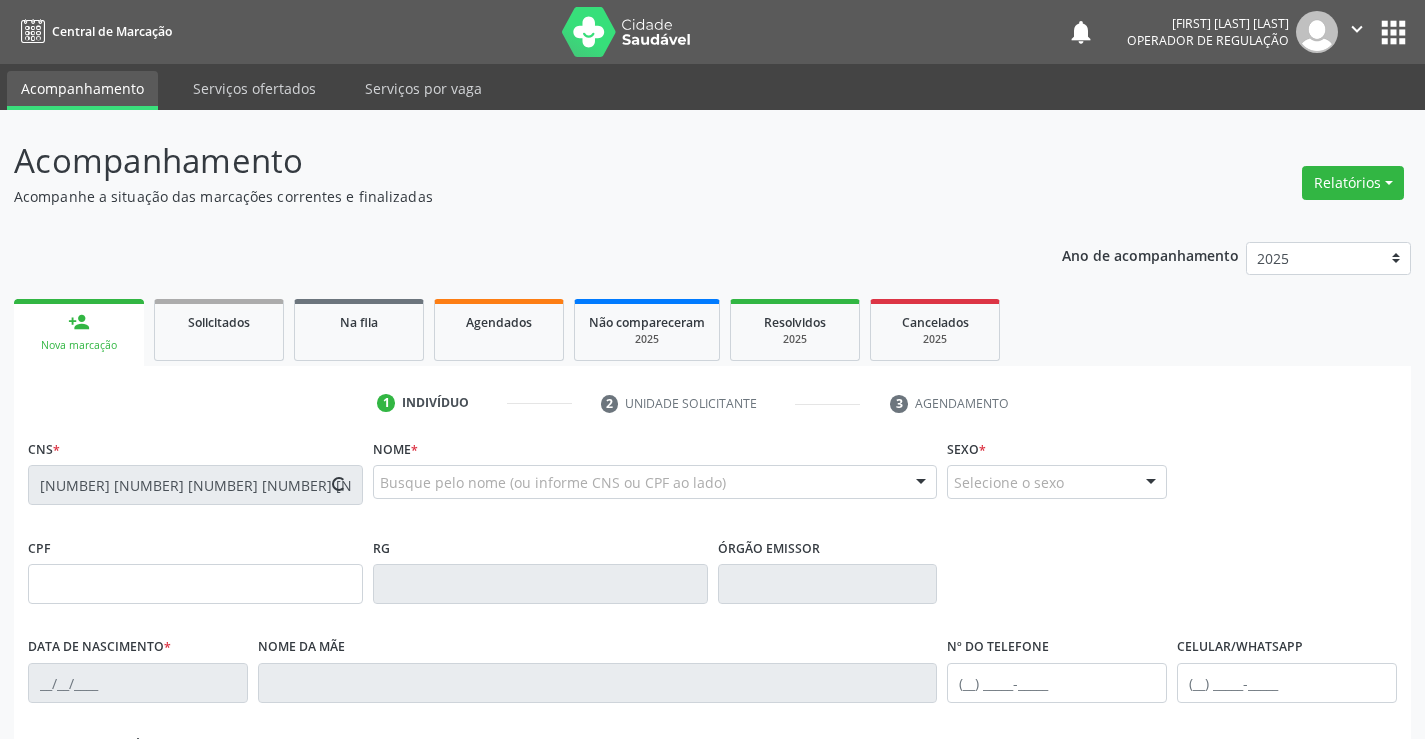 type on "[WORD] [NUMBER] [WORD] [NUMBER]" 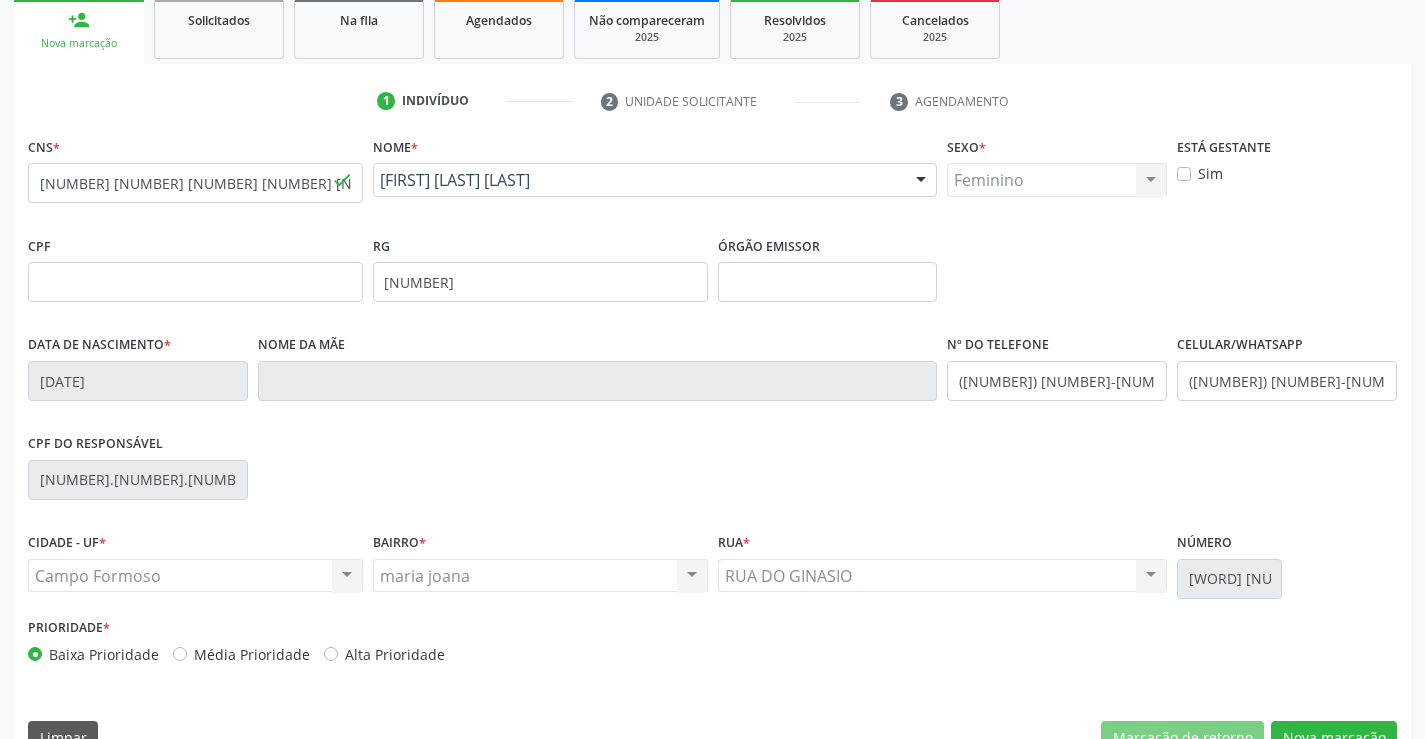 scroll, scrollTop: 345, scrollLeft: 0, axis: vertical 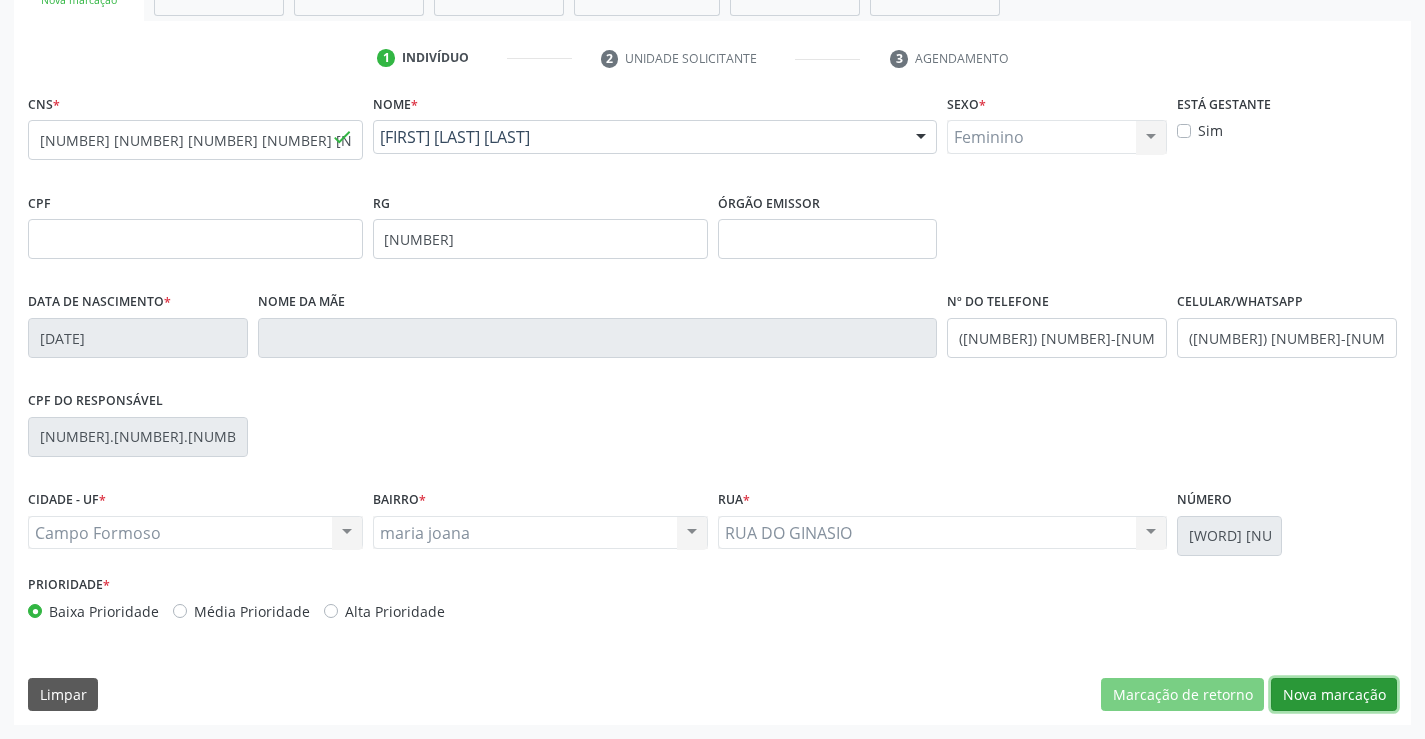 click on "Nova marcação" at bounding box center (1334, 695) 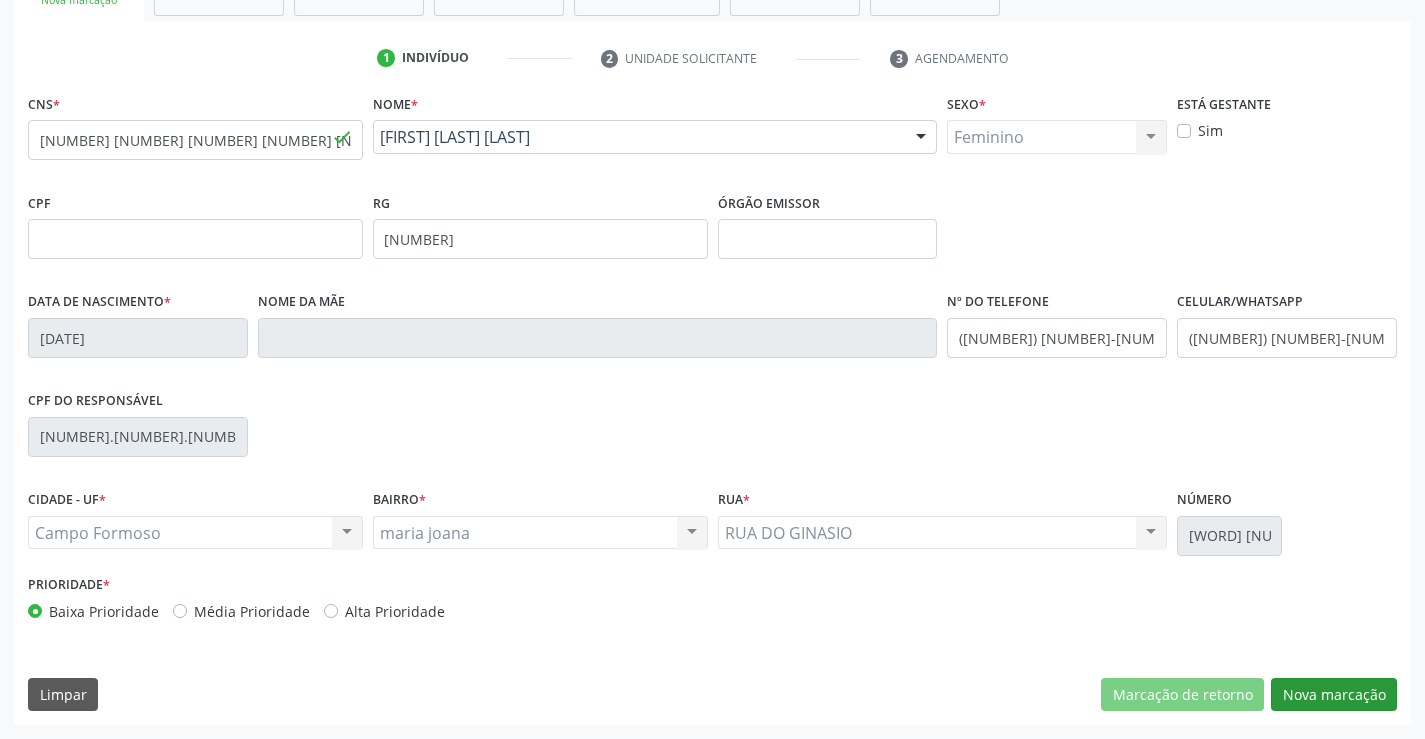 click on "Próximo" at bounding box center (0, 0) 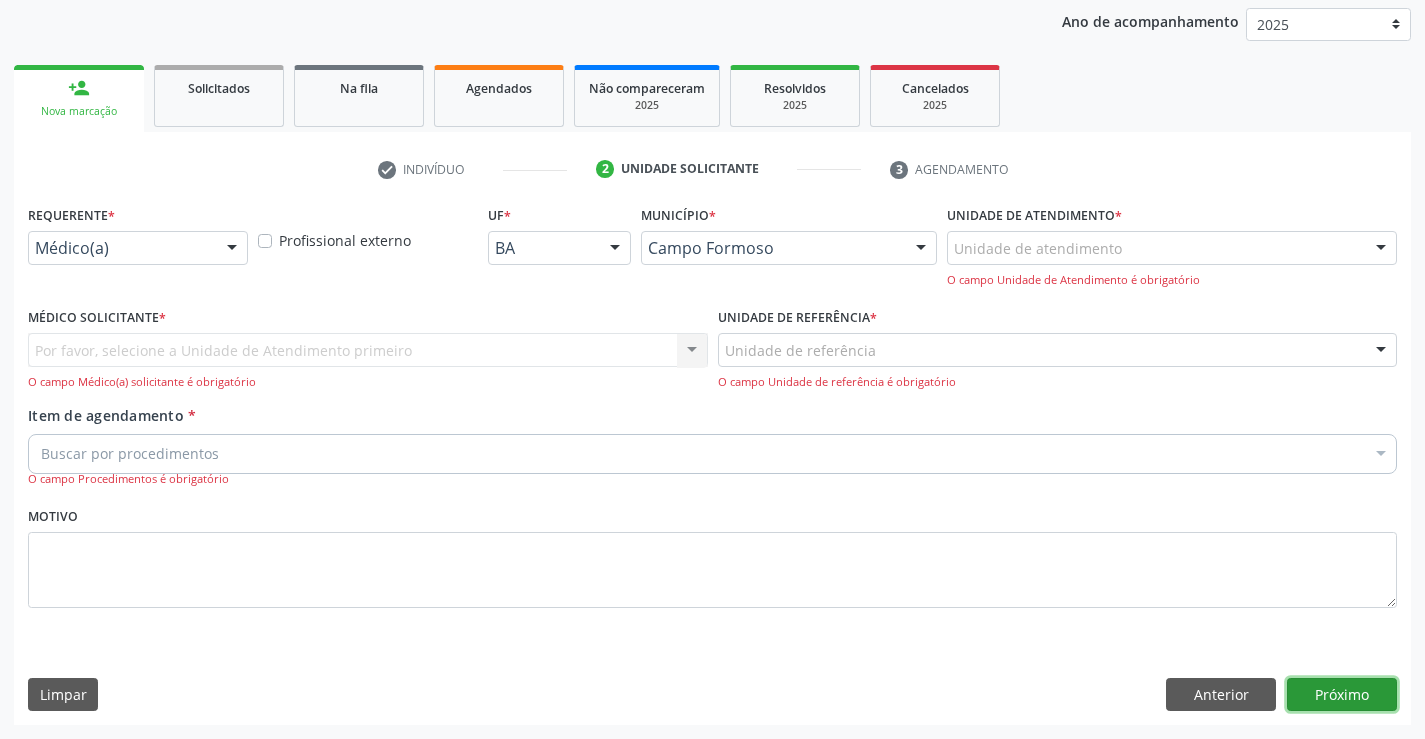 scroll, scrollTop: 167, scrollLeft: 0, axis: vertical 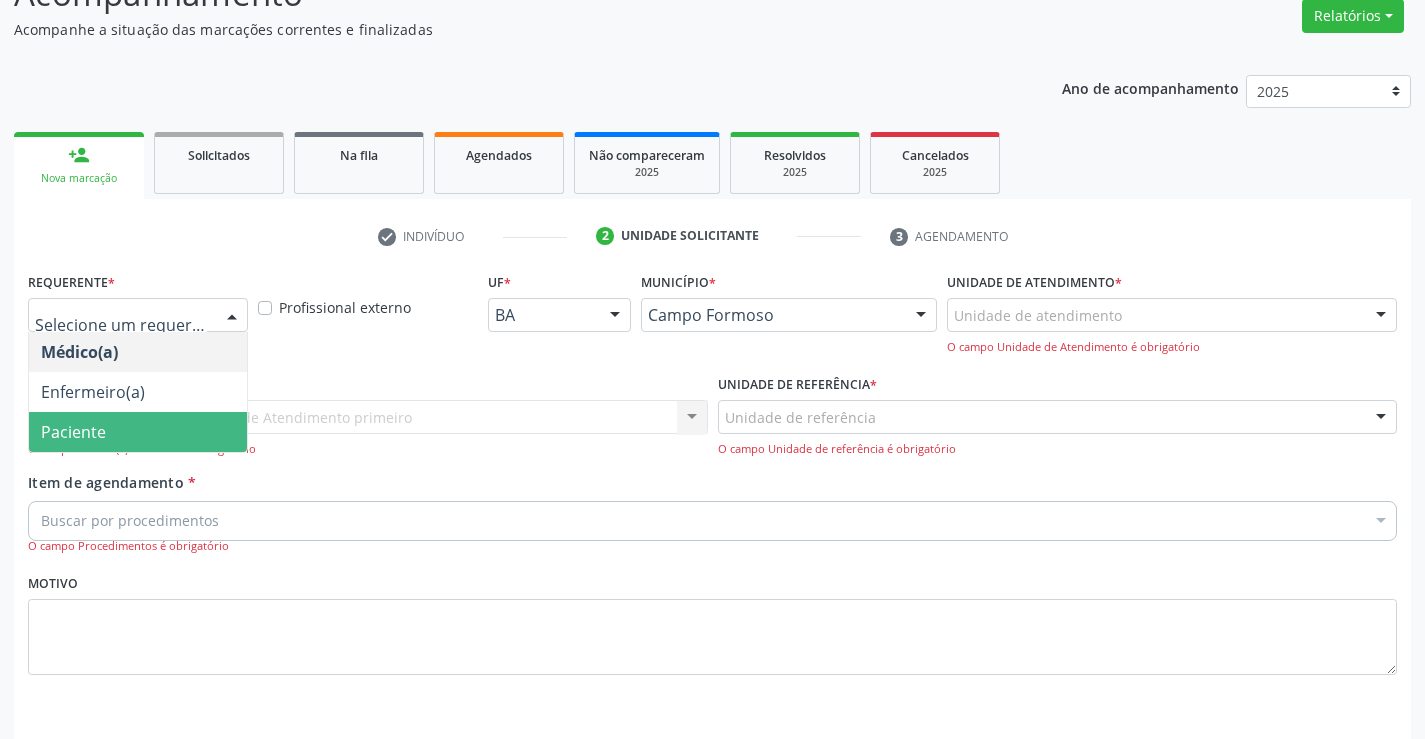 click on "Paciente" at bounding box center [73, 432] 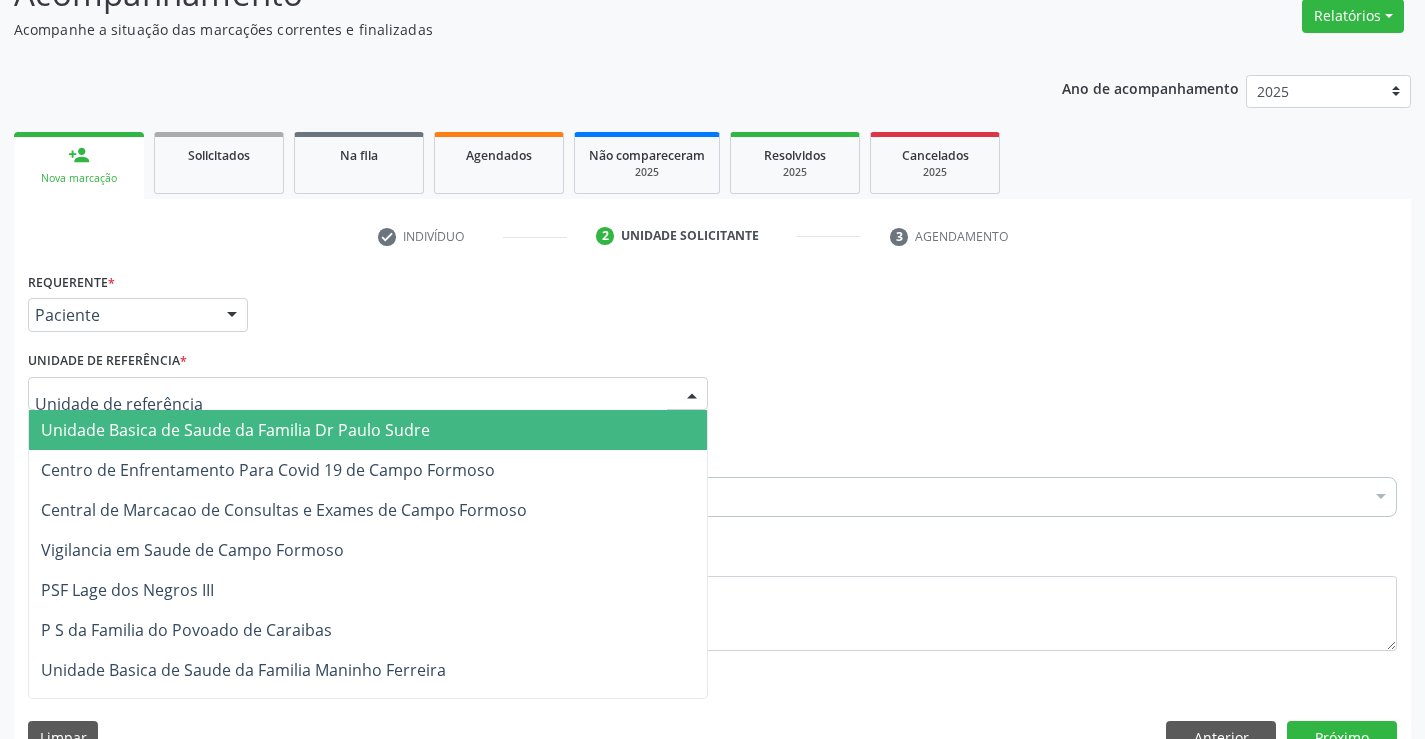 click at bounding box center (351, 404) 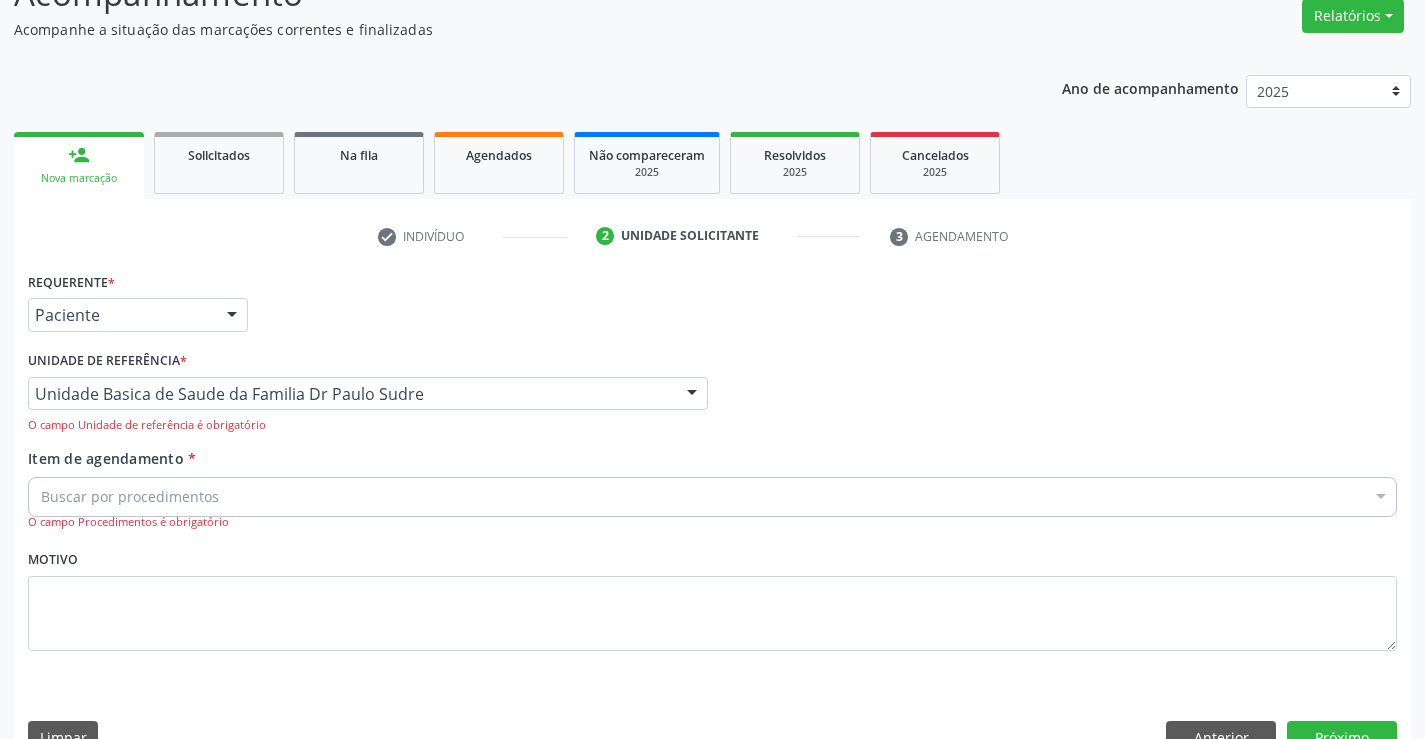 click on "Unidade Basica de Saude da Familia Dr Paulo Sudre" at bounding box center [246, 430] 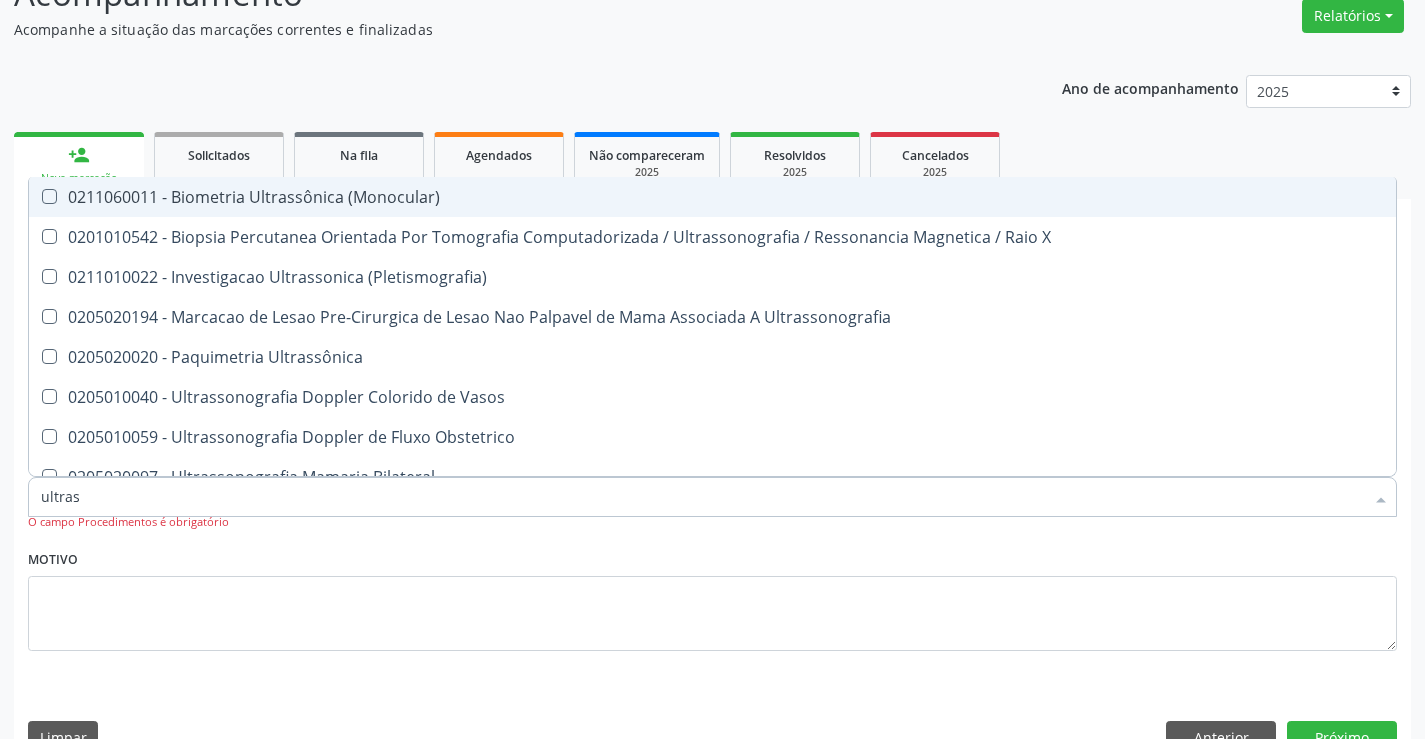 type on "ultrass" 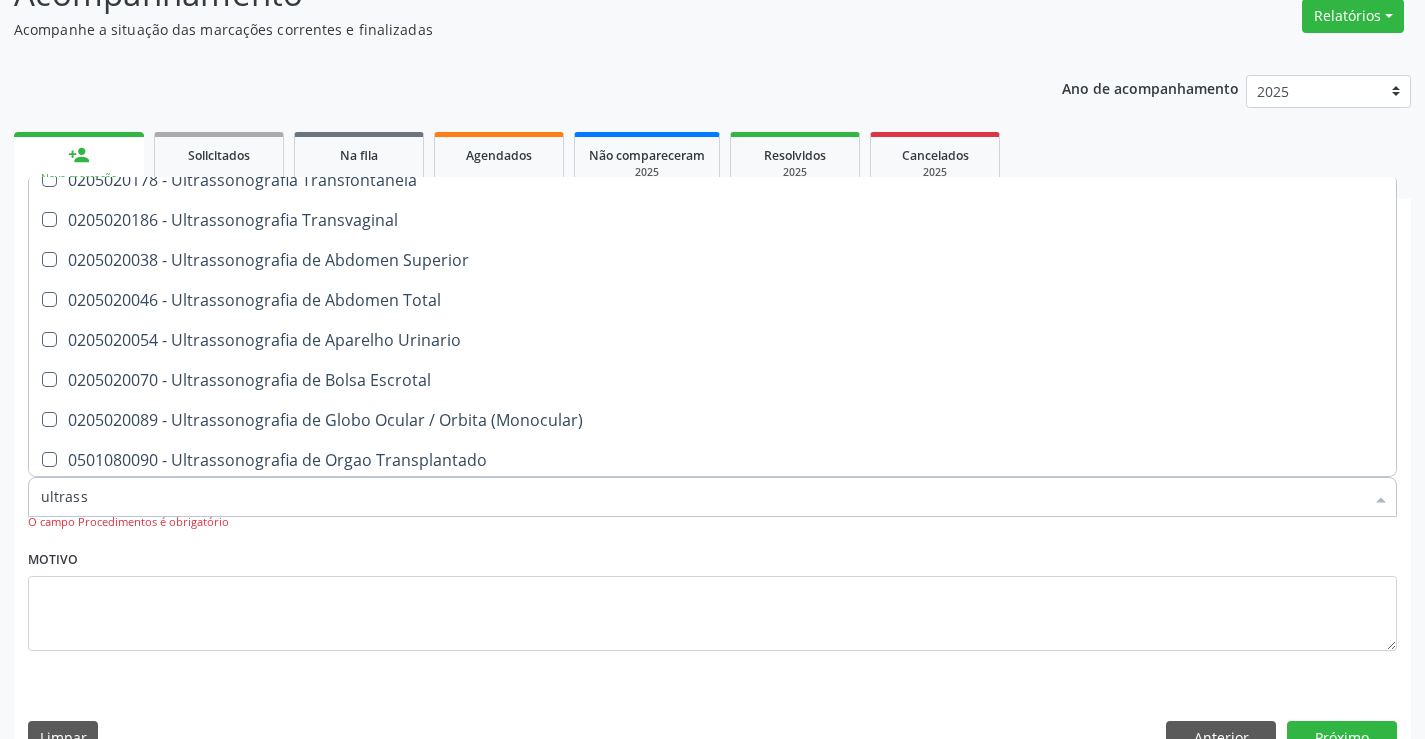 scroll, scrollTop: 500, scrollLeft: 0, axis: vertical 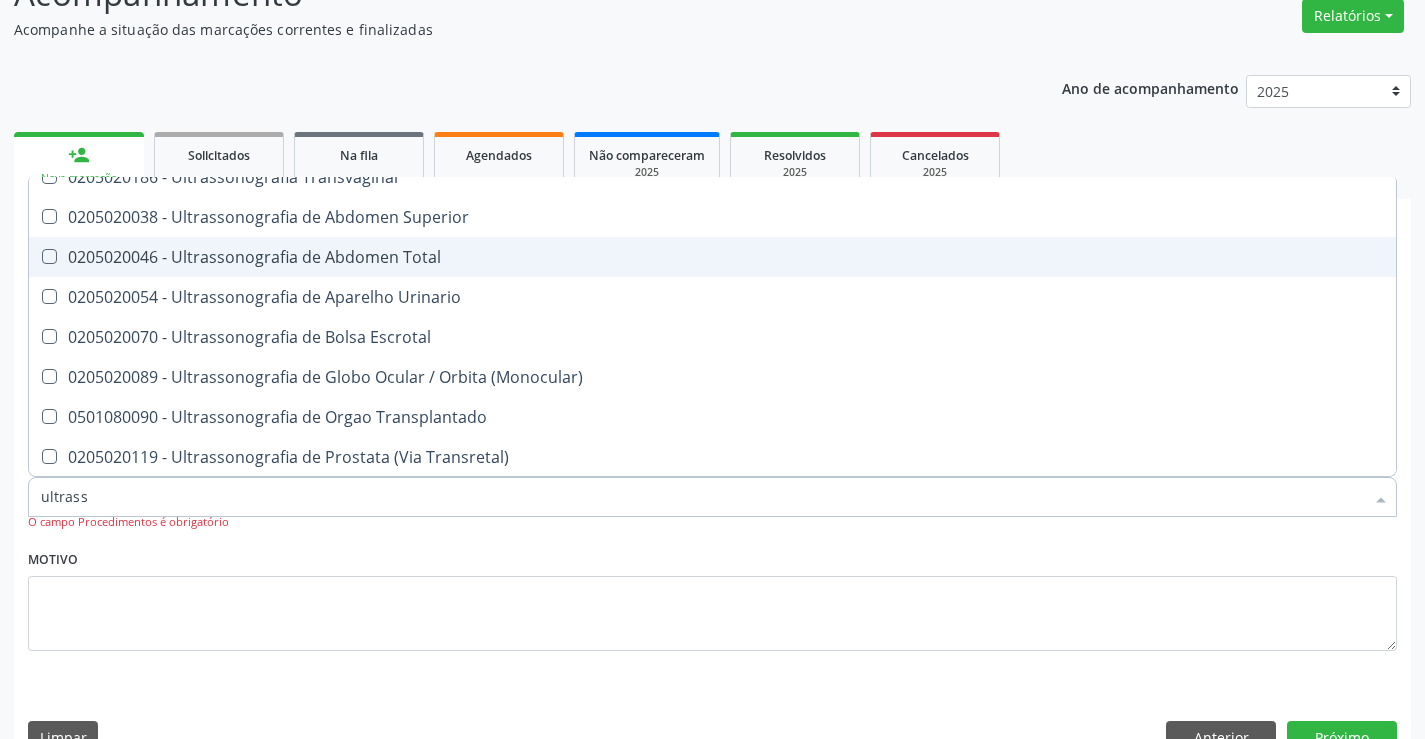 click on "0205020046 - Ultrassonografia de Abdomen Total" at bounding box center (712, 257) 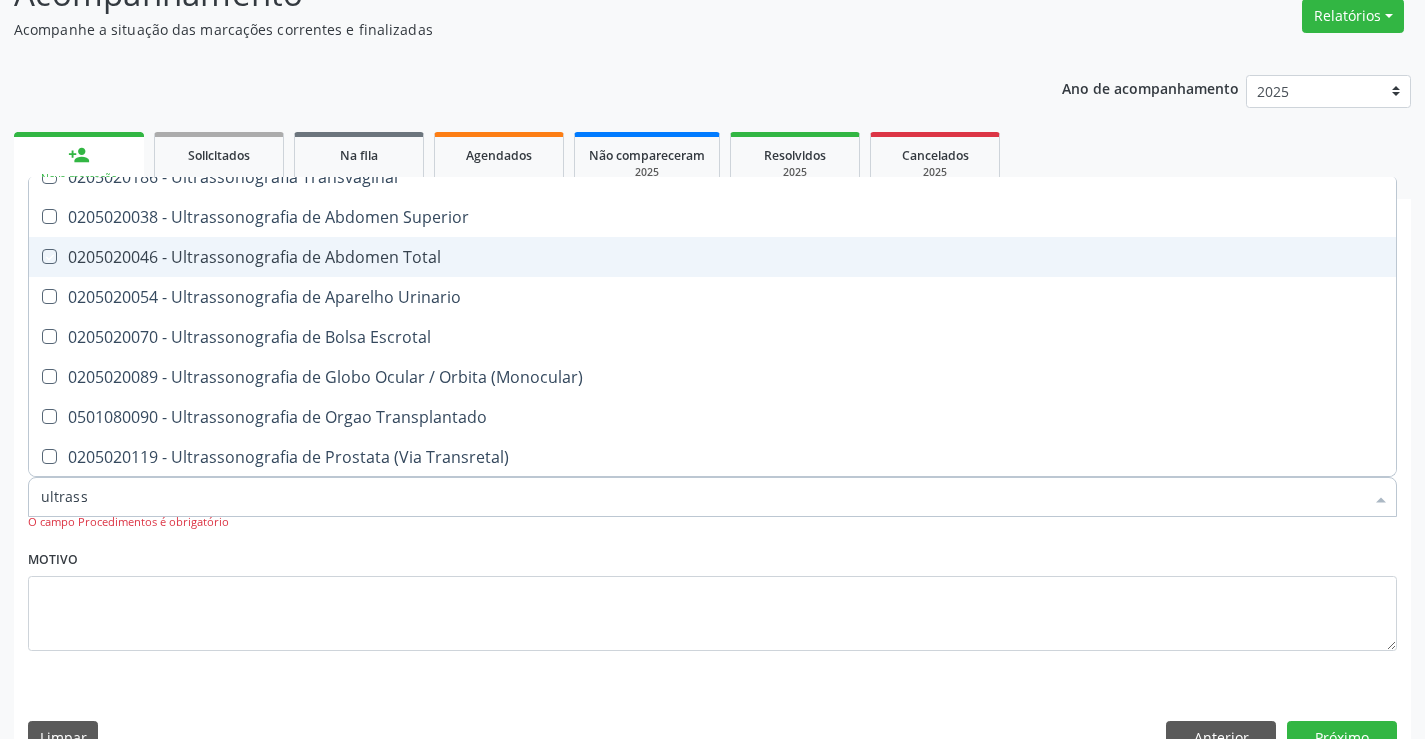 checkbox on "true" 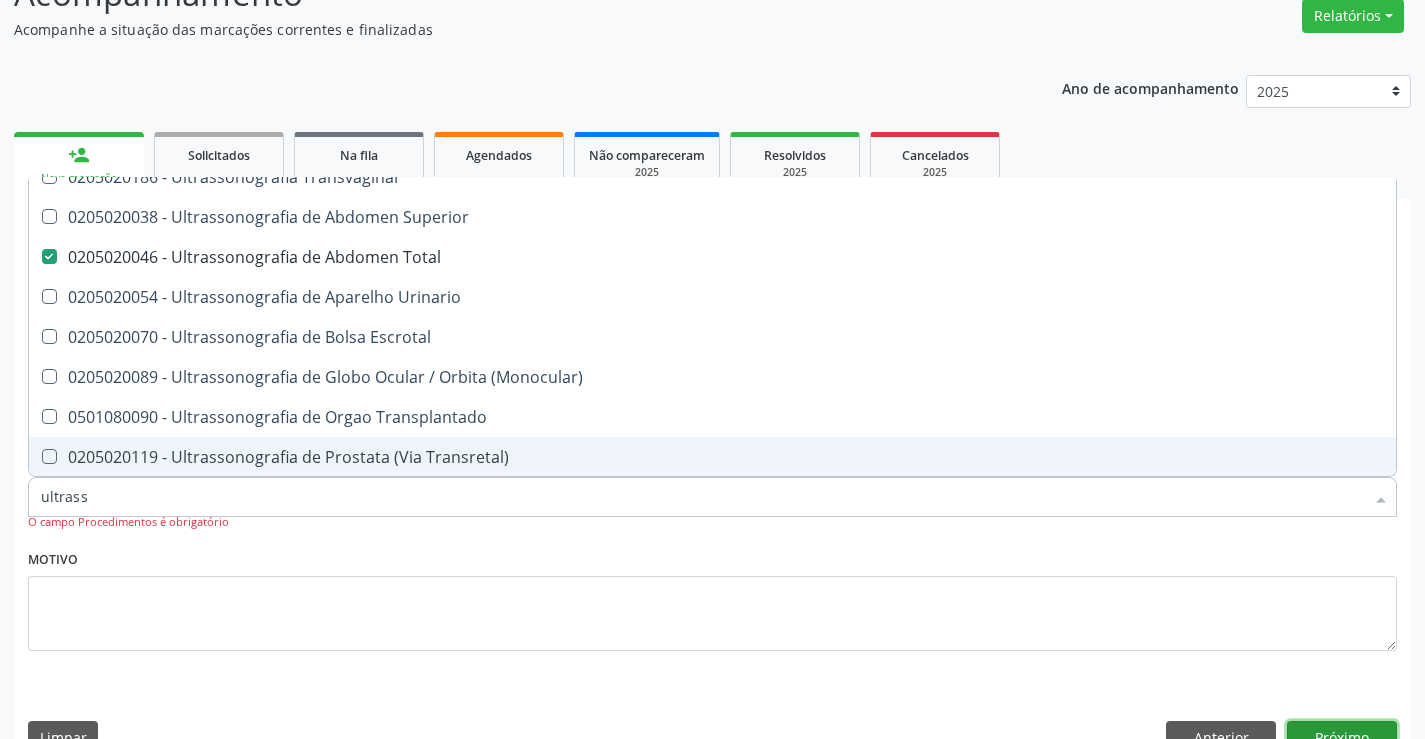 click on "Próximo" at bounding box center (1342, 738) 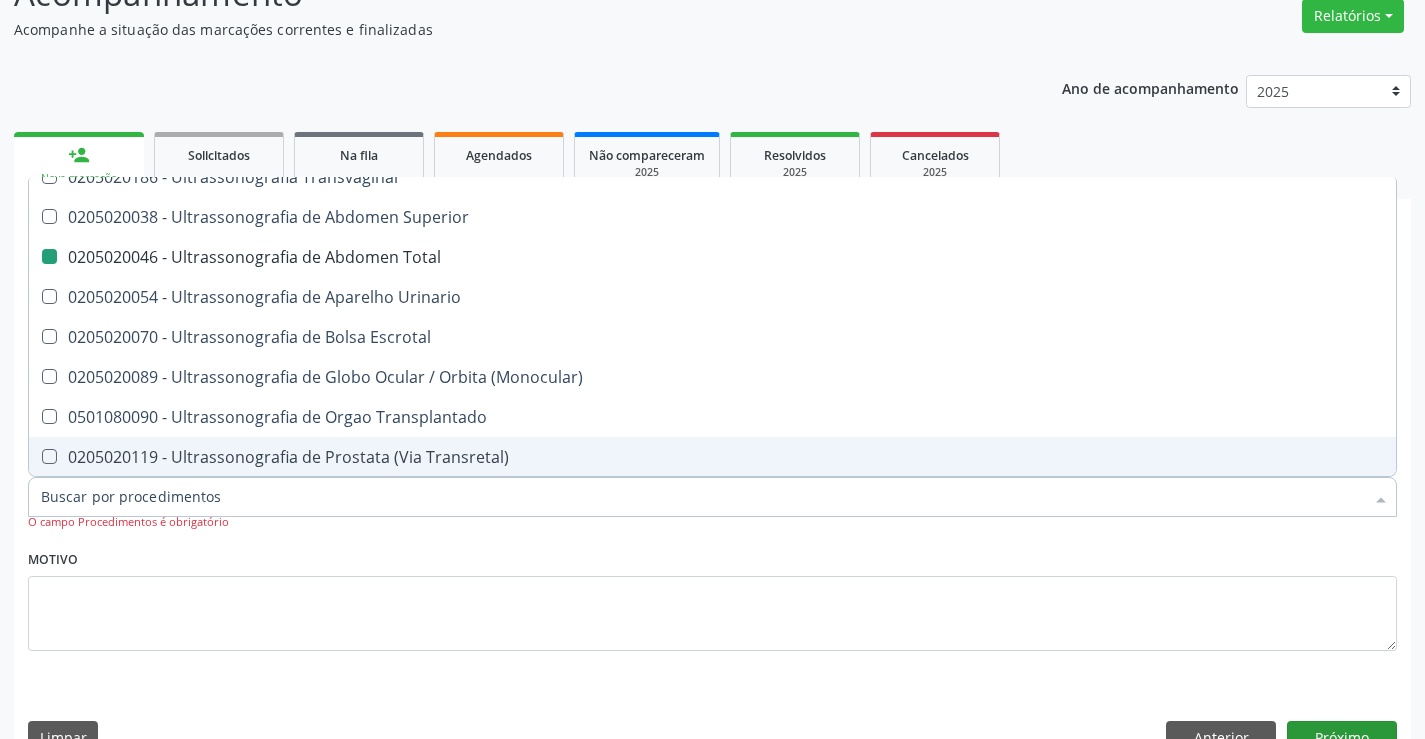 scroll, scrollTop: 131, scrollLeft: 0, axis: vertical 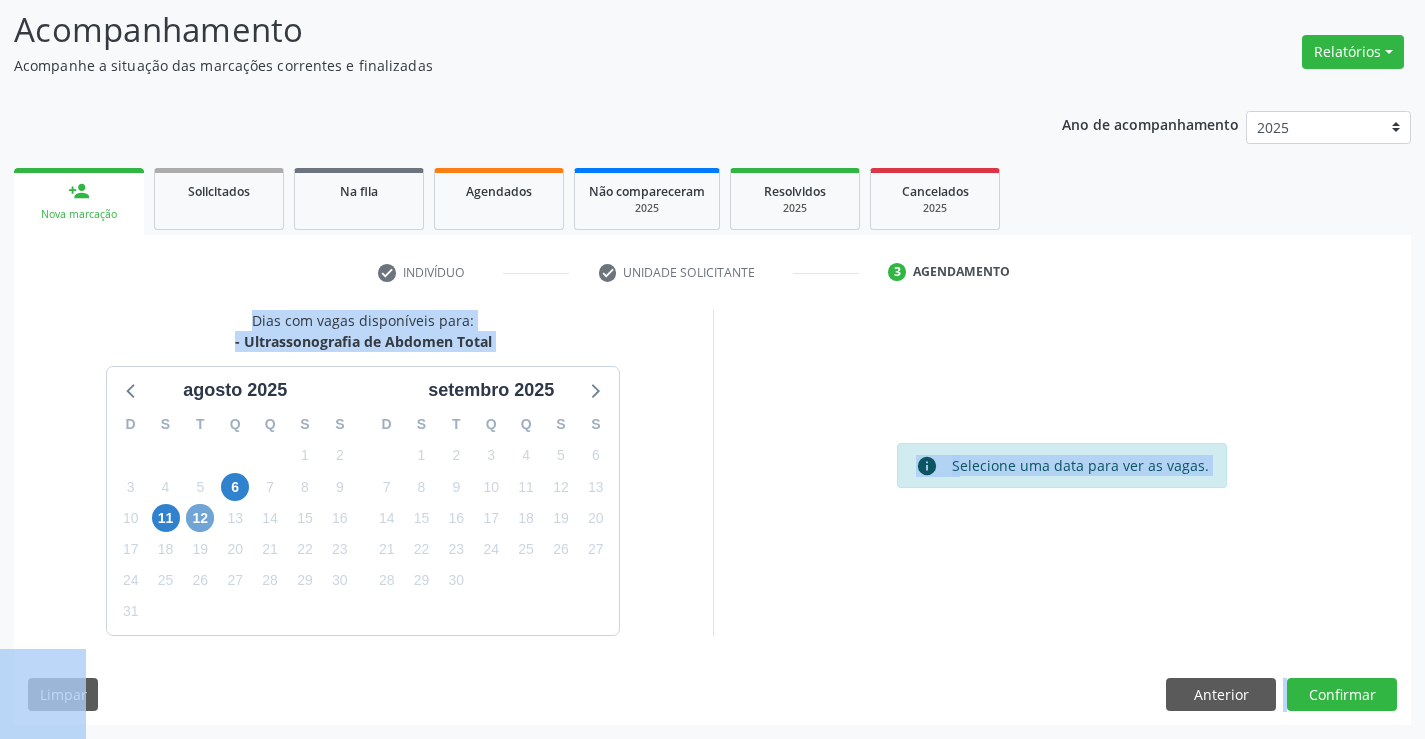 click on "12" at bounding box center [200, 518] 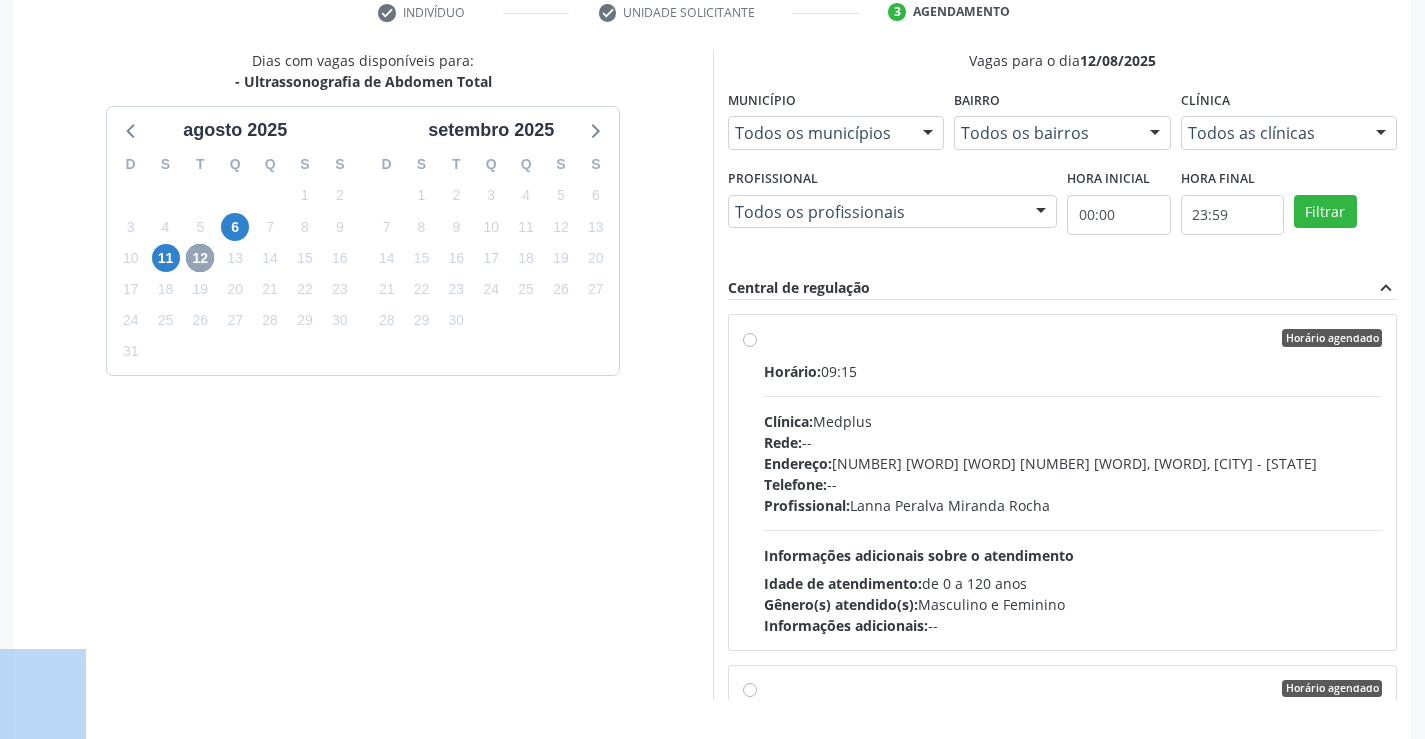 scroll, scrollTop: 431, scrollLeft: 0, axis: vertical 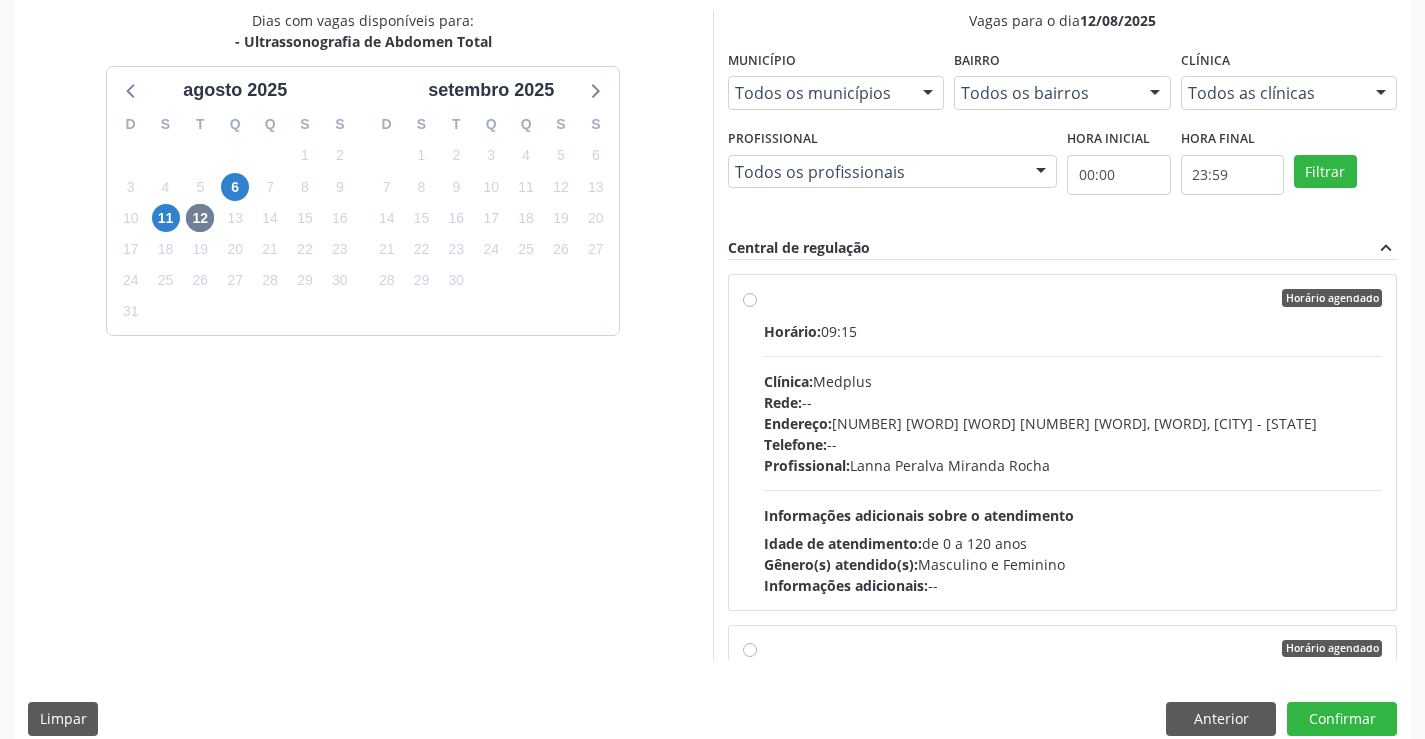 click on "Horário agendado
Horário:   09:15
Clínica:  Medplus
Rede:
--
Endereço:   2 and S 204 Ed Emp B, nº 35, Centro, Campo Formoso - BA
Telefone:   --
Profissional:
Lanna Peralva Miranda Rocha
Informações adicionais sobre o atendimento
Idade de atendimento:
de 0 a 120 anos
Gênero(s) atendido(s):
Masculino e Feminino
Informações adicionais:
--" at bounding box center [1073, 442] 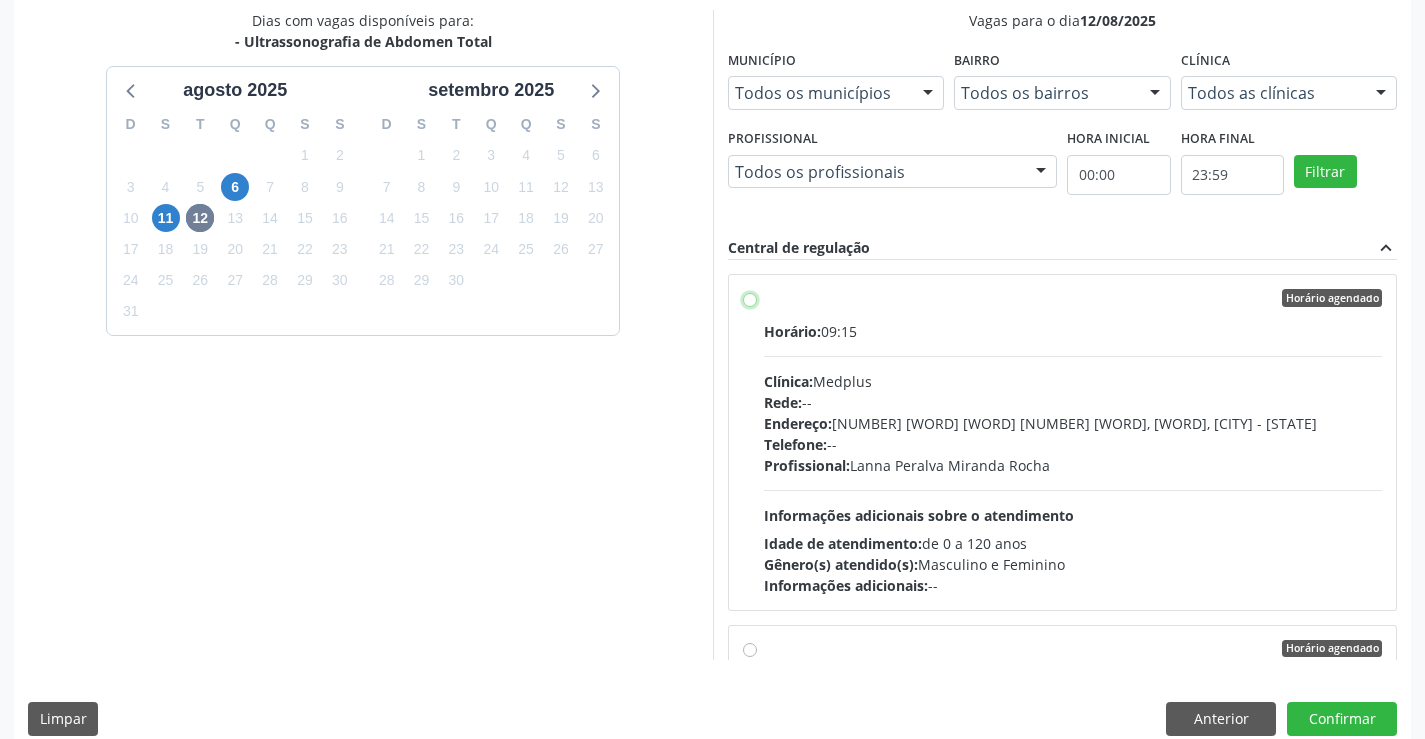 radio on "true" 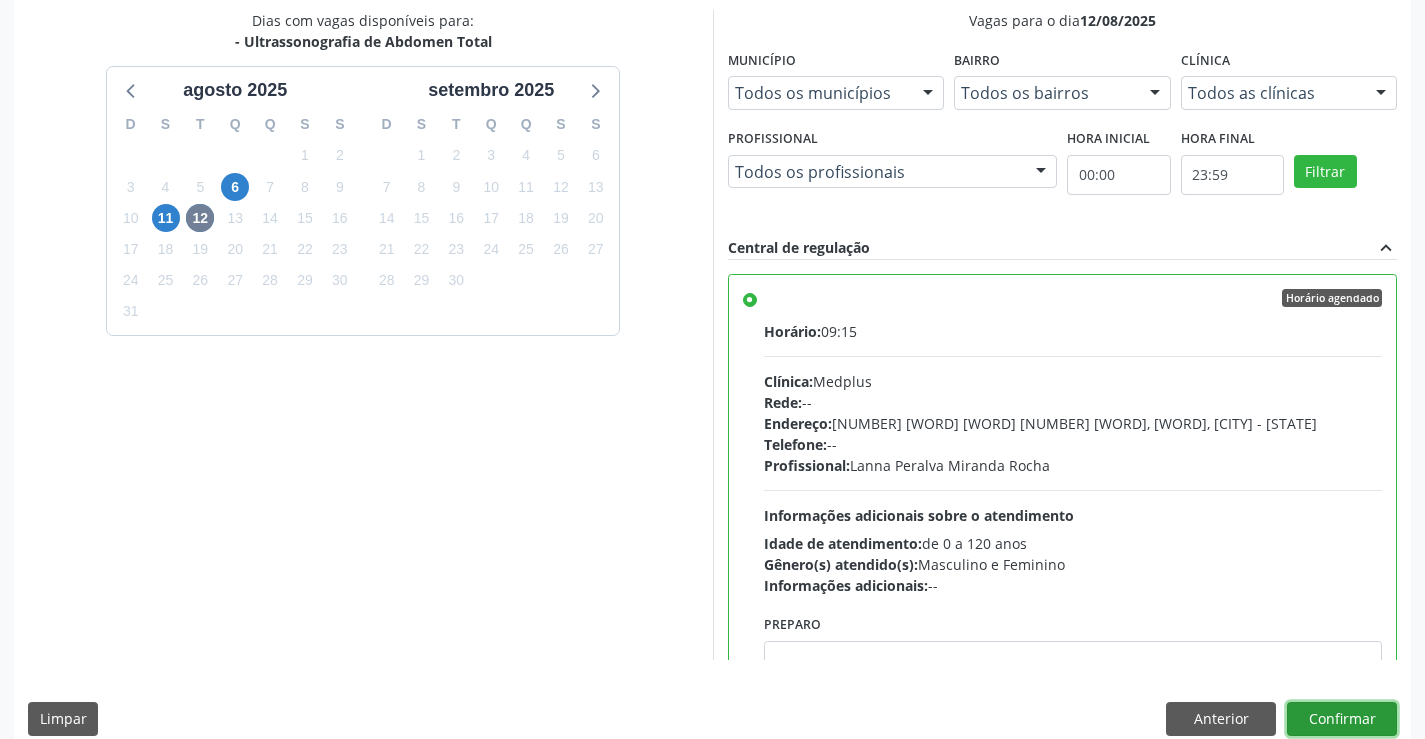 click on "Confirmar" at bounding box center (1342, 719) 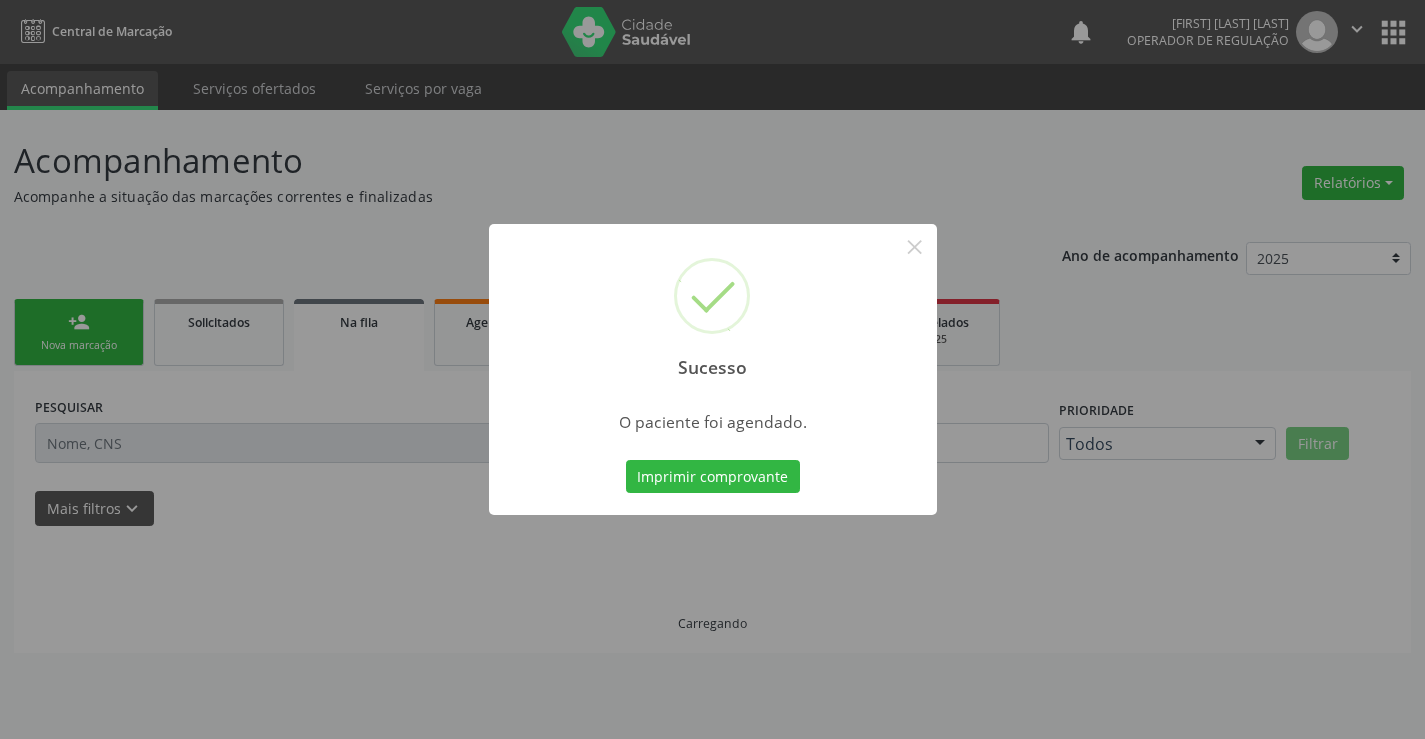 scroll, scrollTop: 0, scrollLeft: 0, axis: both 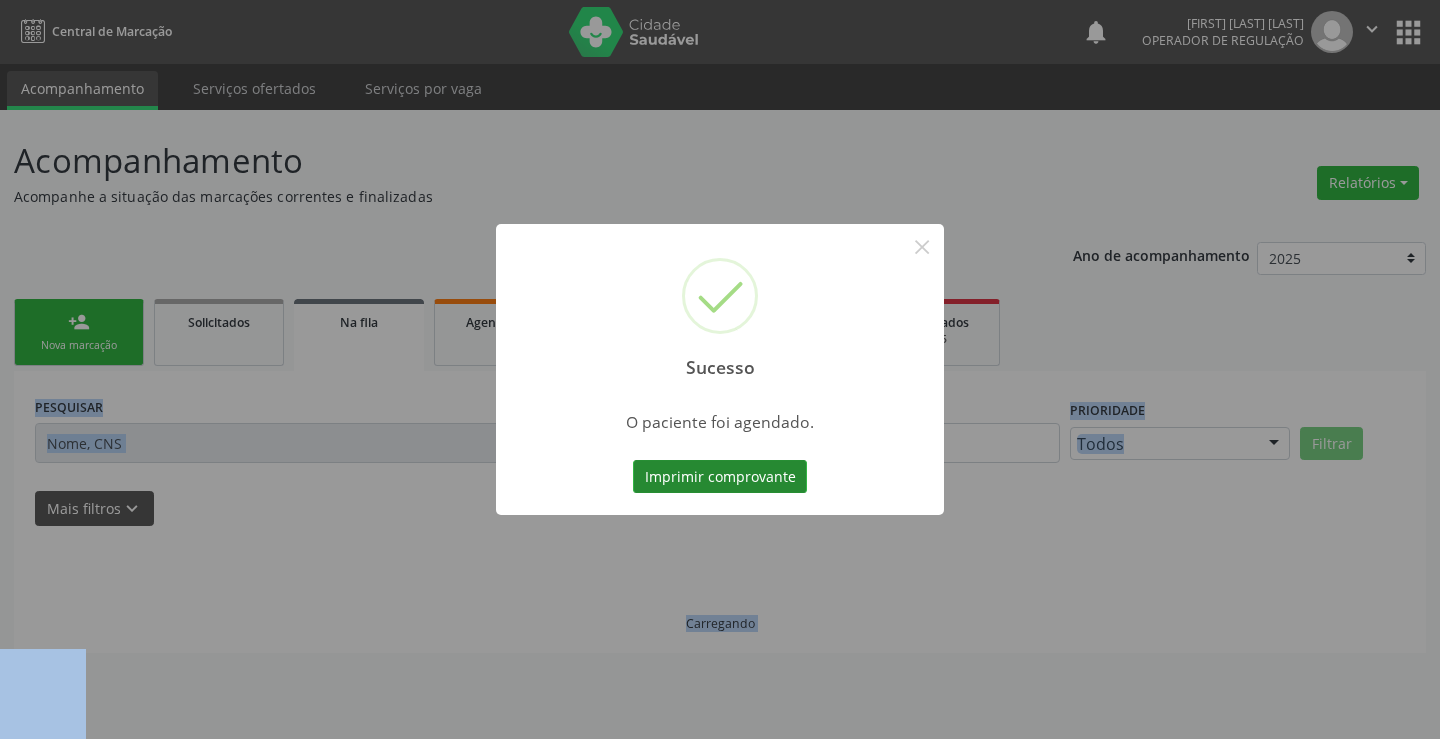 click on "Imprimir comprovante" at bounding box center (720, 477) 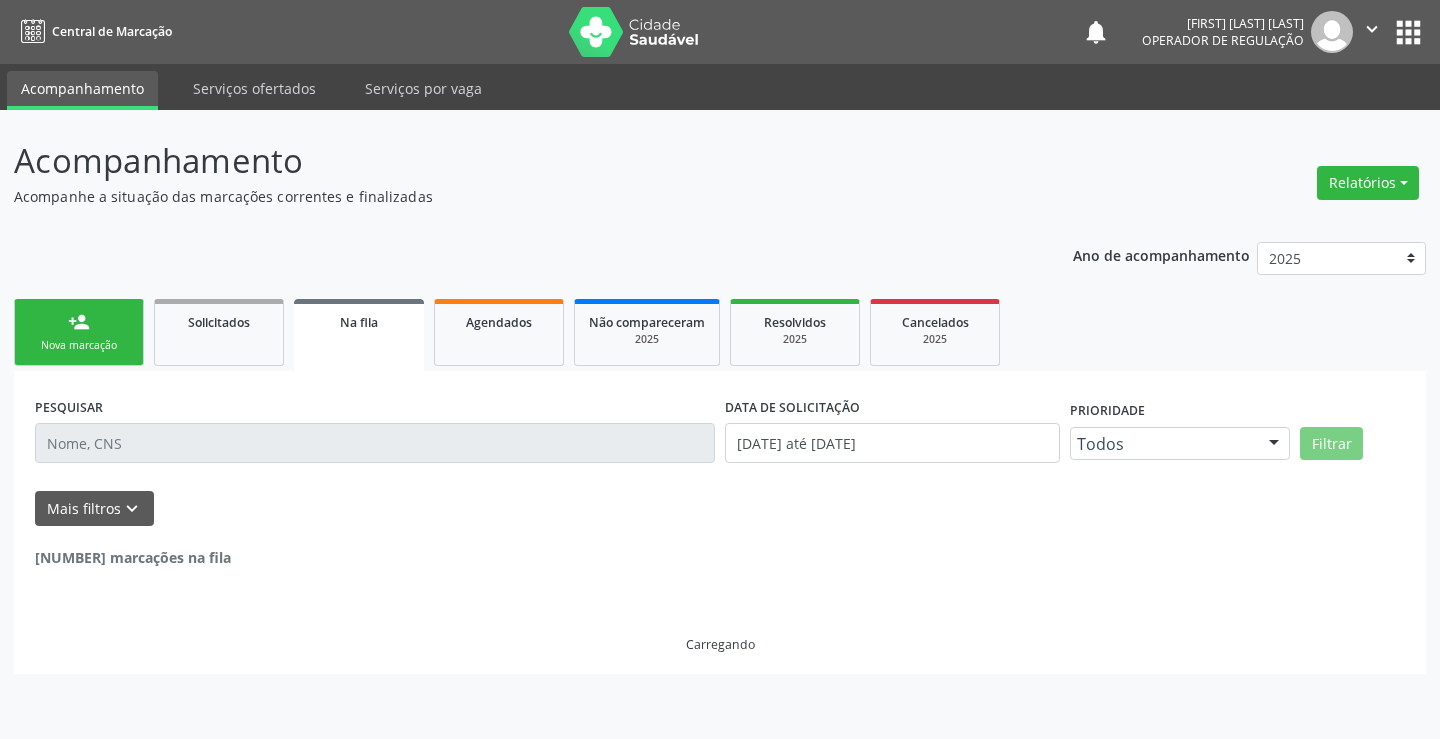 click on "Central de Marcação
notifications
Valdirene Ferreira da Silva
Operador de regulação

Configurações
Sair
apps" at bounding box center [720, 32] 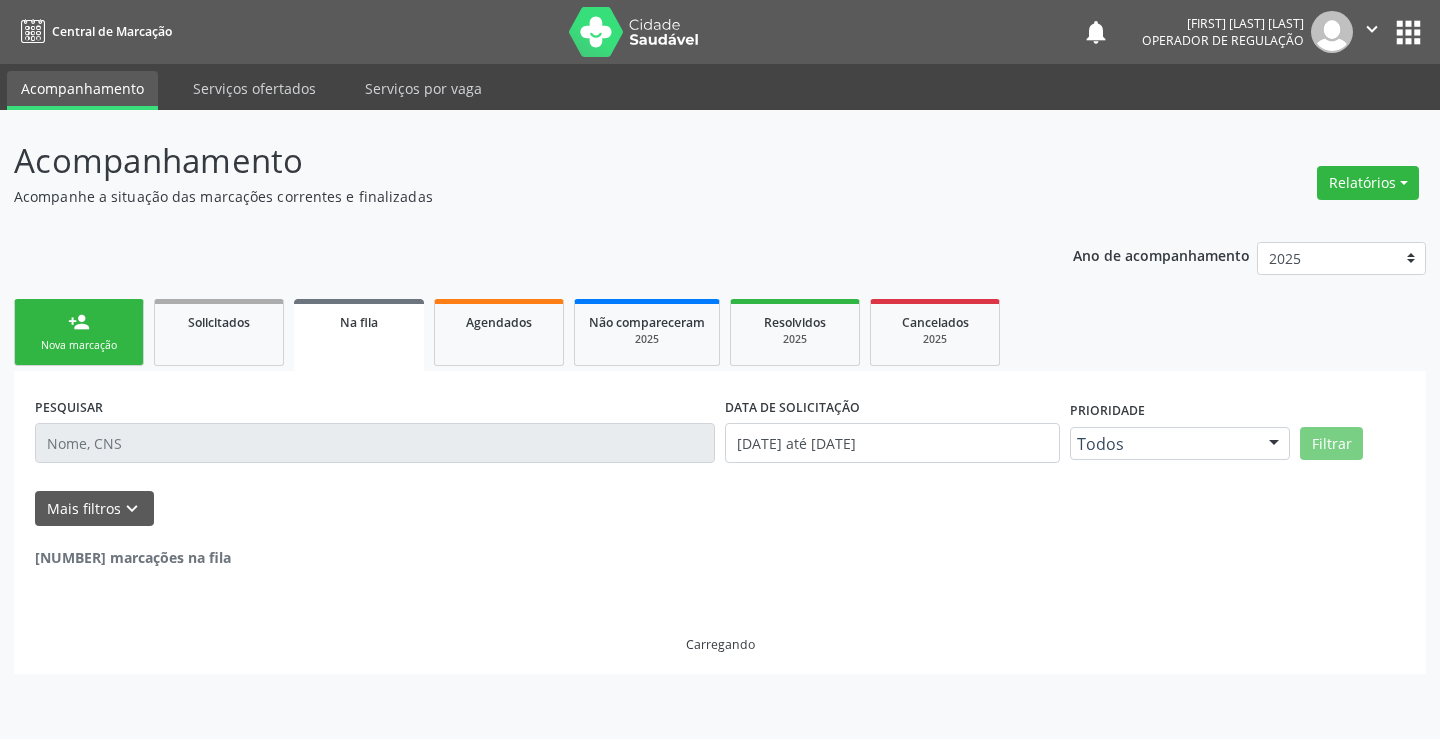 click on "person_add
Nova marcação" at bounding box center [79, 332] 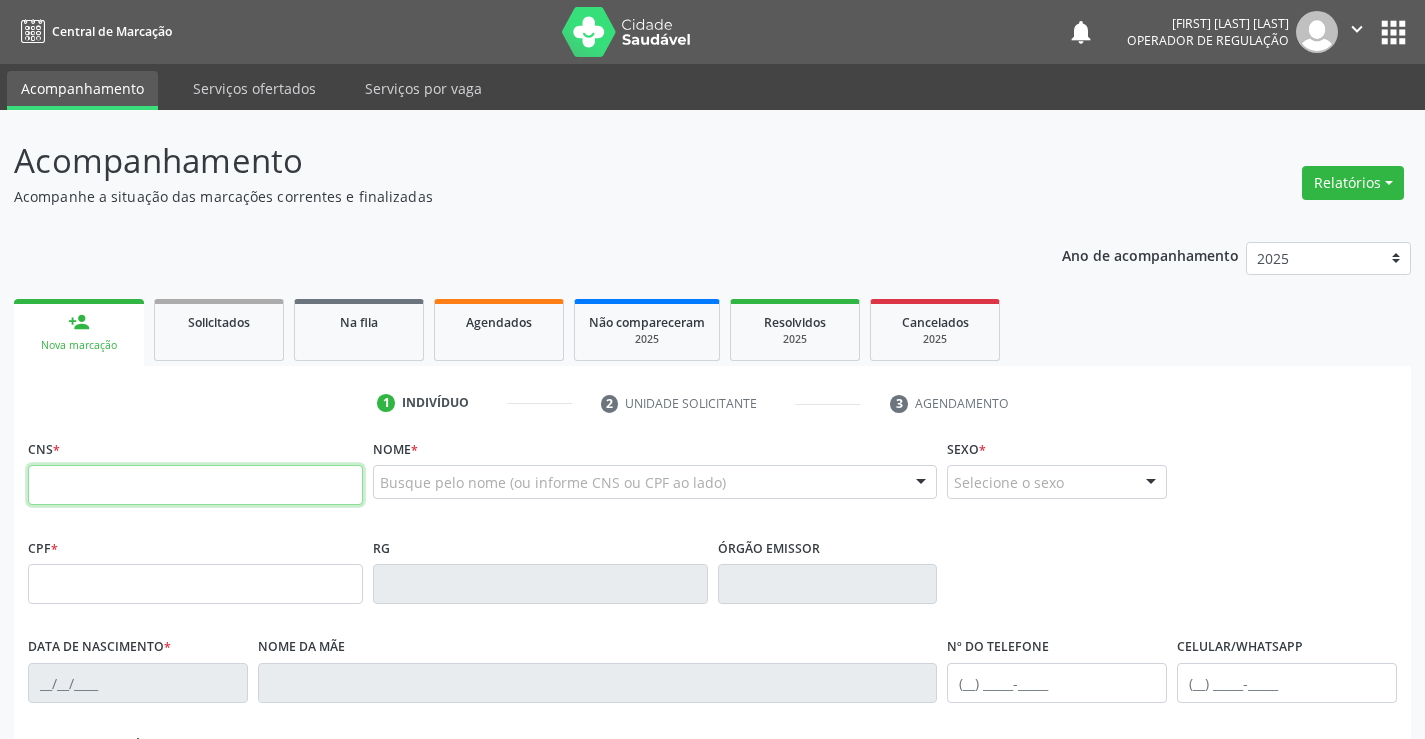 click at bounding box center [195, 485] 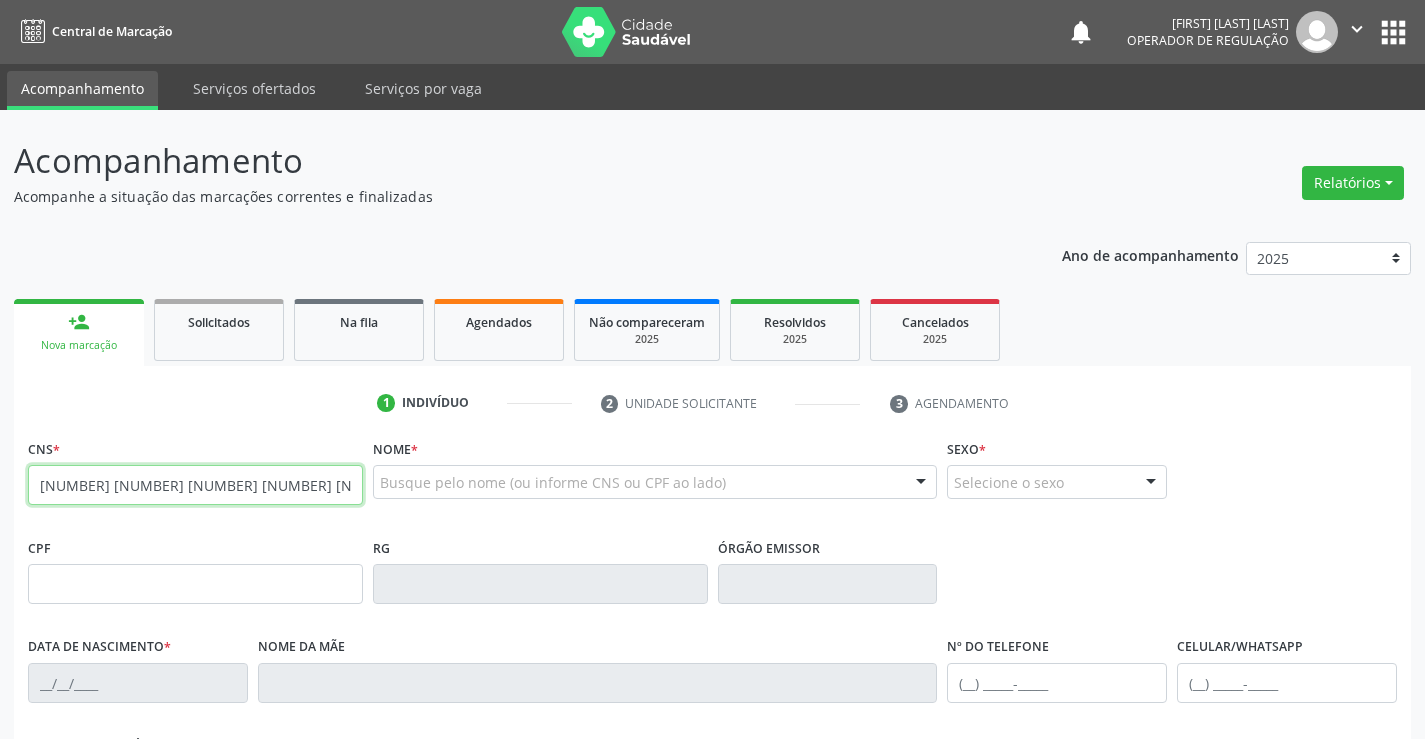 type on "702 9035 3337 1576" 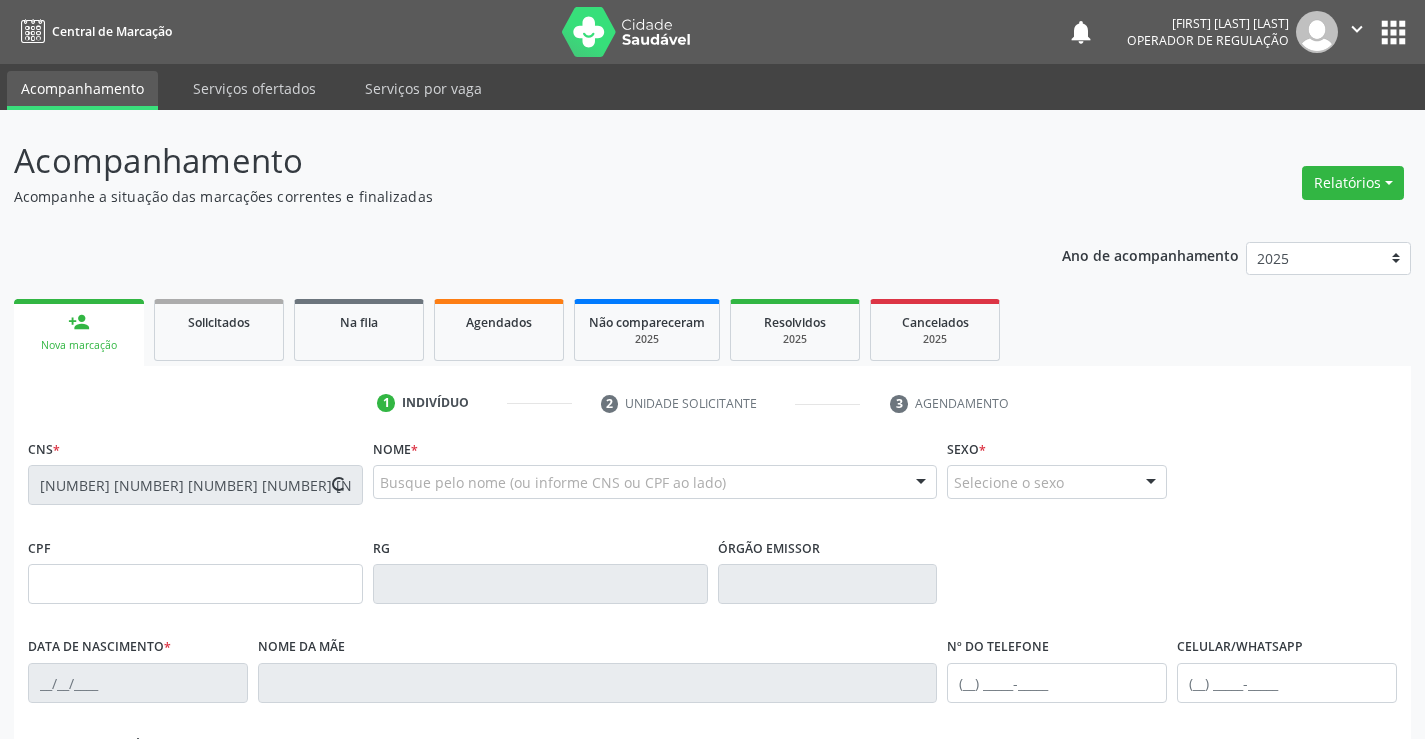 type on "0239427033" 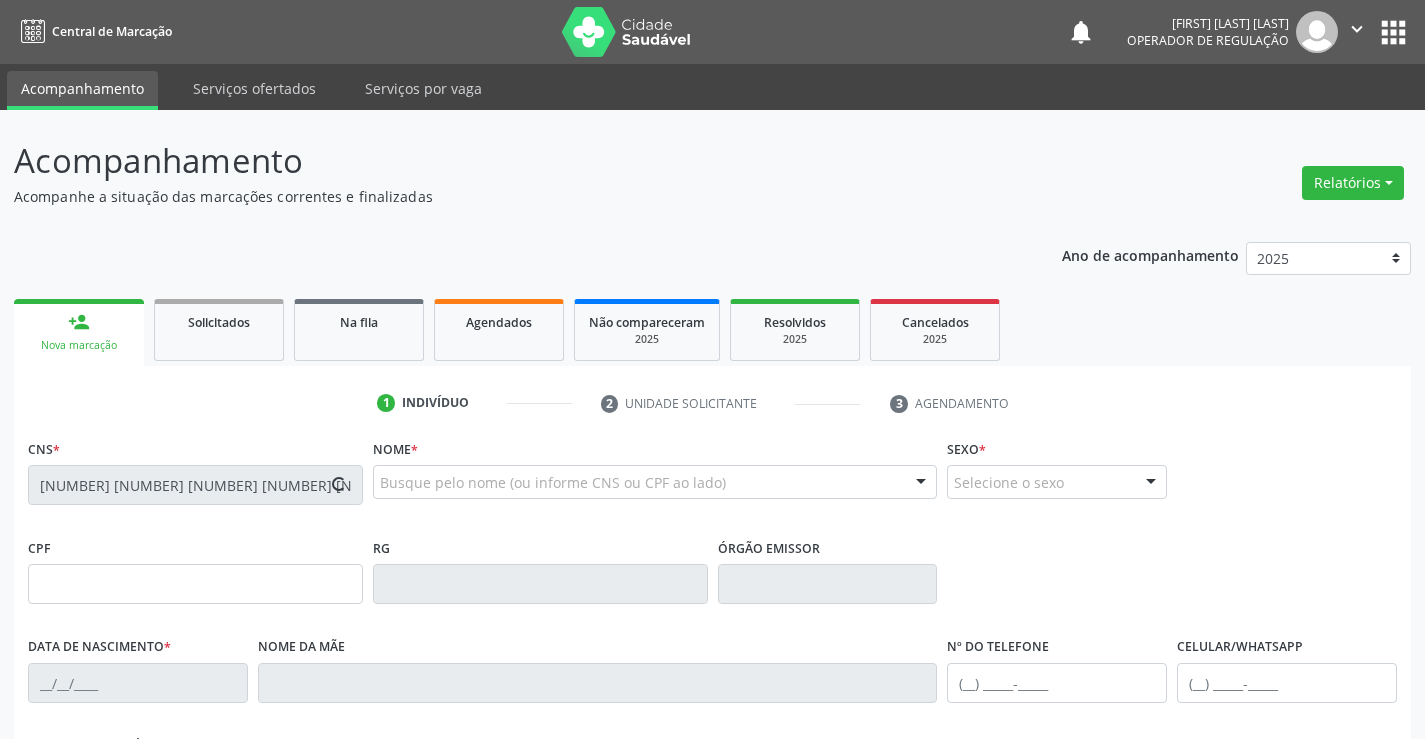 type on "16/06/1957" 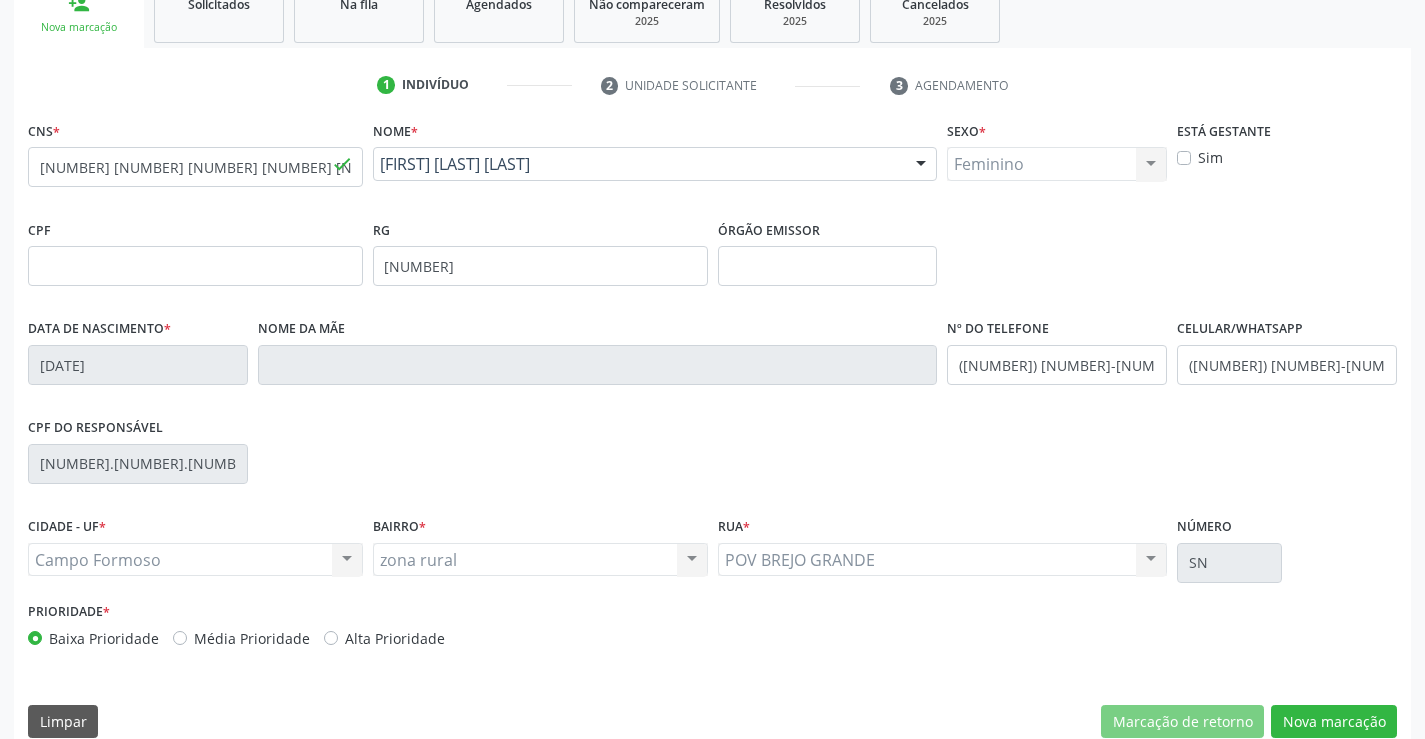 scroll, scrollTop: 345, scrollLeft: 0, axis: vertical 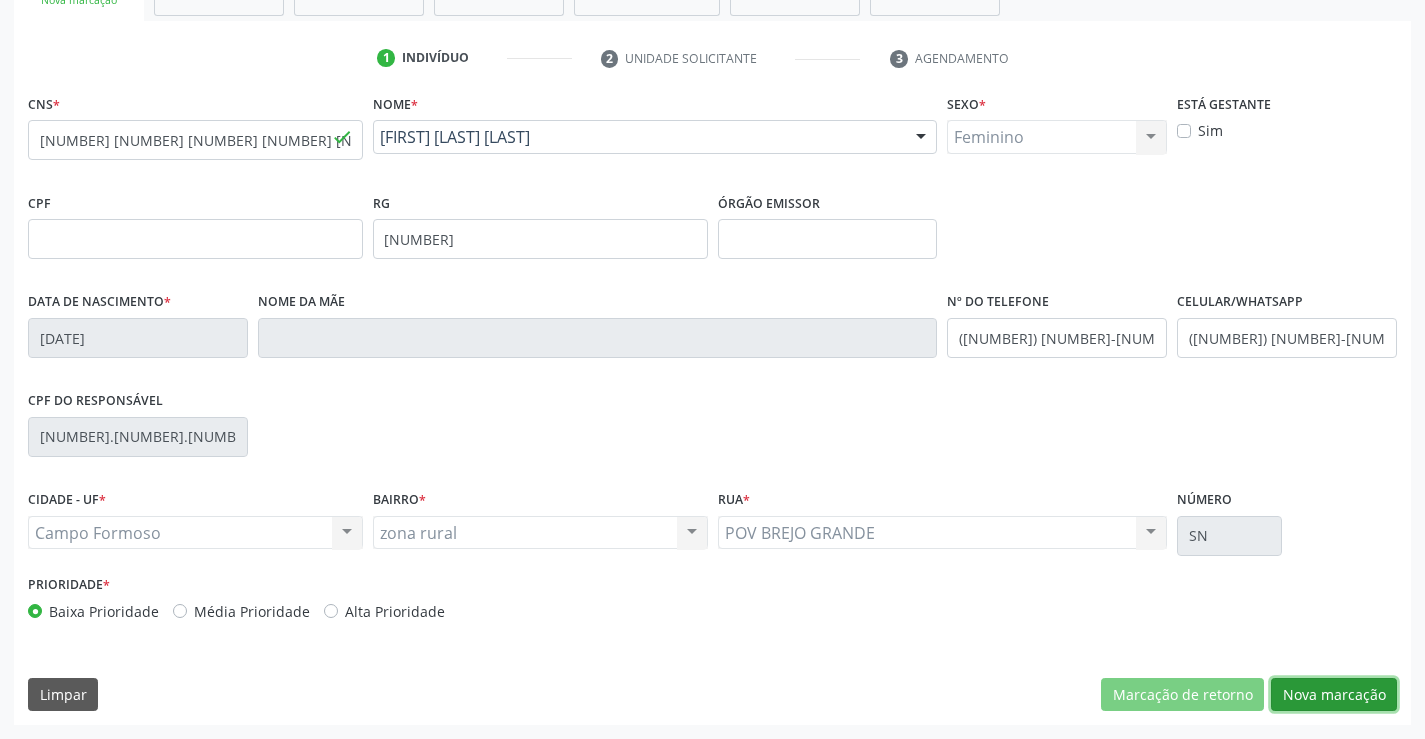click on "Nova marcação" at bounding box center [1334, 695] 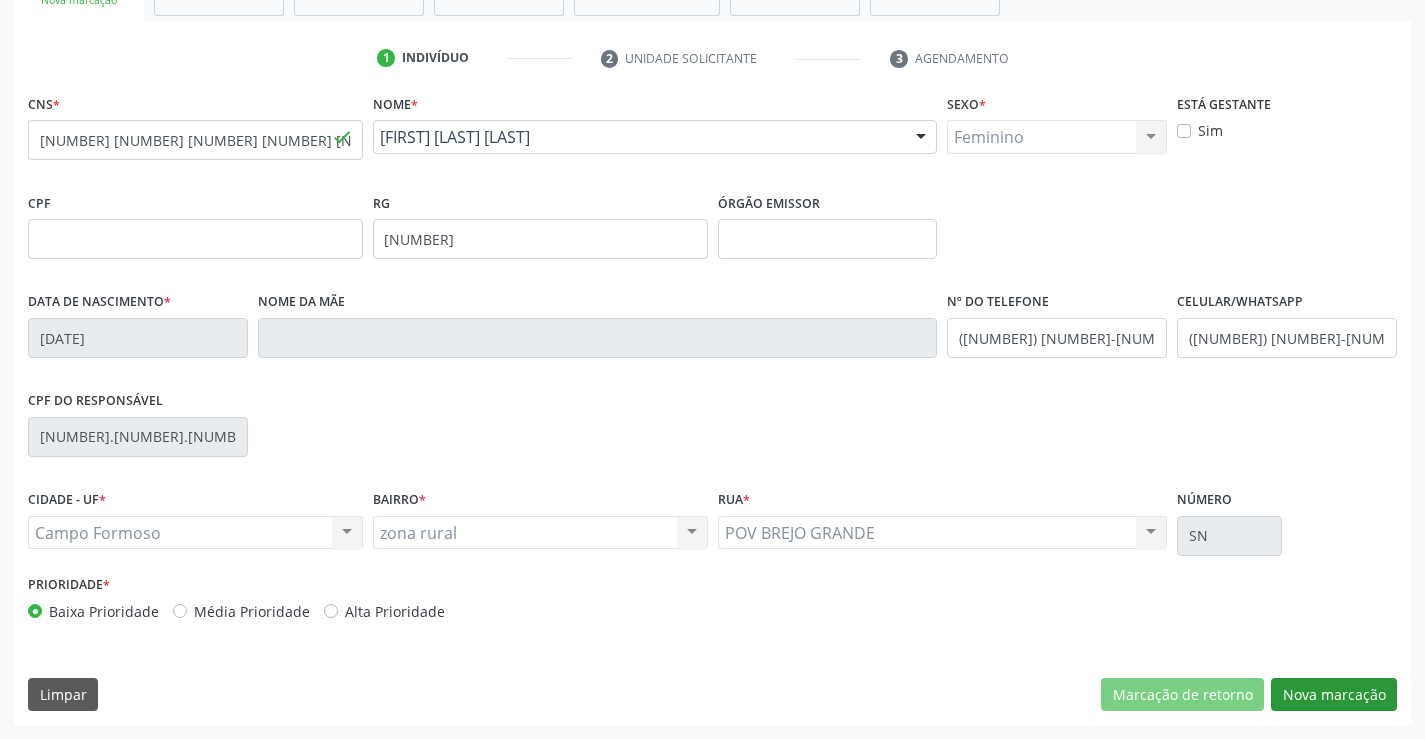 scroll, scrollTop: 167, scrollLeft: 0, axis: vertical 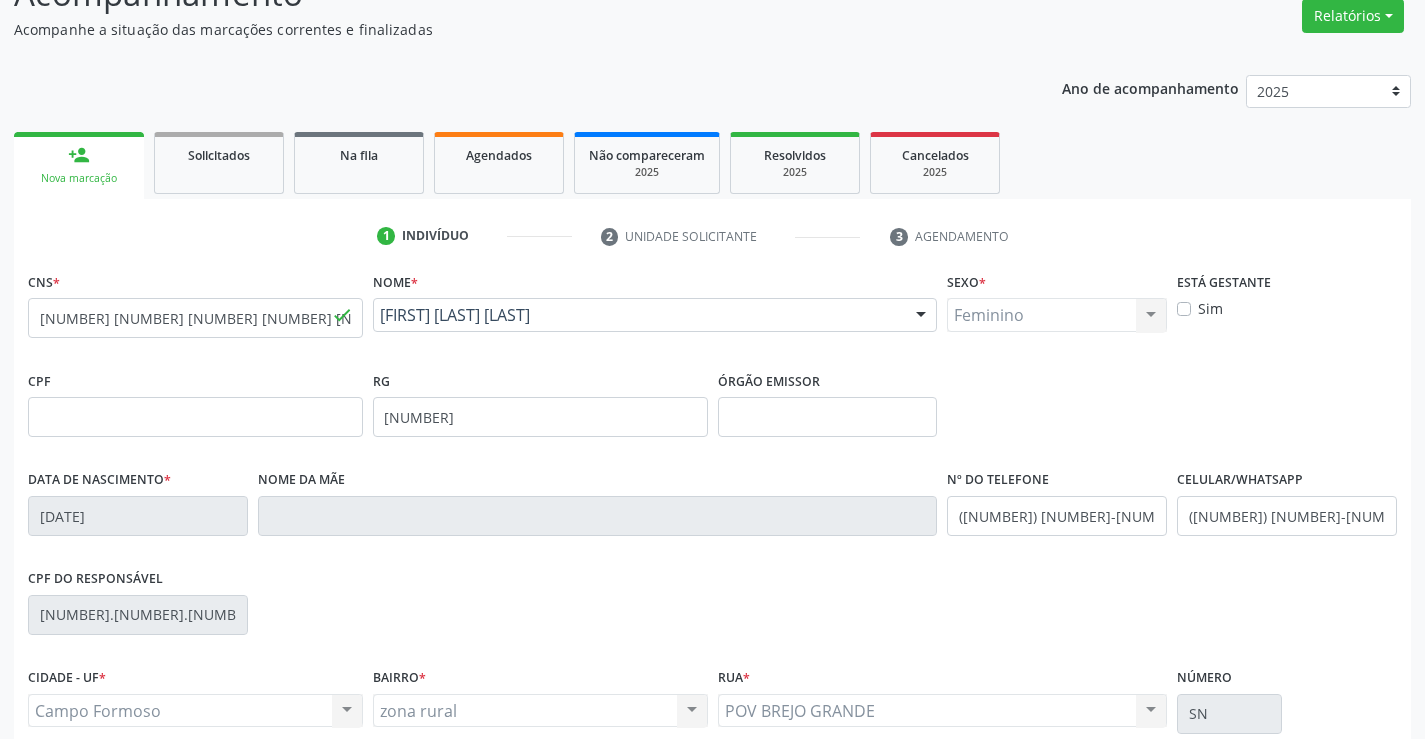 click on "Próximo" at bounding box center (0, 0) 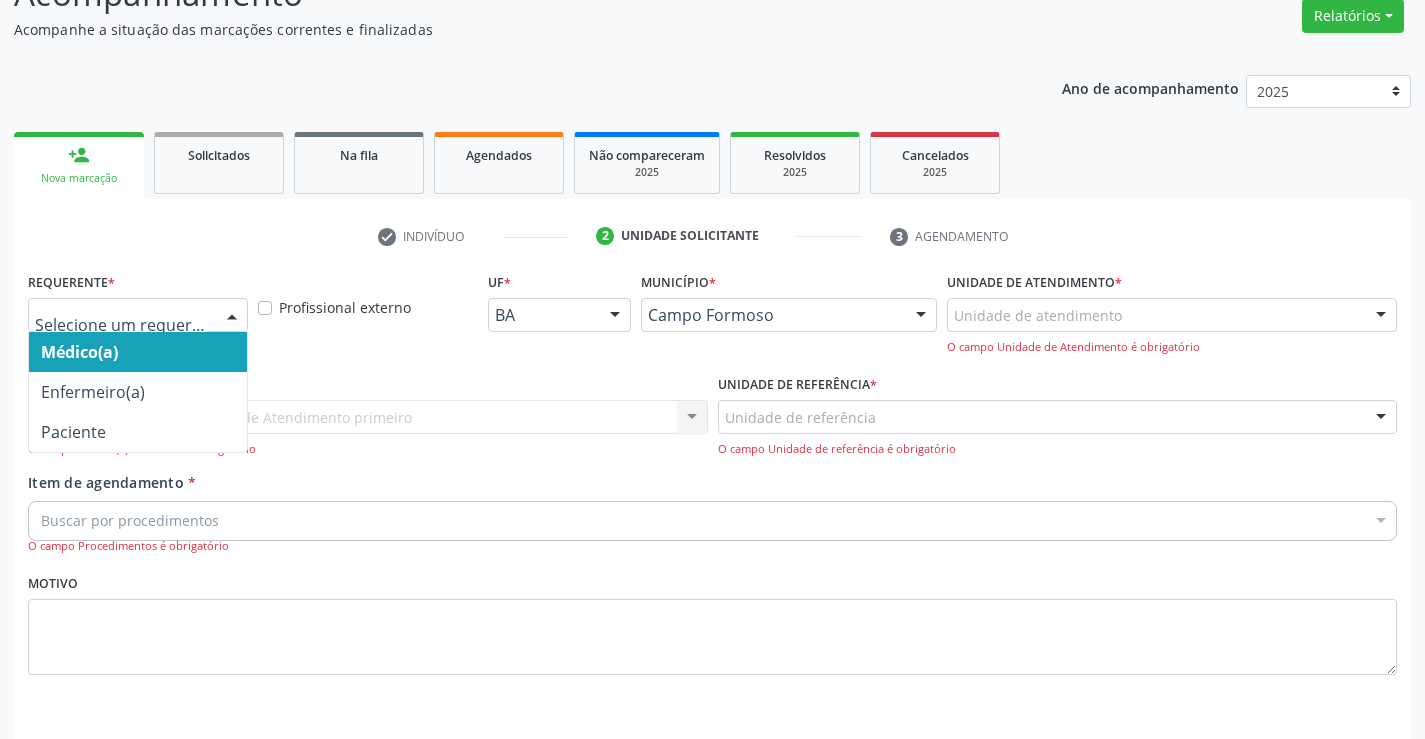 click at bounding box center [121, 325] 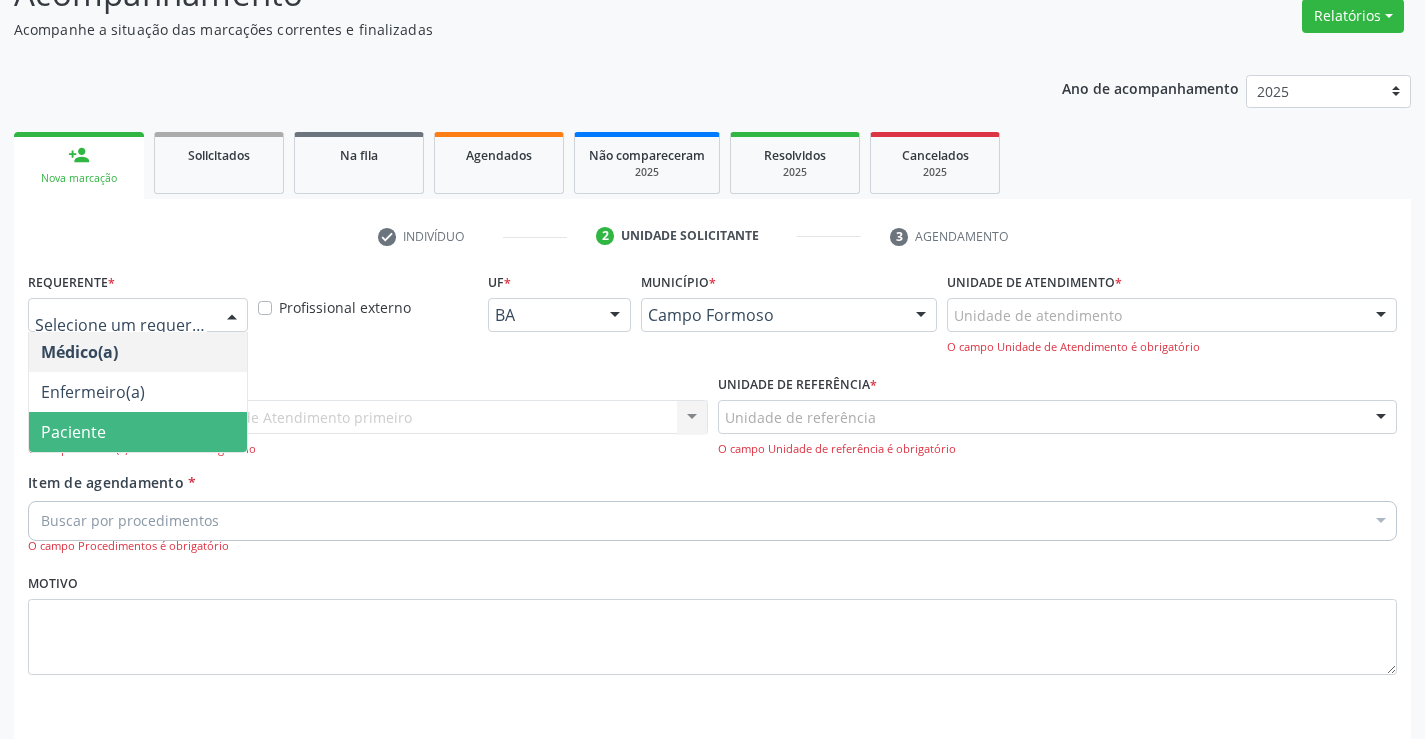 click on "Paciente" at bounding box center [138, 432] 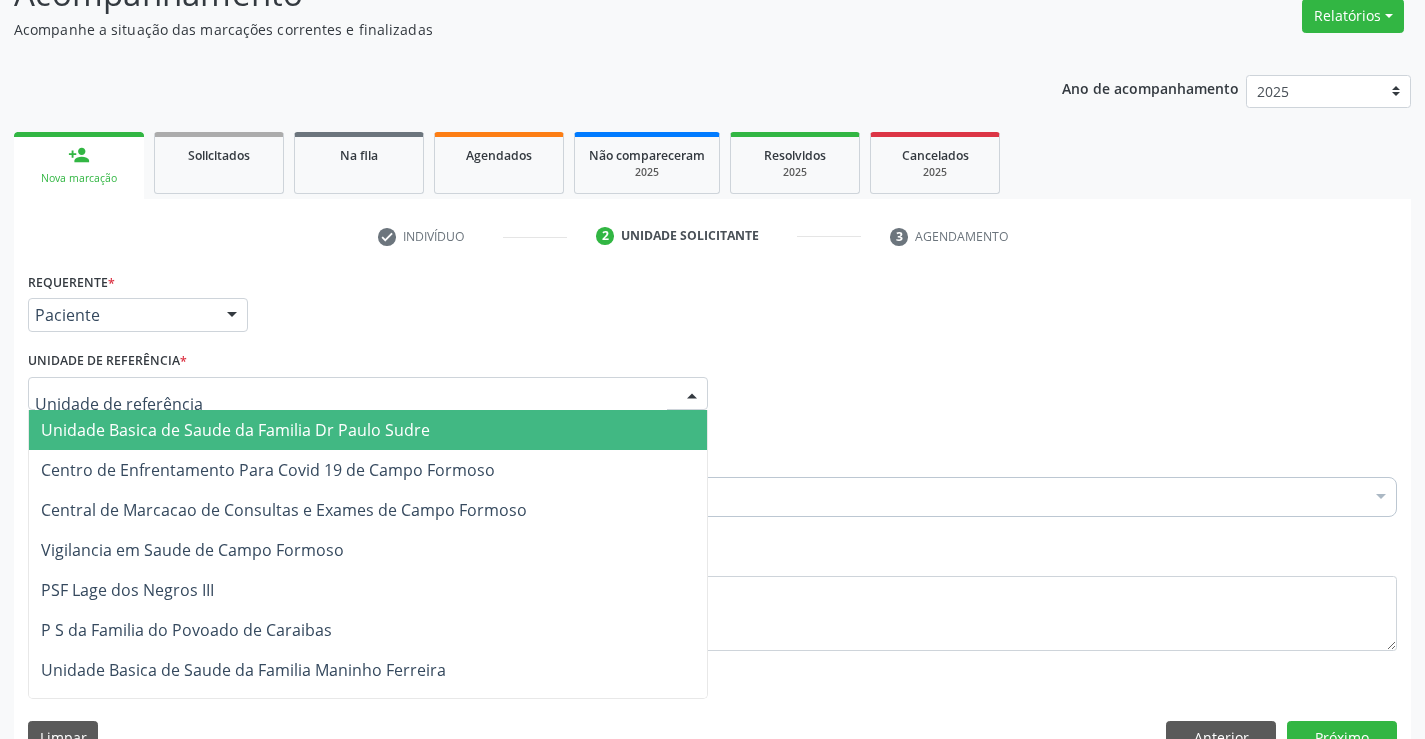 click on "Unidade Basica de Saude da Familia Dr Paulo Sudre" at bounding box center (235, 430) 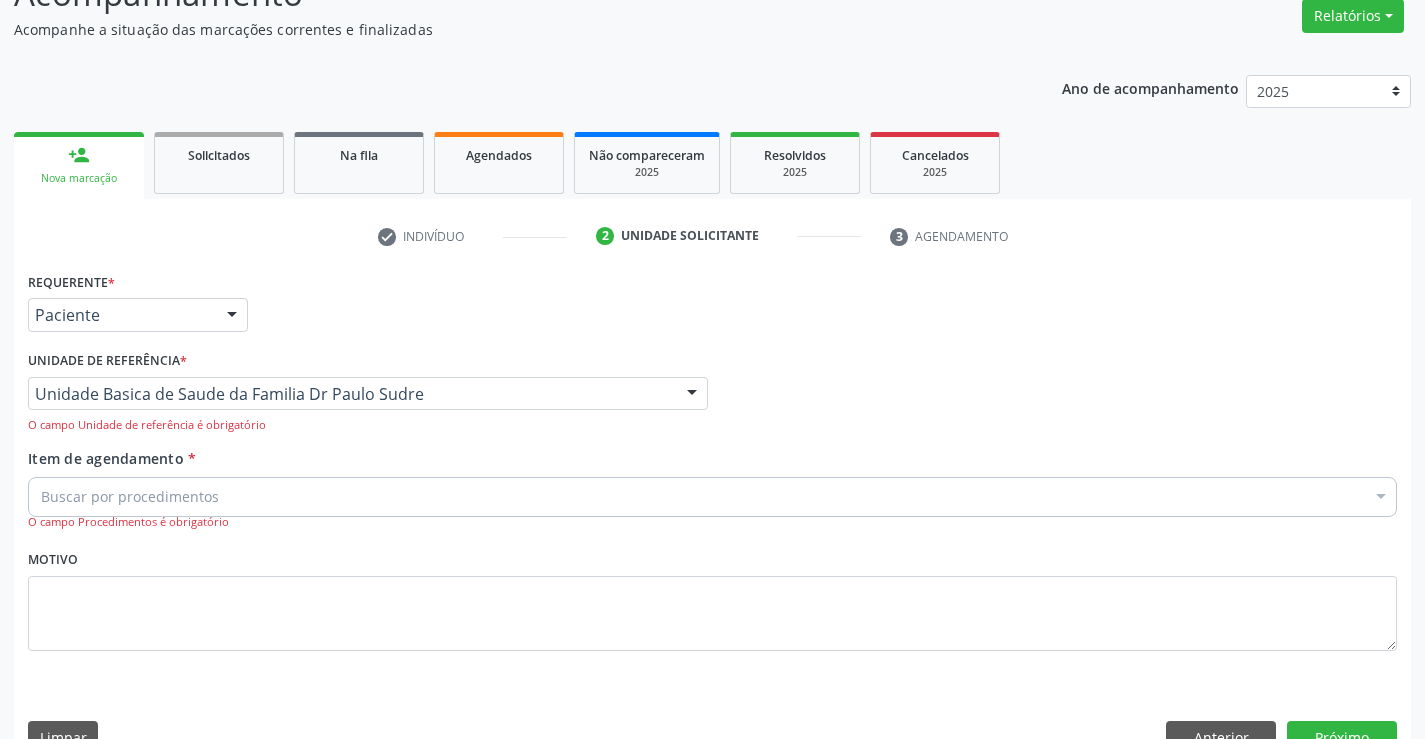 click on "Unidade Basica de Saude da Familia Dr Paulo Sudre" at bounding box center (246, 430) 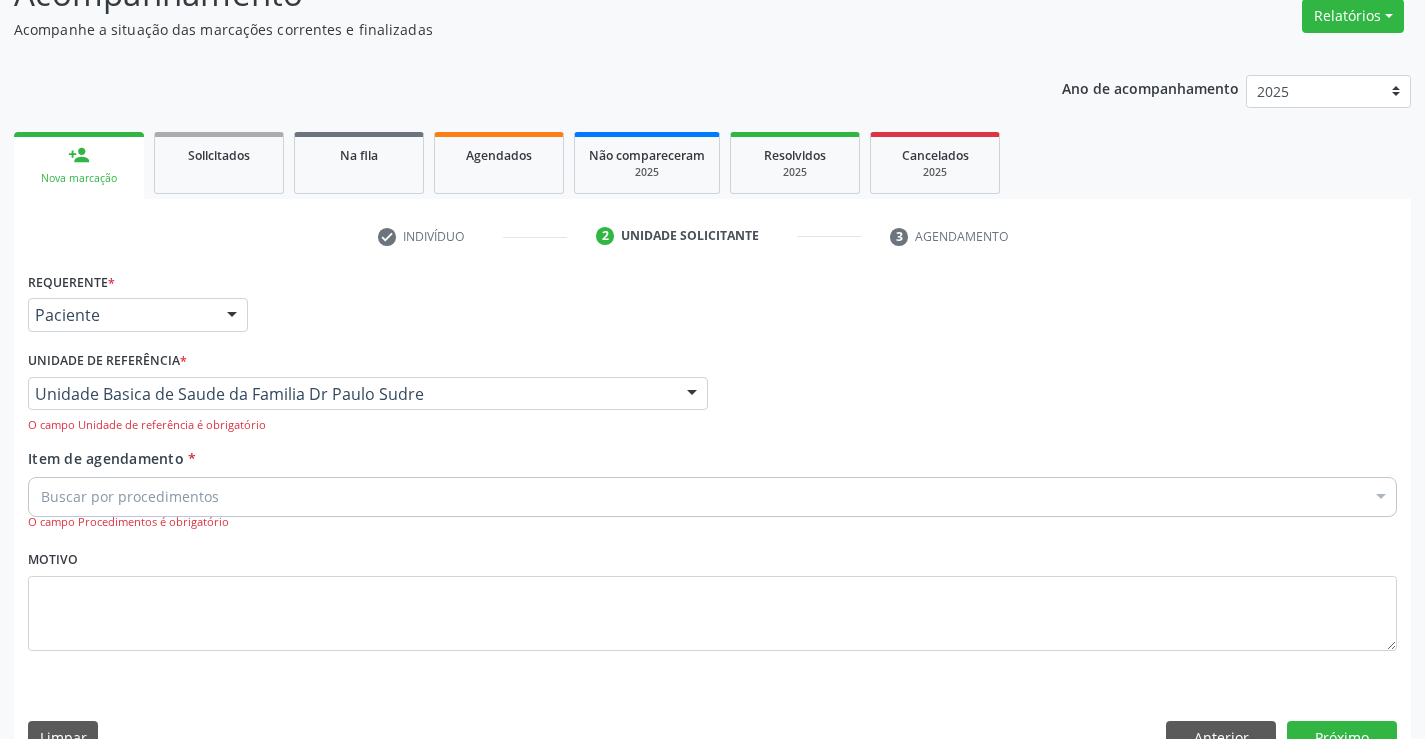 click on "Buscar por procedimentos" at bounding box center (712, 497) 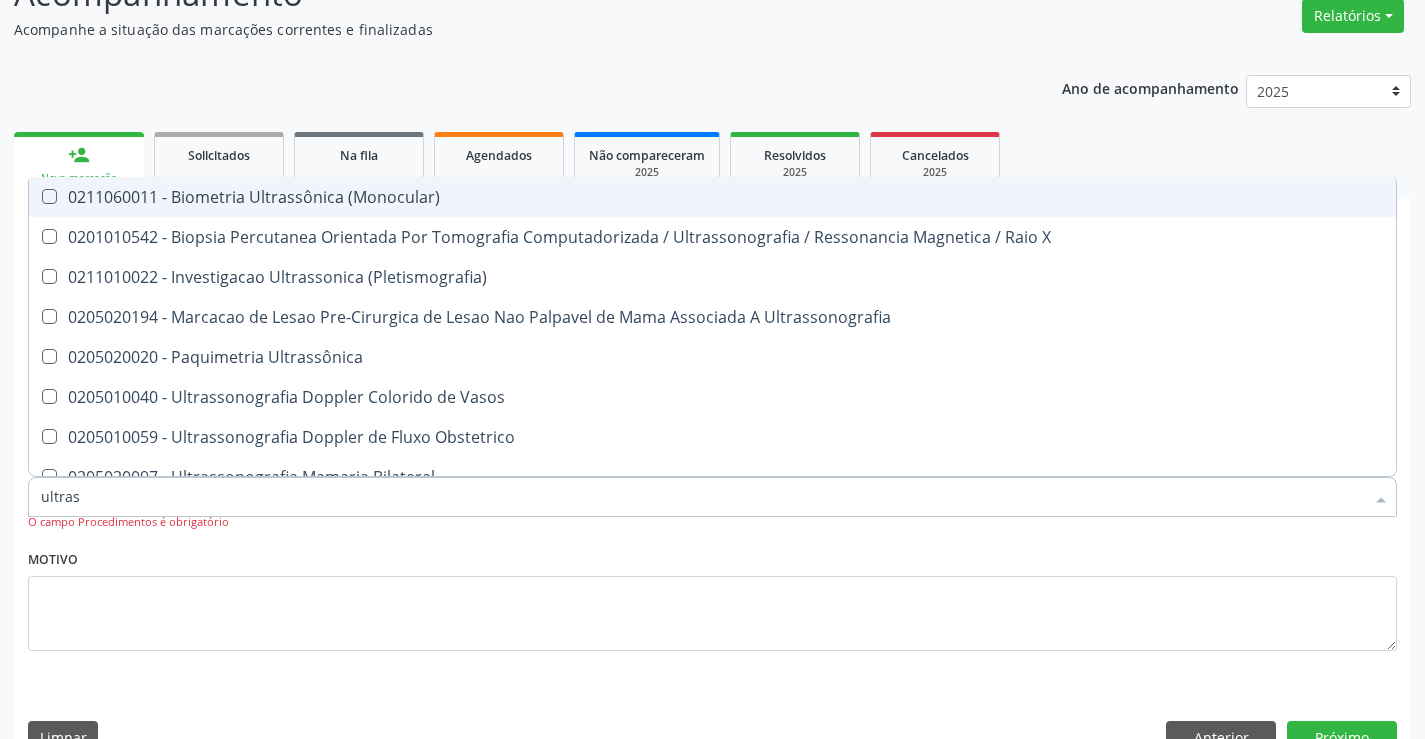 type on "ultrass" 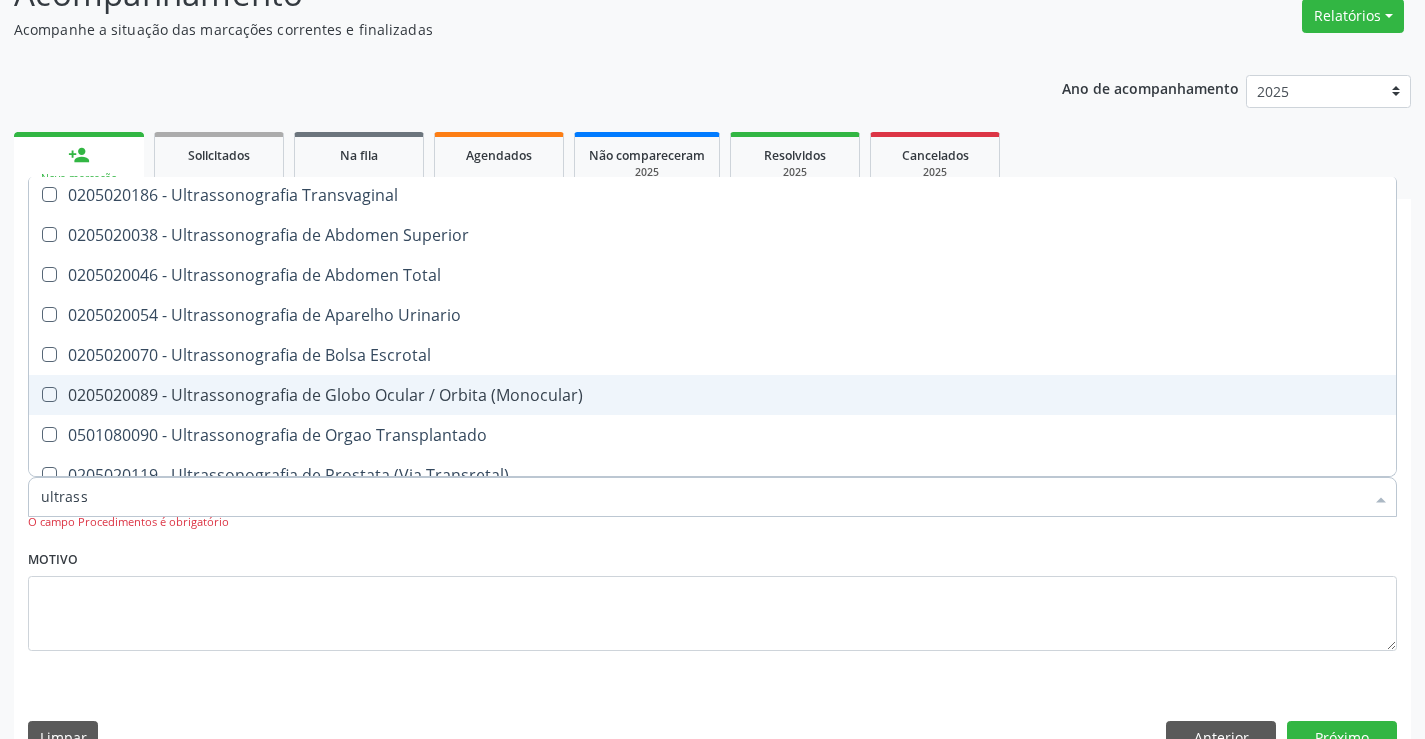 scroll, scrollTop: 500, scrollLeft: 0, axis: vertical 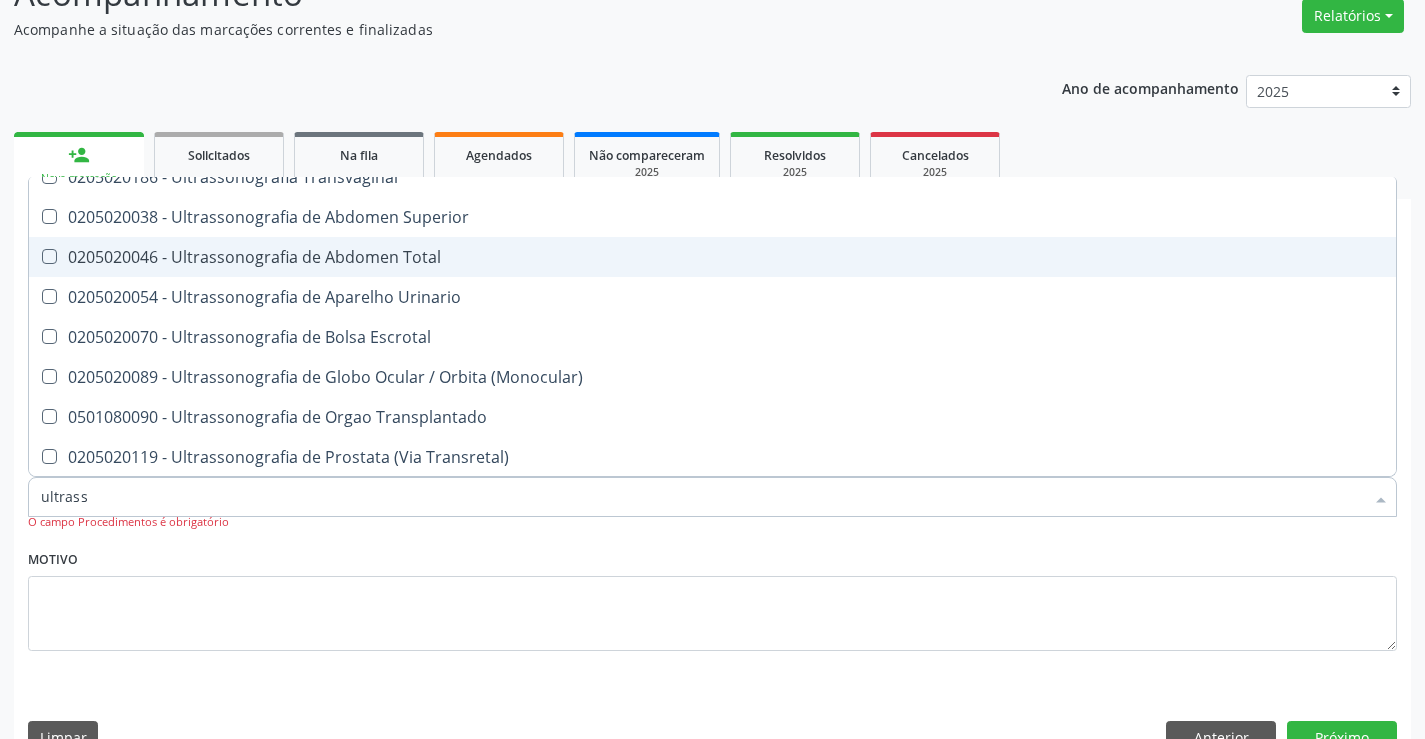 click on "0205020046 - Ultrassonografia de Abdomen Total" at bounding box center (712, 257) 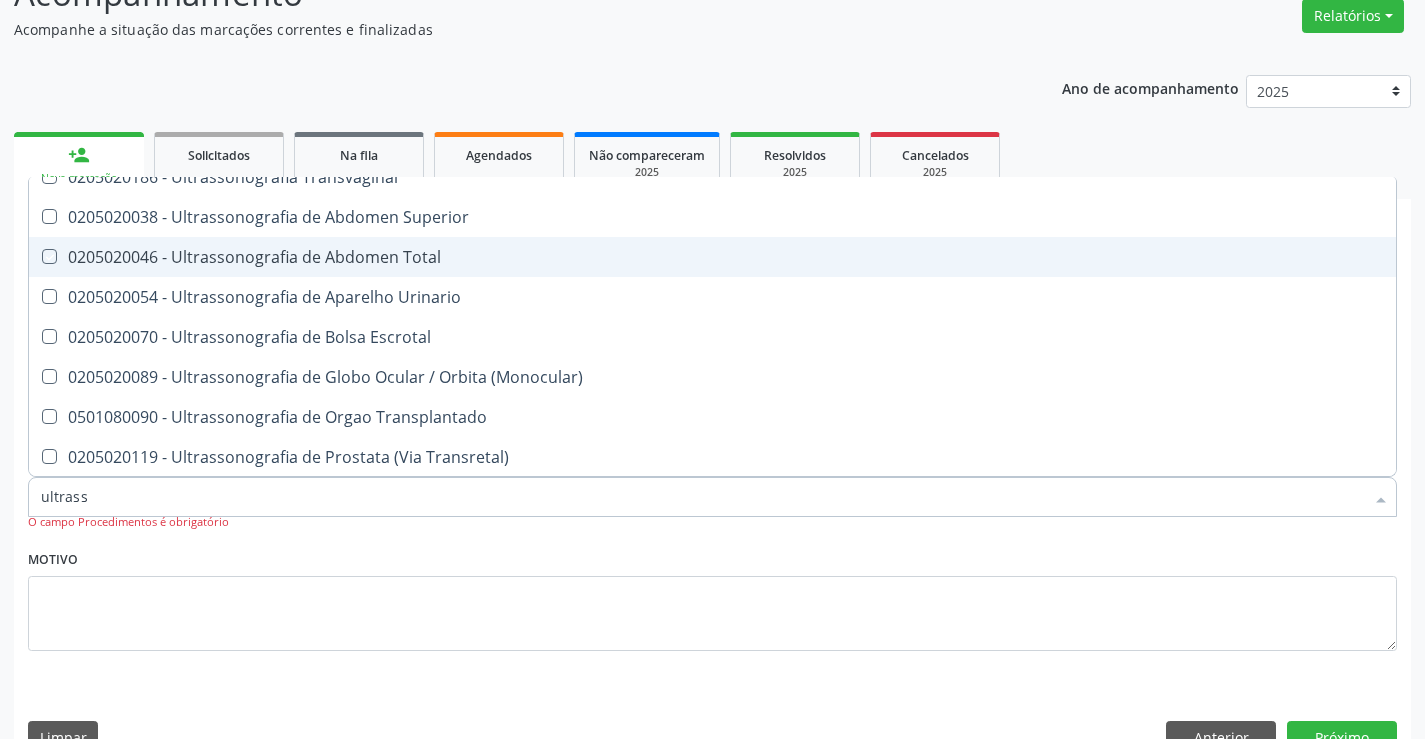 click on "0205020046 - Ultrassonografia de Abdomen Total" at bounding box center [712, 257] 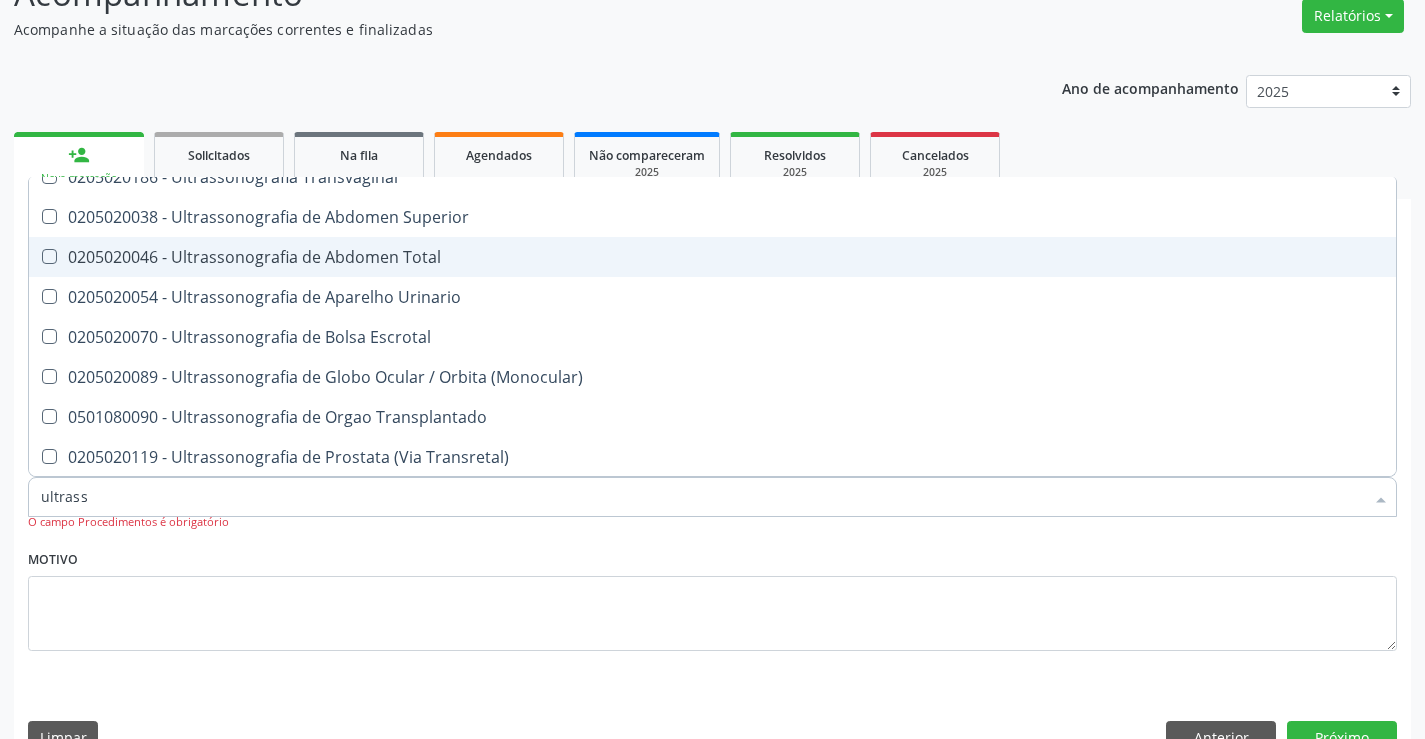 click on "0205020046 - Ultrassonografia de Abdomen Total" at bounding box center (712, 257) 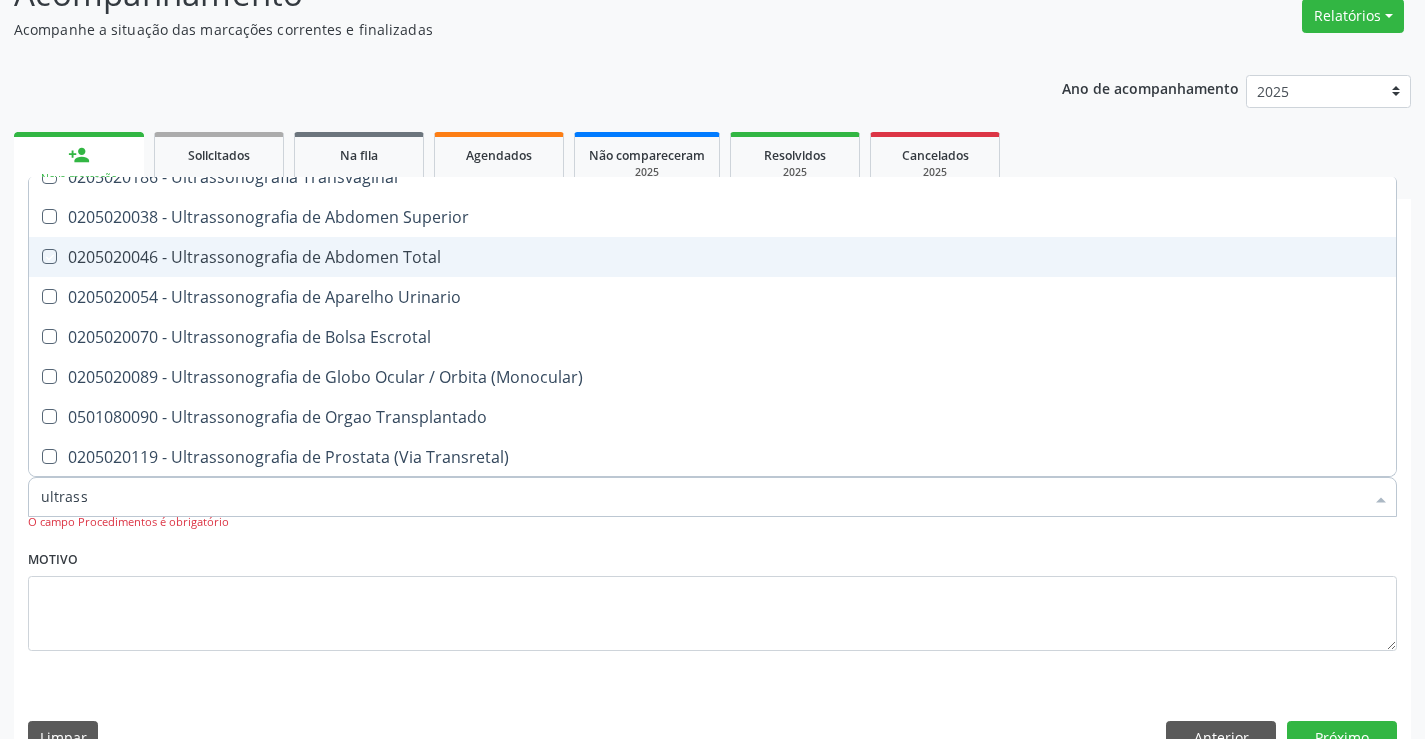 click on "0205020046 - Ultrassonografia de Abdomen Total" at bounding box center (712, 257) 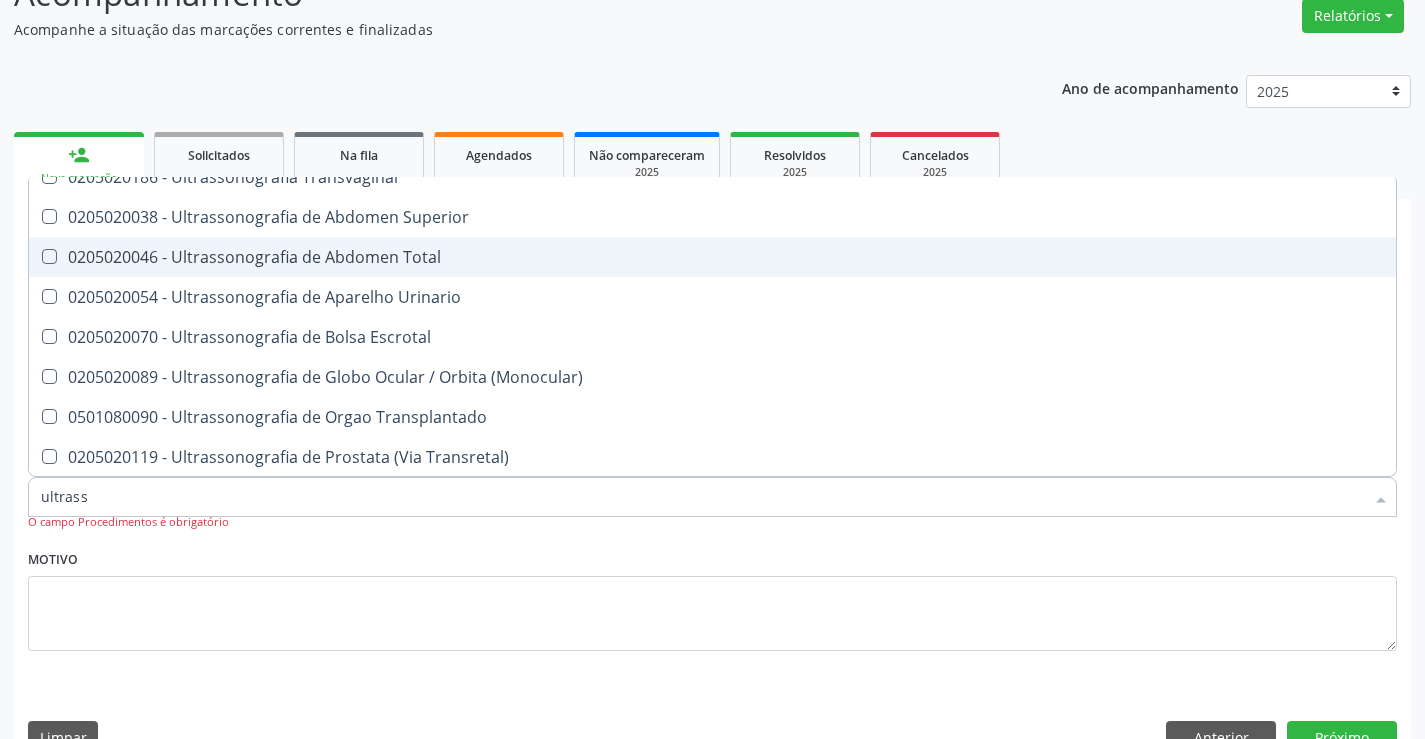 click on "0205020046 - Ultrassonografia de Abdomen Total" at bounding box center [712, 257] 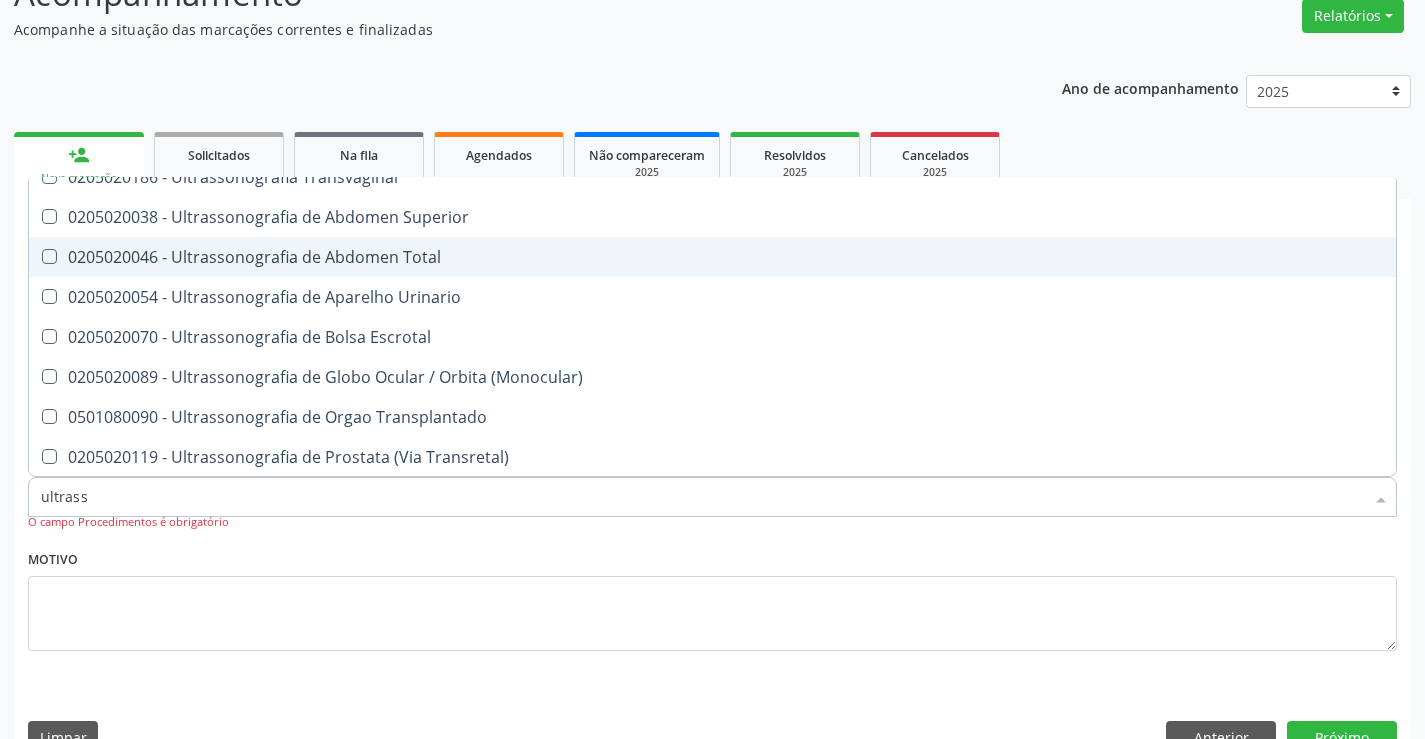 checkbox on "true" 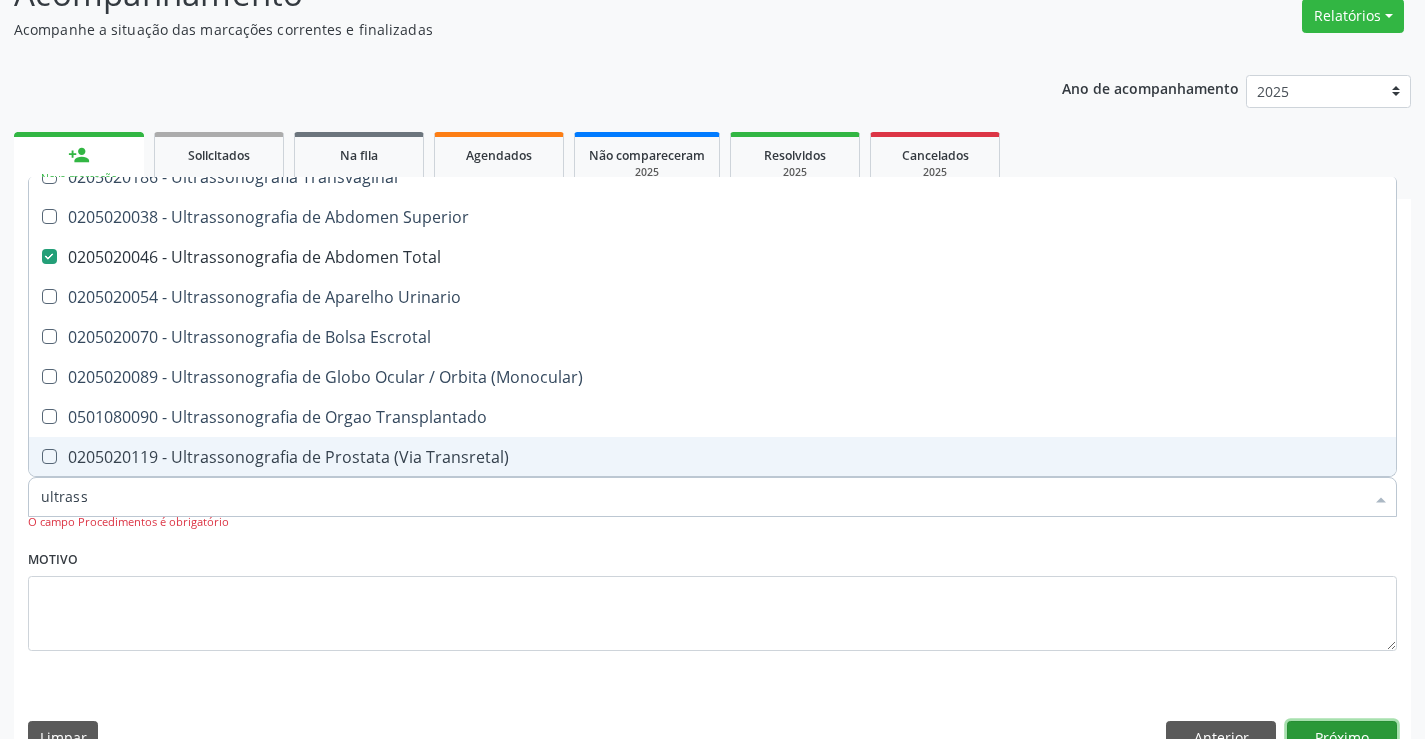 click on "Próximo" at bounding box center [1342, 738] 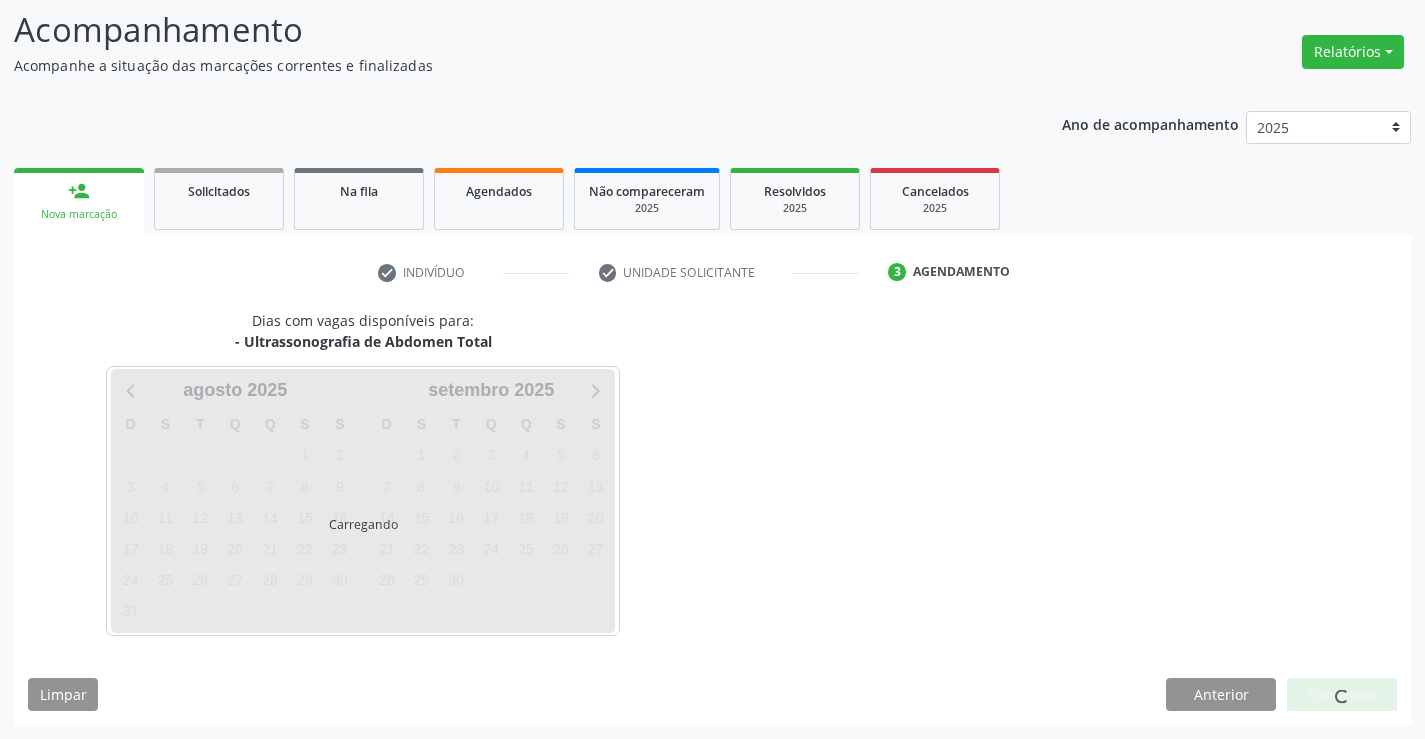 scroll, scrollTop: 131, scrollLeft: 0, axis: vertical 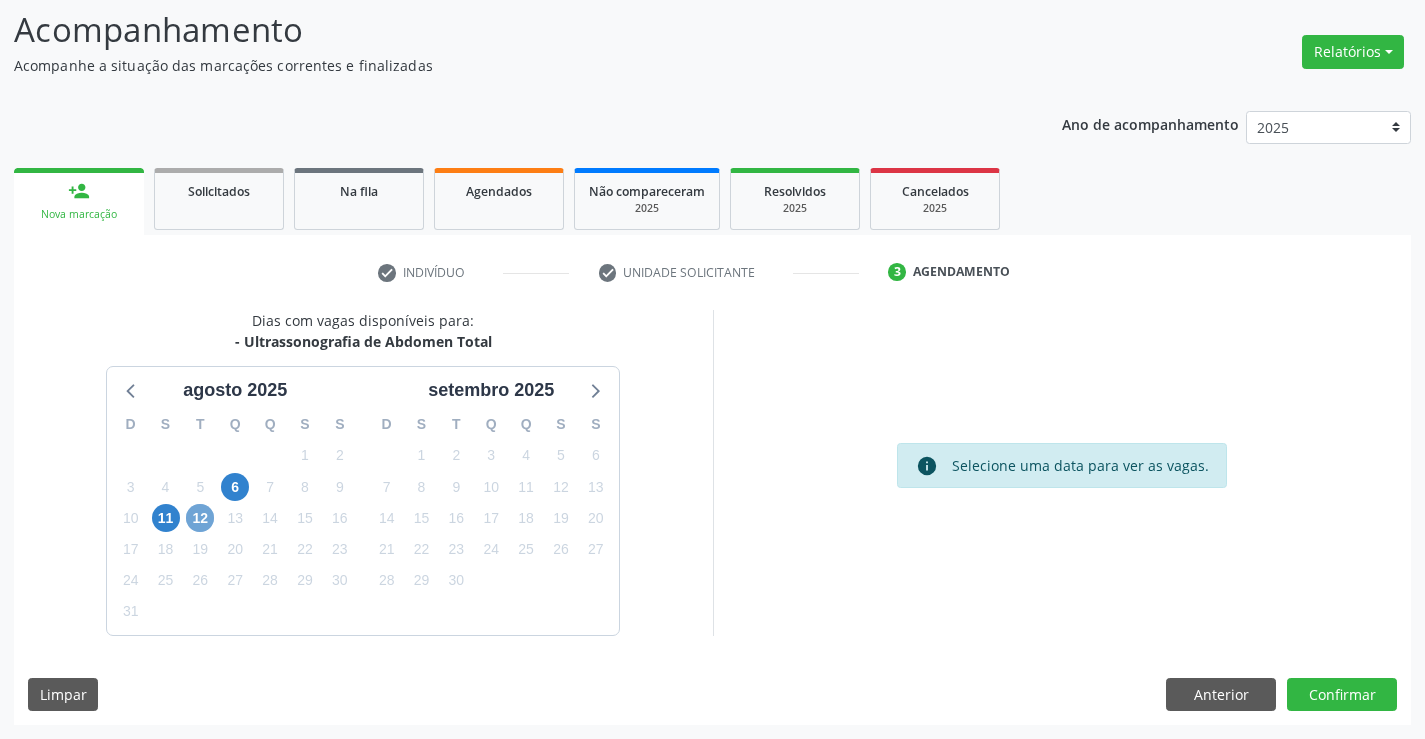 click on "12" at bounding box center (200, 518) 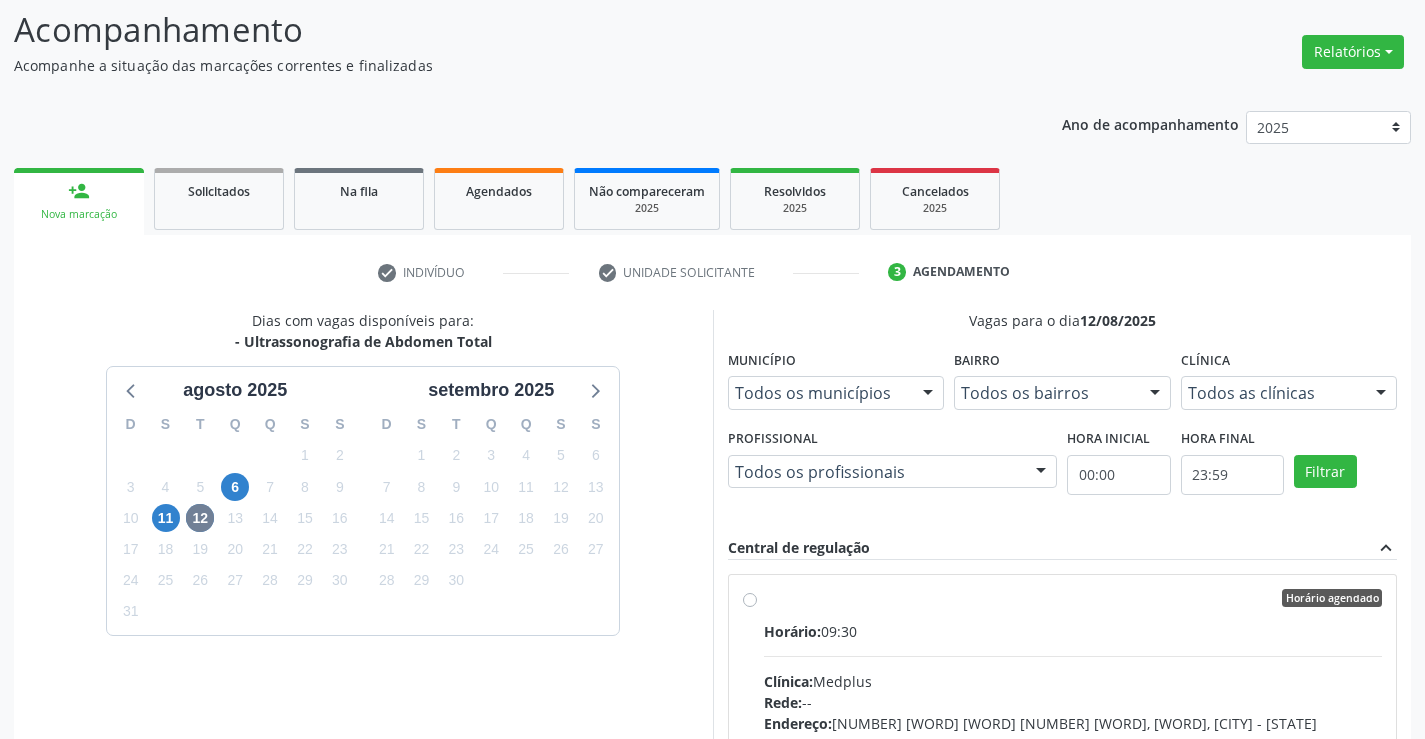 click on "Horário agendado" at bounding box center [1073, 598] 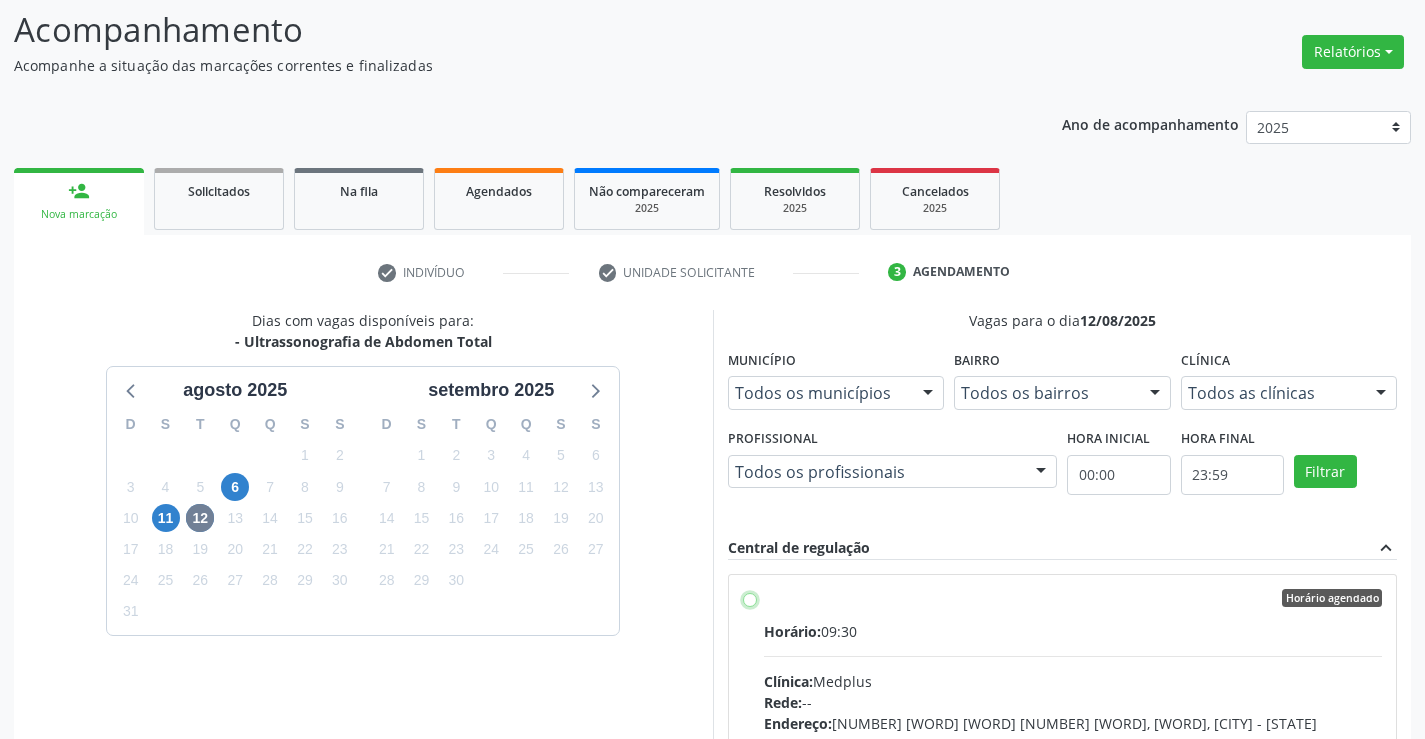 radio on "true" 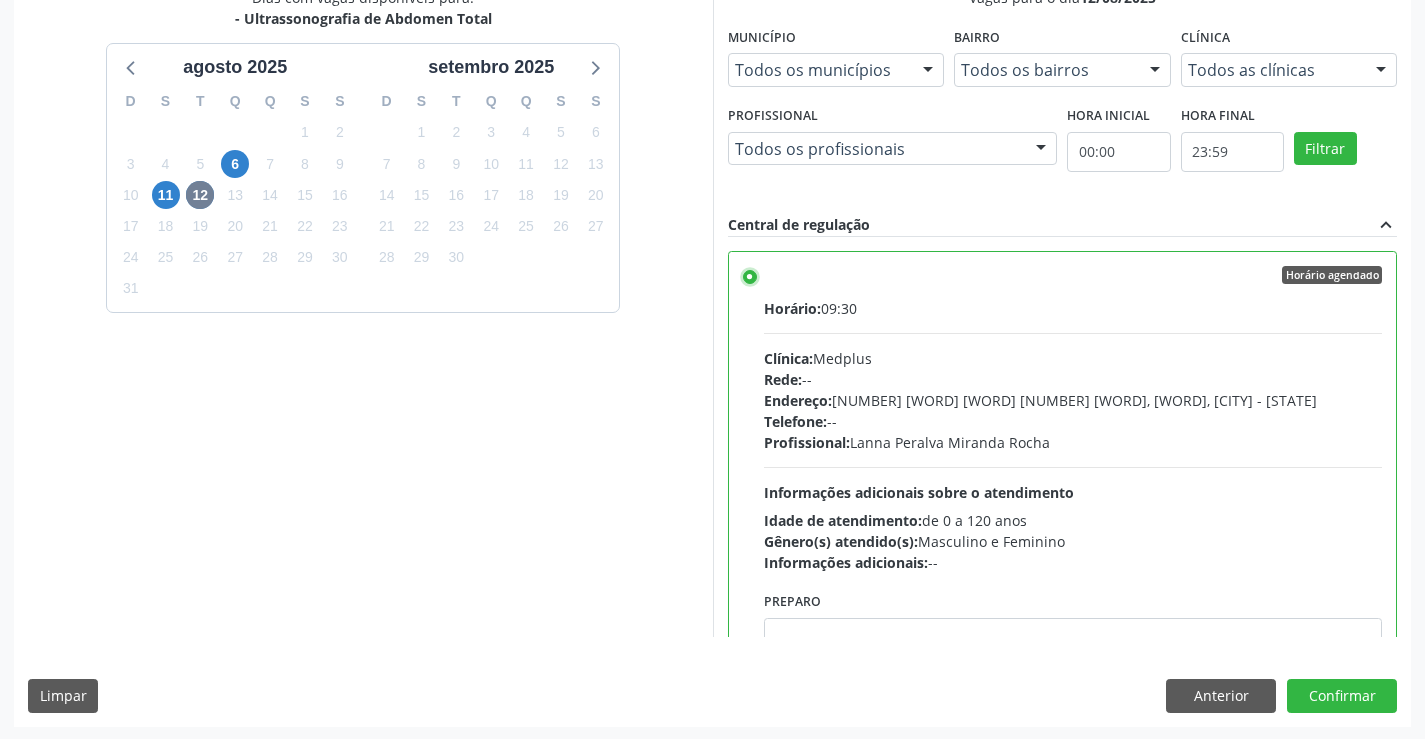 scroll, scrollTop: 456, scrollLeft: 0, axis: vertical 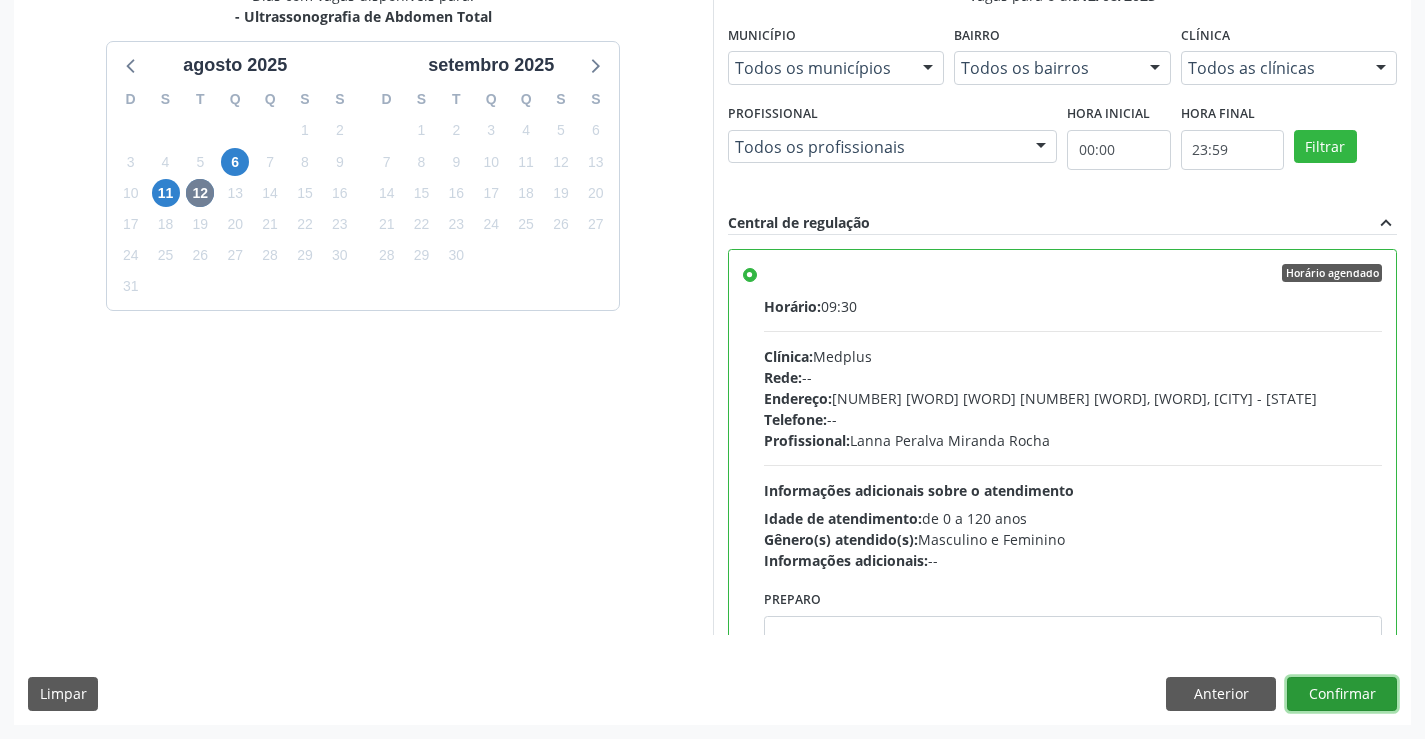 click on "Confirmar" at bounding box center [1342, 694] 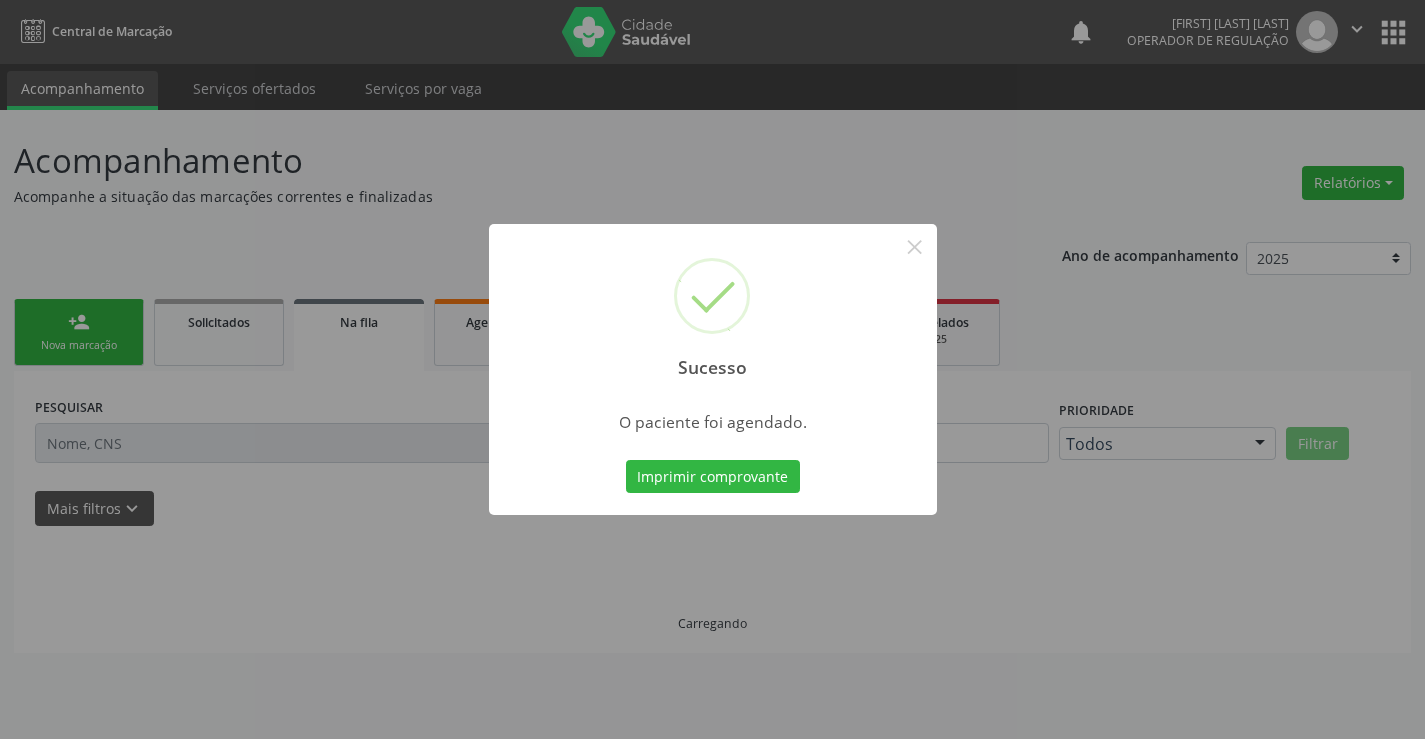 scroll, scrollTop: 0, scrollLeft: 0, axis: both 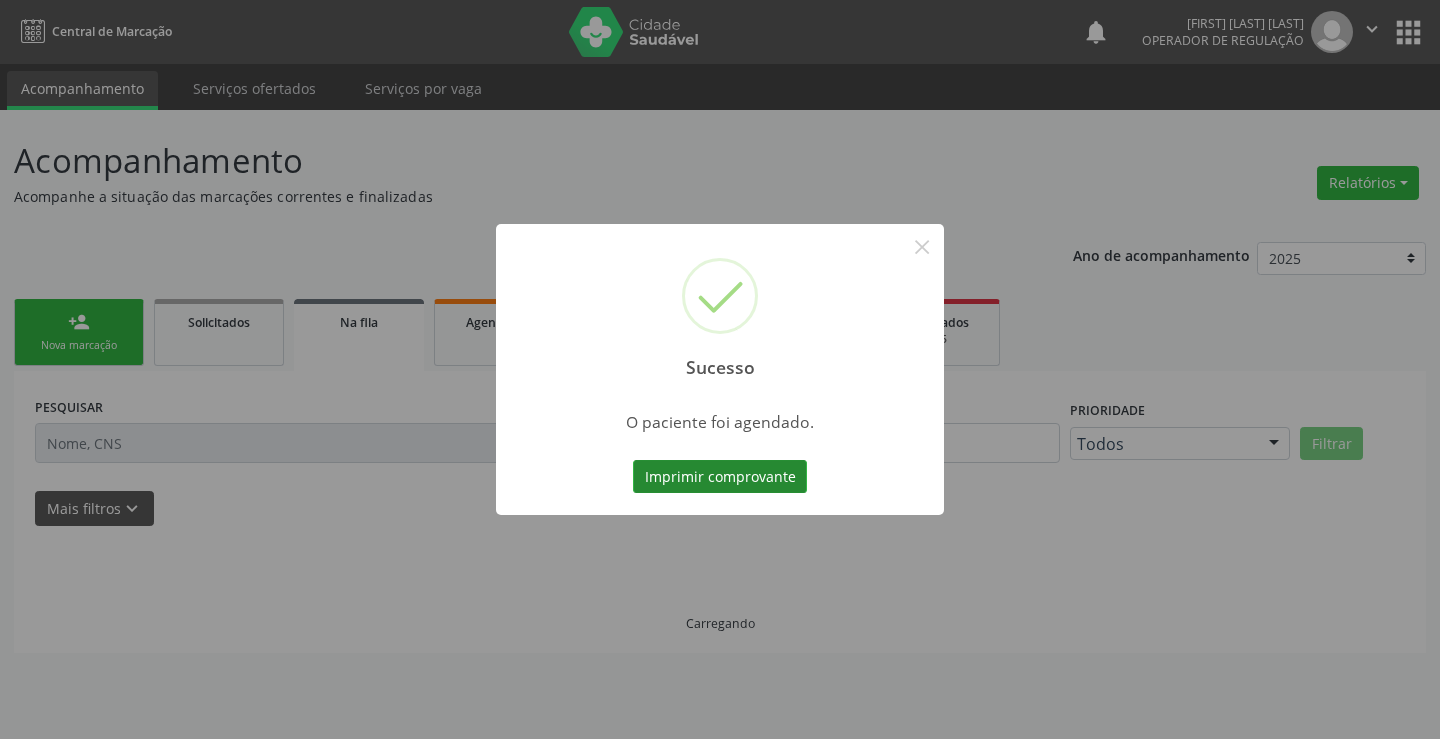 click on "Imprimir comprovante" at bounding box center [720, 477] 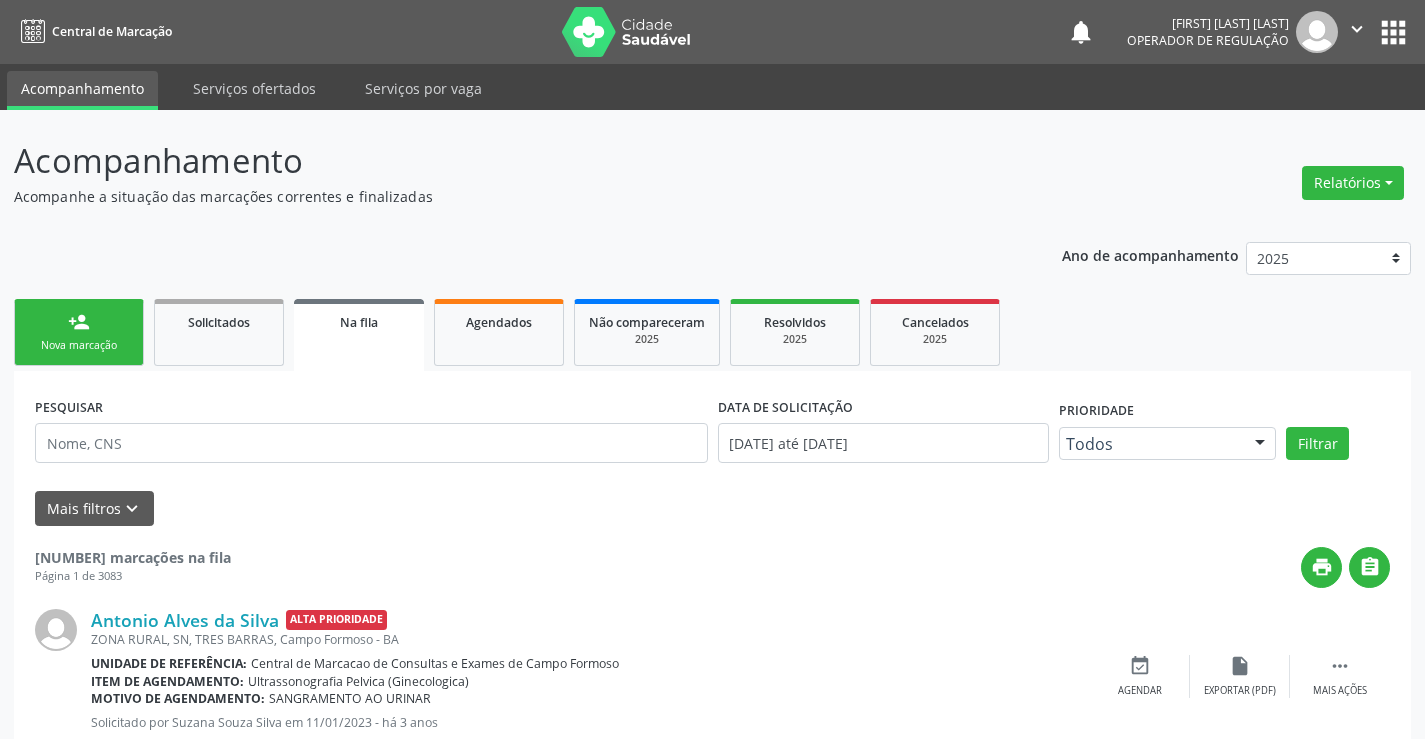 click on "person_add
Nova marcação" at bounding box center [79, 332] 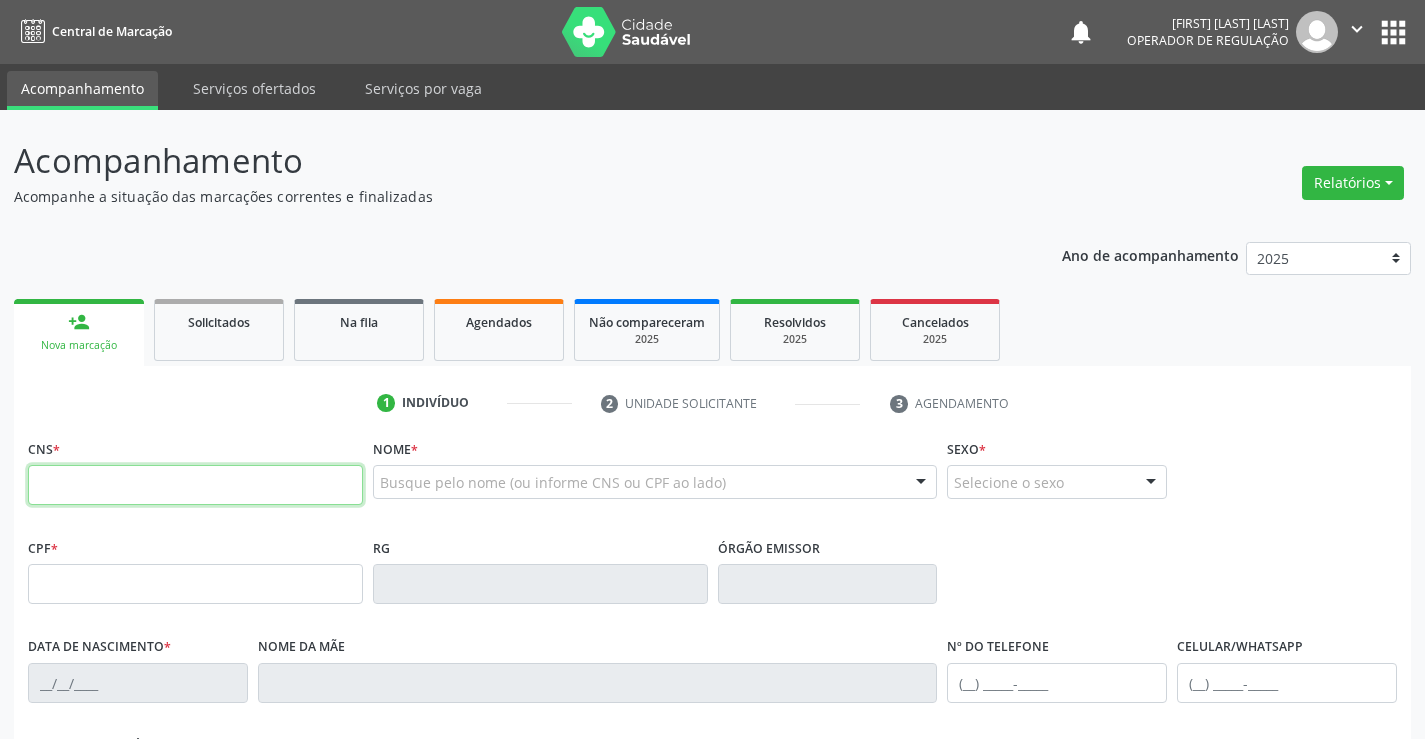 click at bounding box center [195, 485] 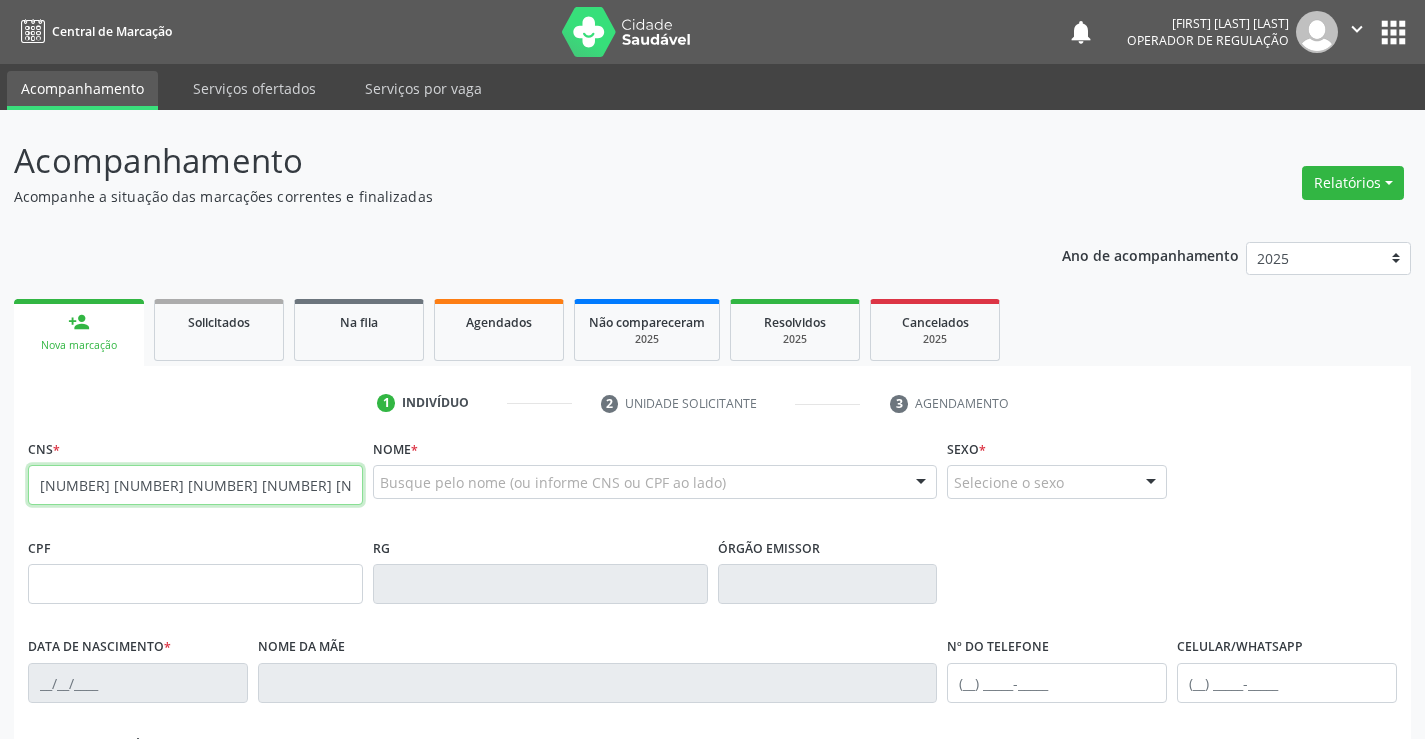 type on "706 9081 0115 2534" 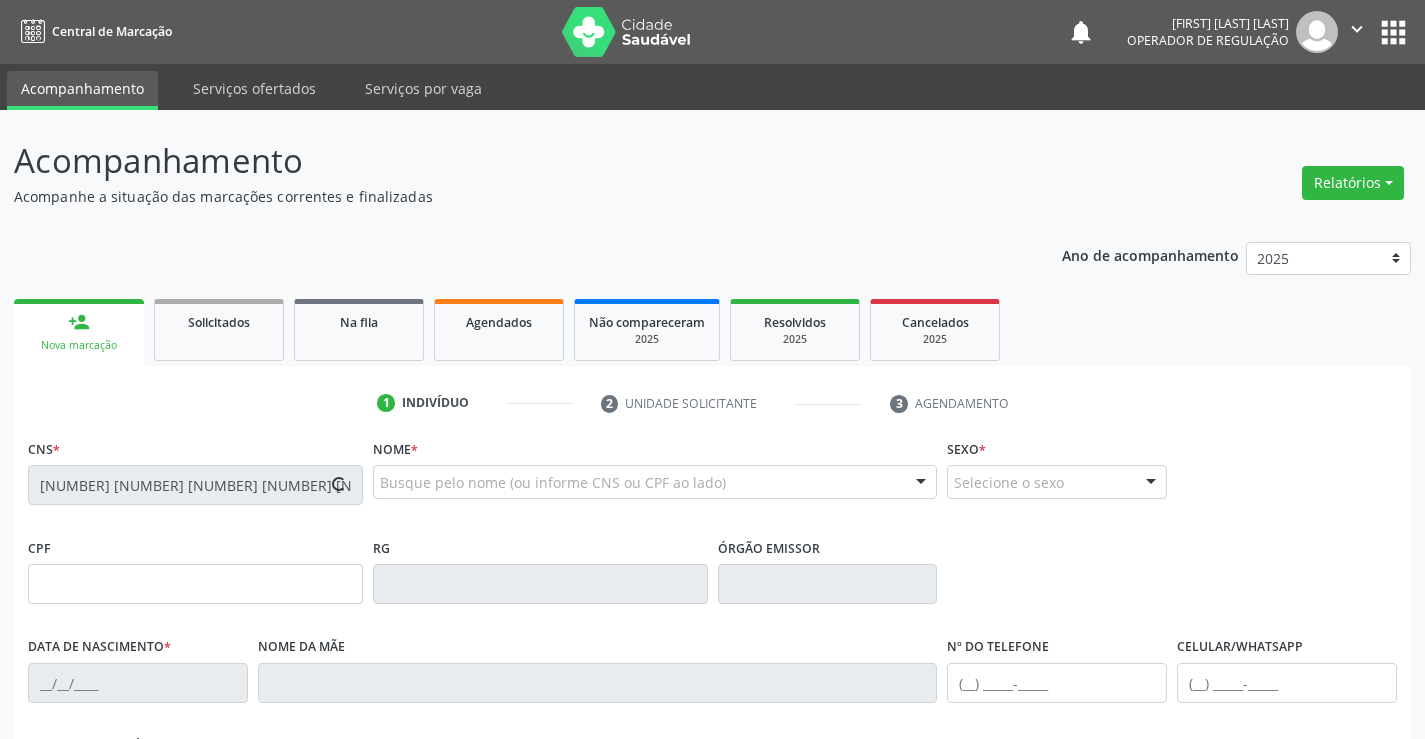 type on "08/04/1950" 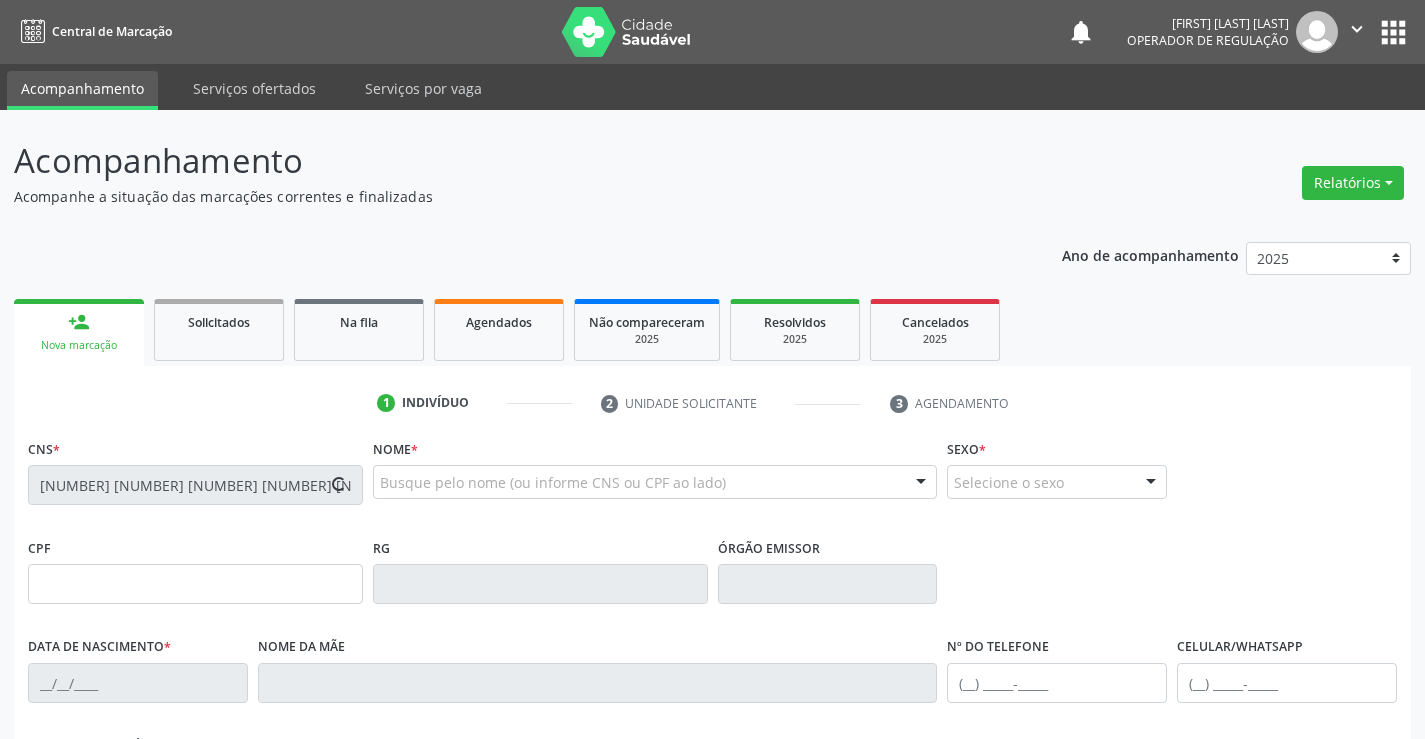 type on "(74) 9195-7046" 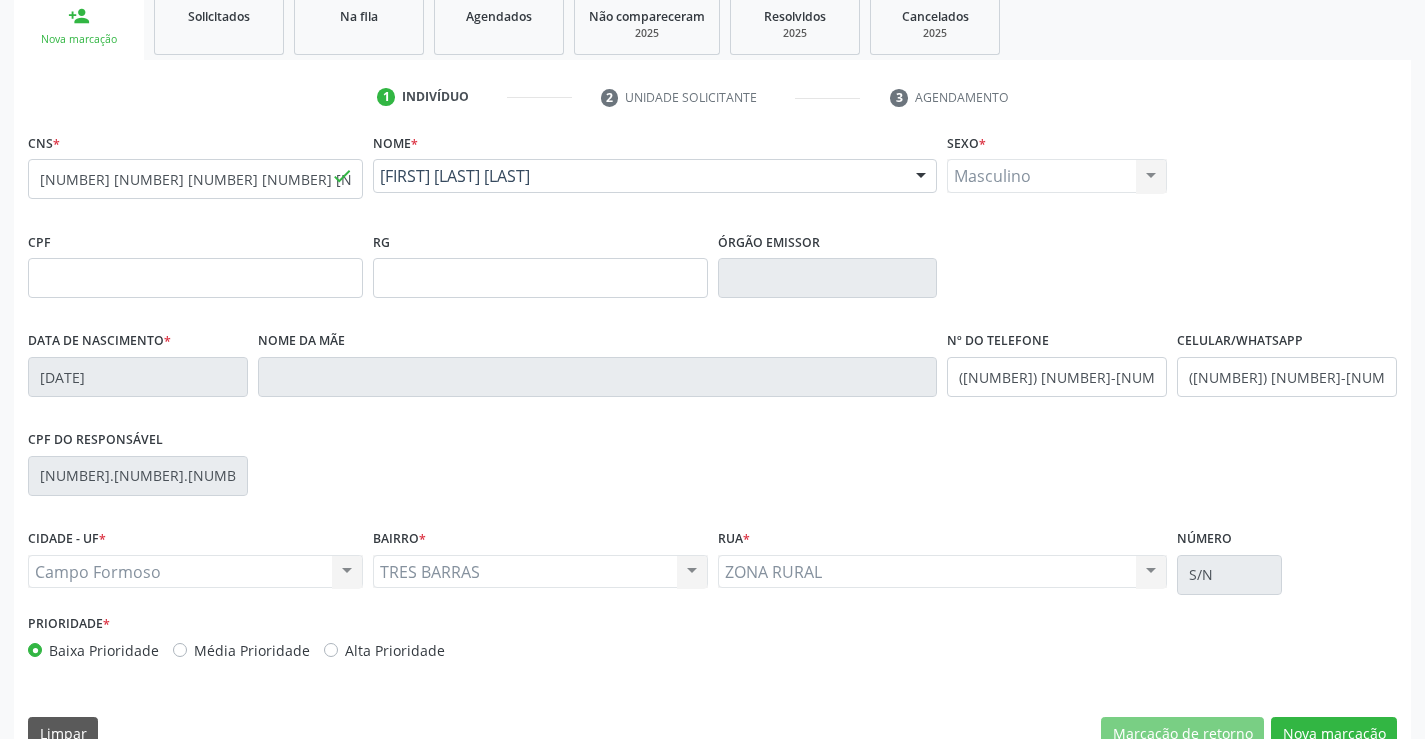 scroll, scrollTop: 345, scrollLeft: 0, axis: vertical 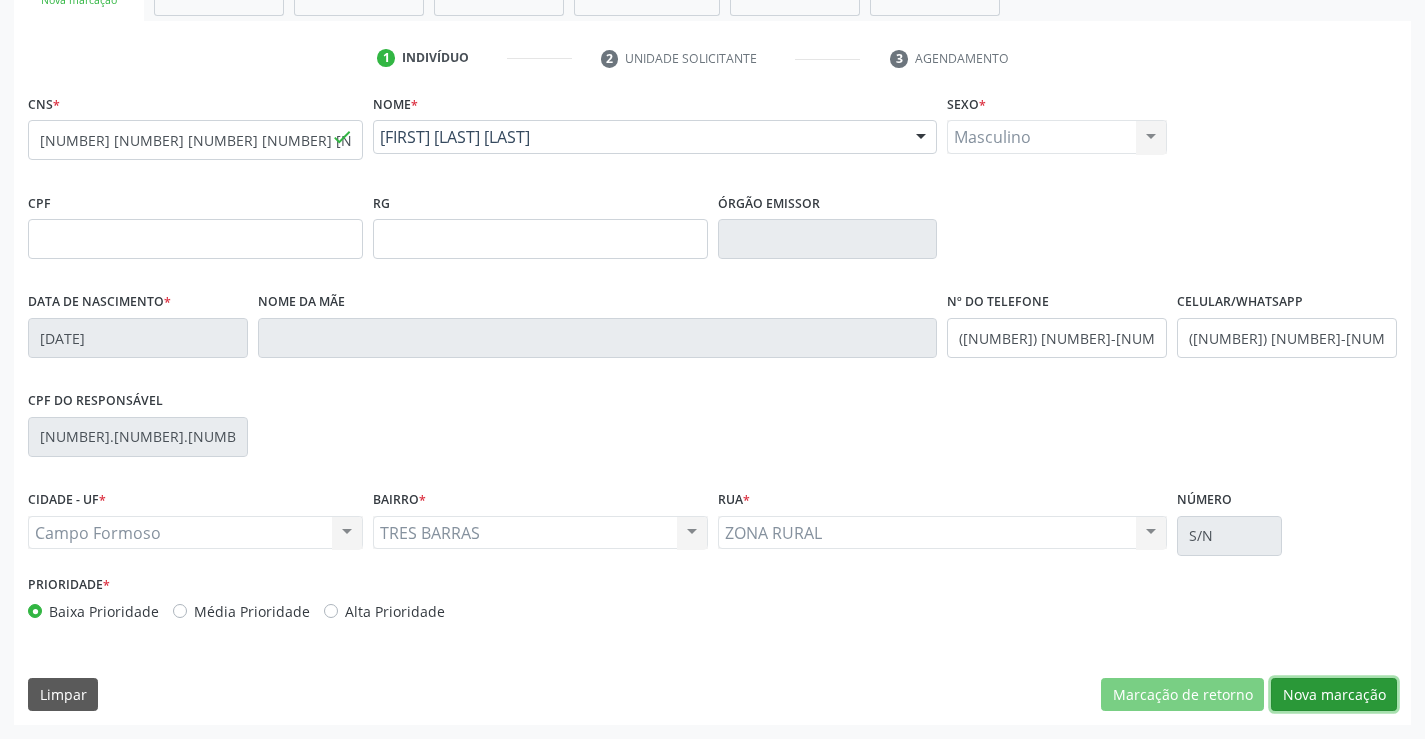 click on "Nova marcação" at bounding box center (1334, 695) 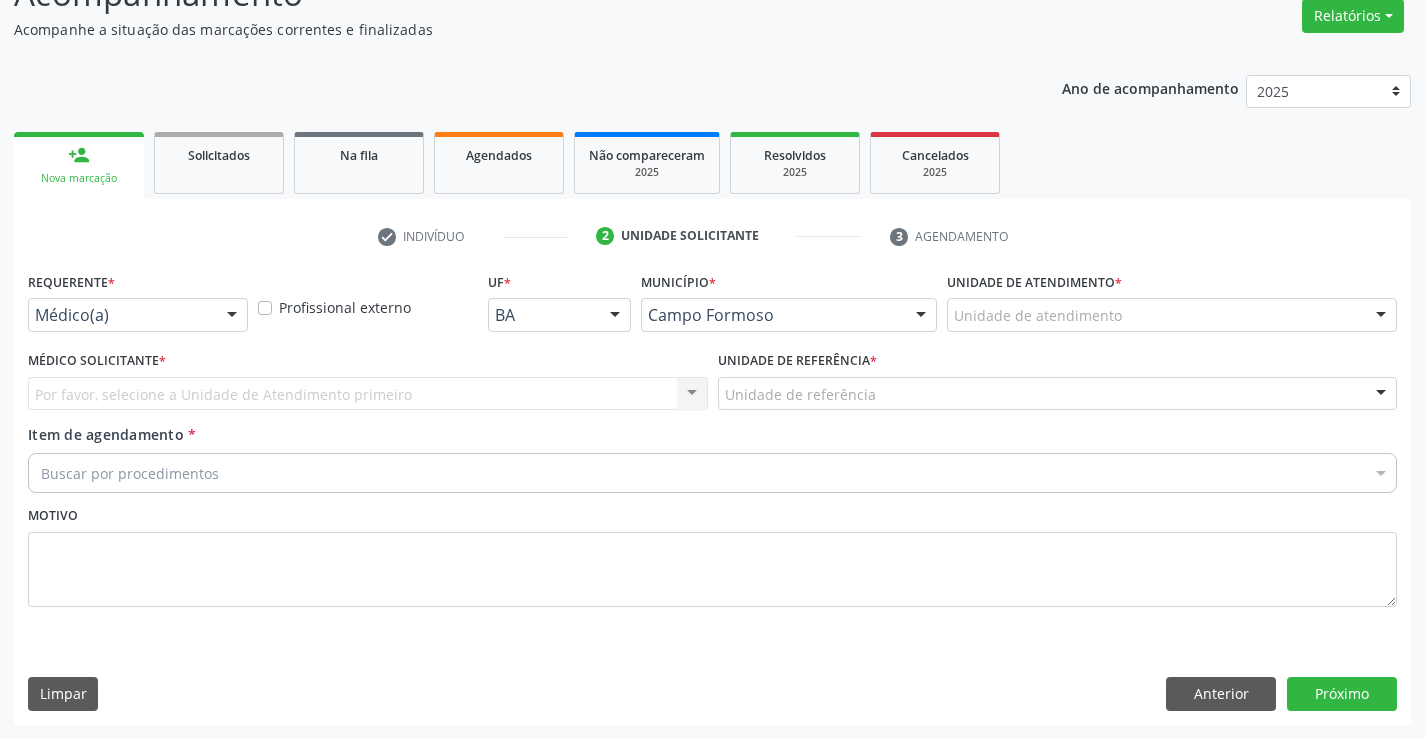 scroll, scrollTop: 167, scrollLeft: 0, axis: vertical 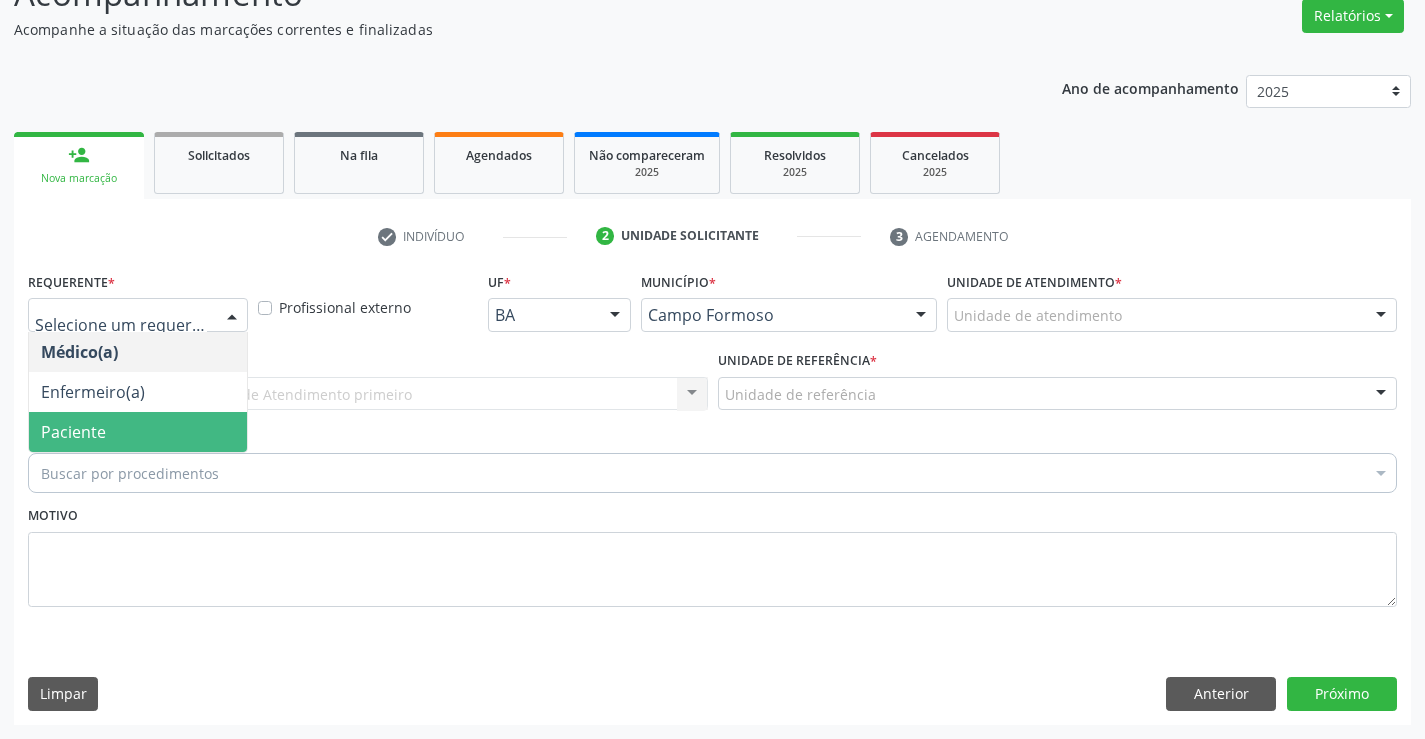 click on "Paciente" at bounding box center (73, 432) 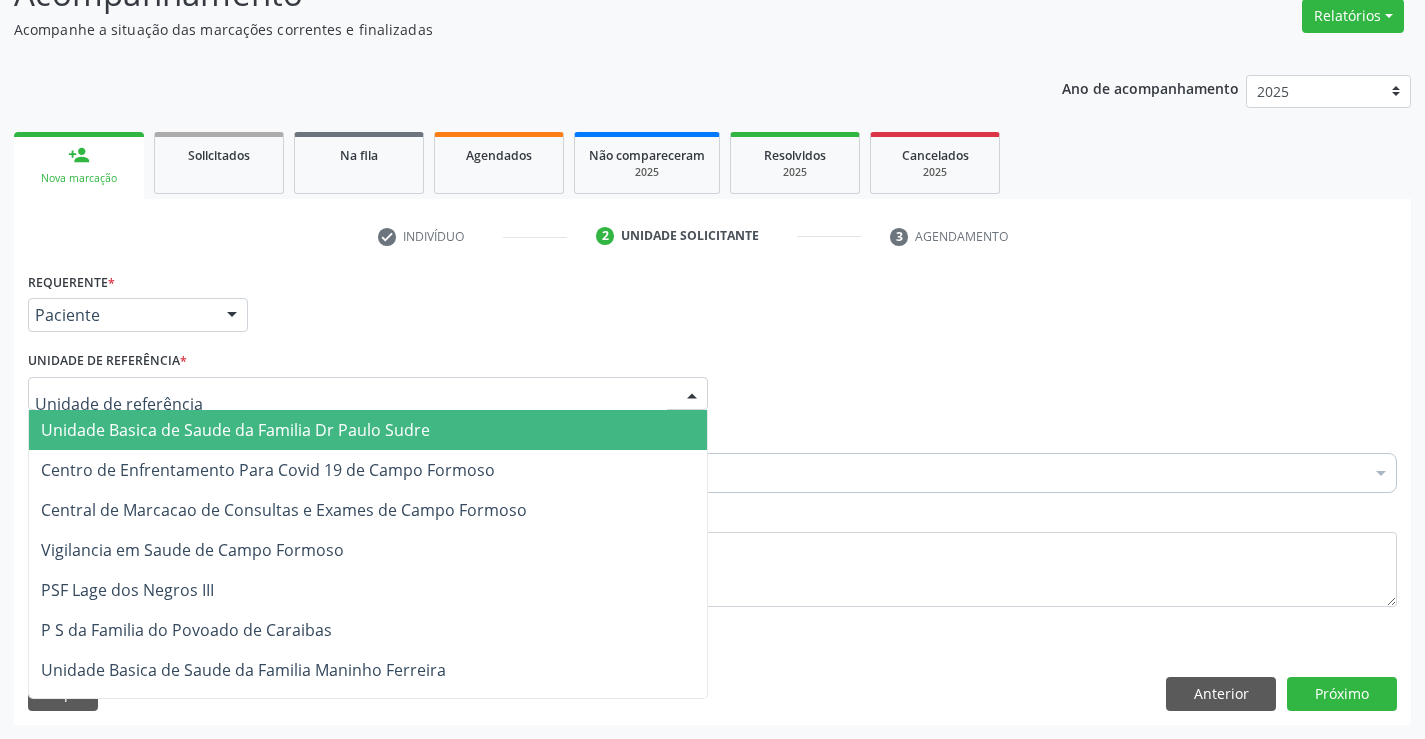 click on "Unidade Basica de Saude da Familia Dr Paulo Sudre" at bounding box center [235, 430] 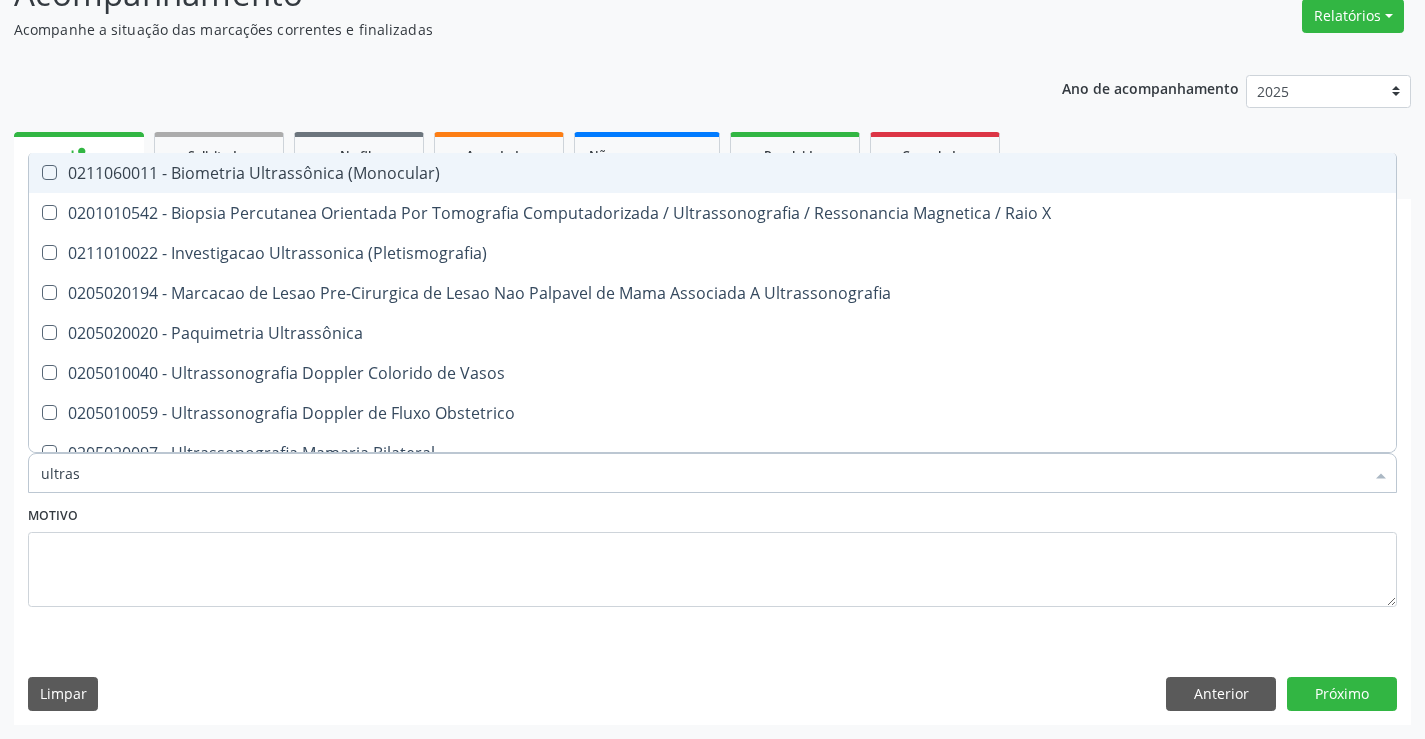 type on "ultrass" 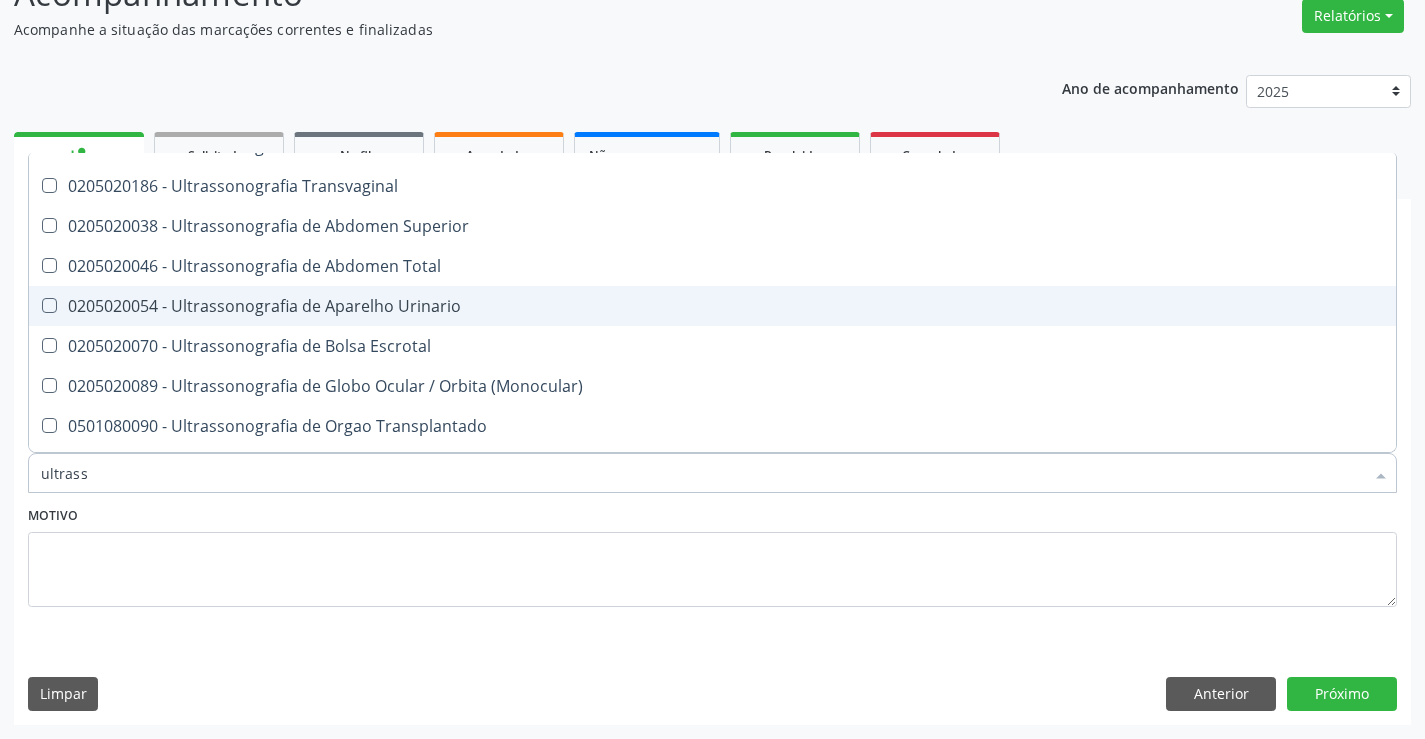 scroll, scrollTop: 500, scrollLeft: 0, axis: vertical 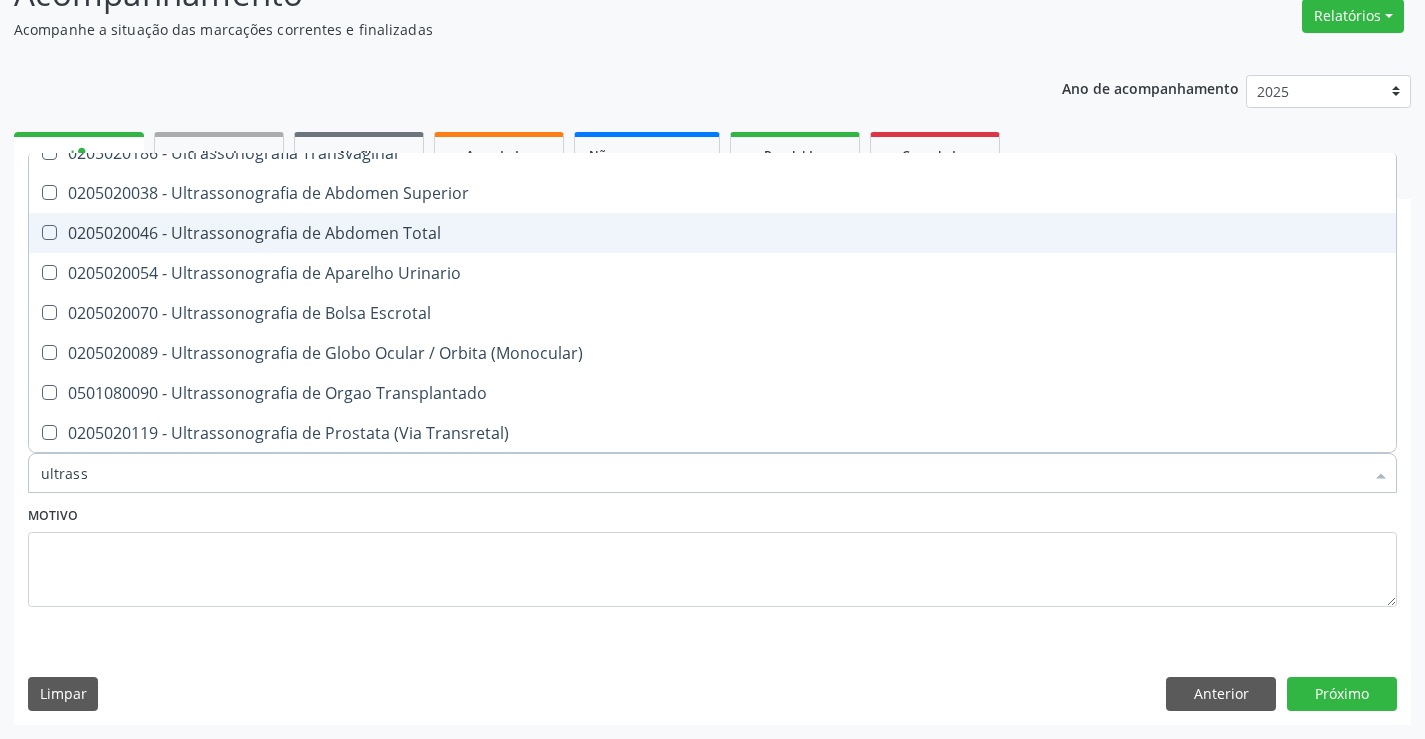 click on "0205020046 - Ultrassonografia de Abdomen Total" at bounding box center (712, 233) 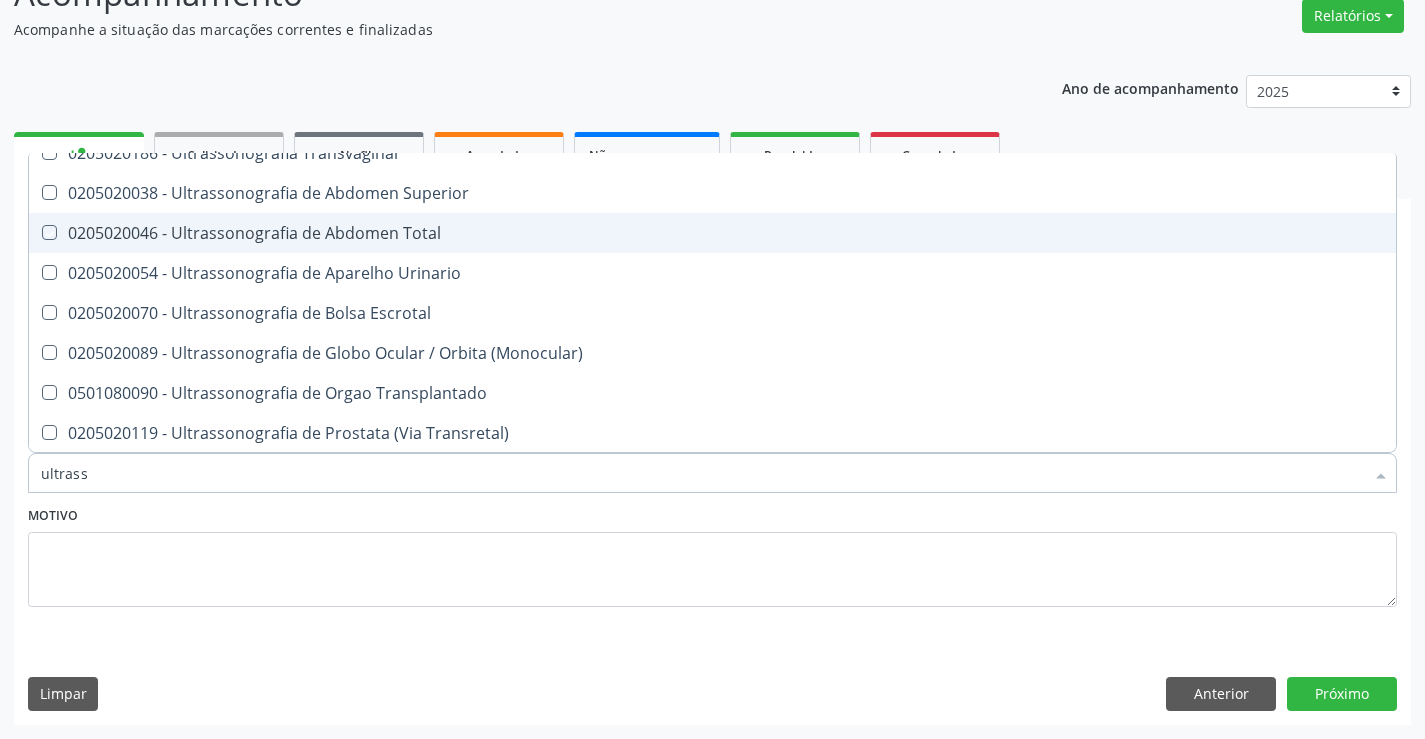 click on "0205020046 - Ultrassonografia de Abdomen Total" at bounding box center (712, 233) 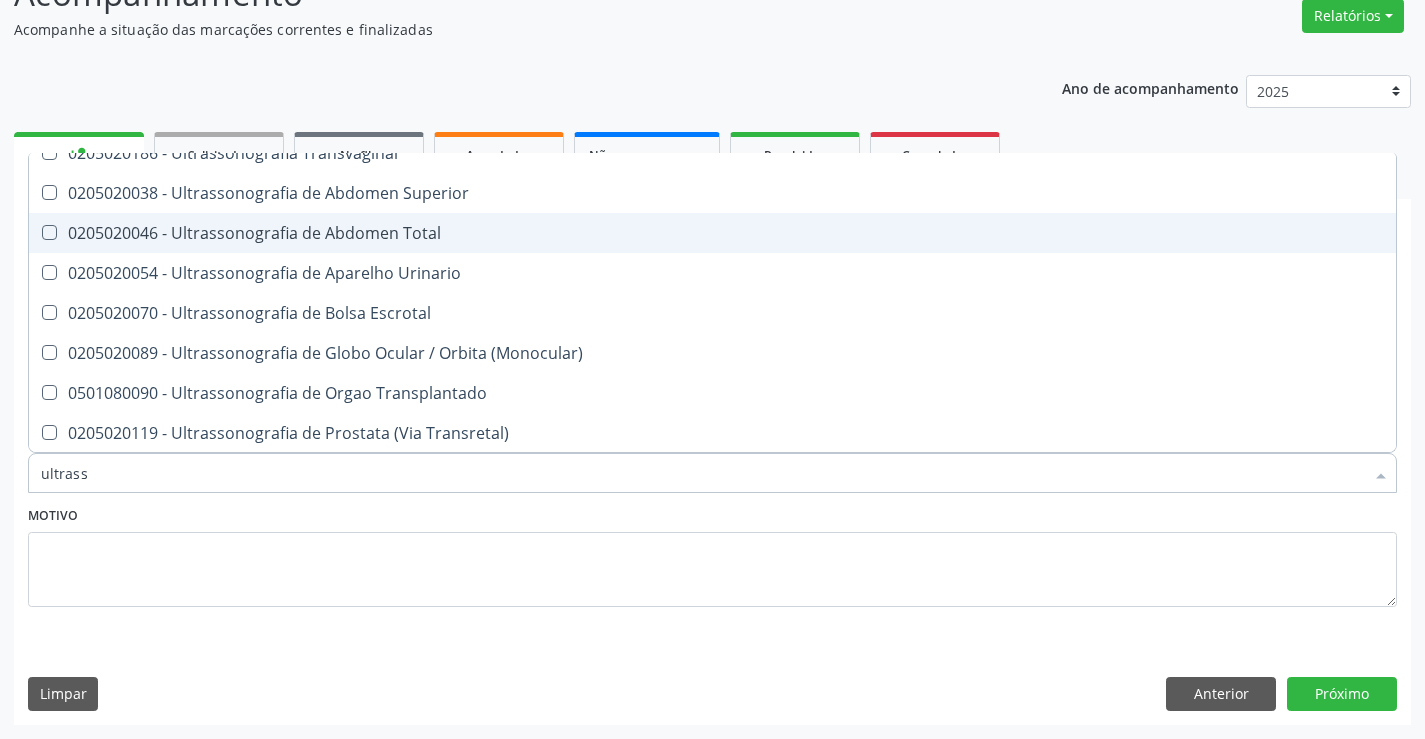 click on "0205020046 - Ultrassonografia de Abdomen Total" at bounding box center (712, 233) 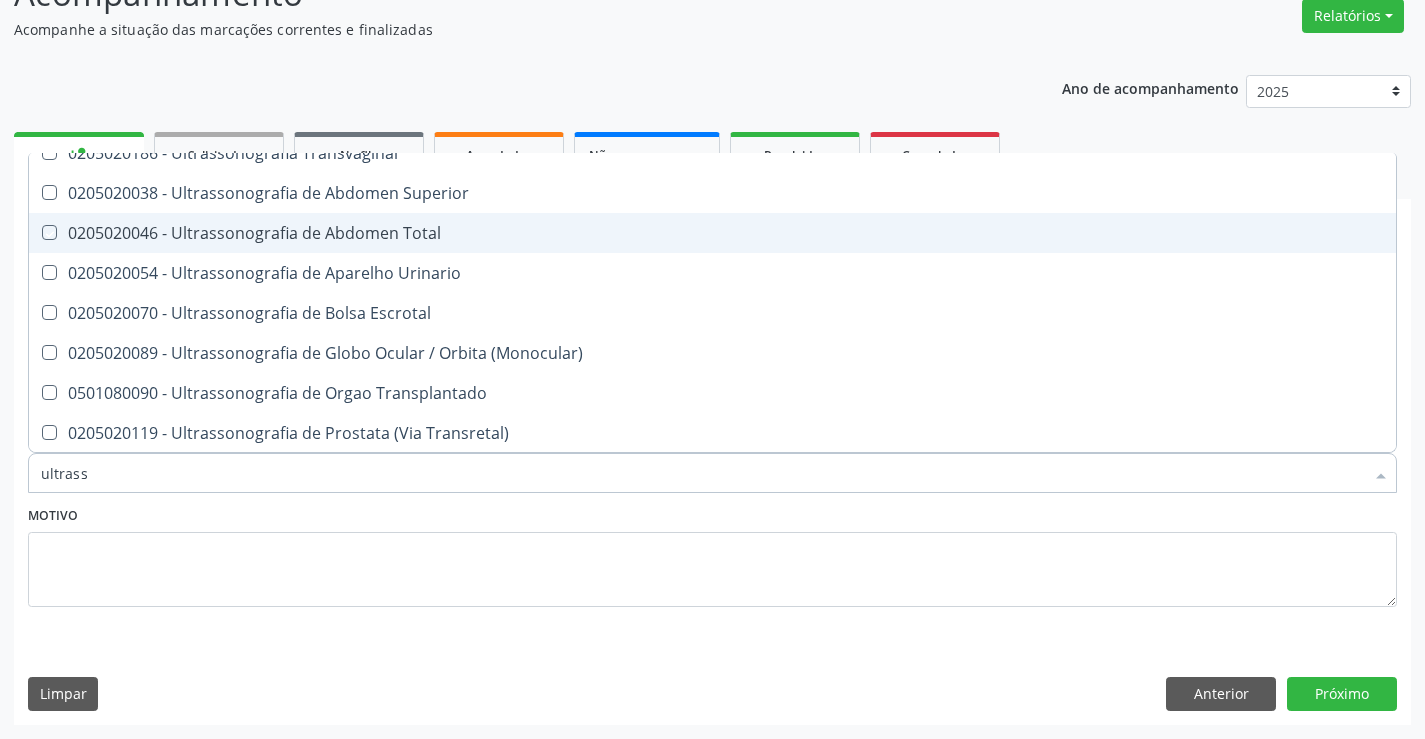 checkbox on "true" 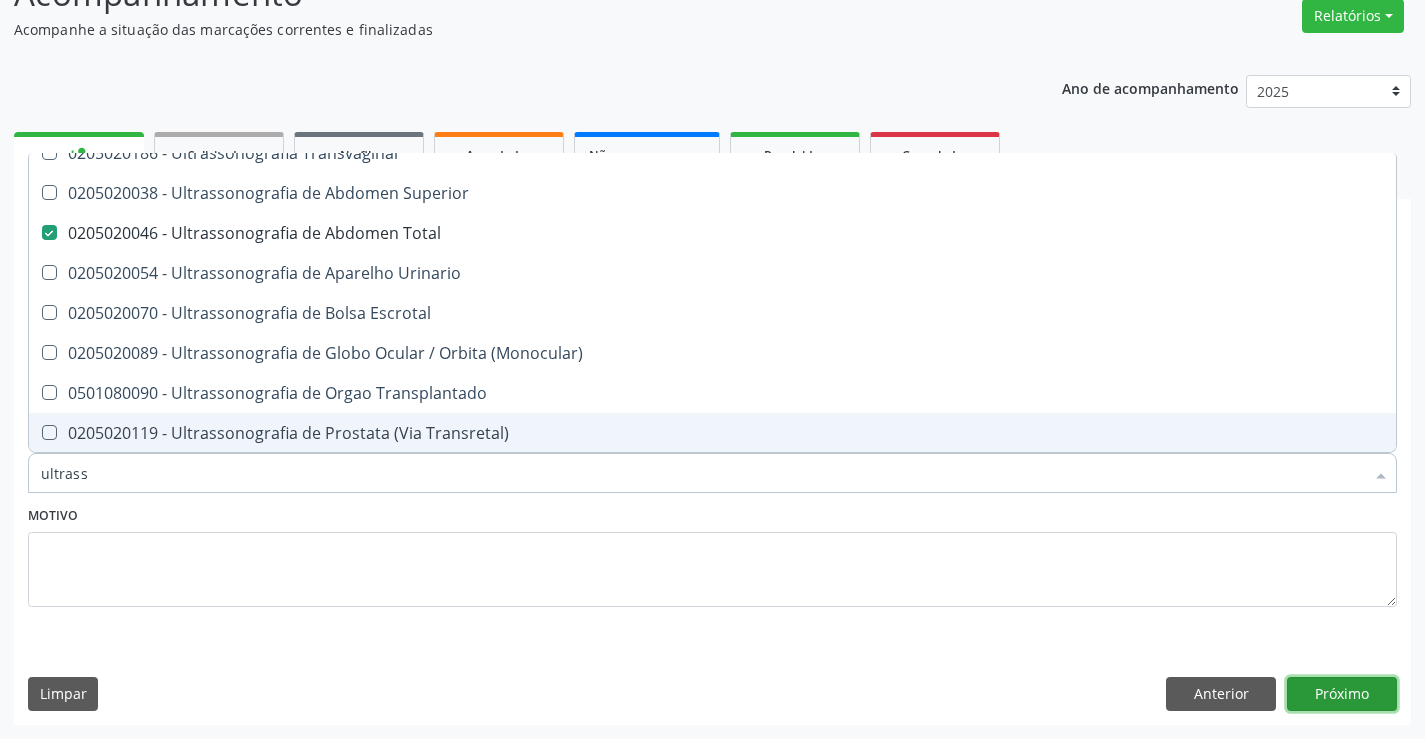 click on "Próximo" at bounding box center [1342, 694] 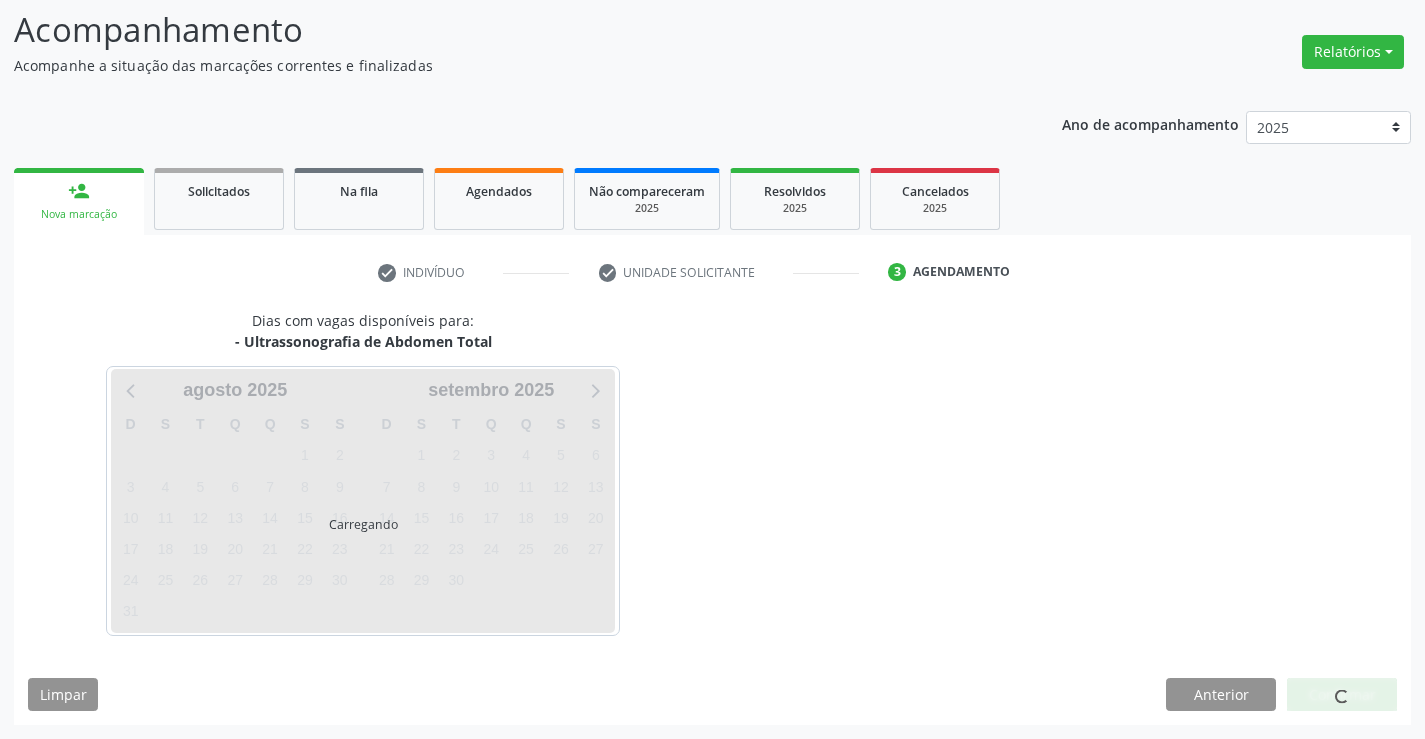 scroll, scrollTop: 131, scrollLeft: 0, axis: vertical 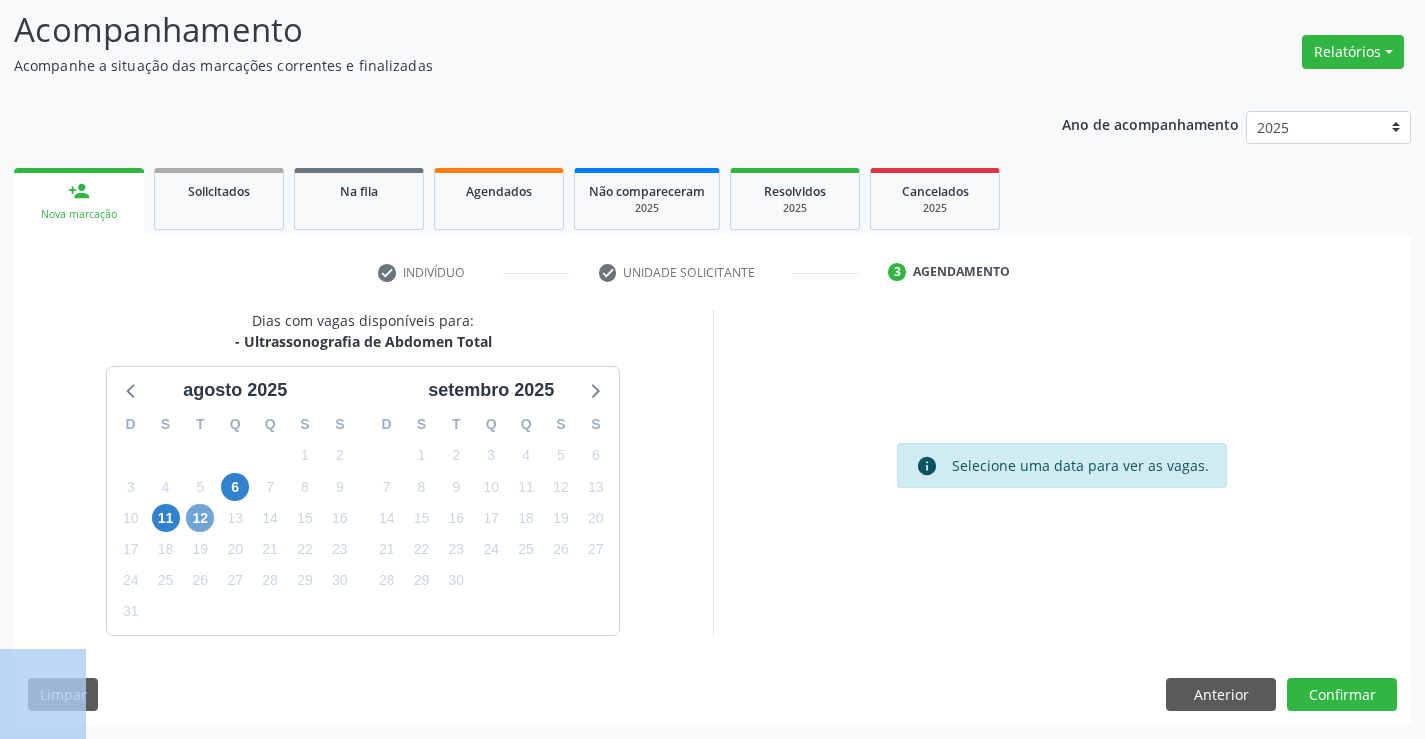 click on "12" at bounding box center [200, 518] 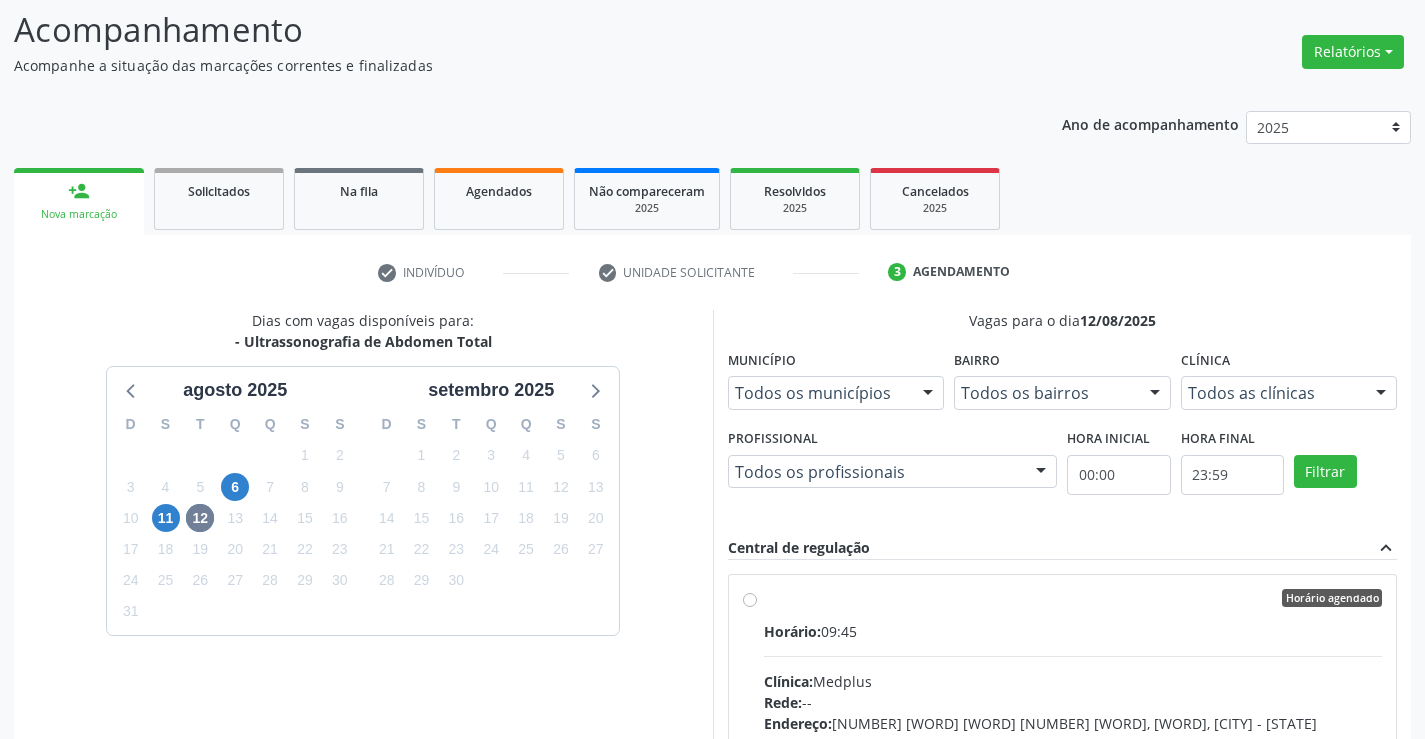 click on "Horário agendado" at bounding box center [1073, 598] 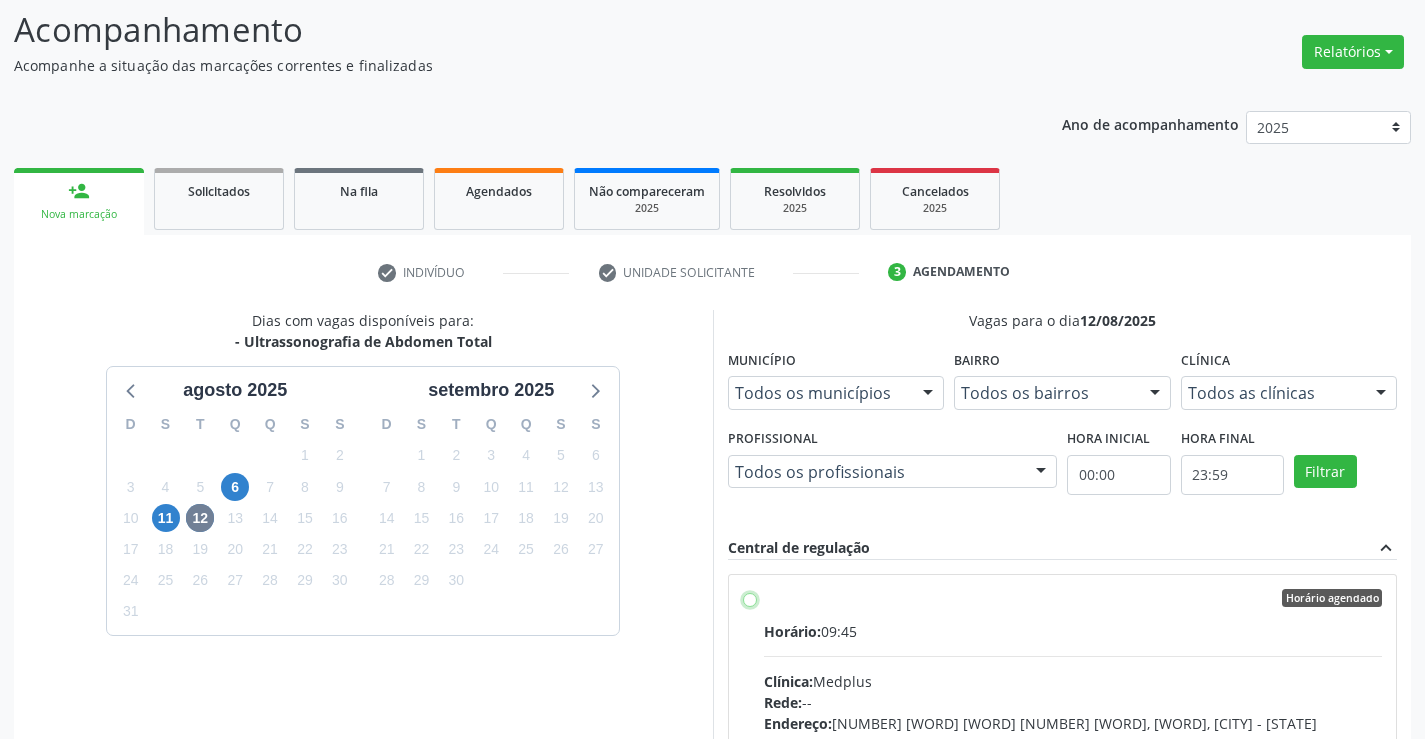 click on "Horário agendado
Horário:   09:45
Clínica:  Medplus
Rede:
--
Endereço:   2 and S 204 Ed Emp B, nº 35, Centro, Campo Formoso - BA
Telefone:   --
Profissional:
Lanna Peralva Miranda Rocha
Informações adicionais sobre o atendimento
Idade de atendimento:
de 0 a 120 anos
Gênero(s) atendido(s):
Masculino e Feminino
Informações adicionais:
--" at bounding box center (750, 598) 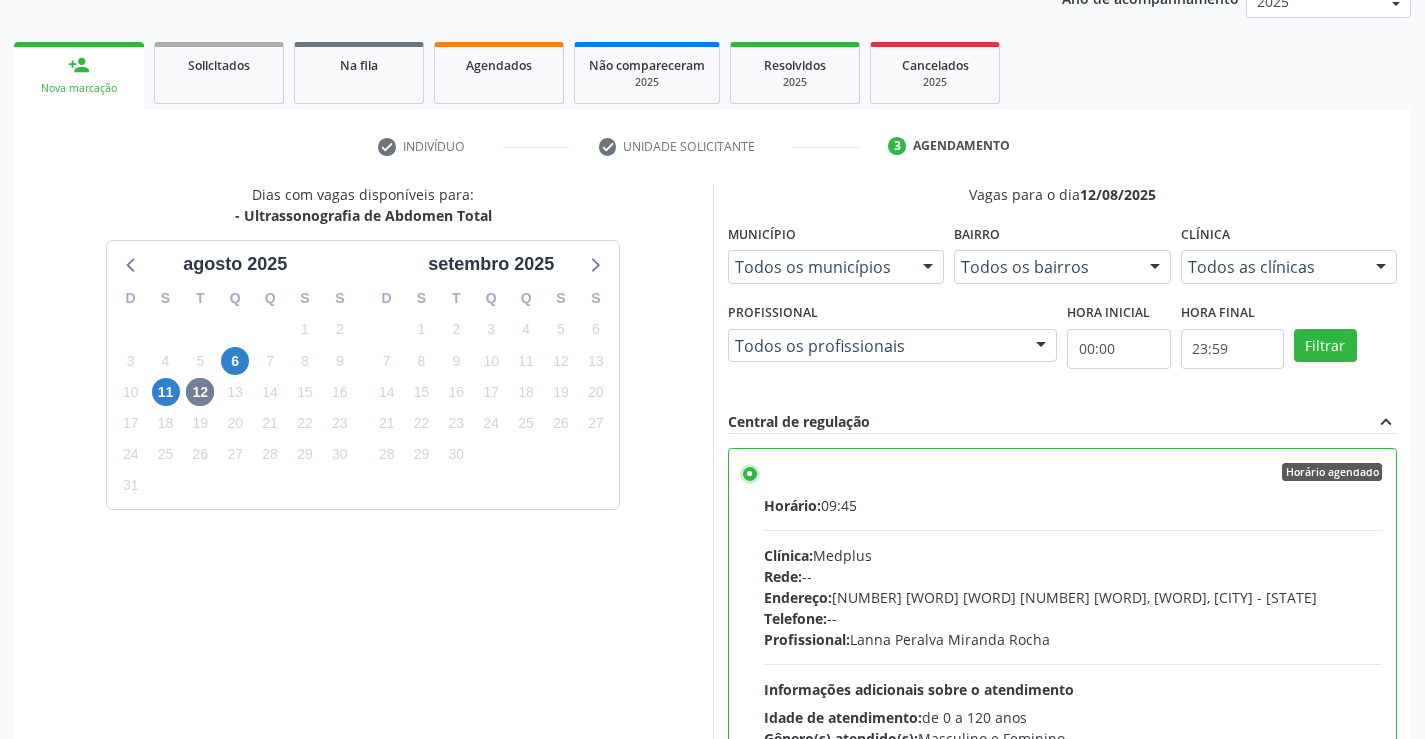 scroll, scrollTop: 456, scrollLeft: 0, axis: vertical 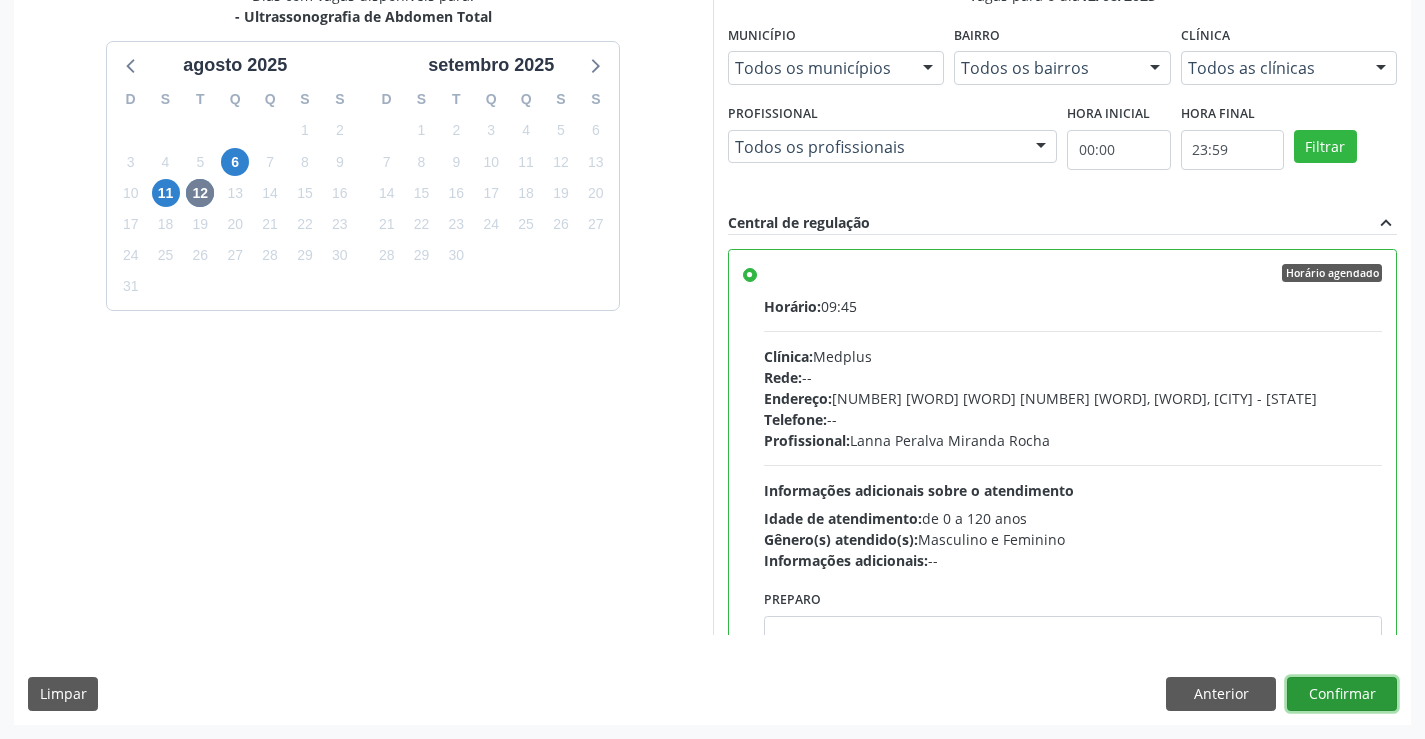 click on "Confirmar" at bounding box center [1342, 694] 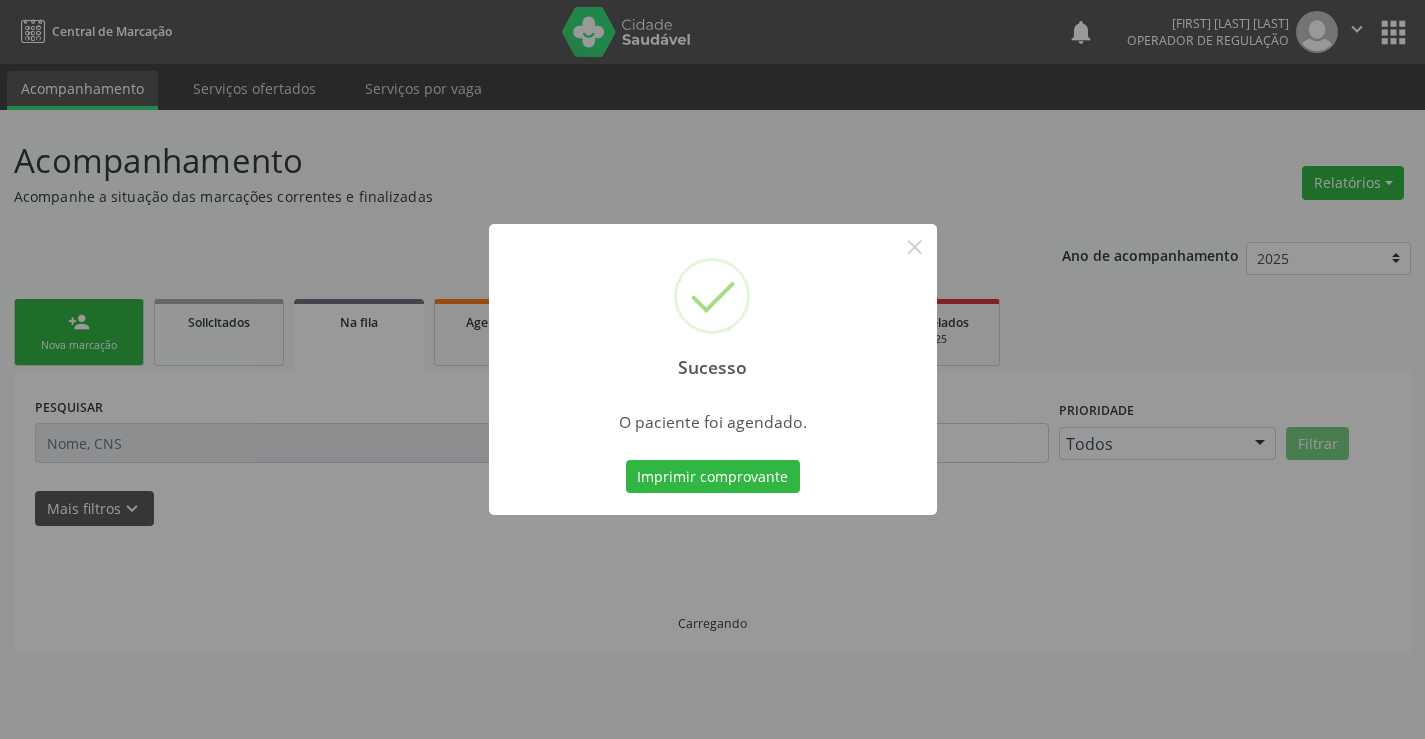 scroll, scrollTop: 0, scrollLeft: 0, axis: both 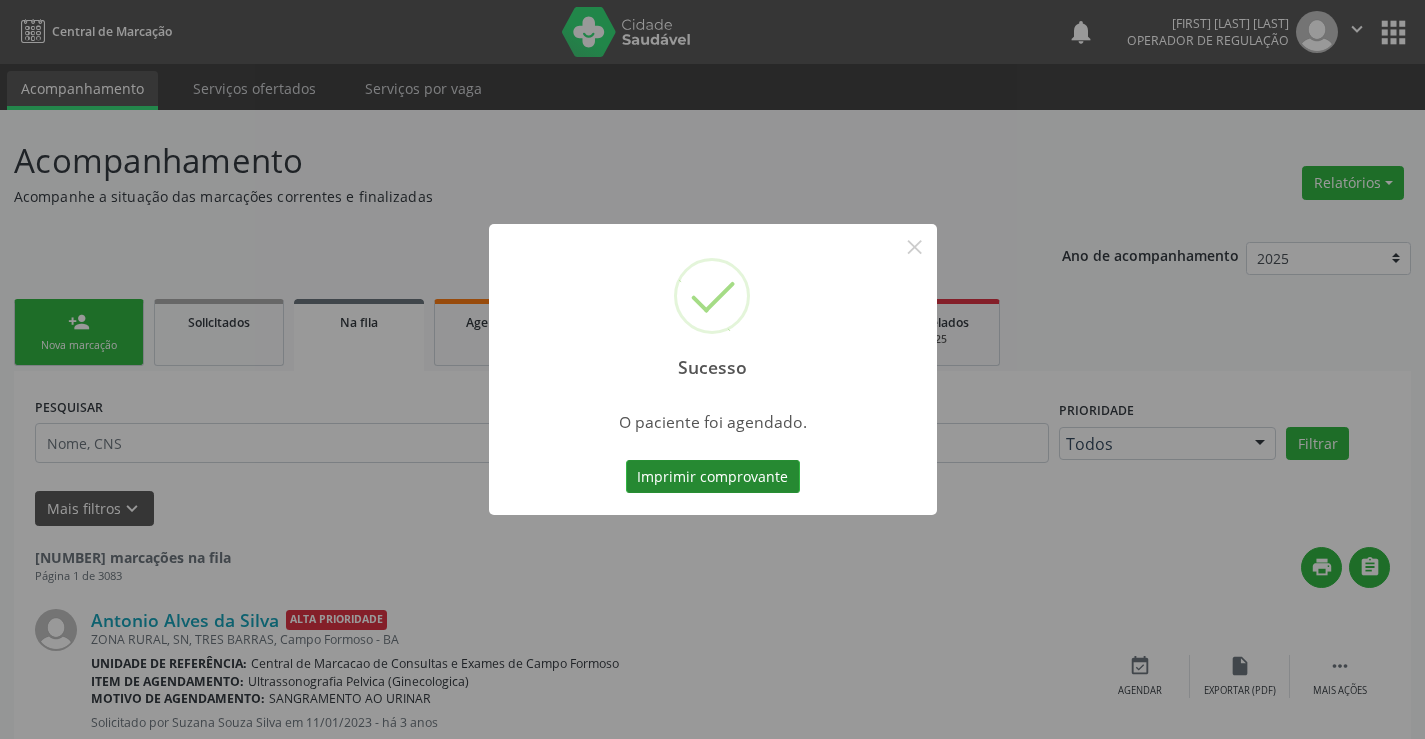 click on "Imprimir comprovante" at bounding box center [713, 477] 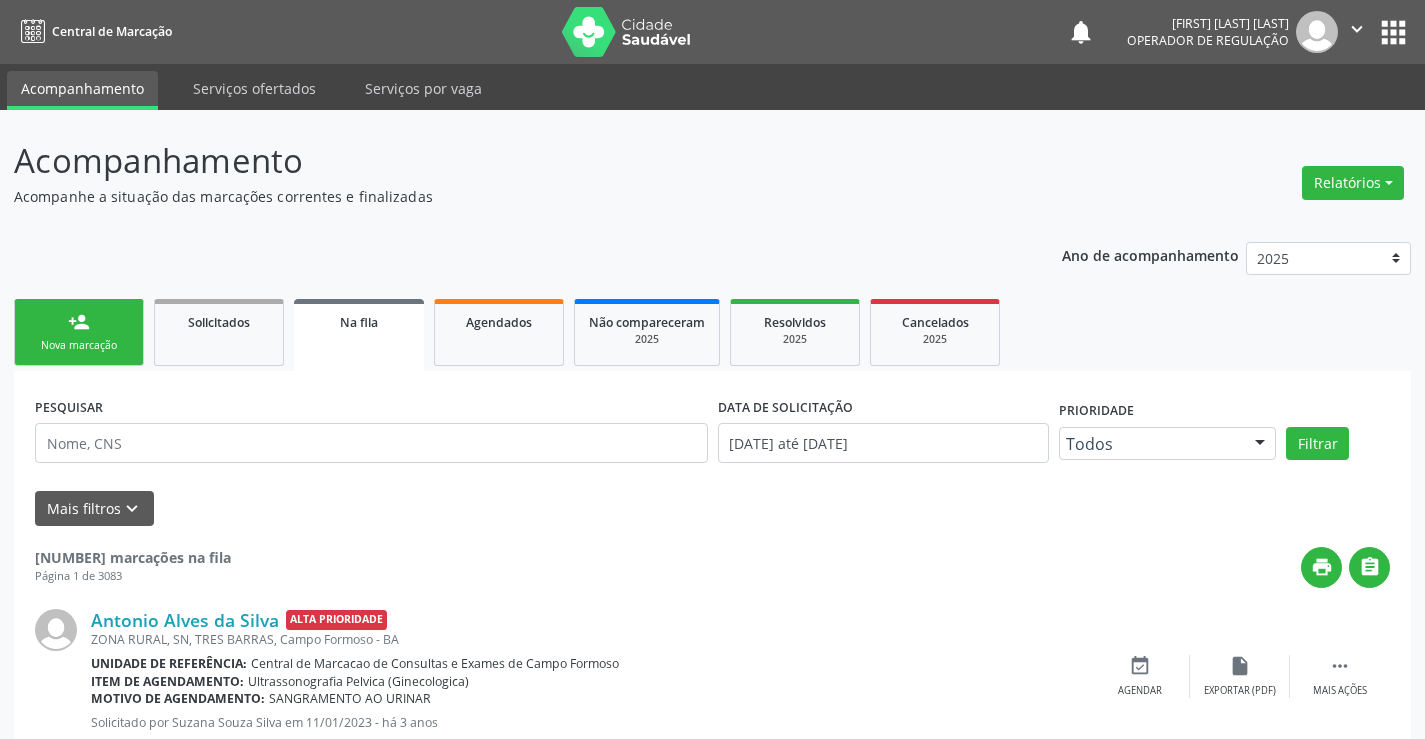 click on "person_add" at bounding box center (79, 322) 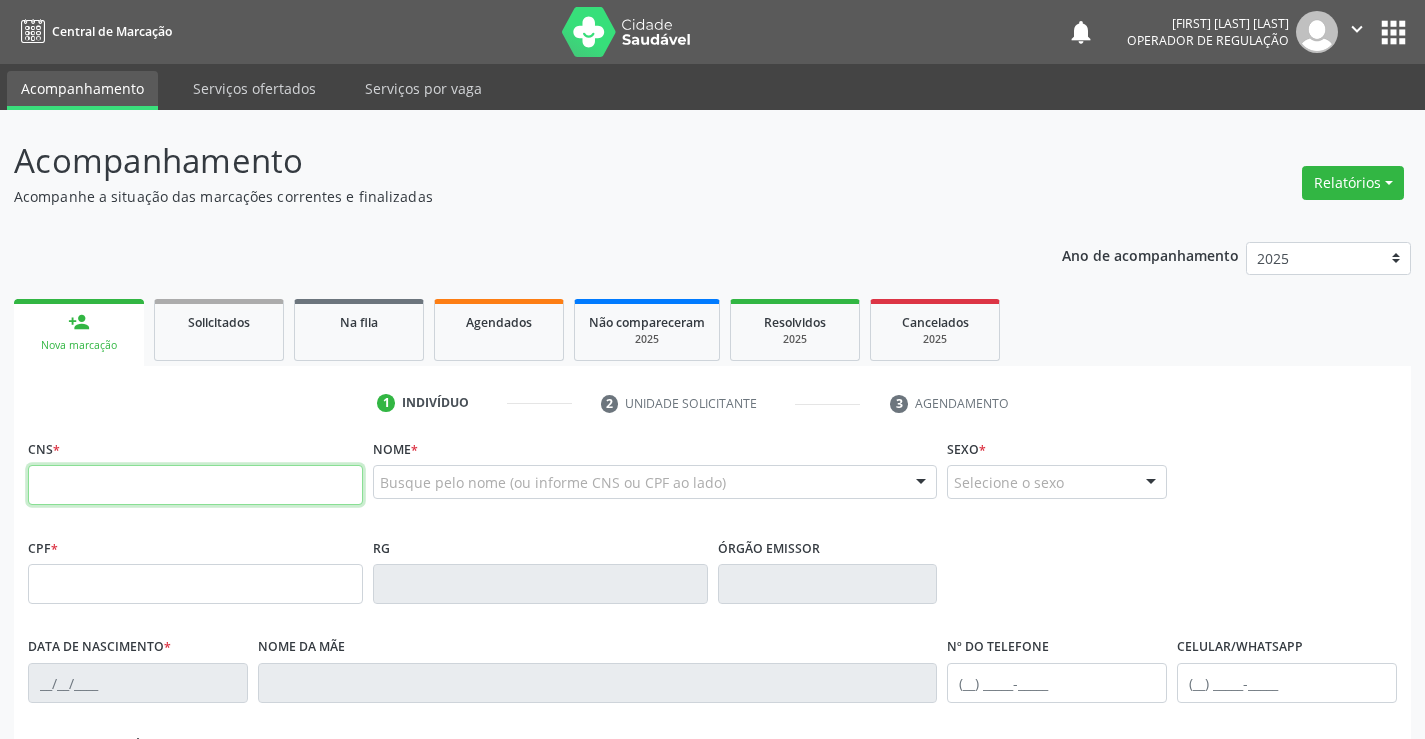 click at bounding box center [195, 485] 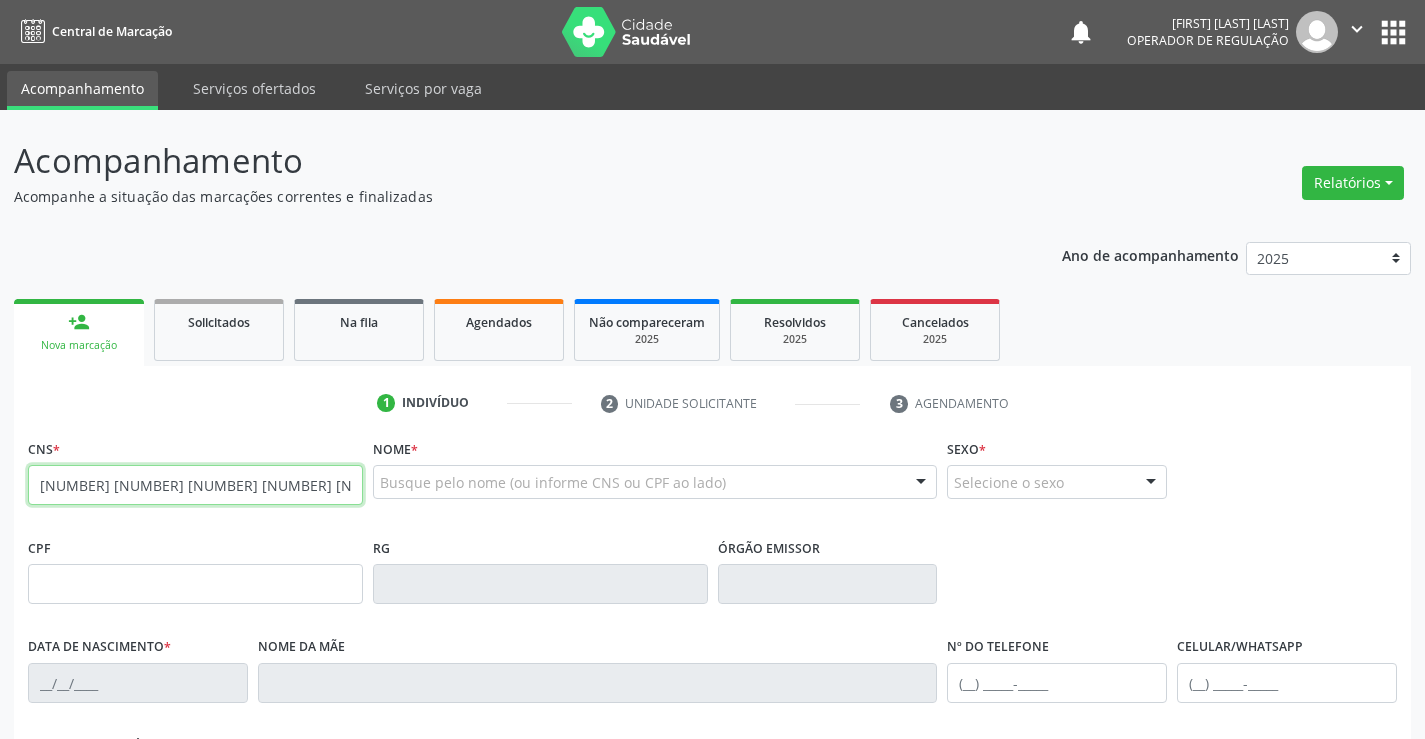 type on "700 9059 8886 0296" 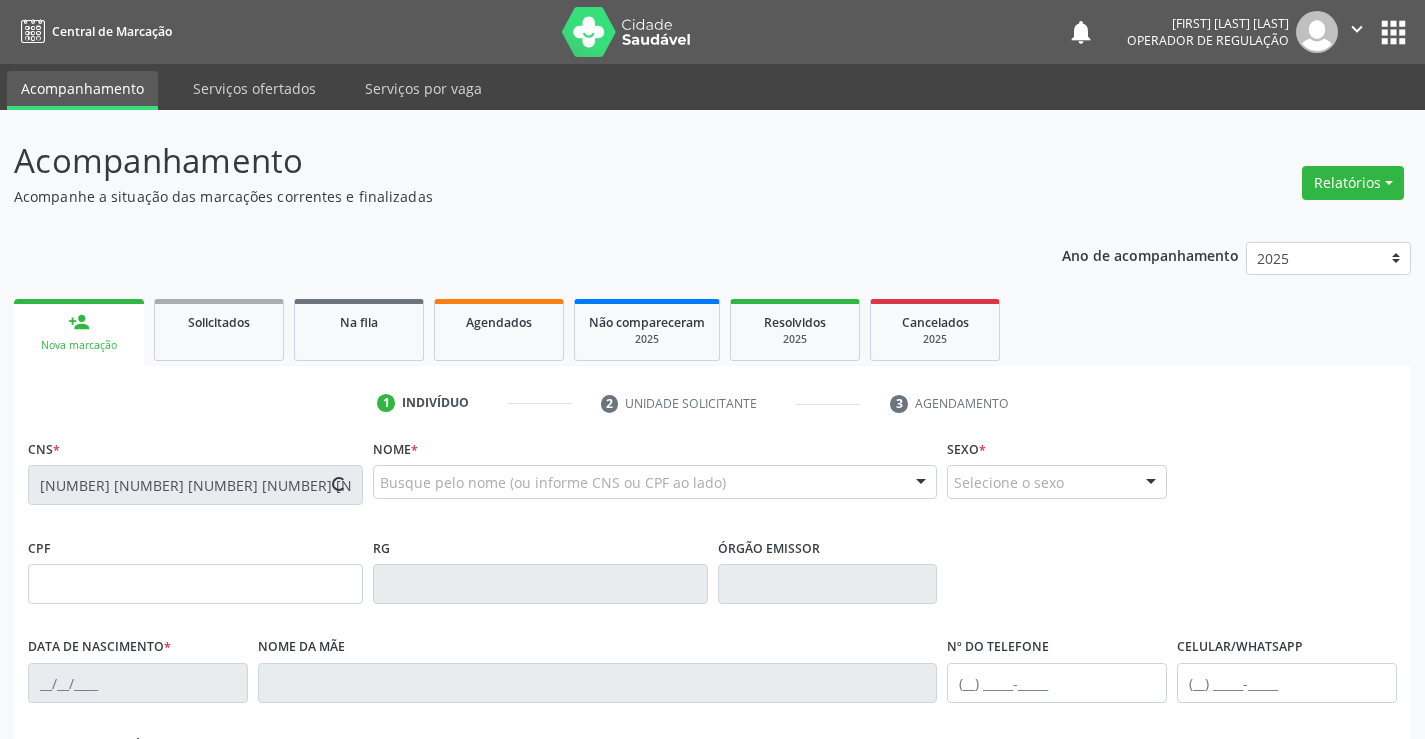 type on "257773762" 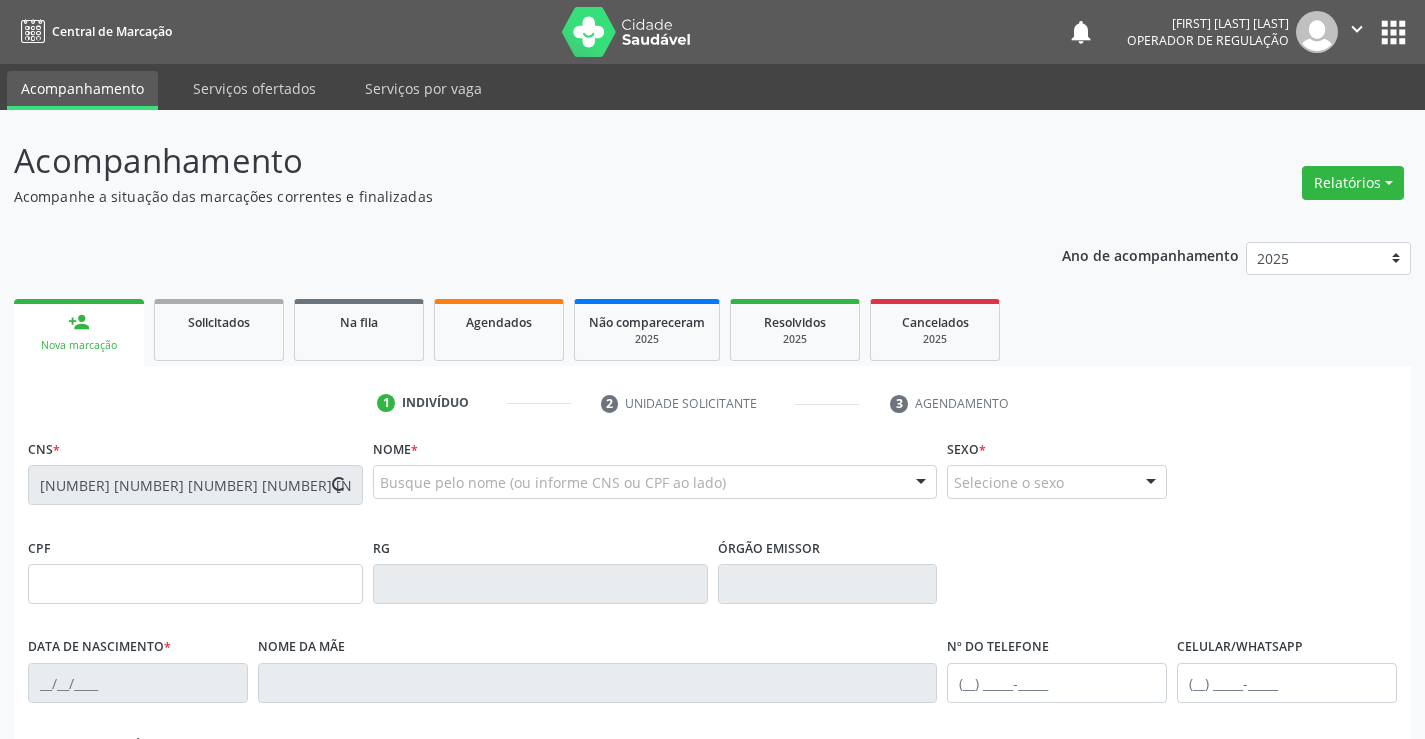 type on "15/04/1982" 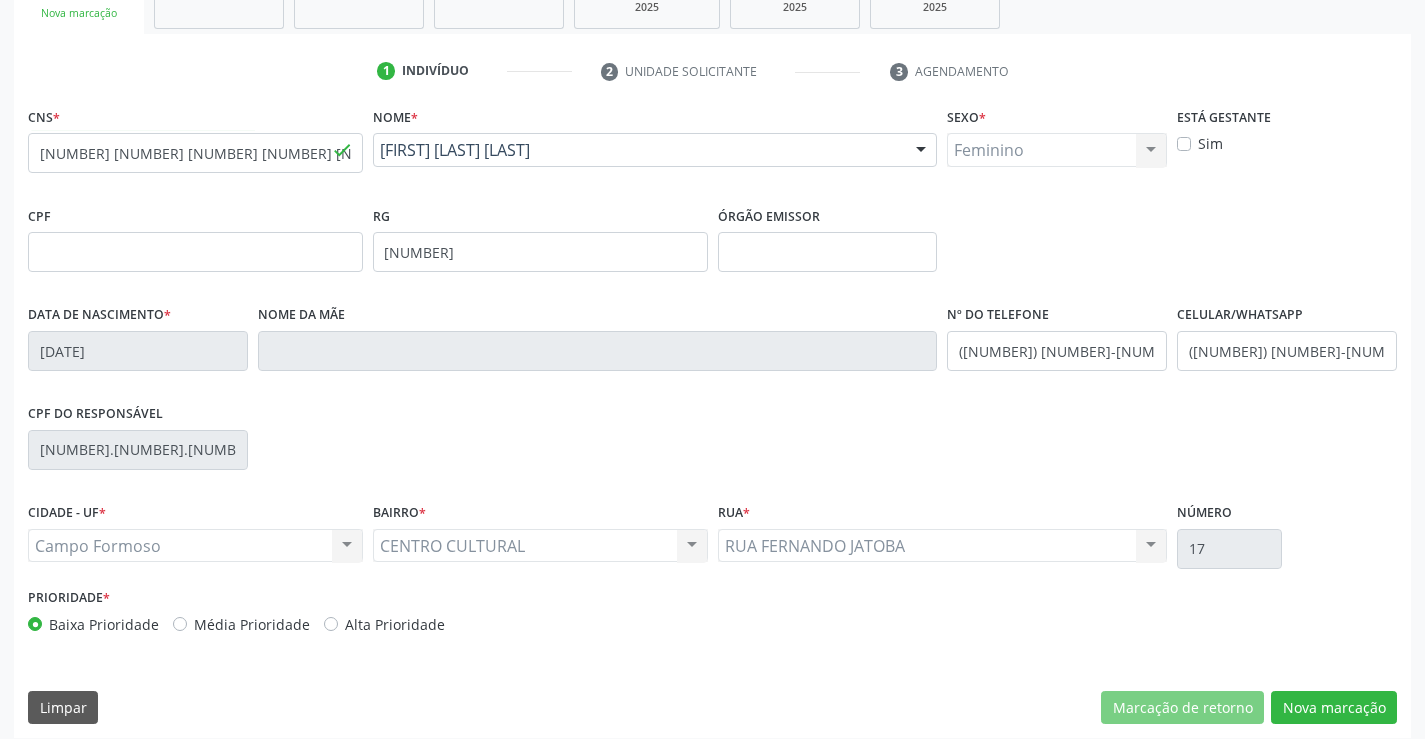 scroll, scrollTop: 345, scrollLeft: 0, axis: vertical 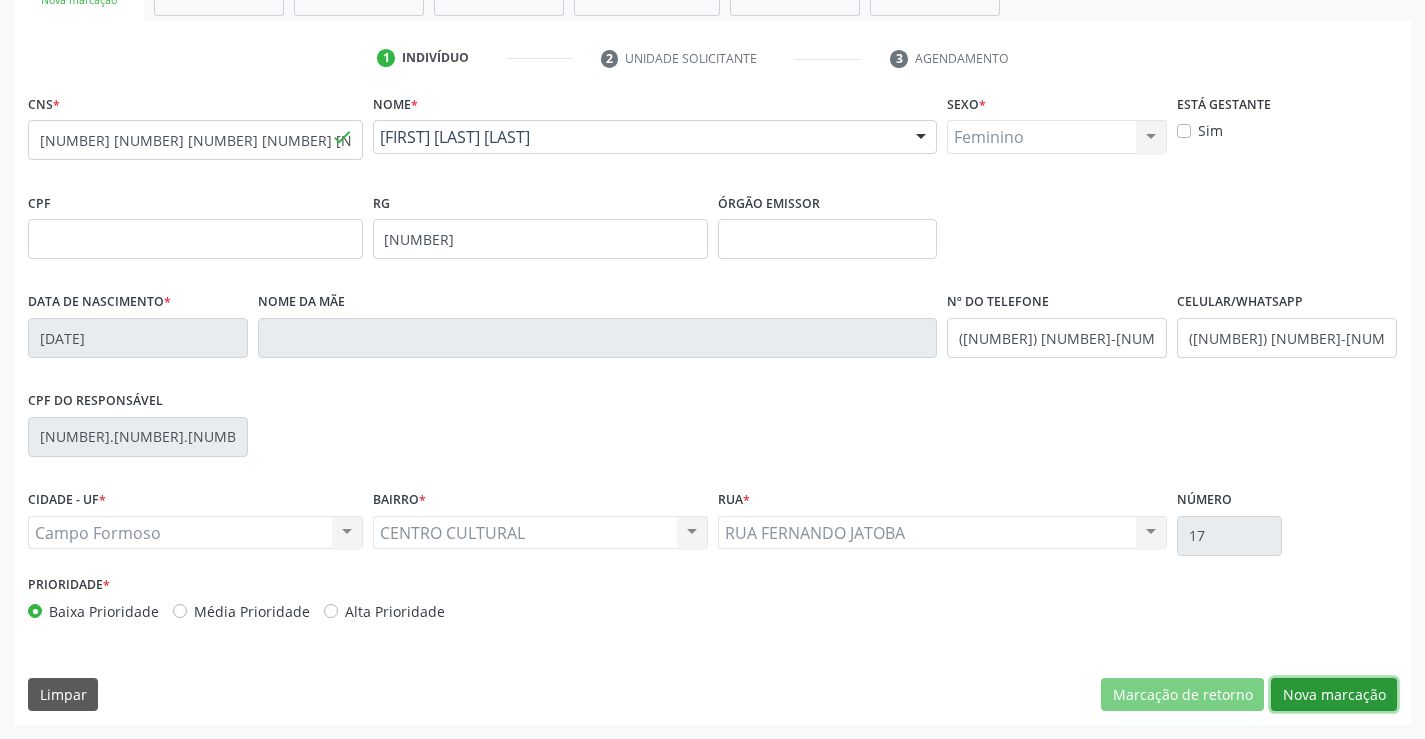 click on "Nova marcação" at bounding box center (1334, 695) 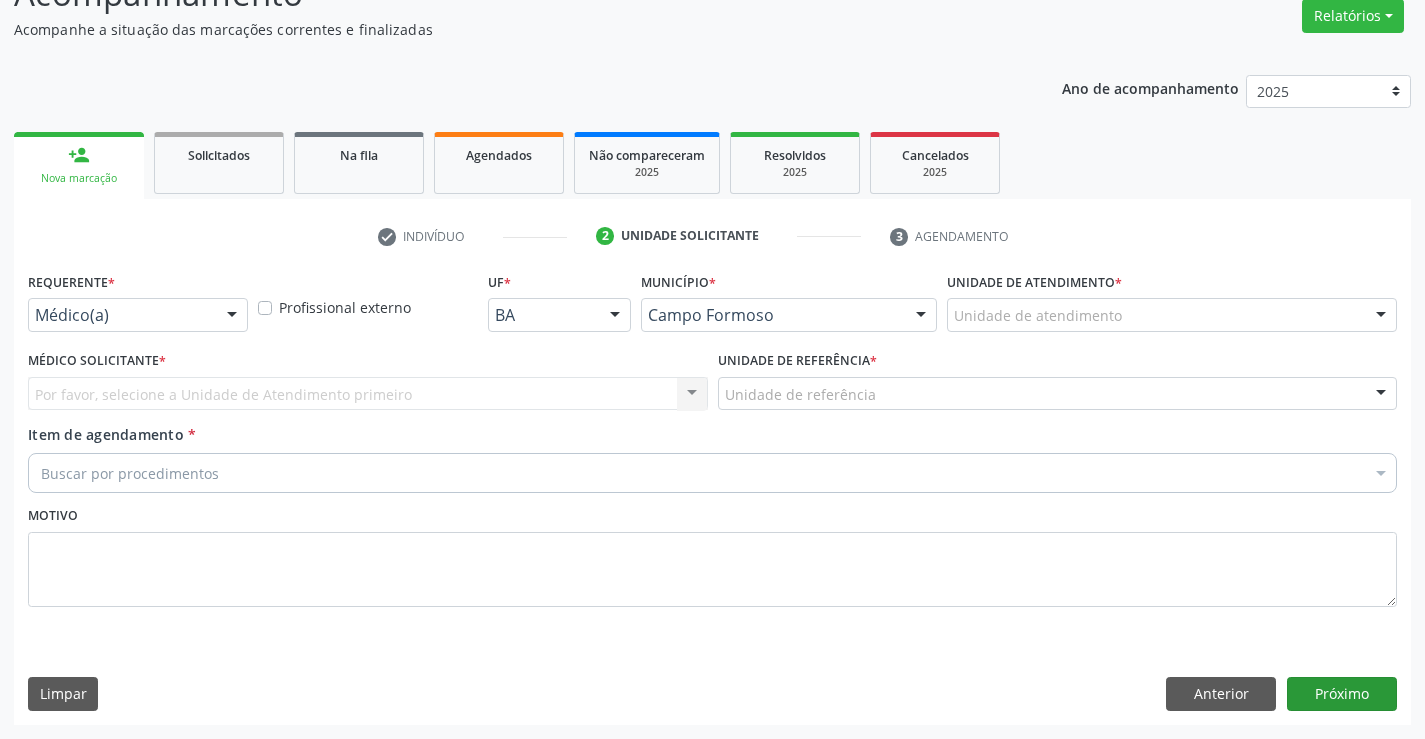 scroll, scrollTop: 167, scrollLeft: 0, axis: vertical 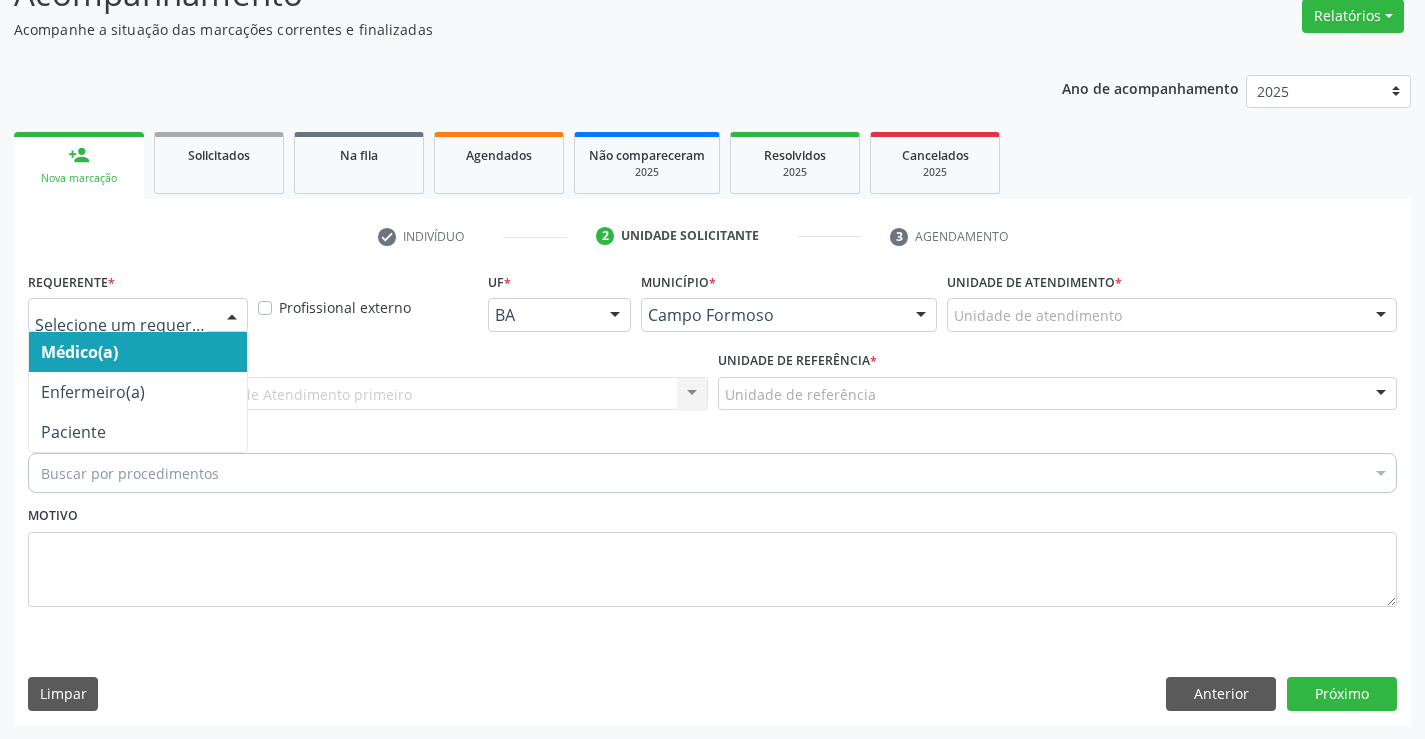 click at bounding box center (121, 325) 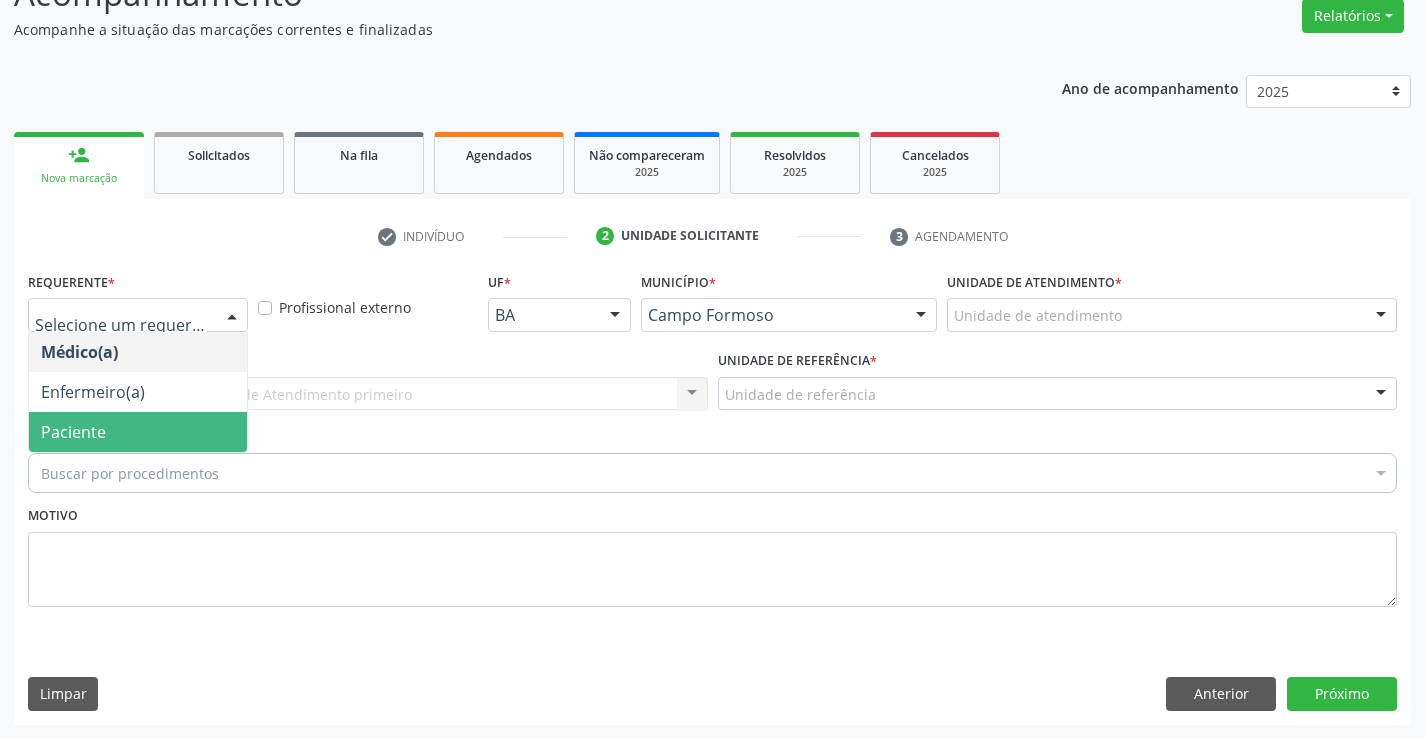 click on "Paciente" at bounding box center (138, 432) 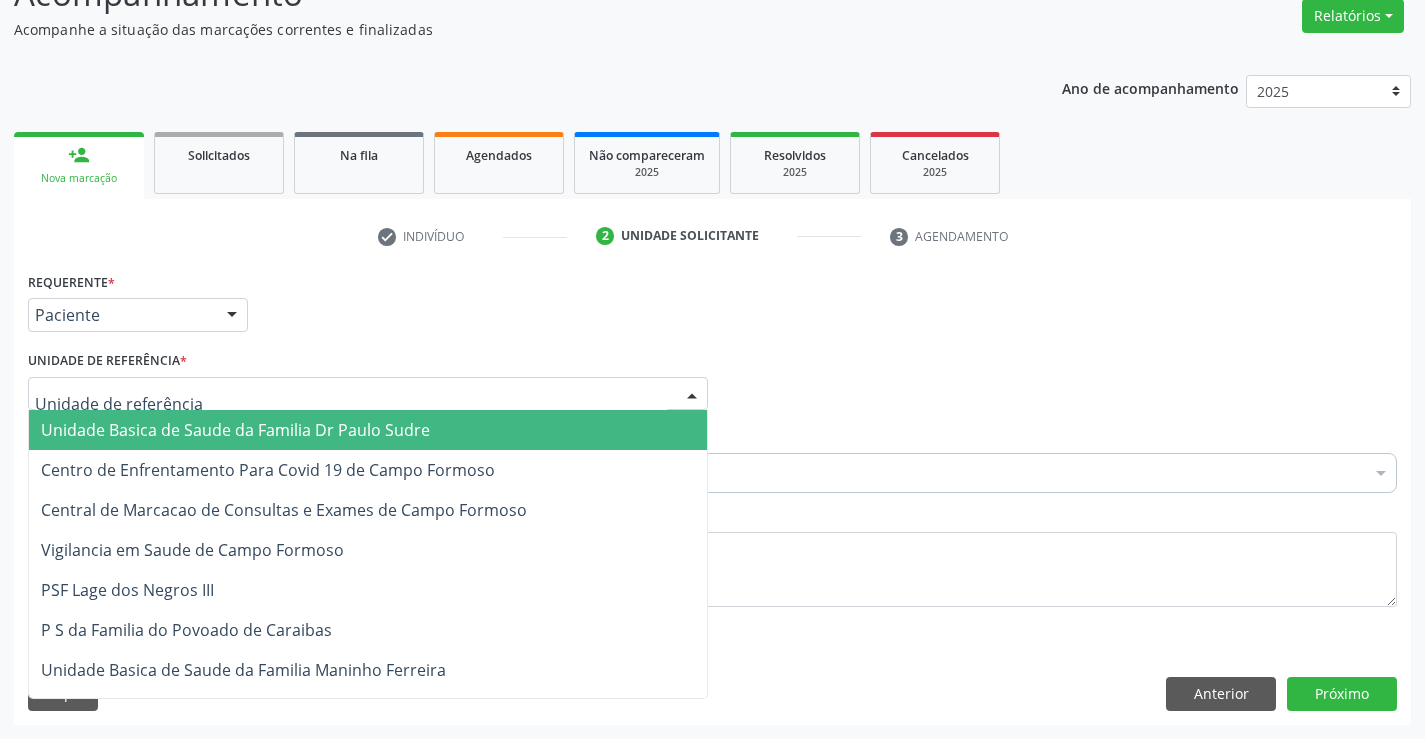 click on "Unidade Basica de Saude da Familia Dr Paulo Sudre" at bounding box center (235, 430) 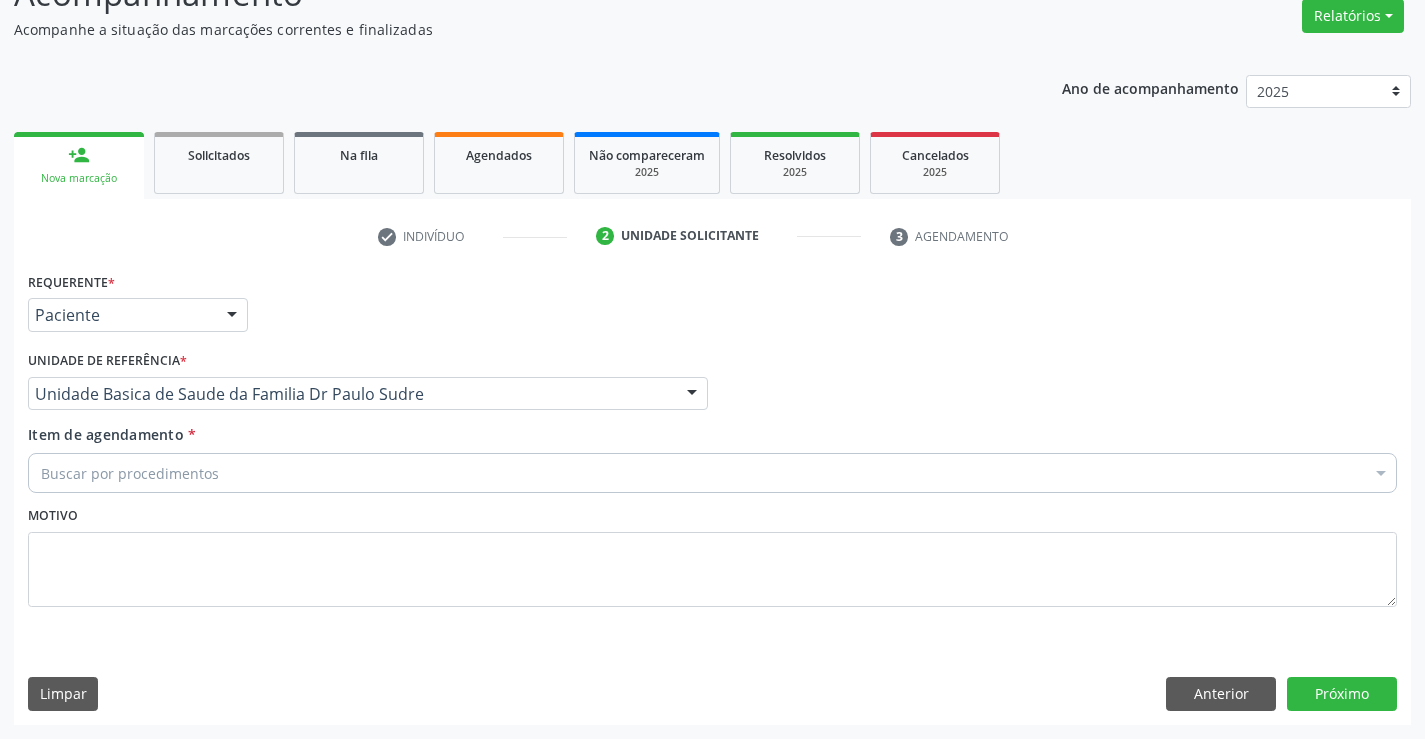 click on "Buscar por procedimentos" at bounding box center (712, 473) 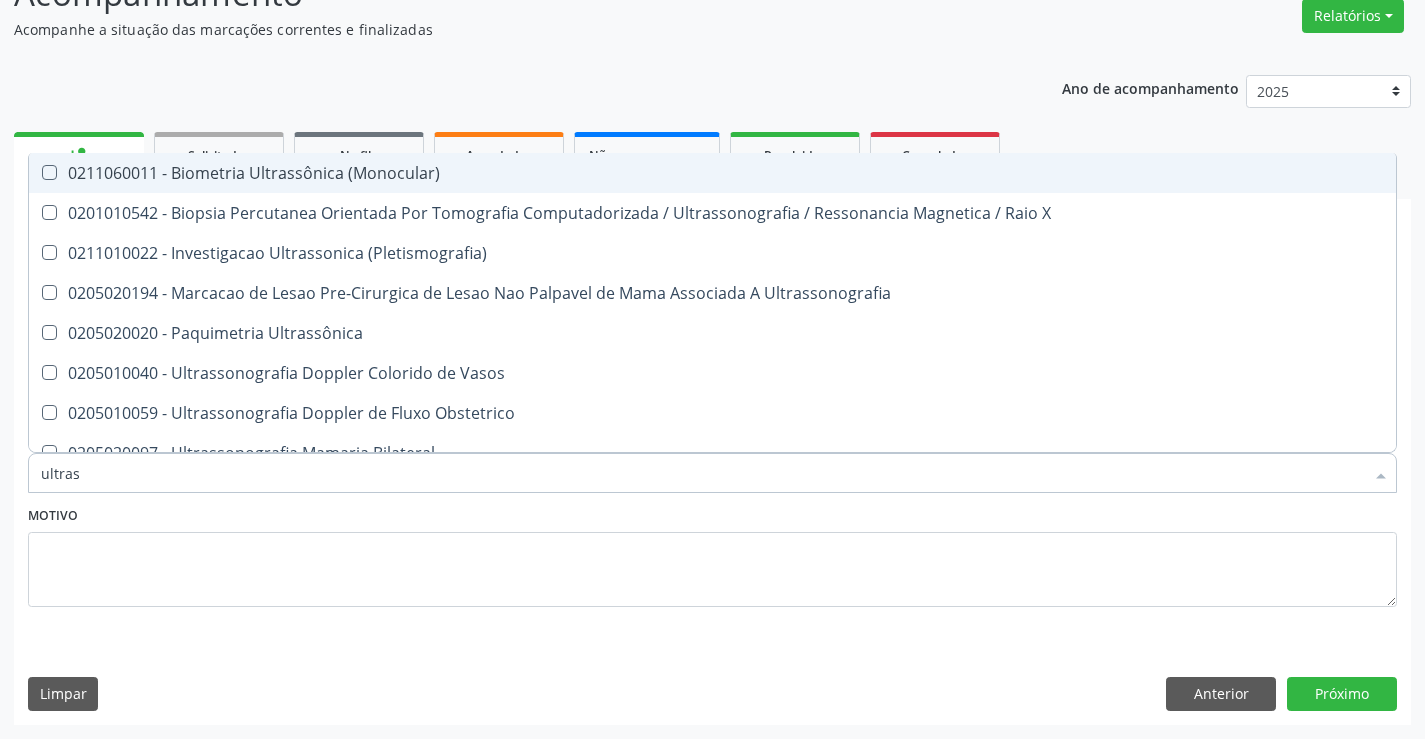 type on "ultrass" 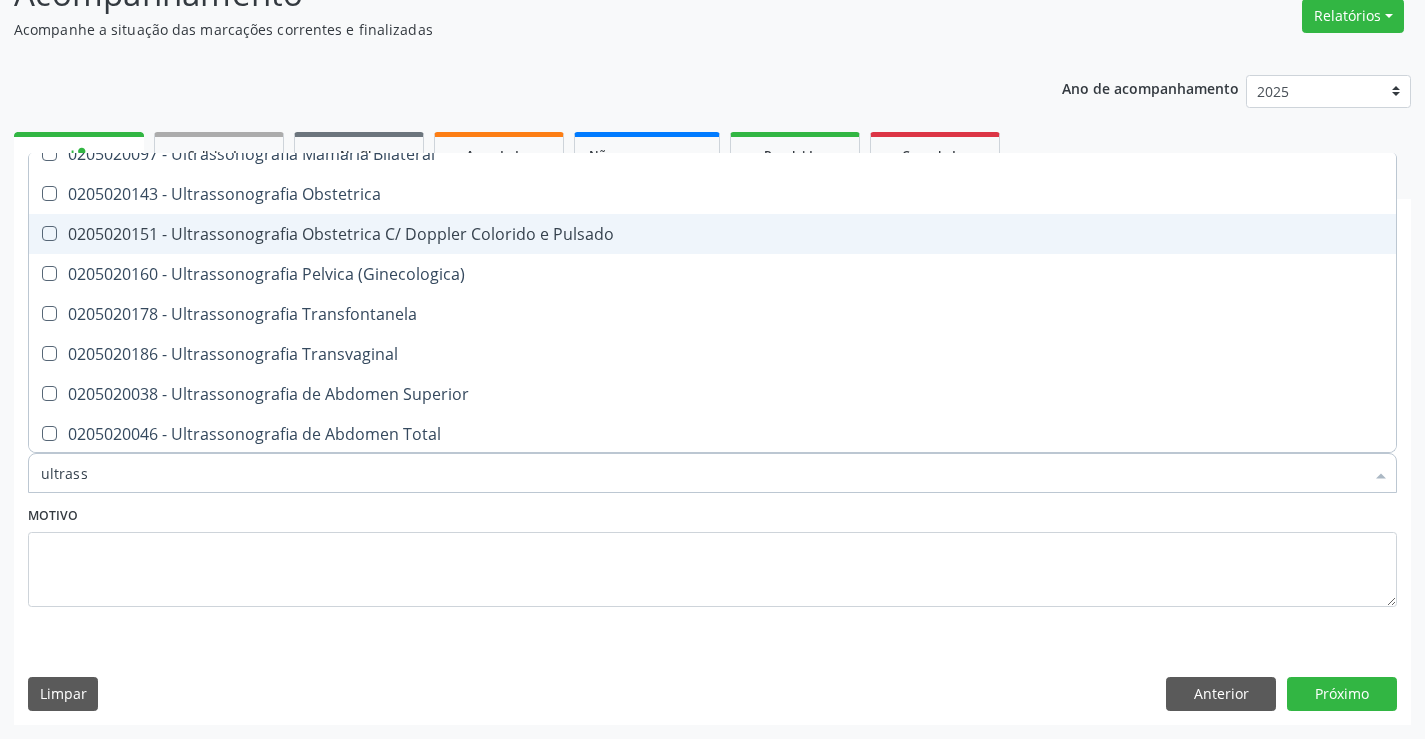 scroll, scrollTop: 300, scrollLeft: 0, axis: vertical 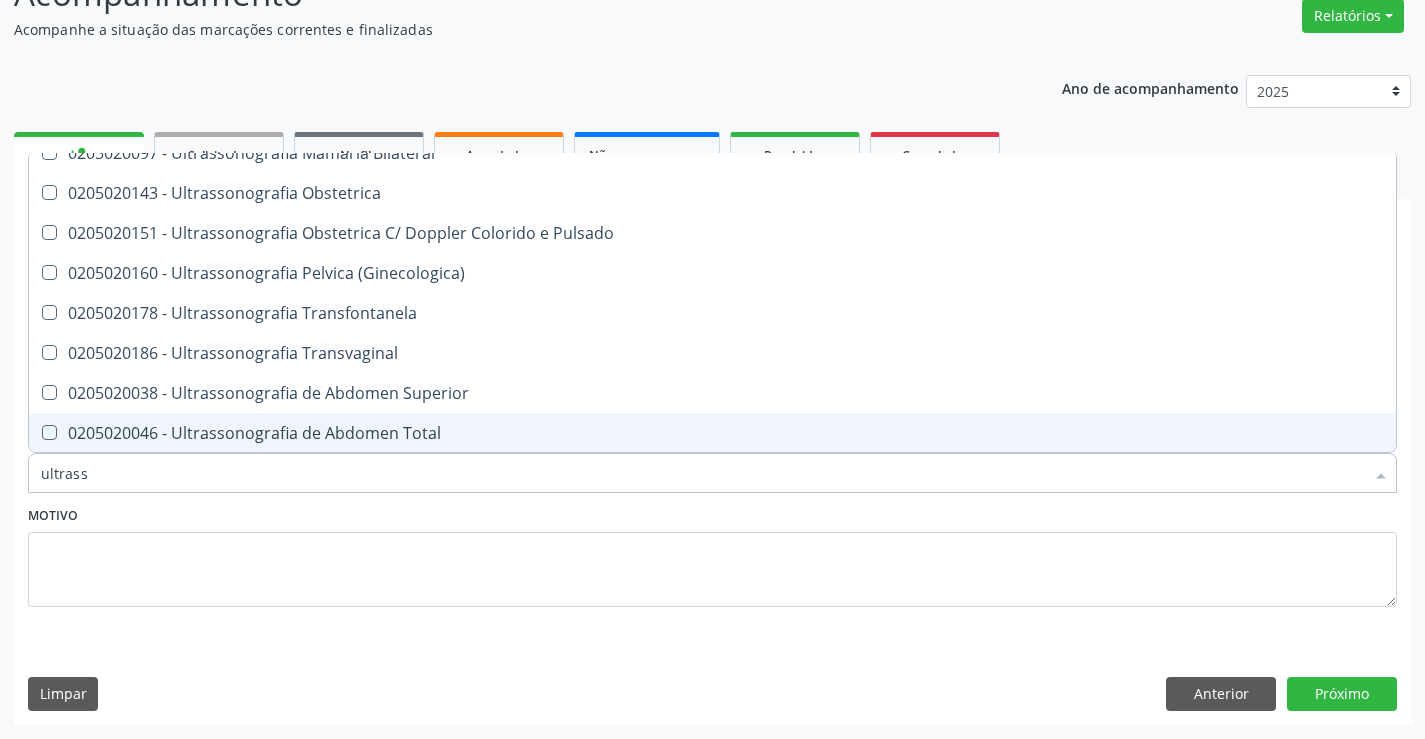click on "0205020046 - Ultrassonografia de Abdomen Total" at bounding box center [712, 433] 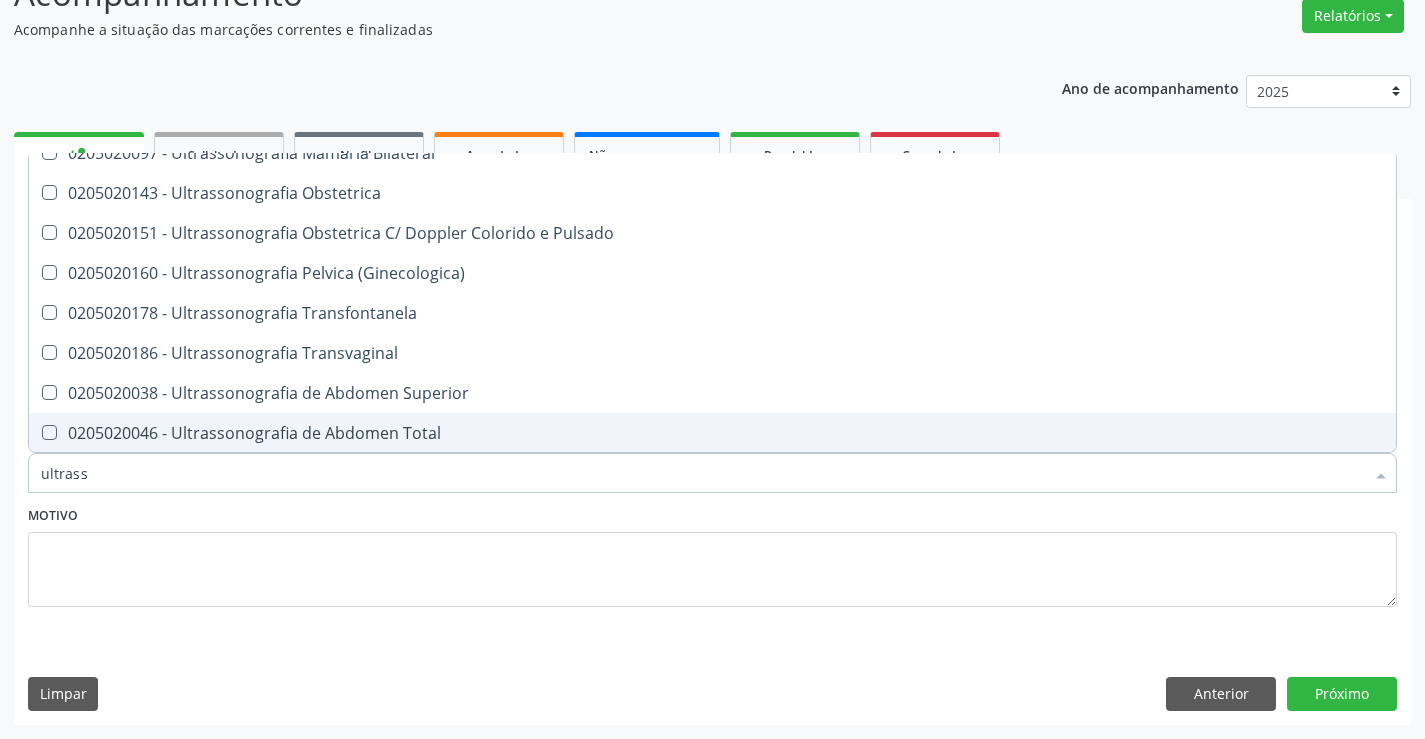 checkbox on "true" 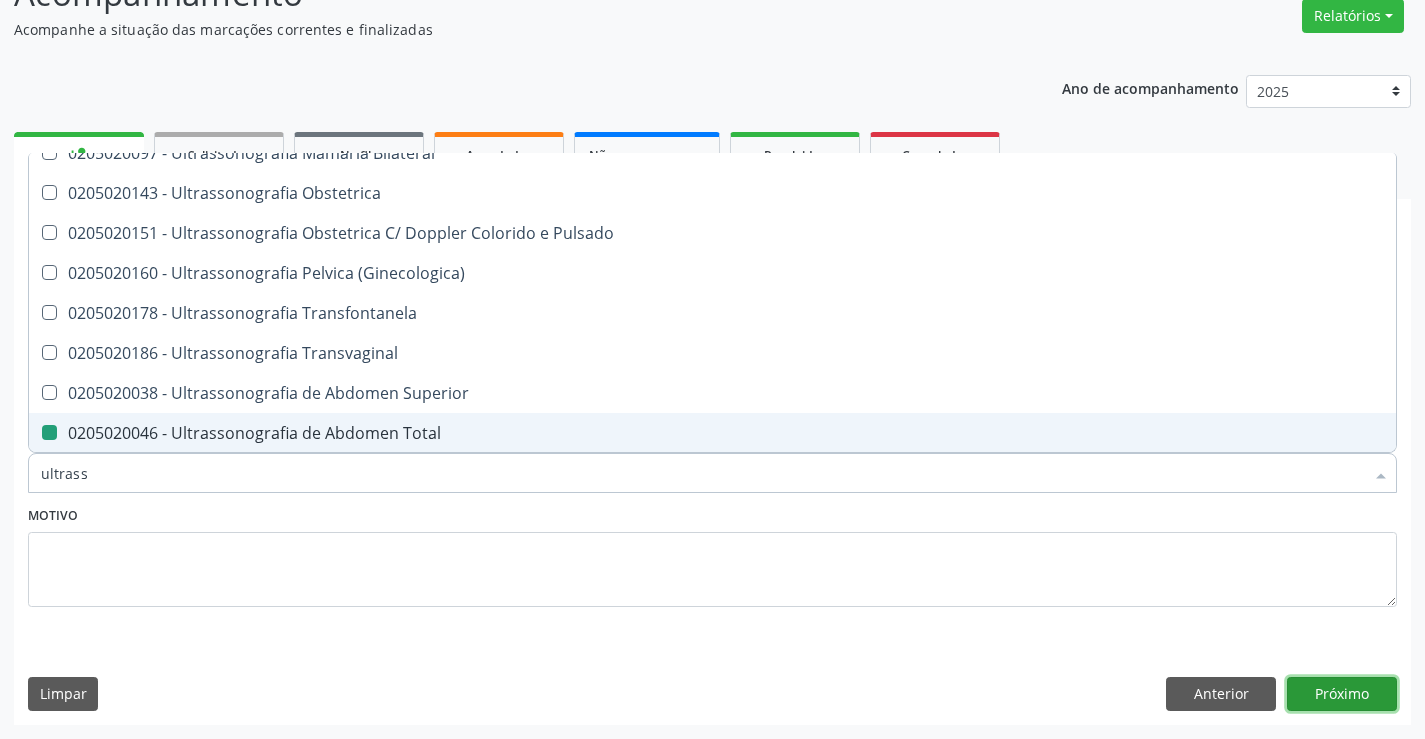 click on "Próximo" at bounding box center (1342, 694) 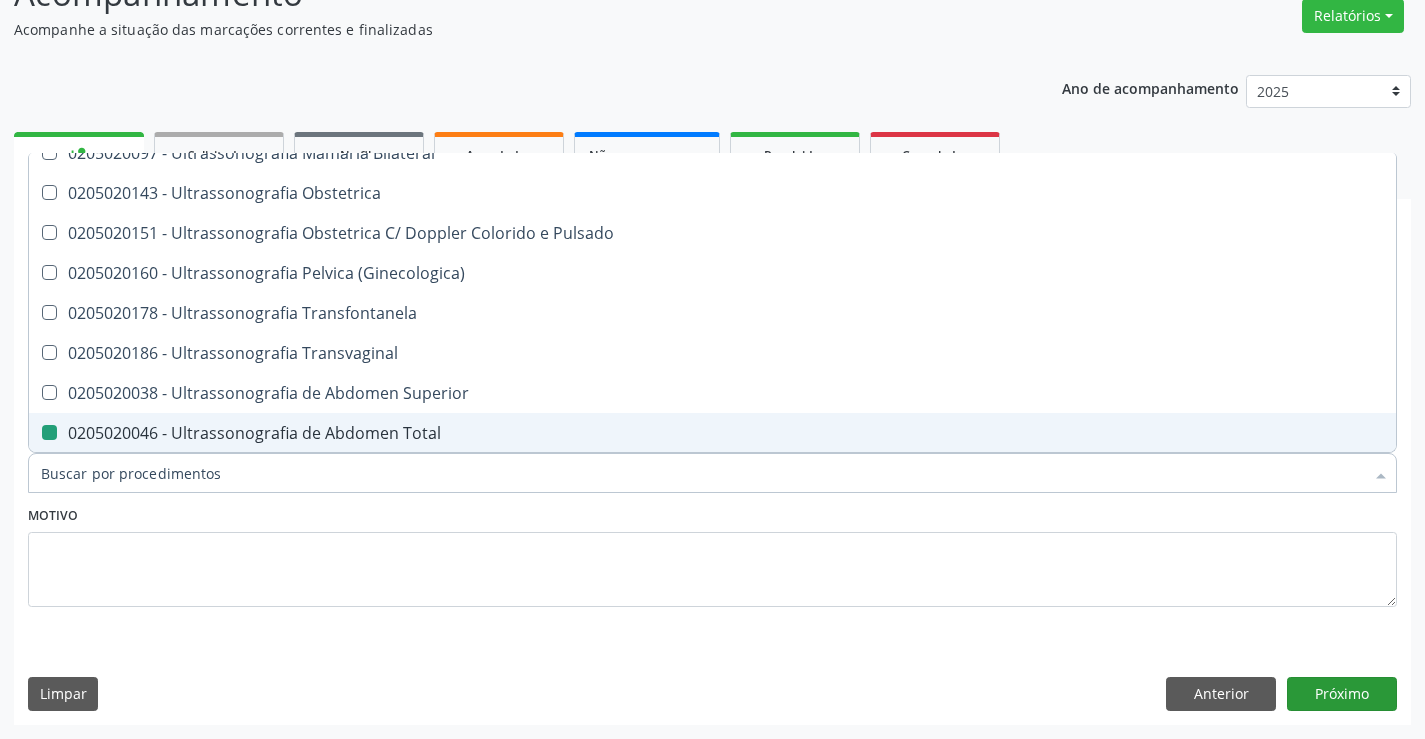 scroll, scrollTop: 131, scrollLeft: 0, axis: vertical 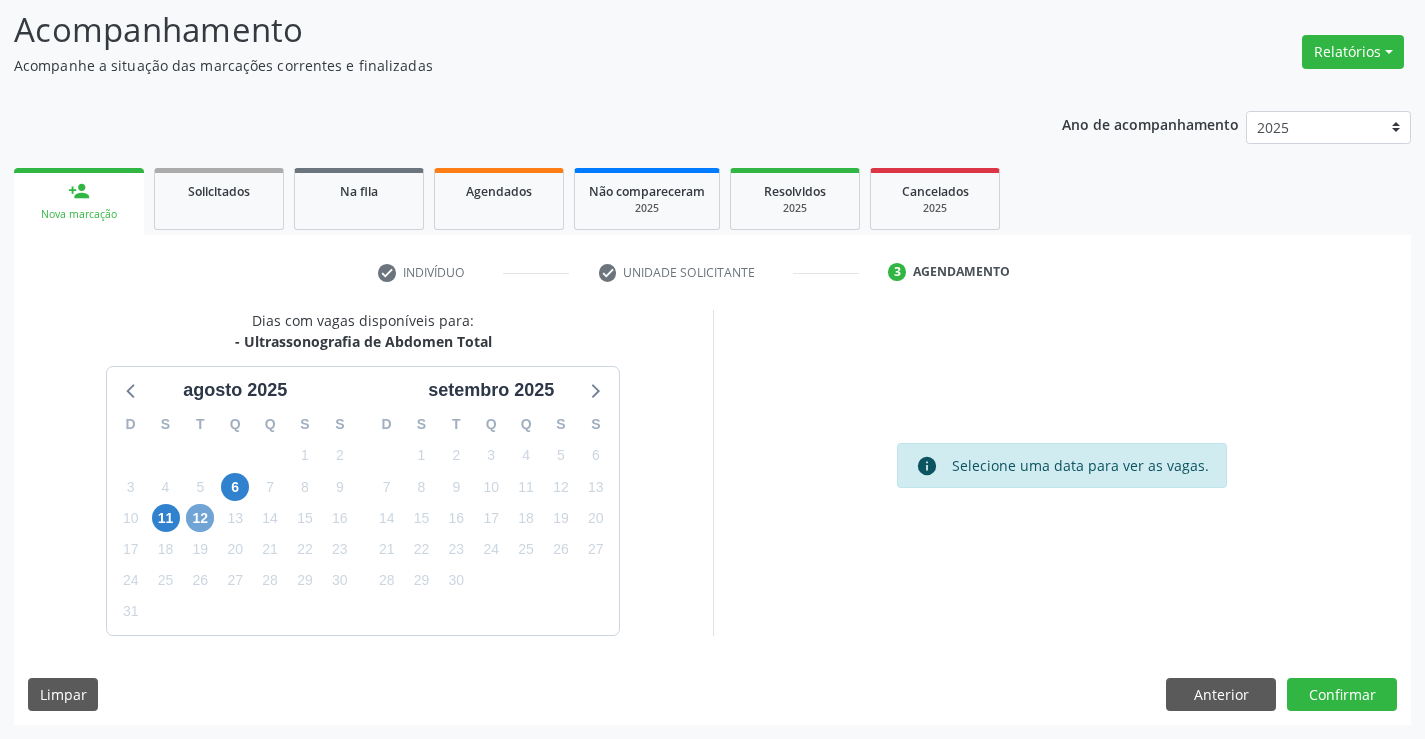 click on "12" at bounding box center (200, 518) 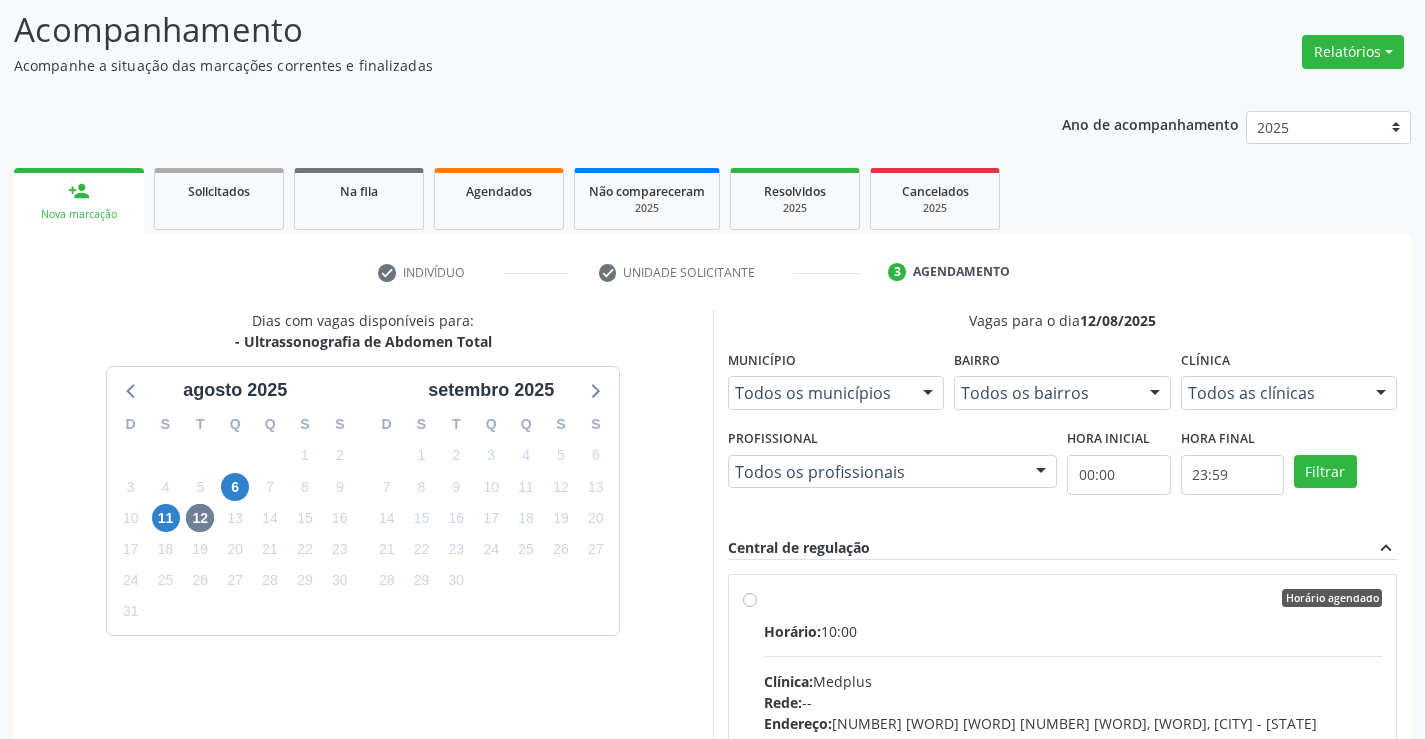 click on "Horário agendado
Horário:   10:00
Clínica:  Medplus
Rede:
--
Endereço:   2 and S 204 Ed Emp B, nº 35, Centro, Campo Formoso - BA
Telefone:   --
Profissional:
Lanna Peralva Miranda Rocha
Informações adicionais sobre o atendimento
Idade de atendimento:
de 0 a 120 anos
Gênero(s) atendido(s):
Masculino e Feminino
Informações adicionais:
--" at bounding box center (1073, 742) 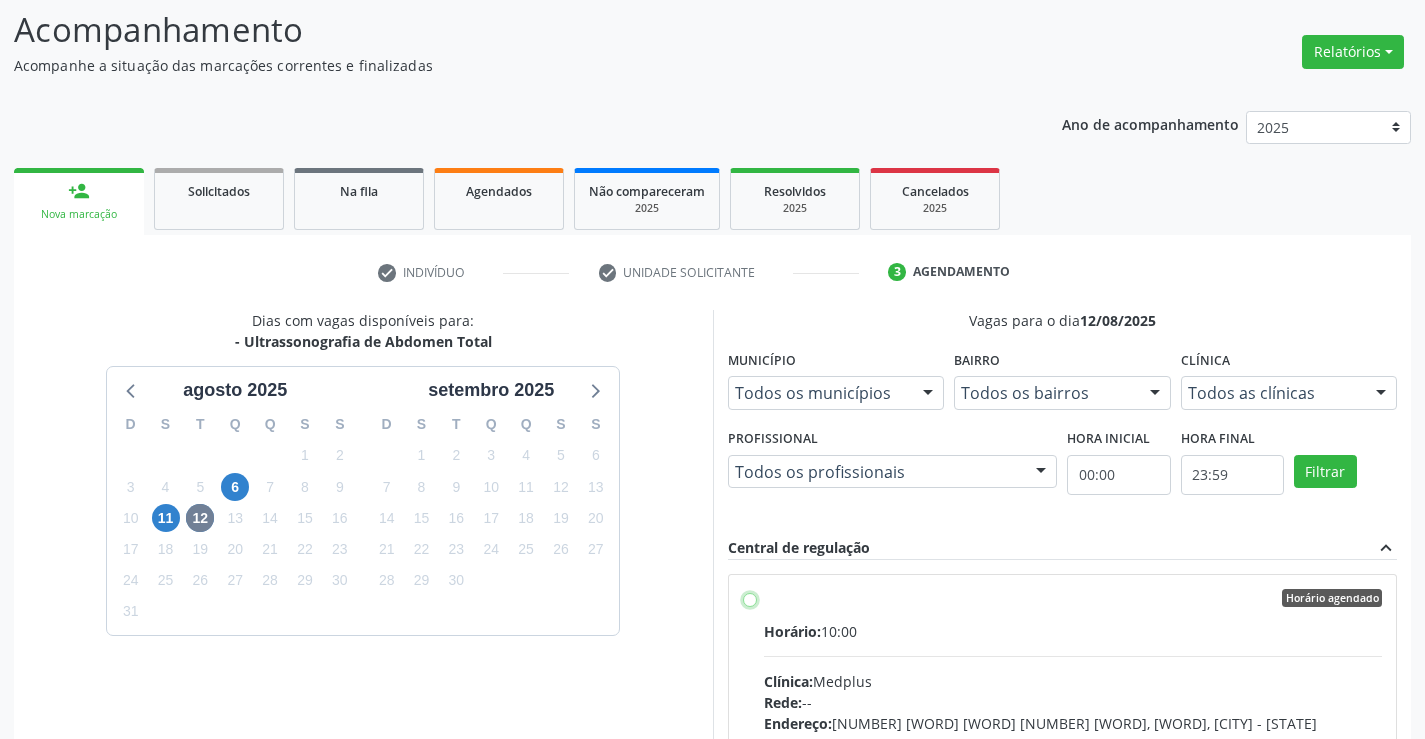 click on "Horário agendado
Horário:   10:00
Clínica:  Medplus
Rede:
--
Endereço:   2 and S 204 Ed Emp B, nº 35, Centro, Campo Formoso - BA
Telefone:   --
Profissional:
Lanna Peralva Miranda Rocha
Informações adicionais sobre o atendimento
Idade de atendimento:
de 0 a 120 anos
Gênero(s) atendido(s):
Masculino e Feminino
Informações adicionais:
--" at bounding box center [750, 598] 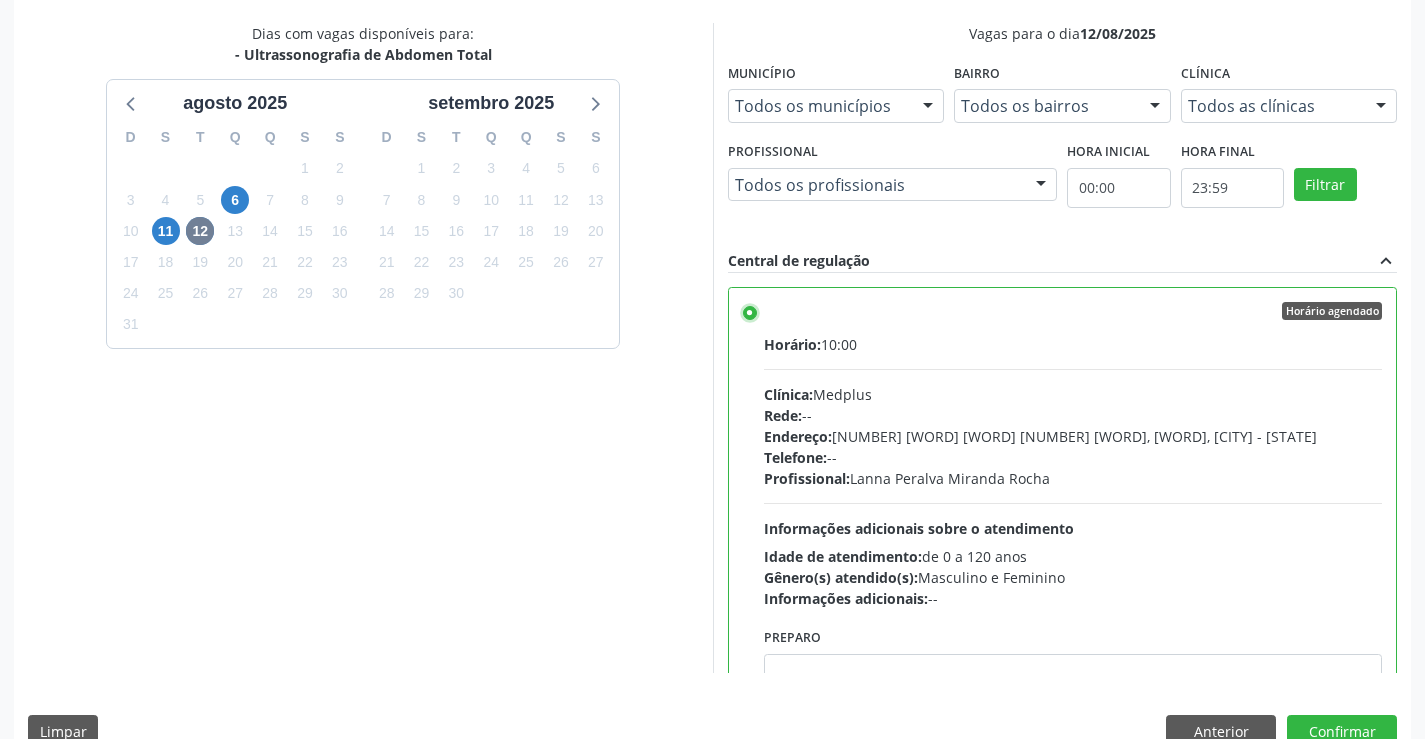 scroll, scrollTop: 456, scrollLeft: 0, axis: vertical 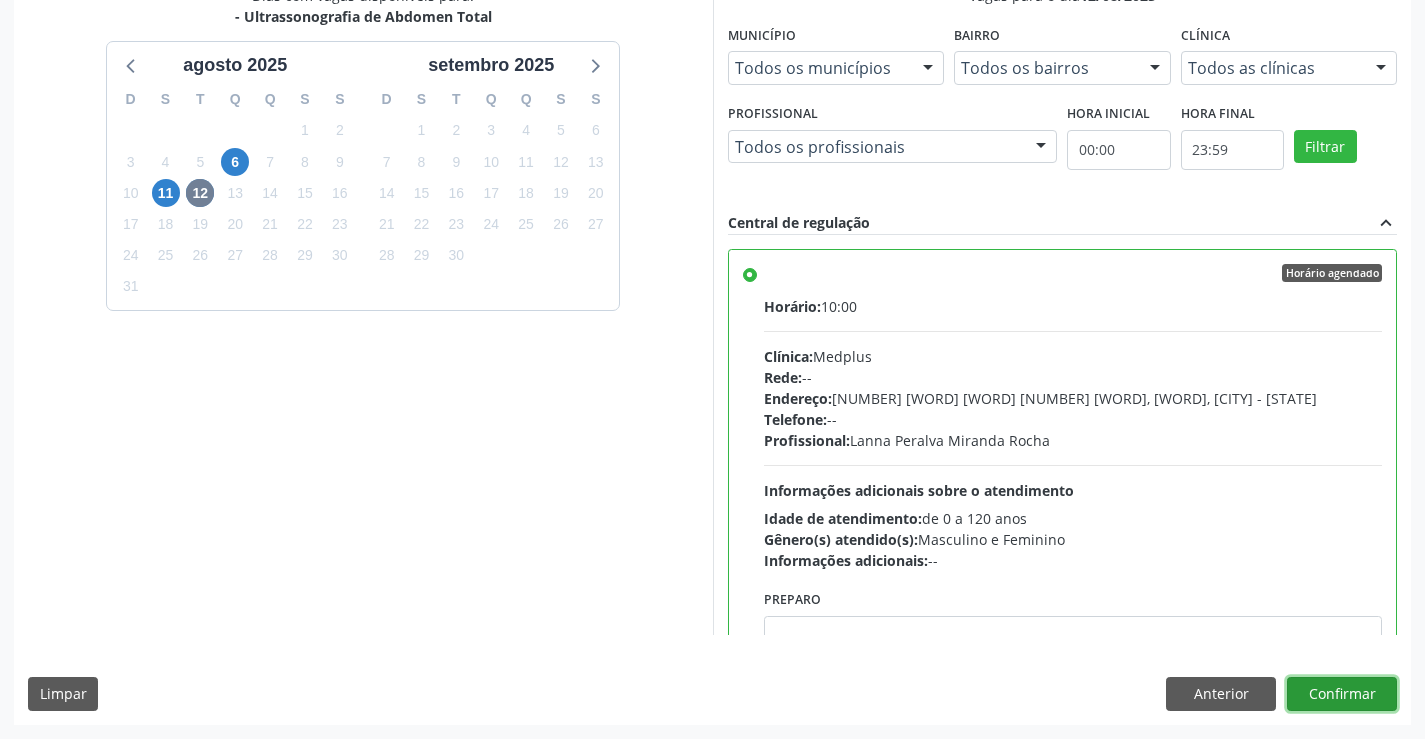 click on "Confirmar" at bounding box center (1342, 694) 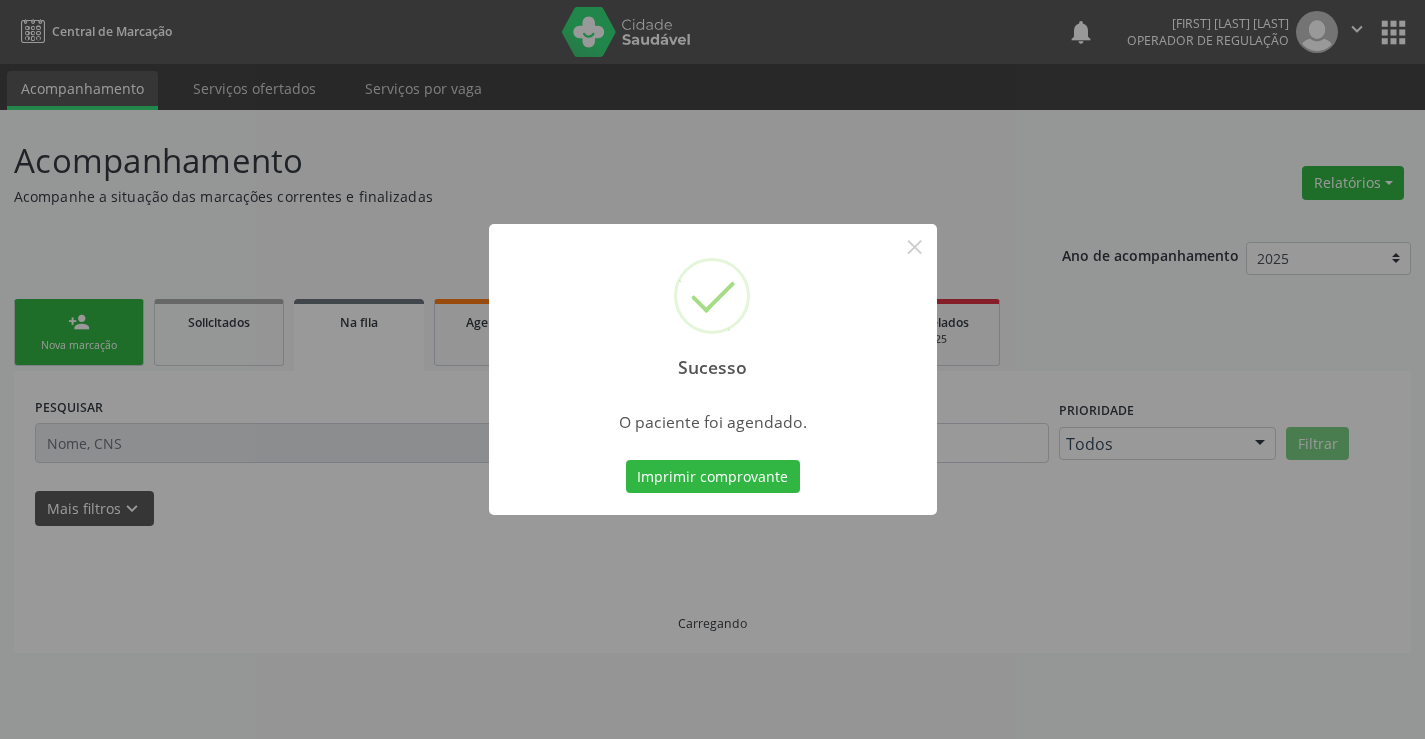 scroll, scrollTop: 0, scrollLeft: 0, axis: both 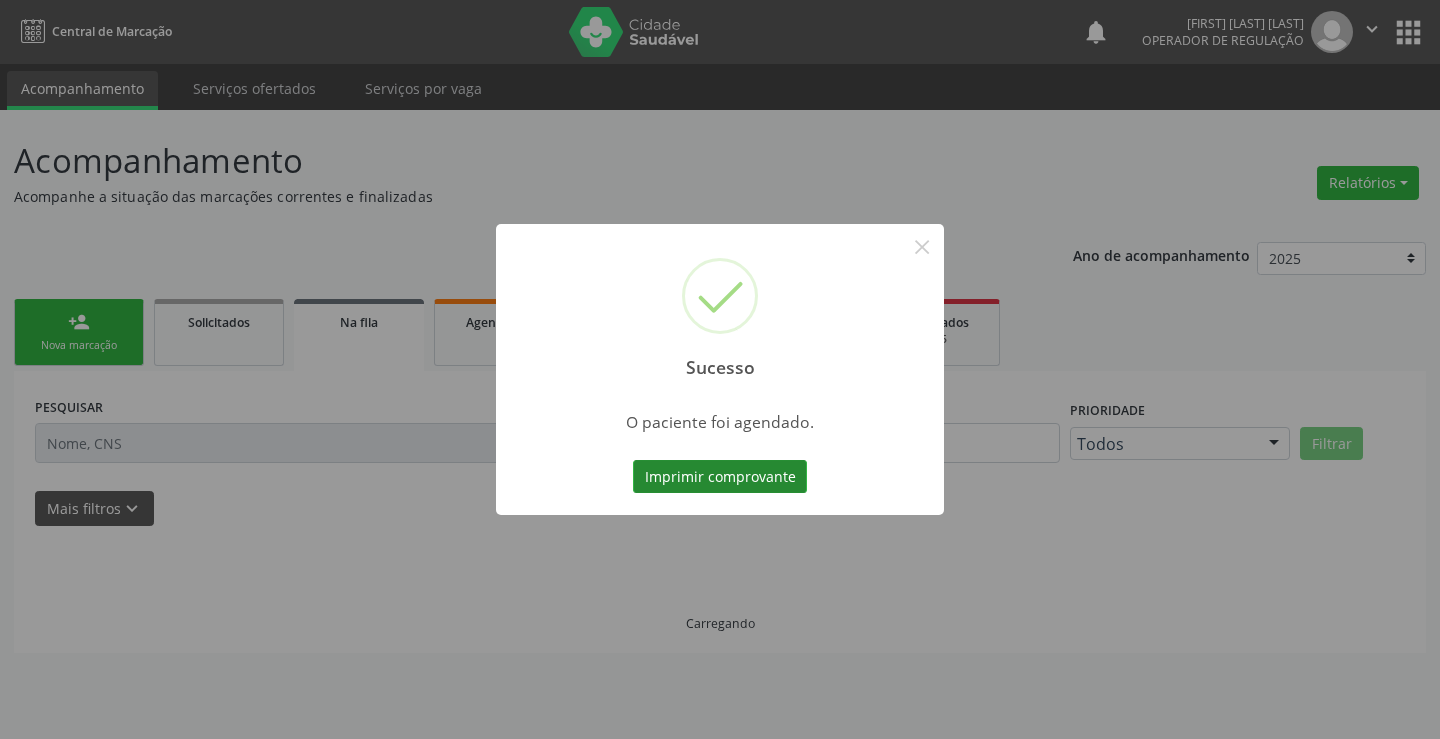 click on "Imprimir comprovante" at bounding box center [720, 477] 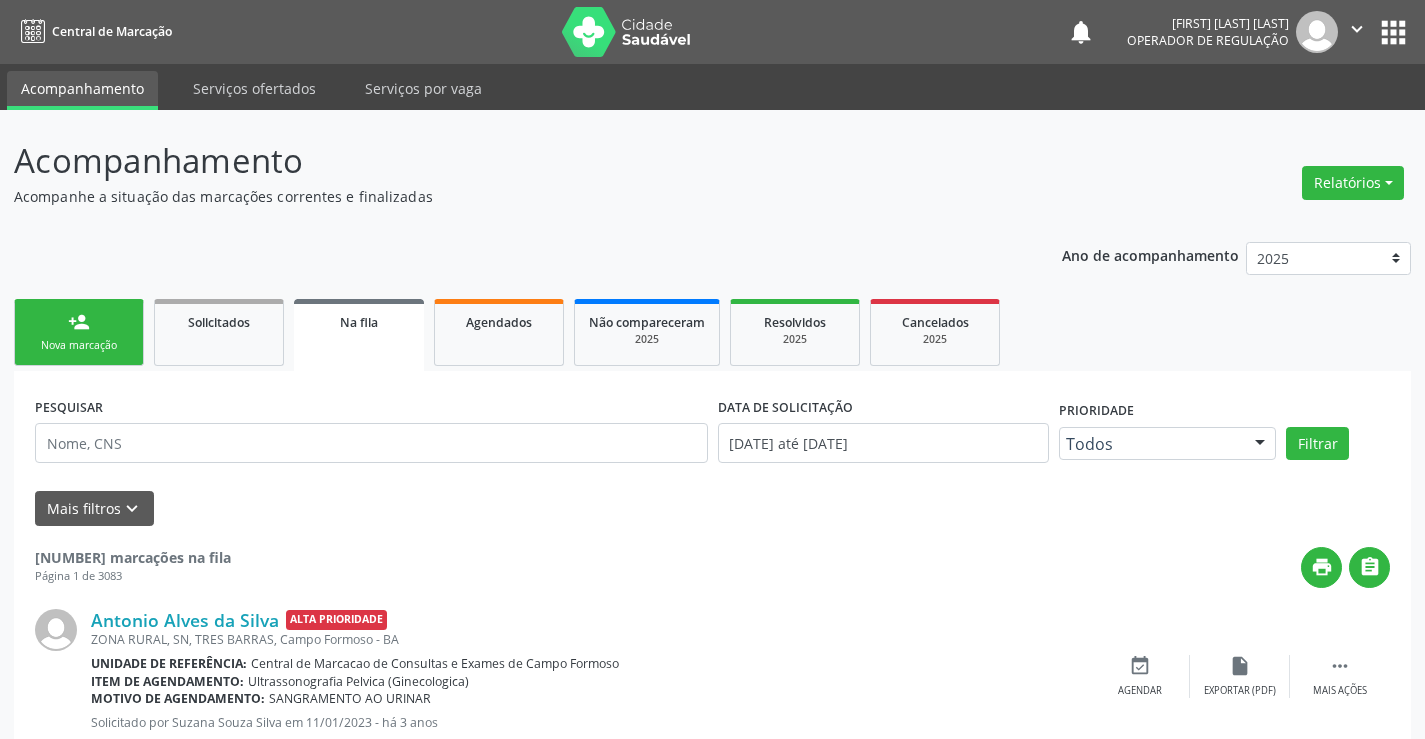 click on "person_add
Nova marcação" at bounding box center (79, 332) 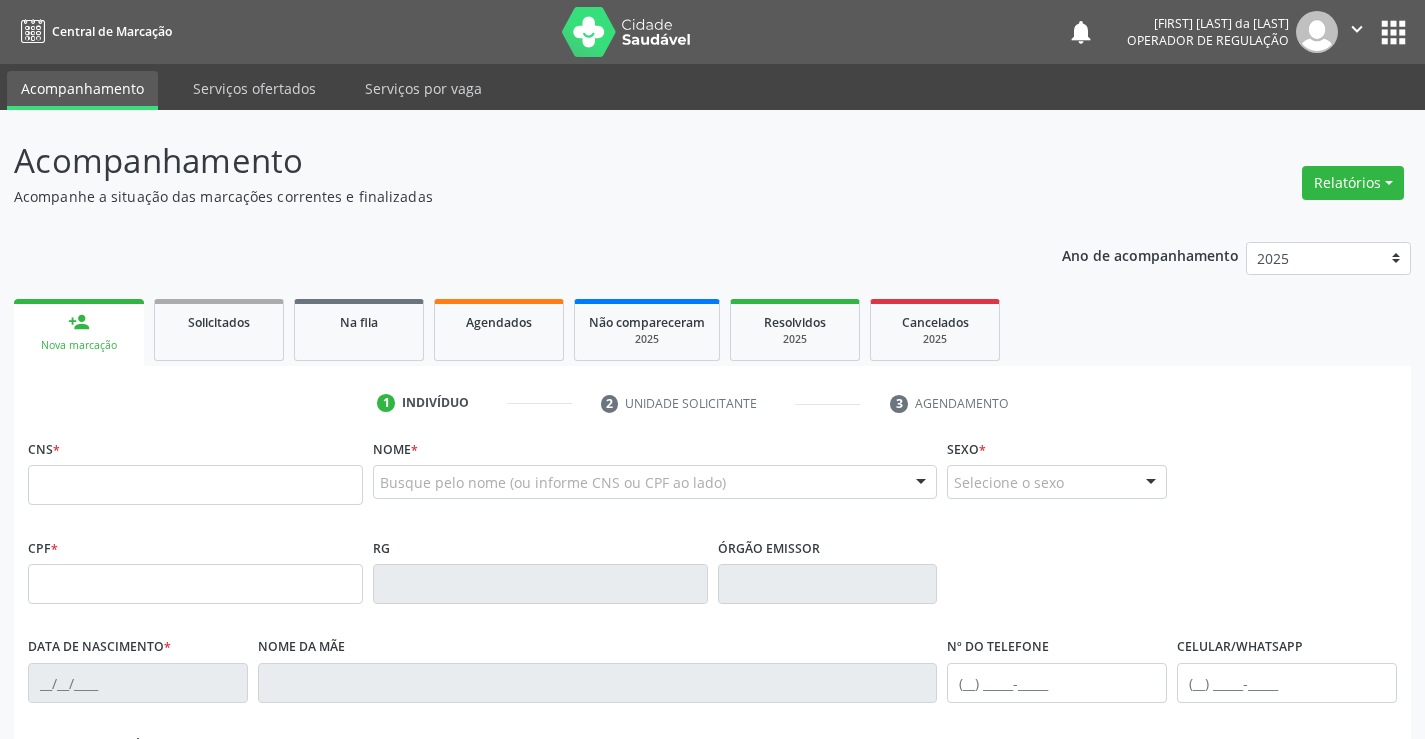scroll, scrollTop: 0, scrollLeft: 0, axis: both 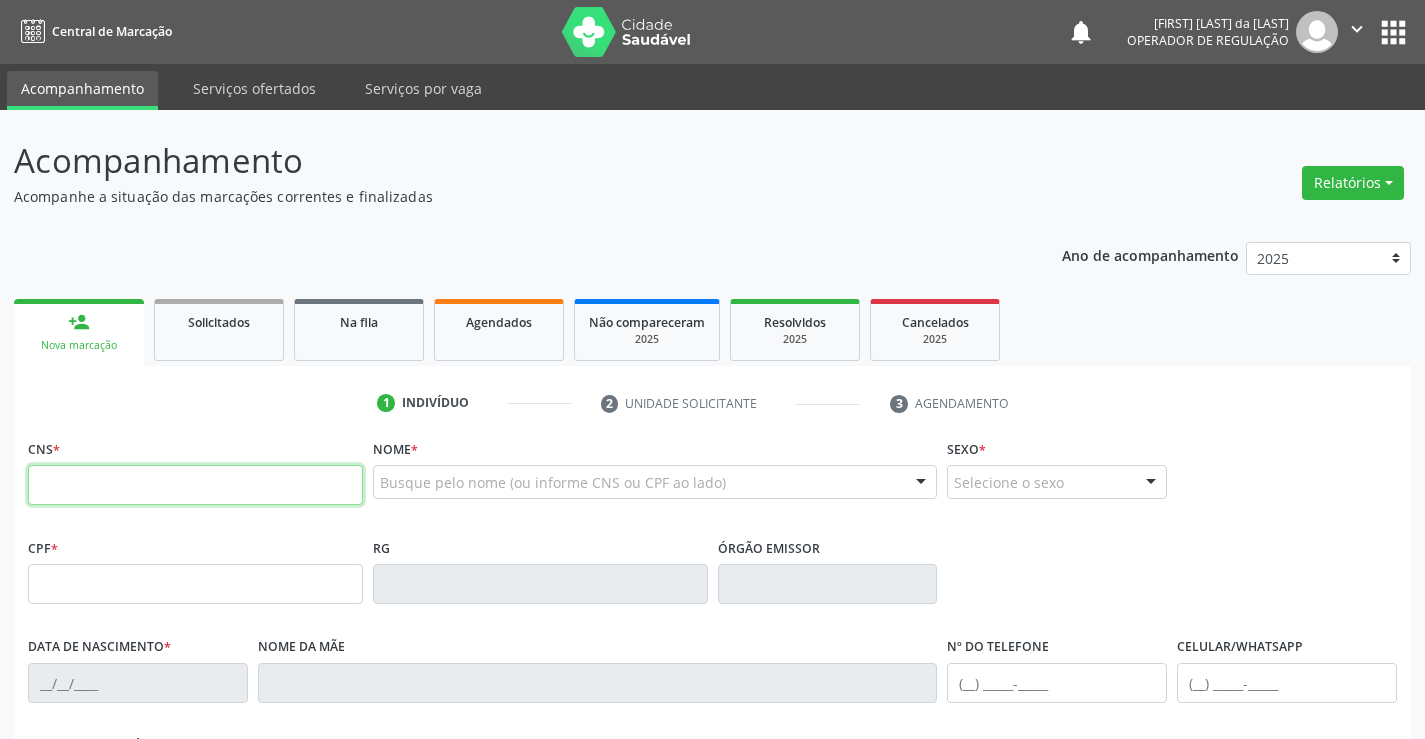 click at bounding box center [195, 485] 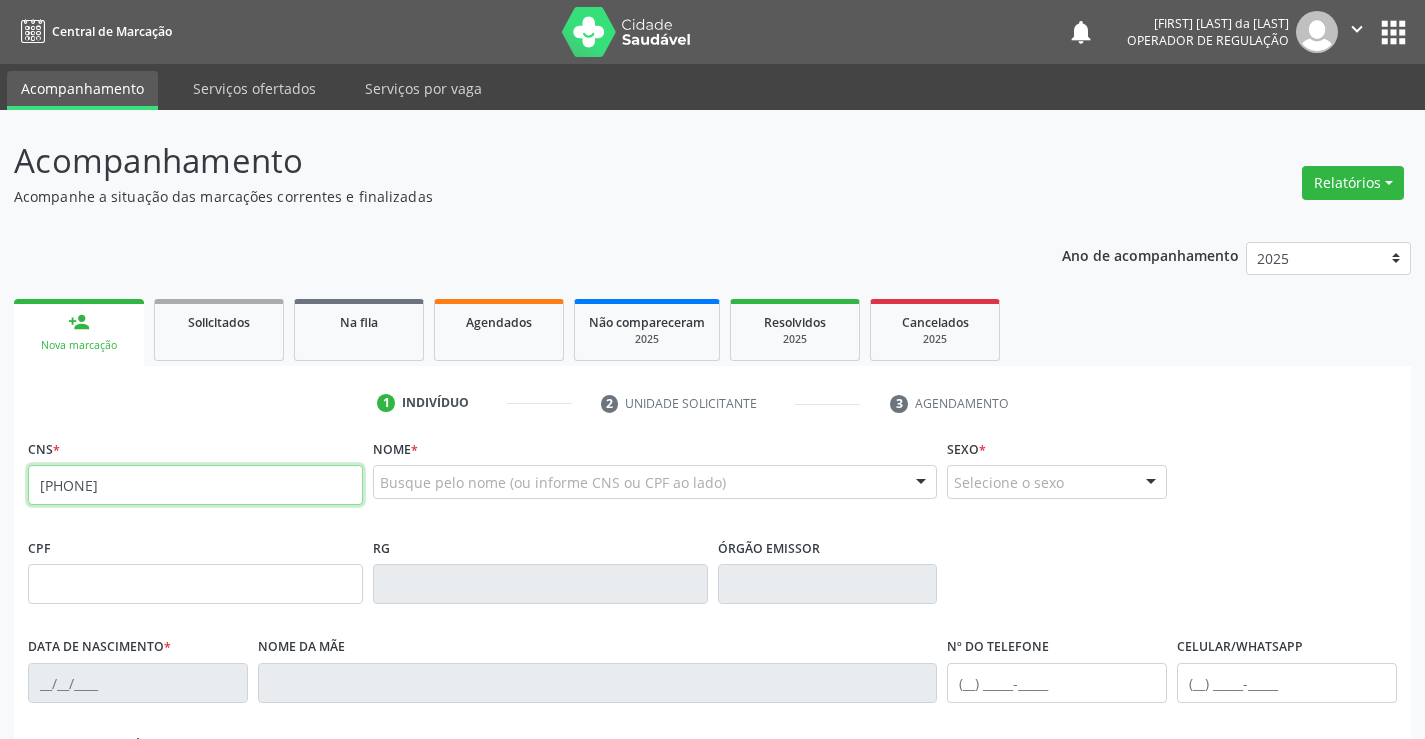 type on "703 2066 2037 7995" 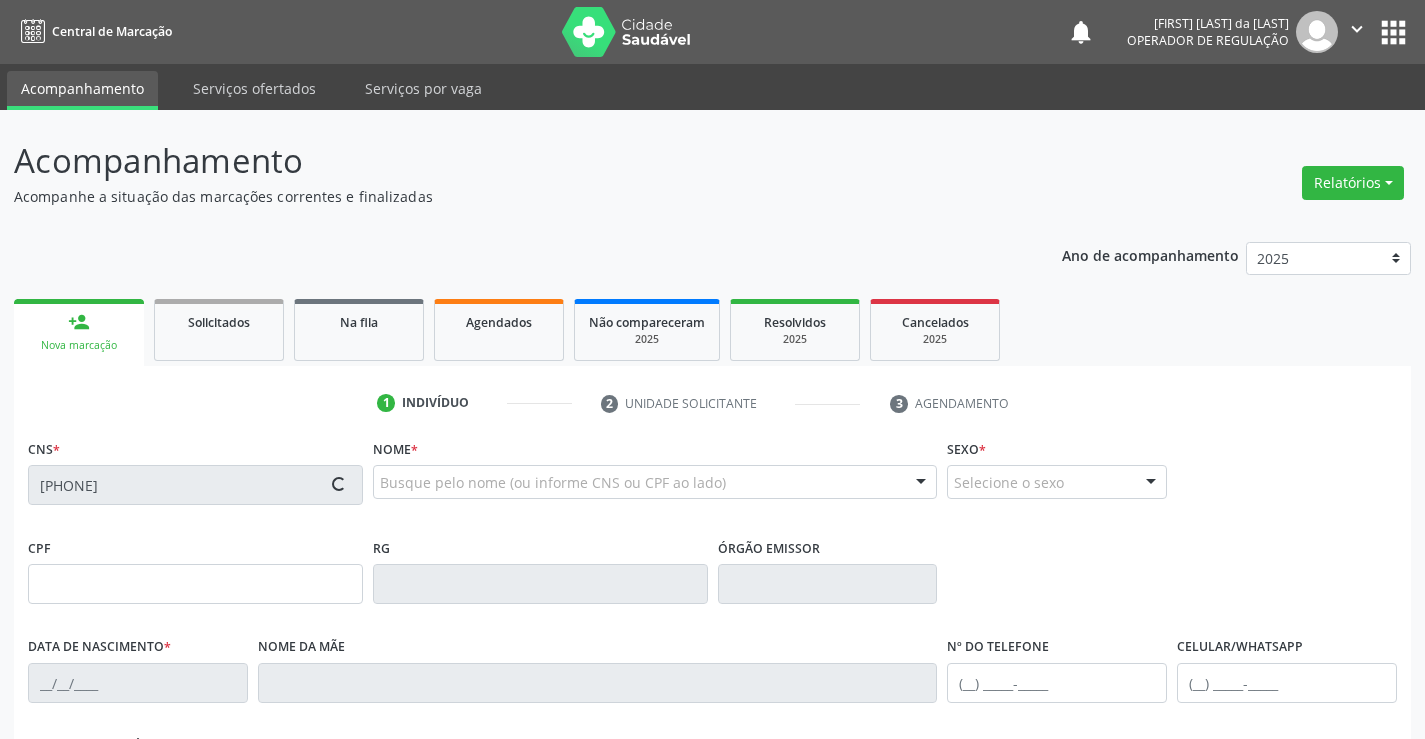 type on "0706419782" 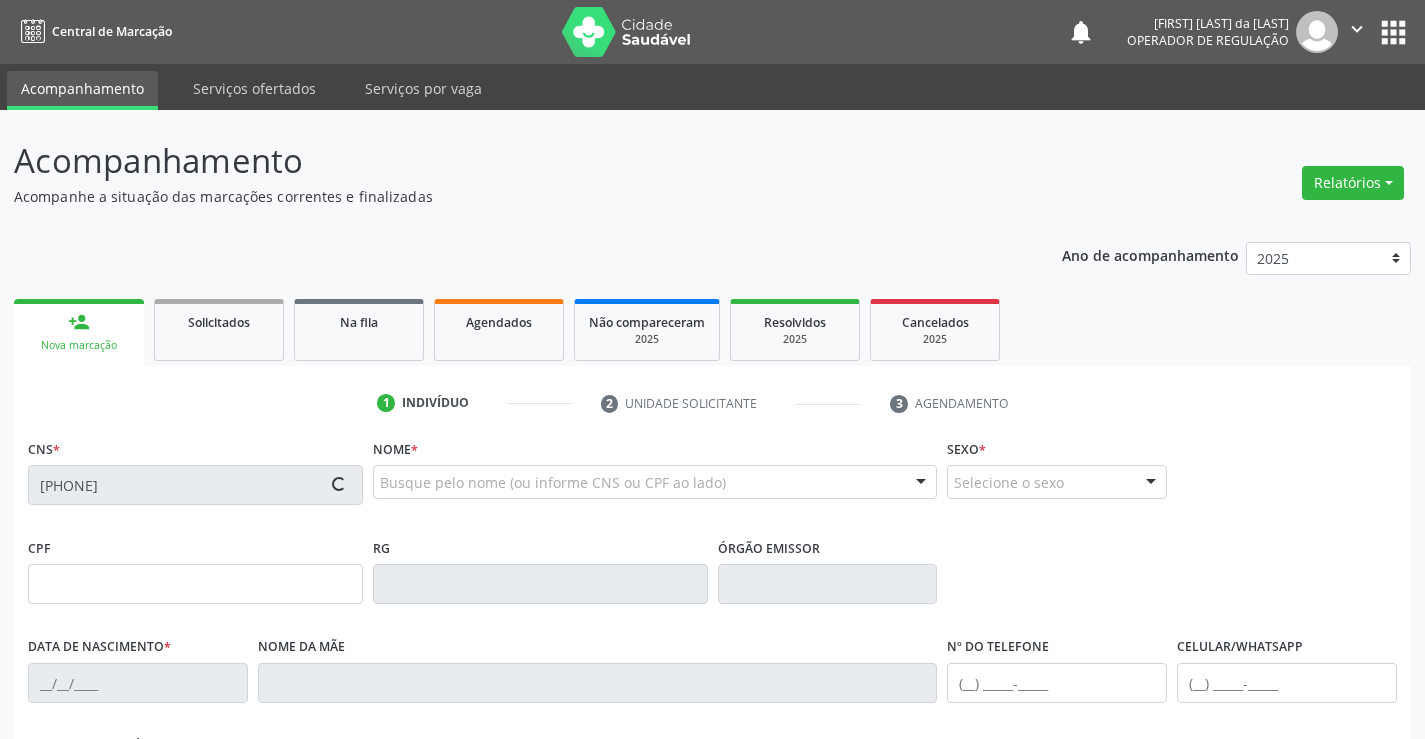 type on "25/08/1960" 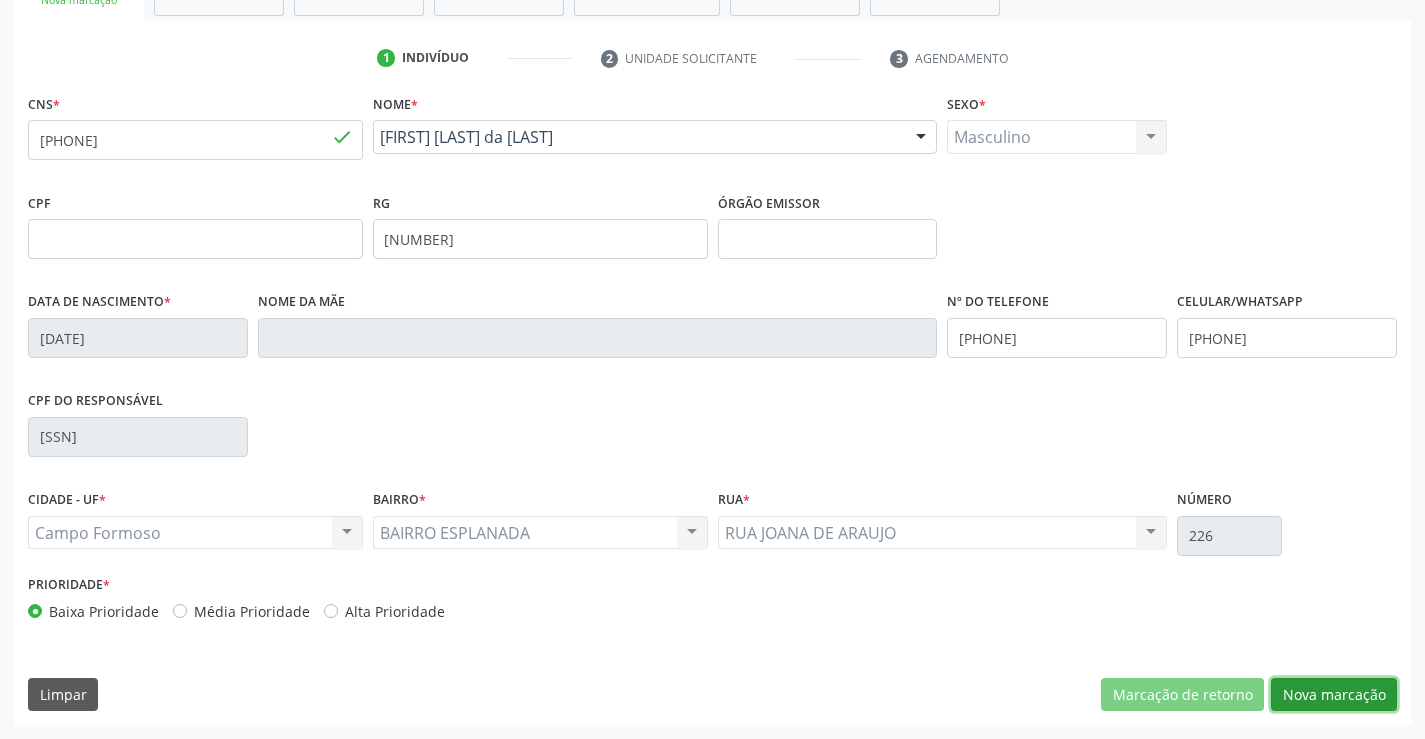 click on "Nova marcação" at bounding box center (1334, 695) 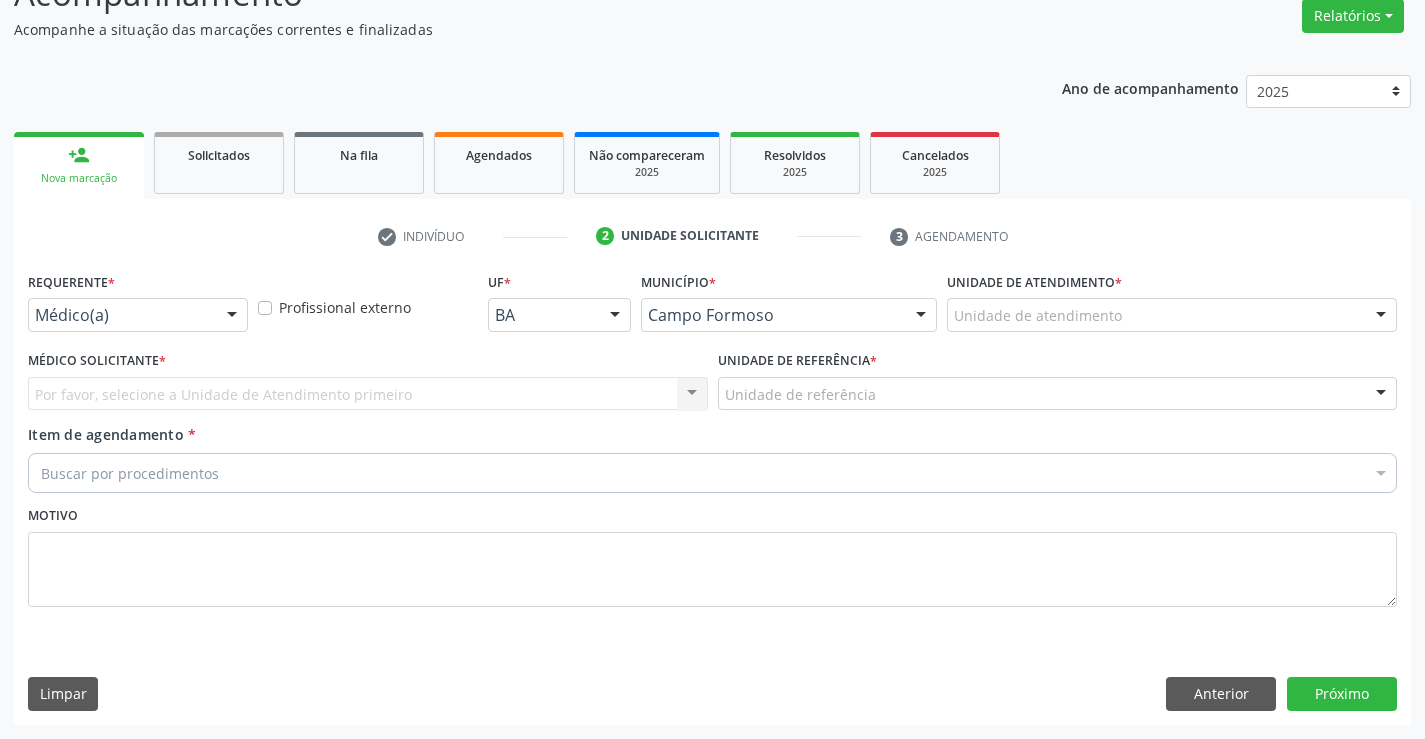 scroll, scrollTop: 167, scrollLeft: 0, axis: vertical 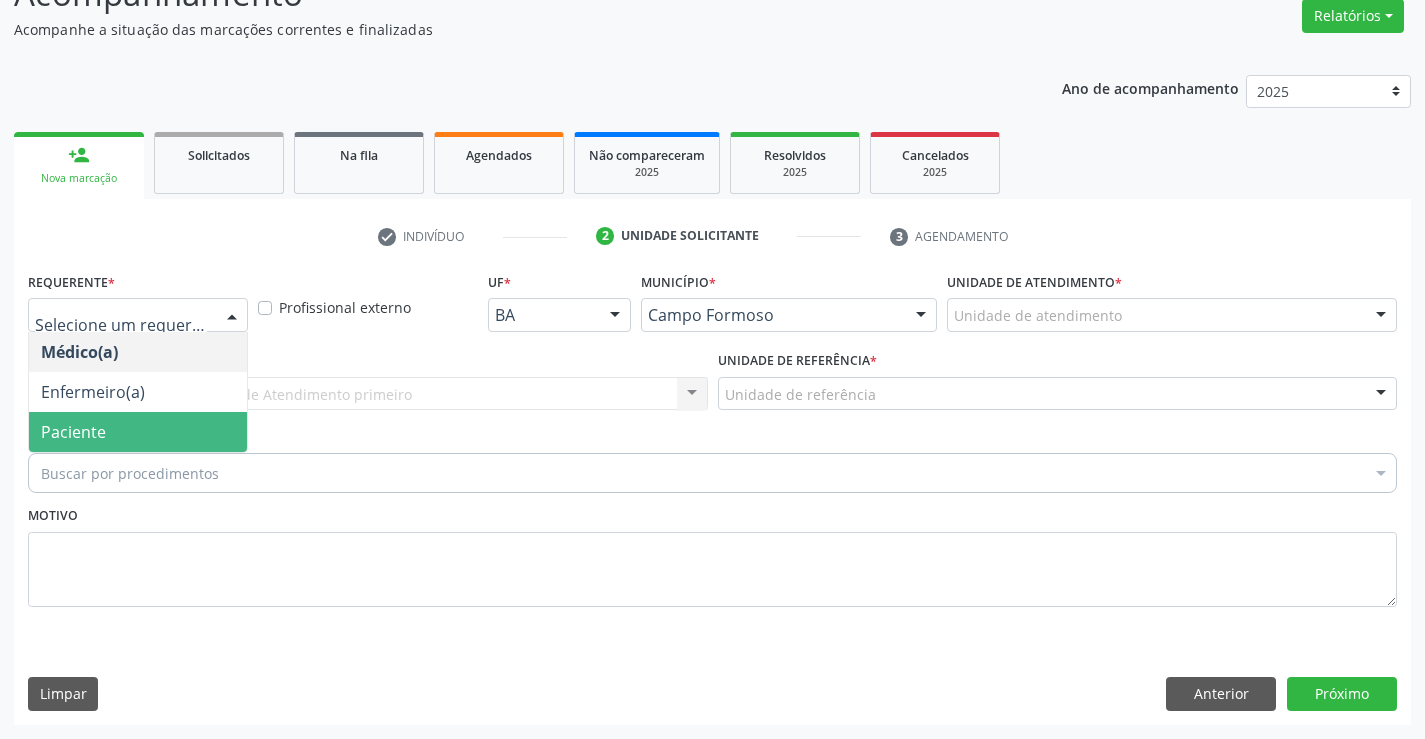 click on "Paciente" at bounding box center (138, 432) 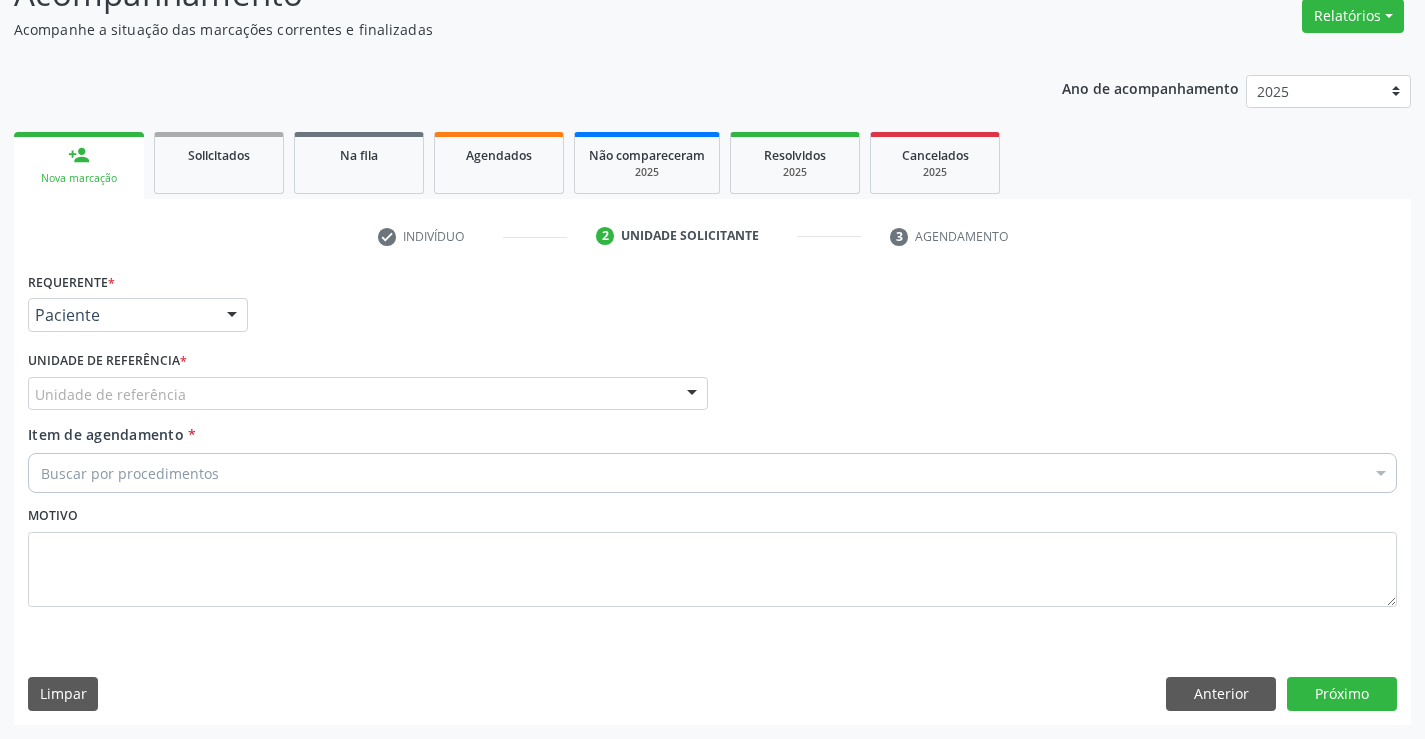 click on "Unidade de referência" at bounding box center [368, 394] 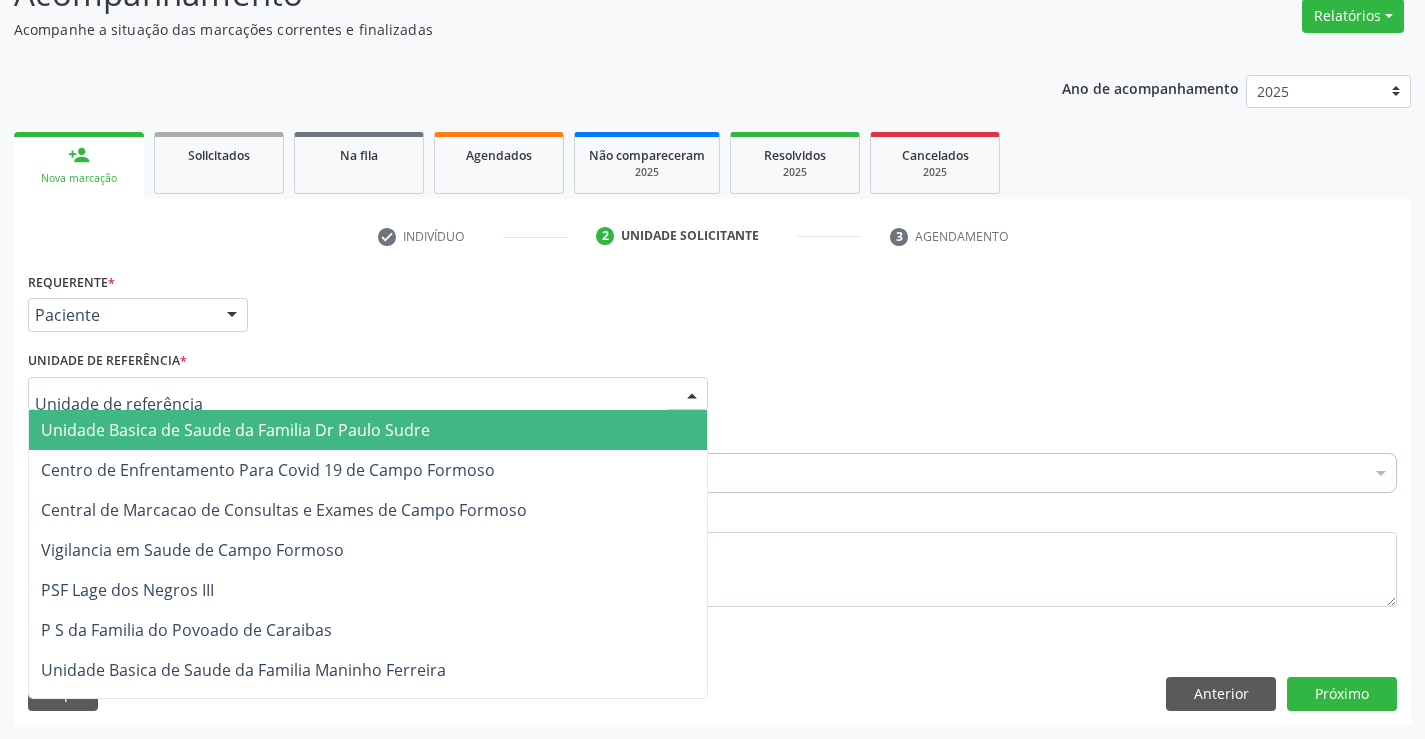 click on "Unidade Basica de Saude da Familia Dr Paulo Sudre" at bounding box center (368, 430) 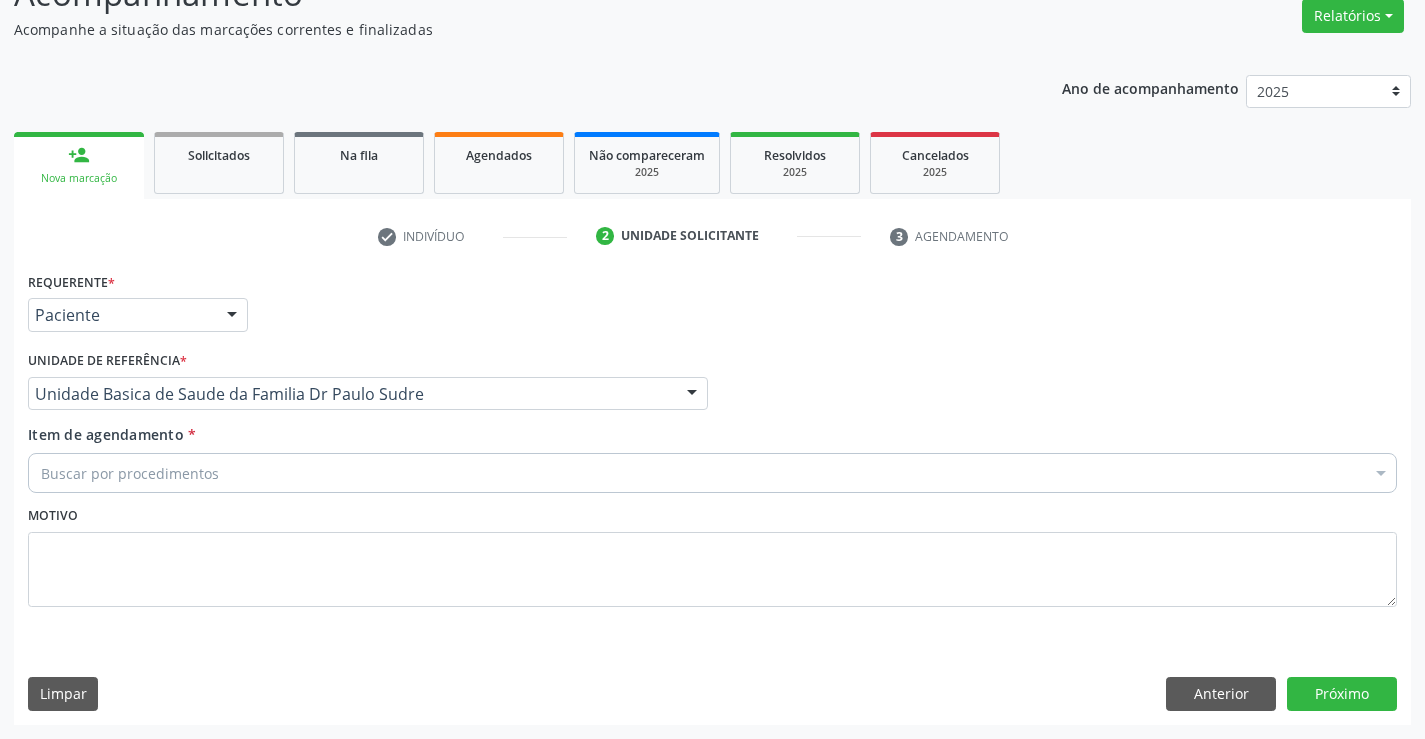click on "Buscar por procedimentos" at bounding box center (712, 473) 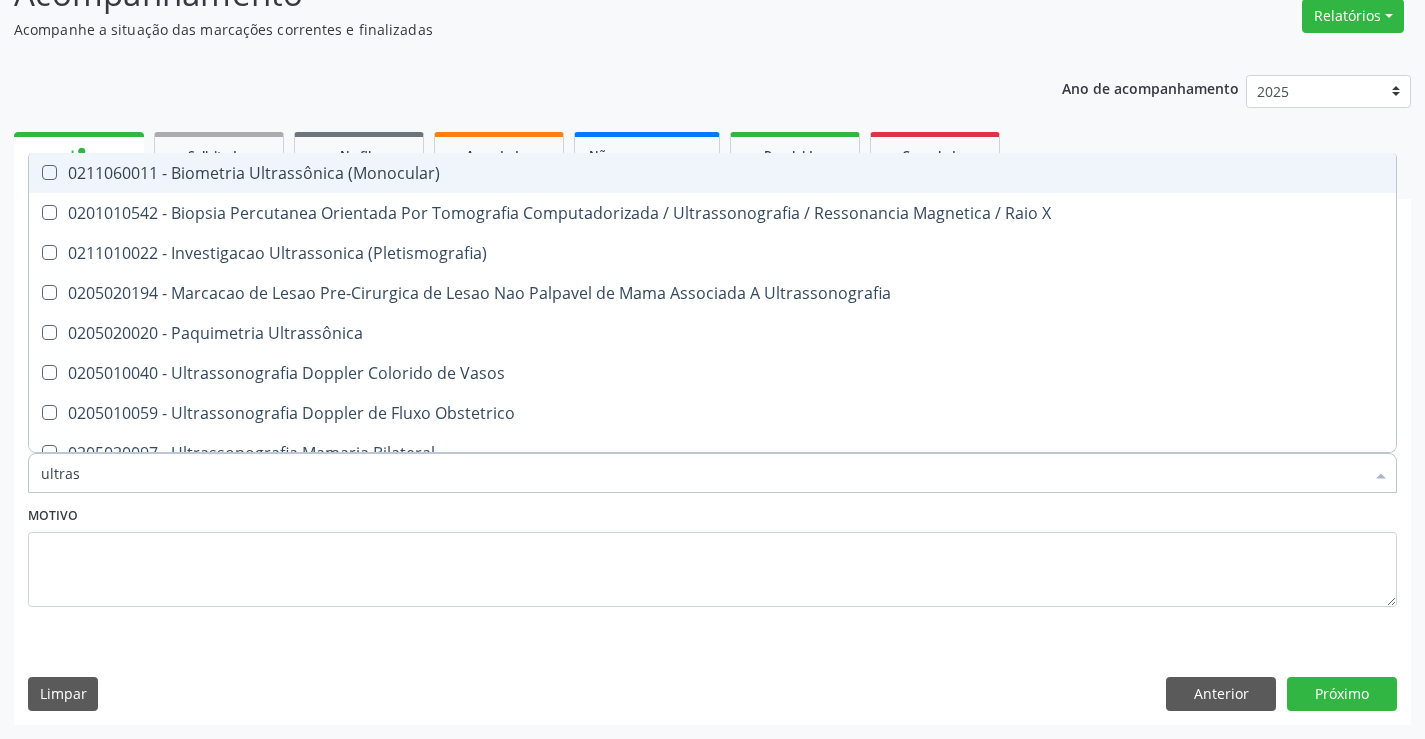 type on "ultrass" 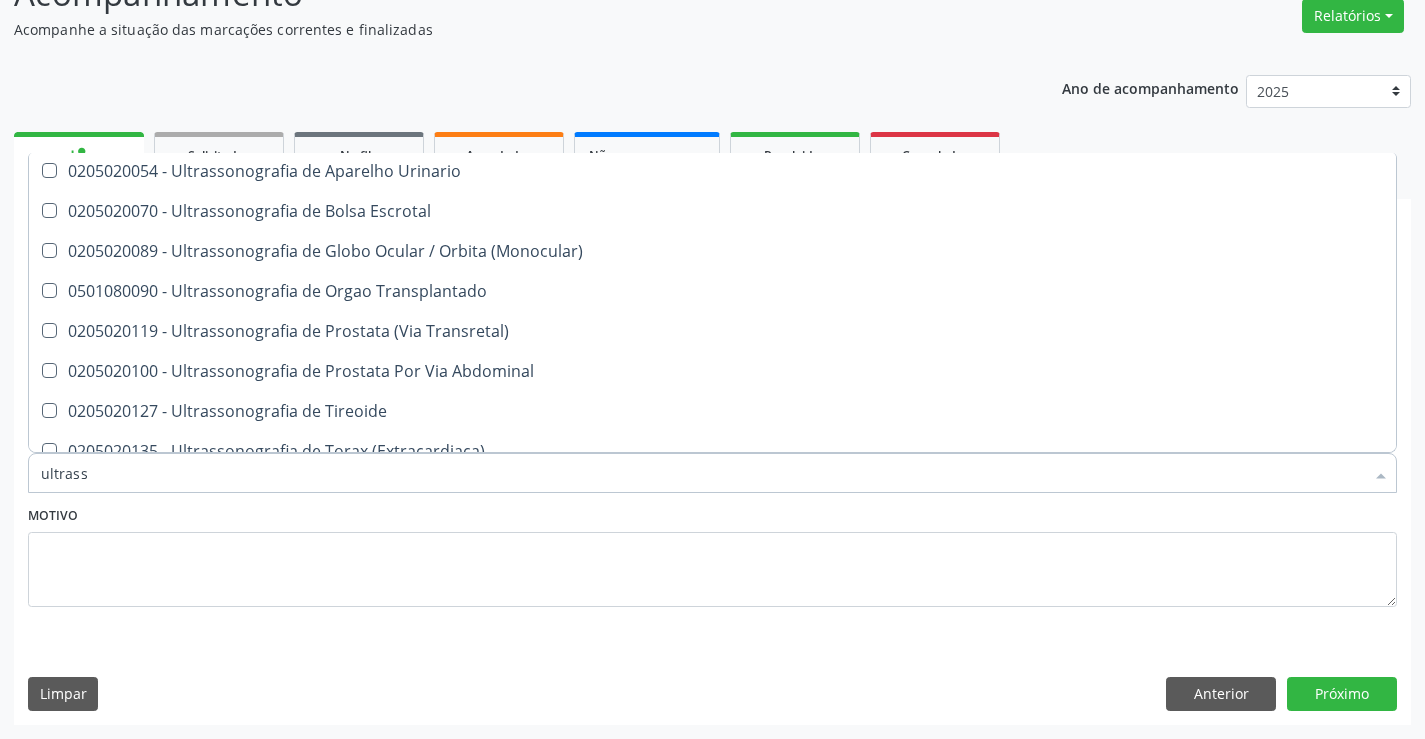scroll, scrollTop: 621, scrollLeft: 0, axis: vertical 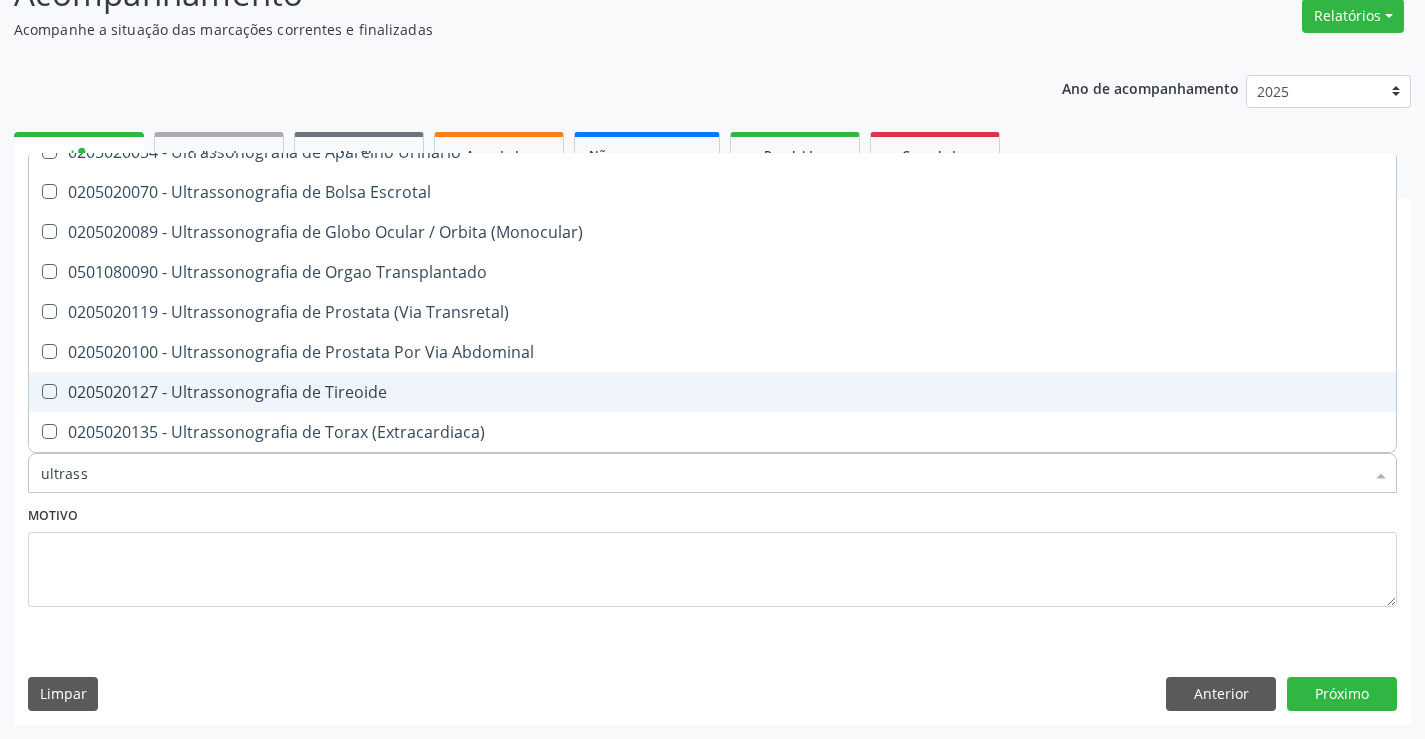 click on "0205020127 - Ultrassonografia de Tireoide" at bounding box center (712, 392) 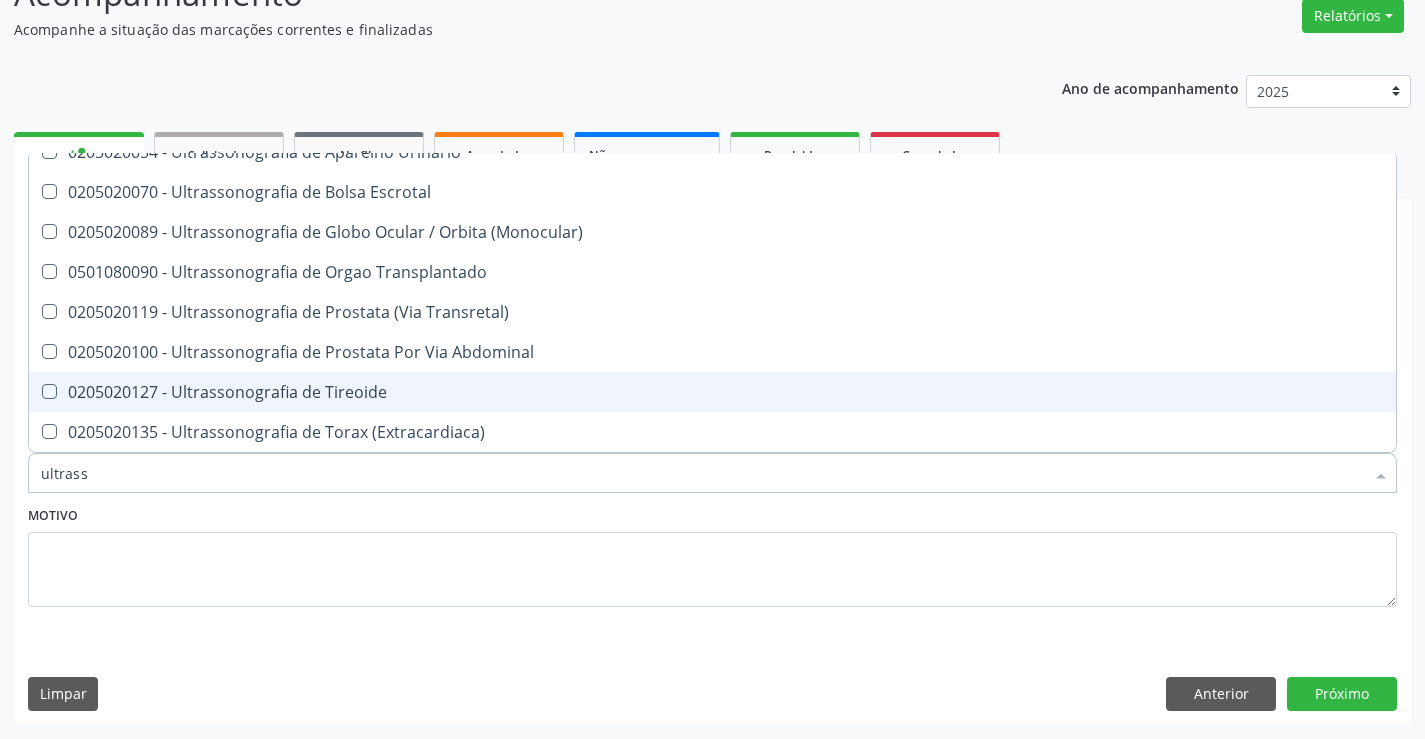 checkbox on "true" 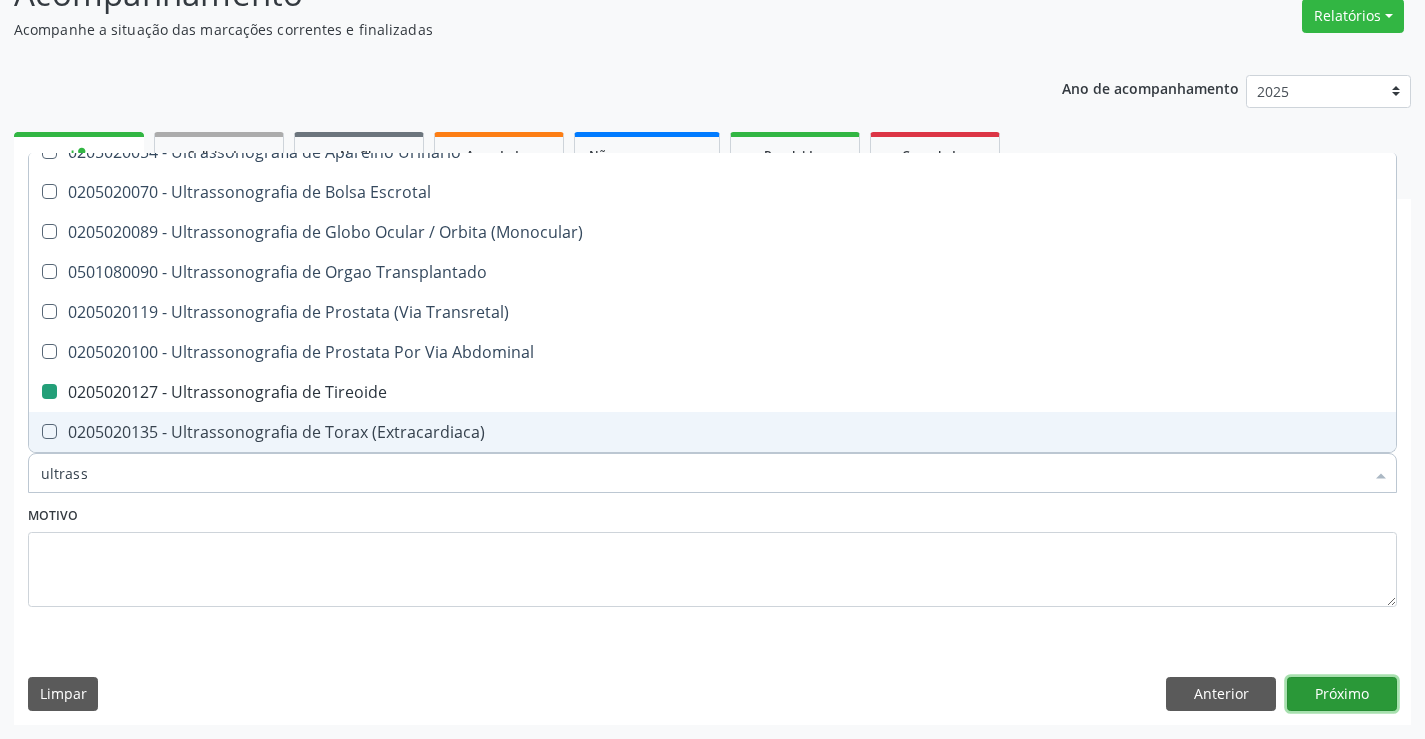 click on "Próximo" at bounding box center (1342, 694) 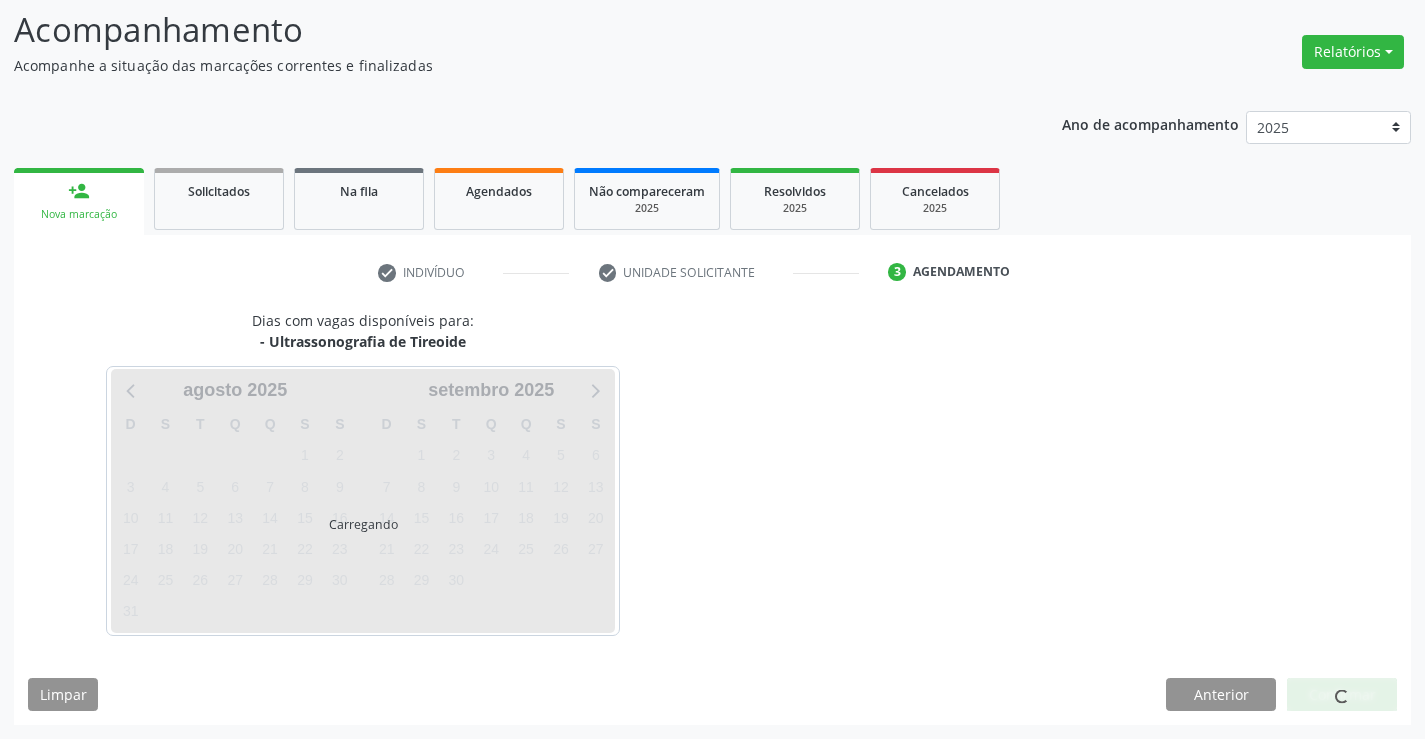 scroll, scrollTop: 131, scrollLeft: 0, axis: vertical 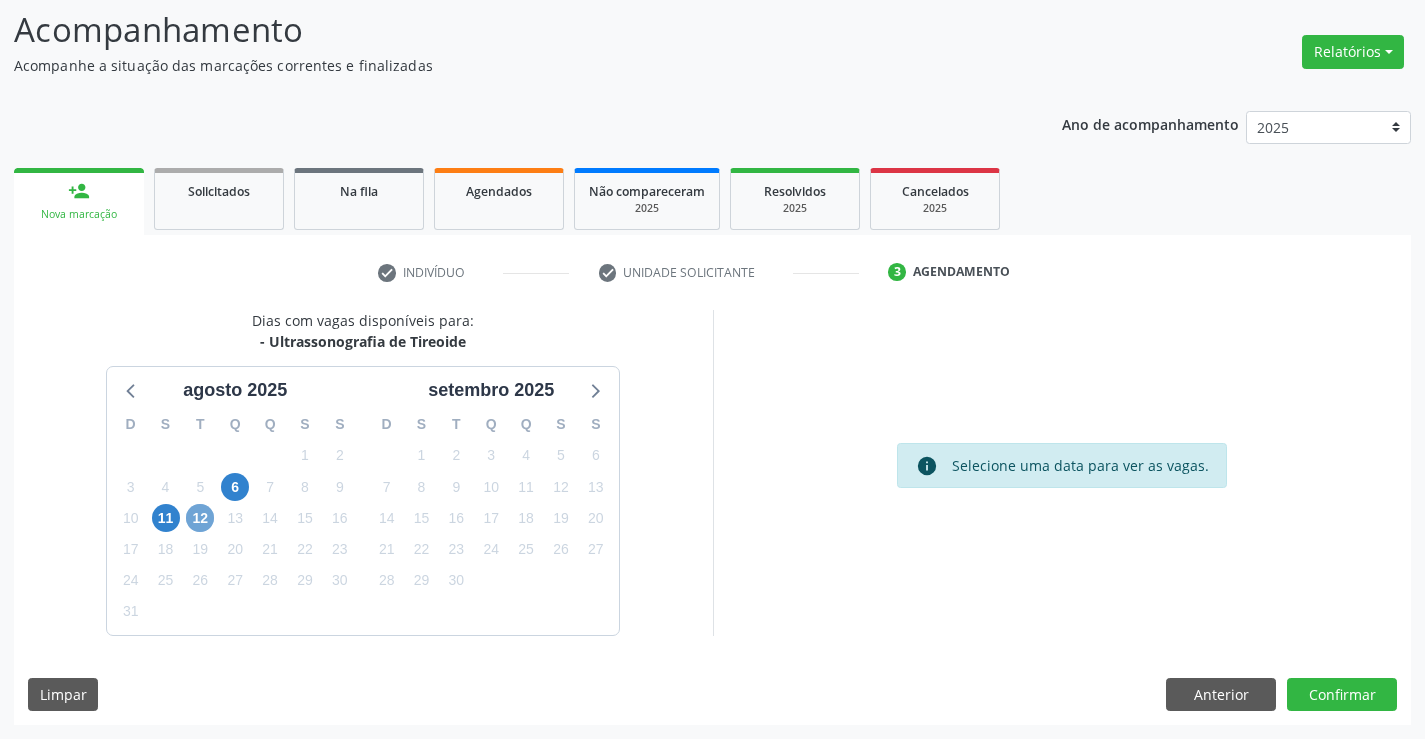 click on "12" at bounding box center [200, 518] 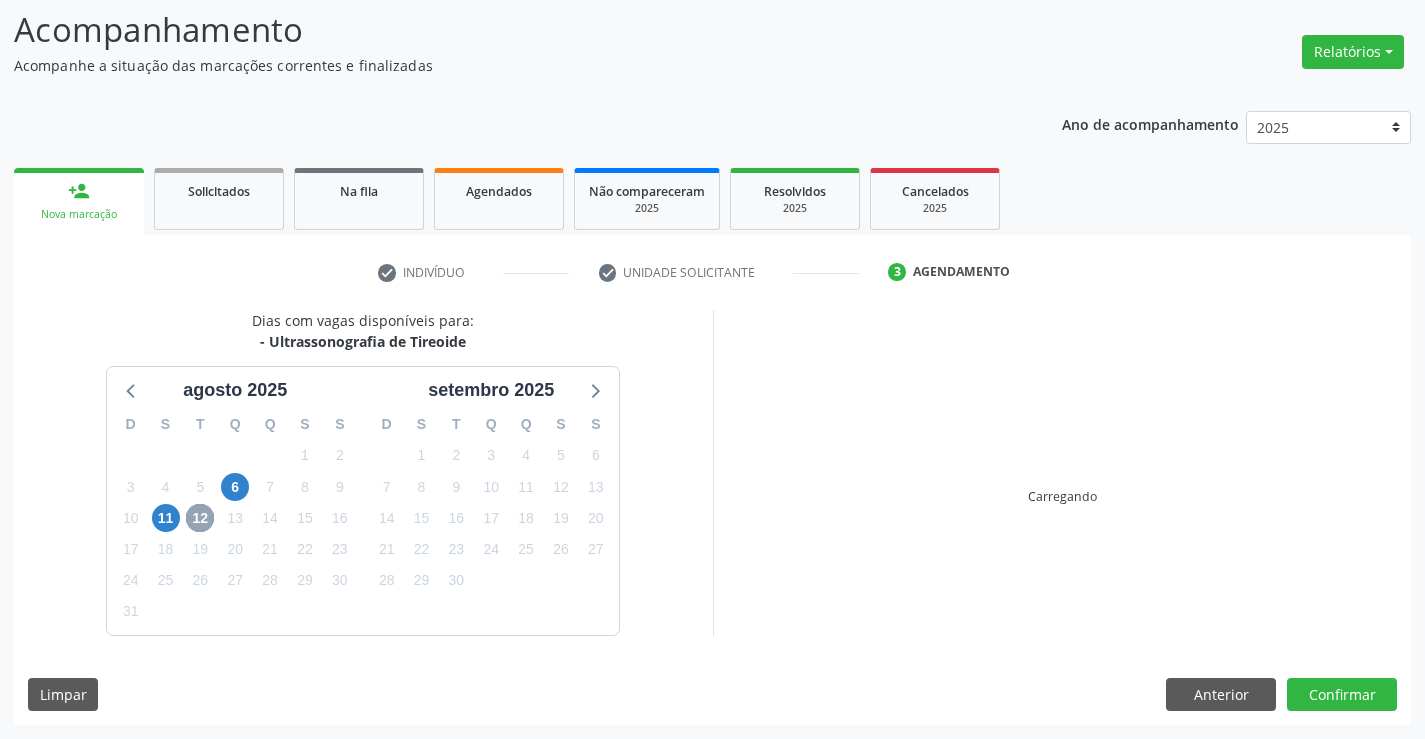 click on "12" at bounding box center (200, 518) 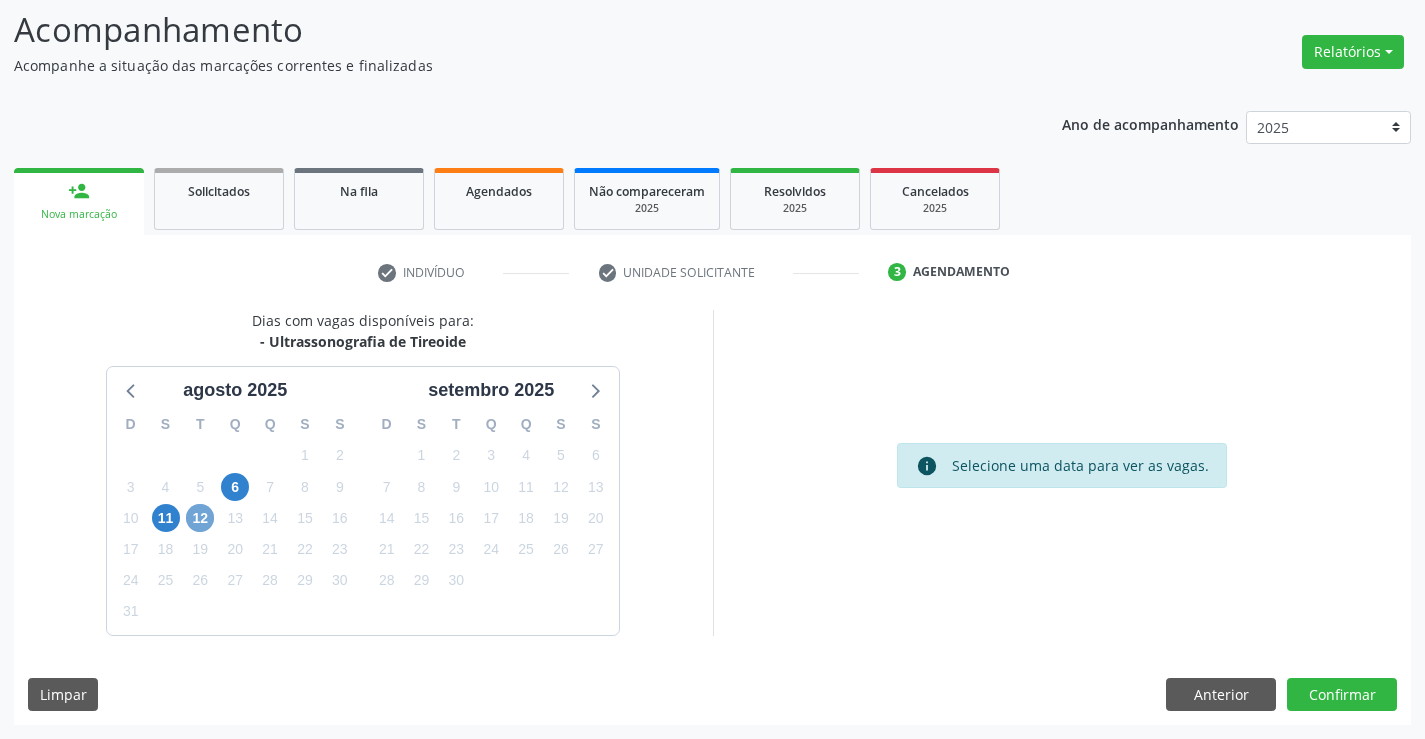 click on "12" at bounding box center (200, 518) 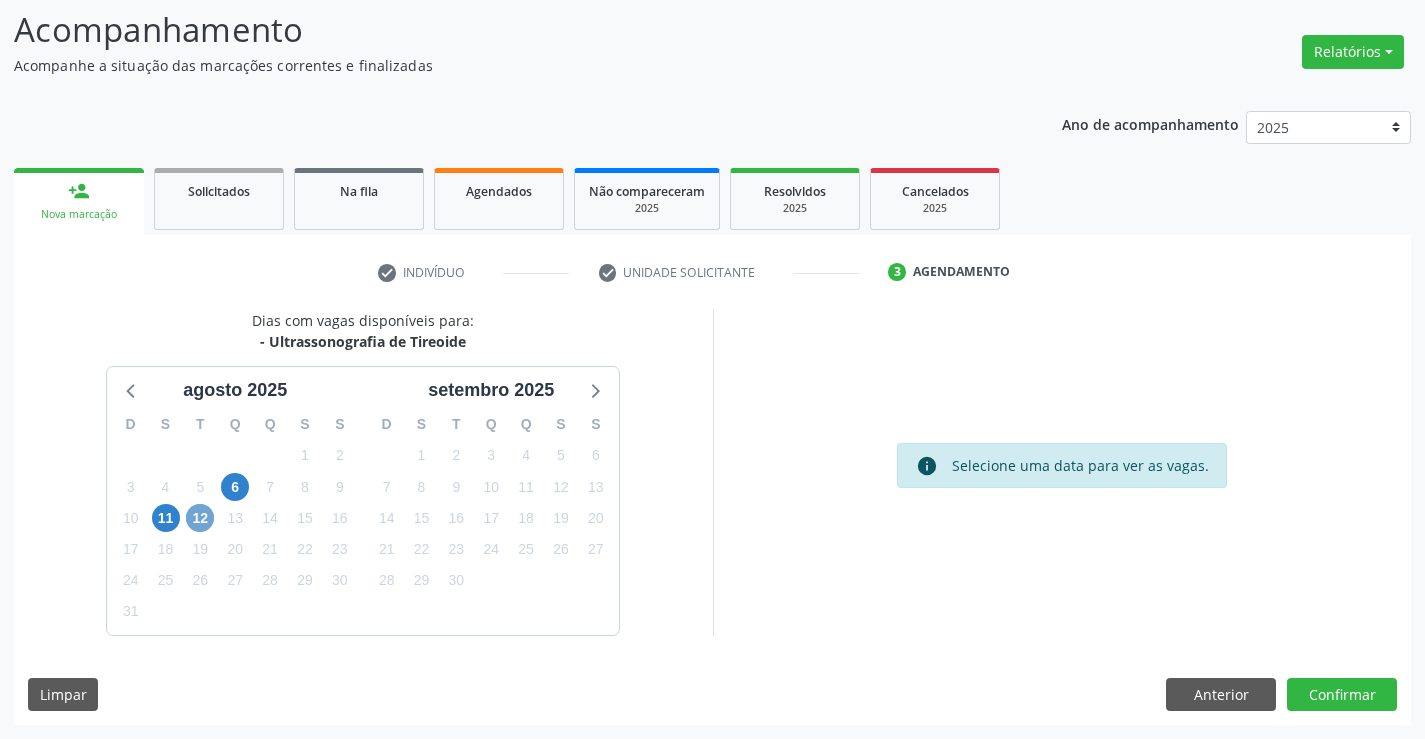 click on "12" at bounding box center [200, 518] 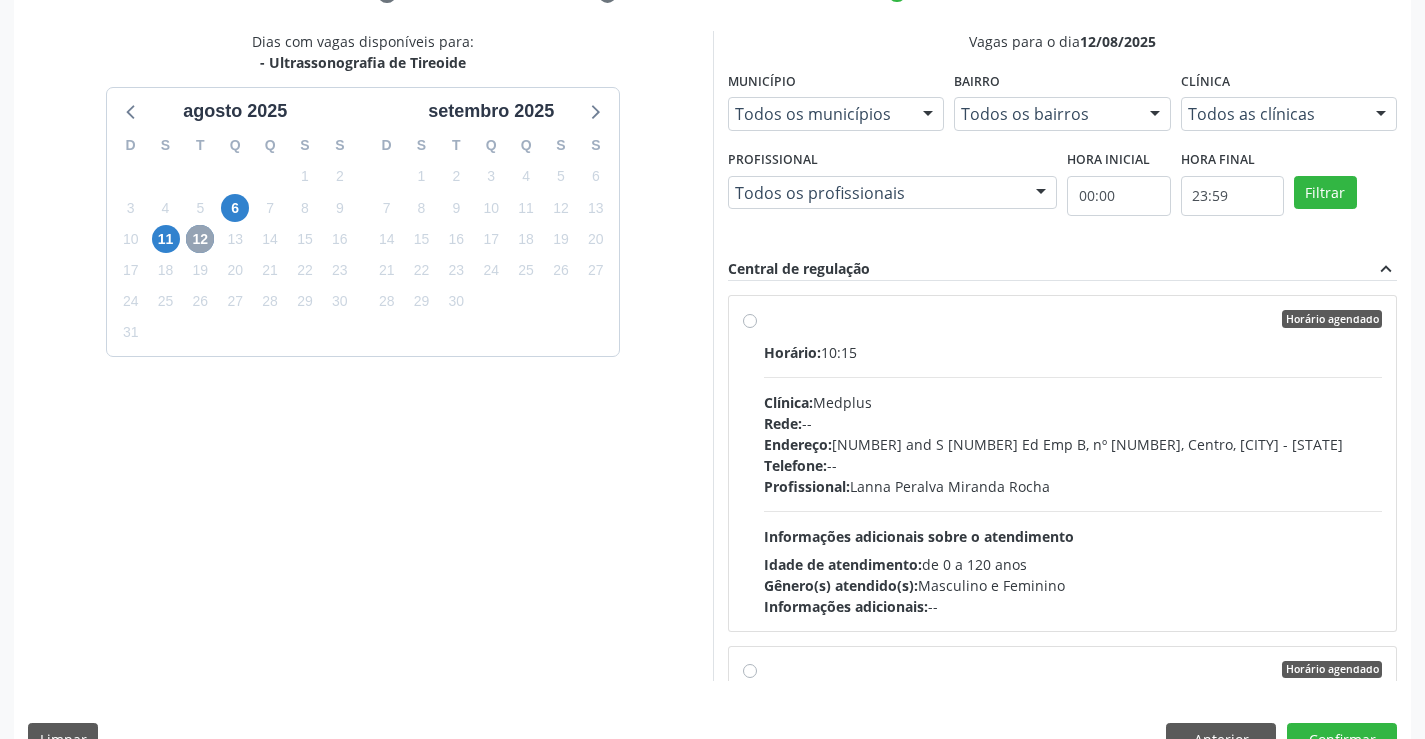 scroll, scrollTop: 456, scrollLeft: 0, axis: vertical 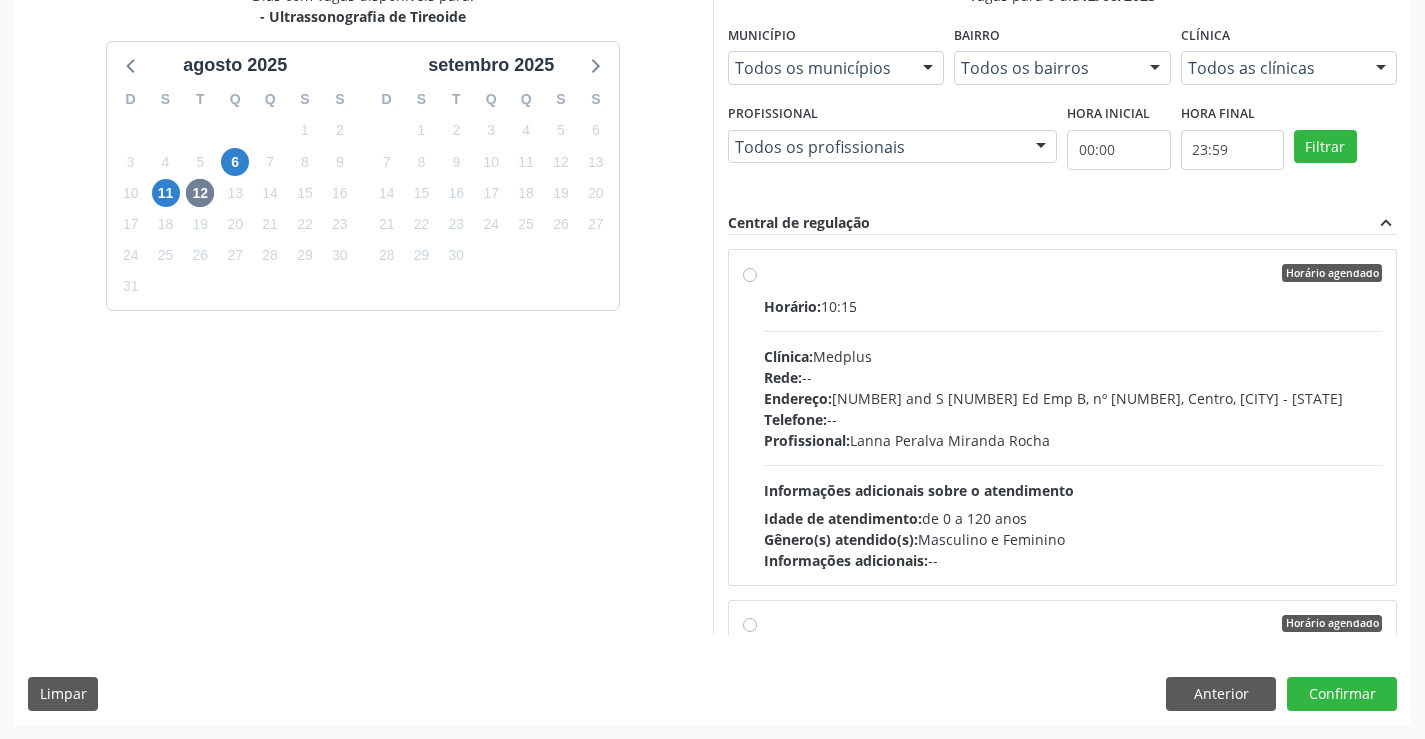 click on "Horário:   10:15" at bounding box center (1073, 306) 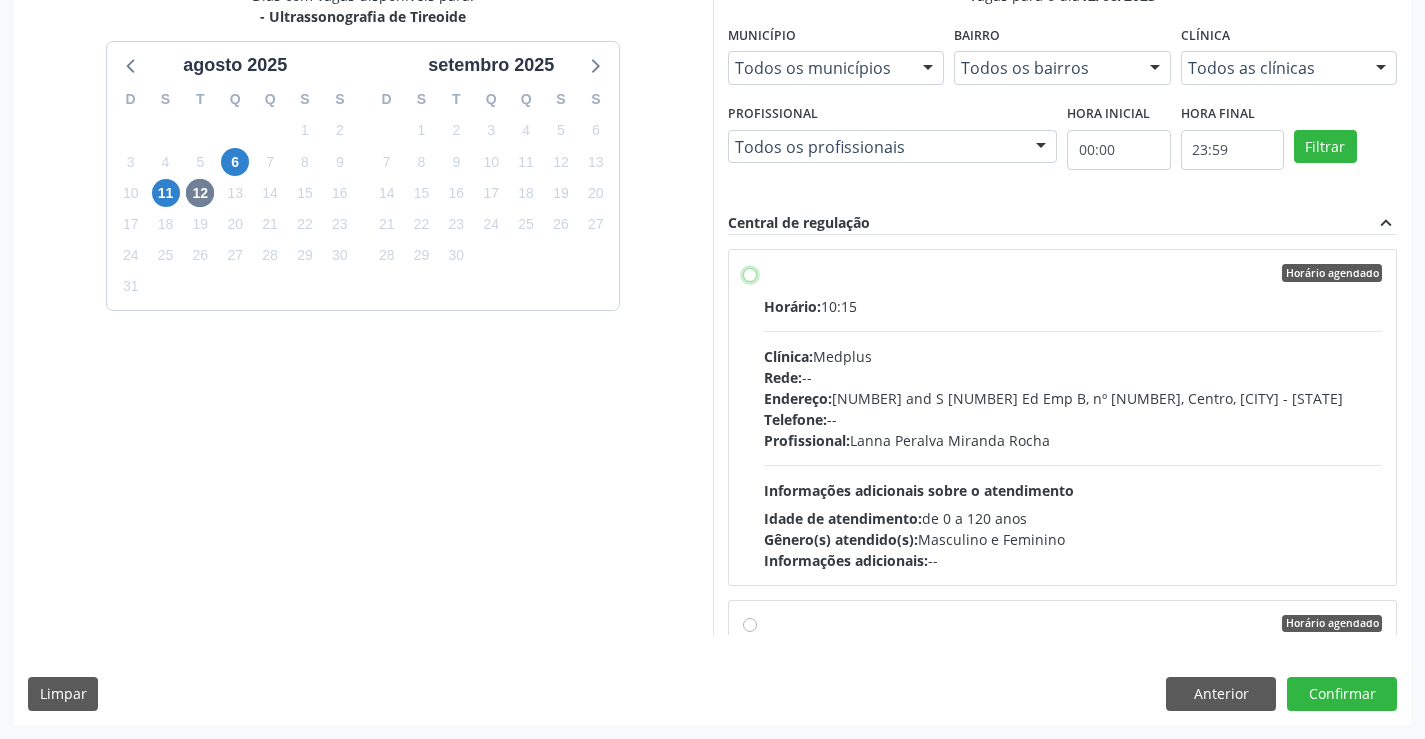 radio on "true" 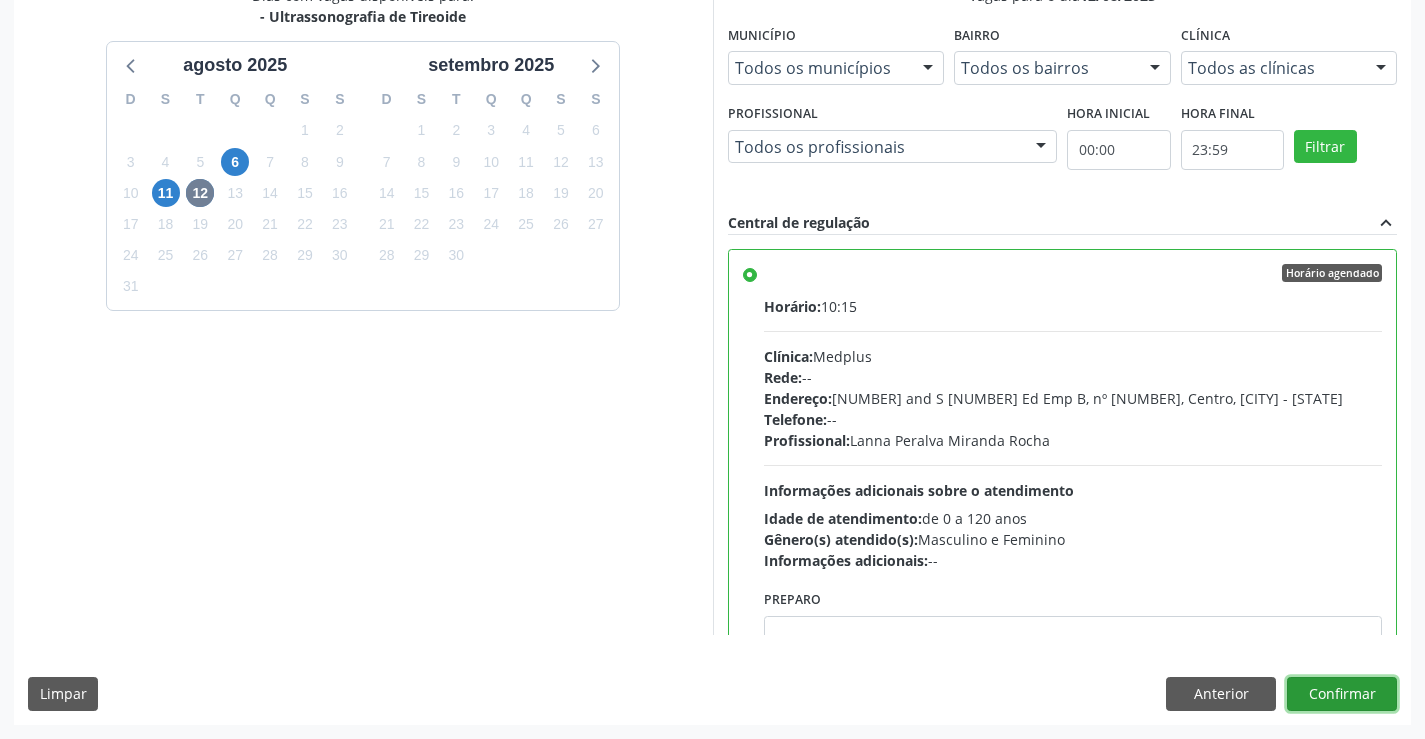 click on "Confirmar" at bounding box center [1342, 694] 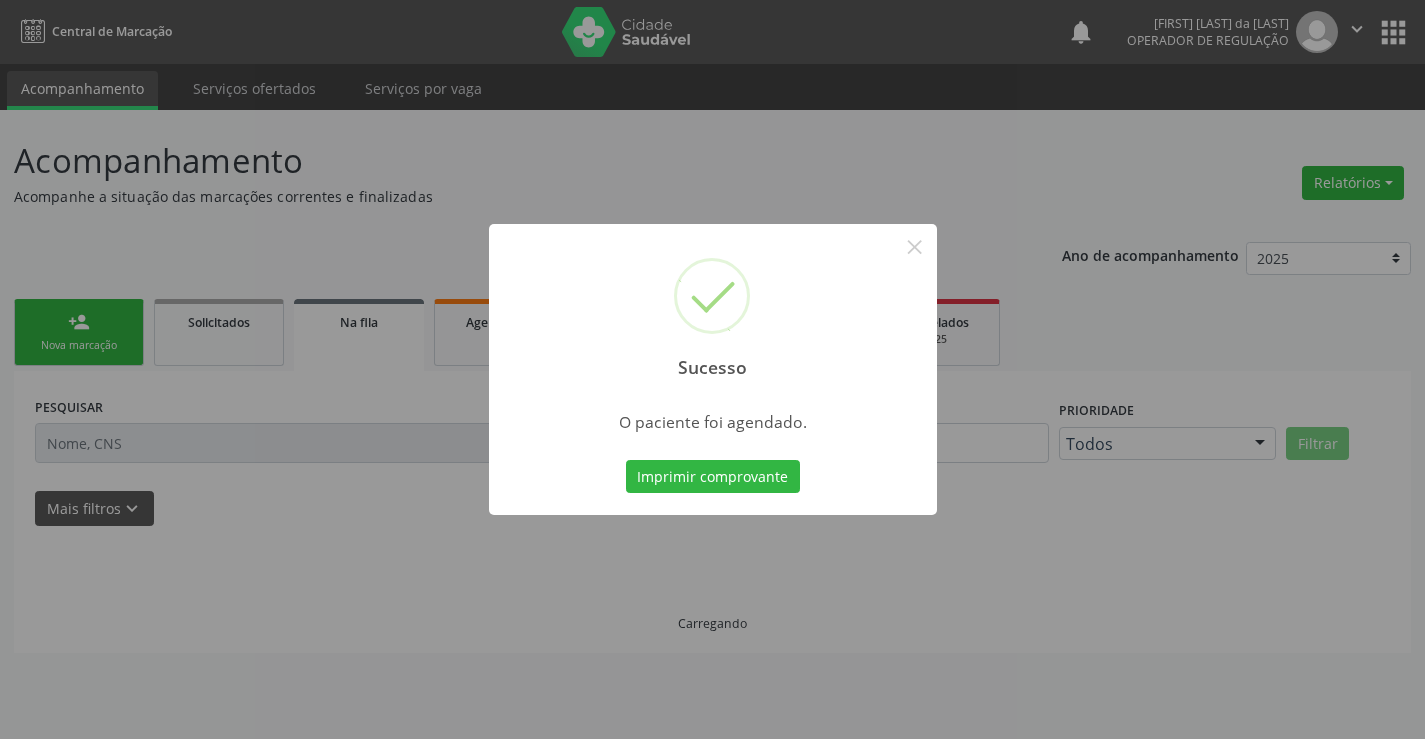 scroll, scrollTop: 0, scrollLeft: 0, axis: both 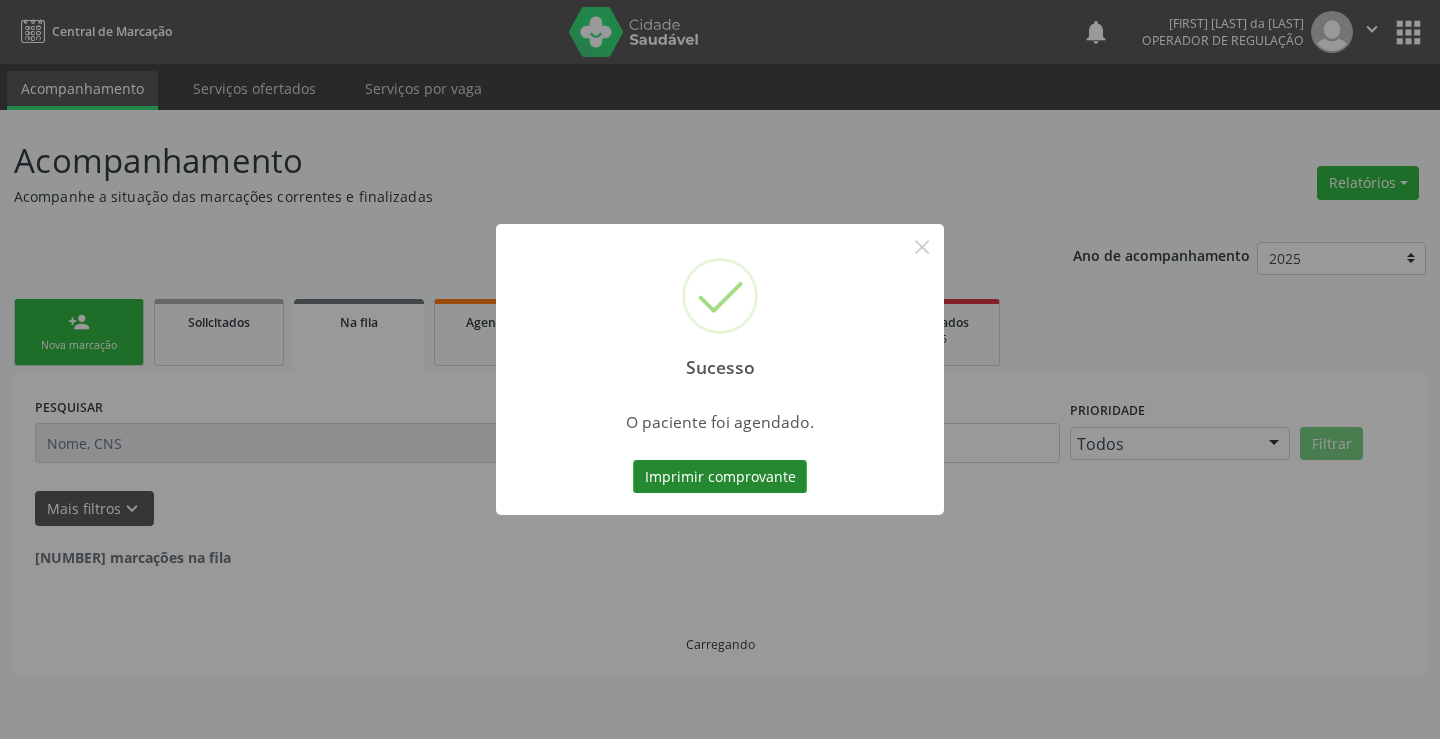 click on "Imprimir comprovante" at bounding box center (720, 477) 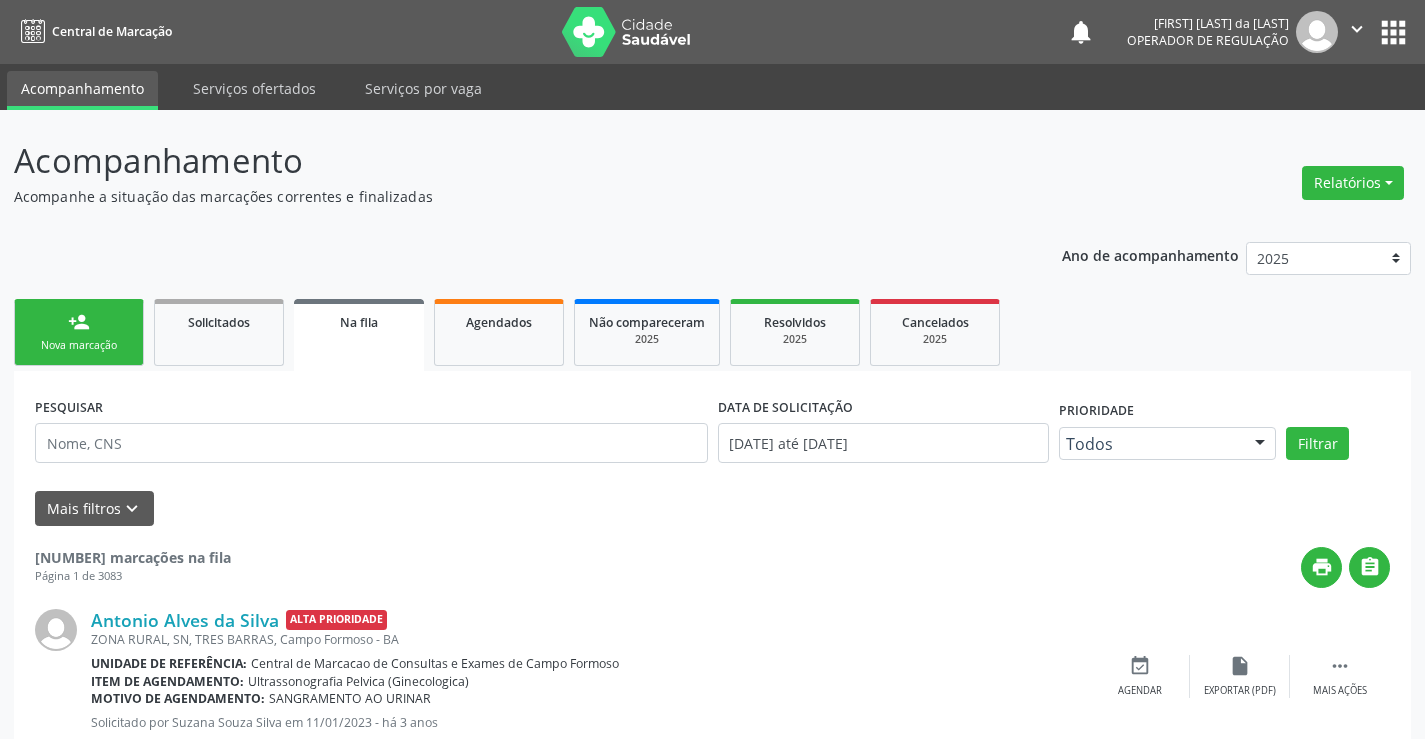 click on "person_add" at bounding box center (79, 322) 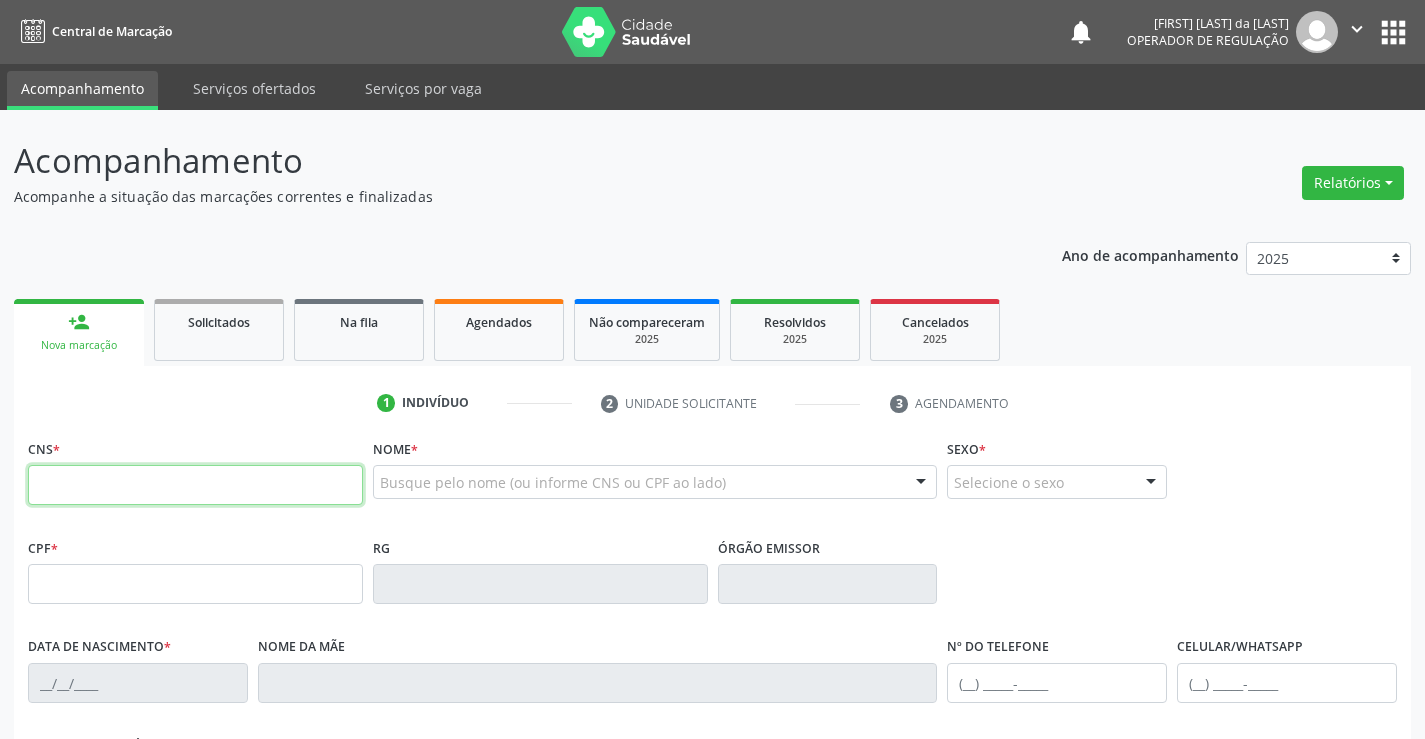 click at bounding box center [195, 485] 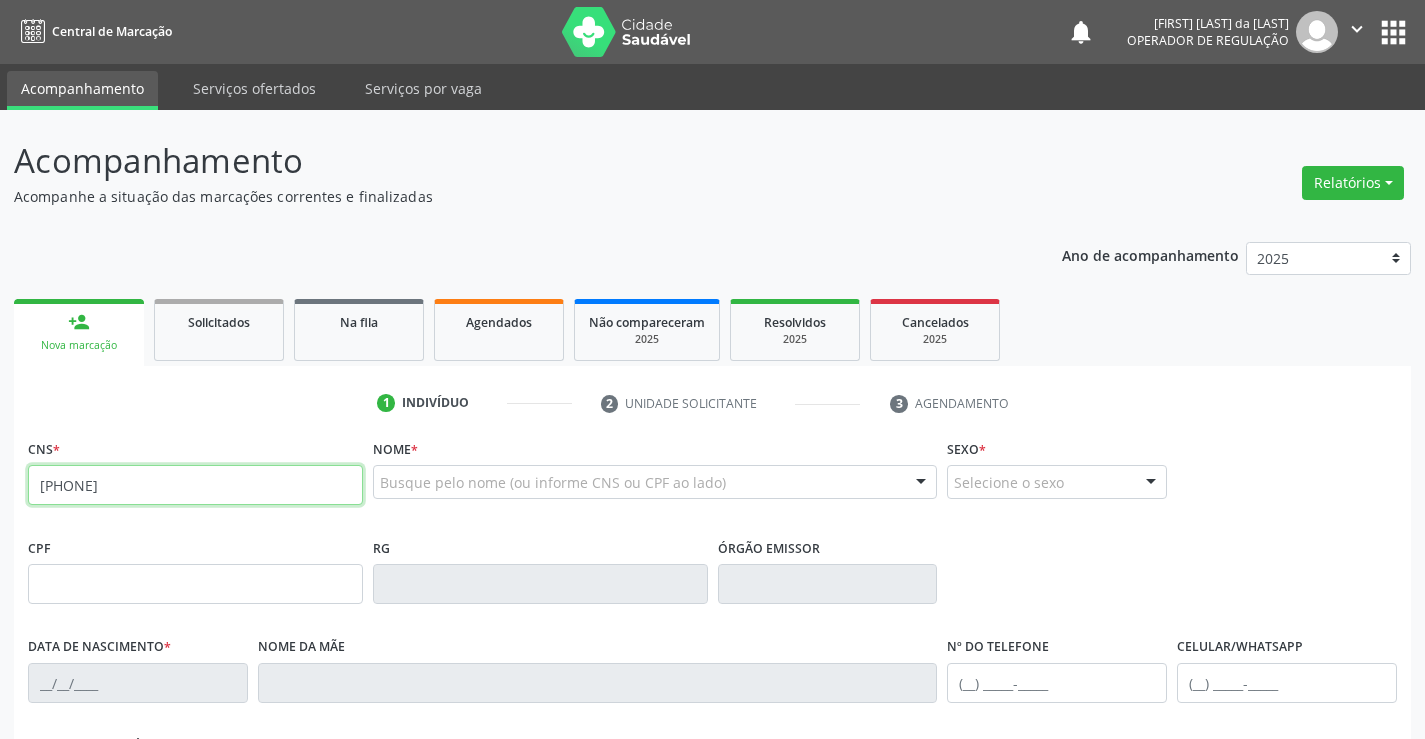 type on "704 2007 4442 5285" 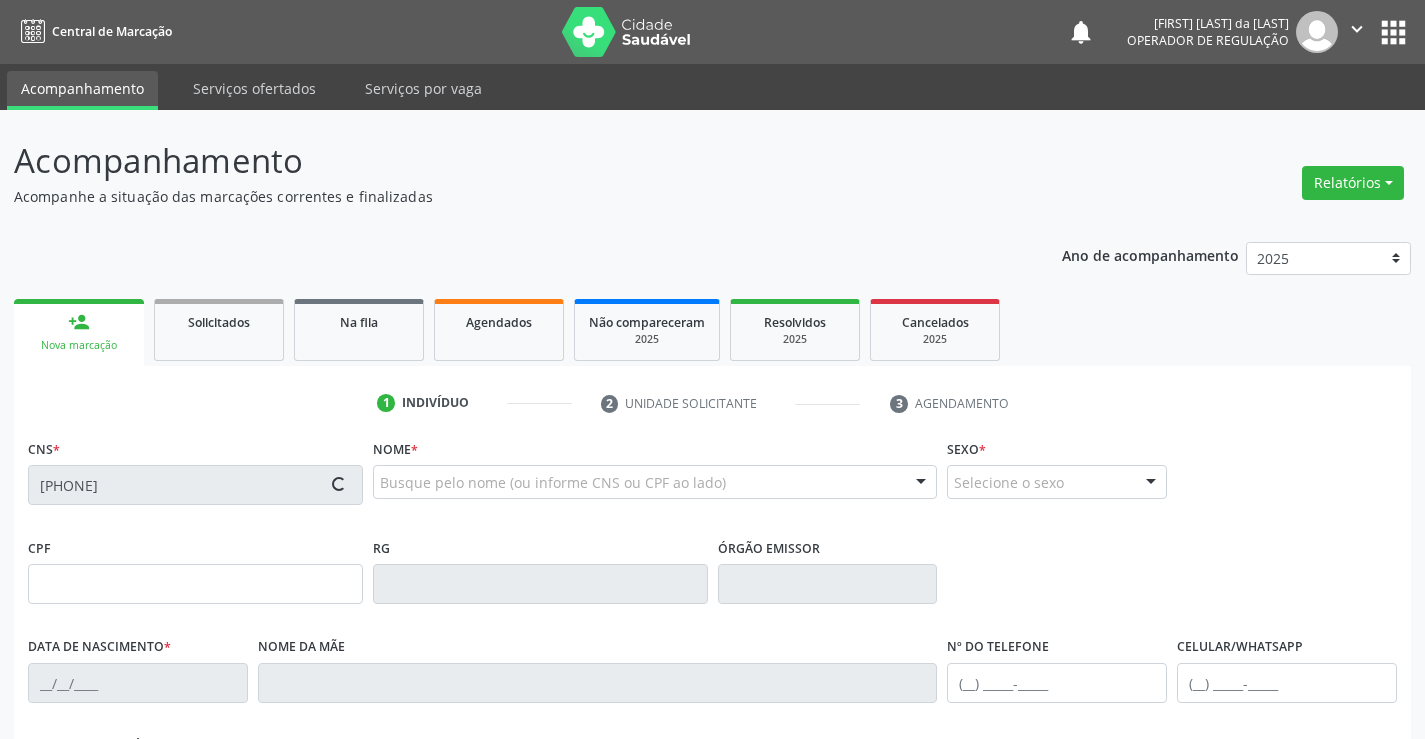 type on "033.412.905-24" 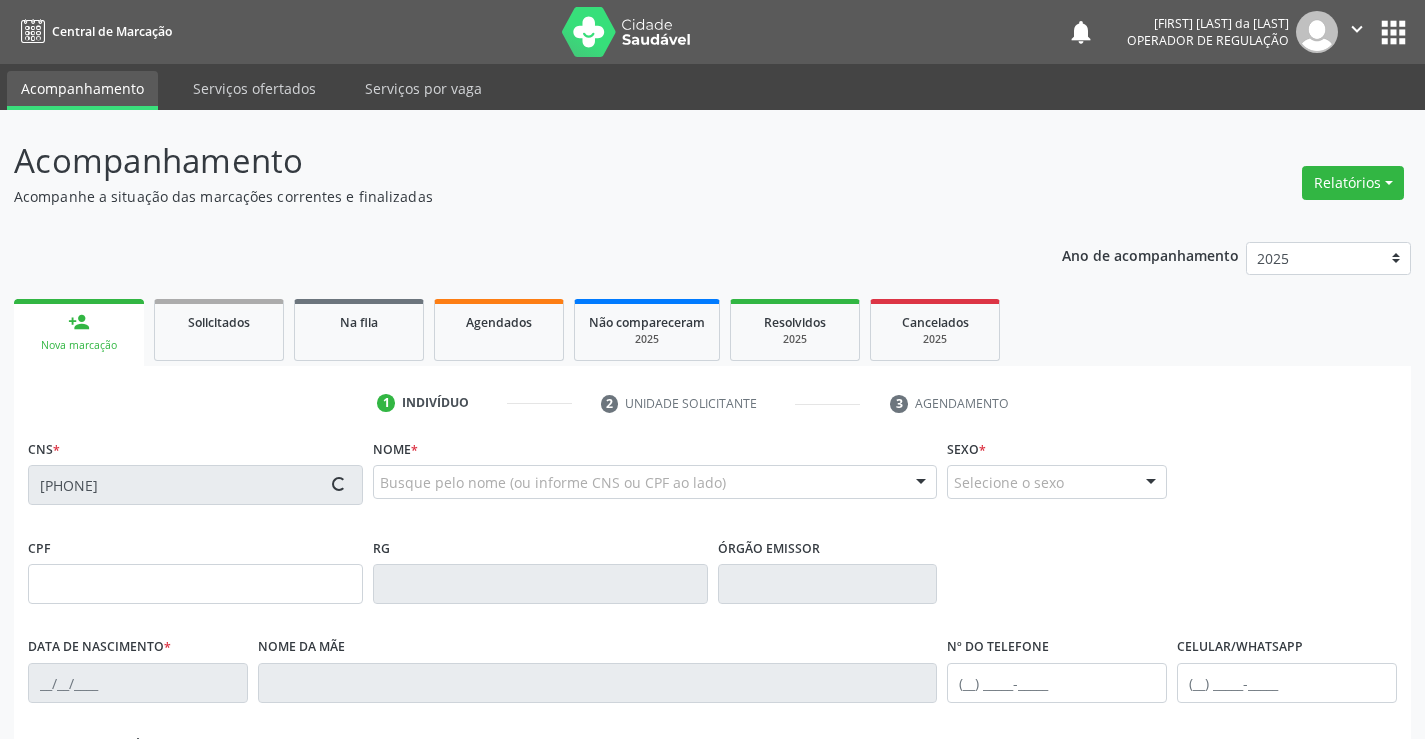 type on "1419378902" 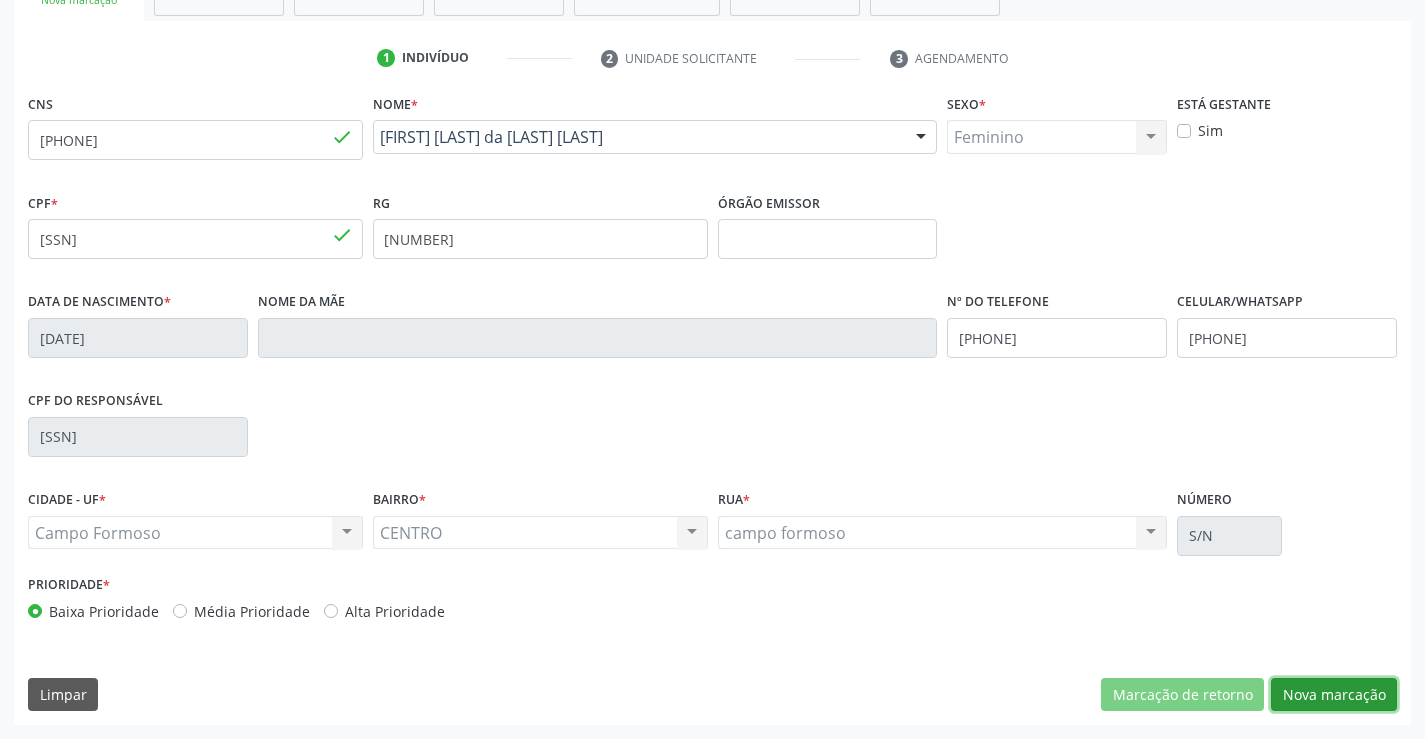 click on "Nova marcação" at bounding box center [1334, 695] 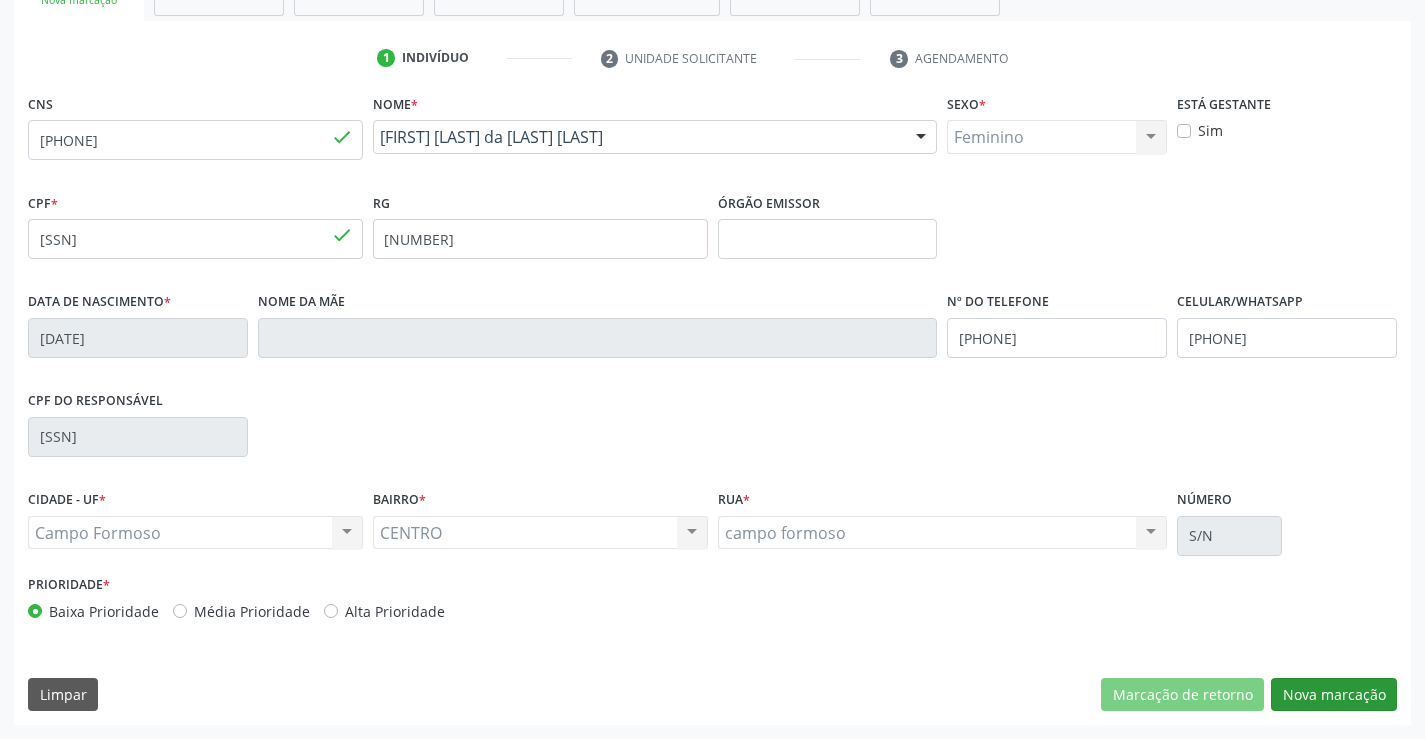 click on "Próximo" at bounding box center [0, 0] 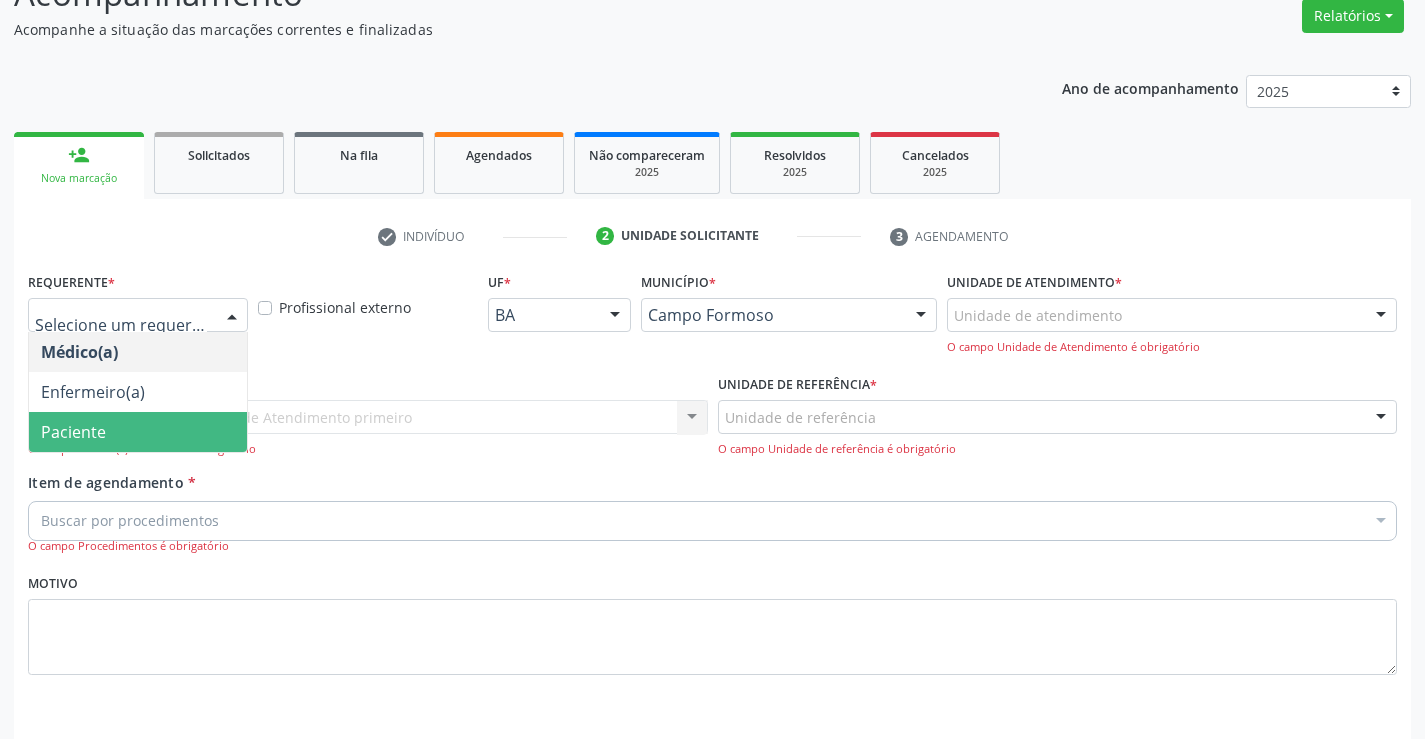 click on "Paciente" at bounding box center (138, 432) 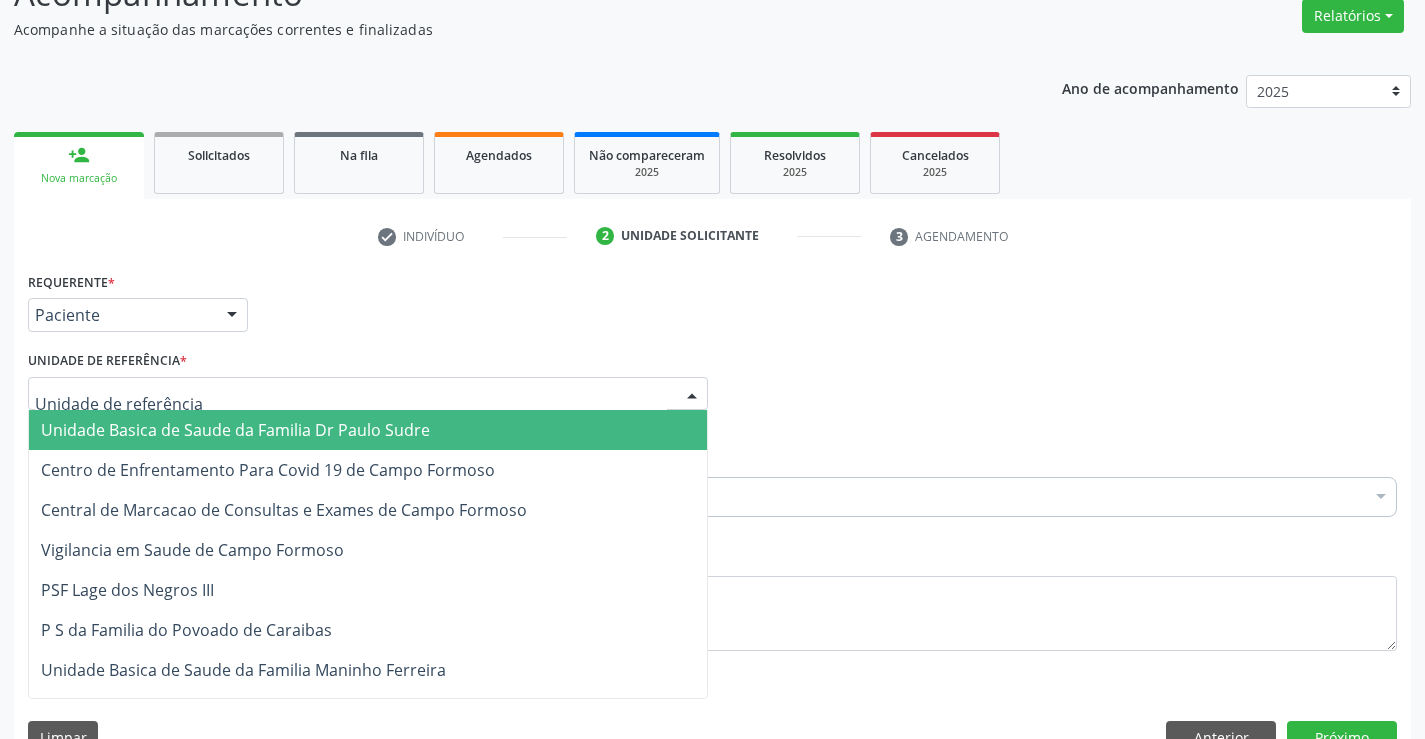 click on "Unidade Basica de Saude da Familia Dr Paulo Sudre" at bounding box center (235, 430) 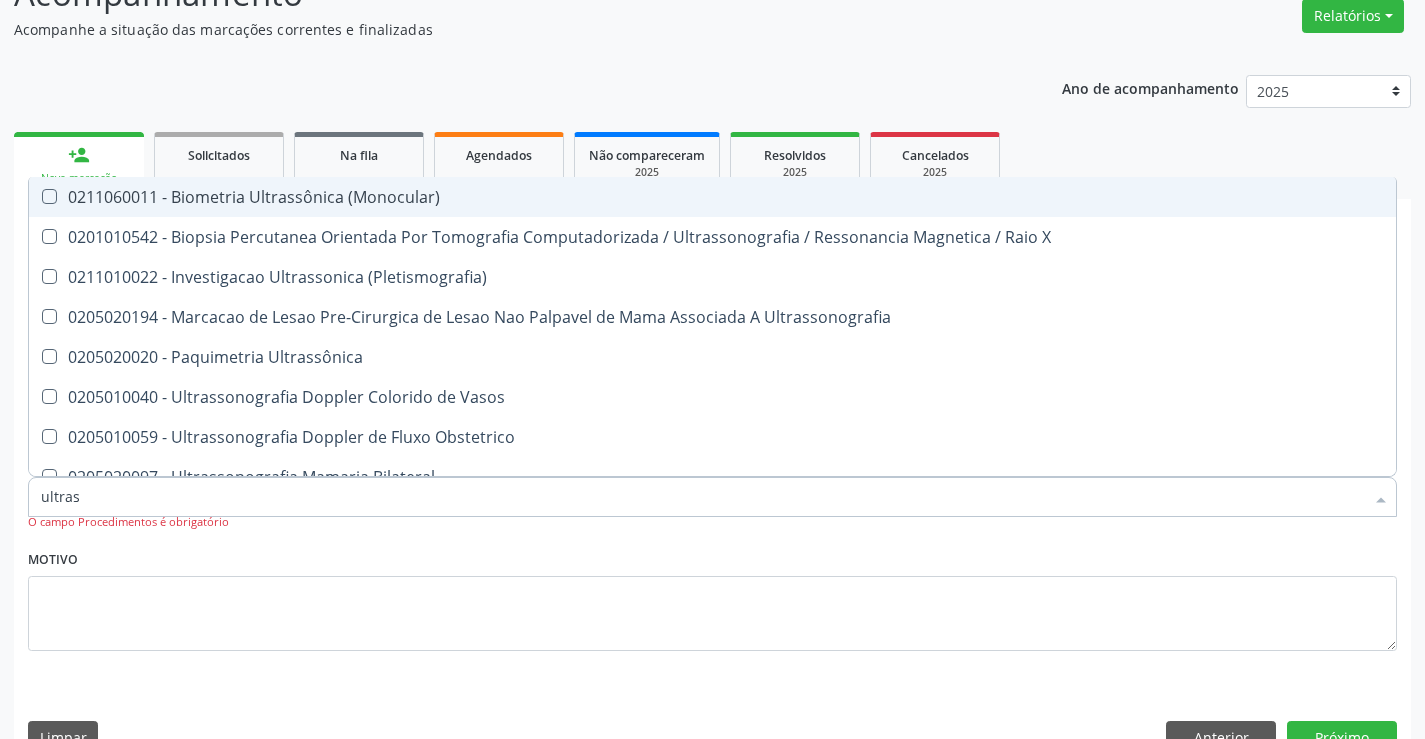 type on "ultrass" 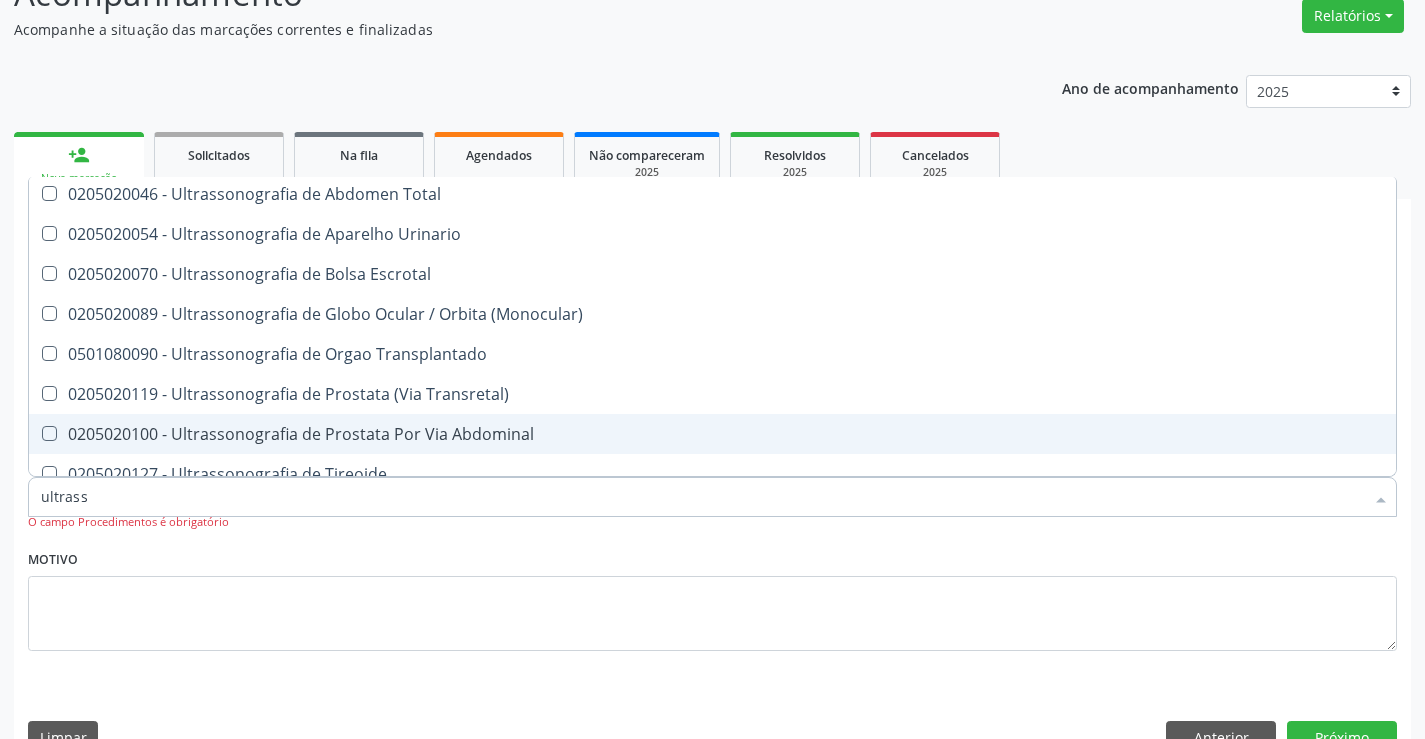 scroll, scrollTop: 621, scrollLeft: 0, axis: vertical 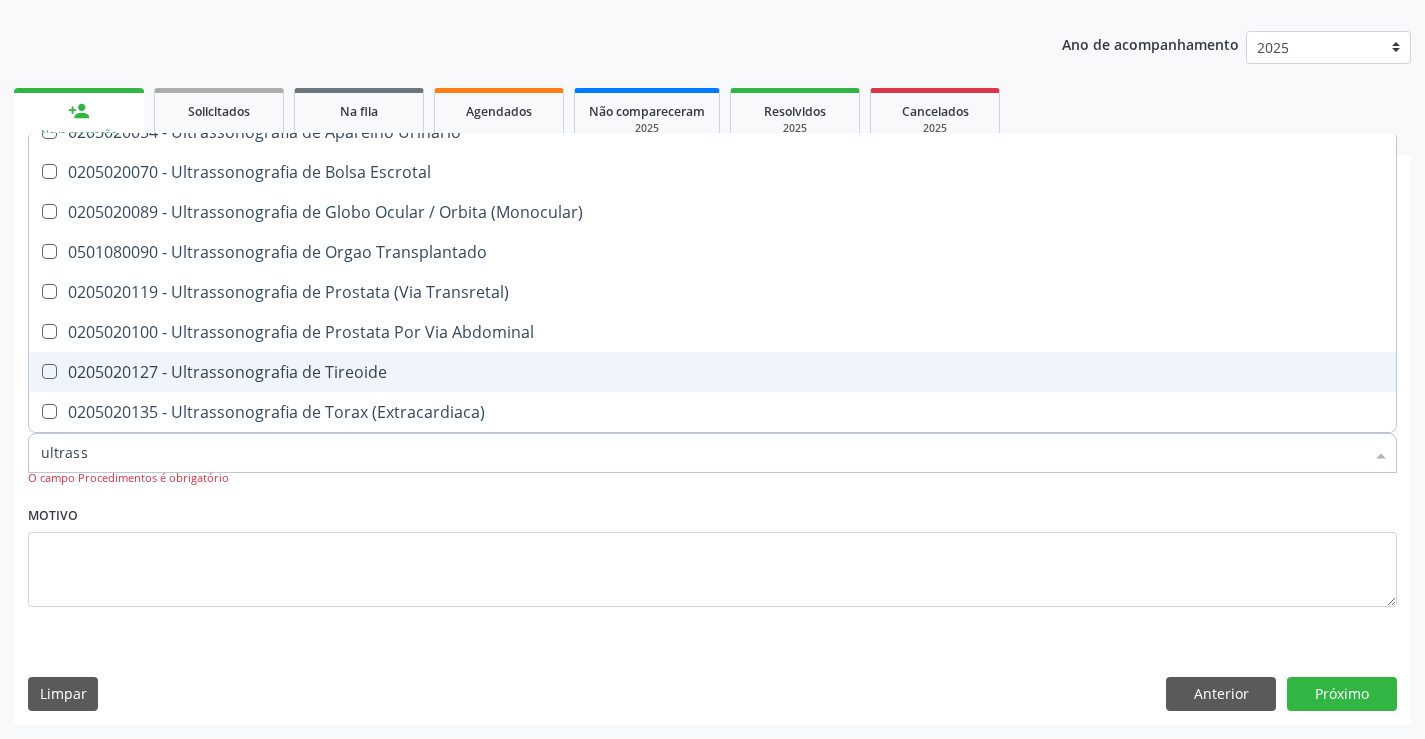 click on "0205020127 - Ultrassonografia de Tireoide" at bounding box center (712, 372) 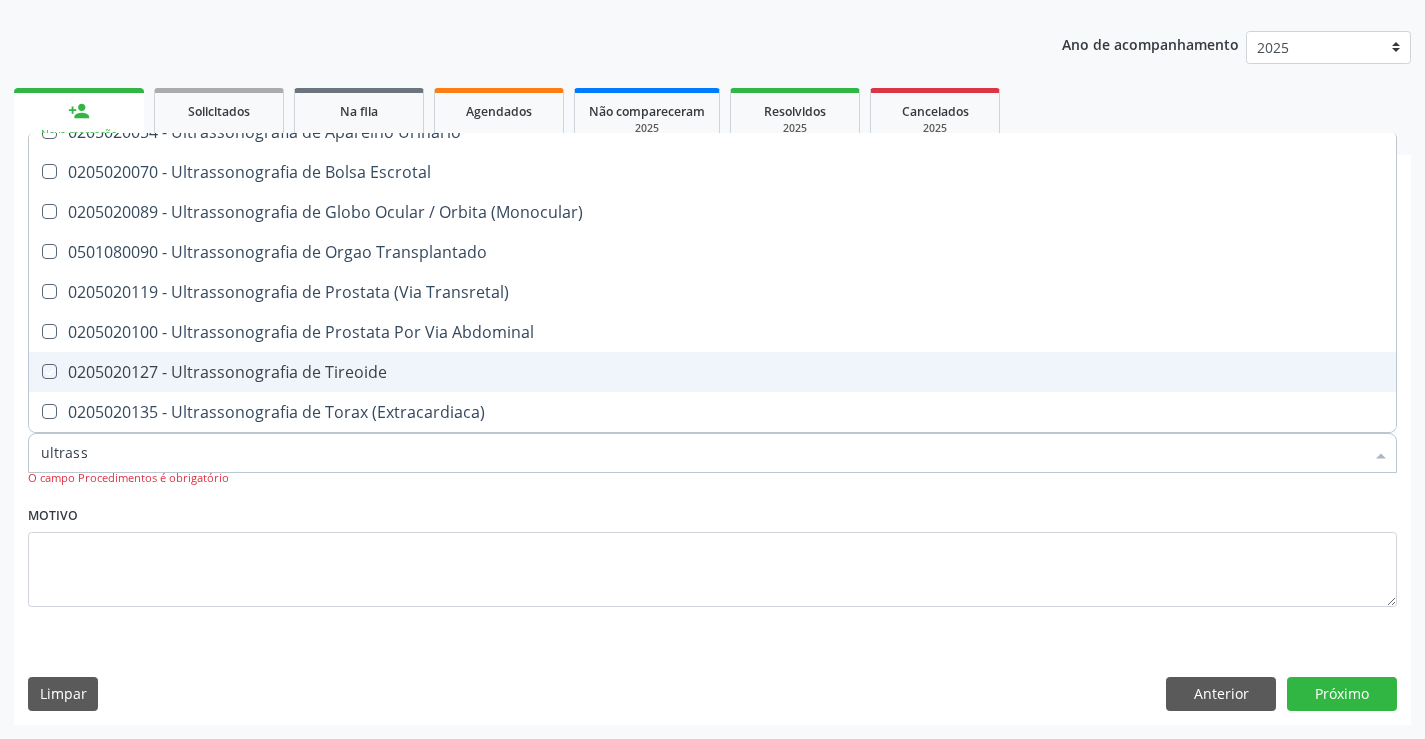 checkbox on "true" 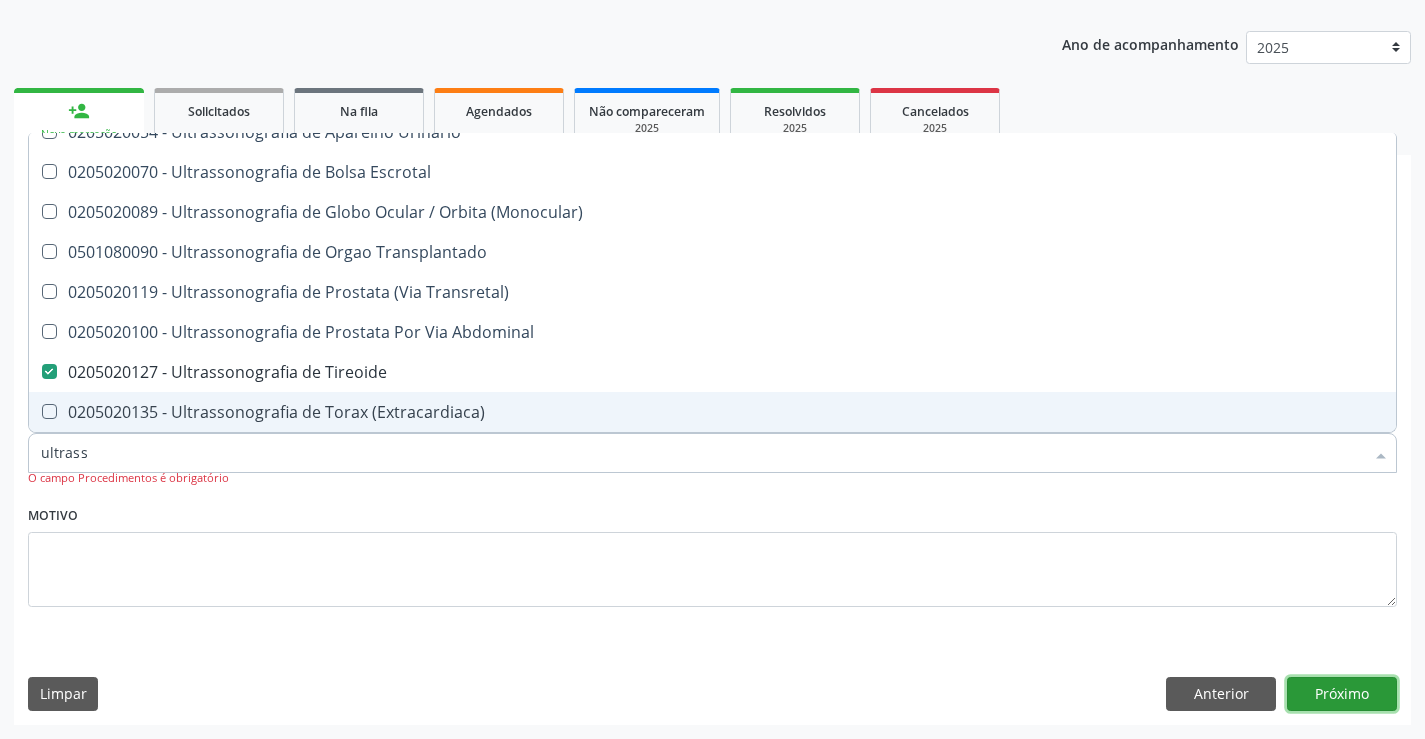 click on "Próximo" at bounding box center (1342, 694) 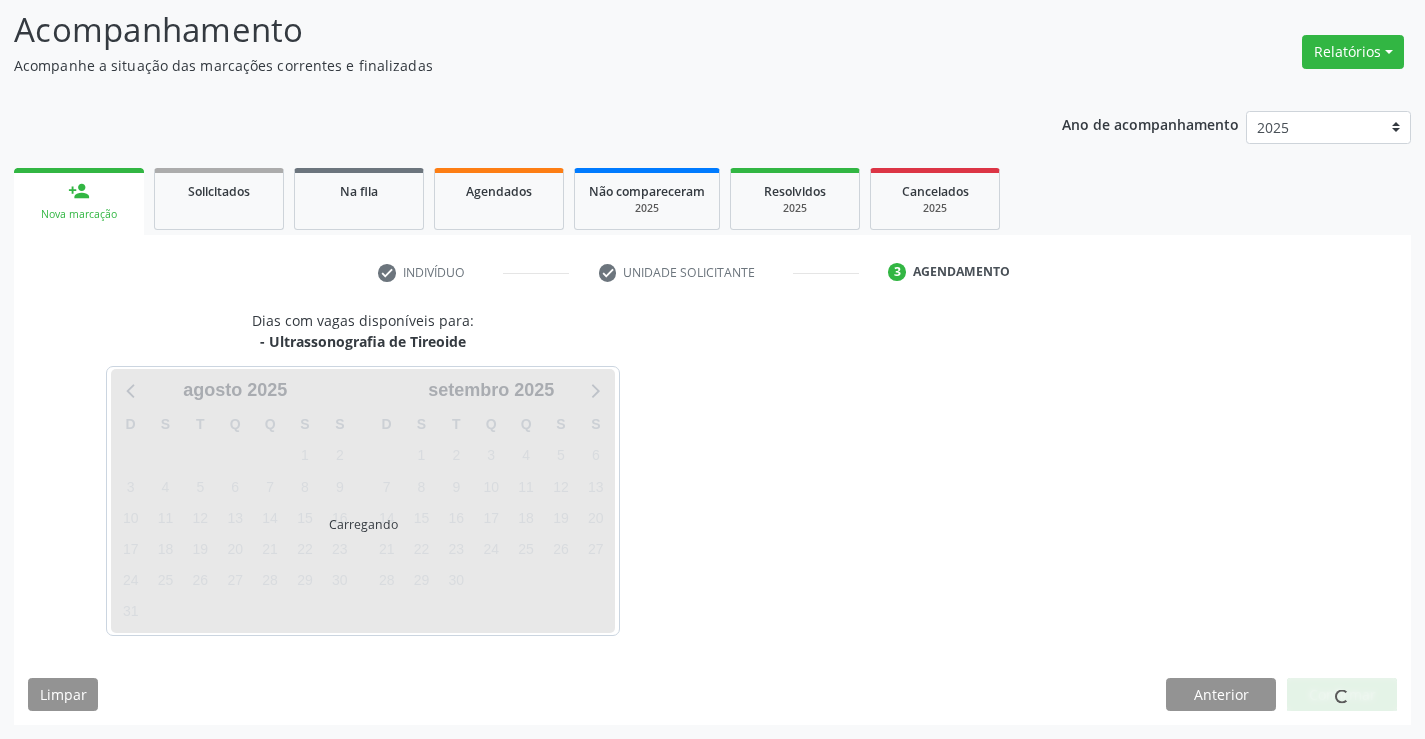 scroll, scrollTop: 131, scrollLeft: 0, axis: vertical 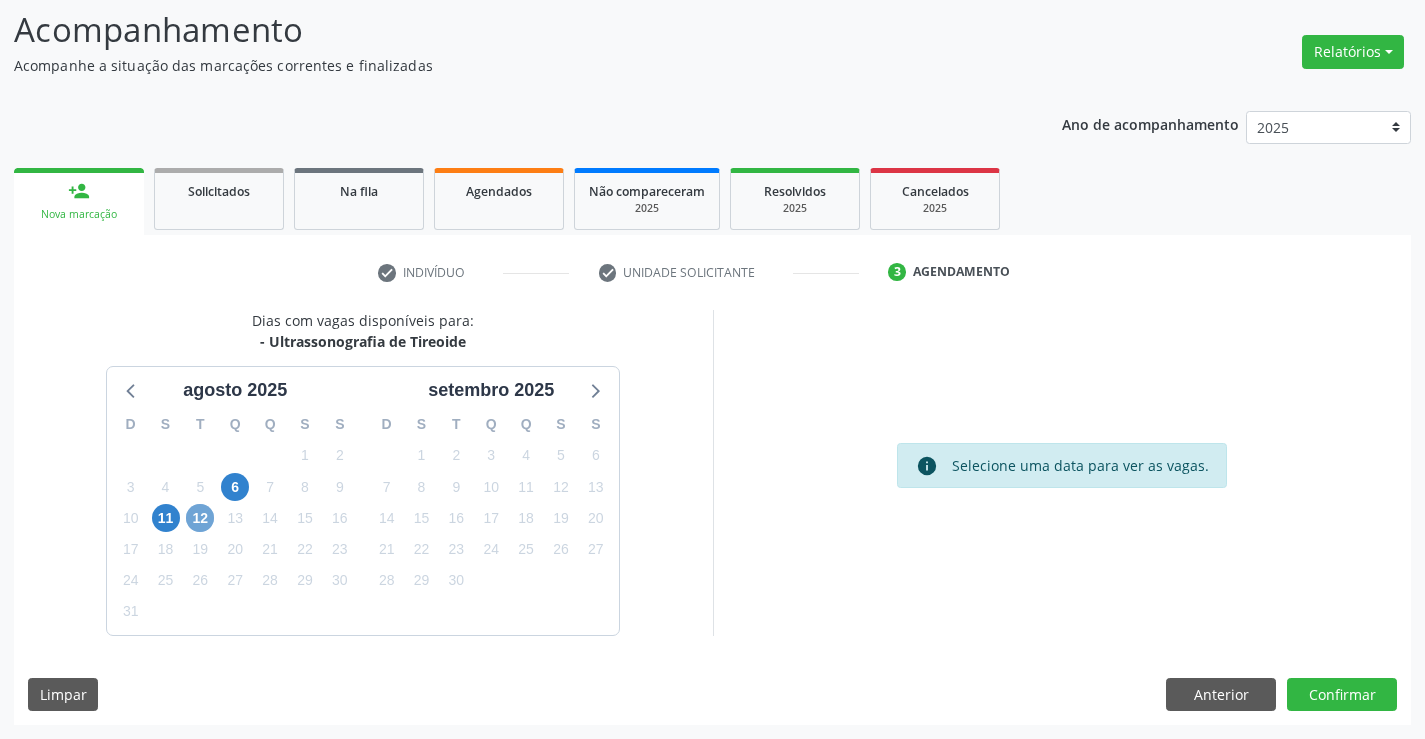 click on "12" at bounding box center [200, 518] 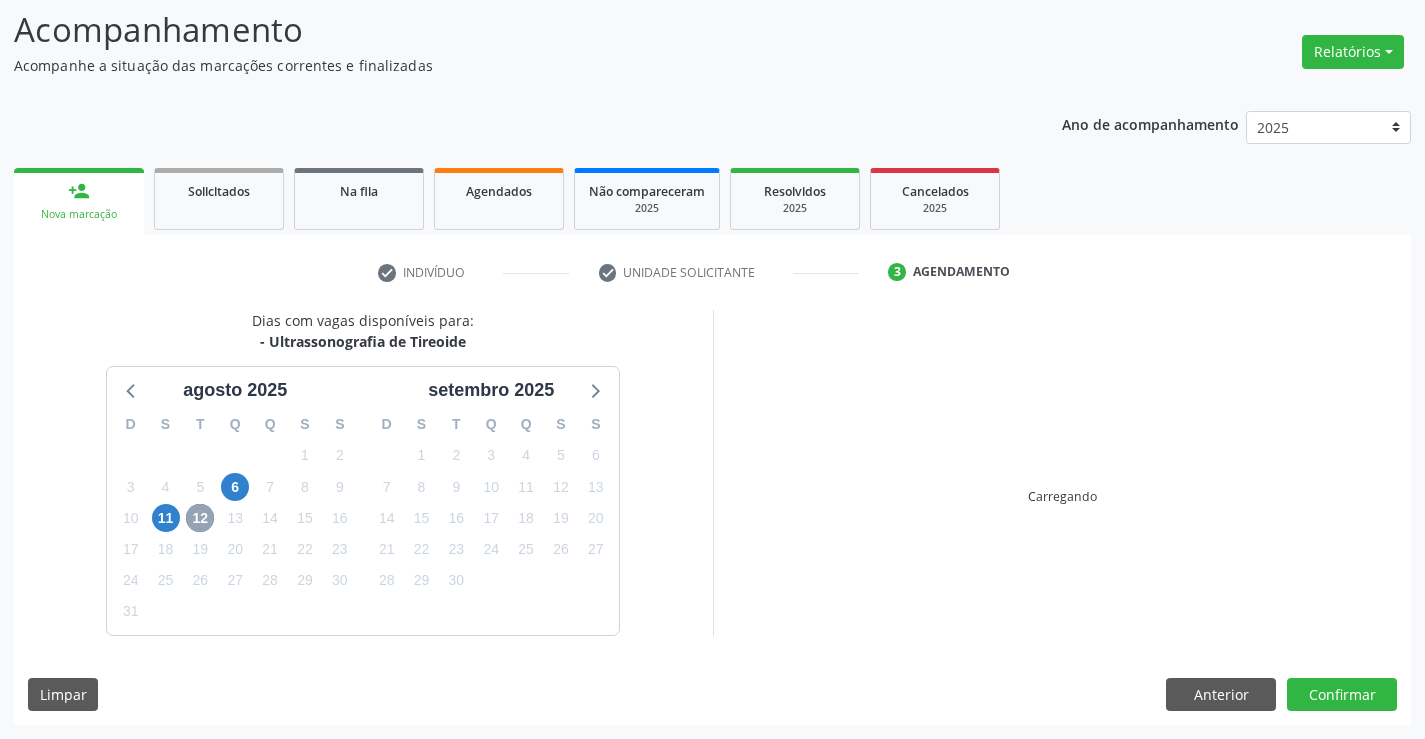click on "12" at bounding box center [200, 518] 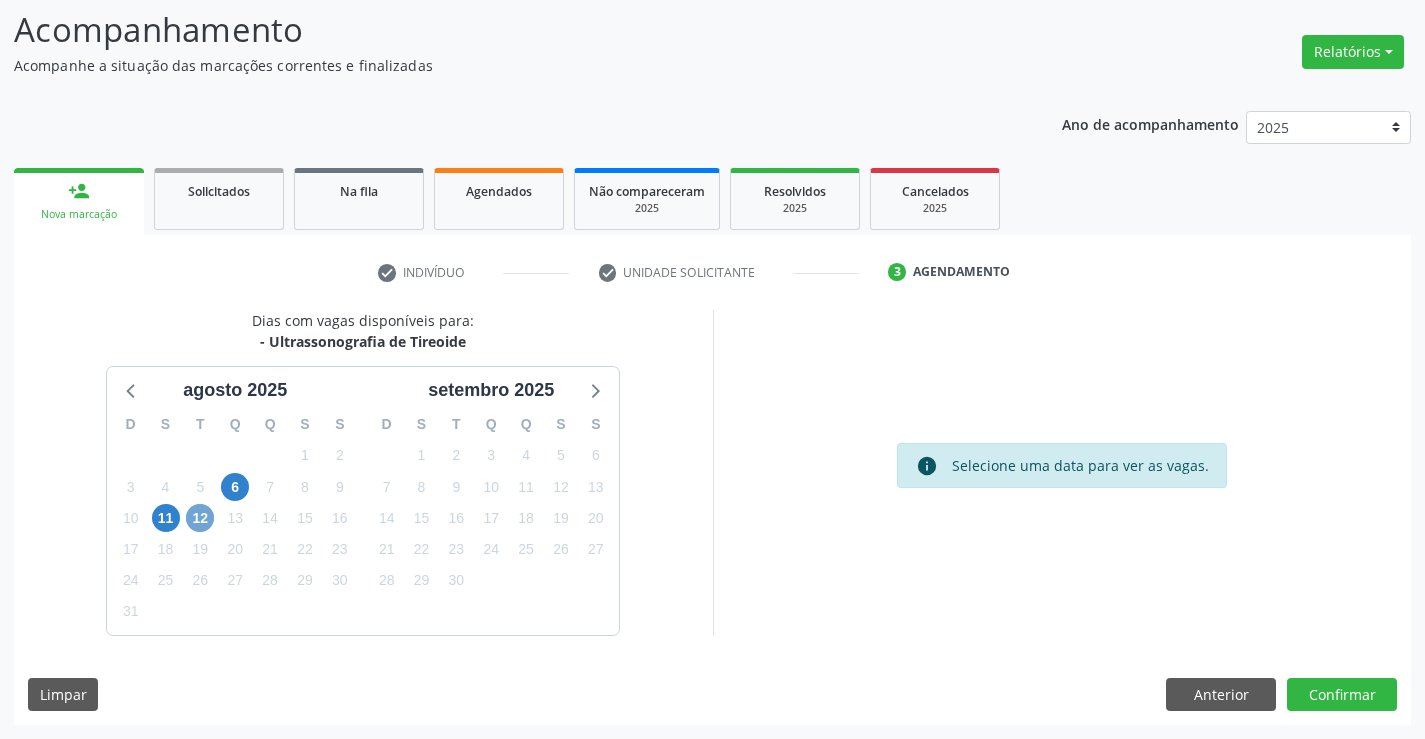 click on "12" at bounding box center [200, 518] 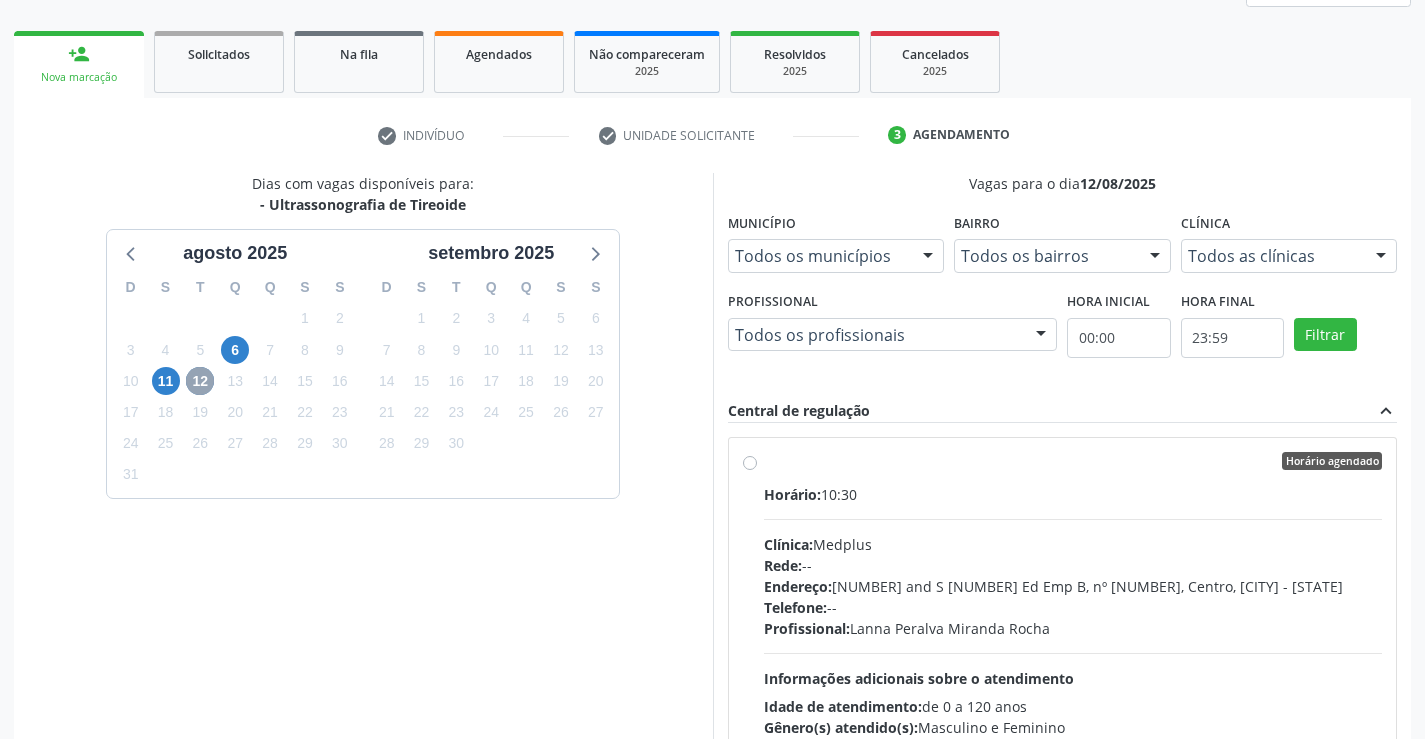 scroll, scrollTop: 456, scrollLeft: 0, axis: vertical 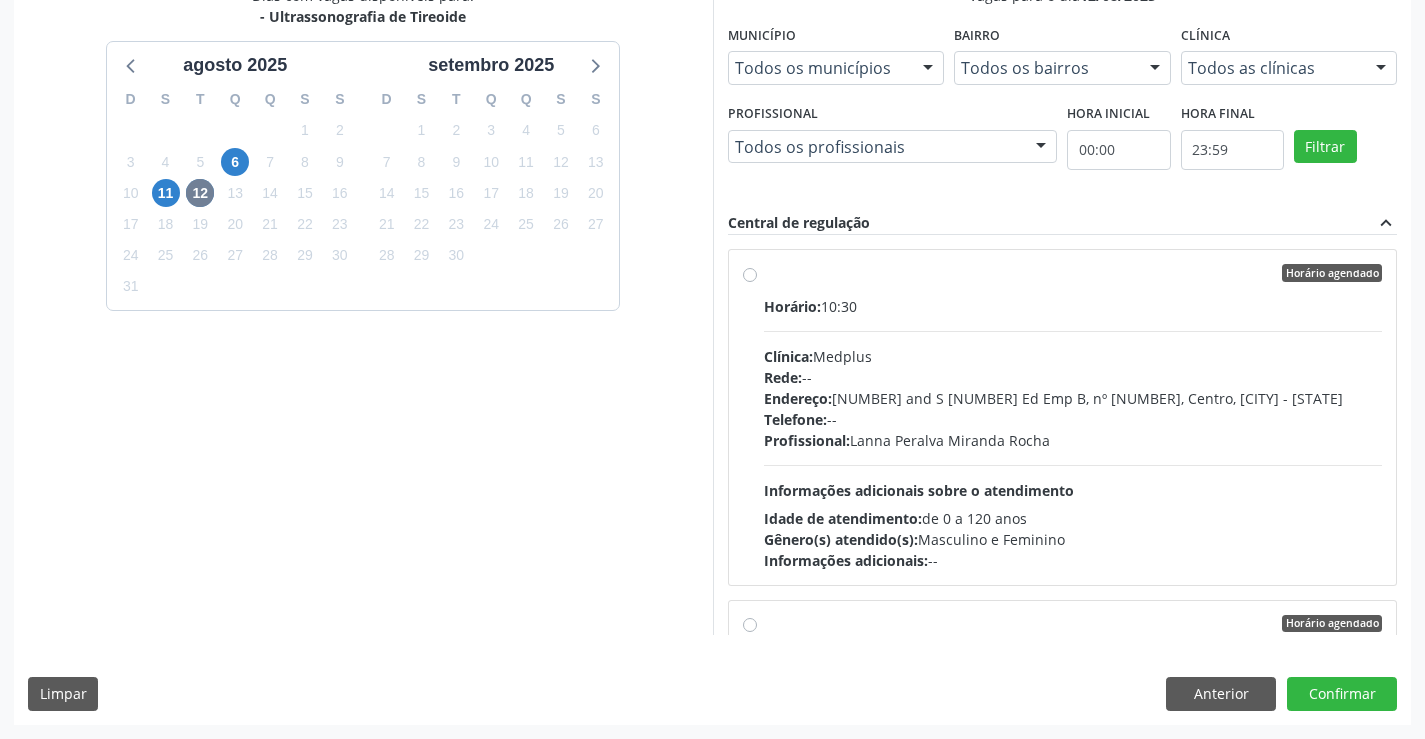 click on "Horário agendado" at bounding box center (1073, 273) 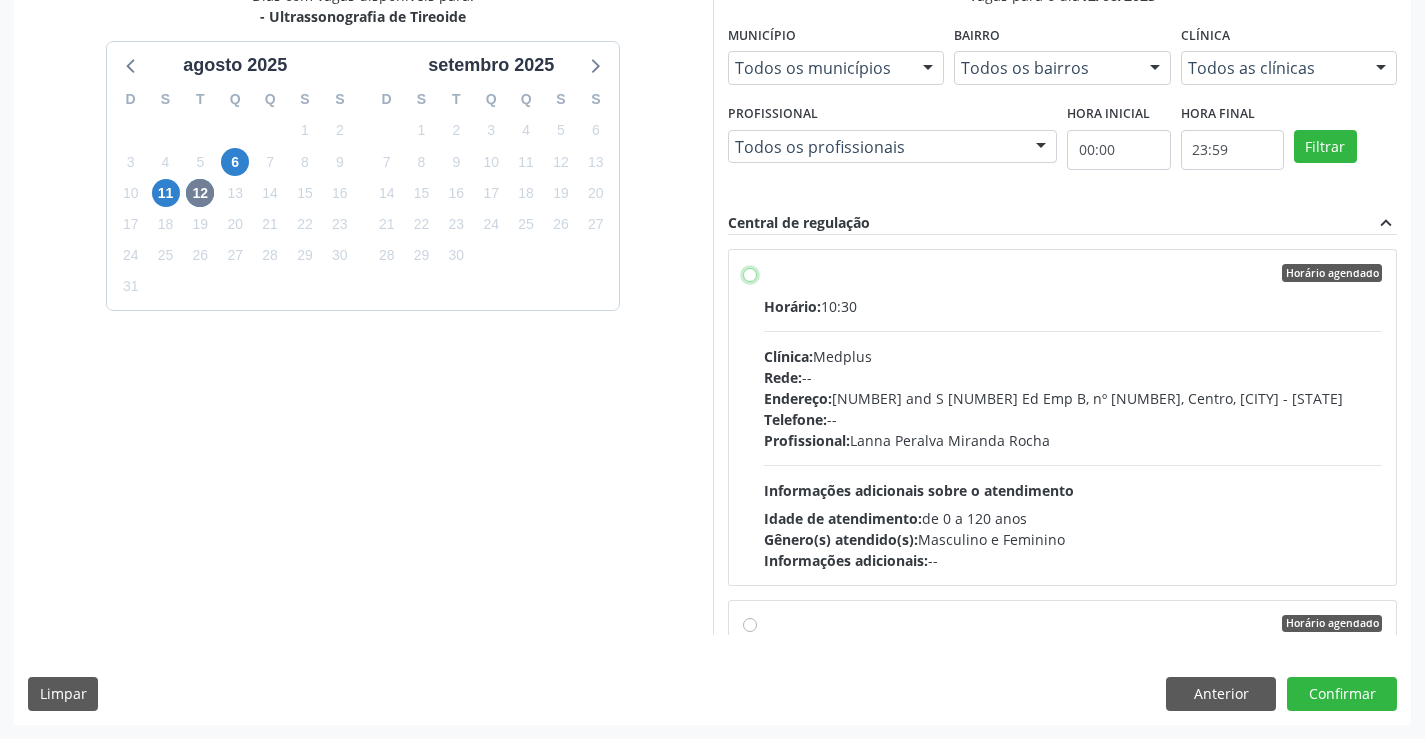 click on "Horário agendado
Horário:   10:30
Clínica:  Medplus
Rede:
--
Endereço:   2 and S 204 Ed Emp B, nº 35, Centro, Campo Formoso - BA
Telefone:   --
Profissional:
Lanna Peralva Miranda Rocha
Informações adicionais sobre o atendimento
Idade de atendimento:
de 0 a 120 anos
Gênero(s) atendido(s):
Masculino e Feminino
Informações adicionais:
--" at bounding box center (750, 273) 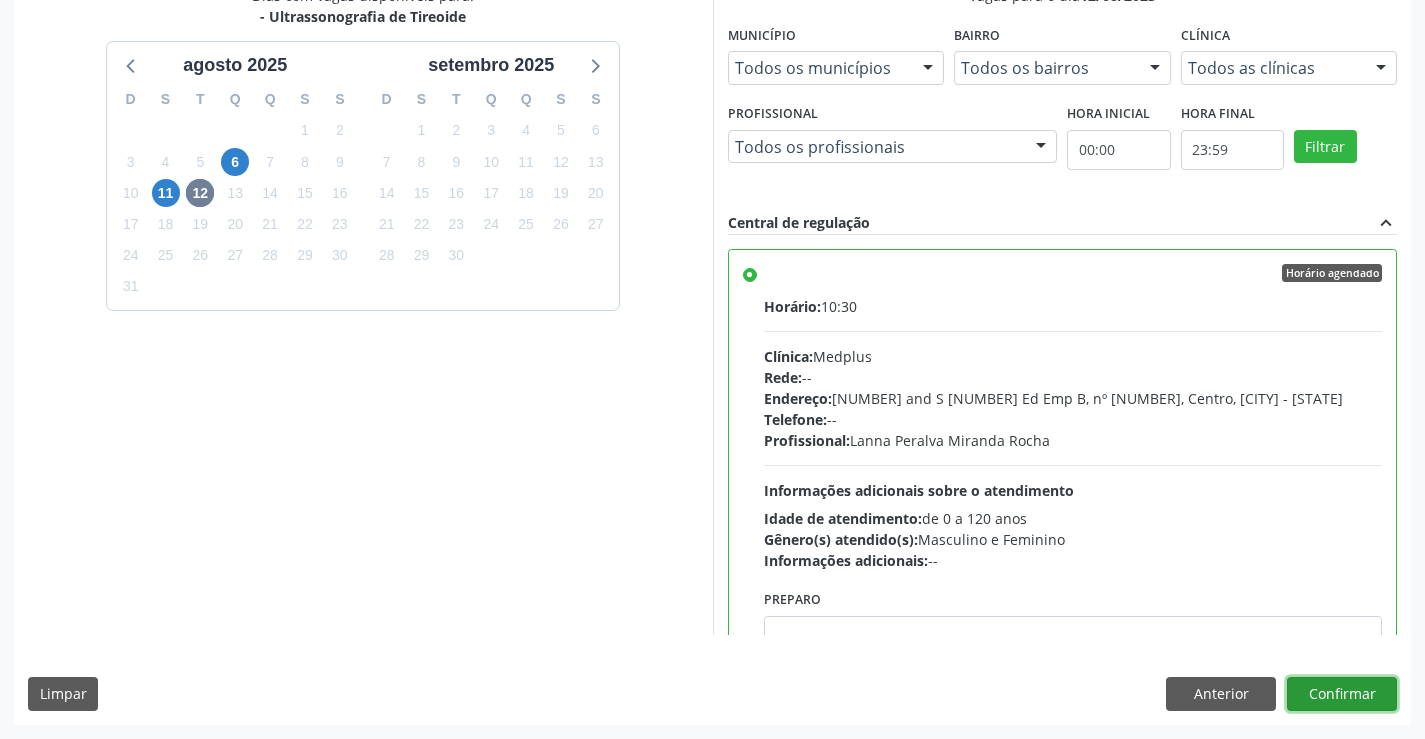 click on "Confirmar" at bounding box center [1342, 694] 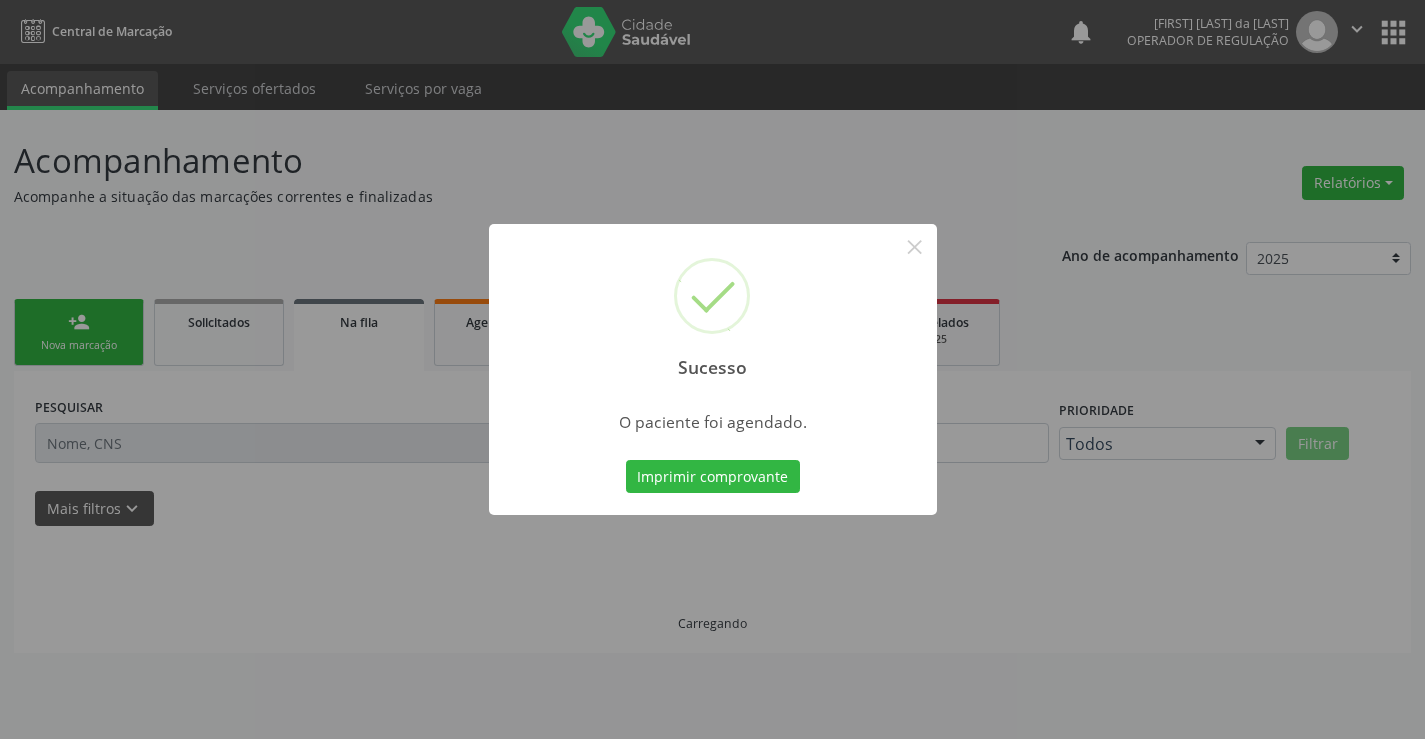 scroll, scrollTop: 0, scrollLeft: 0, axis: both 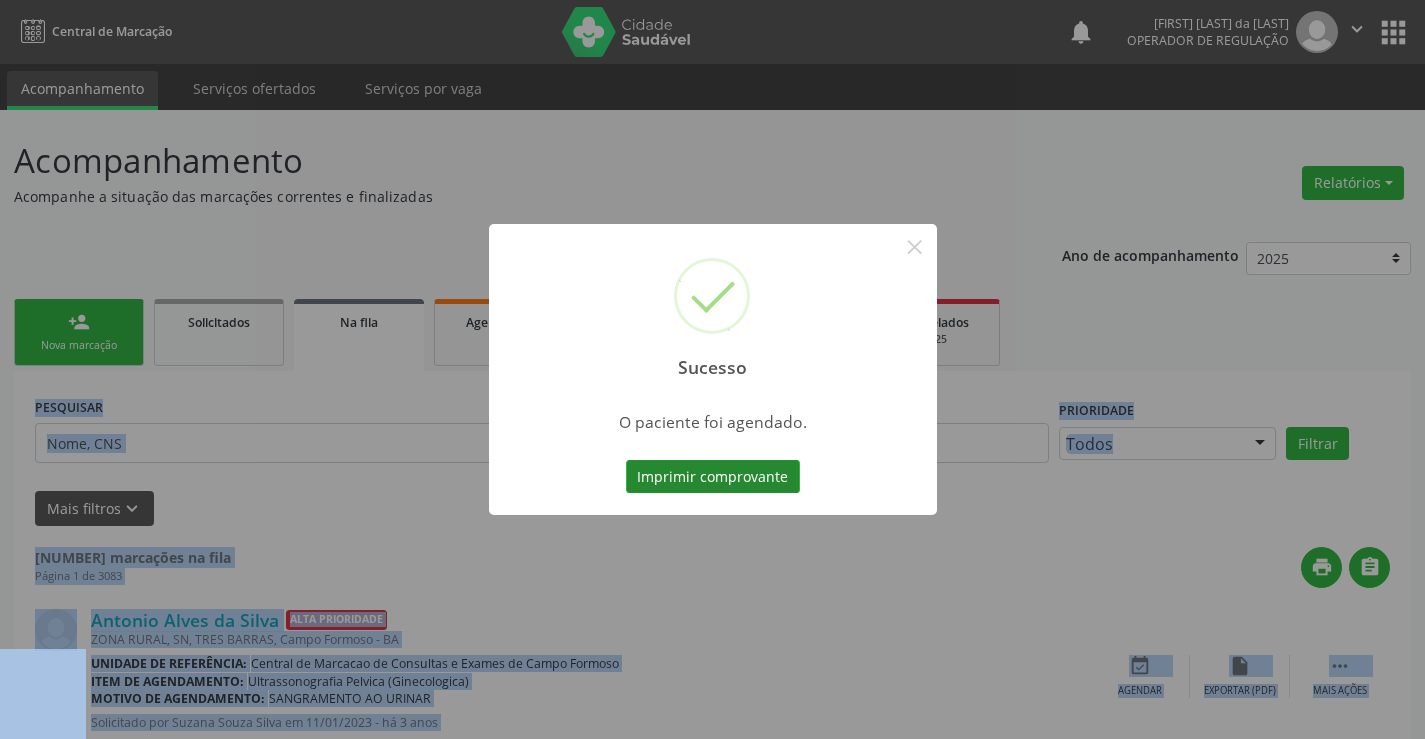 click on "Imprimir comprovante" at bounding box center [713, 477] 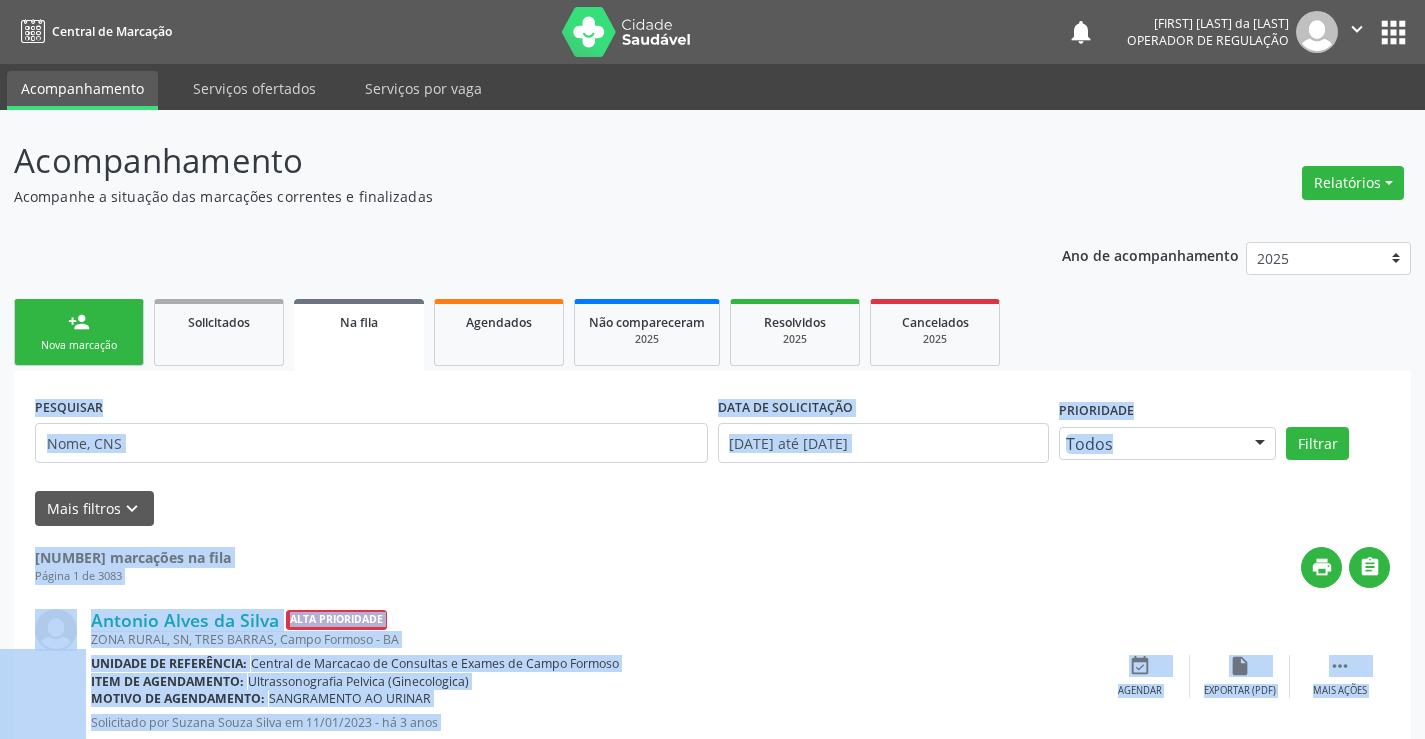 click on "person_add
Nova marcação" at bounding box center (79, 332) 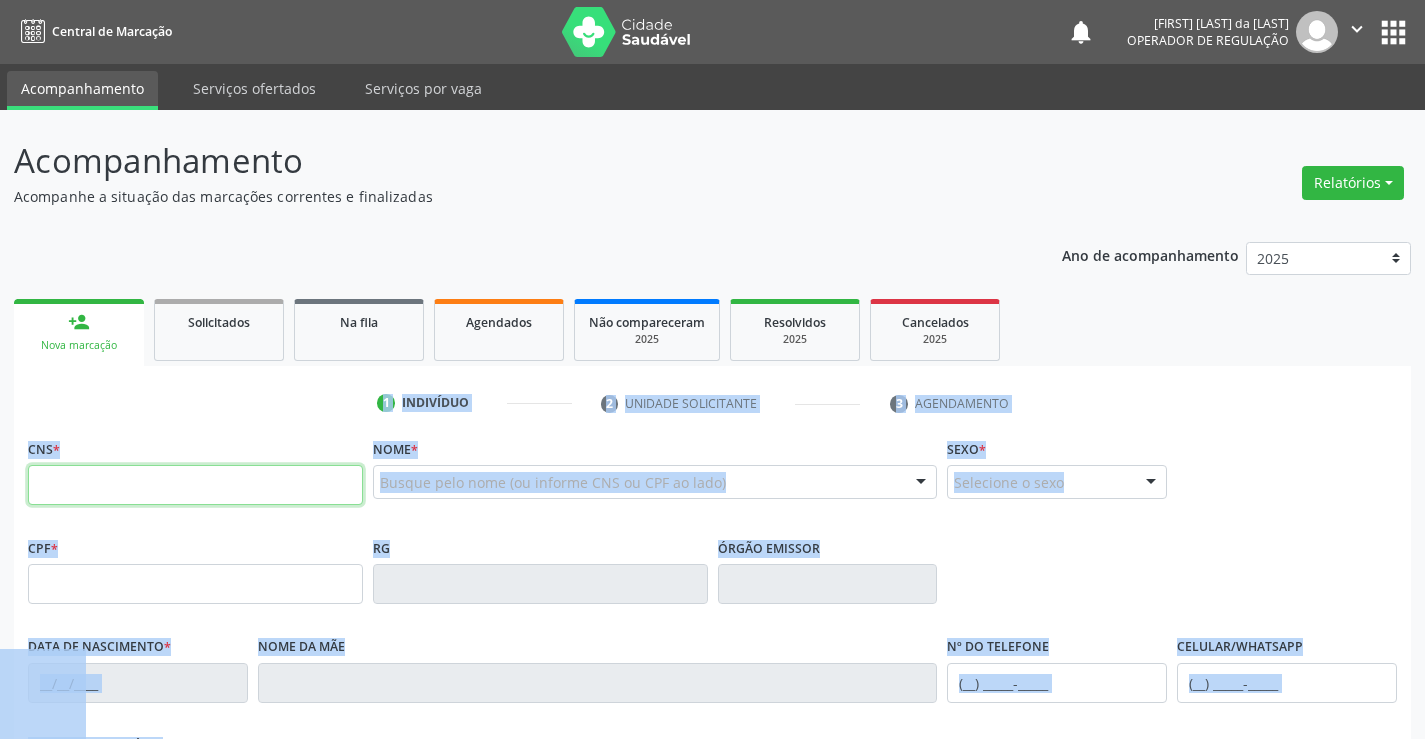 click at bounding box center (195, 485) 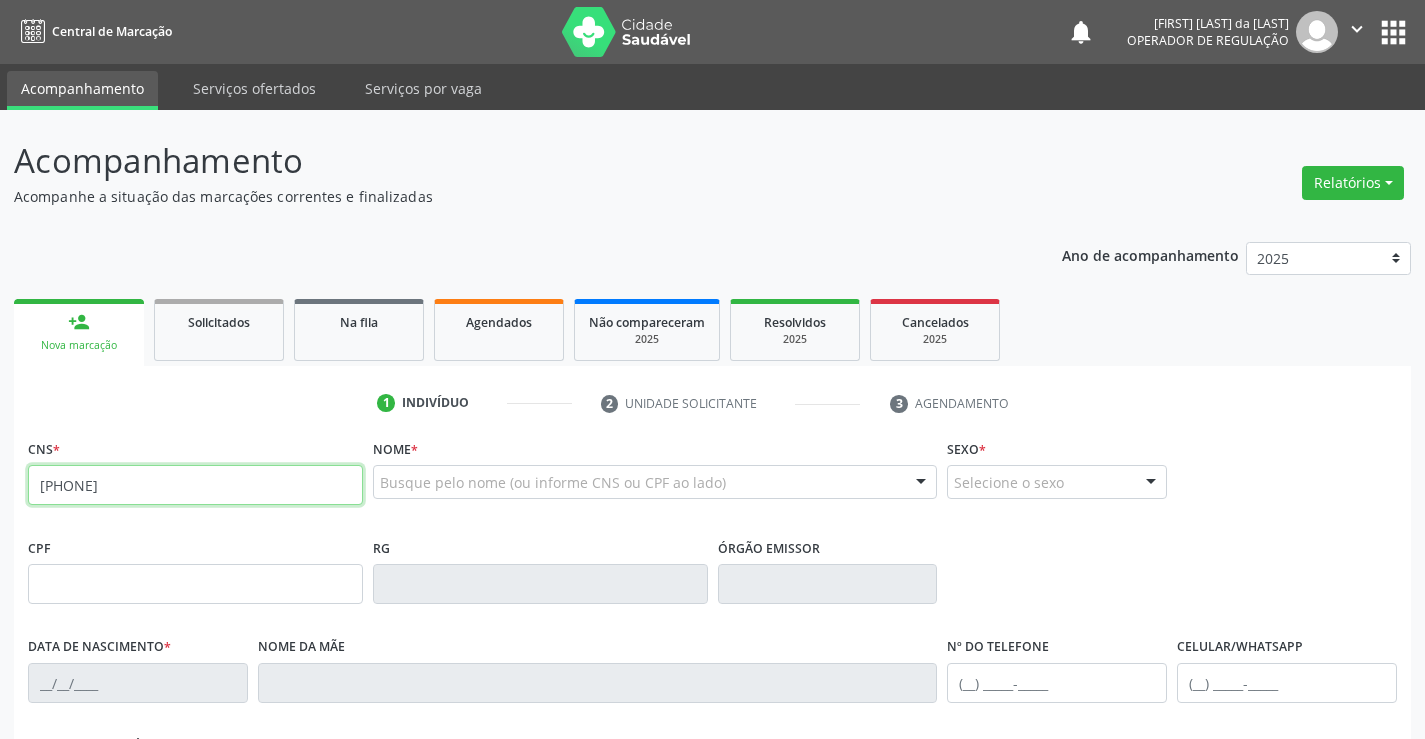 type on "700 6059 2075 1761" 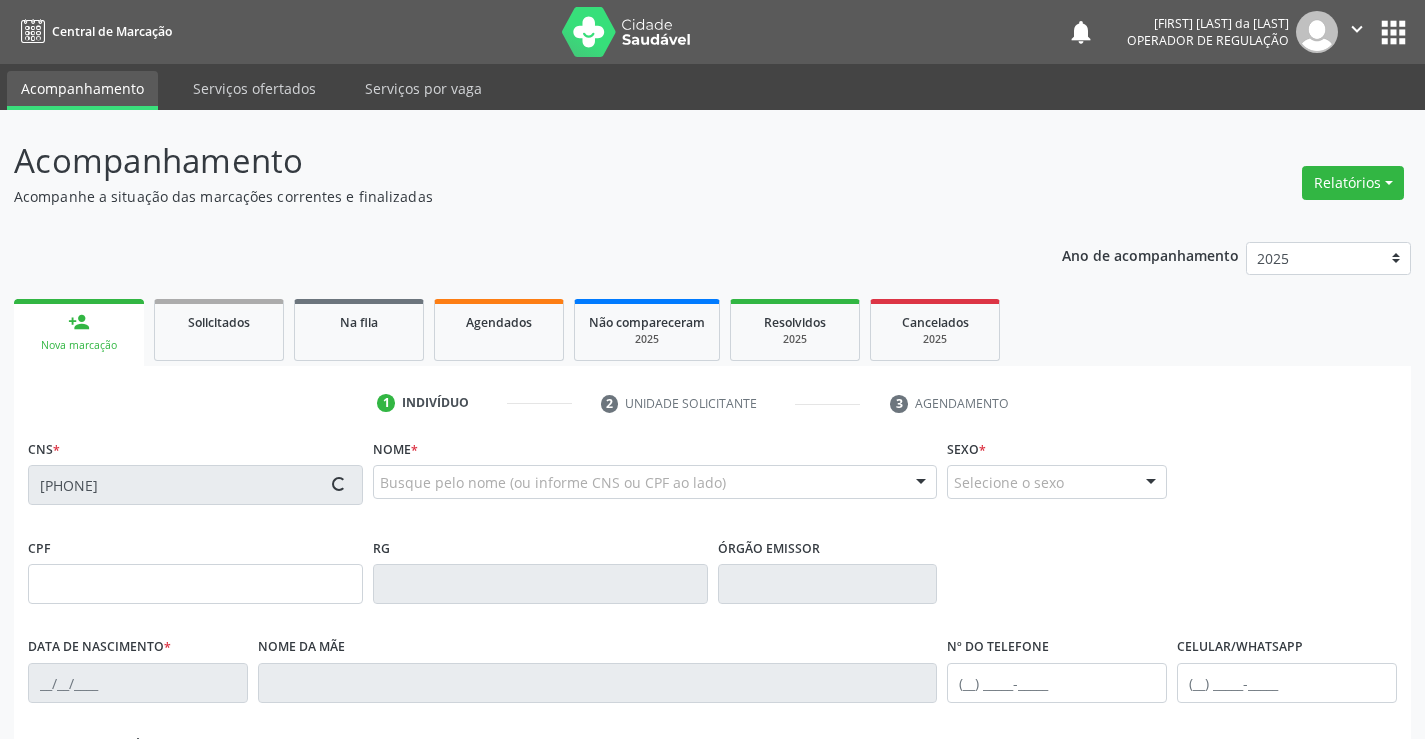 type on "0956648150" 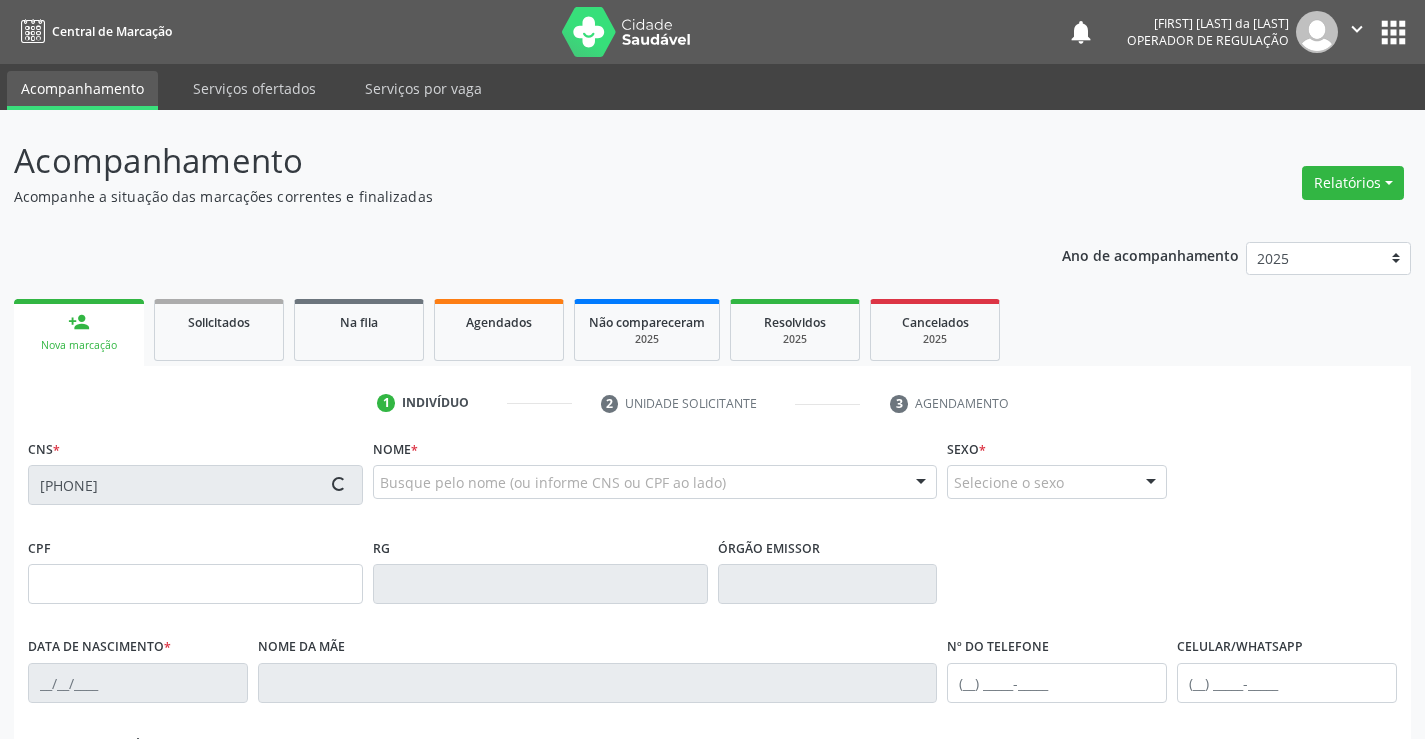 type on "09/10/1975" 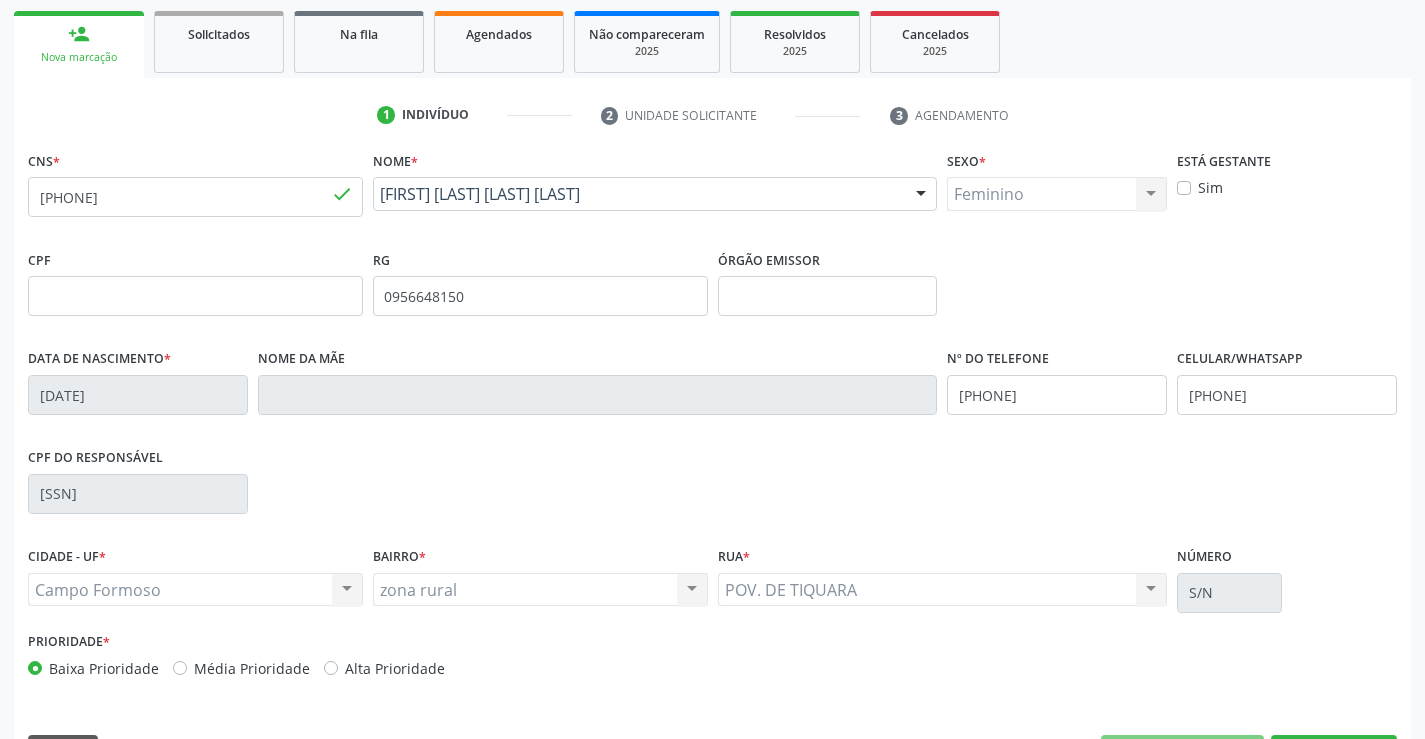 scroll, scrollTop: 345, scrollLeft: 0, axis: vertical 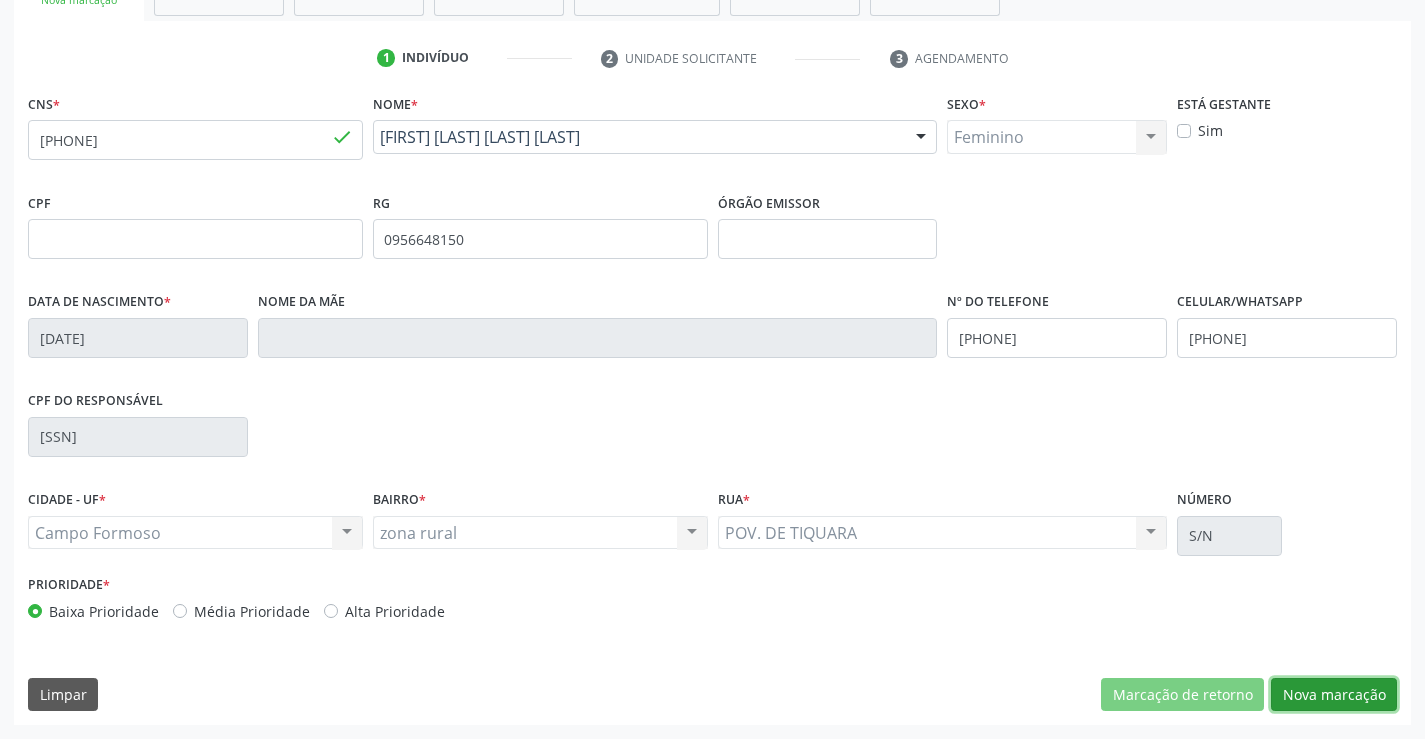 click on "Nova marcação" at bounding box center (1334, 695) 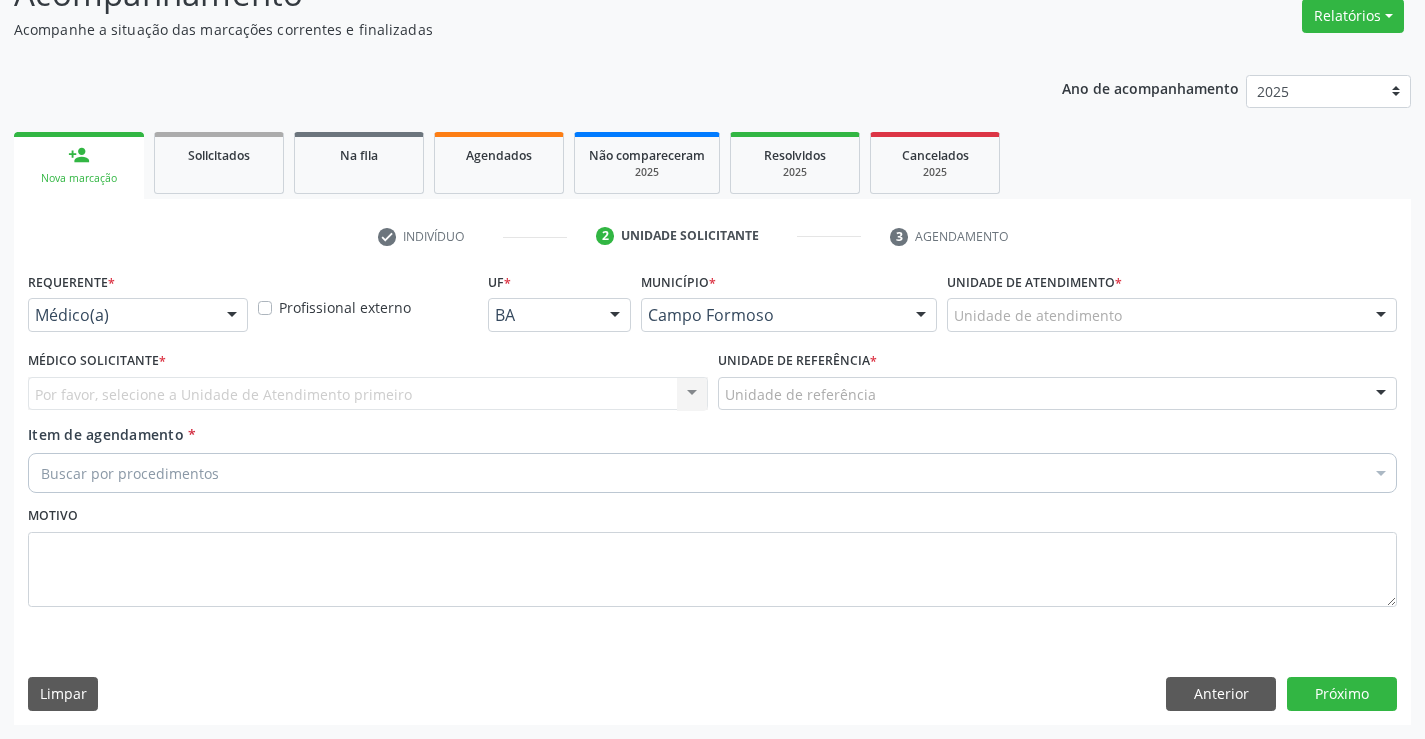 scroll, scrollTop: 167, scrollLeft: 0, axis: vertical 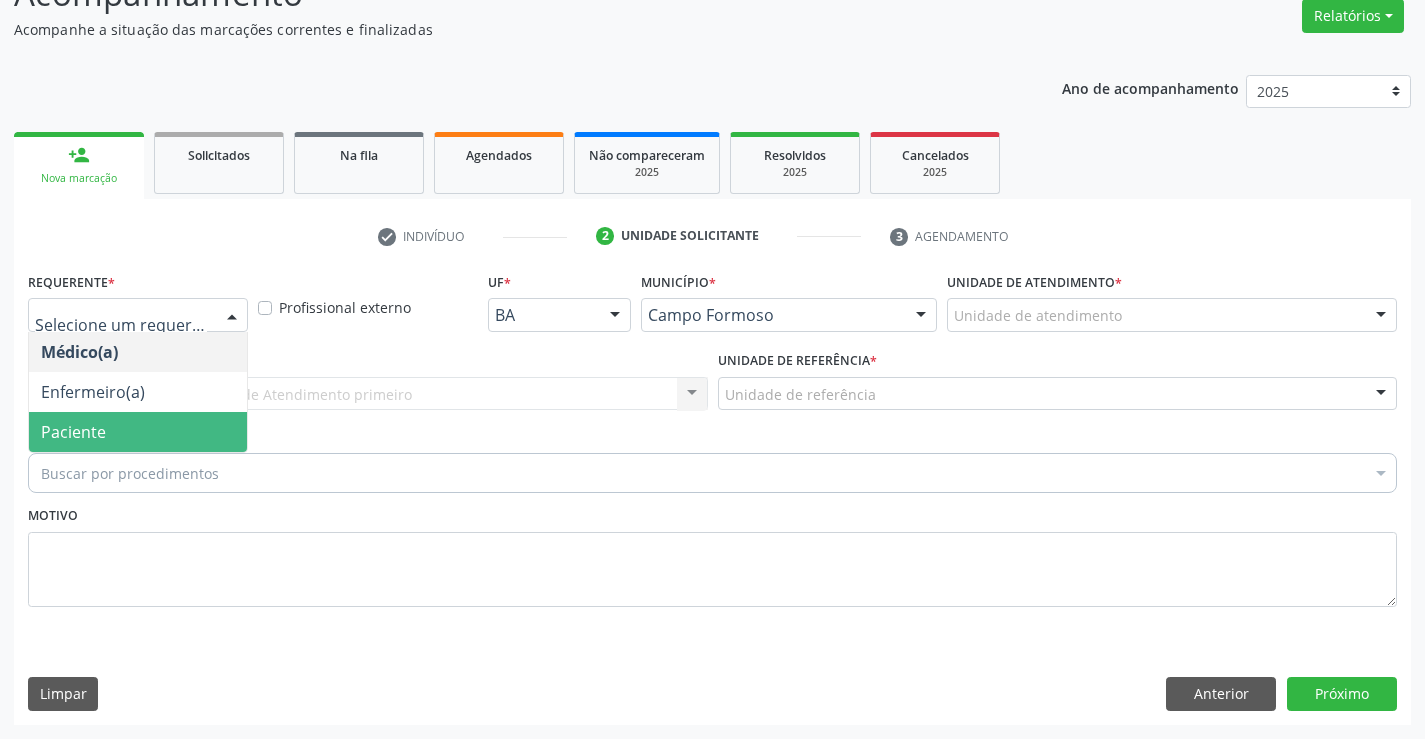 click on "Paciente" at bounding box center (138, 432) 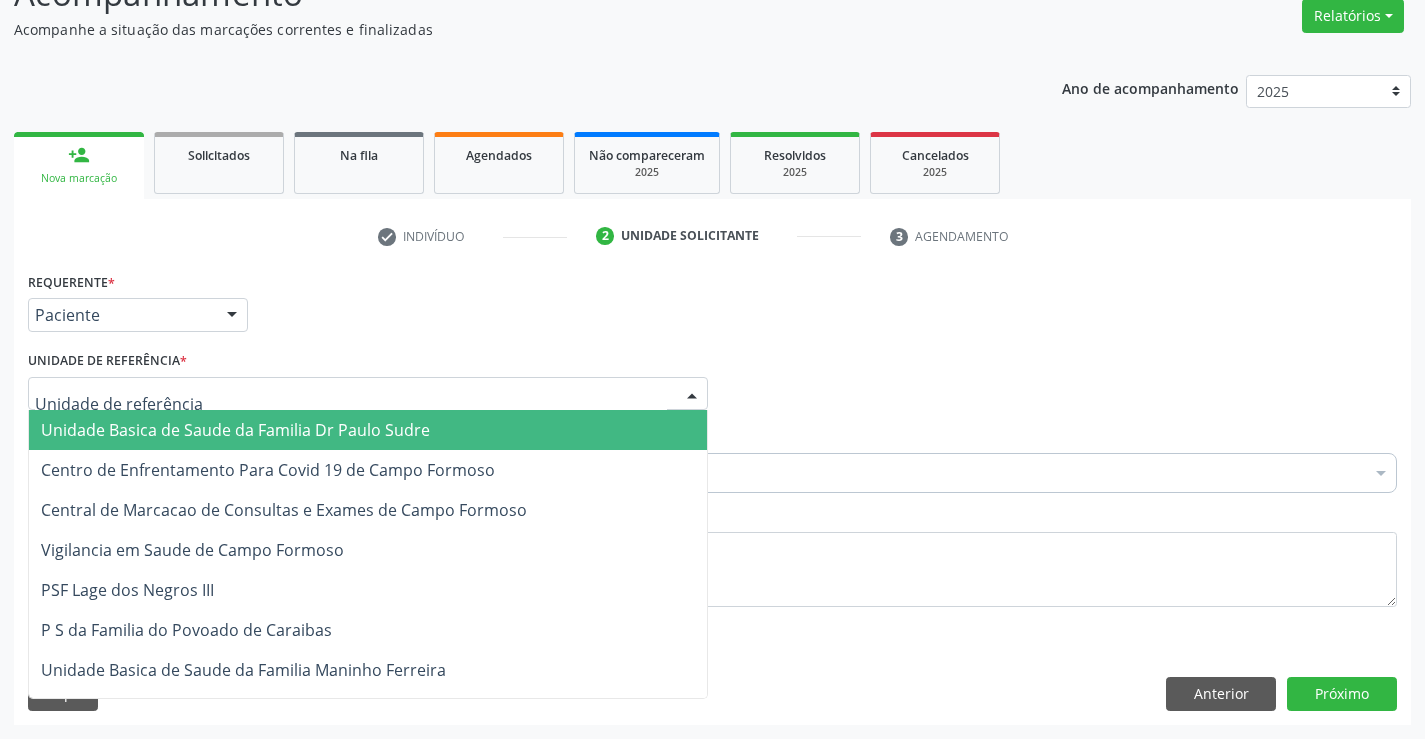 click on "Unidade Basica de Saude da Familia Dr Paulo Sudre" at bounding box center (235, 430) 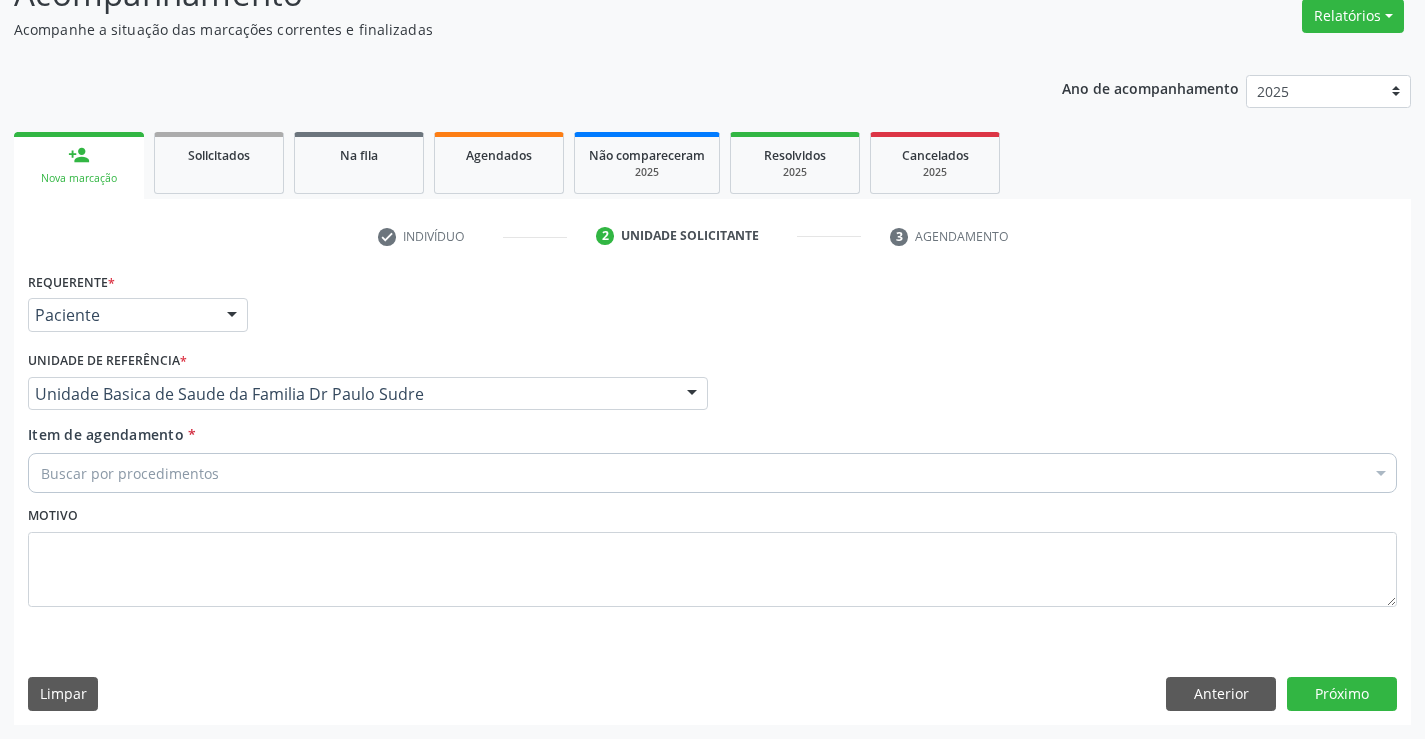 click on "Item de agendamento
*" at bounding box center [41, 473] 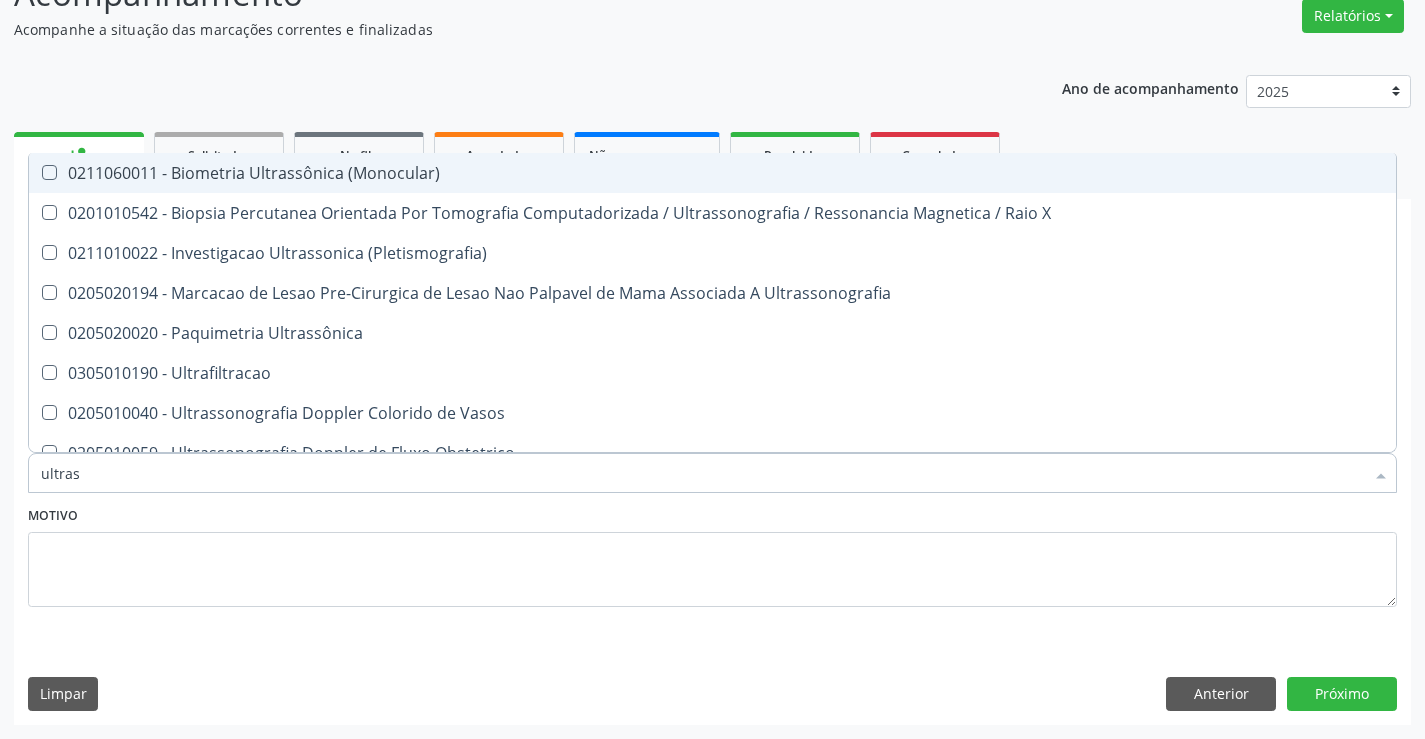 type on "ultrass" 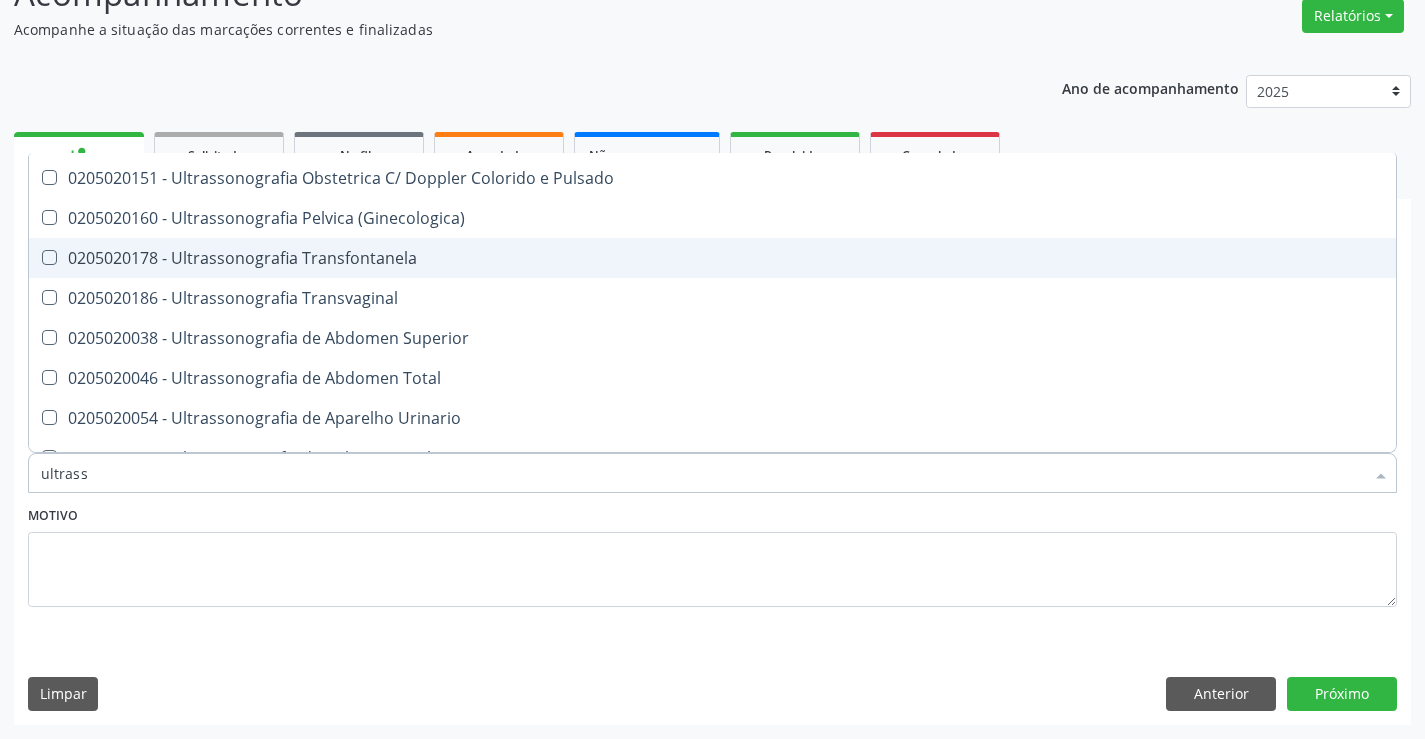 scroll, scrollTop: 621, scrollLeft: 0, axis: vertical 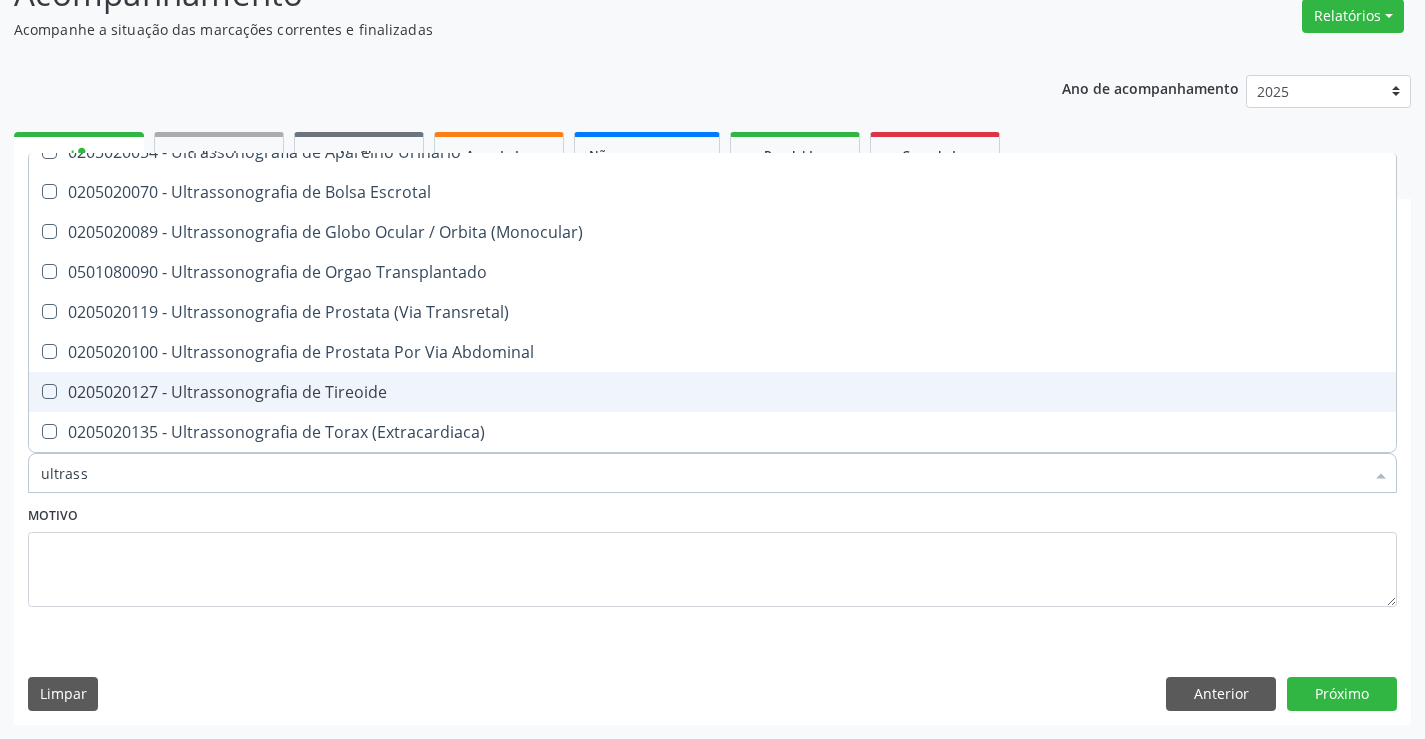 click on "0205020127 - Ultrassonografia de Tireoide" at bounding box center (712, 392) 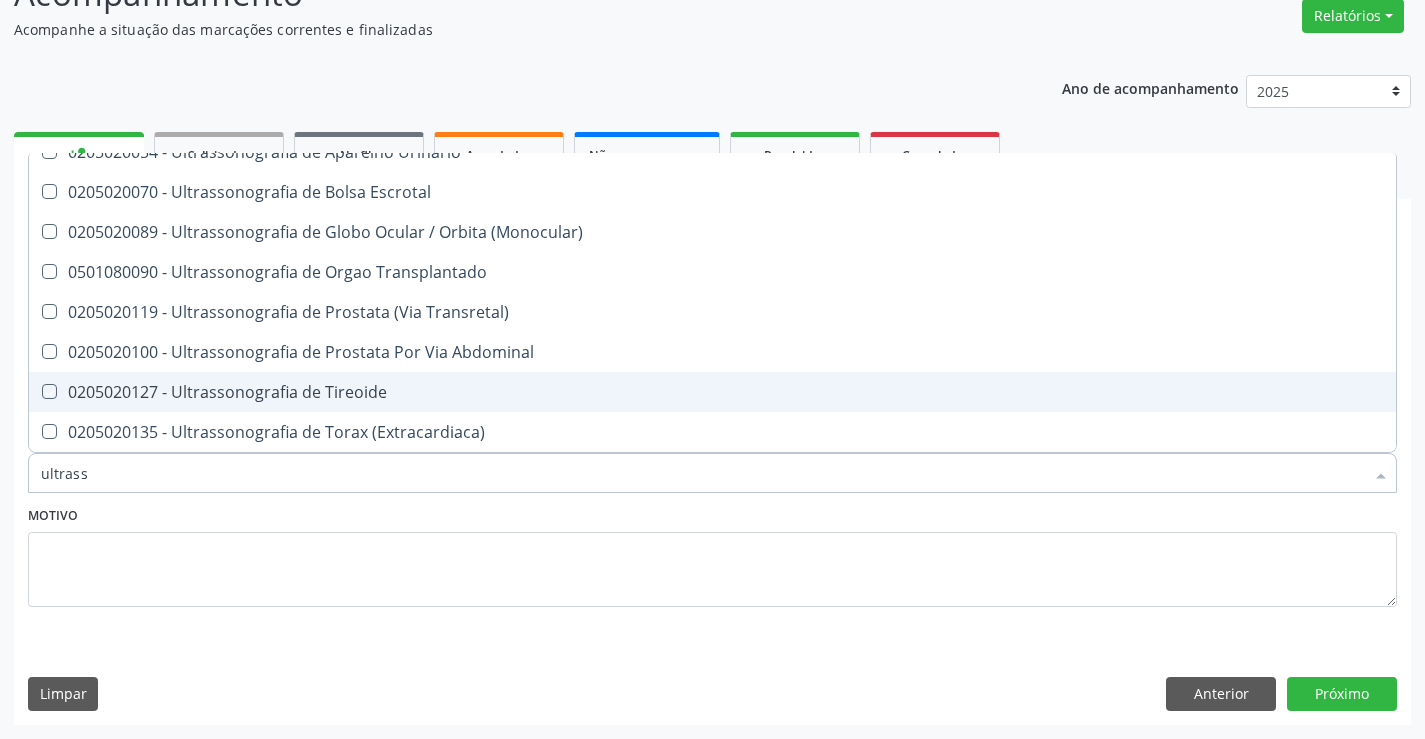 checkbox on "true" 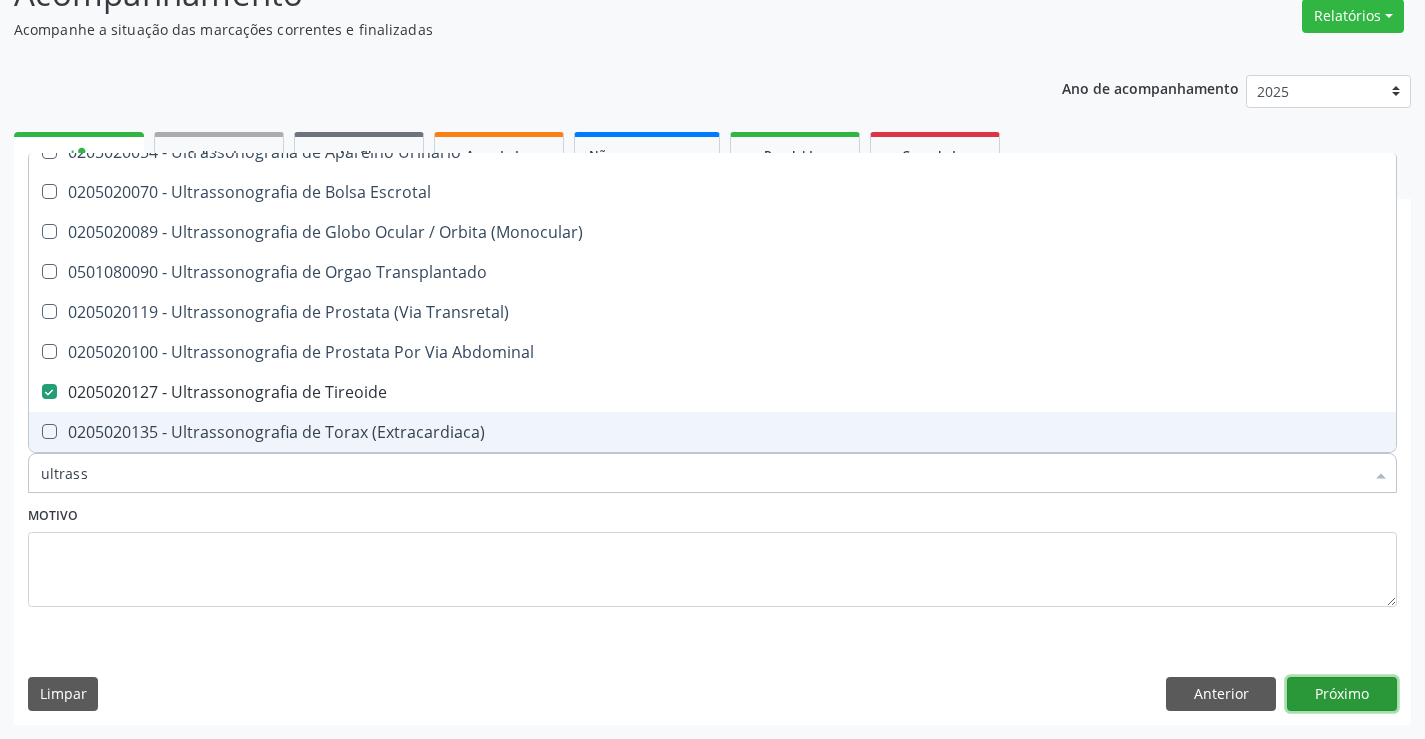 click on "Próximo" at bounding box center (1342, 694) 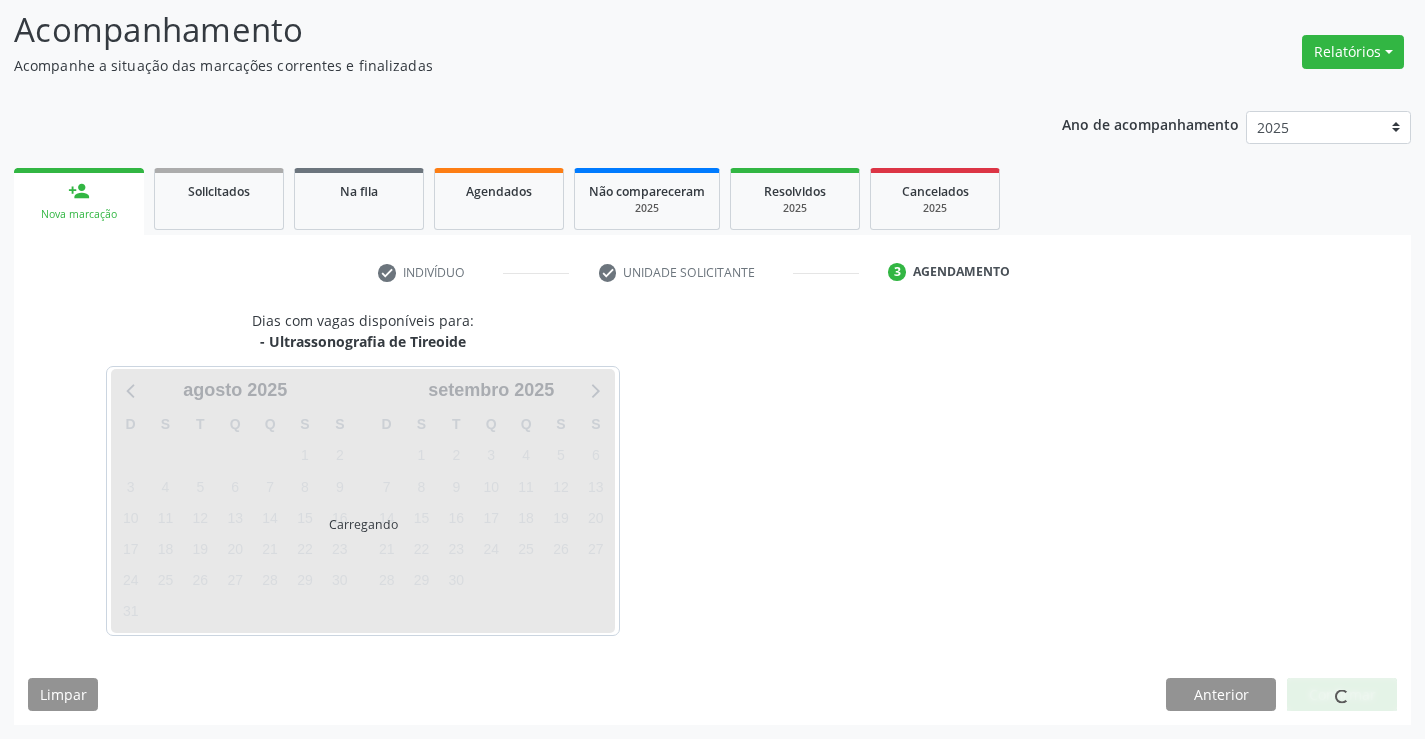 scroll, scrollTop: 131, scrollLeft: 0, axis: vertical 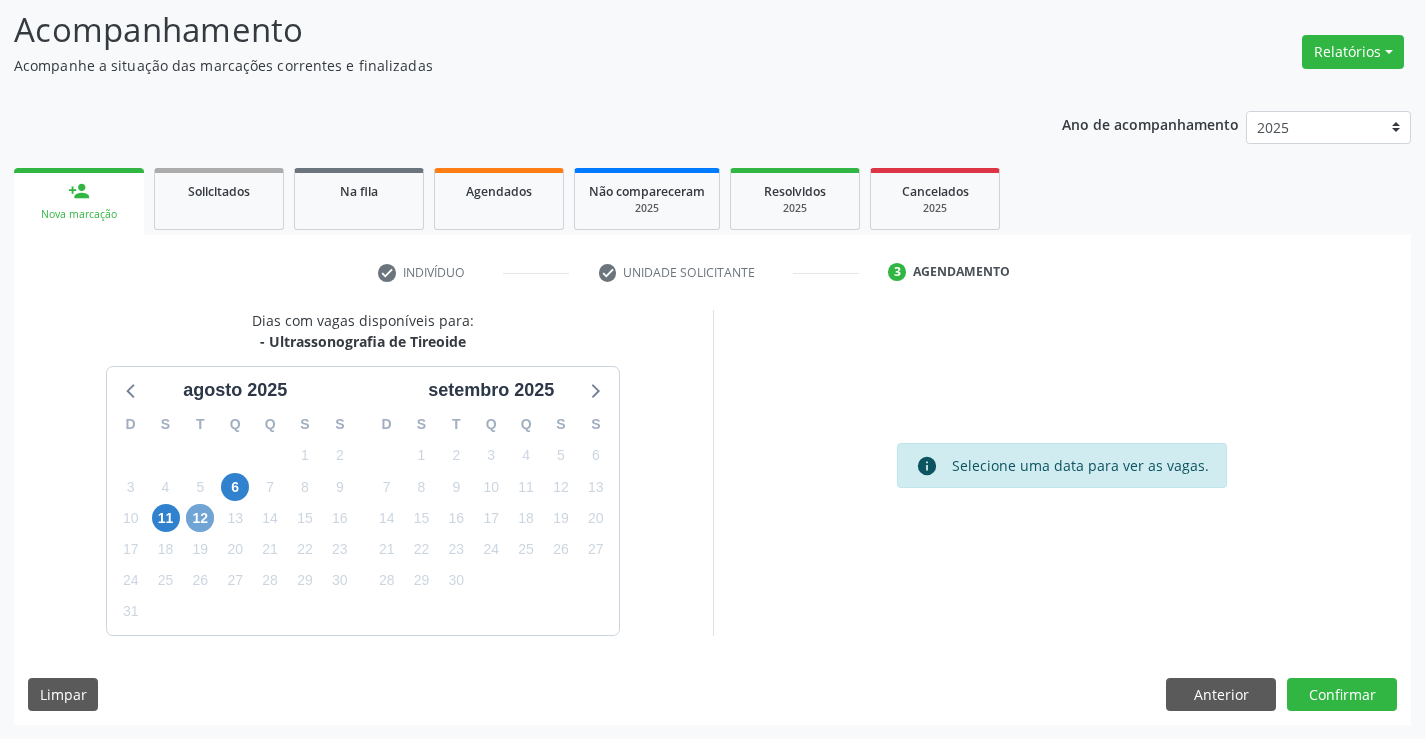 click on "12" at bounding box center (200, 518) 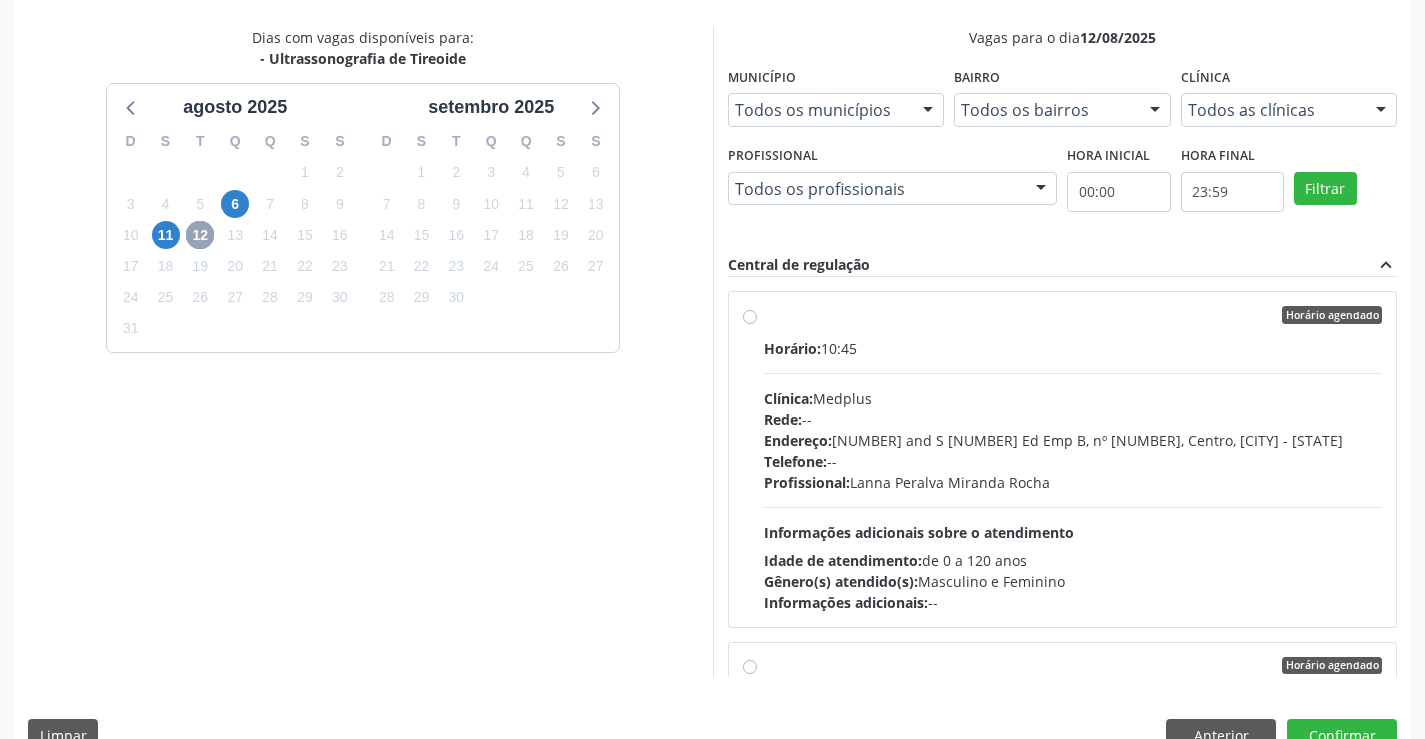 scroll, scrollTop: 456, scrollLeft: 0, axis: vertical 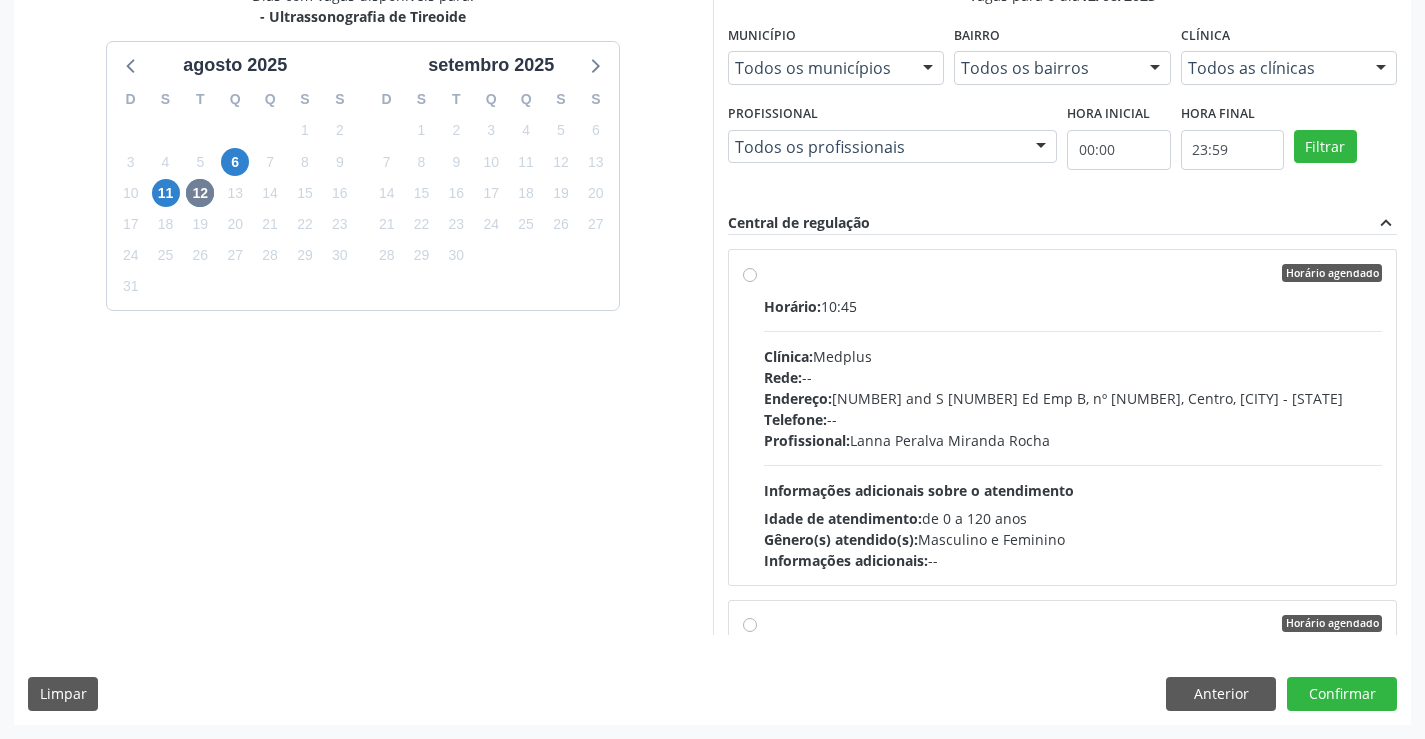 click on "Horário agendado
Horário:   10:45
Clínica:  Medplus
Rede:
--
Endereço:   2 and S 204 Ed Emp B, nº 35, Centro, Campo Formoso - BA
Telefone:   --
Profissional:
Lanna Peralva Miranda Rocha
Informações adicionais sobre o atendimento
Idade de atendimento:
de 0 a 120 anos
Gênero(s) atendido(s):
Masculino e Feminino
Informações adicionais:
--" at bounding box center (1073, 417) 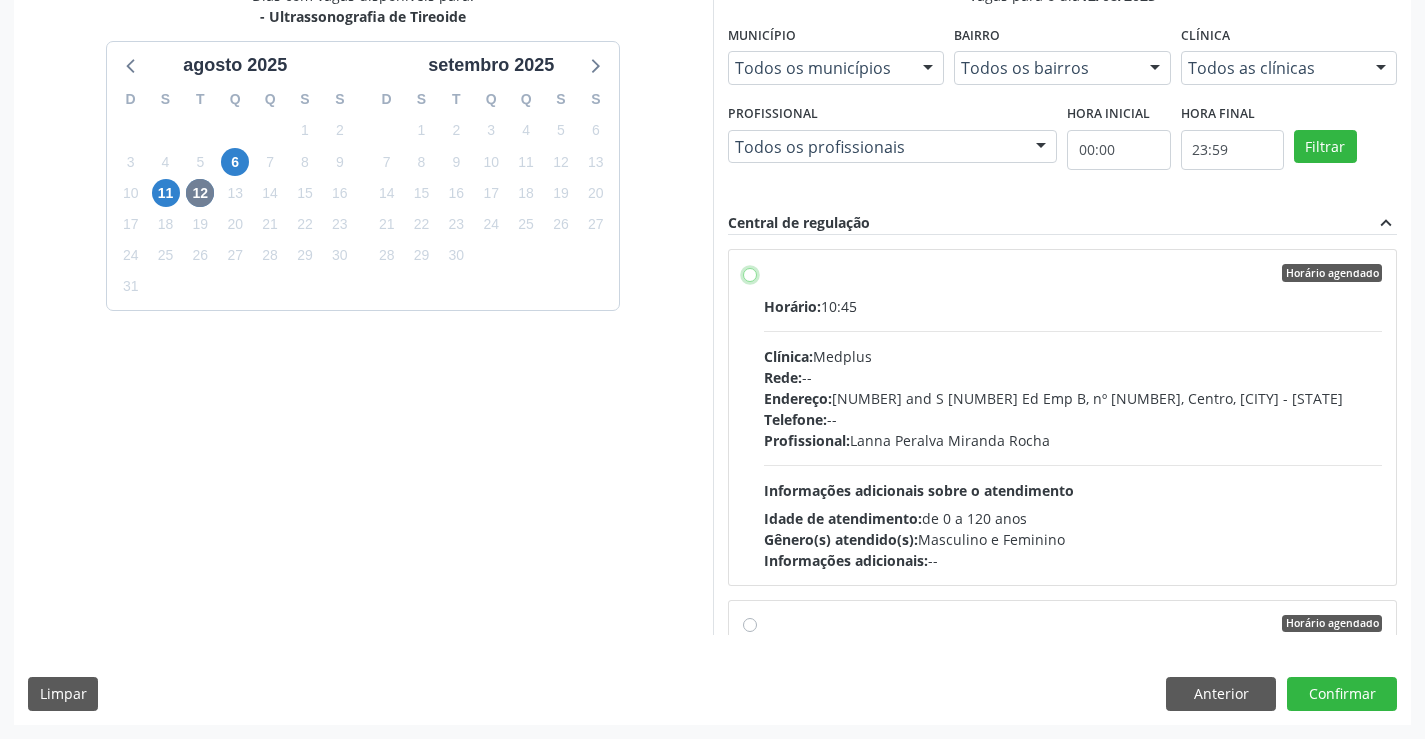 click on "Horário agendado
Horário:   10:45
Clínica:  Medplus
Rede:
--
Endereço:   2 and S 204 Ed Emp B, nº 35, Centro, Campo Formoso - BA
Telefone:   --
Profissional:
Lanna Peralva Miranda Rocha
Informações adicionais sobre o atendimento
Idade de atendimento:
de 0 a 120 anos
Gênero(s) atendido(s):
Masculino e Feminino
Informações adicionais:
--" at bounding box center [750, 273] 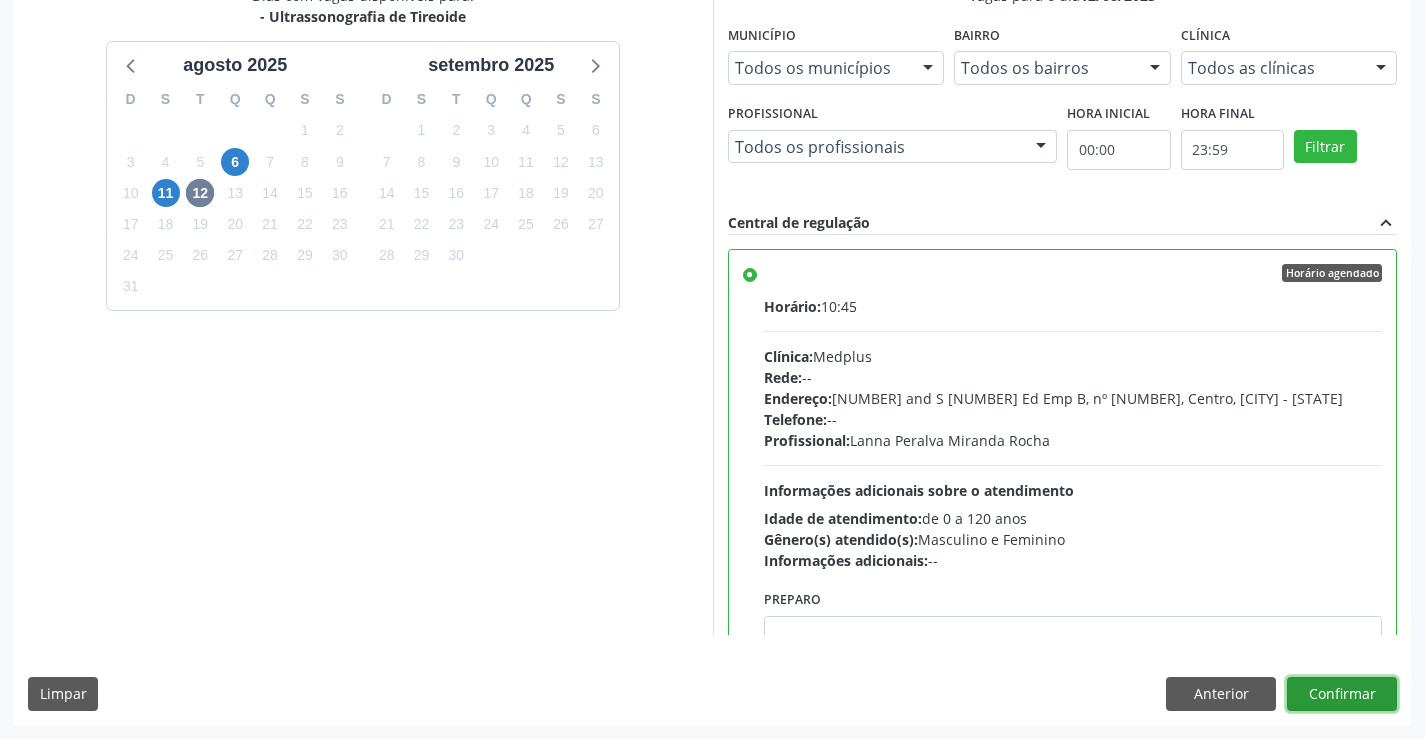 click on "Confirmar" at bounding box center [1342, 694] 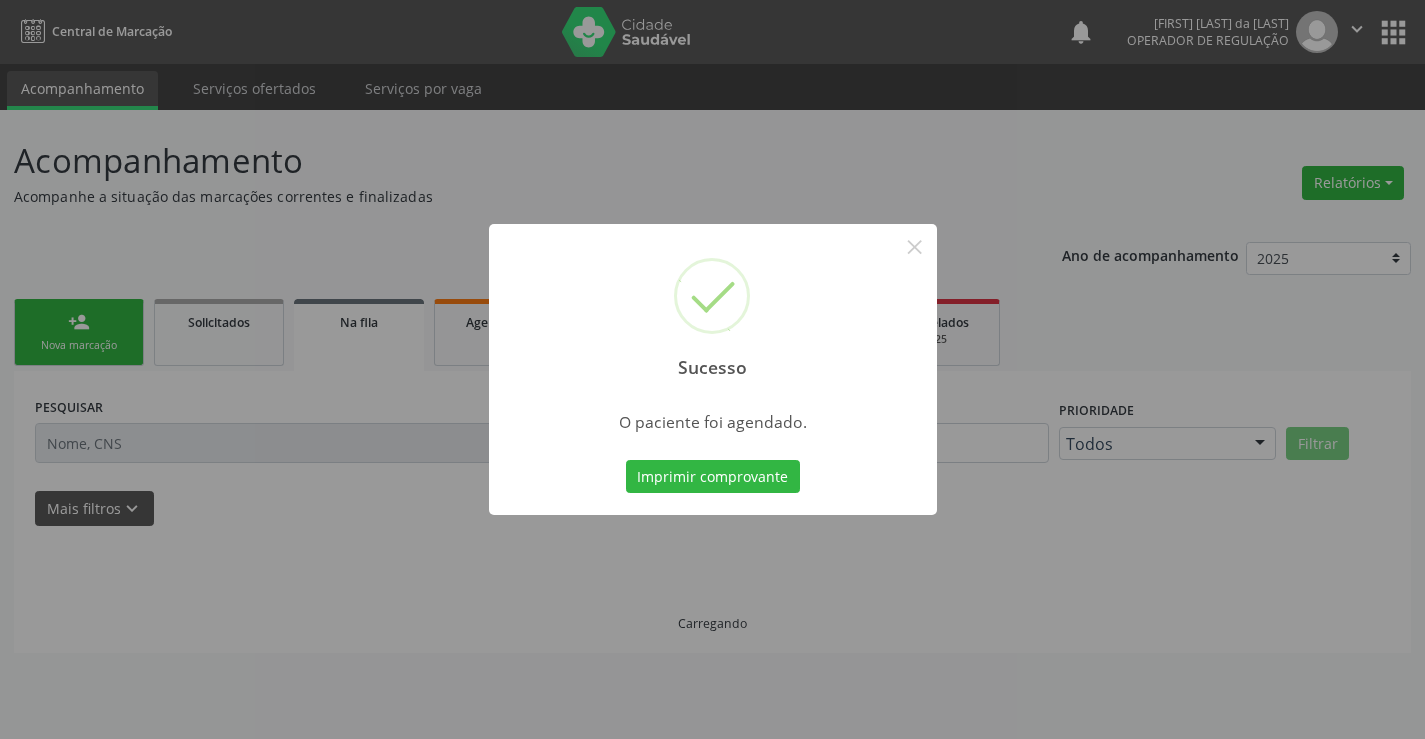 scroll, scrollTop: 0, scrollLeft: 0, axis: both 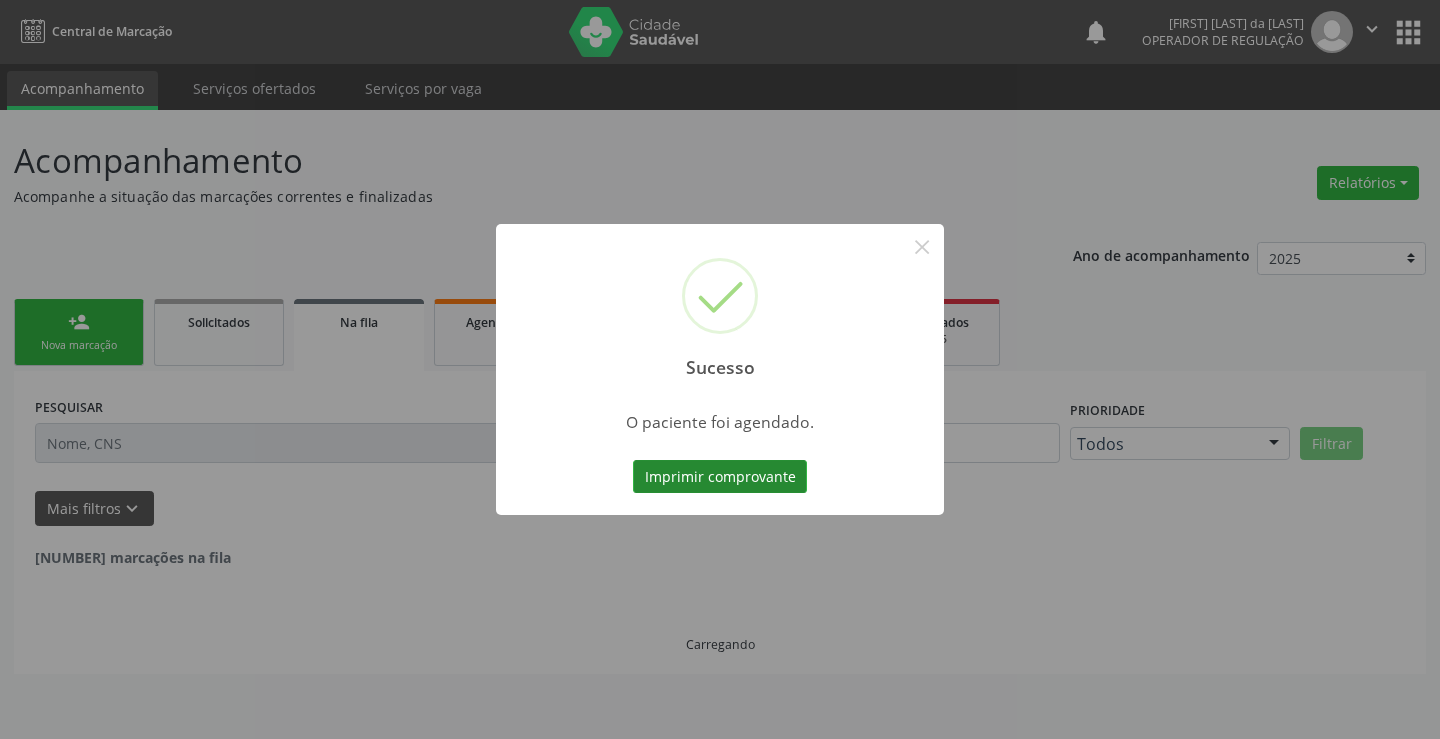 click on "Imprimir comprovante" at bounding box center [720, 477] 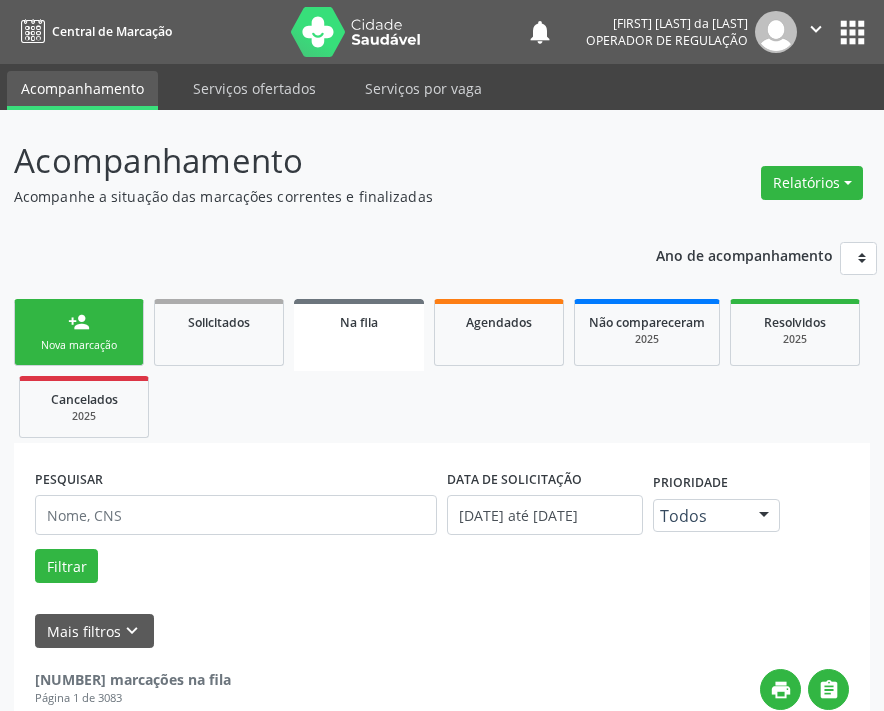 click on "person_add
Nova marcação" at bounding box center (79, 332) 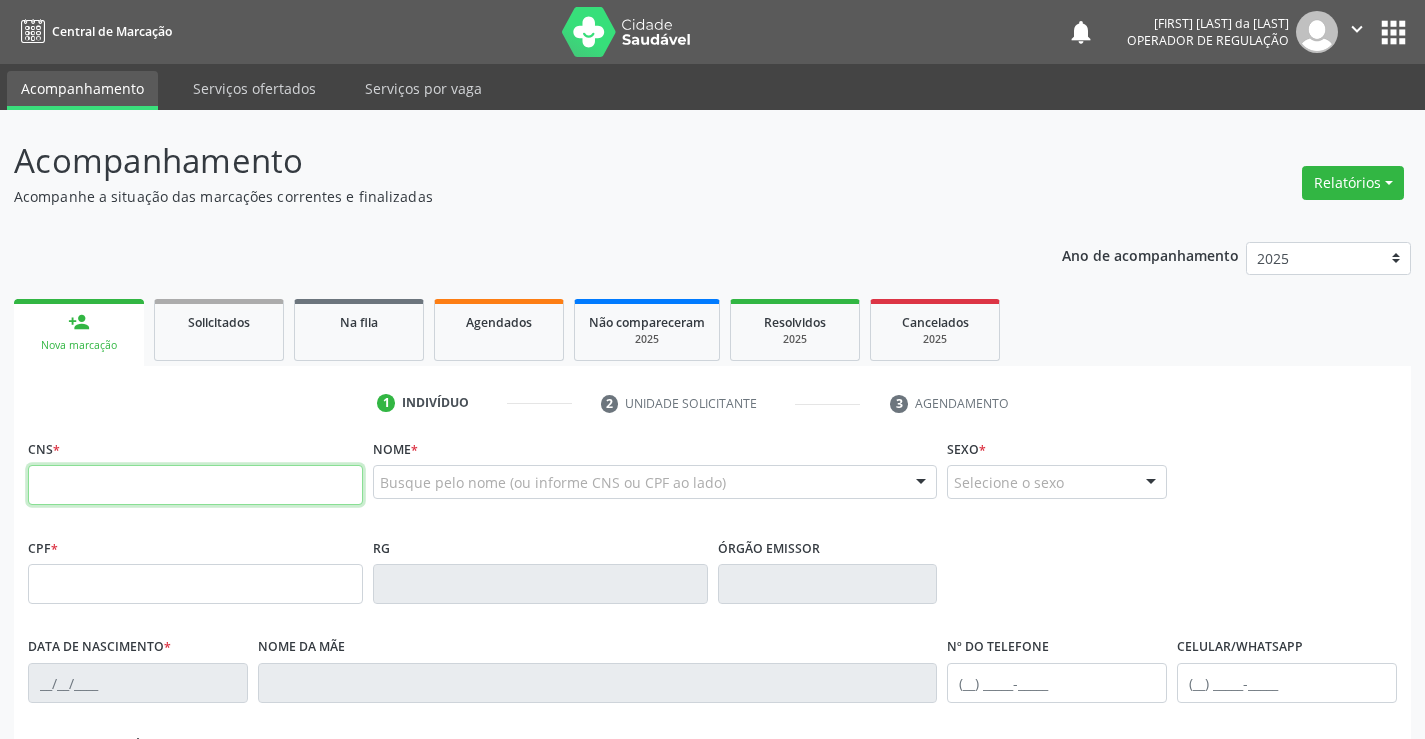 click at bounding box center [195, 485] 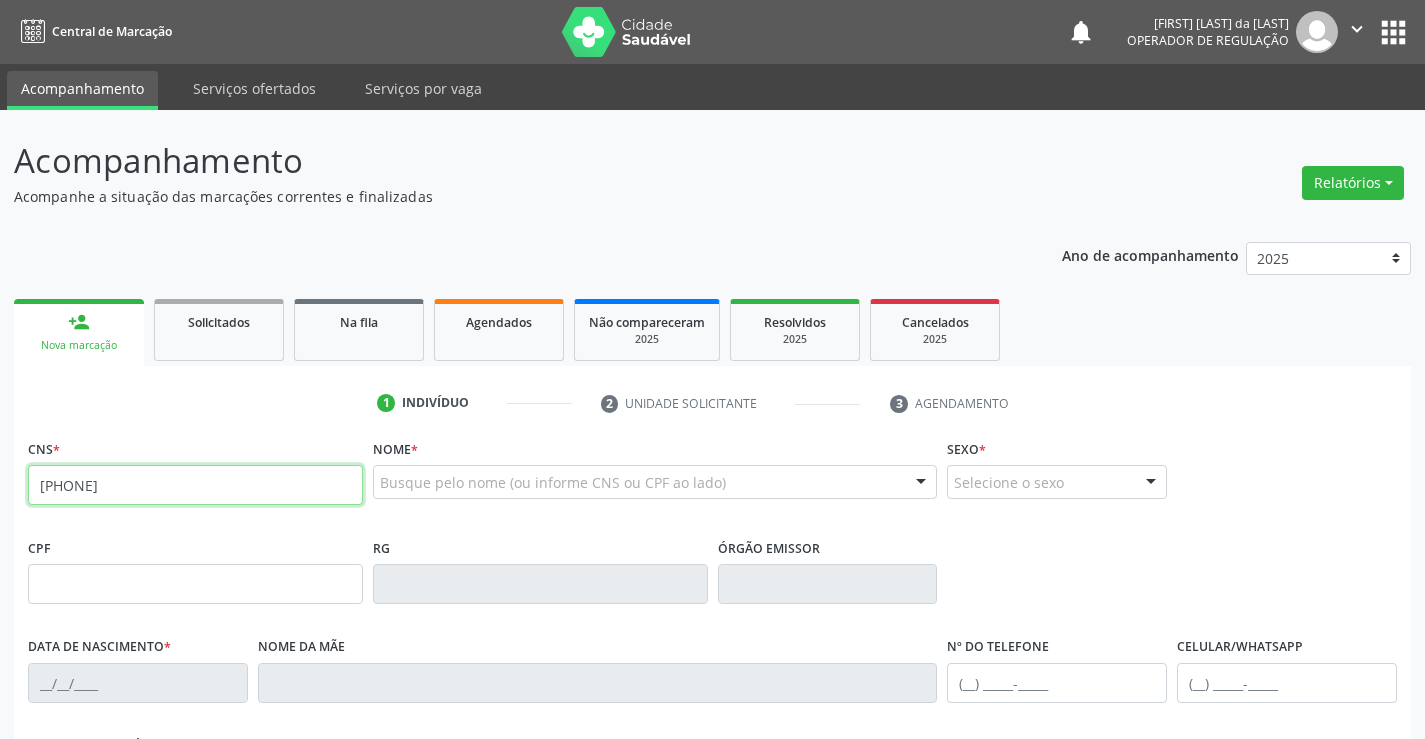 type on "701 8082 2748 6873" 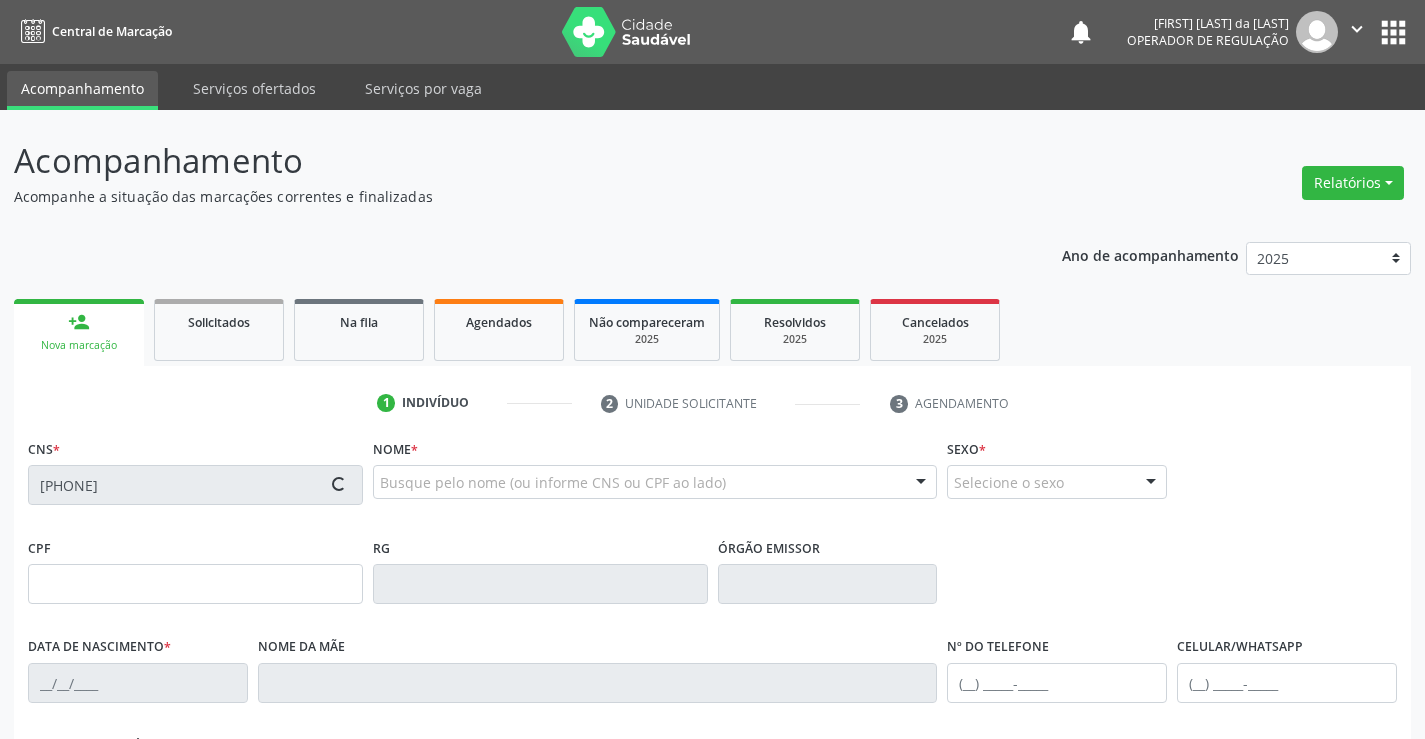 type on "0734193629" 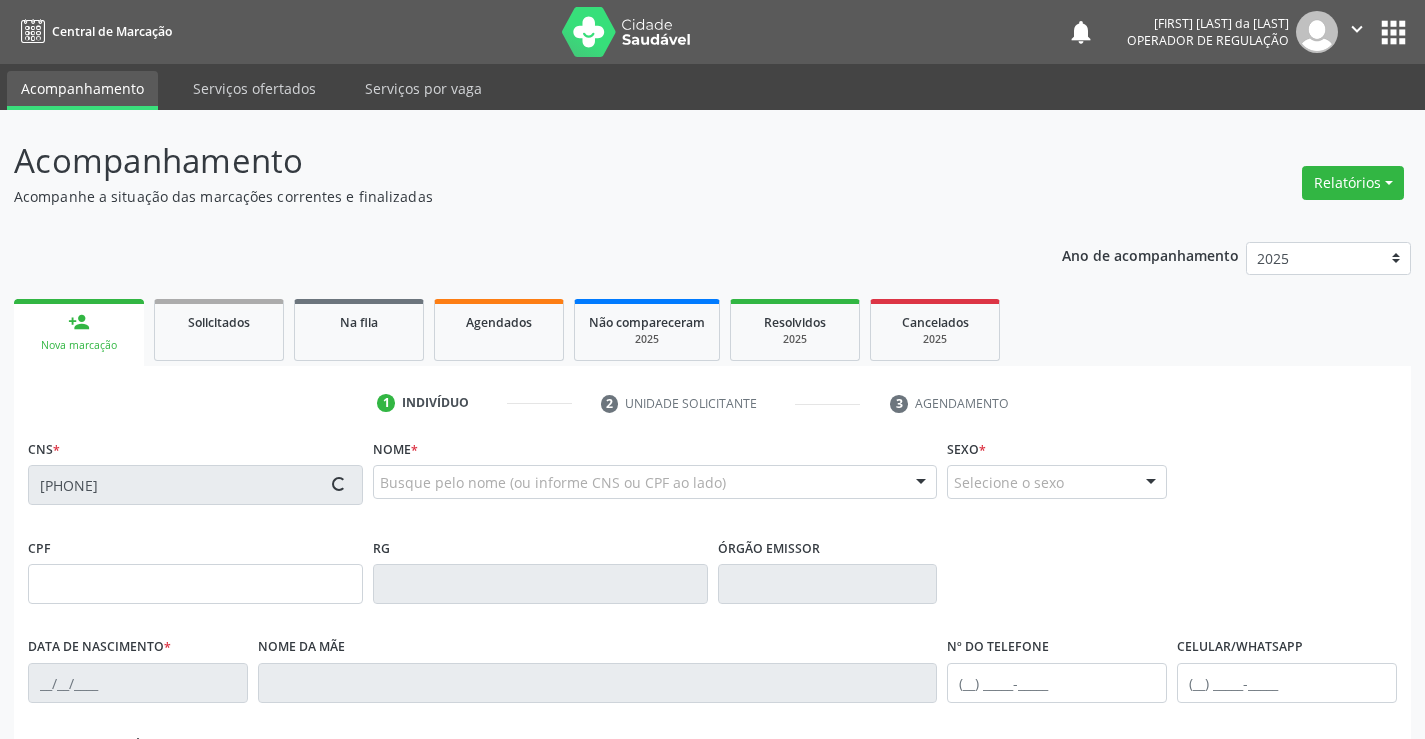 type on "14/09/1968" 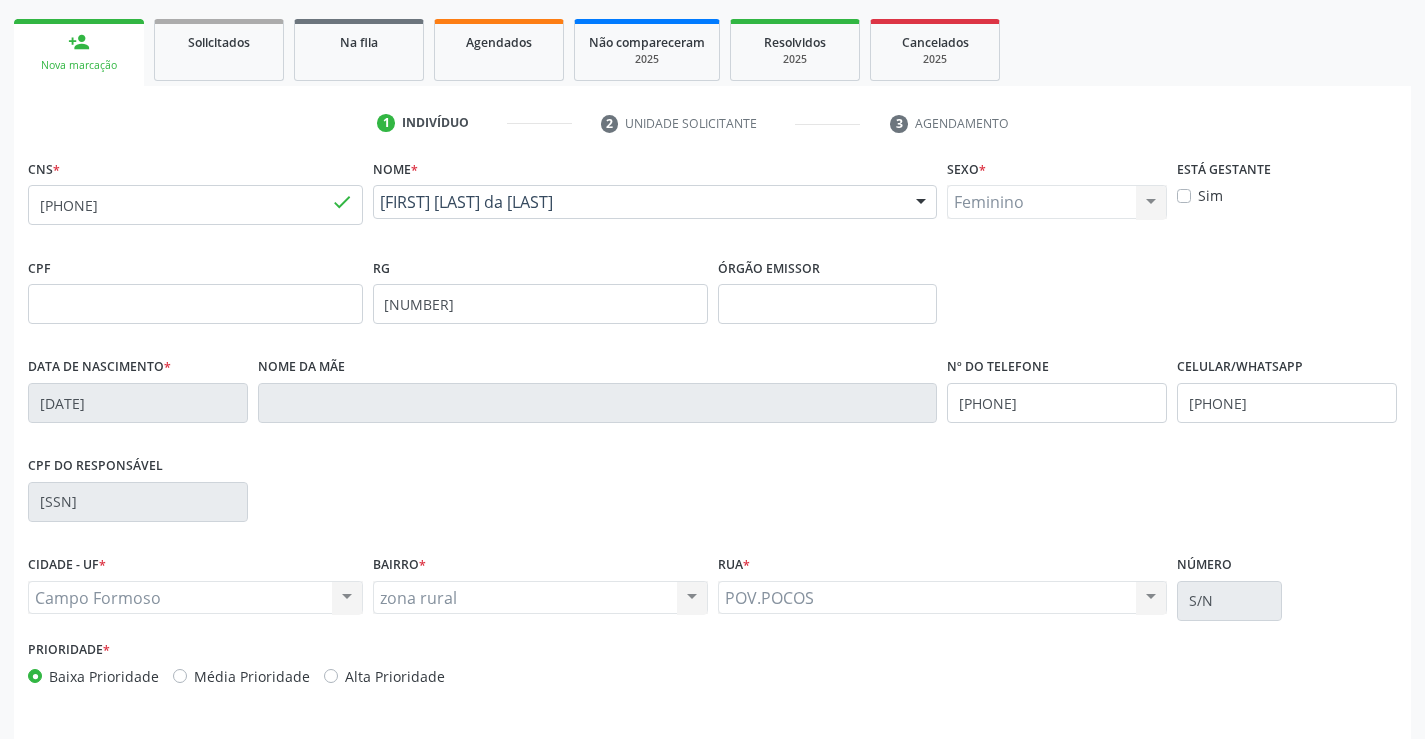 scroll, scrollTop: 345, scrollLeft: 0, axis: vertical 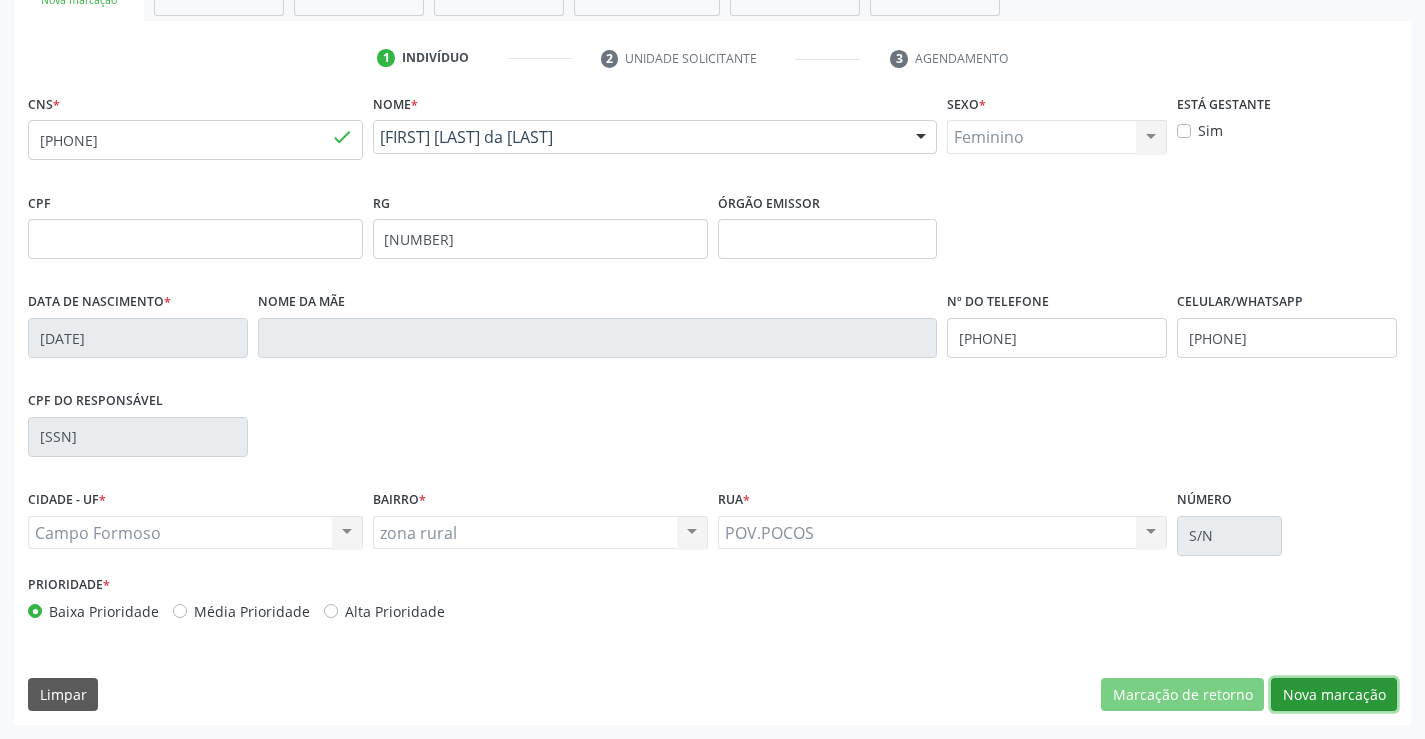 click on "Nova marcação" at bounding box center (1334, 695) 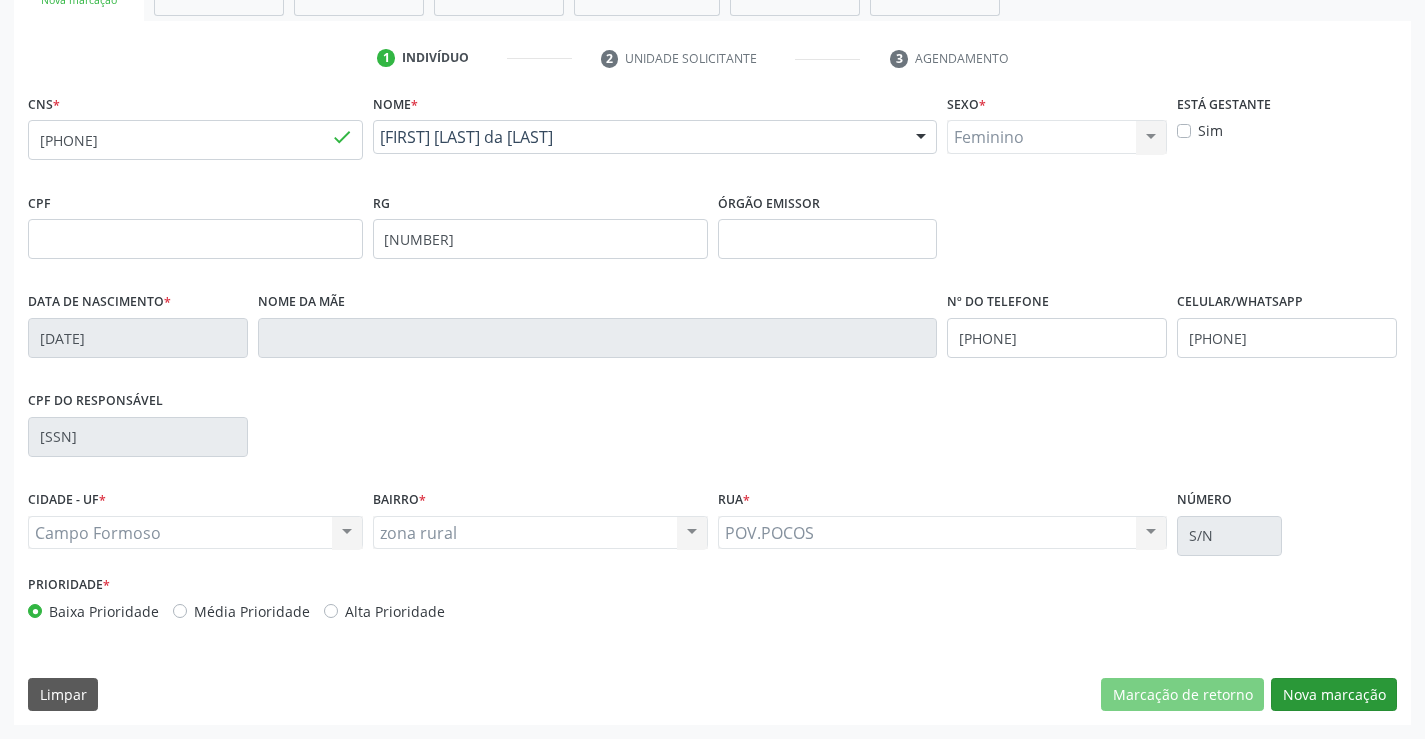 click on "Próximo" at bounding box center [0, 0] 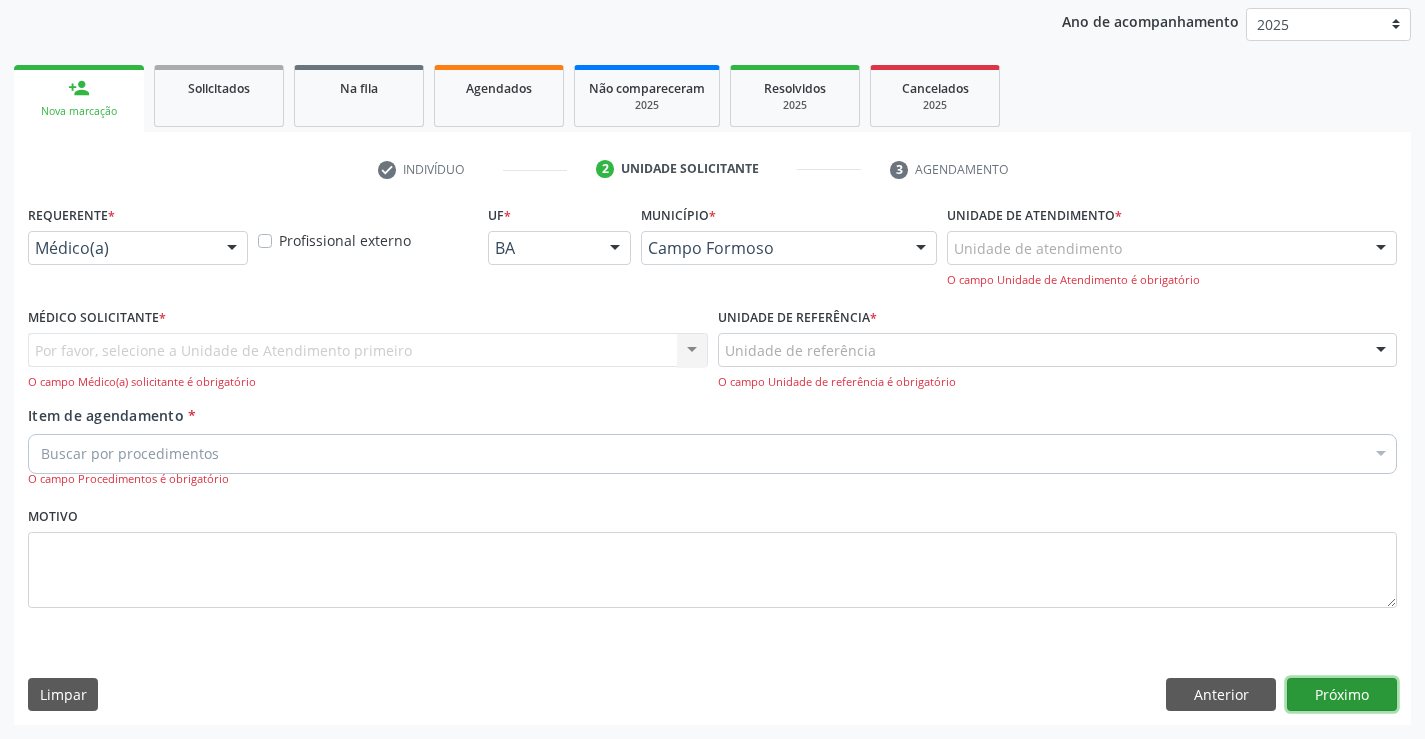 scroll, scrollTop: 167, scrollLeft: 0, axis: vertical 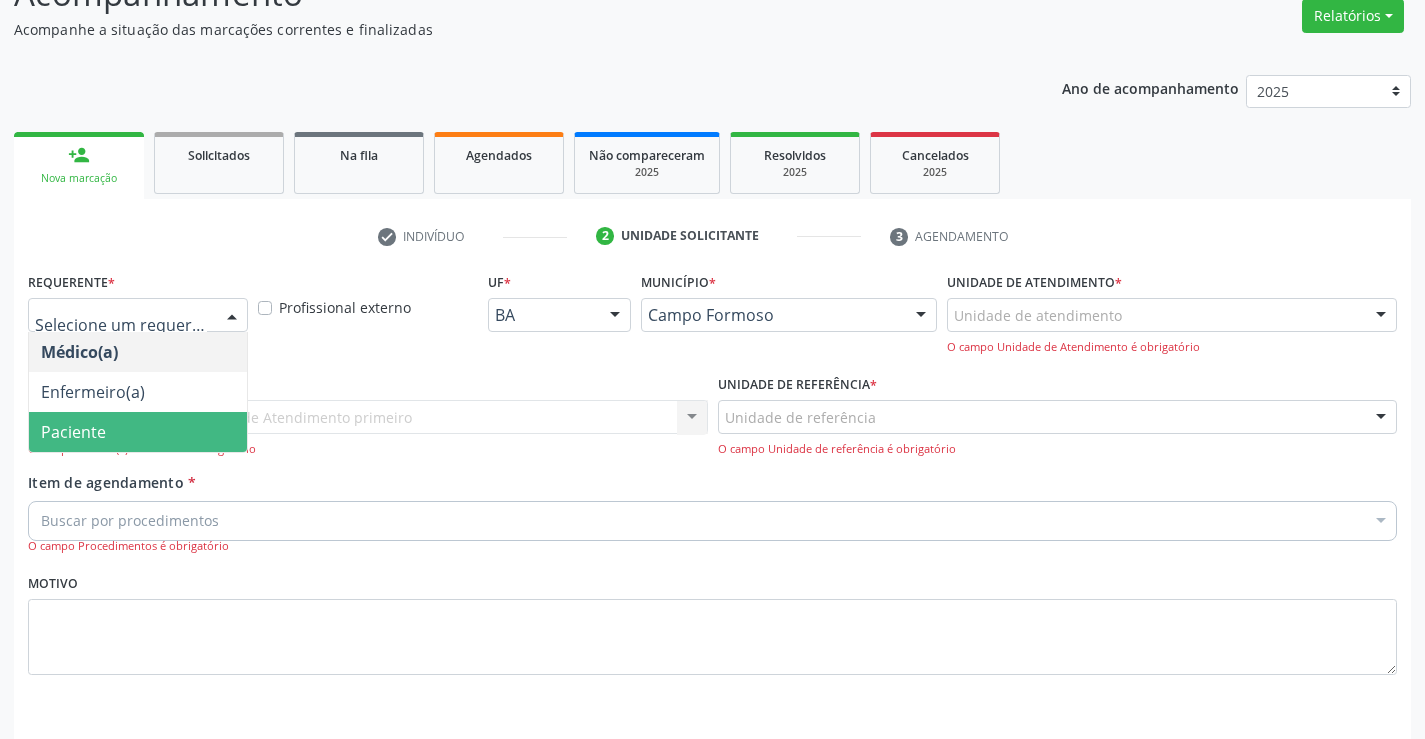 click on "Paciente" at bounding box center (138, 432) 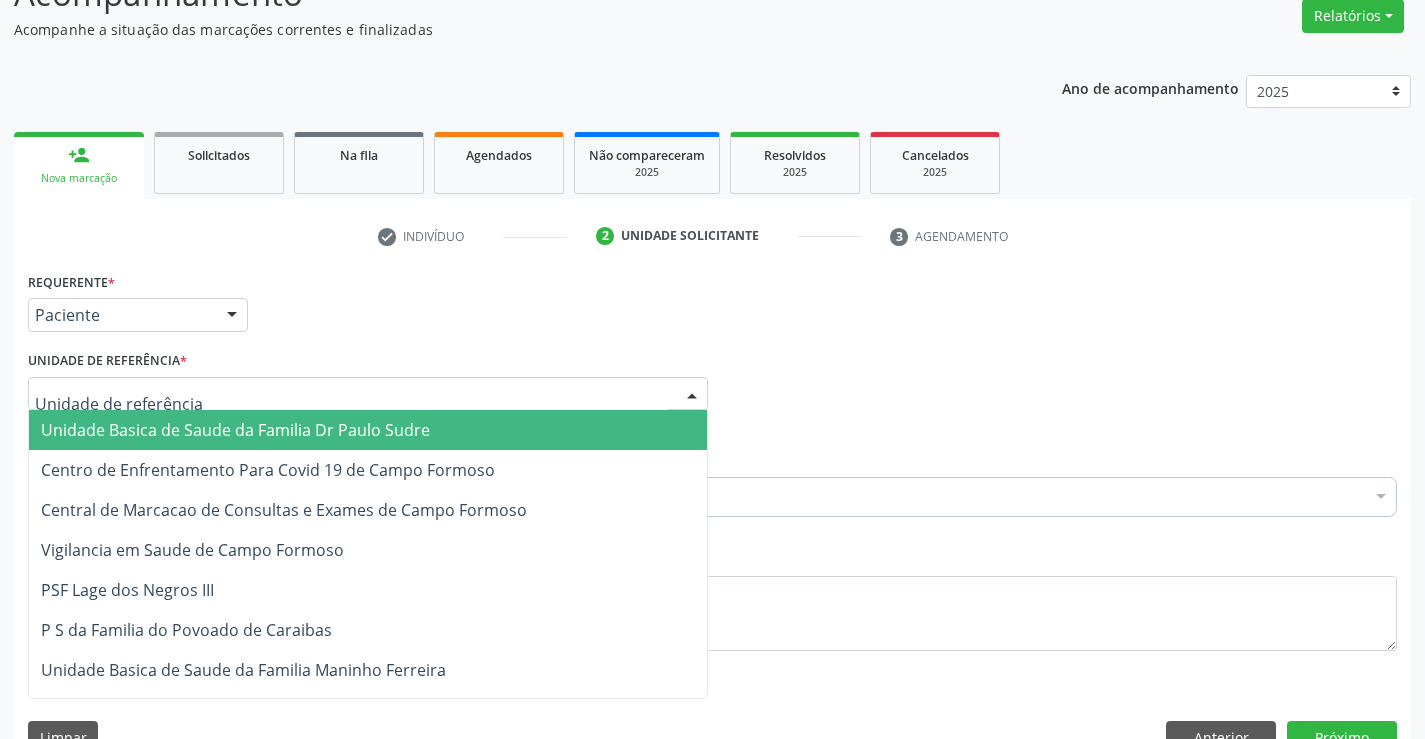 click on "Unidade Basica de Saude da Familia Dr Paulo Sudre" at bounding box center [235, 430] 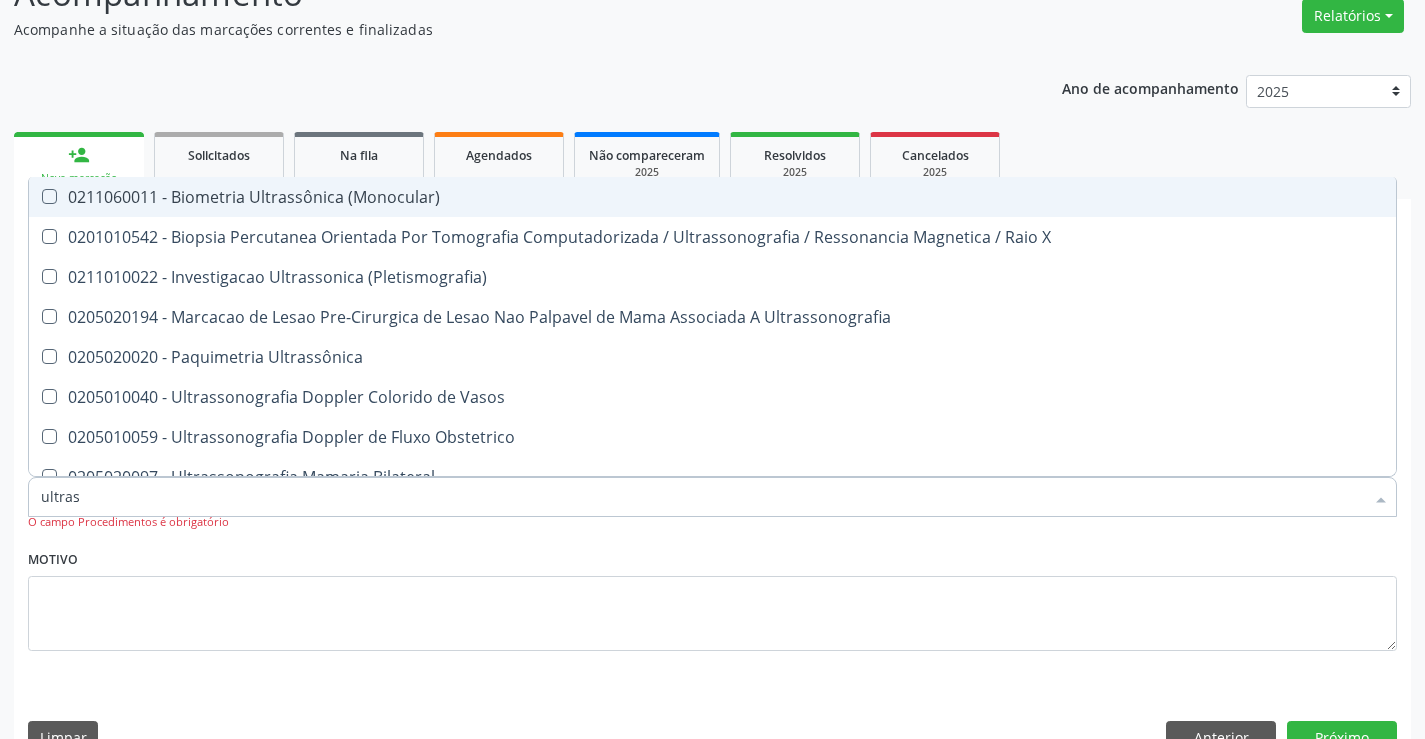 type on "ultrass" 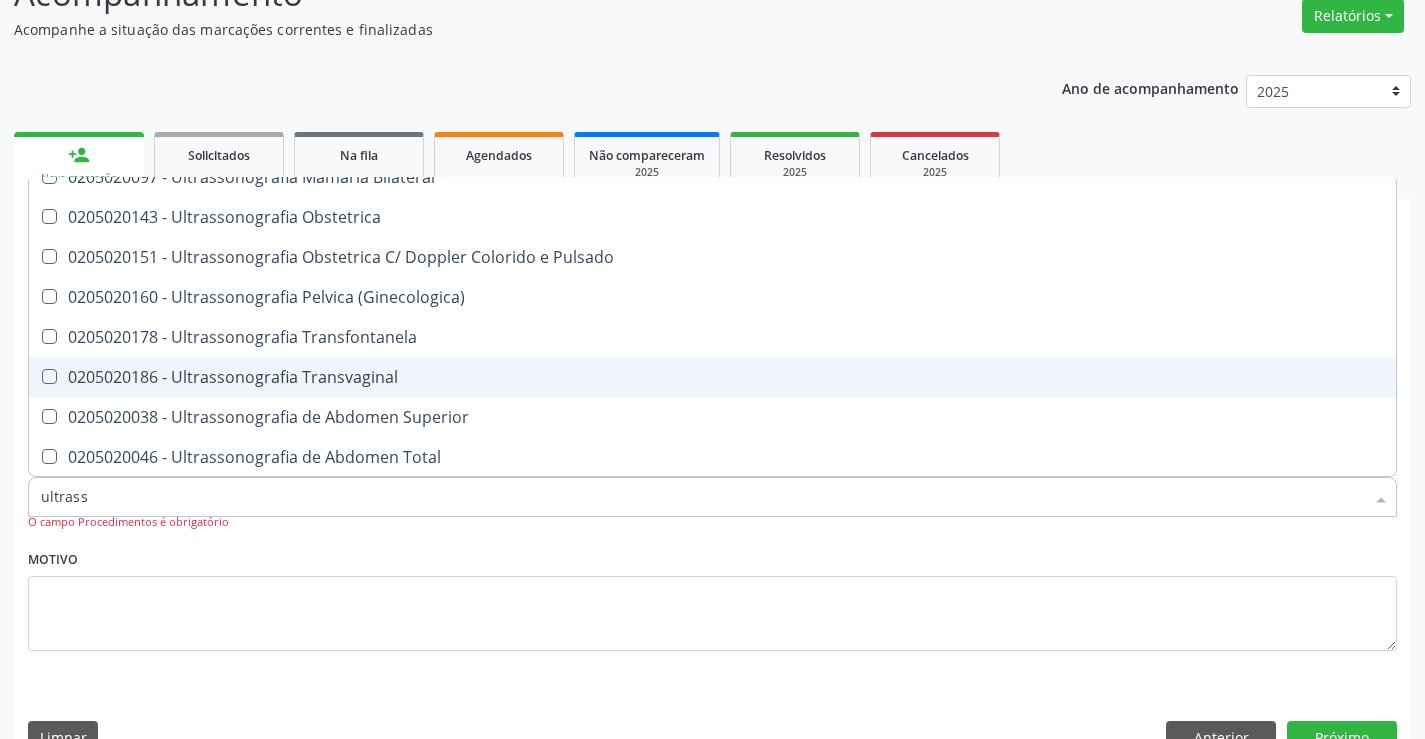 scroll, scrollTop: 621, scrollLeft: 0, axis: vertical 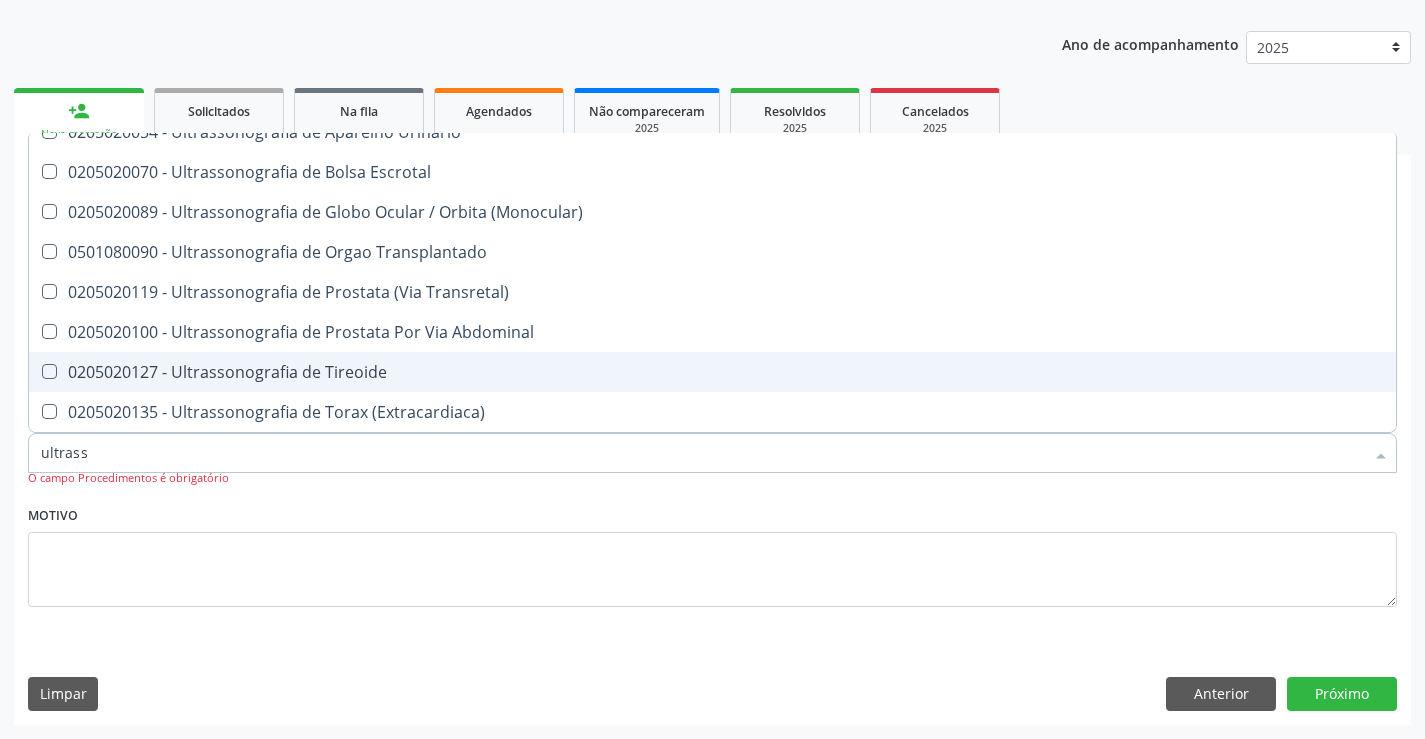 click on "0205020127 - Ultrassonografia de Tireoide" at bounding box center (712, 372) 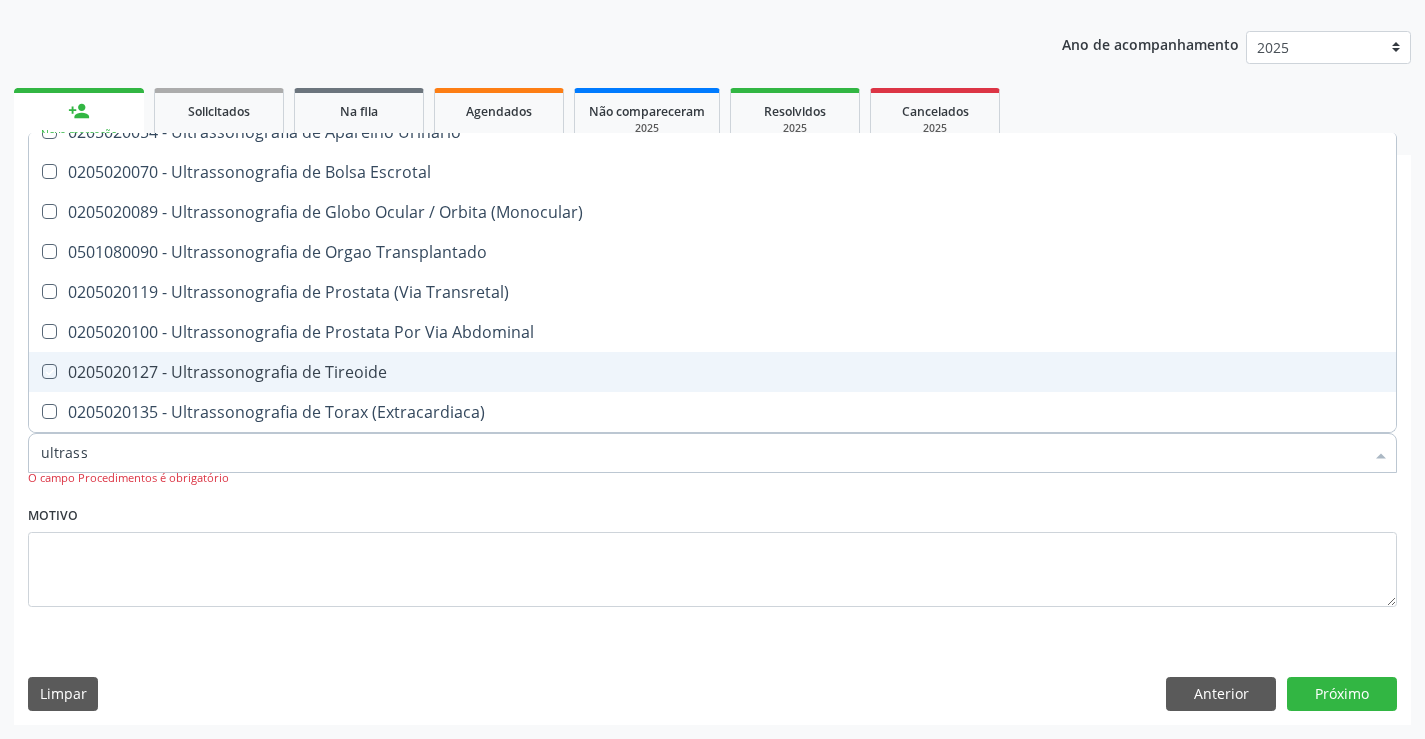 checkbox on "true" 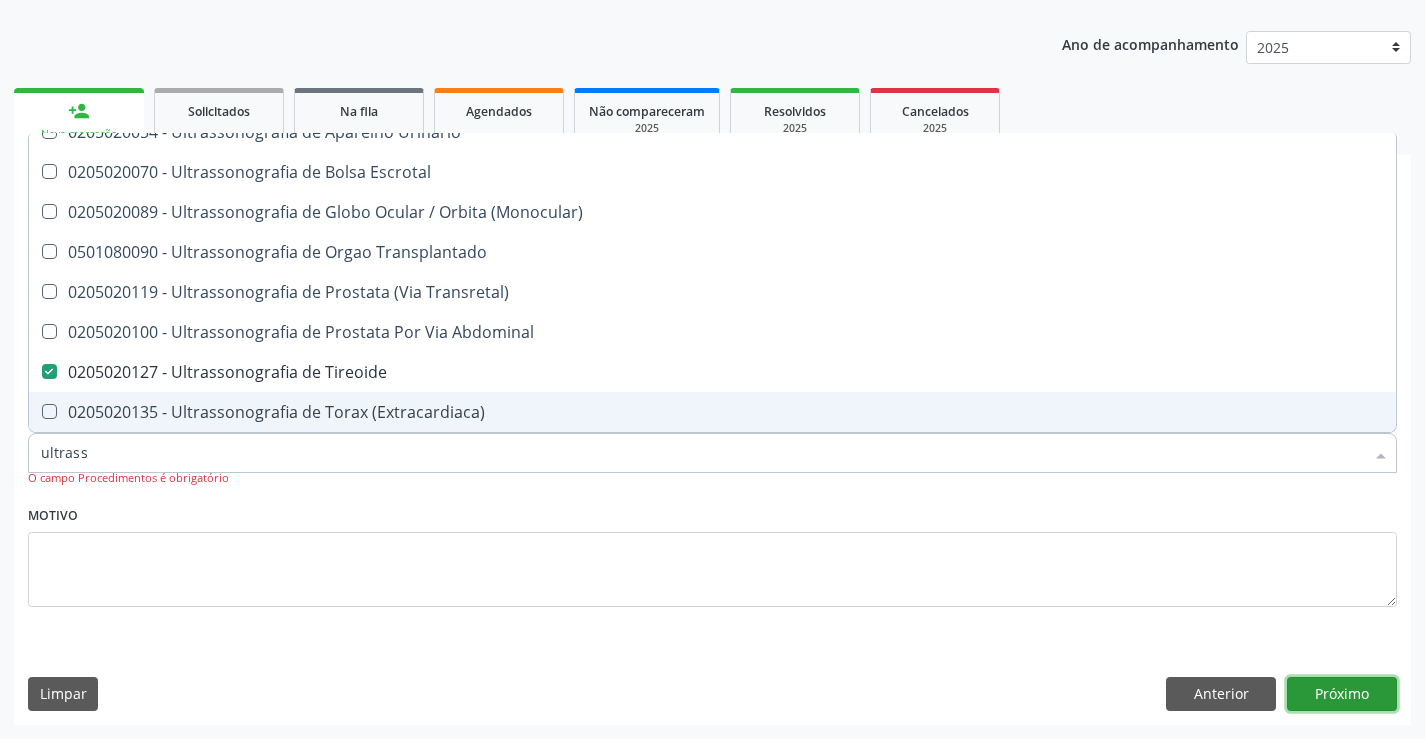 click on "Próximo" at bounding box center [1342, 694] 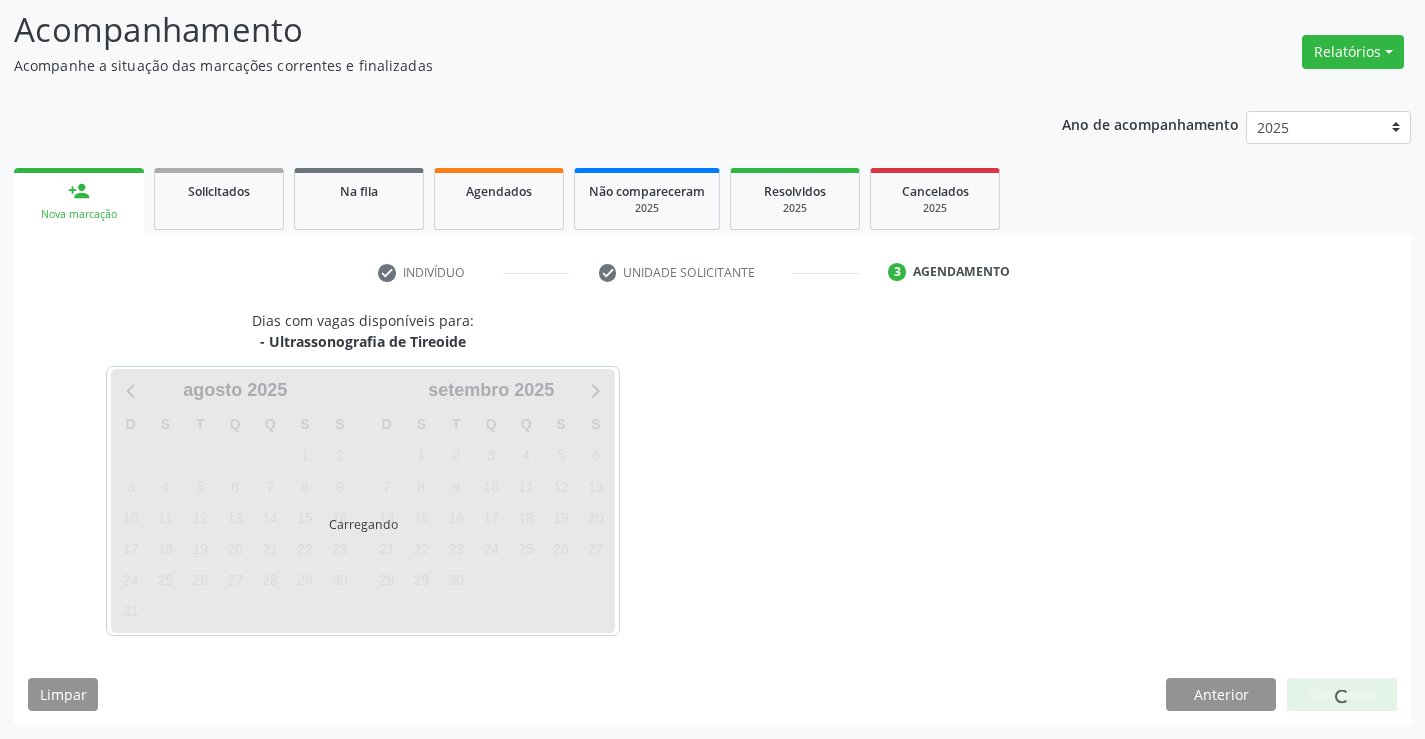 scroll, scrollTop: 131, scrollLeft: 0, axis: vertical 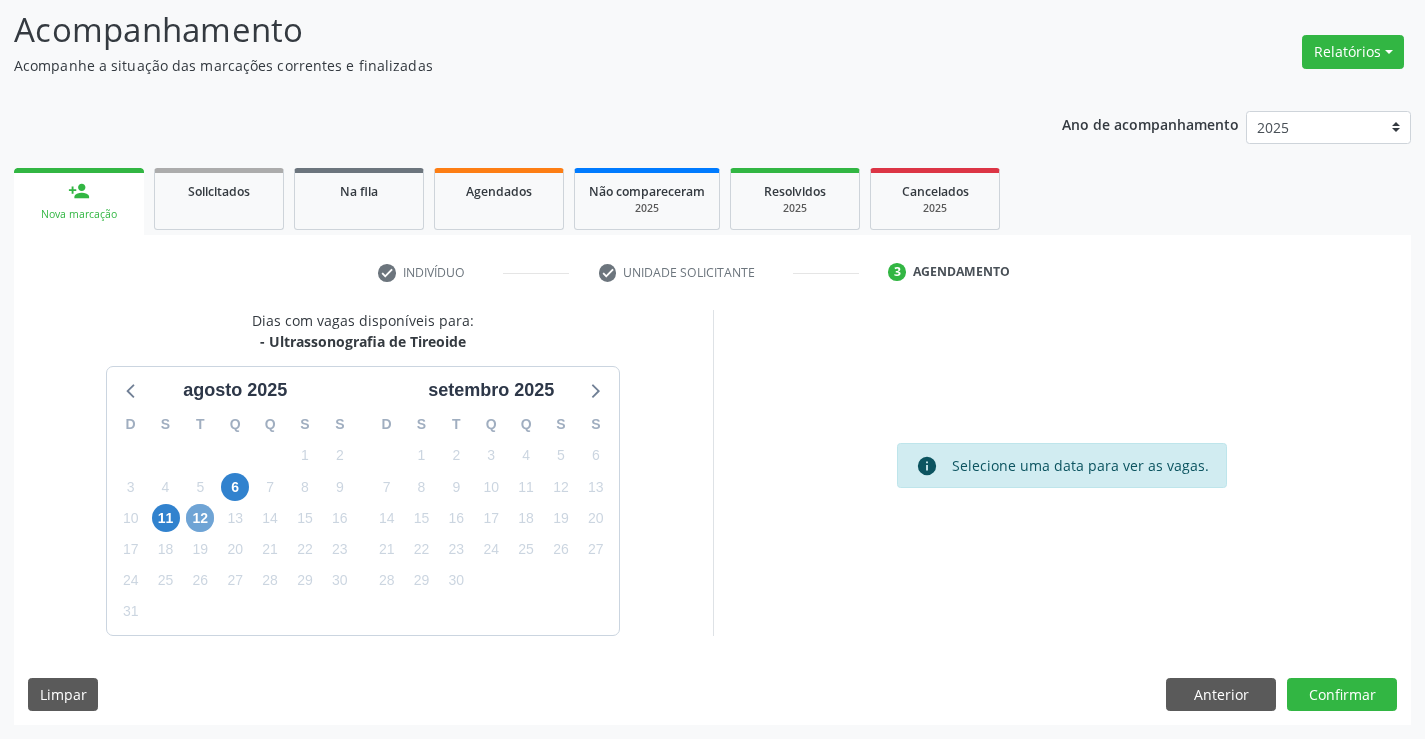 click on "12" at bounding box center [200, 518] 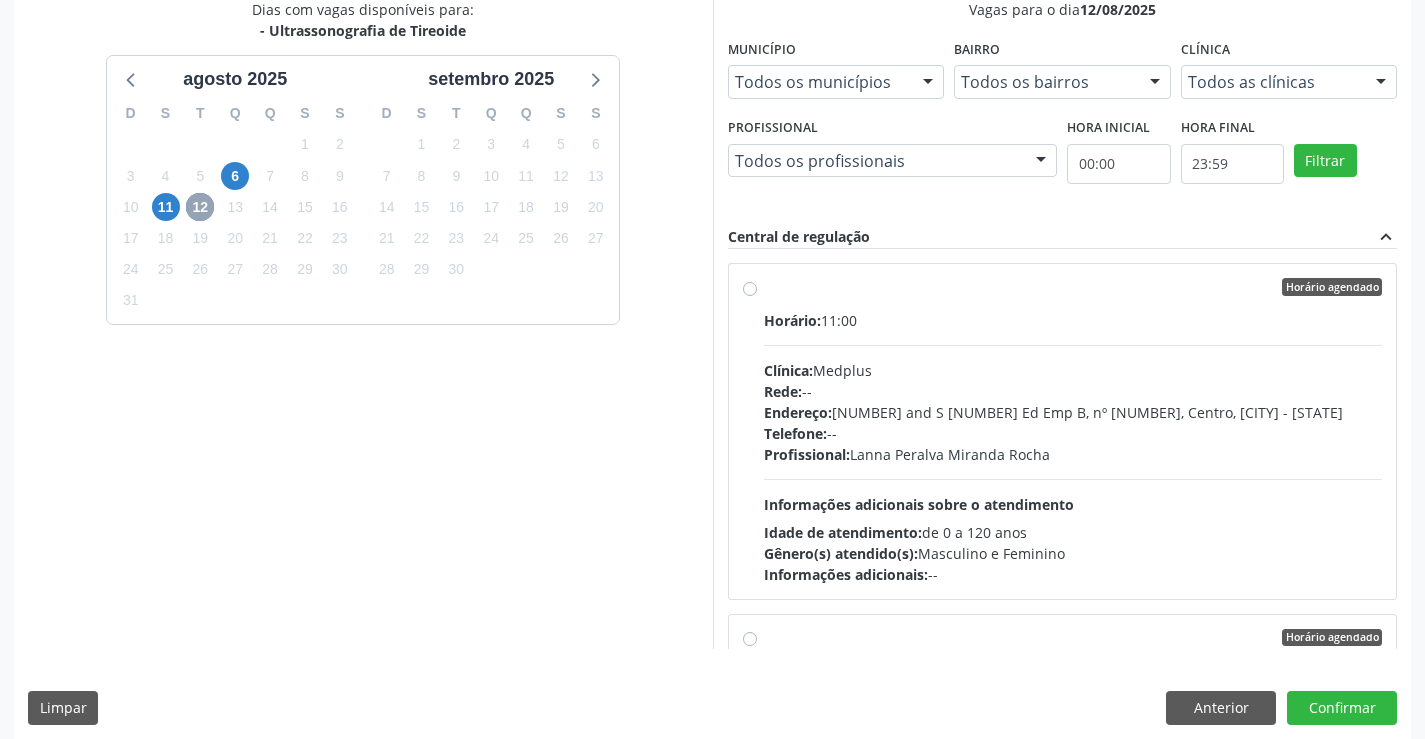 scroll, scrollTop: 456, scrollLeft: 0, axis: vertical 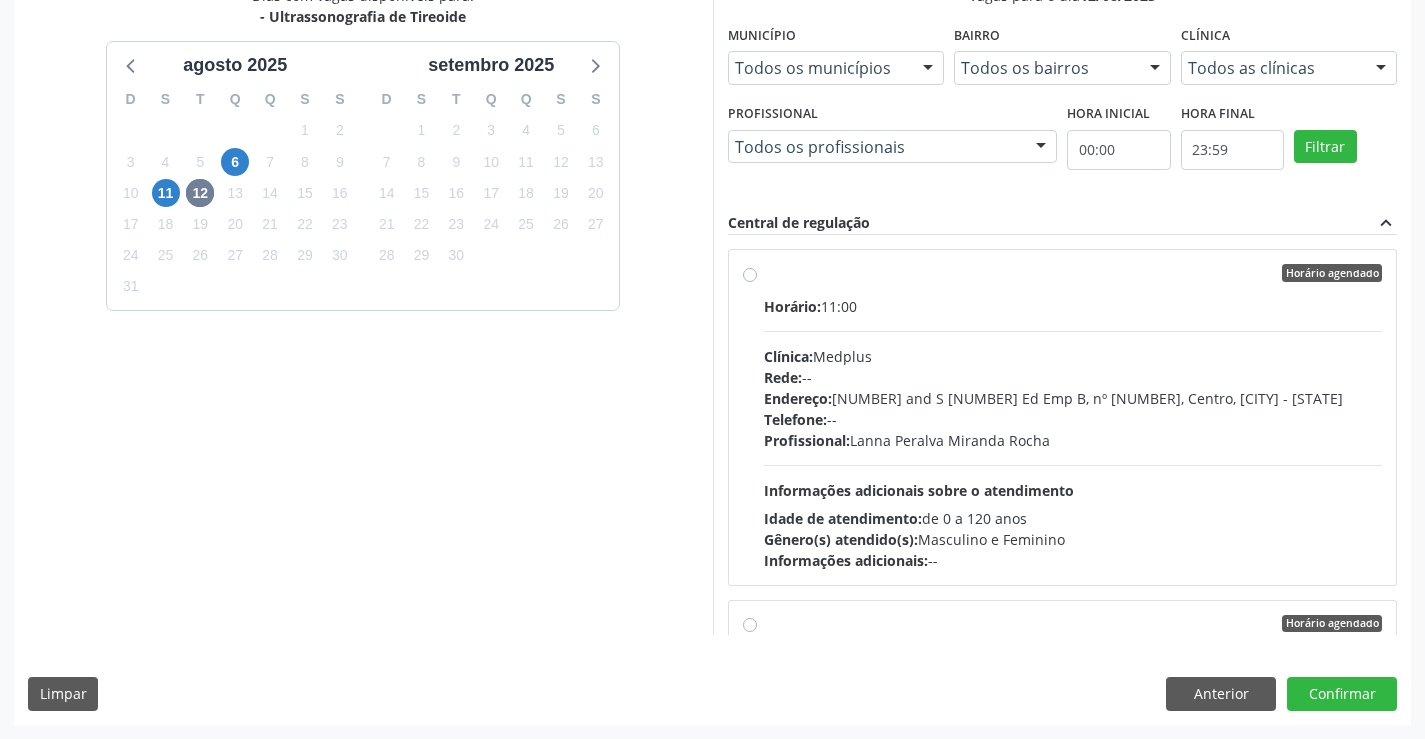 click on "Horário agendado" at bounding box center (1073, 273) 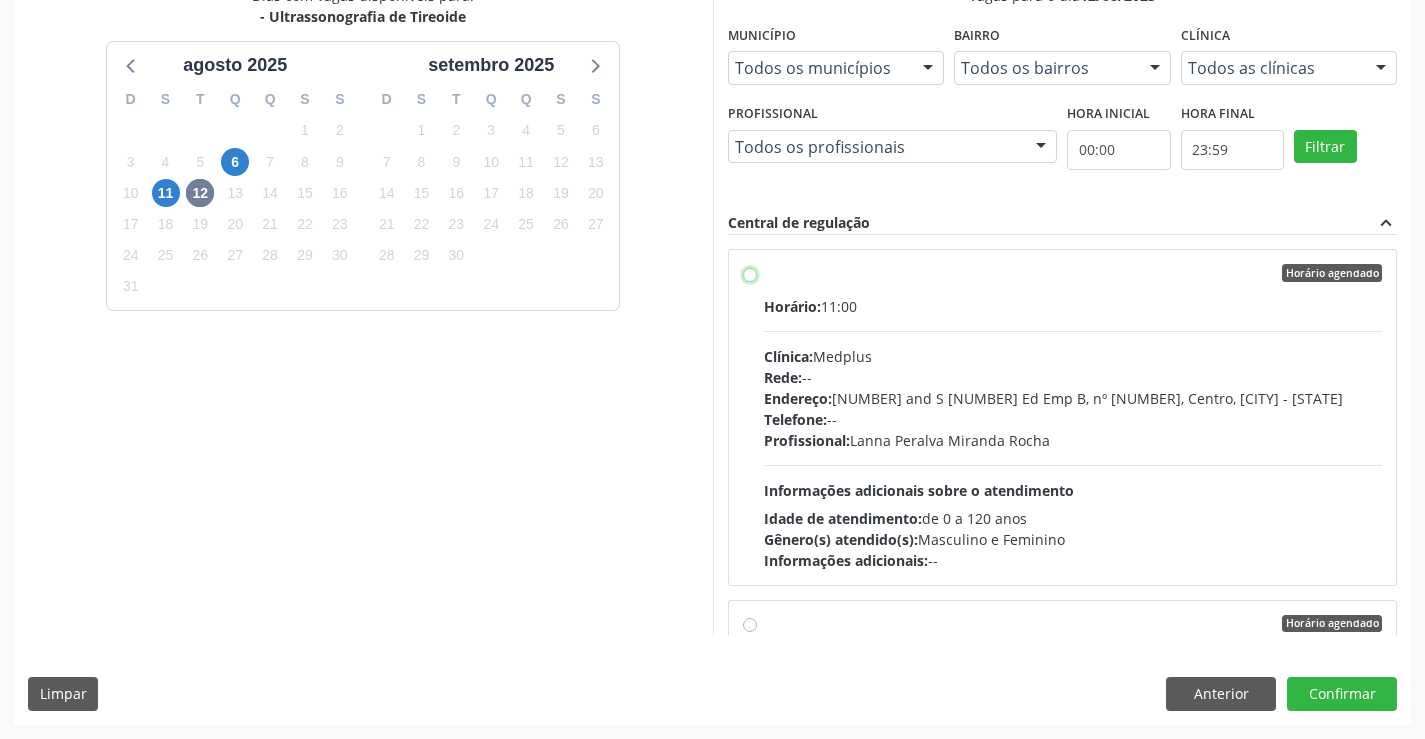 click on "Horário agendado
Horário:   11:00
Clínica:  Medplus
Rede:
--
Endereço:   2 and S 204 Ed Emp B, nº 35, Centro, Campo Formoso - BA
Telefone:   --
Profissional:
Lanna Peralva Miranda Rocha
Informações adicionais sobre o atendimento
Idade de atendimento:
de 0 a 120 anos
Gênero(s) atendido(s):
Masculino e Feminino
Informações adicionais:
--" at bounding box center (750, 273) 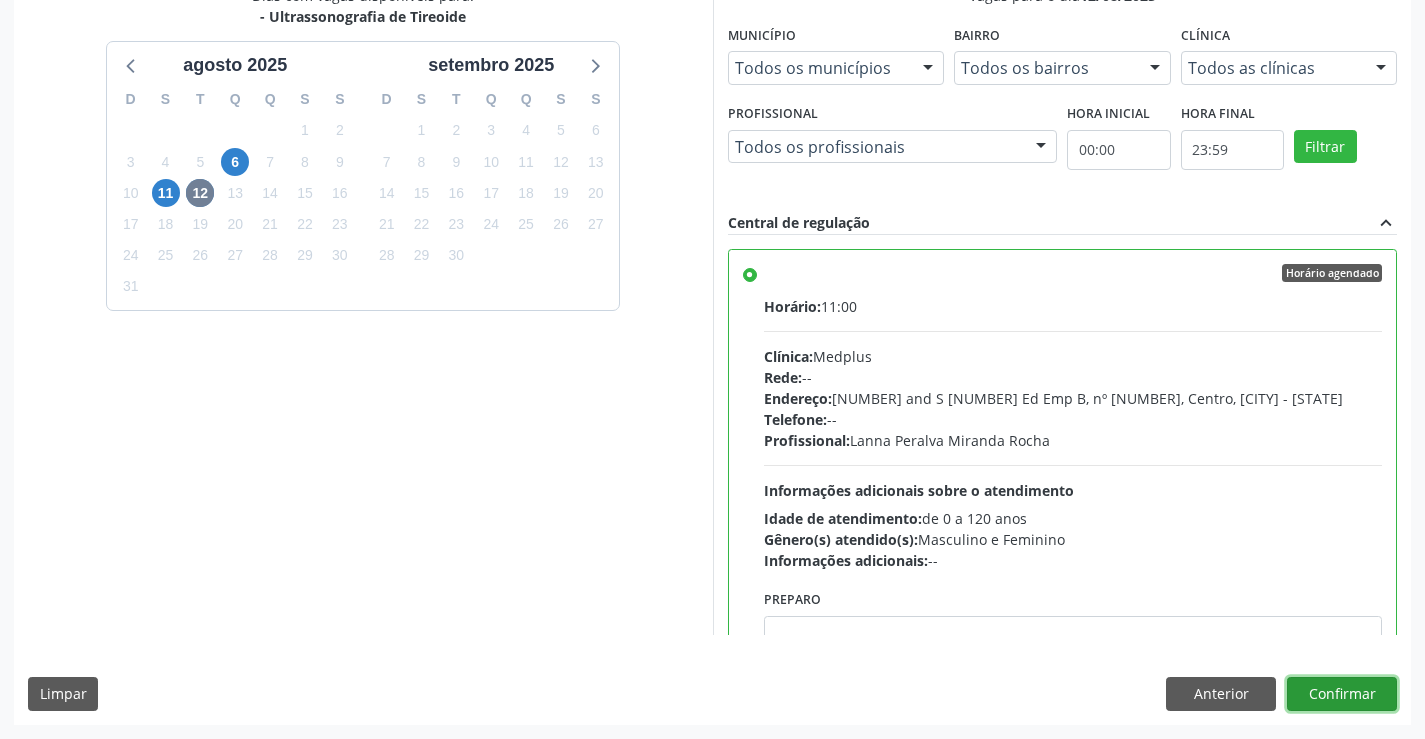 click on "Confirmar" at bounding box center [1342, 694] 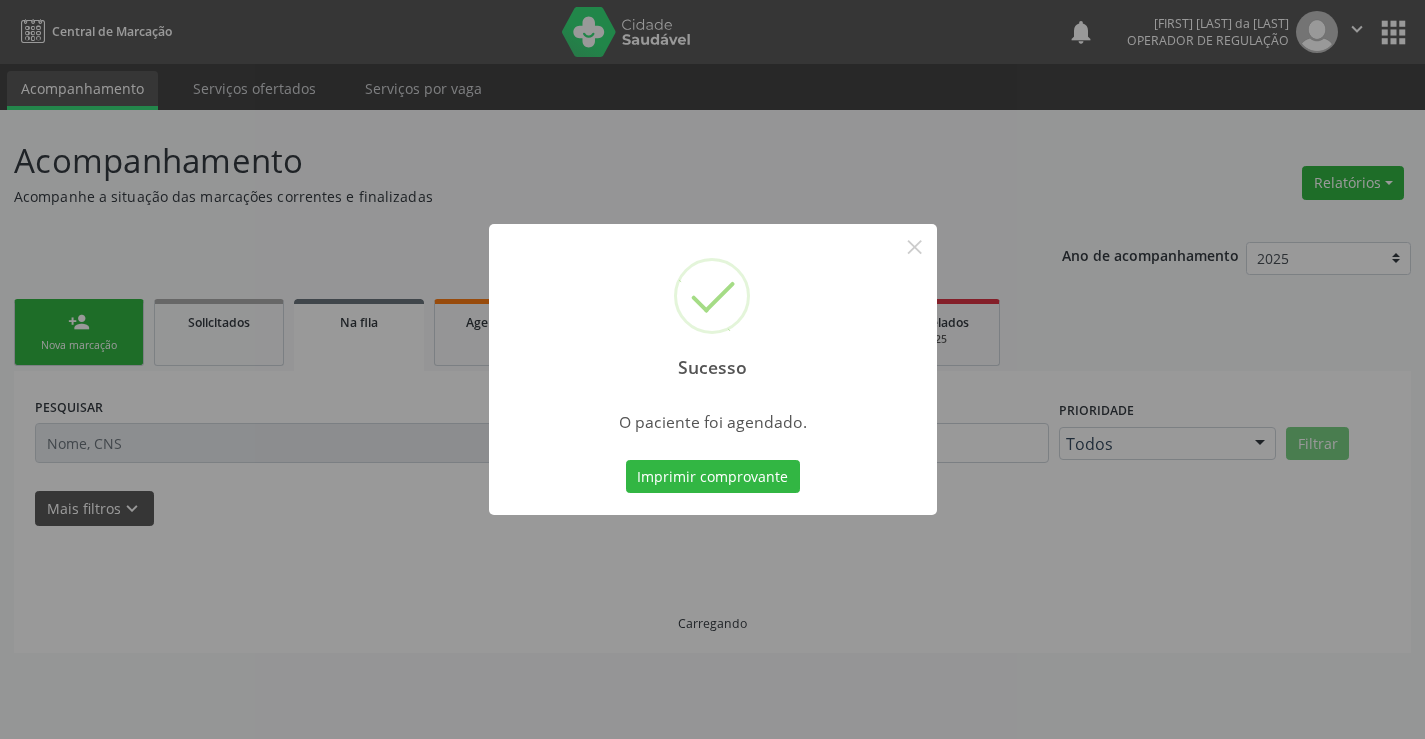 scroll, scrollTop: 0, scrollLeft: 0, axis: both 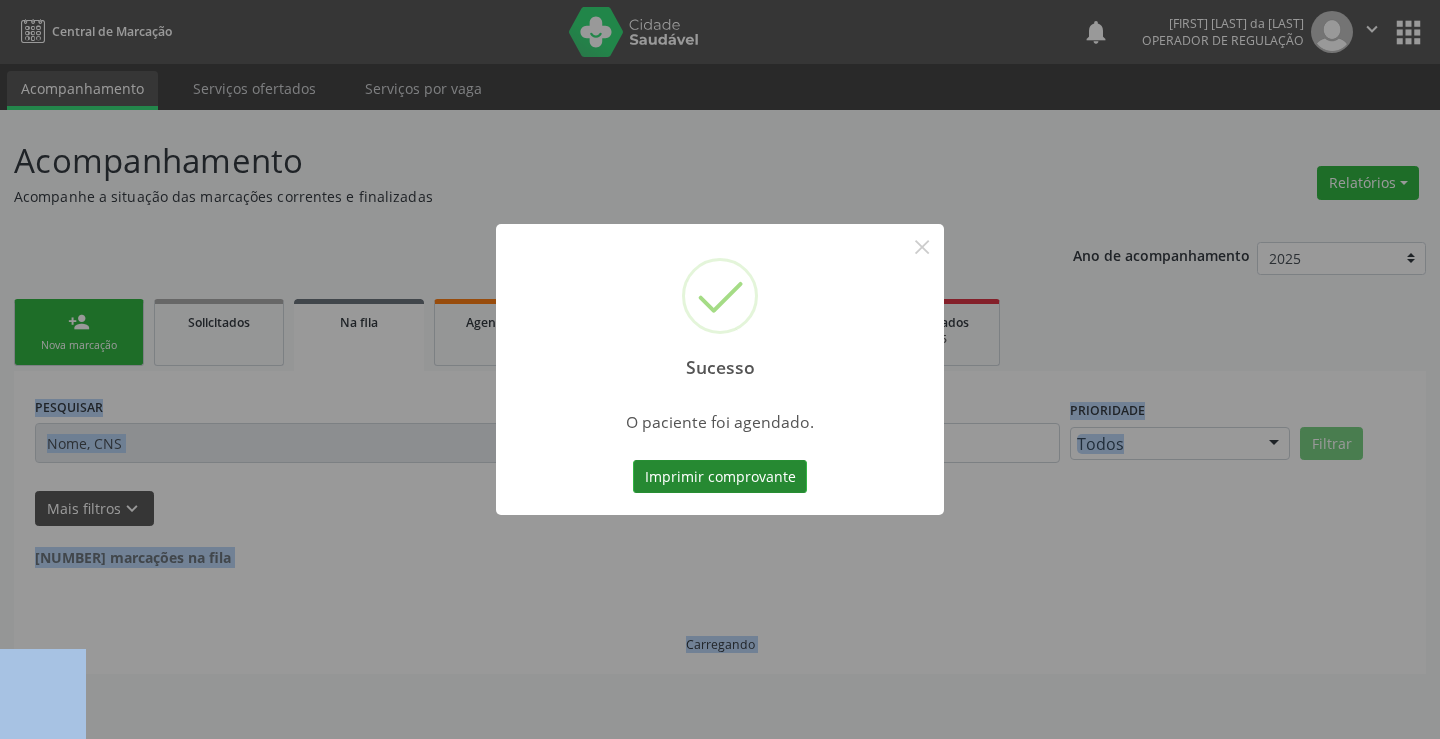 click on "Imprimir comprovante" at bounding box center (720, 477) 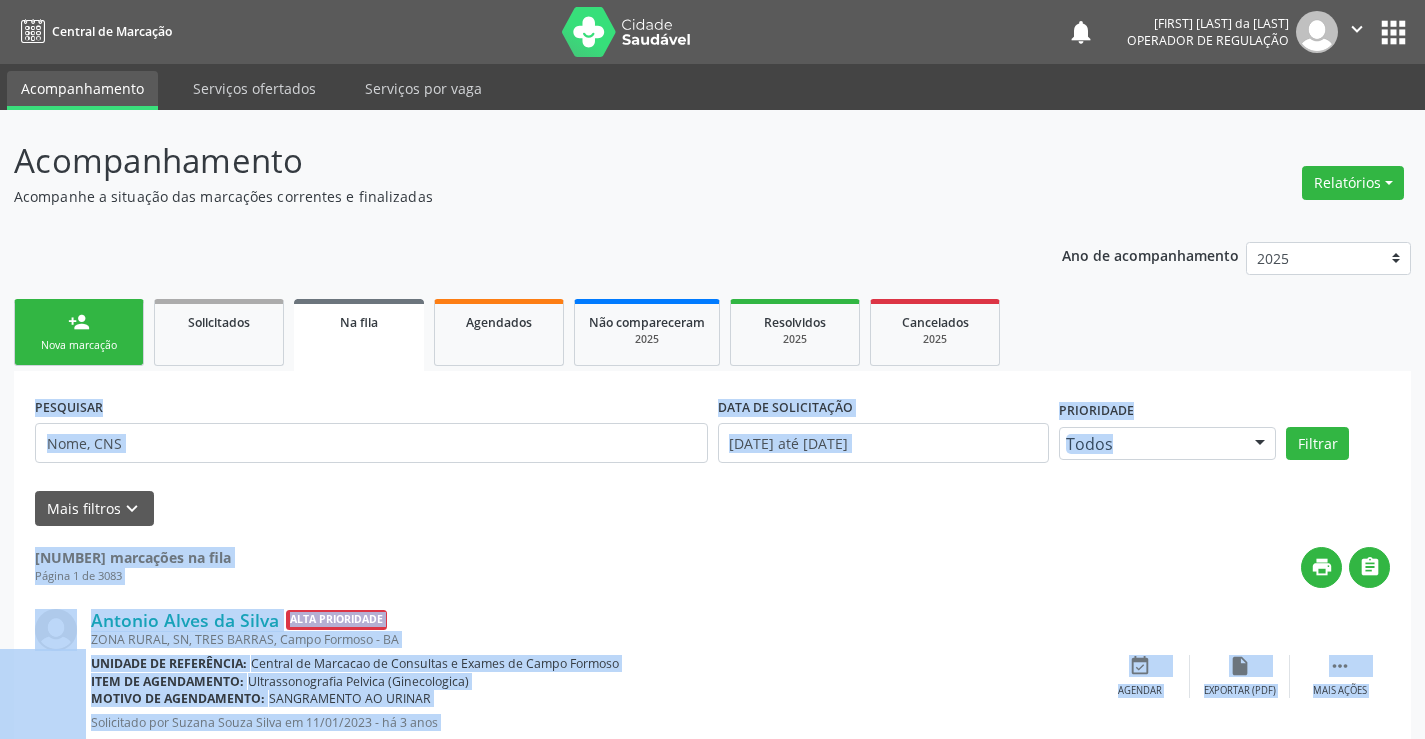 click on "Sucesso × O paciente foi agendado. Imprimir comprovante Cancel" at bounding box center [712, 369] 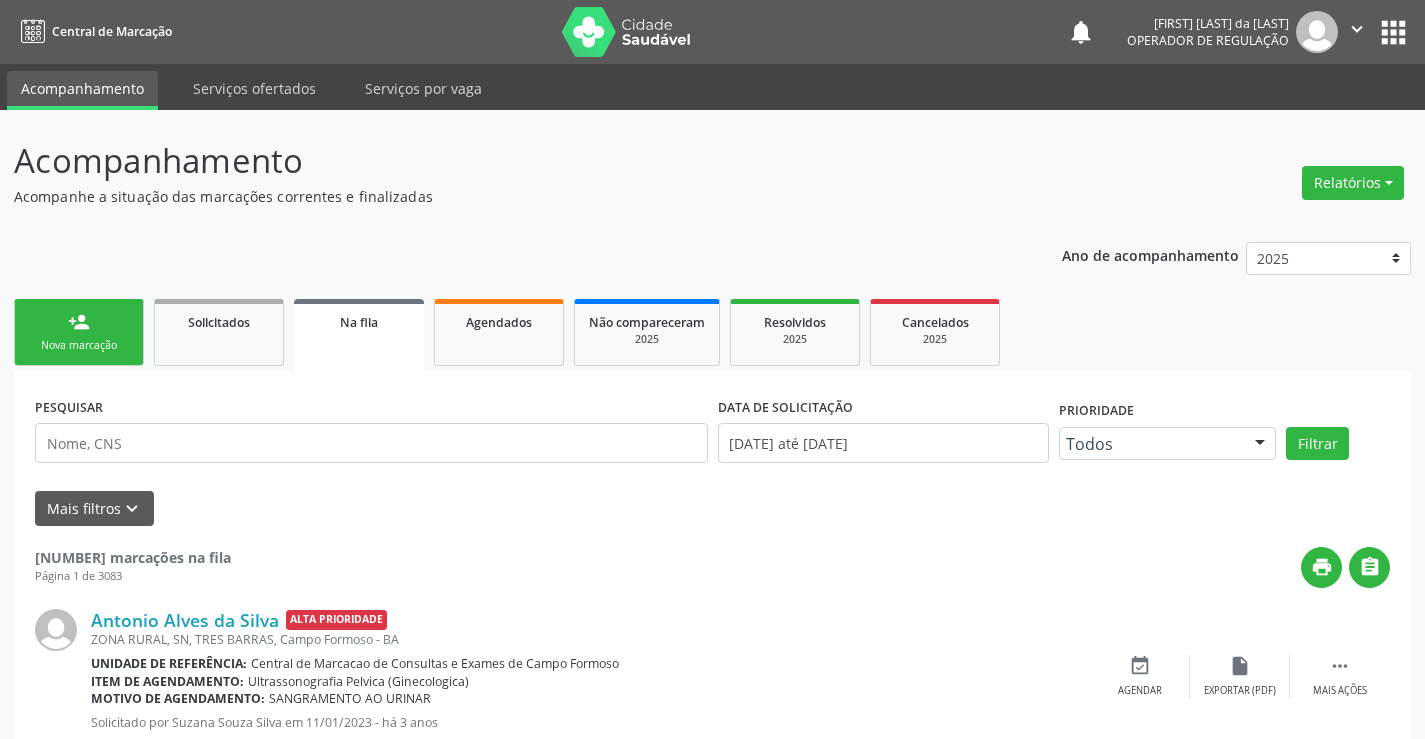drag, startPoint x: 79, startPoint y: 320, endPoint x: 120, endPoint y: 320, distance: 41 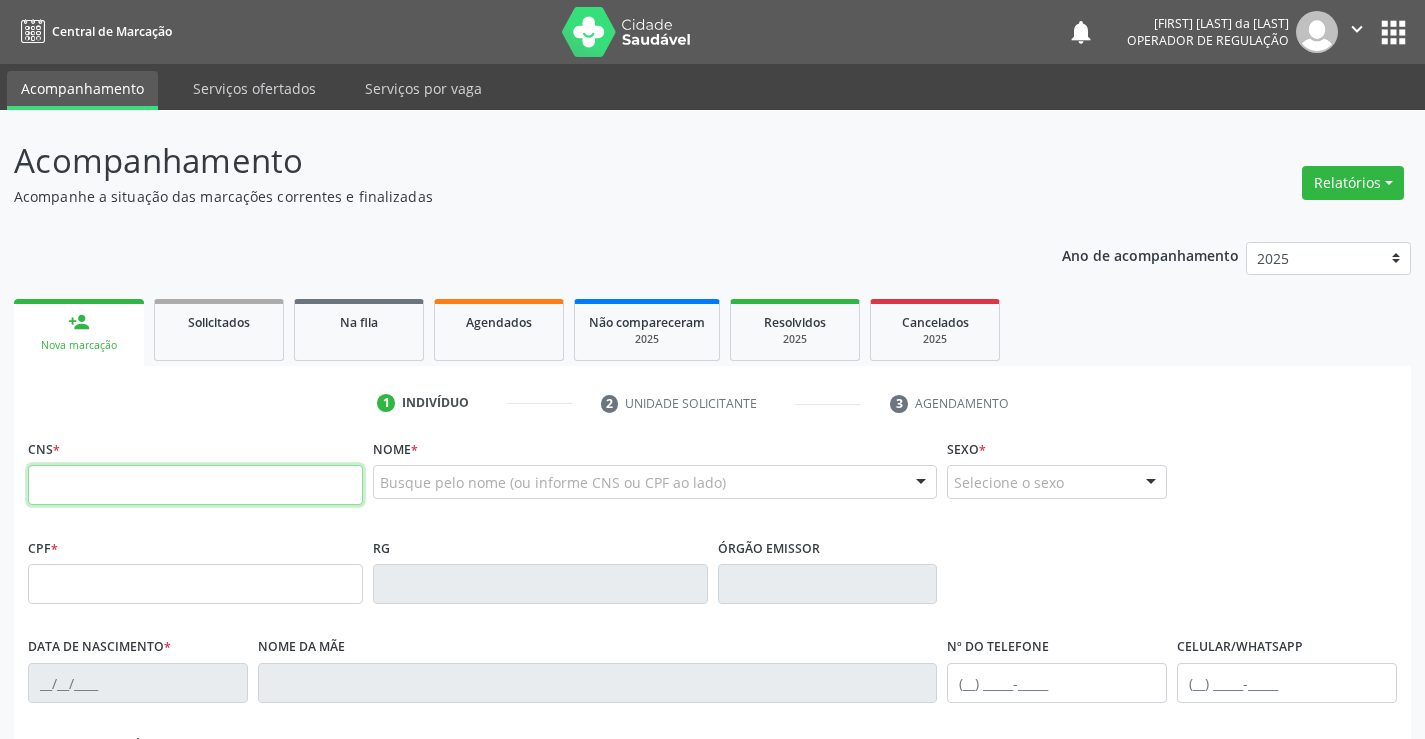 click at bounding box center (195, 485) 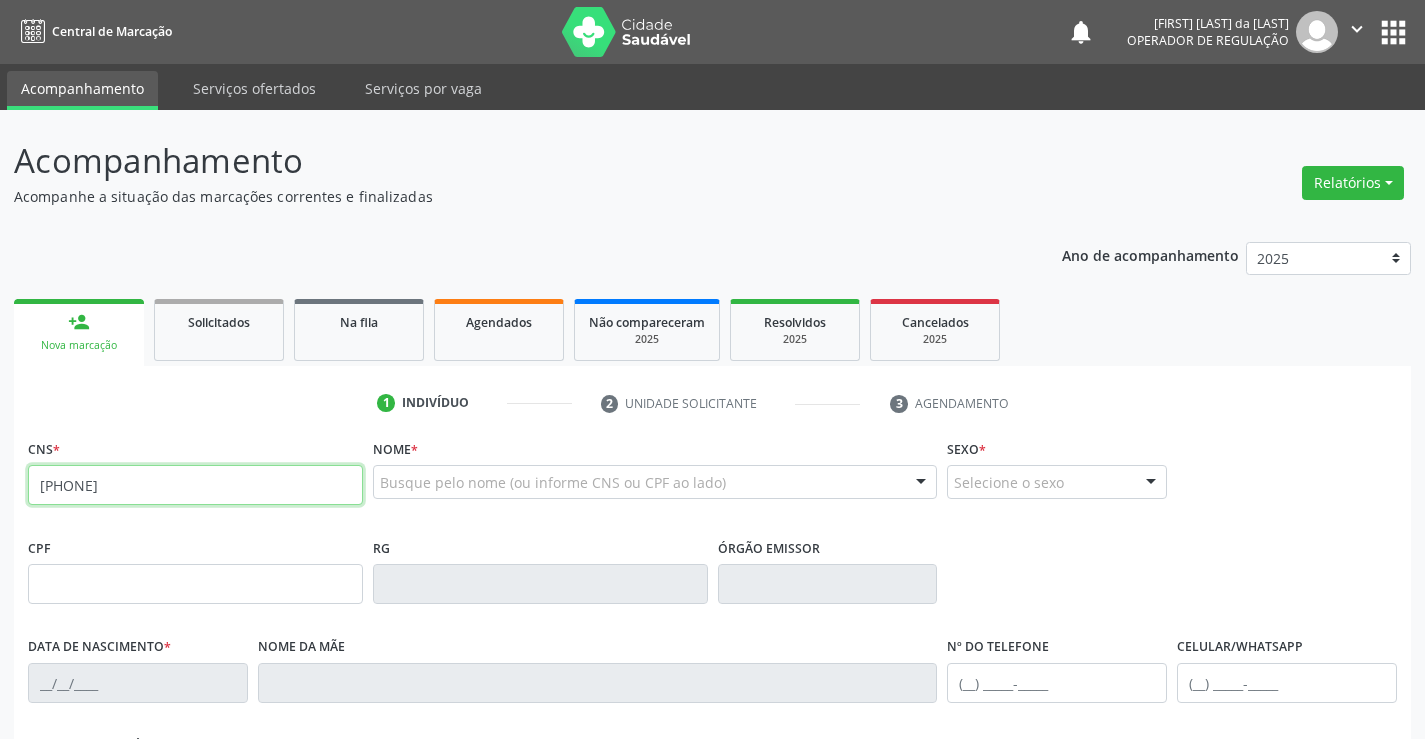 type on "708 2006 4078 7345" 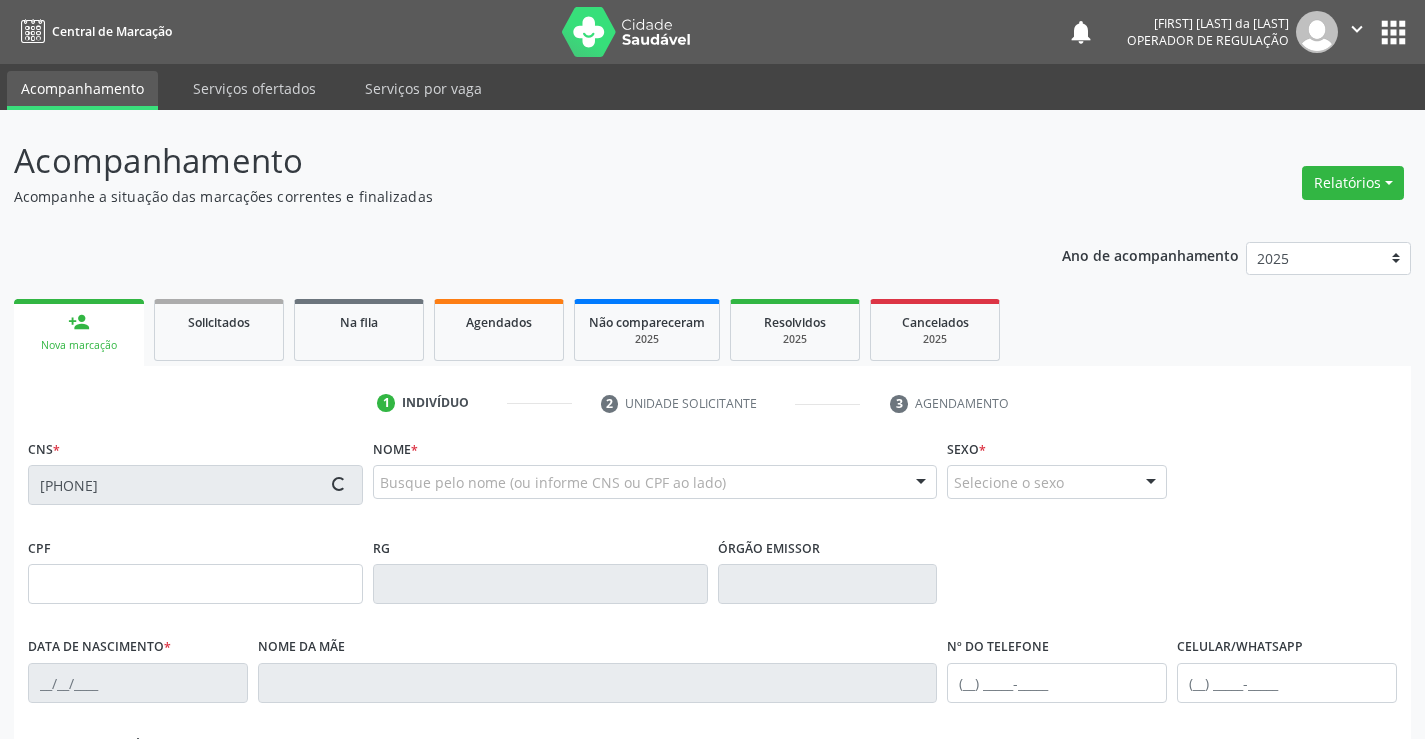 type on "1325432571" 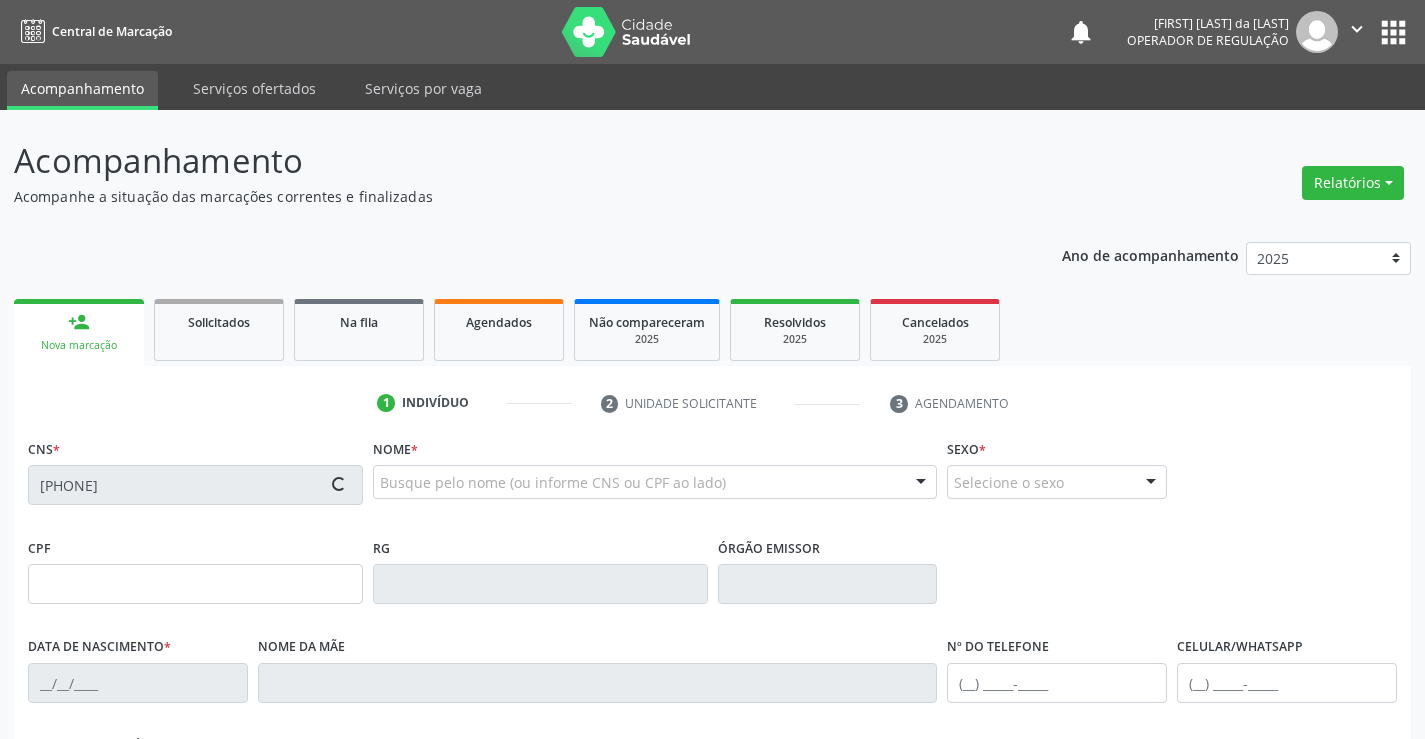 type on "24/12/1982" 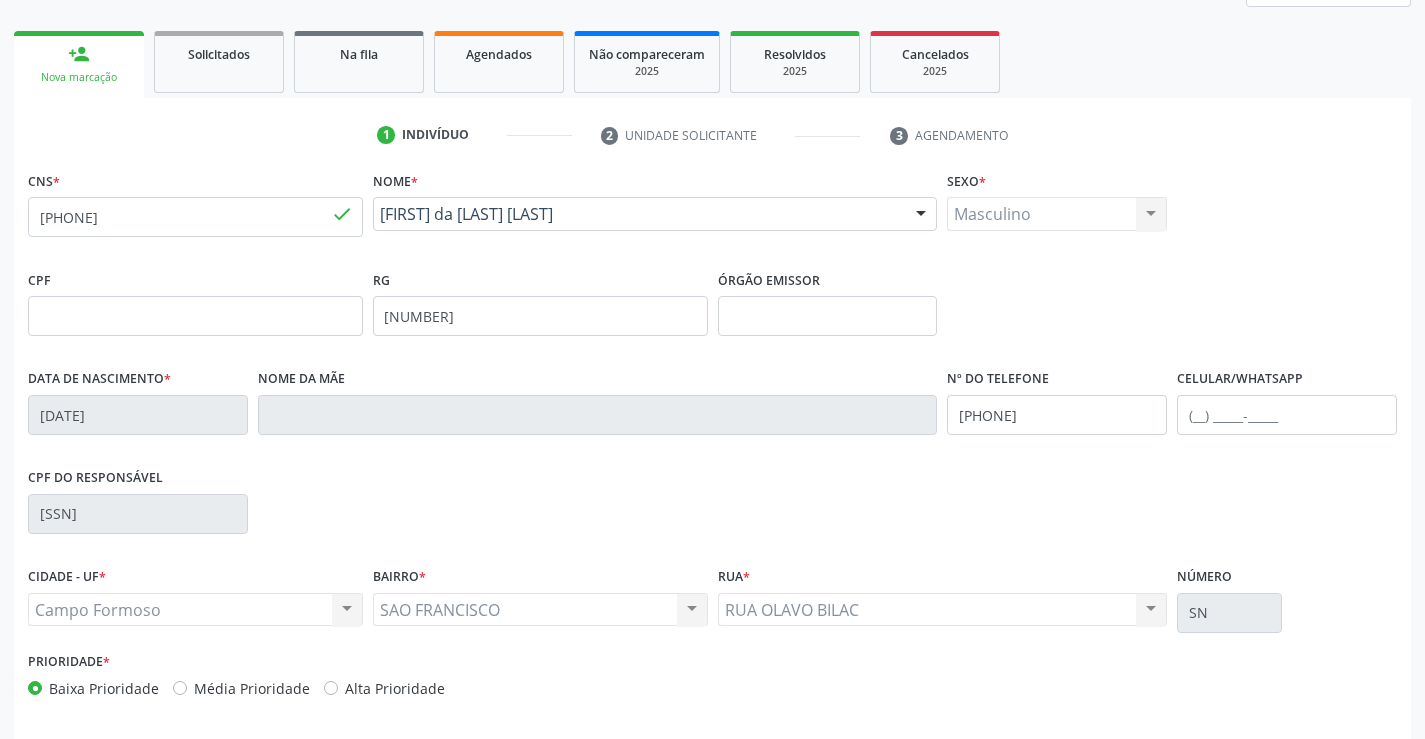 scroll, scrollTop: 345, scrollLeft: 0, axis: vertical 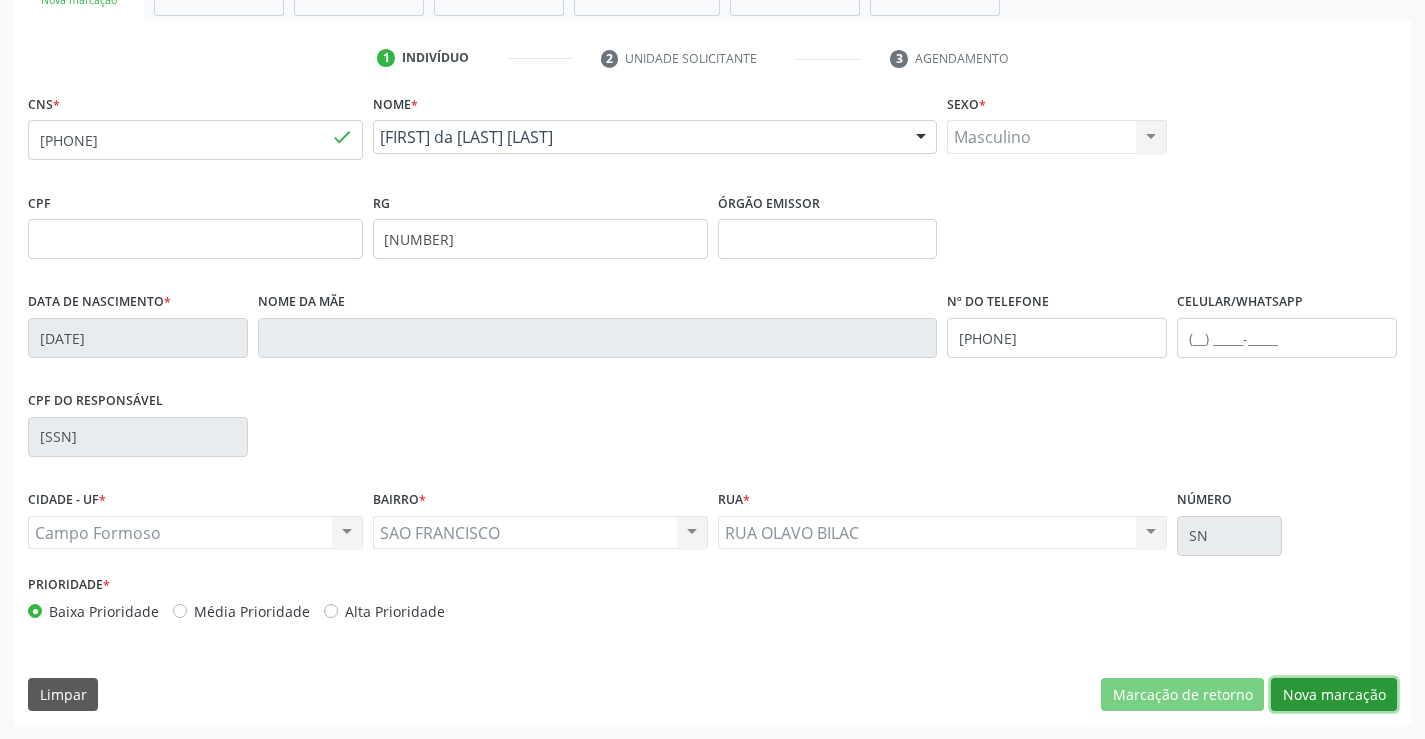 click on "Nova marcação" at bounding box center [1334, 695] 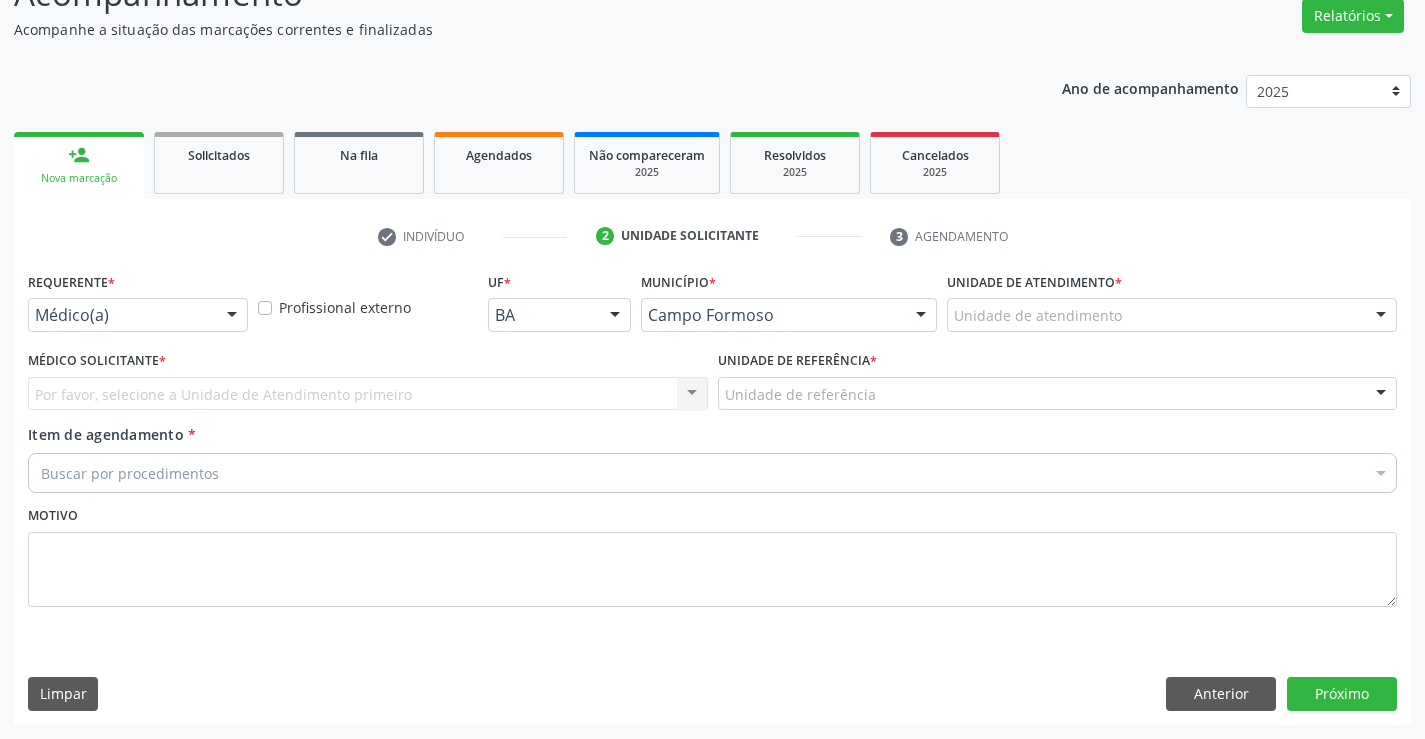 scroll, scrollTop: 167, scrollLeft: 0, axis: vertical 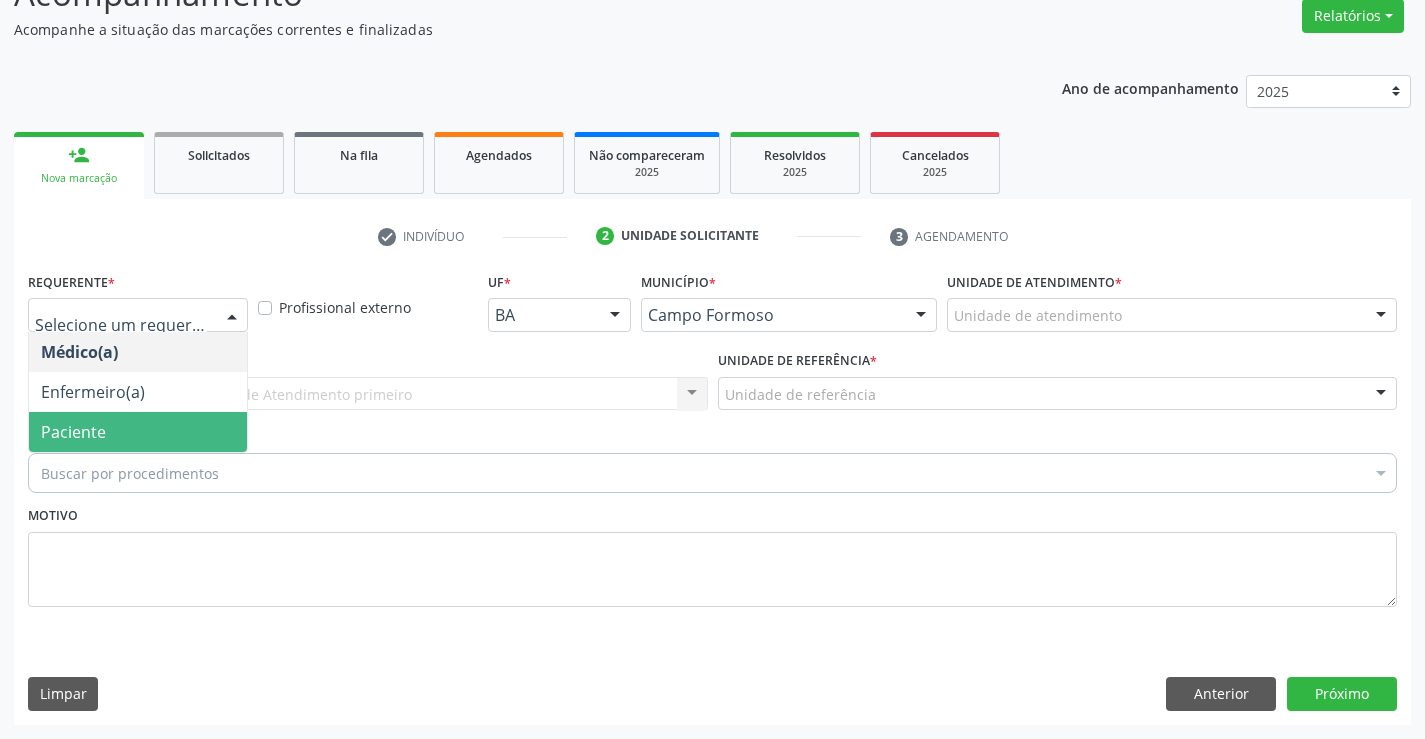 click on "Paciente" at bounding box center (138, 432) 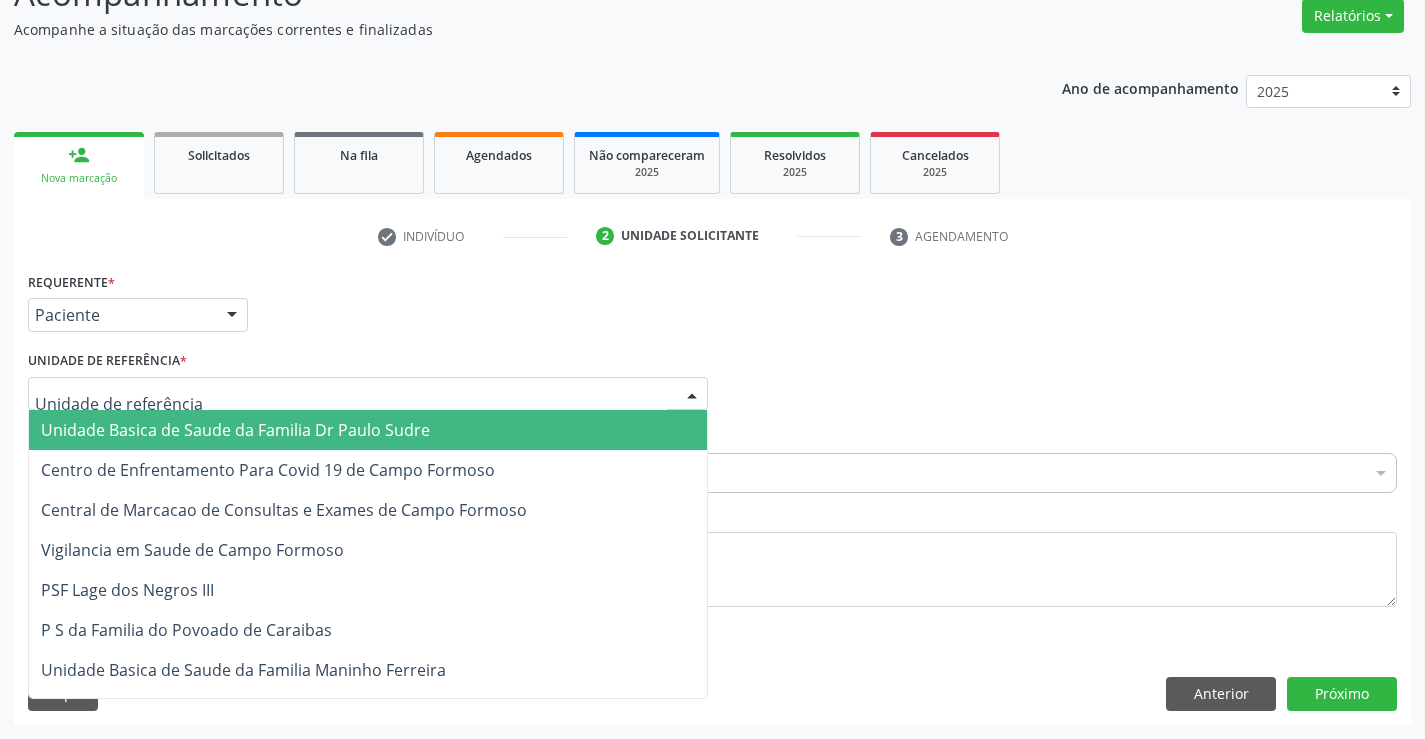 click at bounding box center (368, 394) 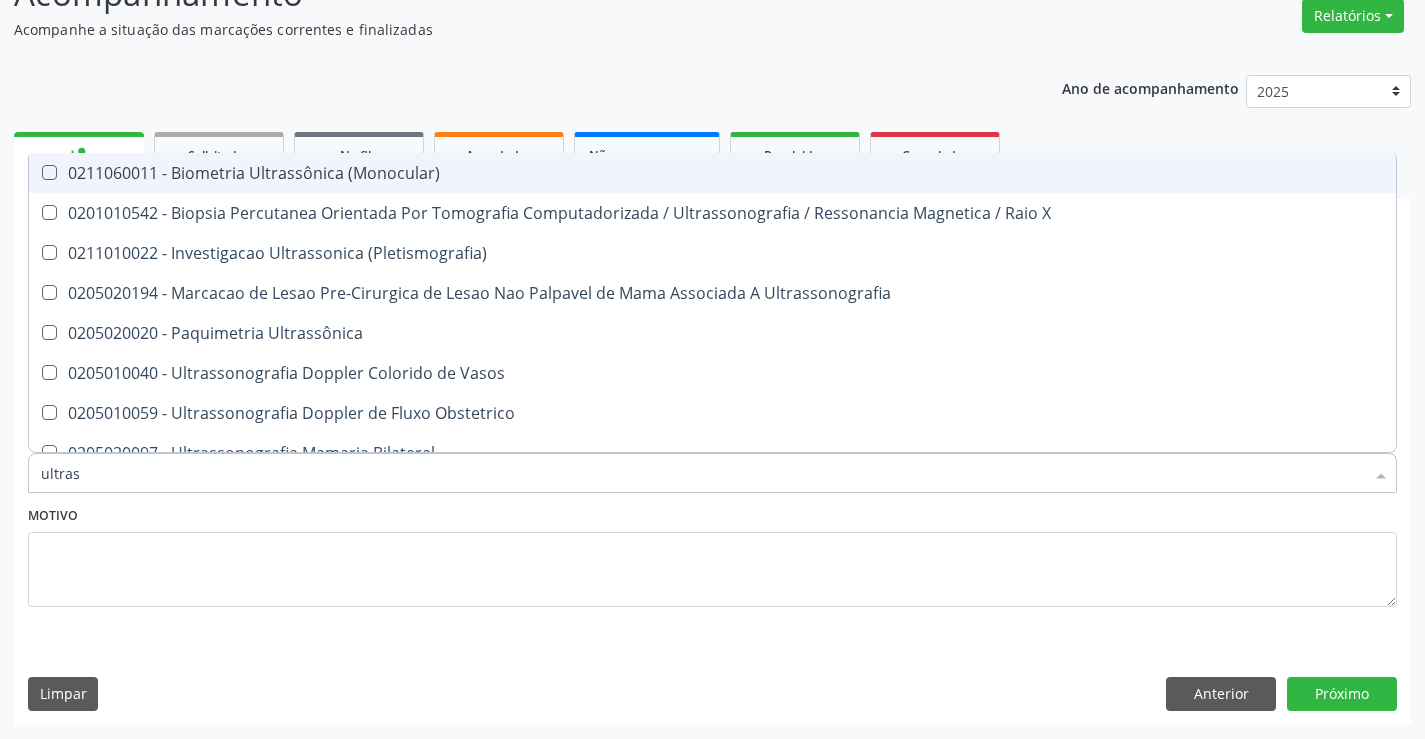 type on "ultrass" 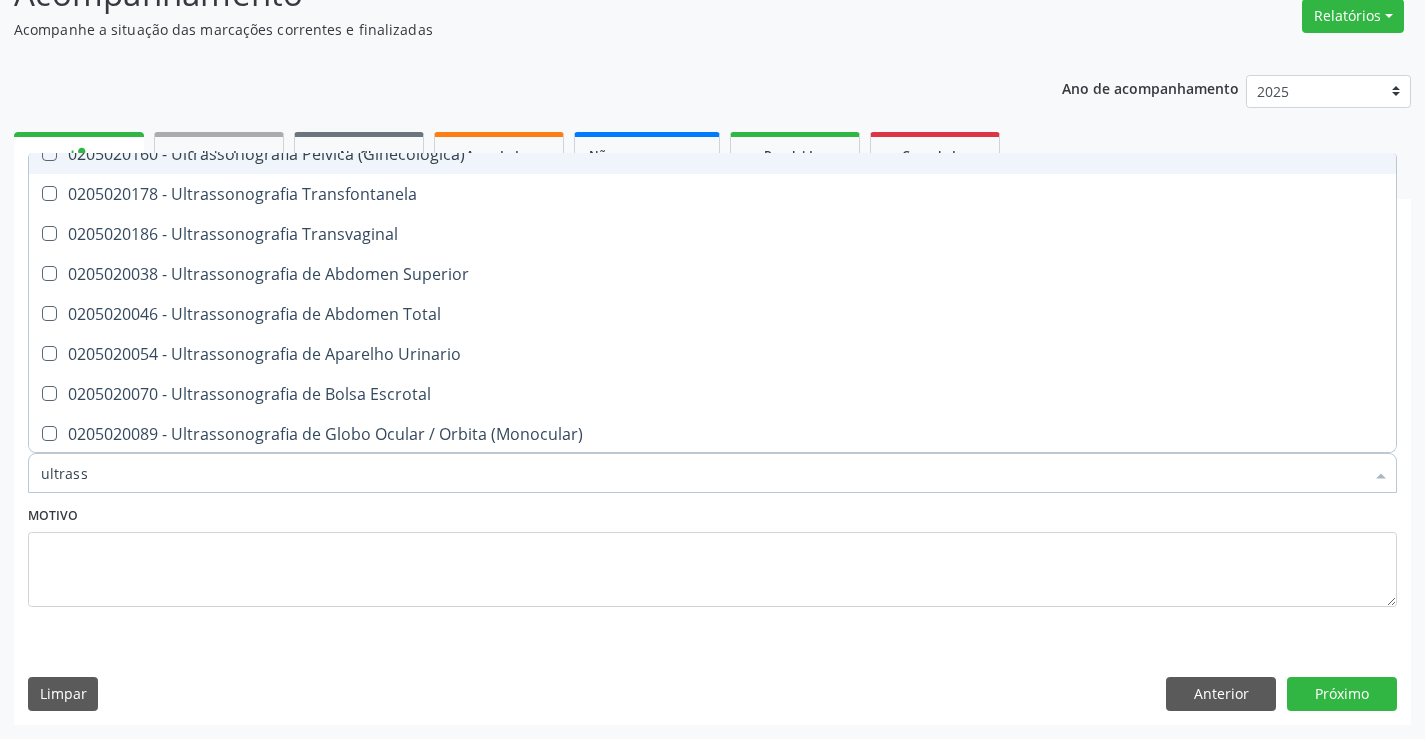 scroll, scrollTop: 421, scrollLeft: 0, axis: vertical 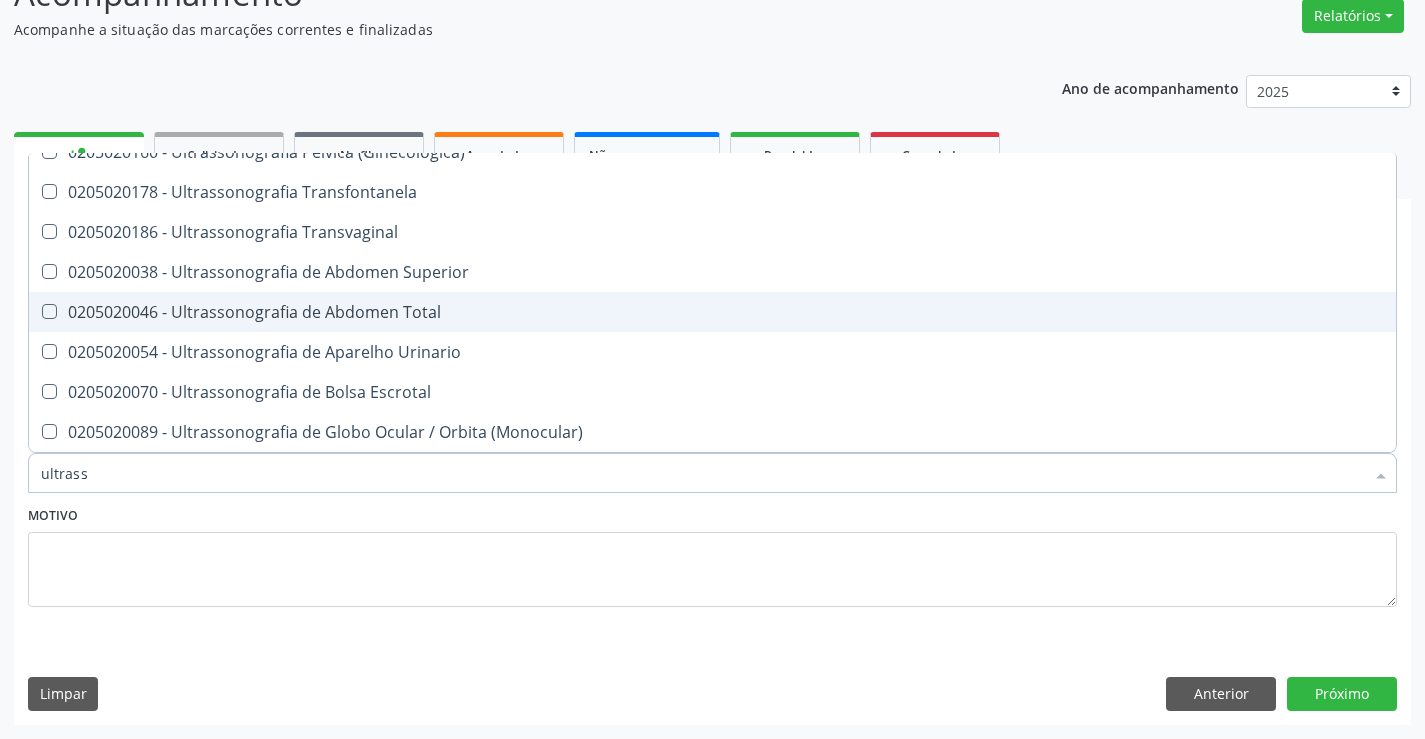 click on "0205020046 - Ultrassonografia de Abdomen Total" at bounding box center [712, 312] 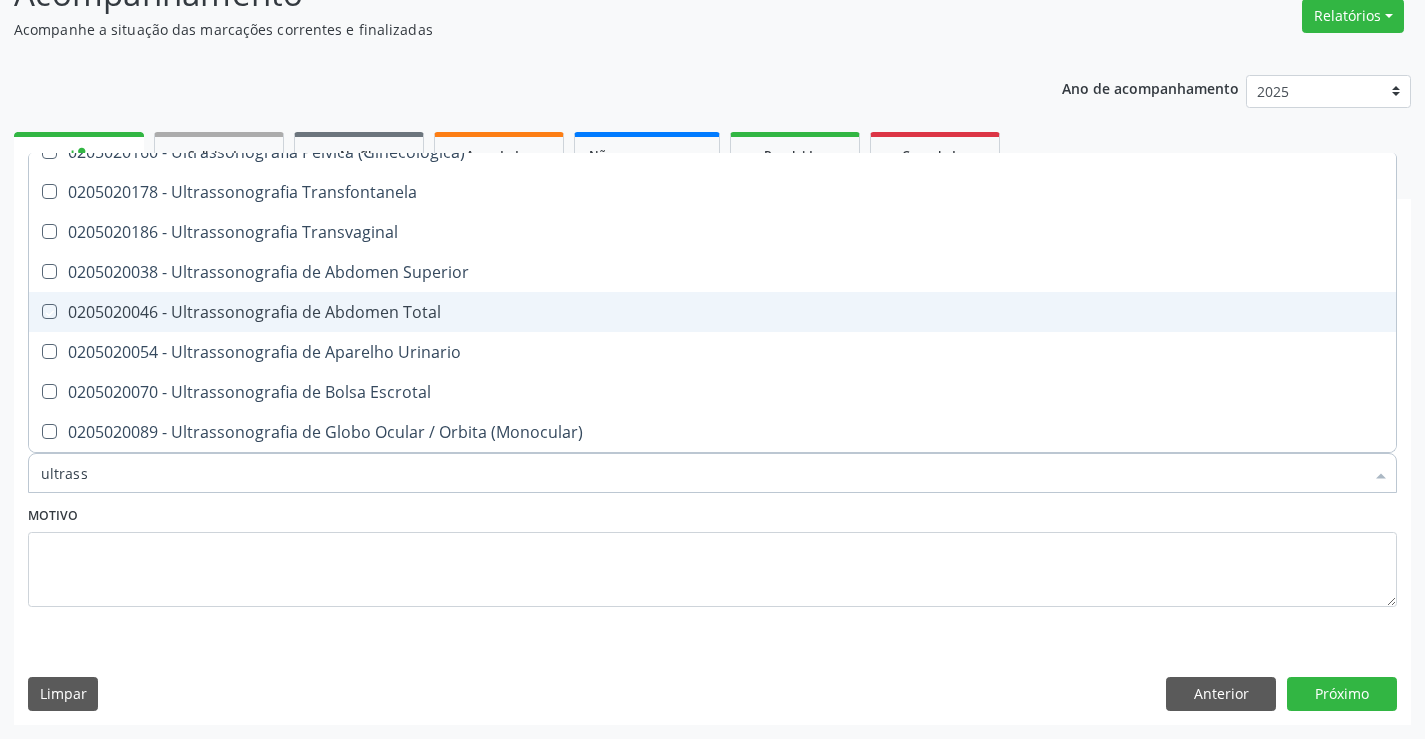 checkbox on "true" 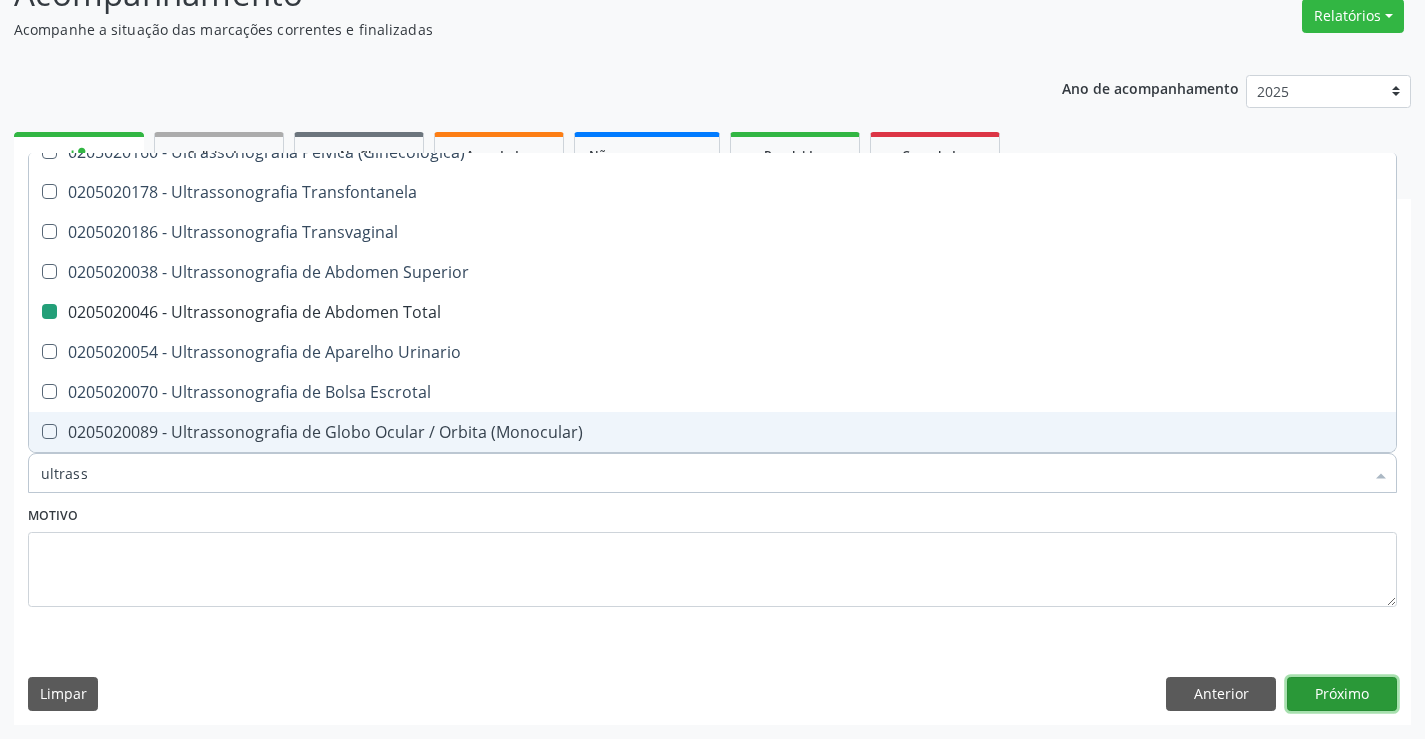 click on "Próximo" at bounding box center (1342, 694) 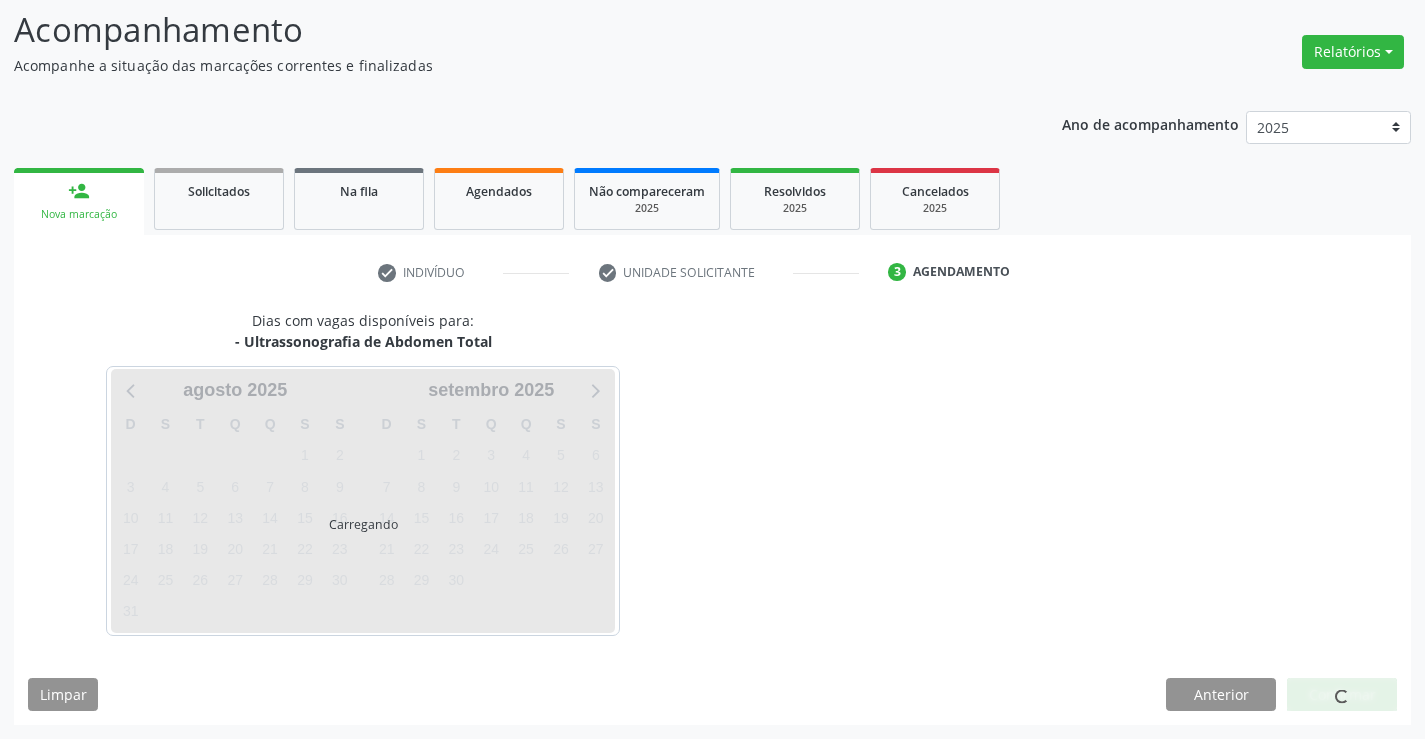 scroll, scrollTop: 131, scrollLeft: 0, axis: vertical 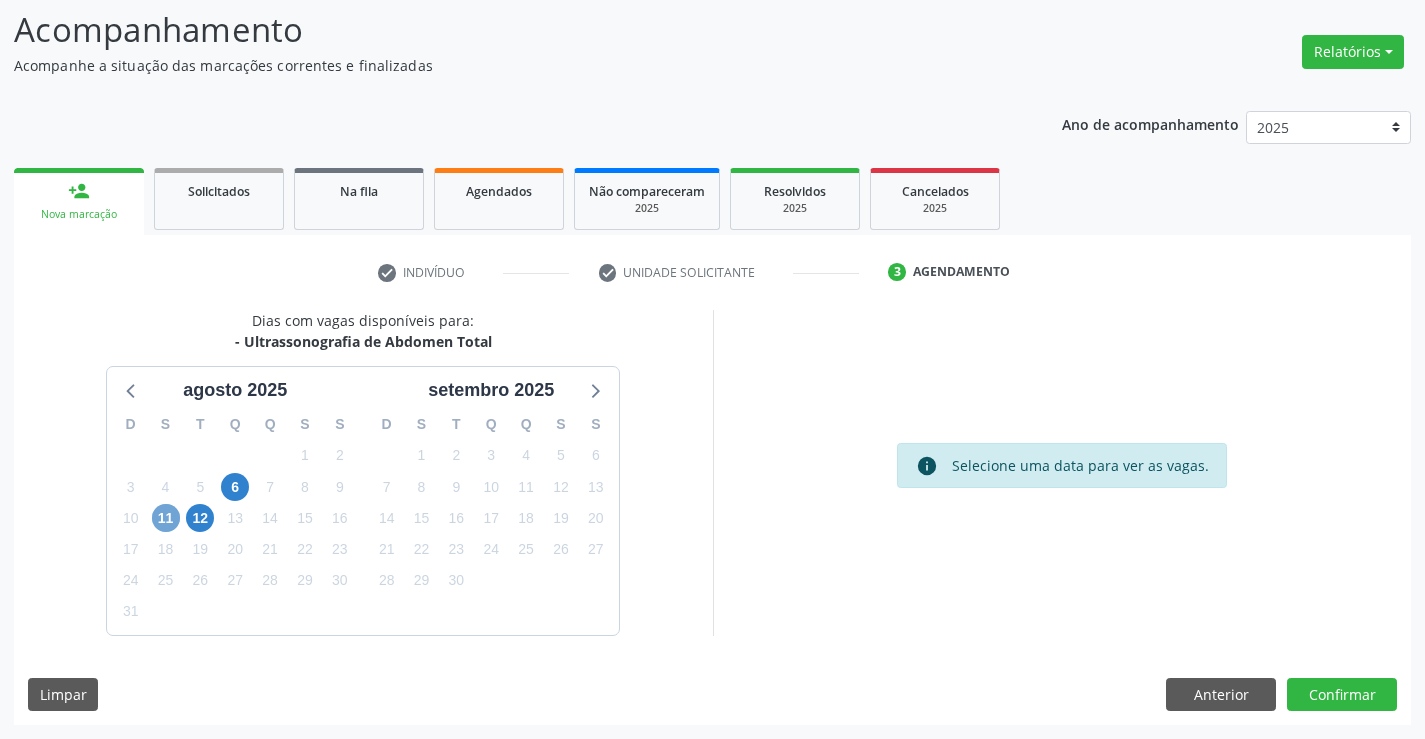 click on "11" at bounding box center (166, 518) 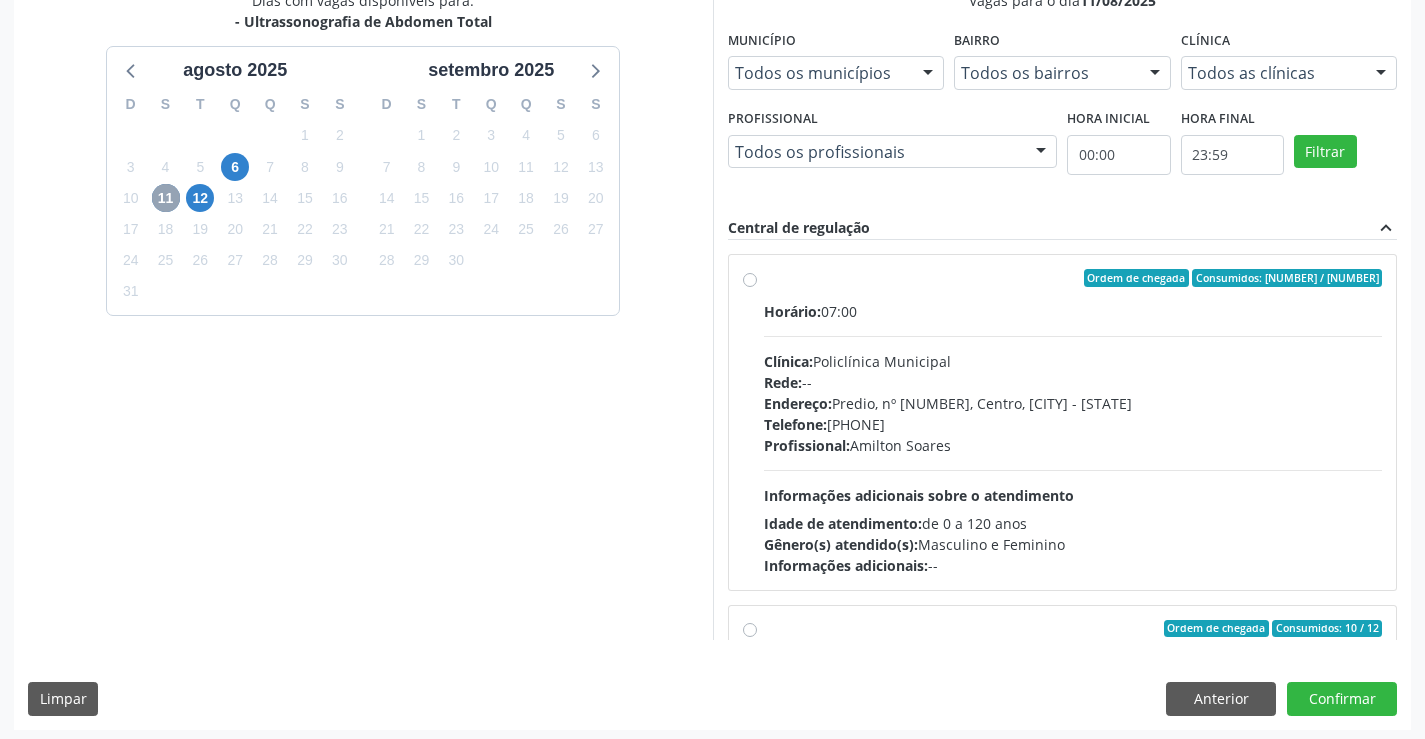 scroll, scrollTop: 456, scrollLeft: 0, axis: vertical 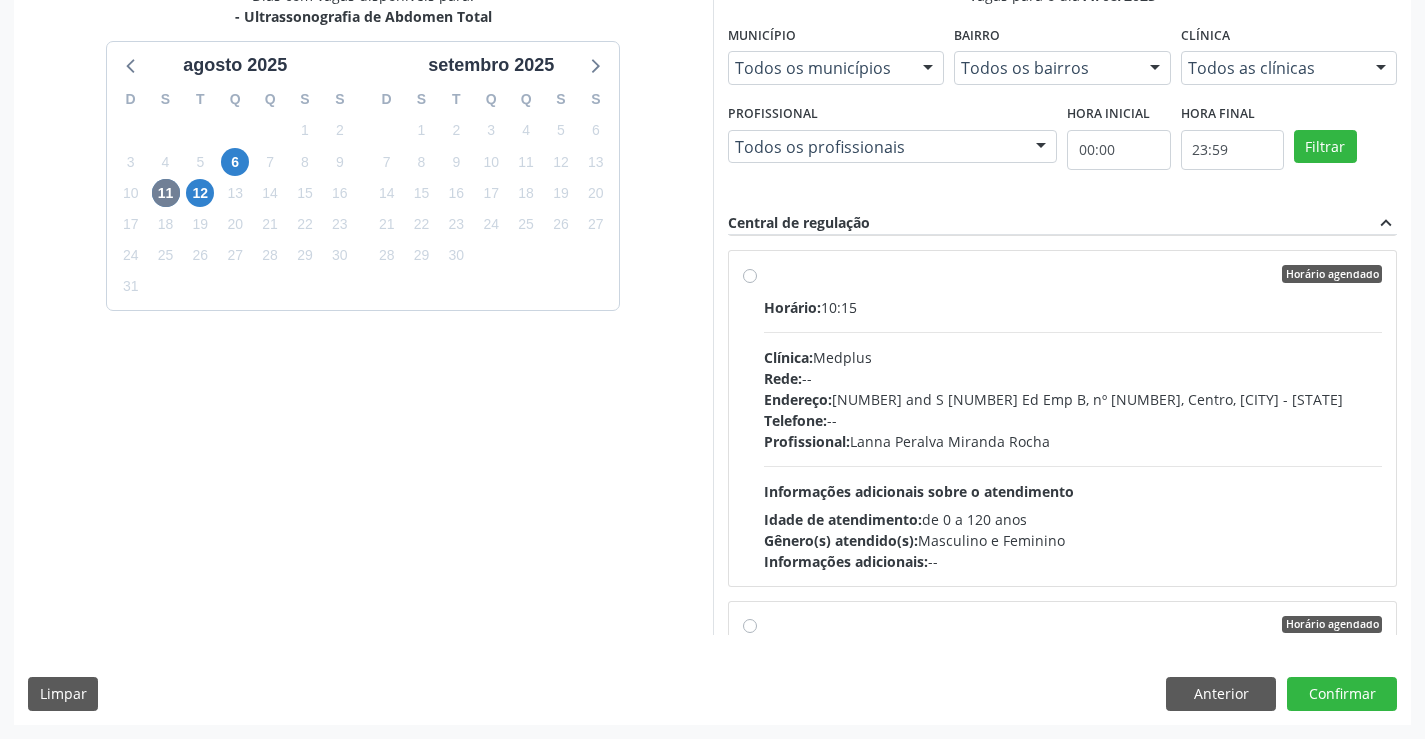 click on "Horário agendado
Horário:   10:15
Clínica:  Medplus
Rede:
--
Endereço:   2 and S 204 Ed Emp B, nº 35, Centro, Campo Formoso - BA
Telefone:   --
Profissional:
Lanna Peralva Miranda Rocha
Informações adicionais sobre o atendimento
Idade de atendimento:
de 0 a 120 anos
Gênero(s) atendido(s):
Masculino e Feminino
Informações adicionais:
--" at bounding box center [1073, 418] 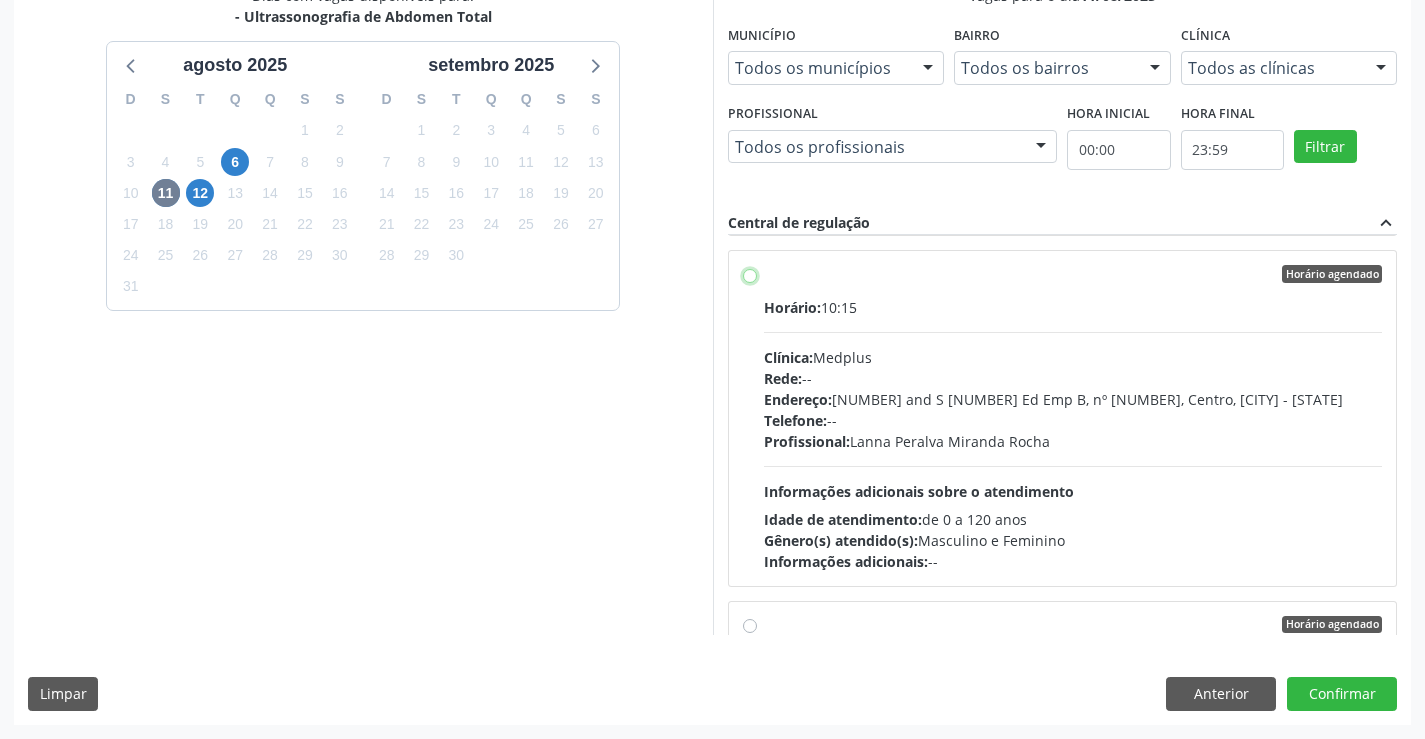 click on "Horário agendado
Horário:   10:15
Clínica:  Medplus
Rede:
--
Endereço:   2 and S 204 Ed Emp B, nº 35, Centro, Campo Formoso - BA
Telefone:   --
Profissional:
Lanna Peralva Miranda Rocha
Informações adicionais sobre o atendimento
Idade de atendimento:
de 0 a 120 anos
Gênero(s) atendido(s):
Masculino e Feminino
Informações adicionais:
--" at bounding box center (750, 274) 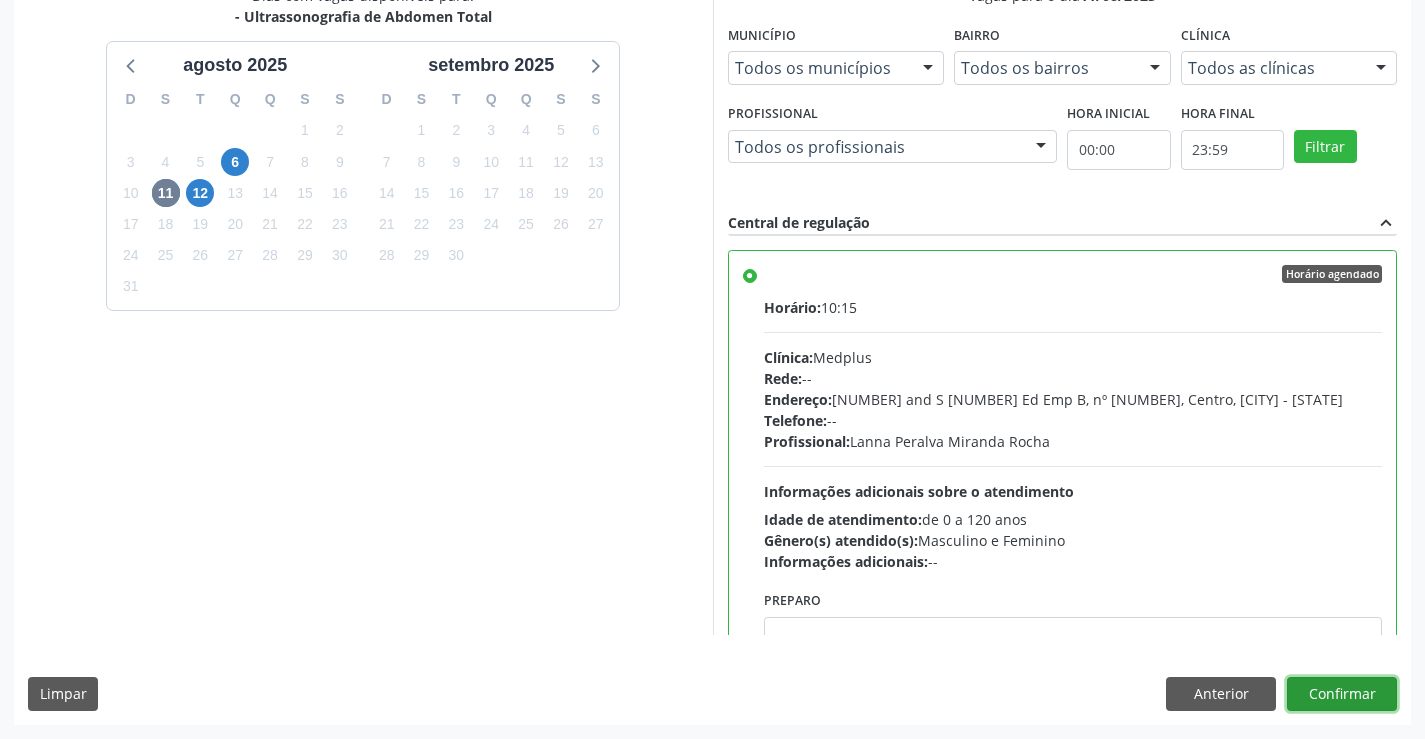 click on "Confirmar" at bounding box center (1342, 694) 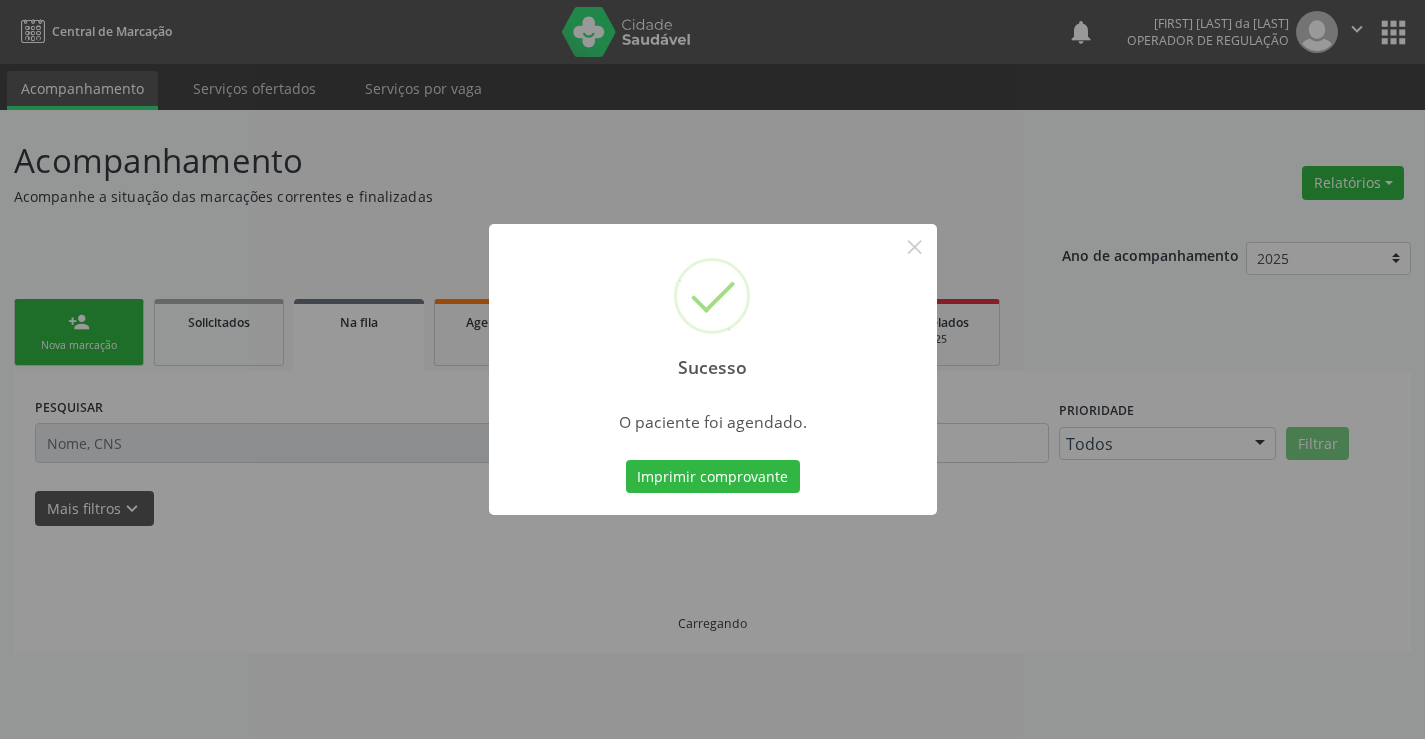 scroll, scrollTop: 0, scrollLeft: 0, axis: both 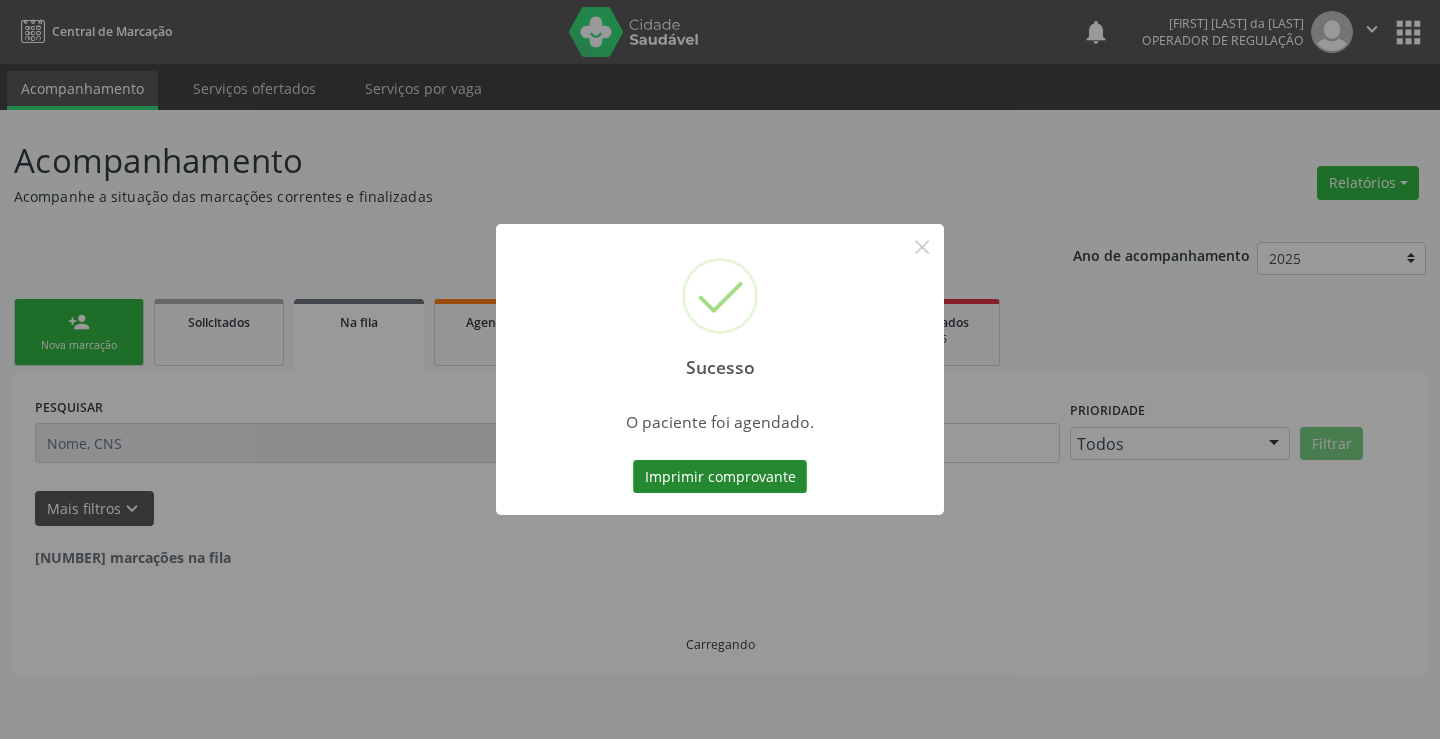 click on "Imprimir comprovante" at bounding box center (720, 477) 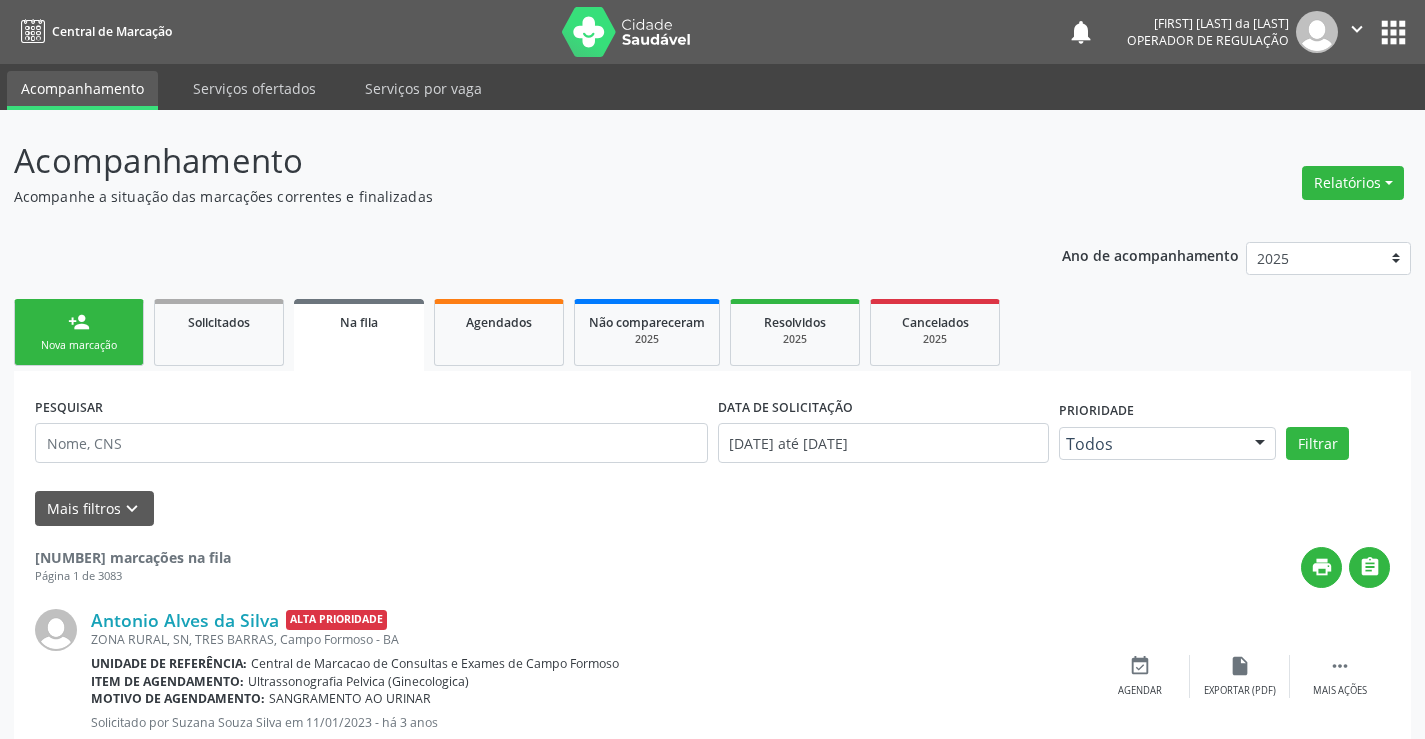 click on "person_add
Nova marcação" at bounding box center [79, 332] 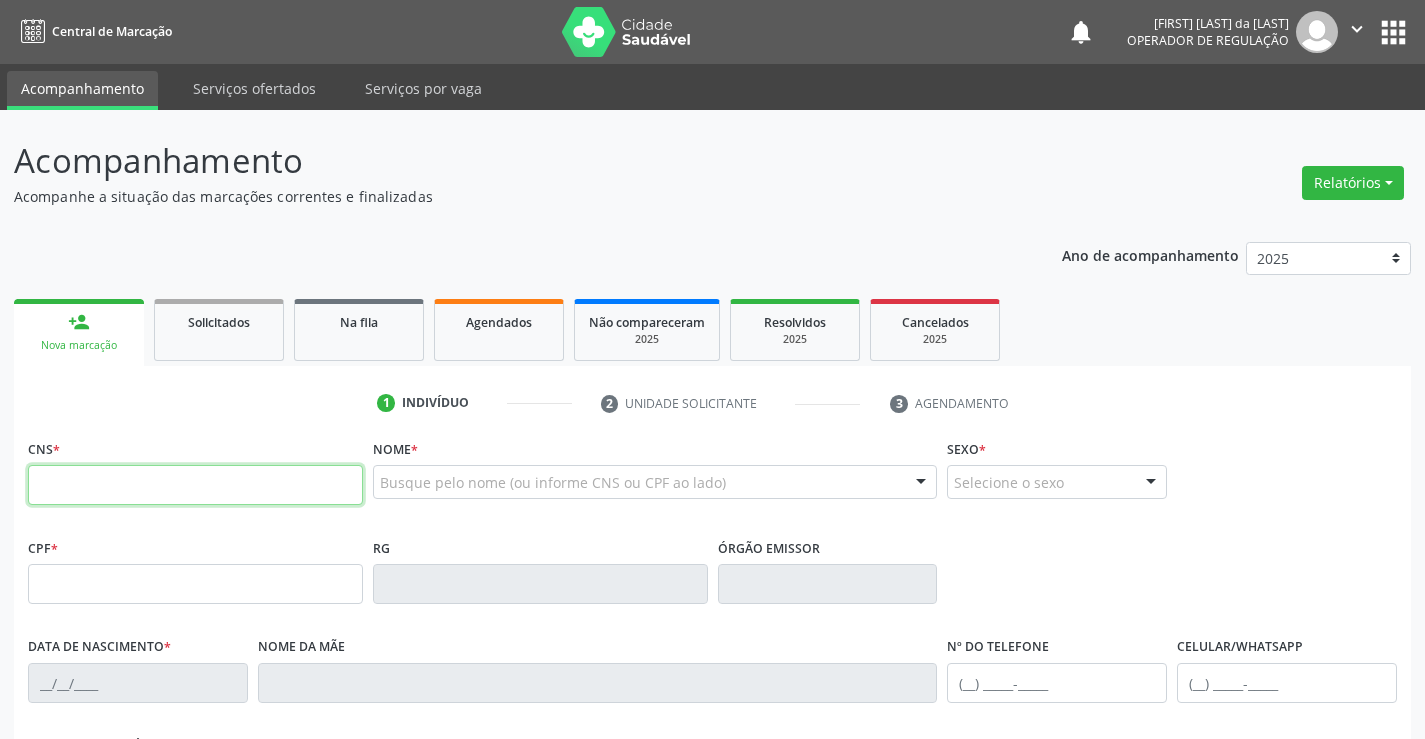 click at bounding box center [195, 485] 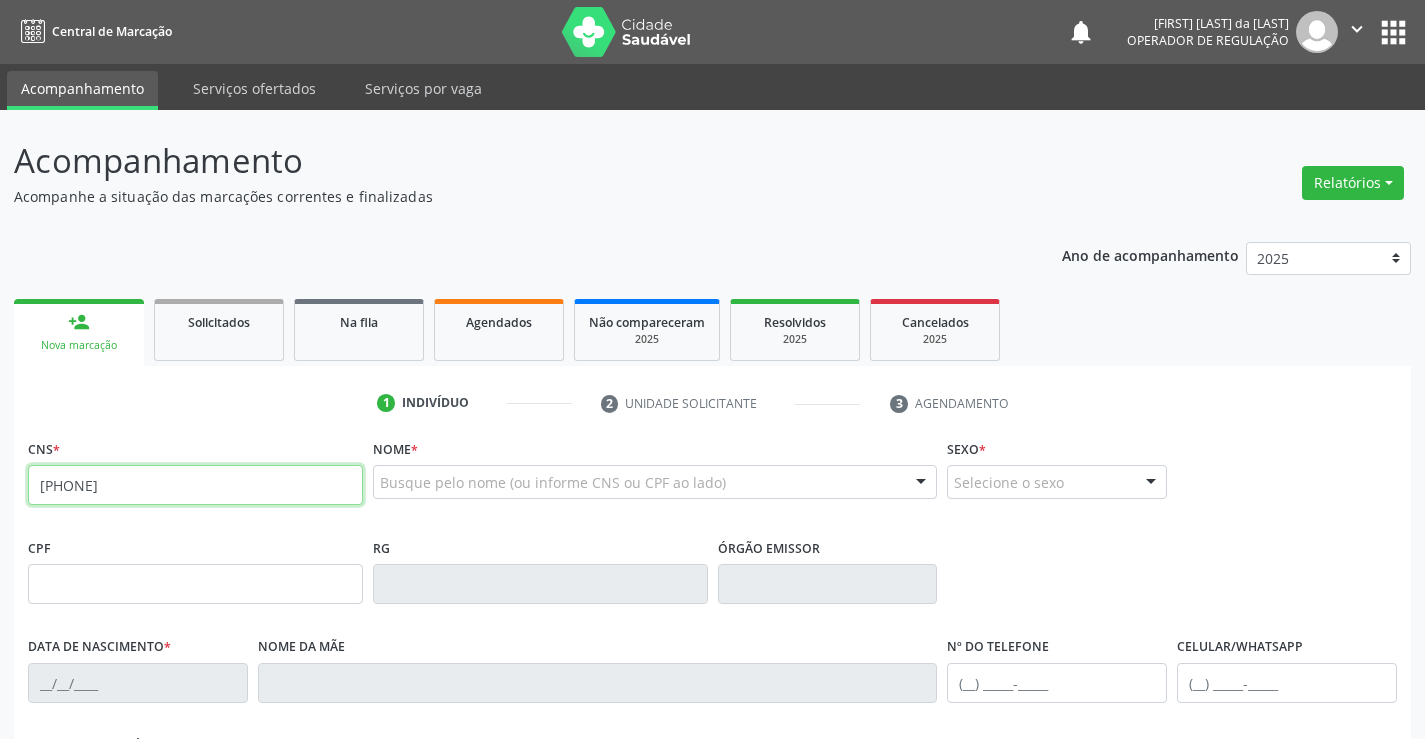 type on "708 7011 0121 6798" 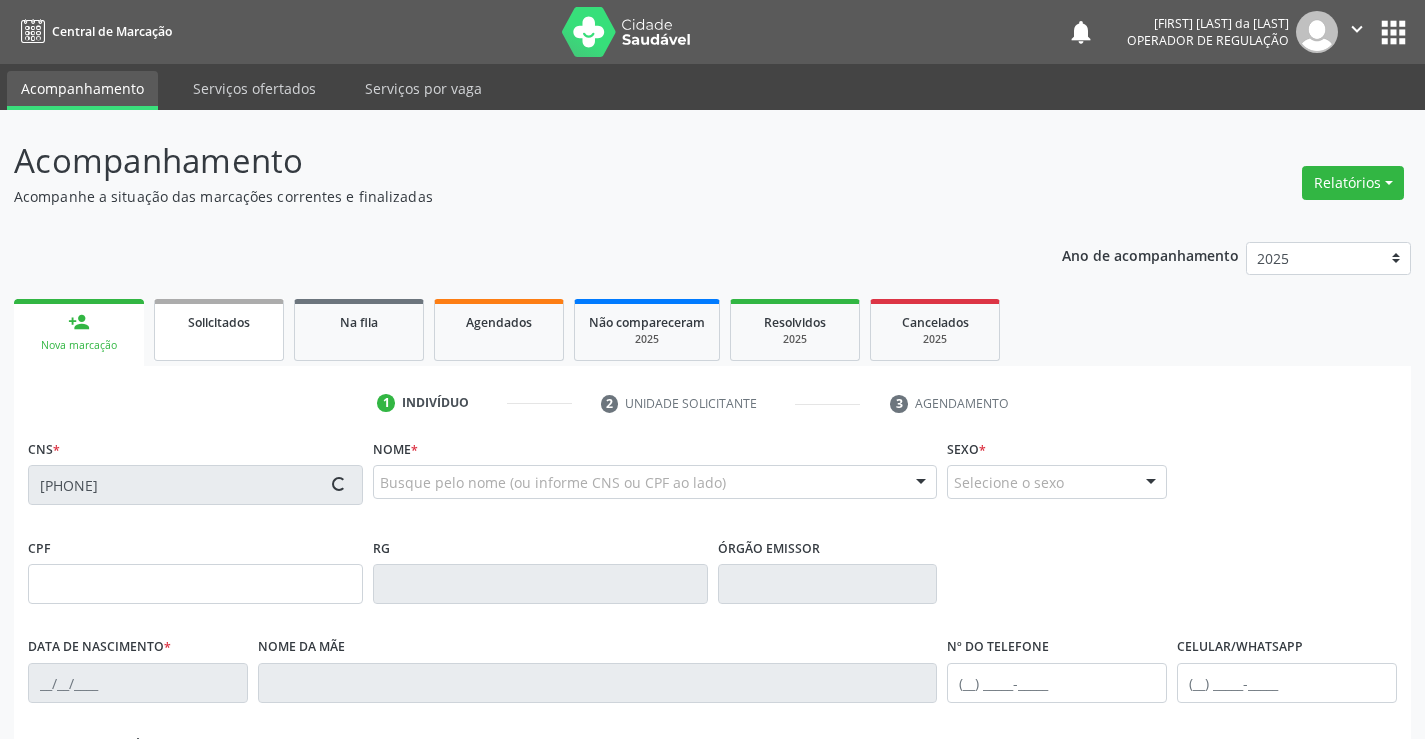 type on "08/08/1975" 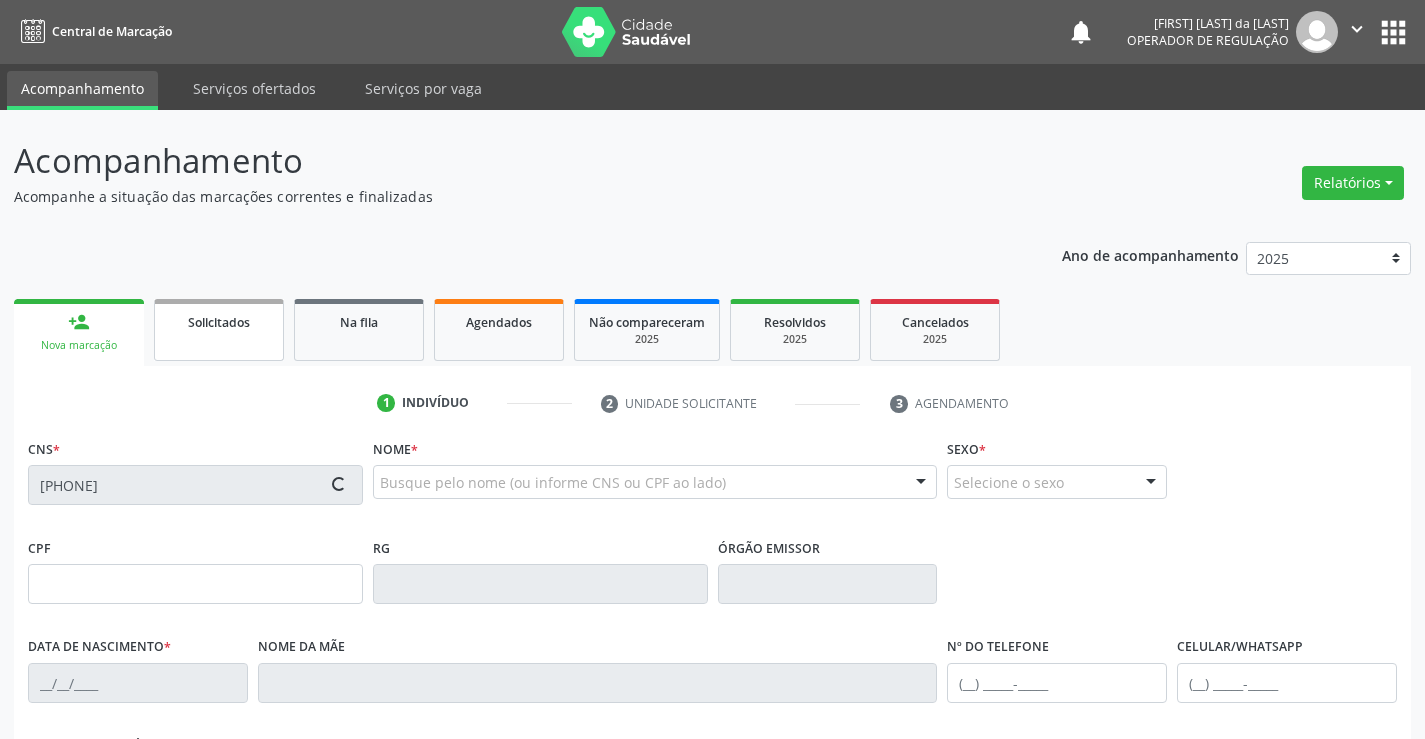 type on "(74) 8873-8264" 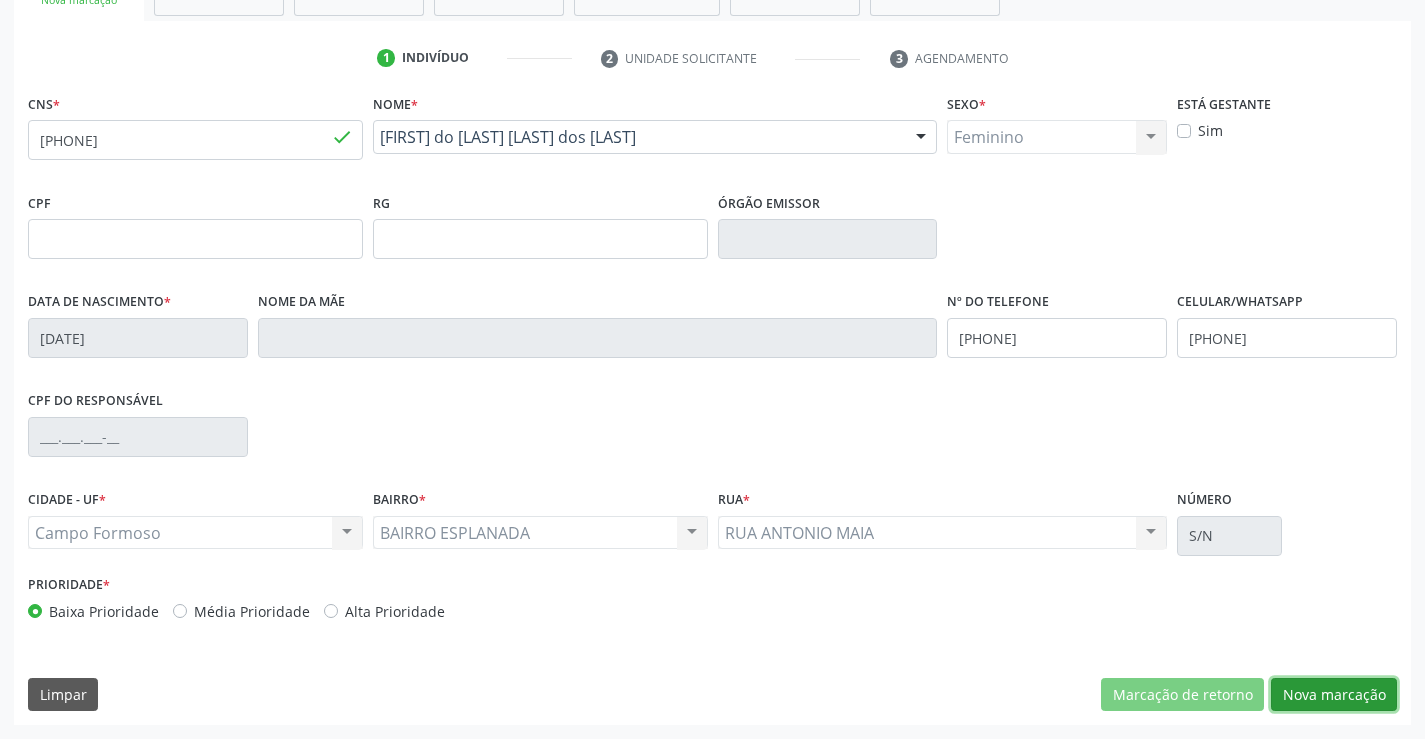 click on "Nova marcação" at bounding box center [1334, 695] 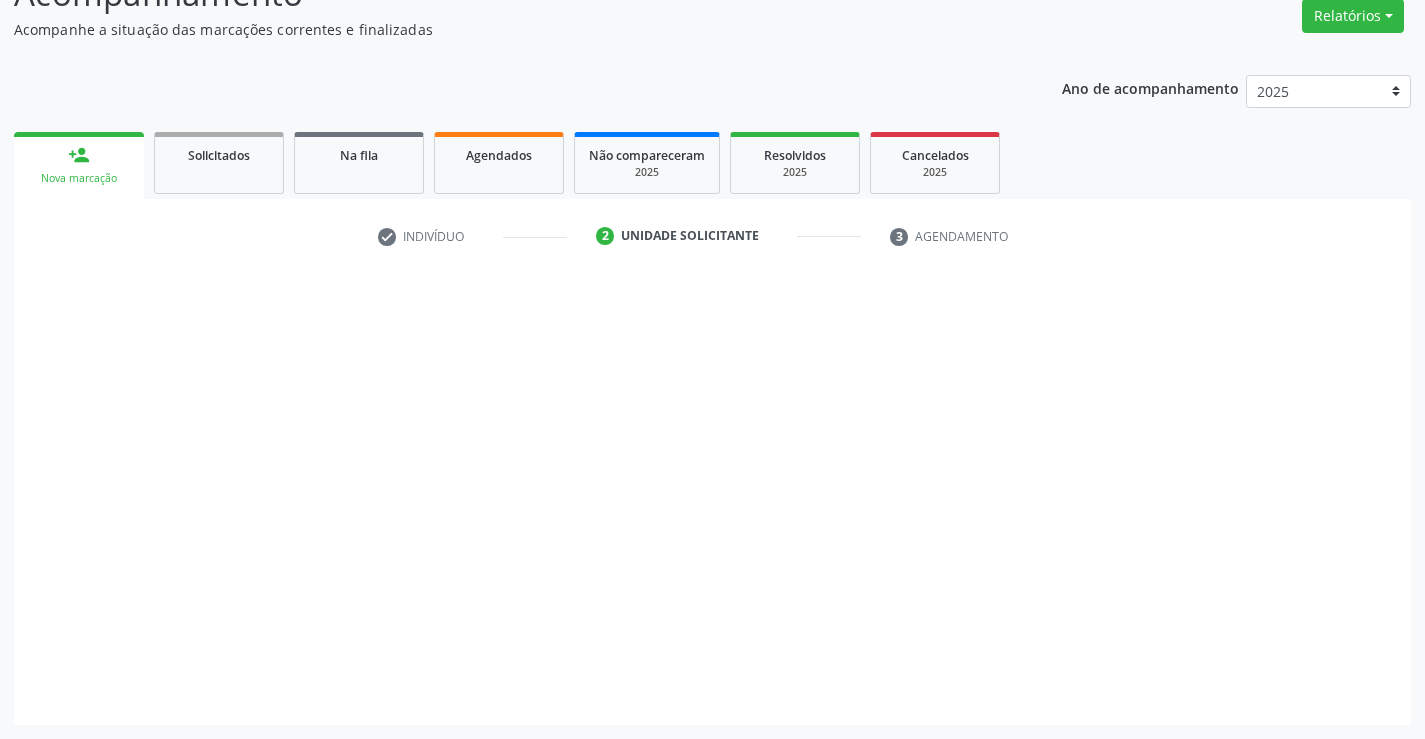 scroll, scrollTop: 167, scrollLeft: 0, axis: vertical 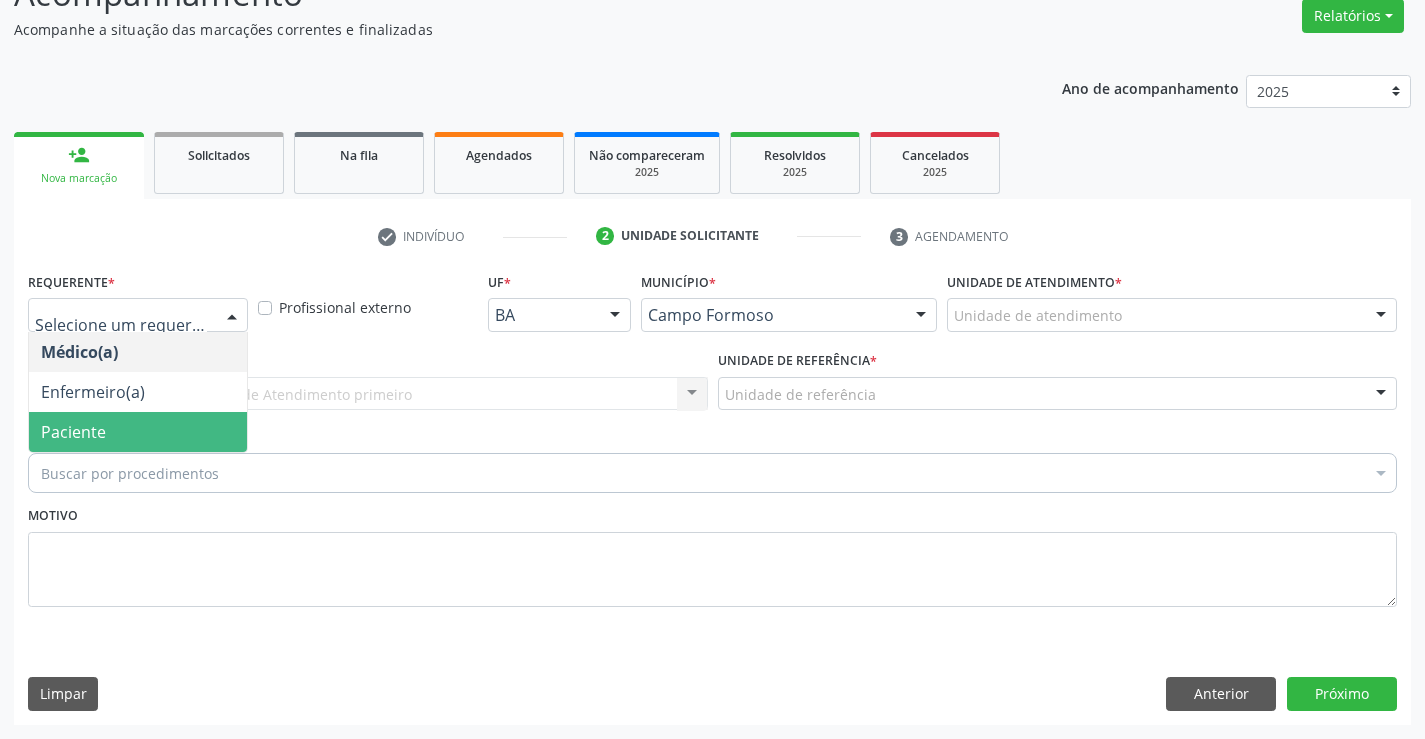 click on "Paciente" at bounding box center (138, 432) 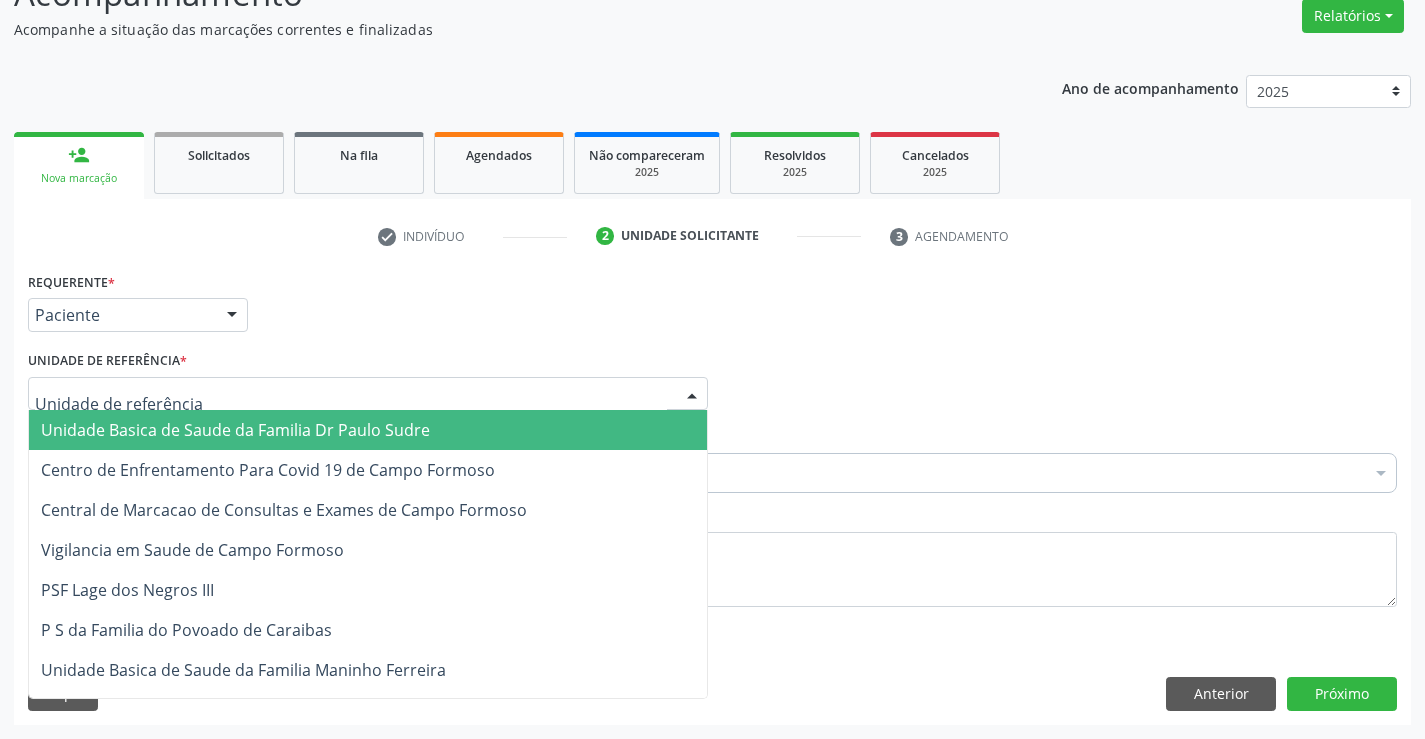 click on "Unidade Basica de Saude da Familia Dr Paulo Sudre" at bounding box center [235, 430] 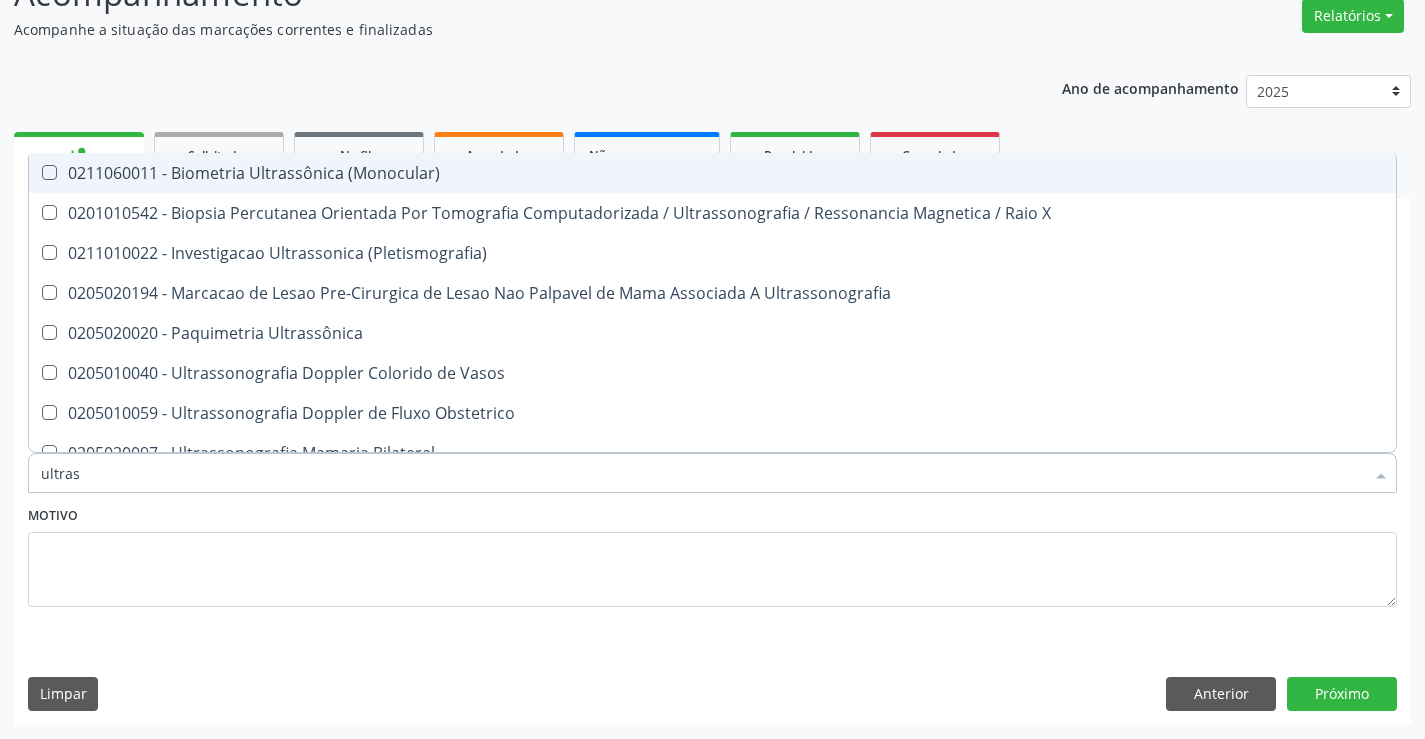 type on "ultrass" 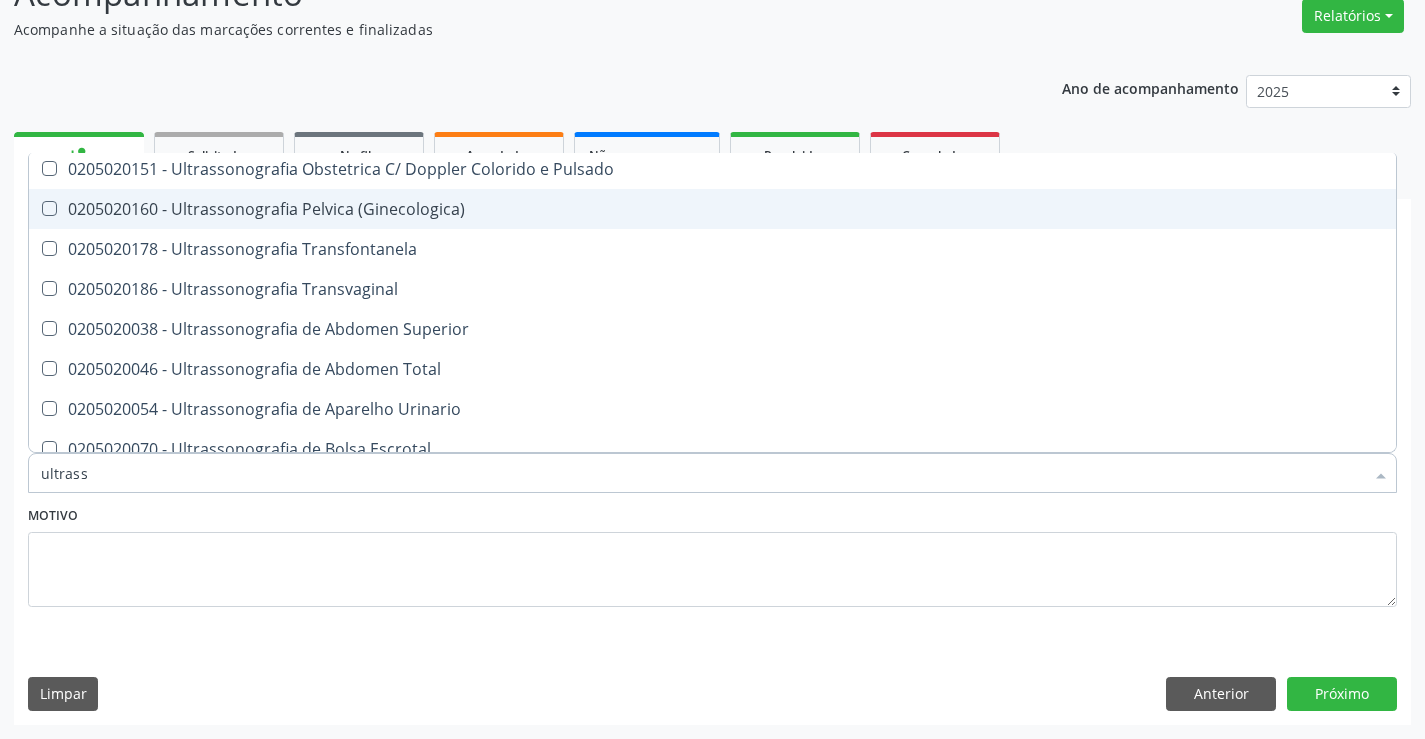 scroll, scrollTop: 400, scrollLeft: 0, axis: vertical 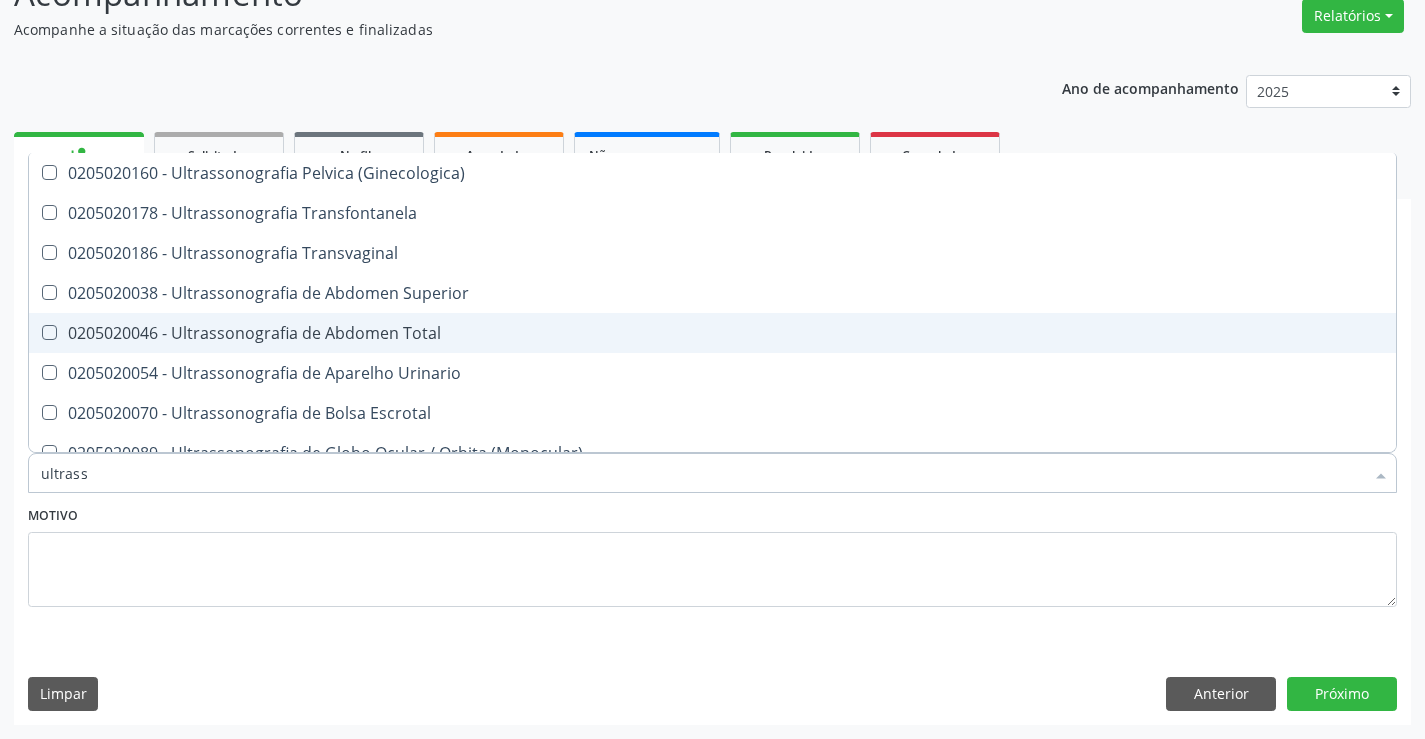 click on "0205020046 - Ultrassonografia de Abdomen Total" at bounding box center (712, 333) 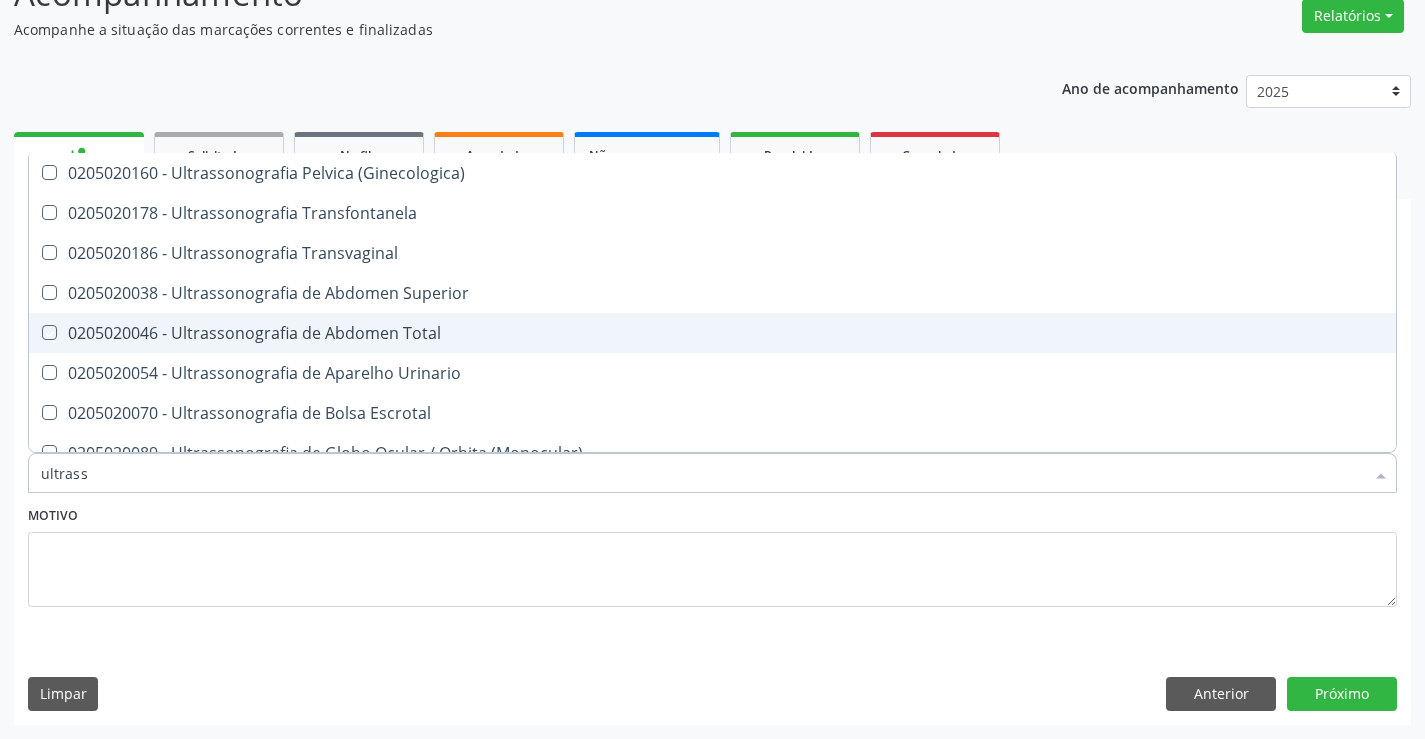 checkbox on "true" 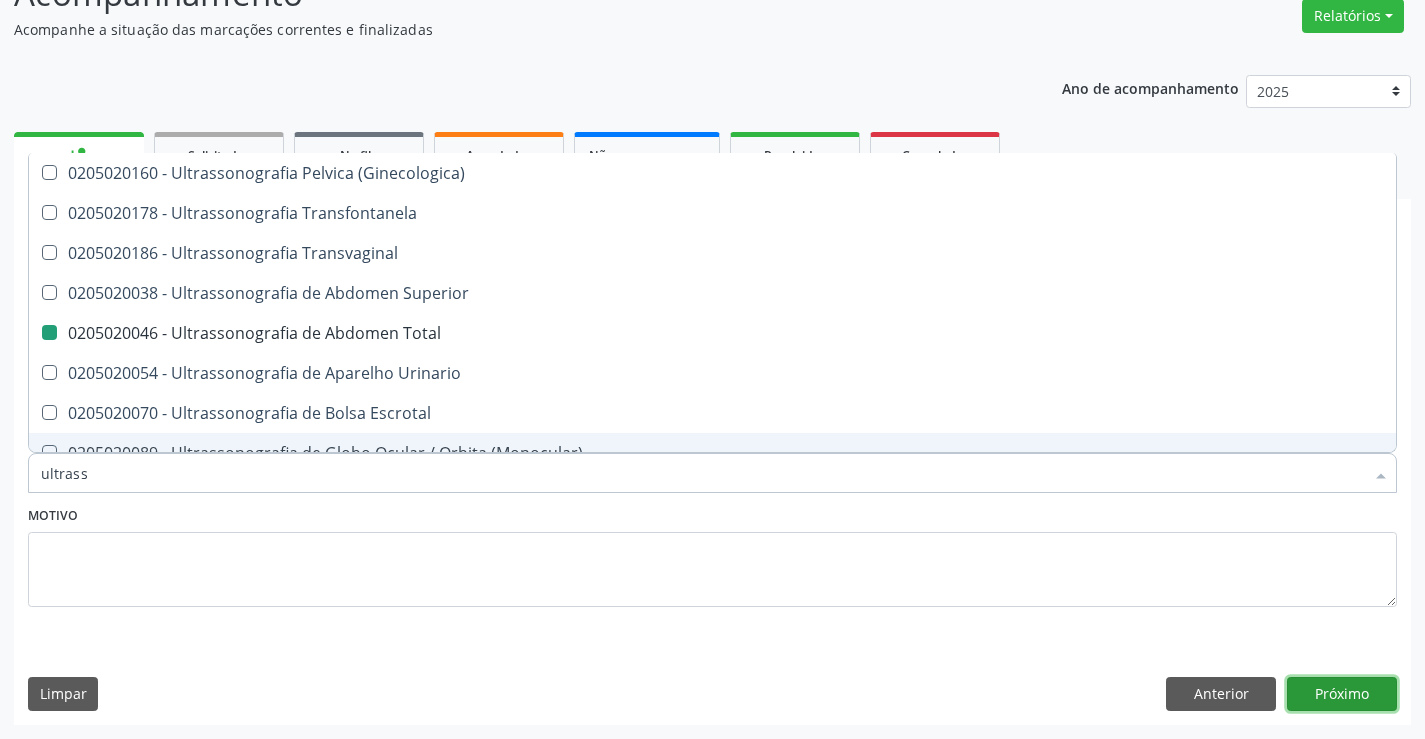 click on "Próximo" at bounding box center (1342, 694) 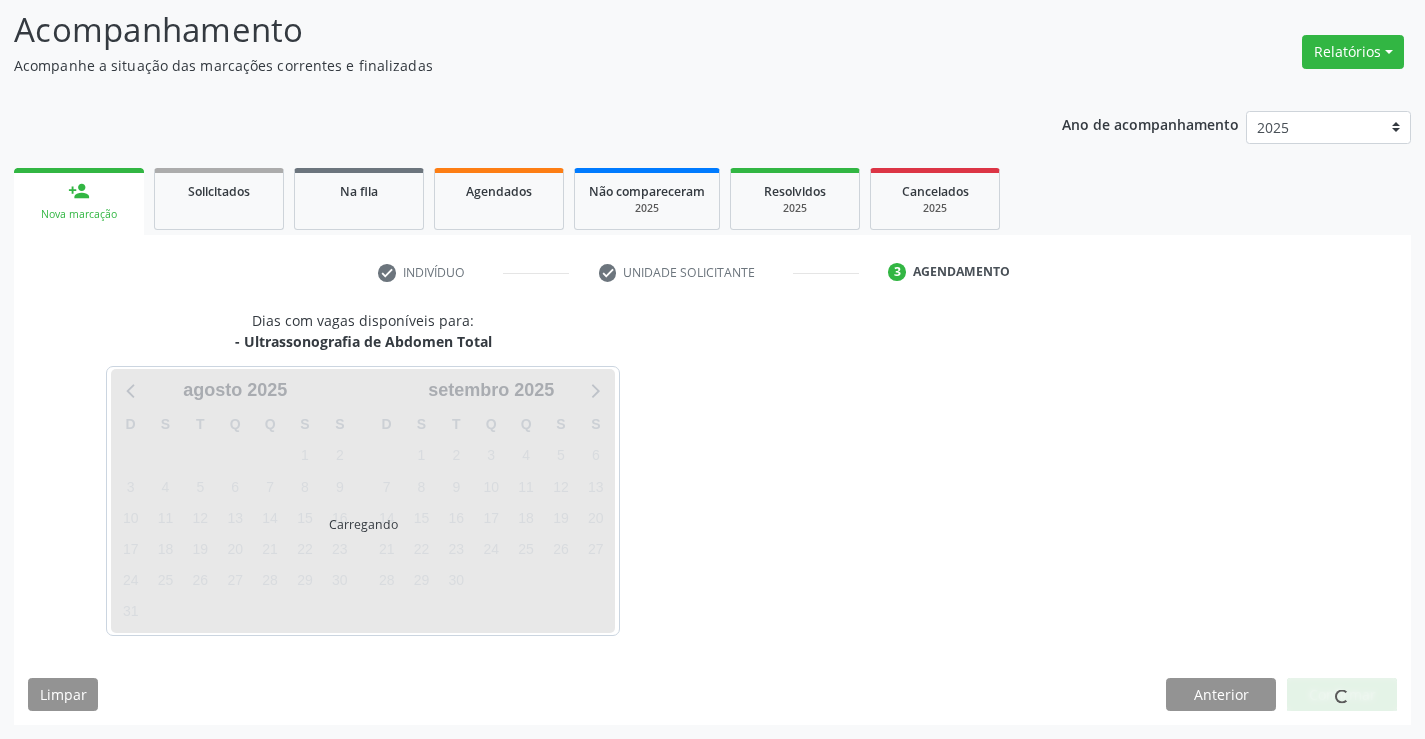 scroll, scrollTop: 131, scrollLeft: 0, axis: vertical 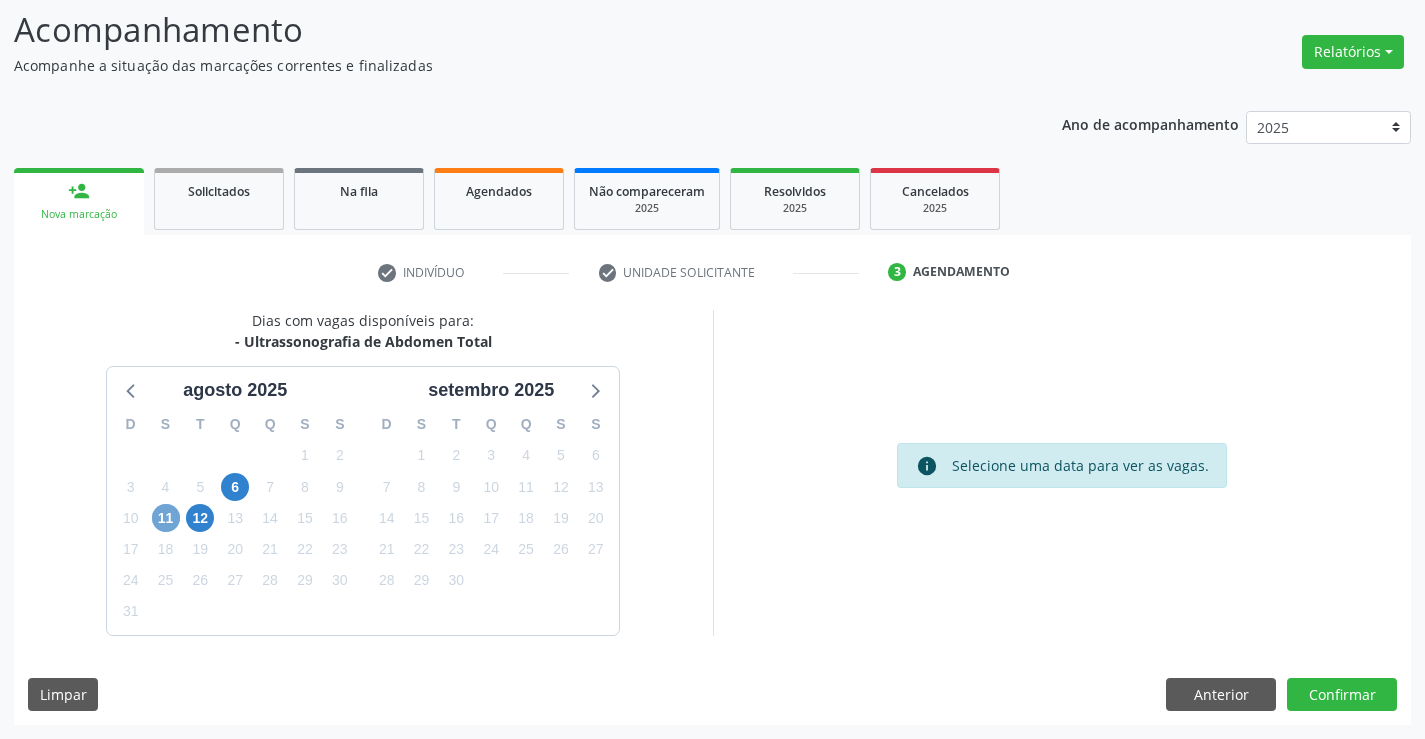 click on "11" at bounding box center [166, 518] 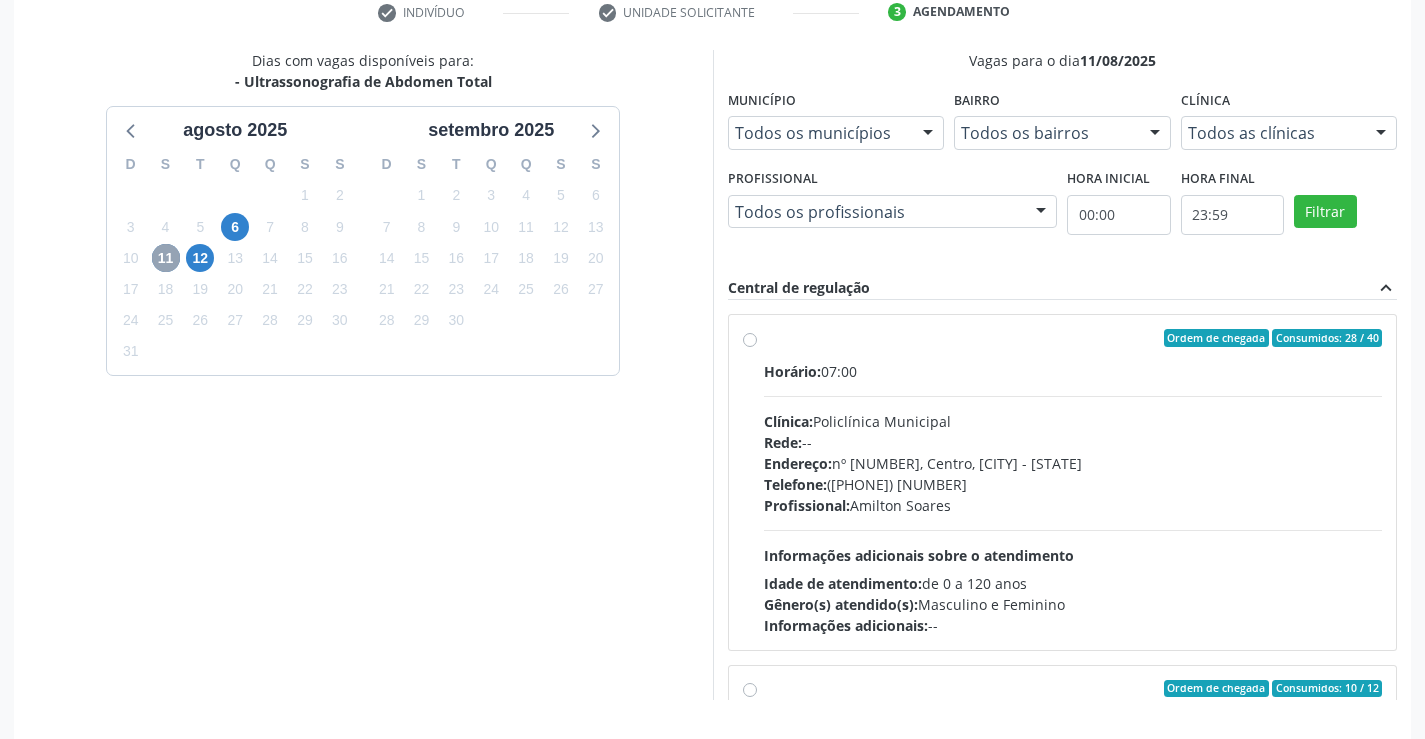 scroll, scrollTop: 456, scrollLeft: 0, axis: vertical 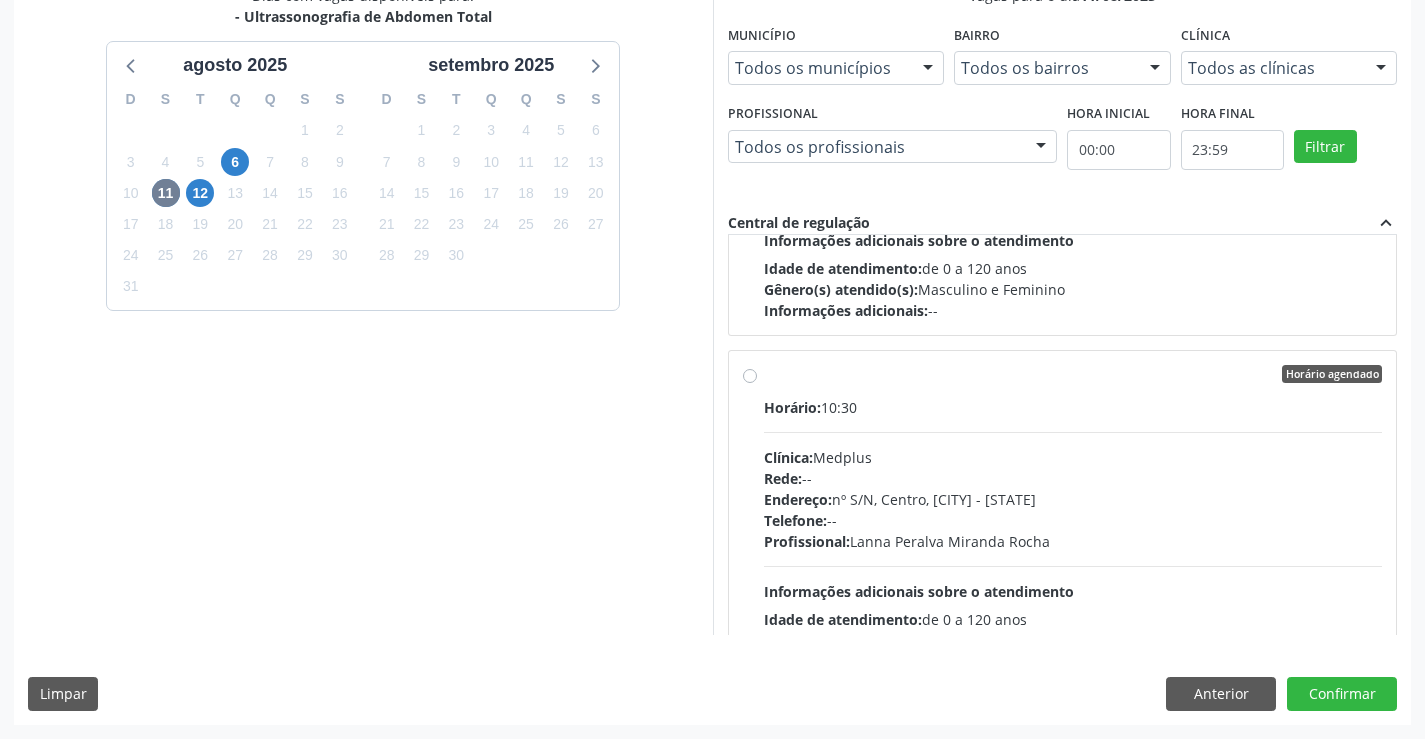 click on "Horário:   10:30" at bounding box center [1073, 407] 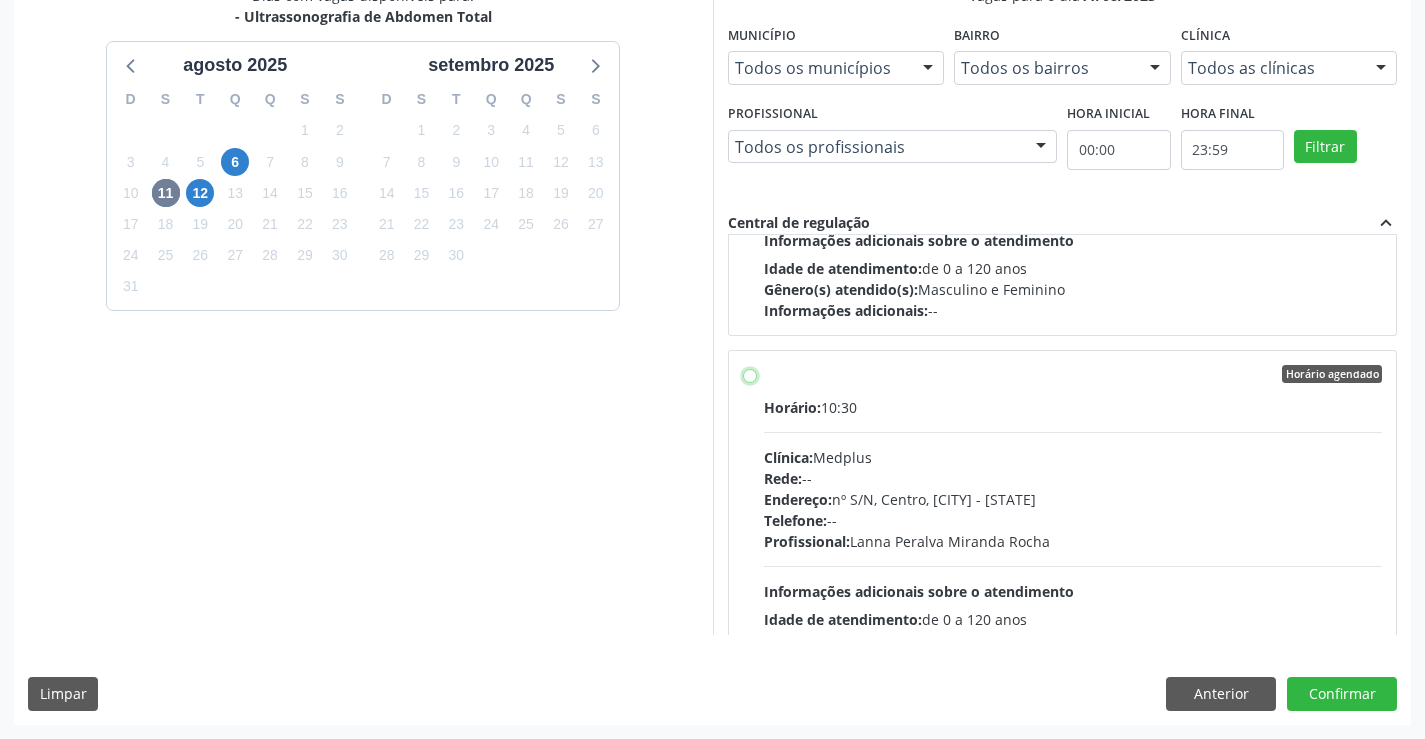 click on "Horário agendado
Horário:   10:30
Clínica:  Medplus
Rede:
--
Endereço:   2 and S 204 Ed Emp B, nº 35, Centro, Campo Formoso - BA
Telefone:   --
Profissional:
Lanna Peralva Miranda Rocha
Informações adicionais sobre o atendimento
Idade de atendimento:
de 0 a 120 anos
Gênero(s) atendido(s):
Masculino e Feminino
Informações adicionais:
--" at bounding box center (750, 374) 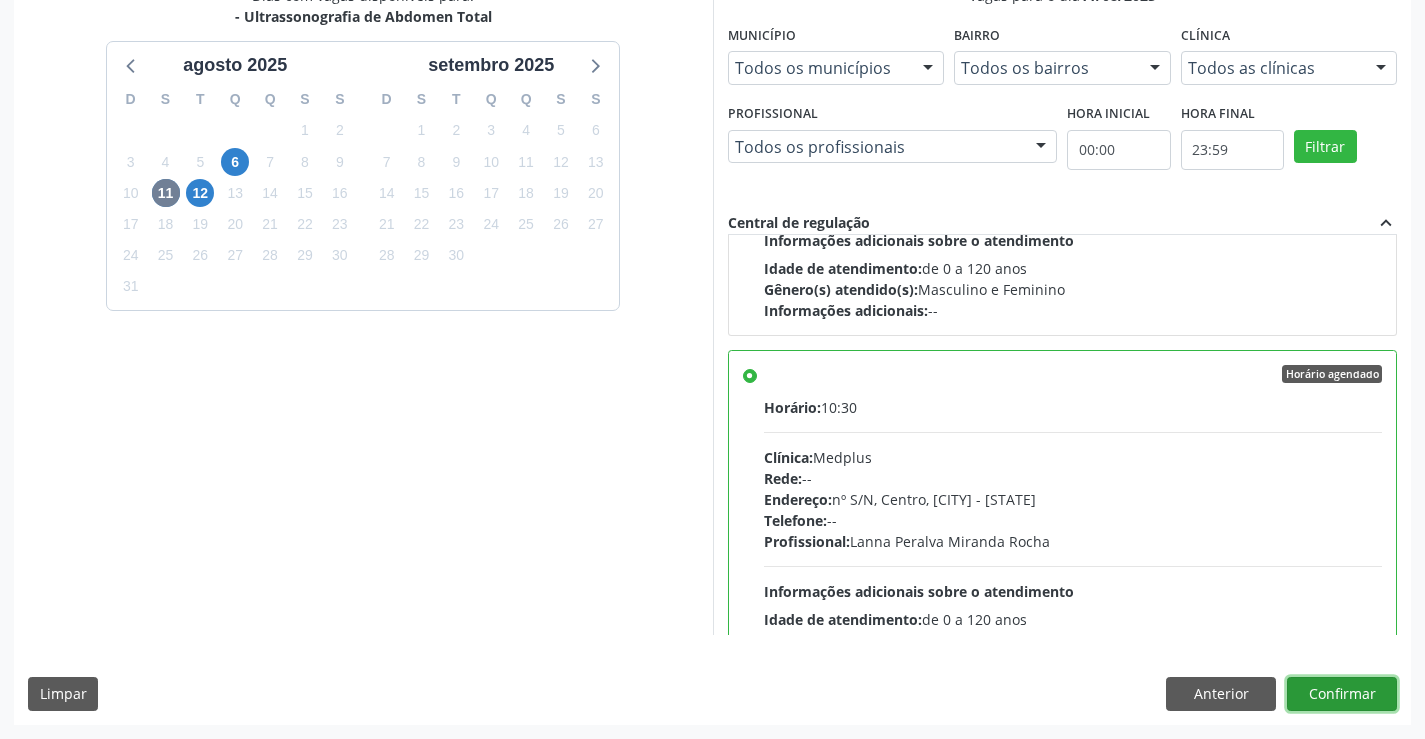 click on "Confirmar" at bounding box center [1342, 694] 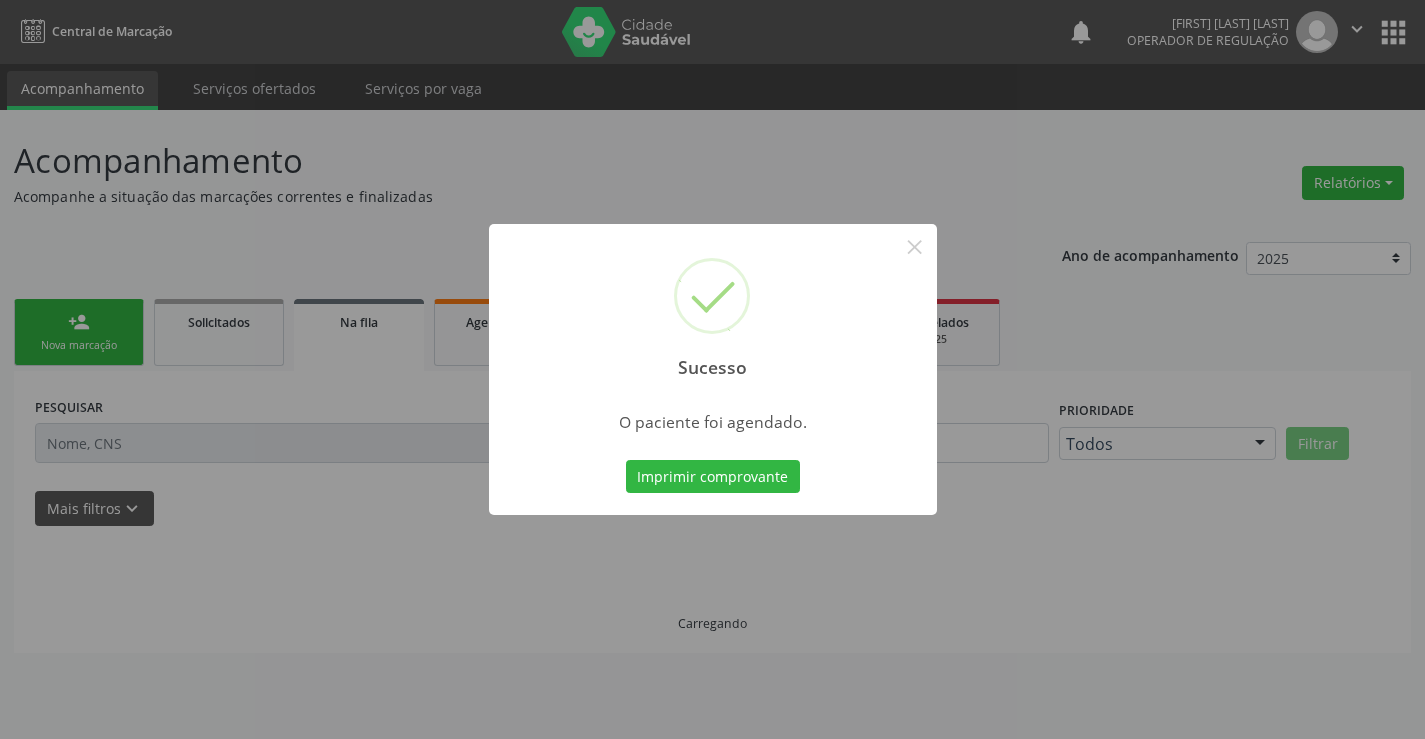 scroll, scrollTop: 0, scrollLeft: 0, axis: both 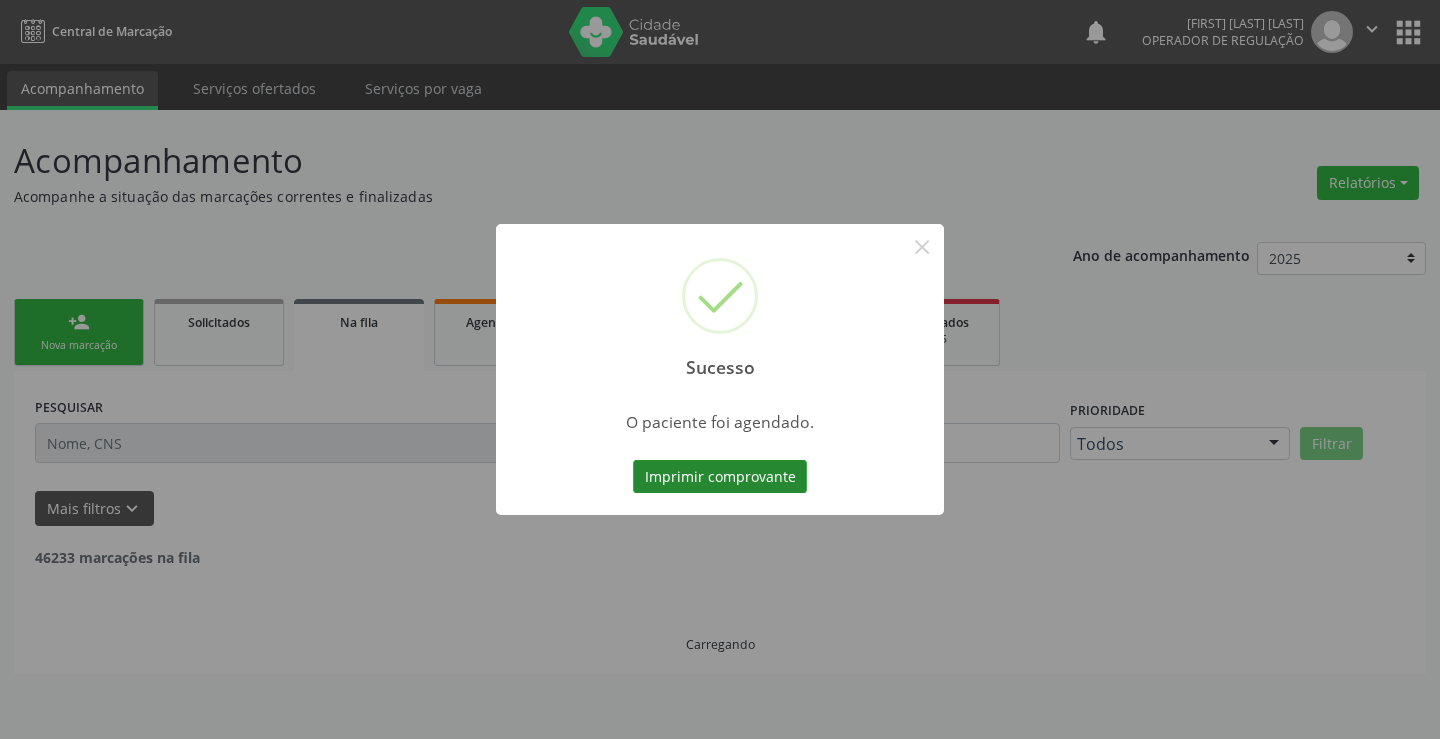 click on "Imprimir comprovante" at bounding box center [720, 477] 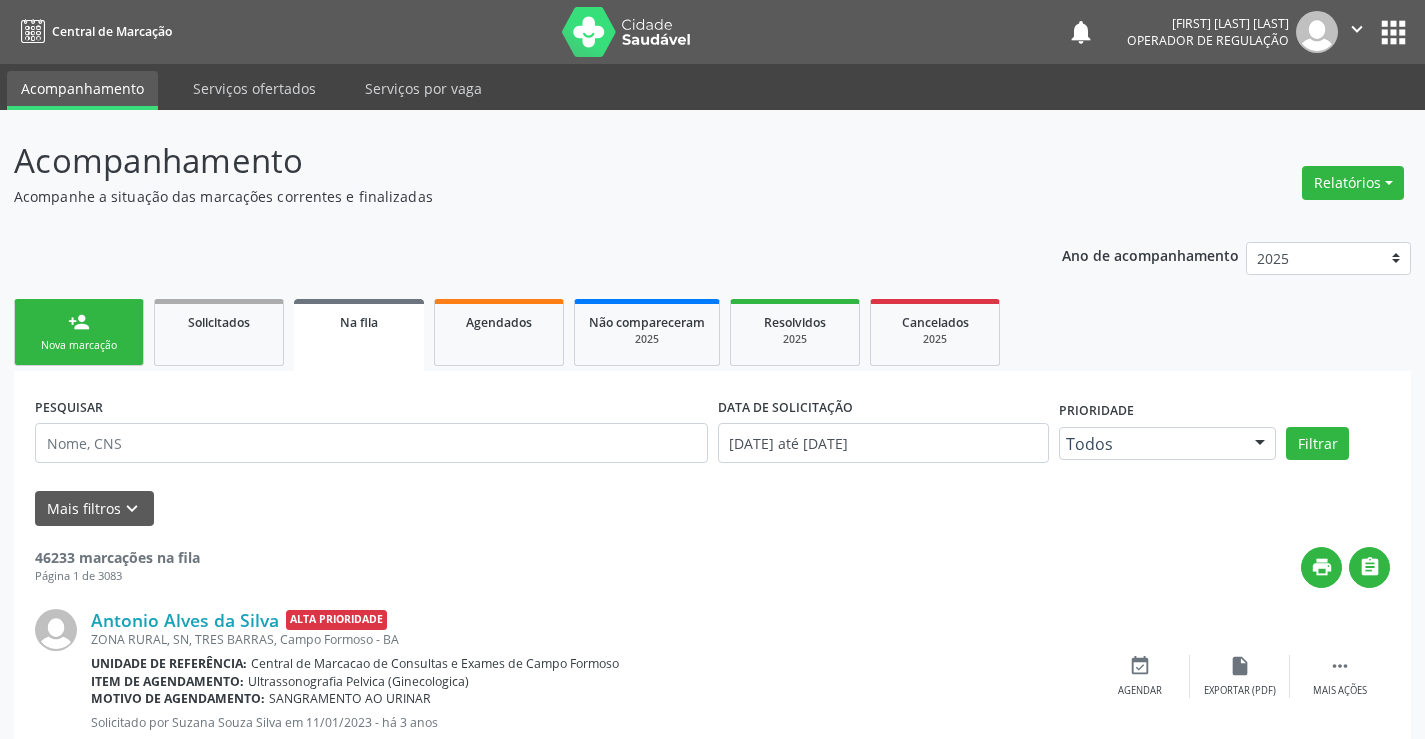 click on "person_add" at bounding box center [79, 322] 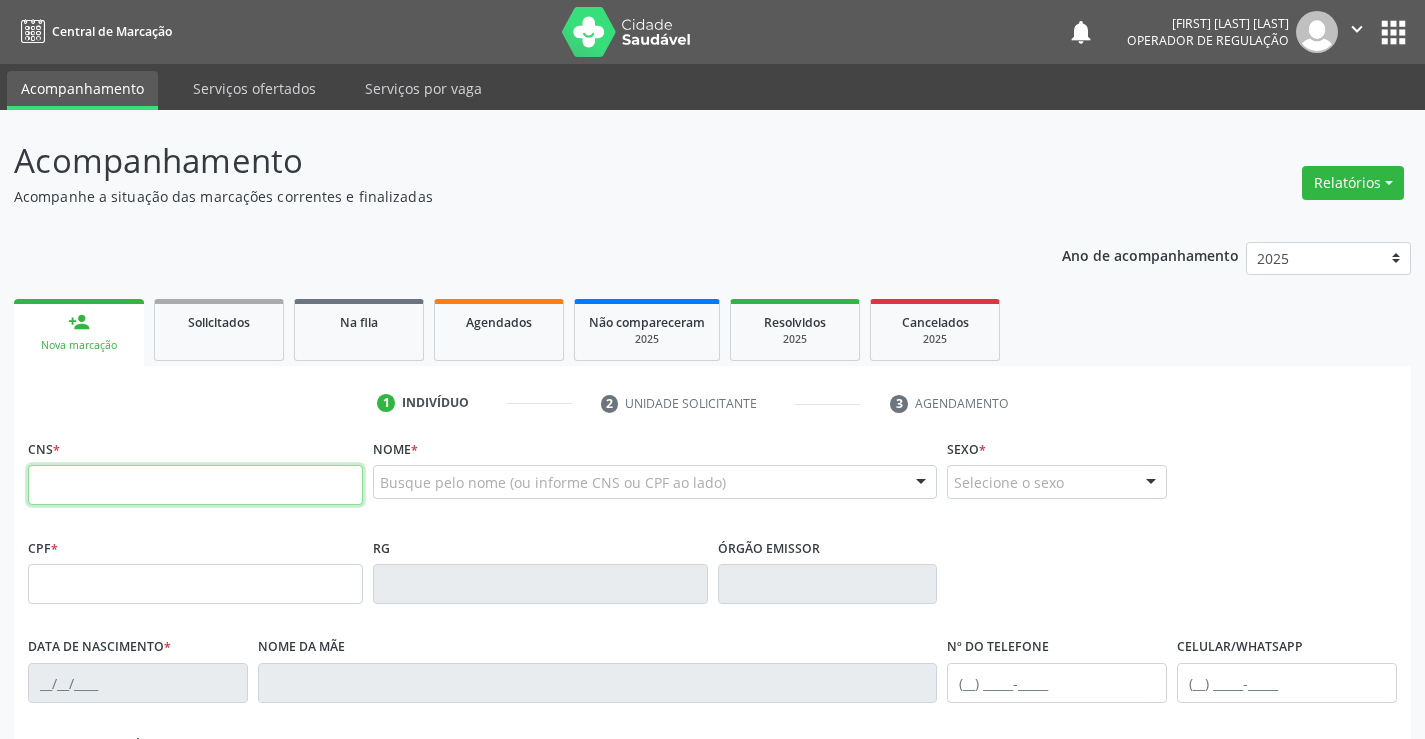 click at bounding box center [195, 485] 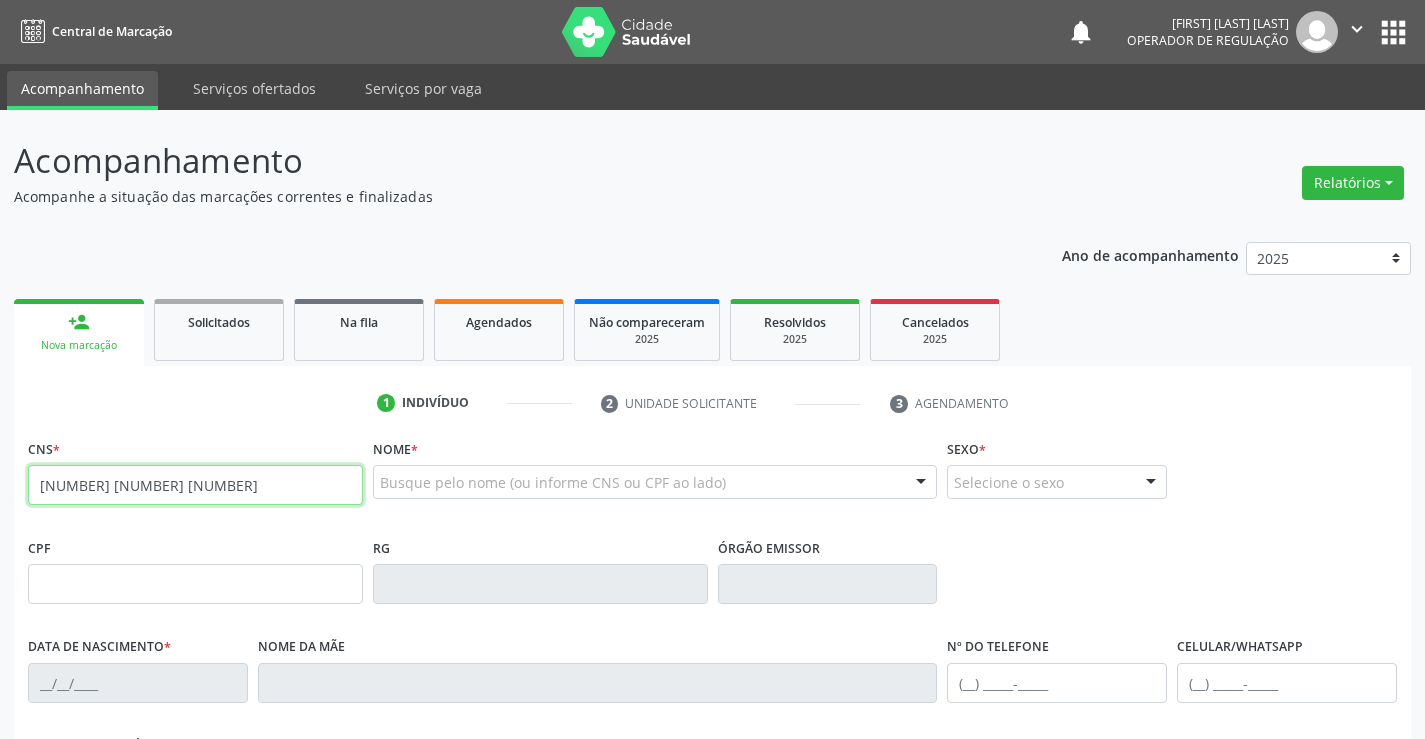type on "700 4059 3533 3741" 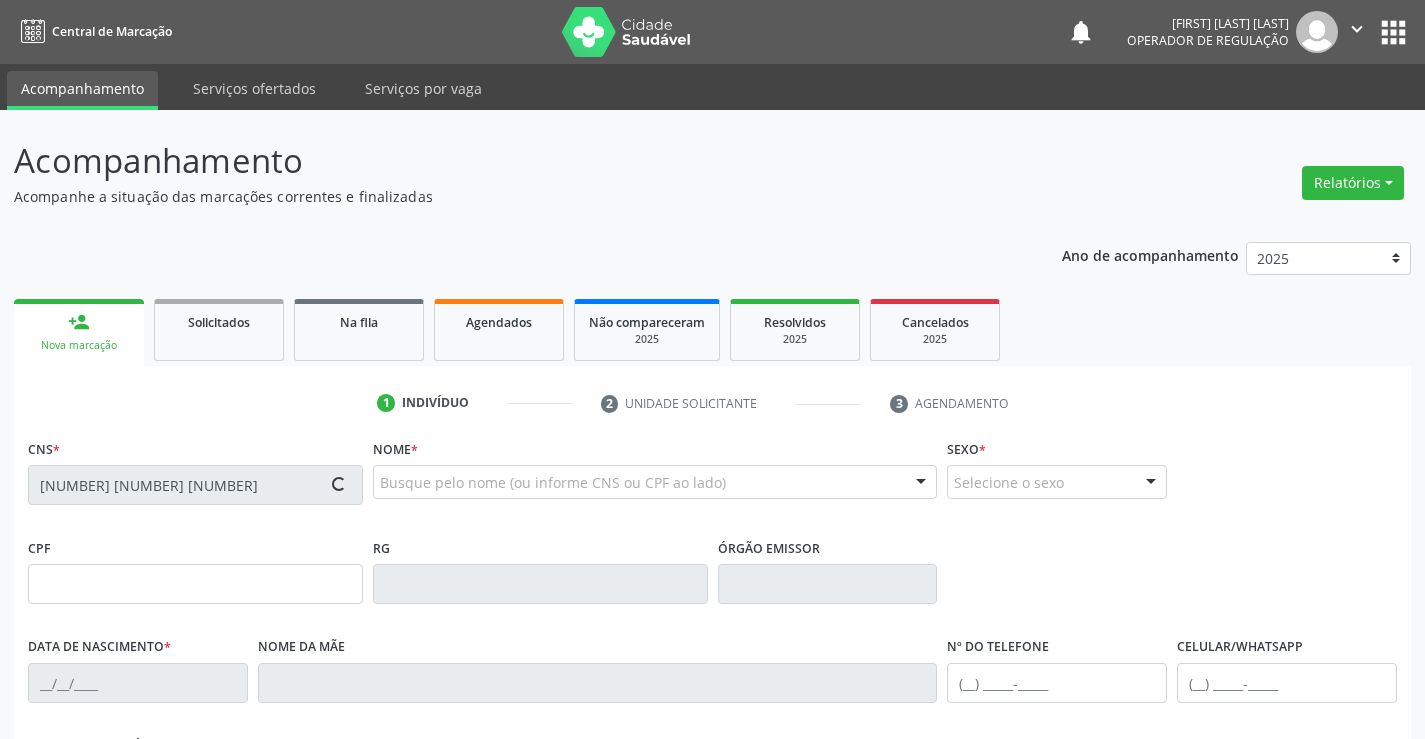 type on "619.285.185-91" 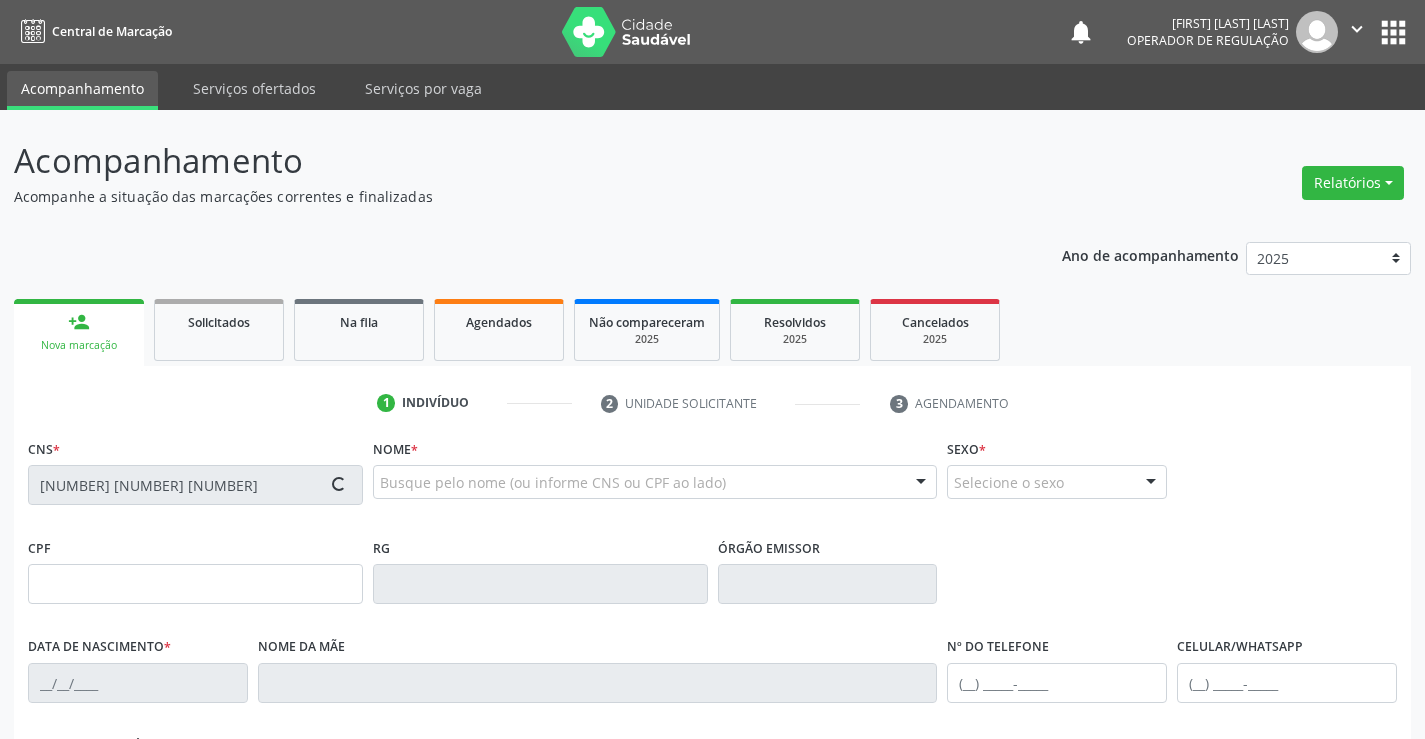type on "0834331209" 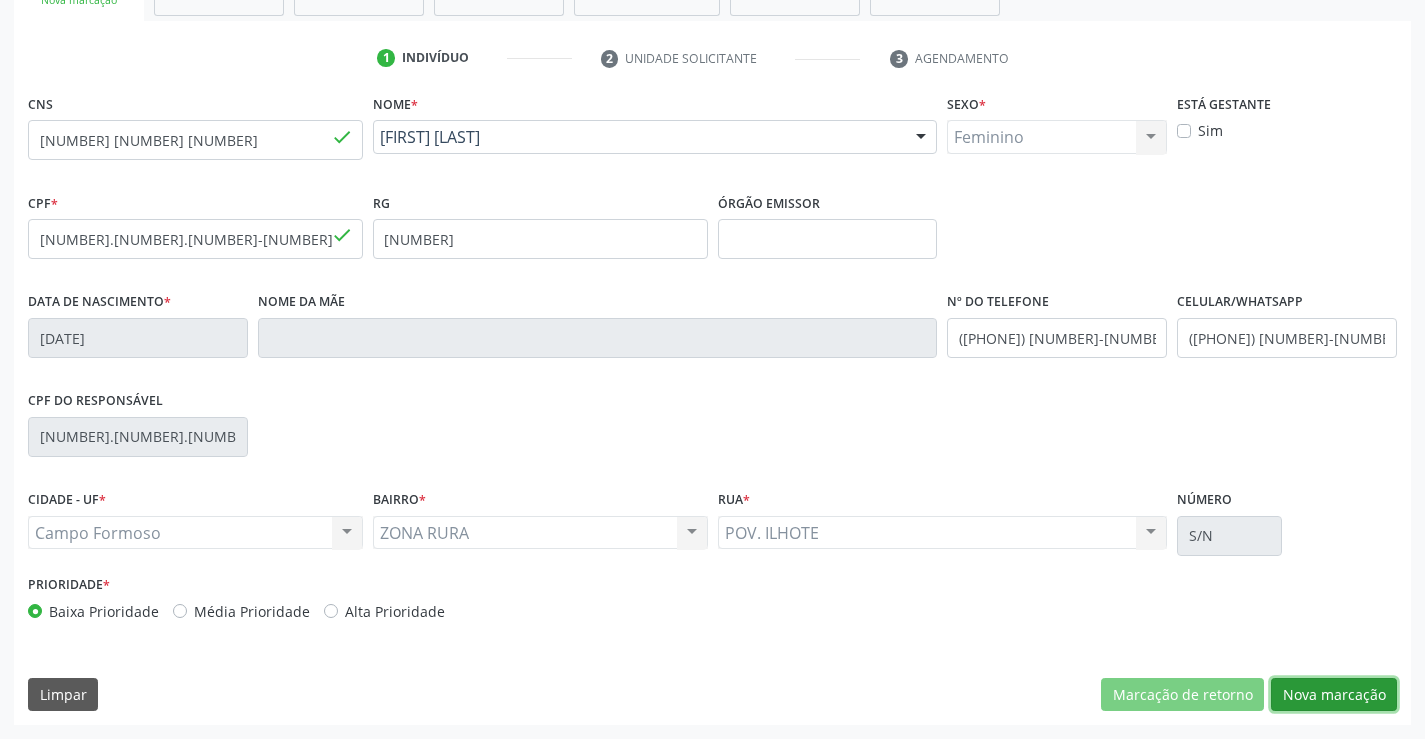 click on "Nova marcação" at bounding box center (1334, 695) 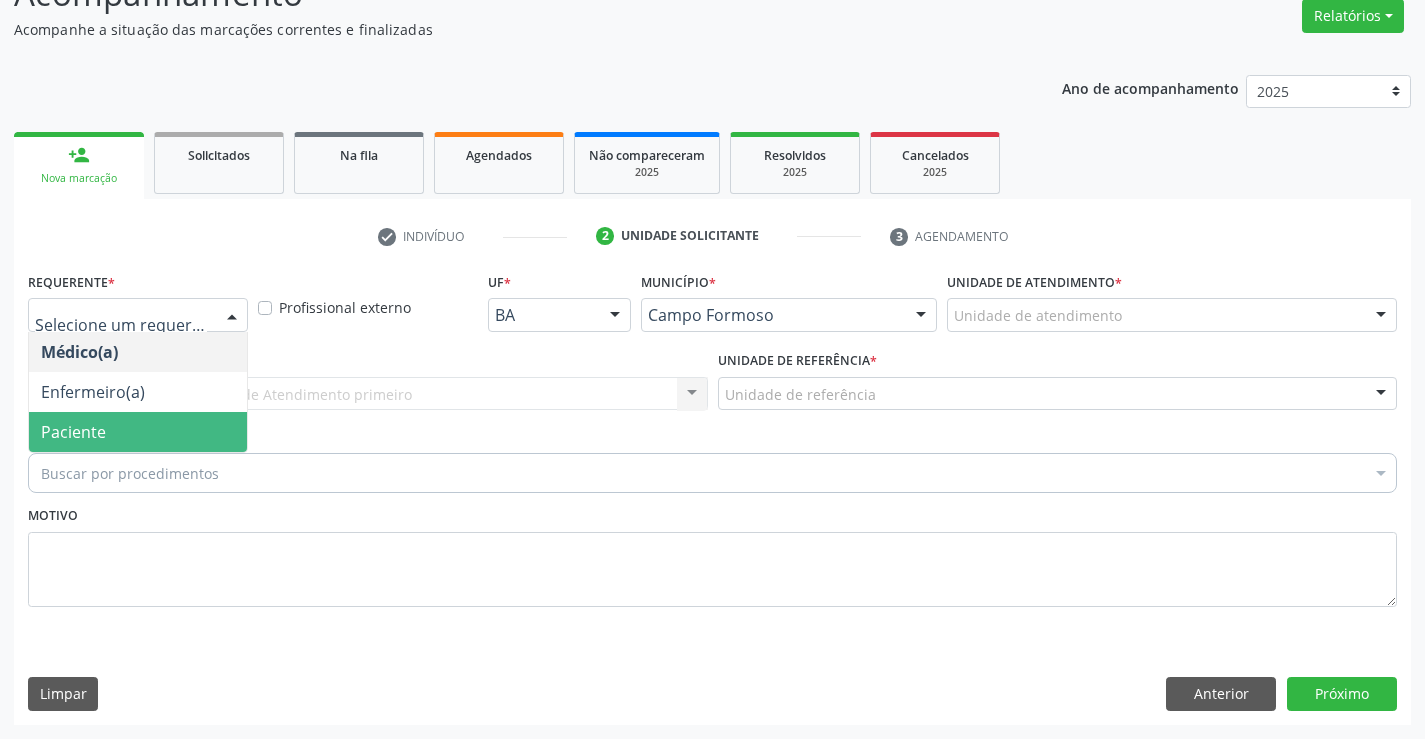 click on "Paciente" at bounding box center [138, 432] 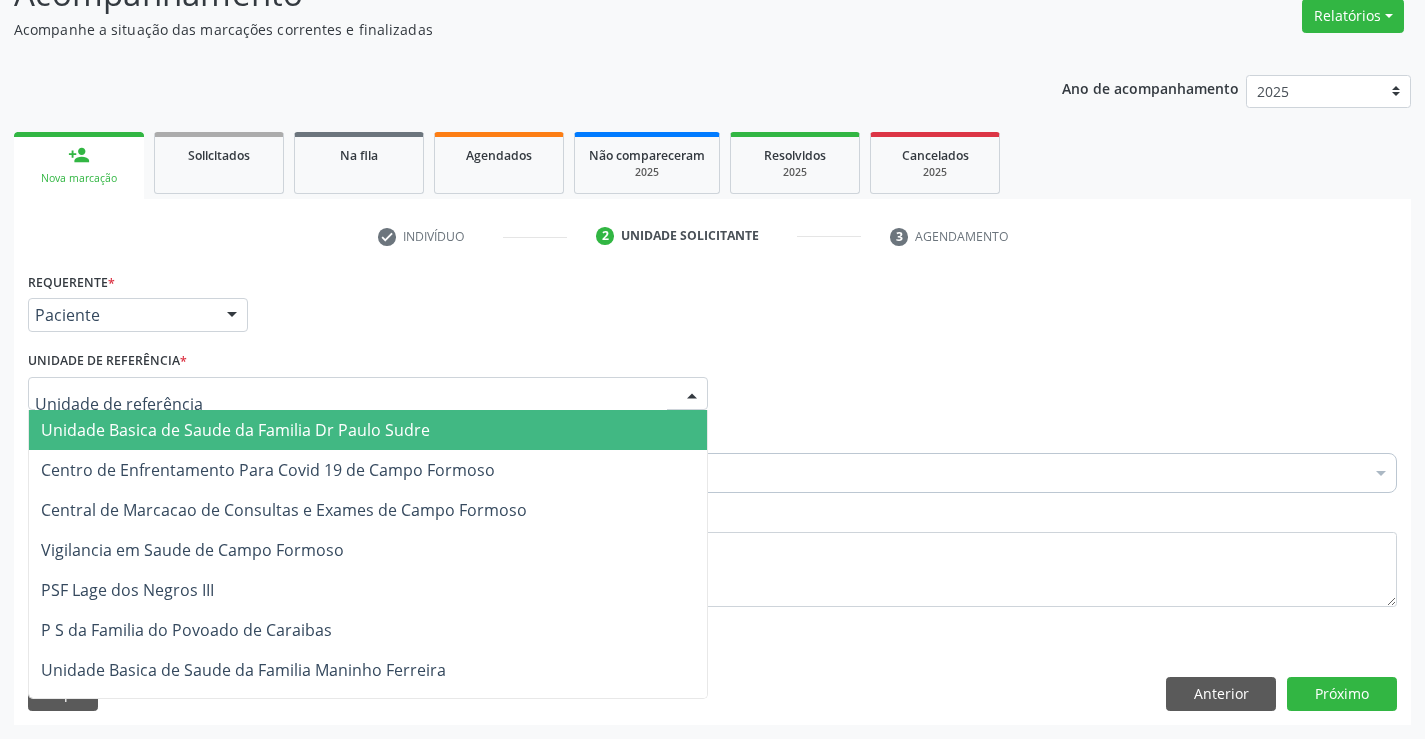 click on "Unidade Basica de Saude da Familia Dr Paulo Sudre" at bounding box center (235, 430) 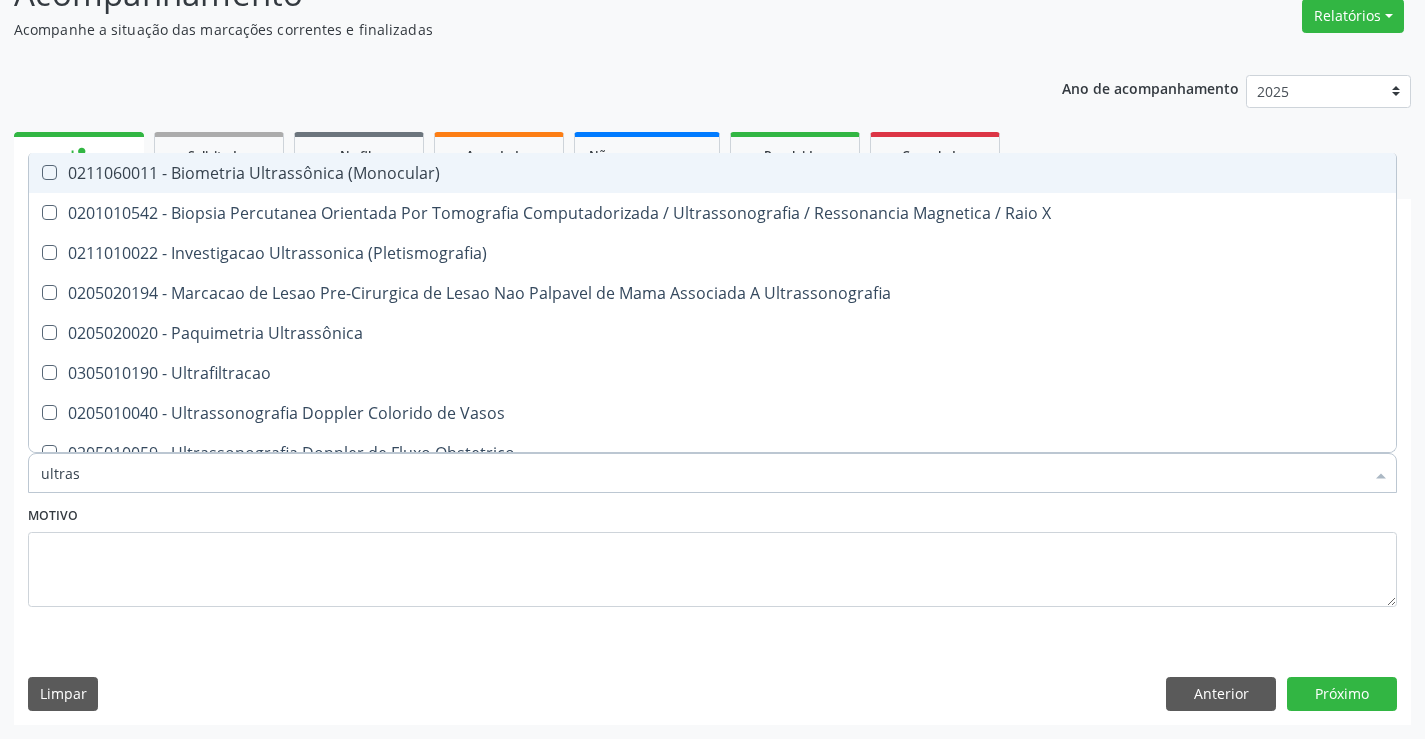 type on "ultrass" 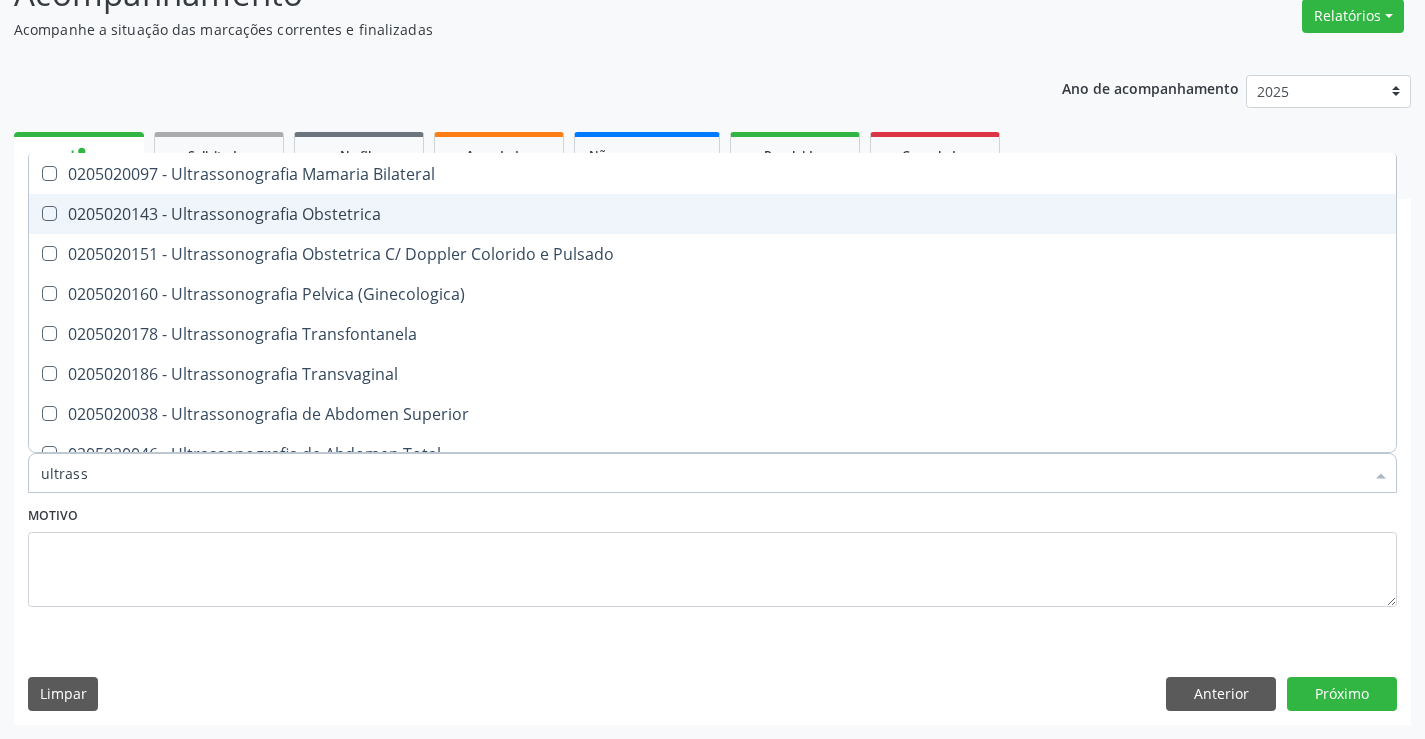 scroll, scrollTop: 300, scrollLeft: 0, axis: vertical 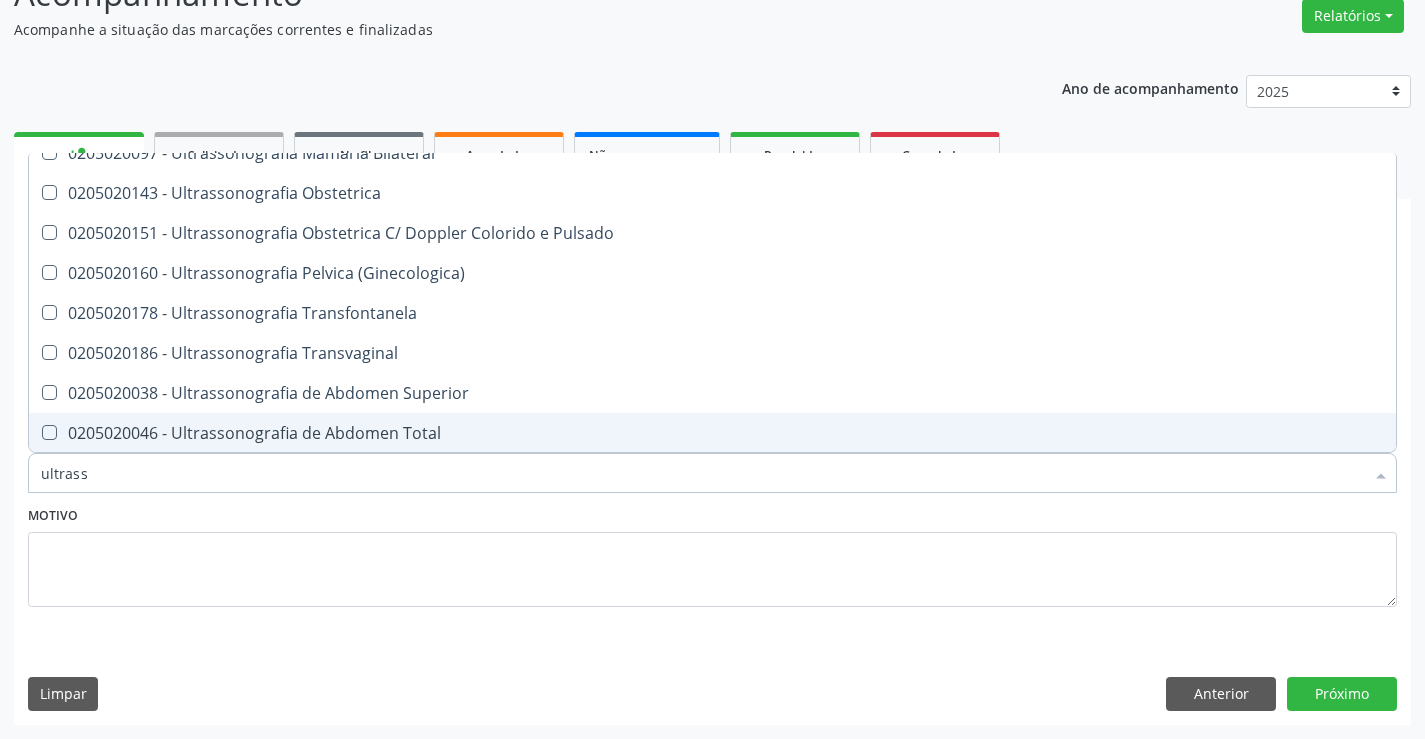 click on "0205020046 - Ultrassonografia de Abdomen Total" at bounding box center (712, 433) 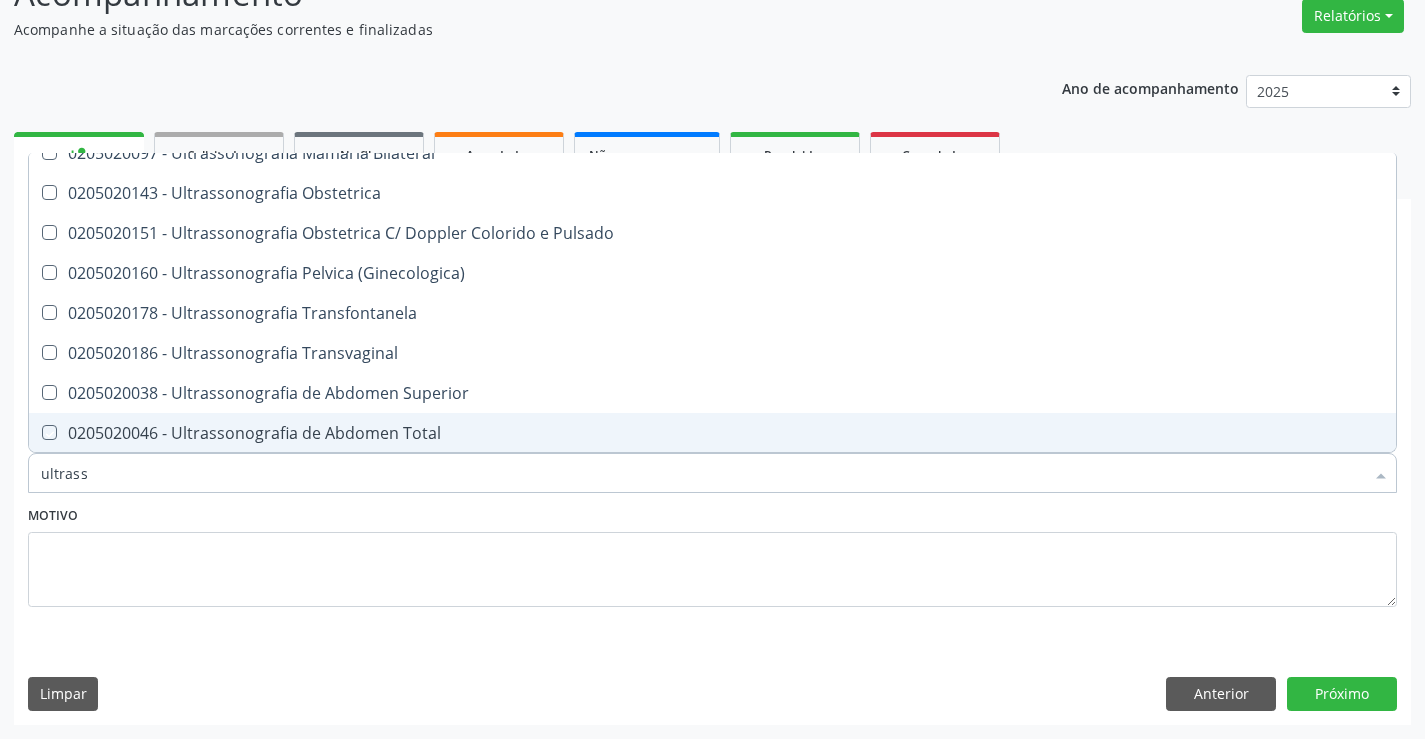 checkbox on "true" 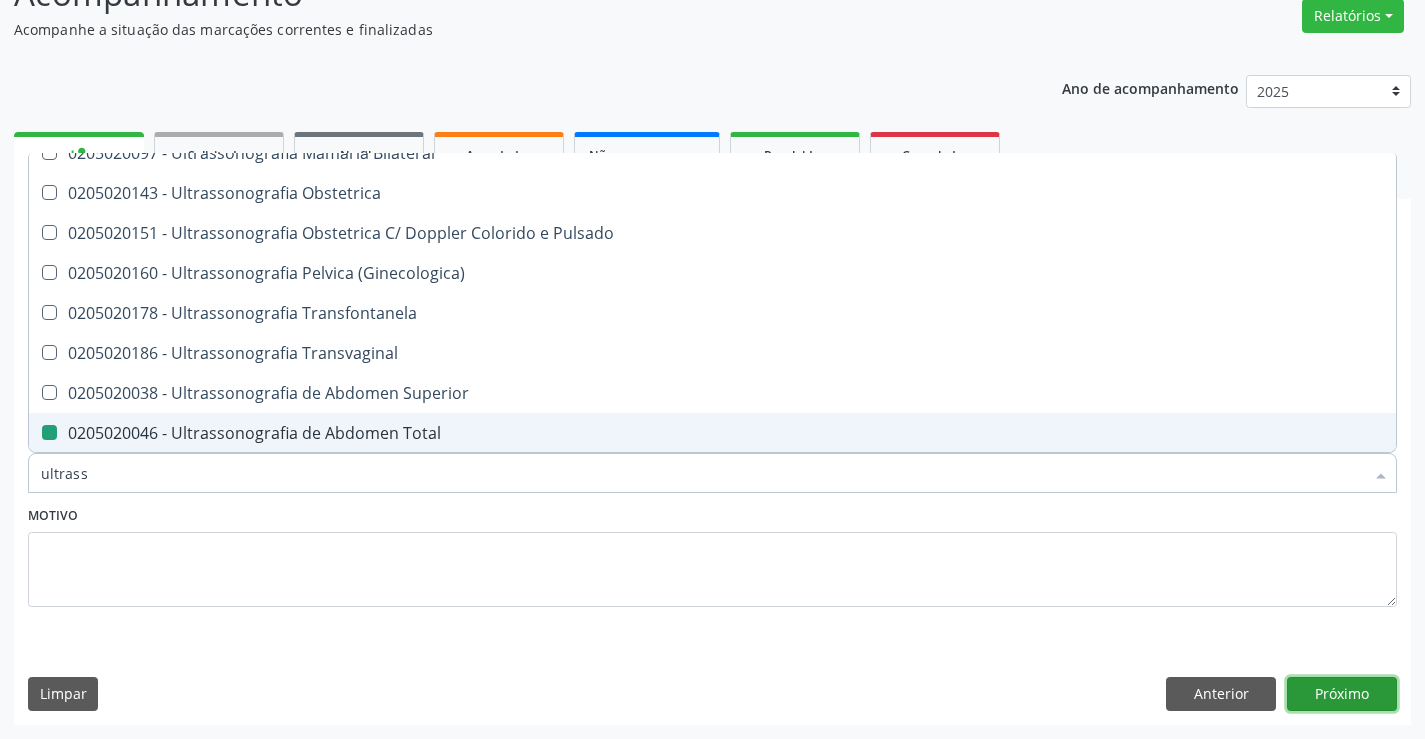 click on "Próximo" at bounding box center (1342, 694) 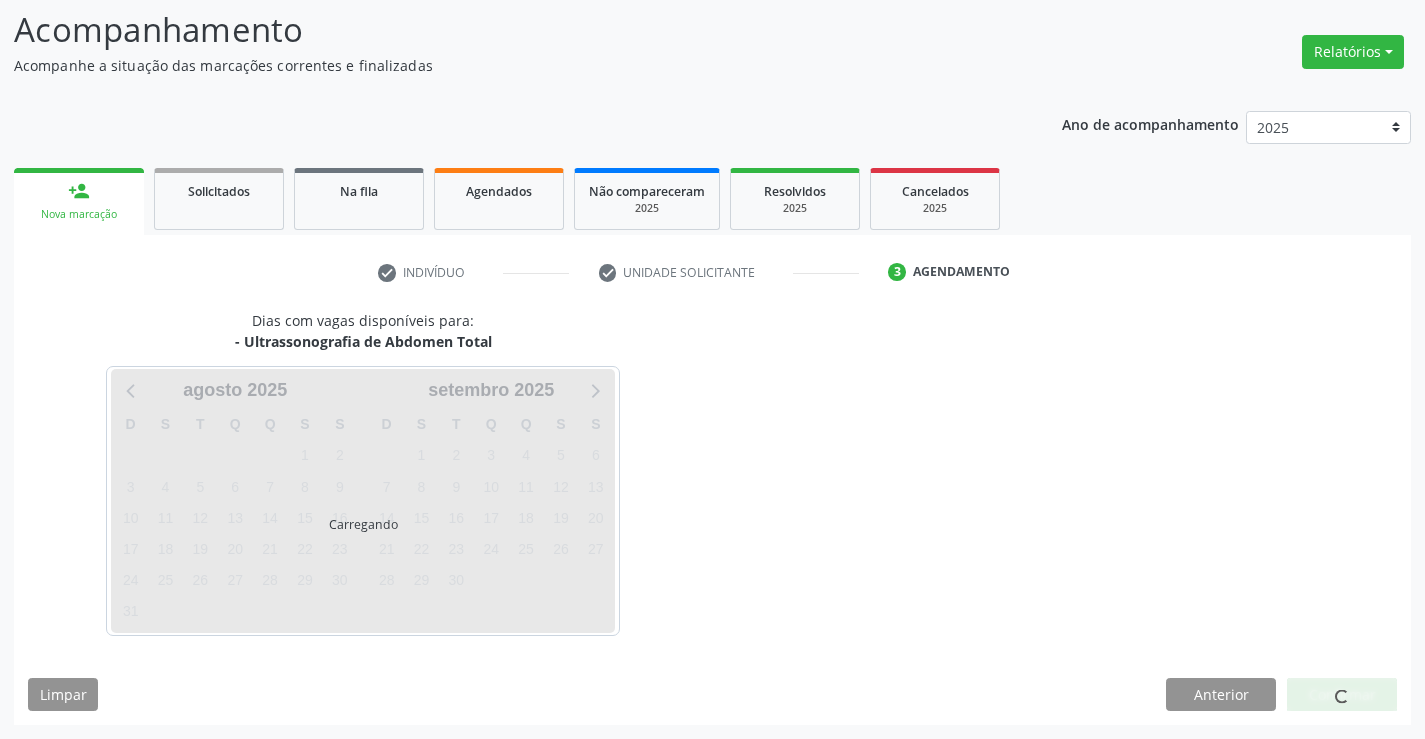 scroll, scrollTop: 131, scrollLeft: 0, axis: vertical 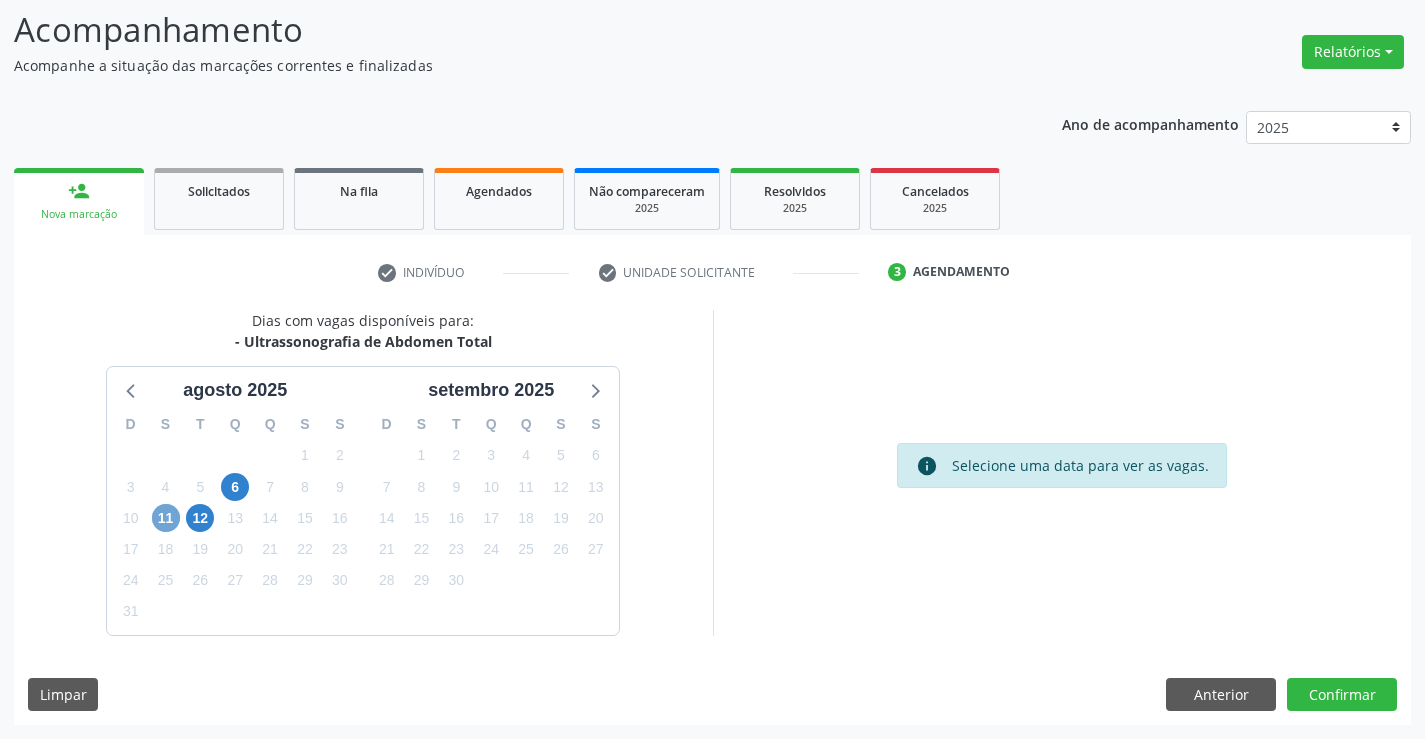 click on "11" at bounding box center [166, 518] 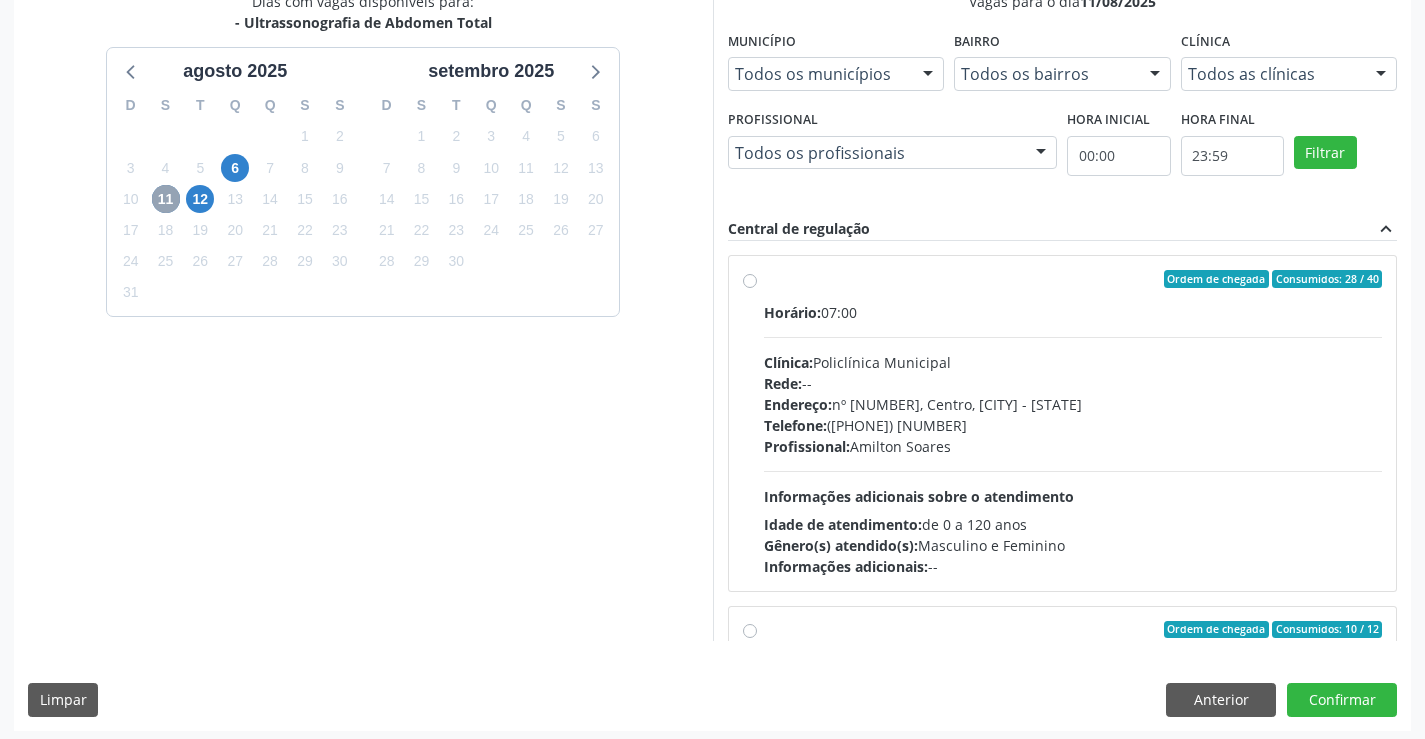 scroll, scrollTop: 456, scrollLeft: 0, axis: vertical 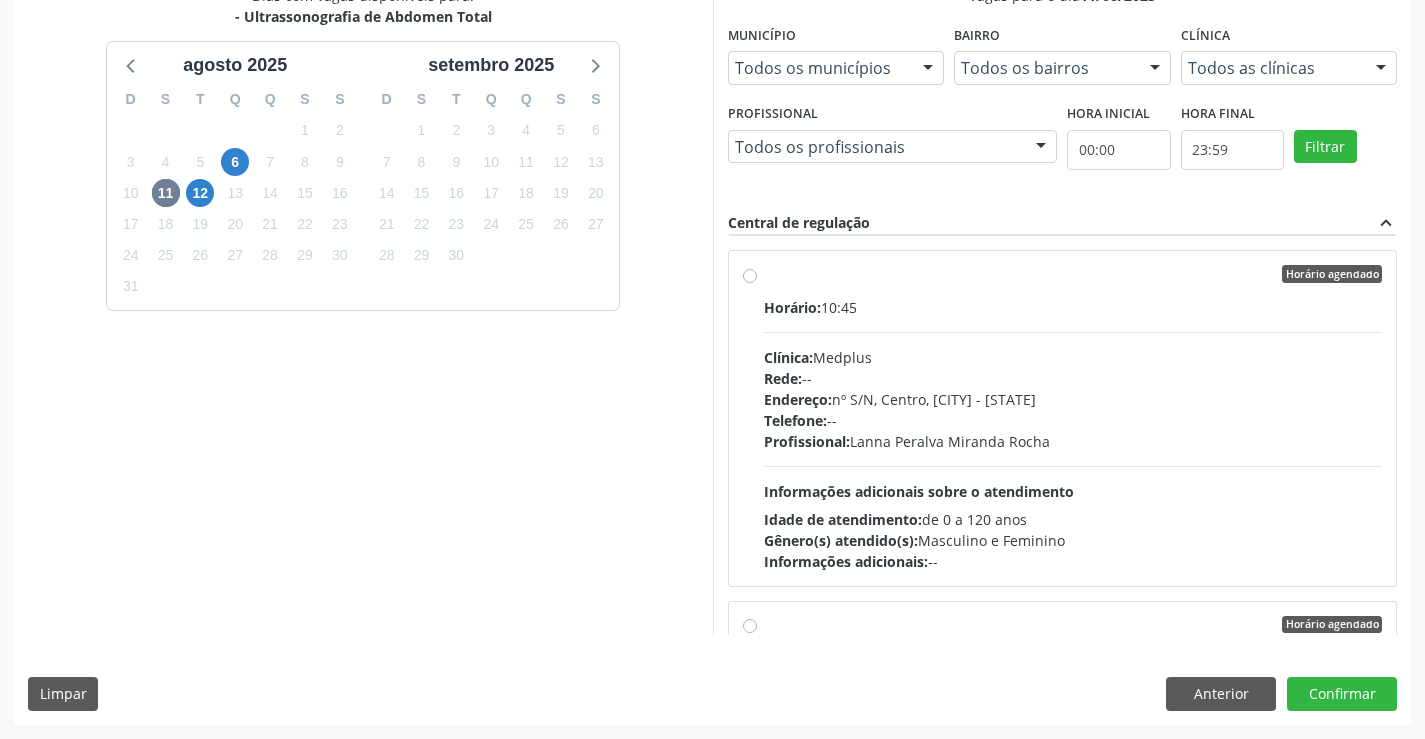 click on "Horário:   10:45" at bounding box center [1073, 307] 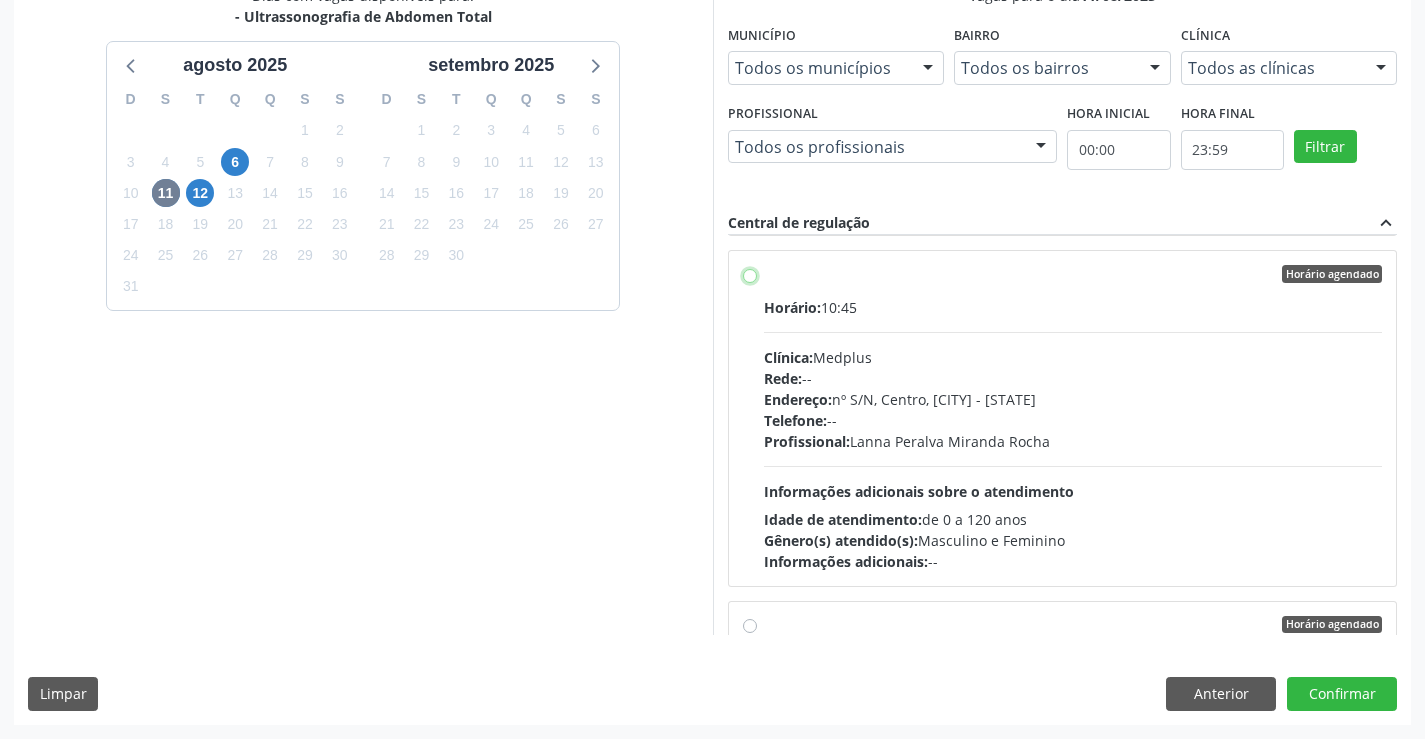 click on "Horário agendado
Horário:   10:45
Clínica:  Medplus
Rede:
--
Endereço:   2 and S 204 Ed Emp B, nº 35, Centro, Campo Formoso - BA
Telefone:   --
Profissional:
Lanna Peralva Miranda Rocha
Informações adicionais sobre o atendimento
Idade de atendimento:
de 0 a 120 anos
Gênero(s) atendido(s):
Masculino e Feminino
Informações adicionais:
--" at bounding box center [750, 274] 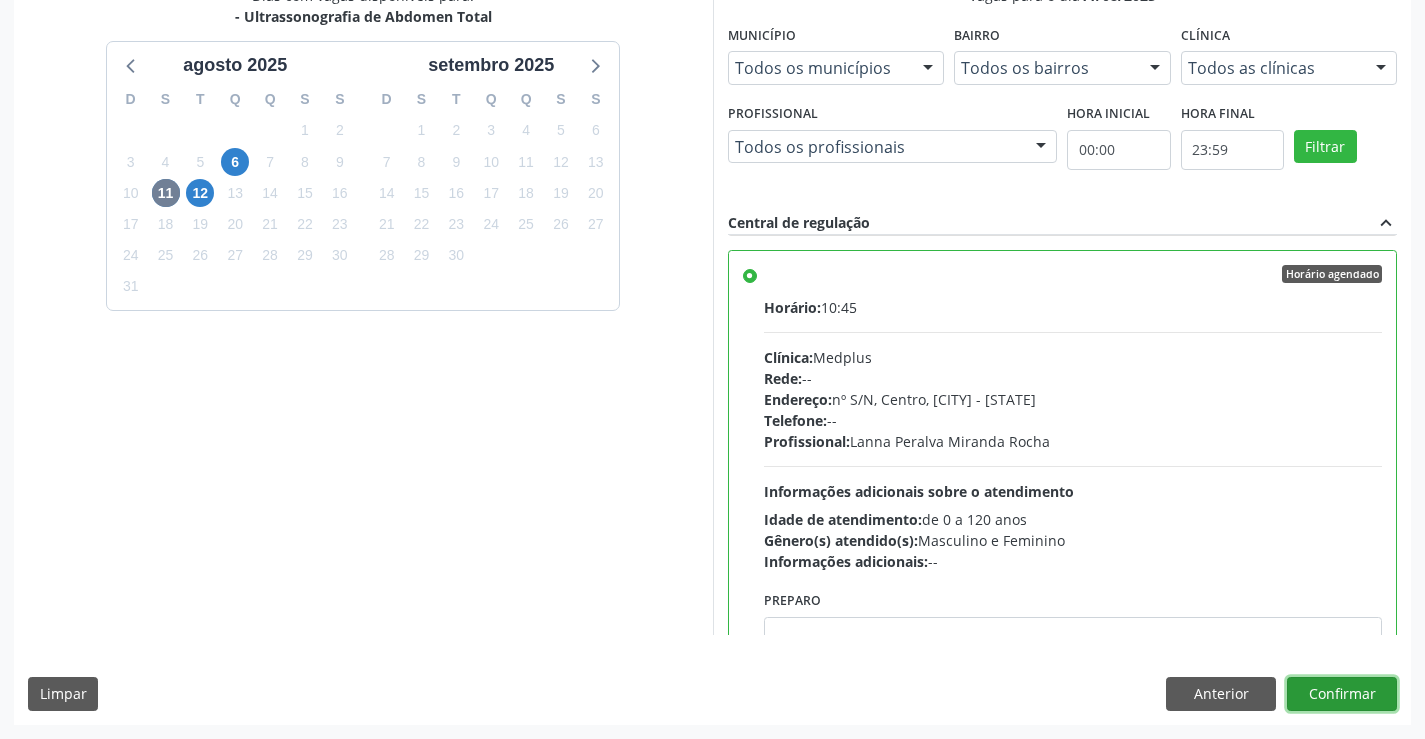 click on "Confirmar" at bounding box center [1342, 694] 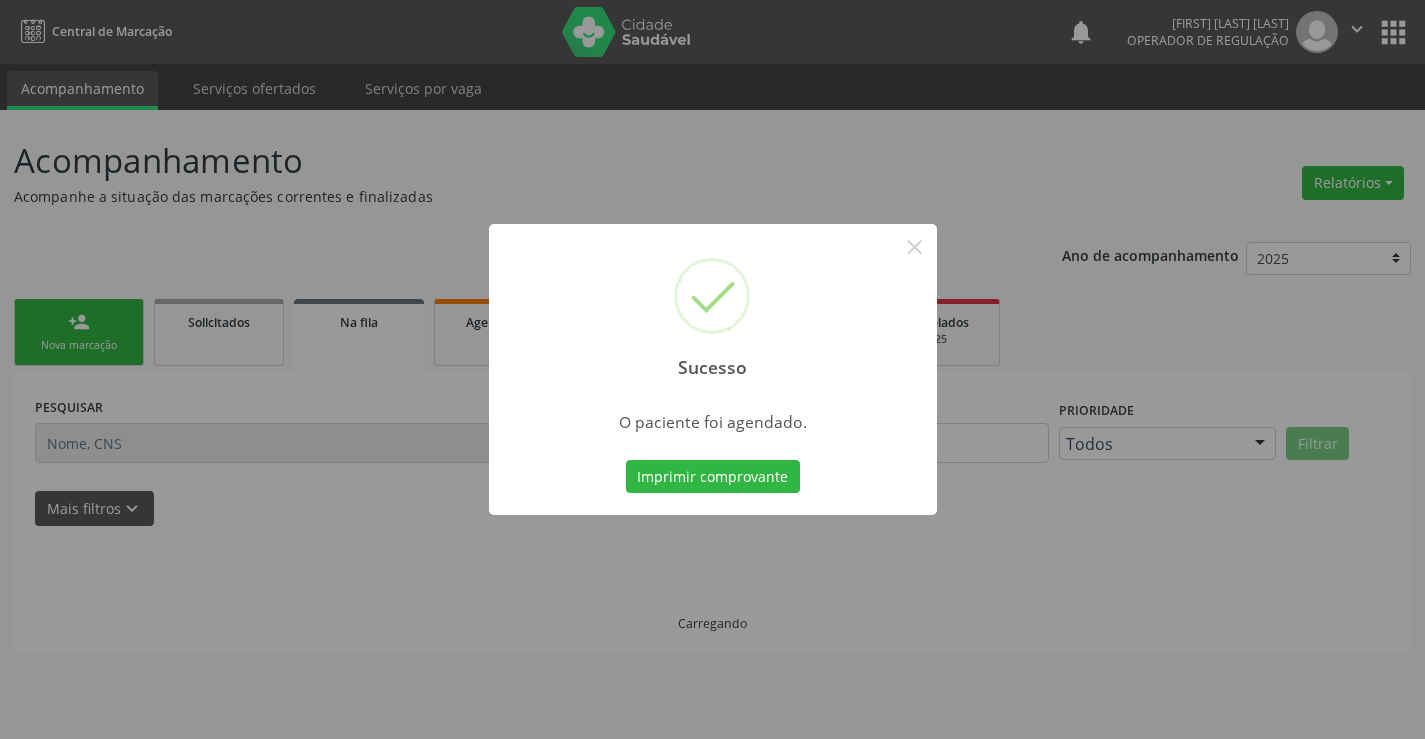 scroll, scrollTop: 0, scrollLeft: 0, axis: both 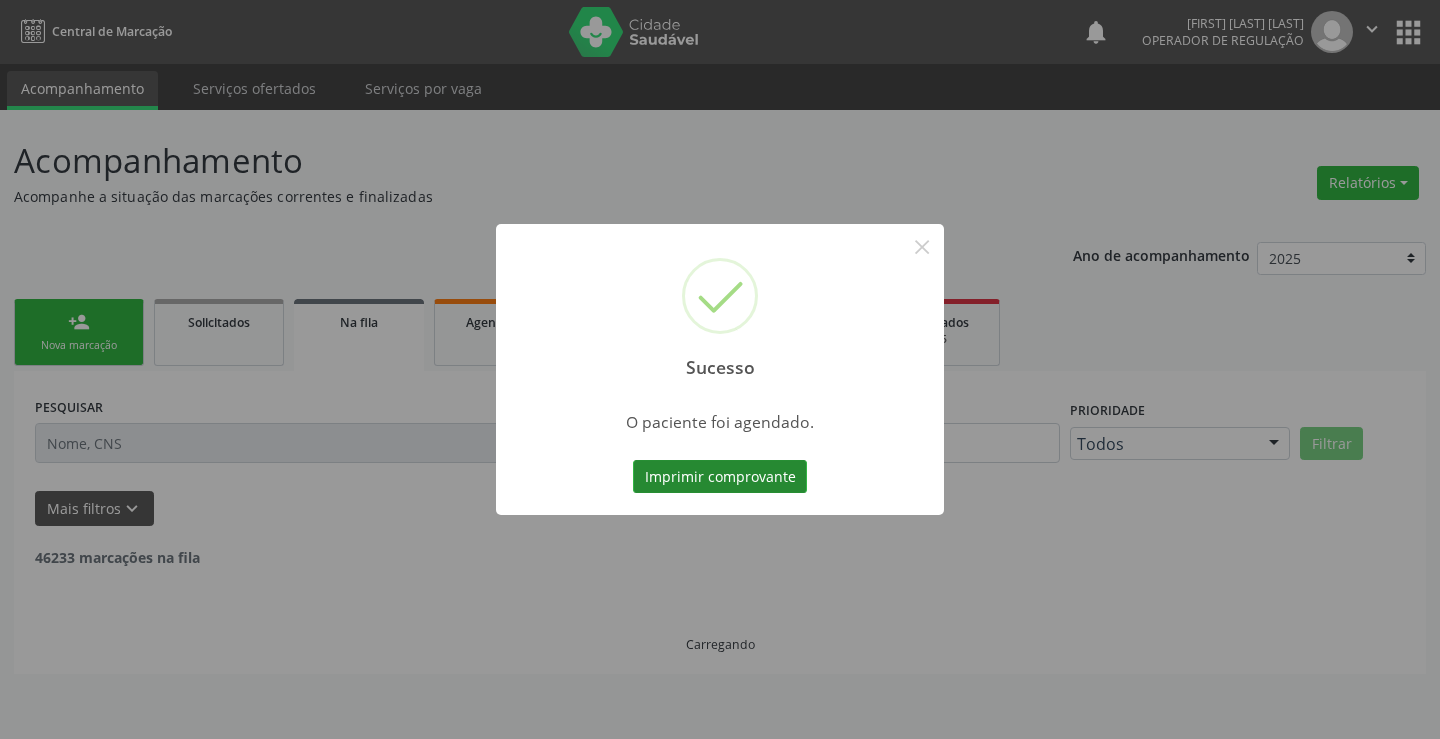 click on "Imprimir comprovante" at bounding box center (720, 477) 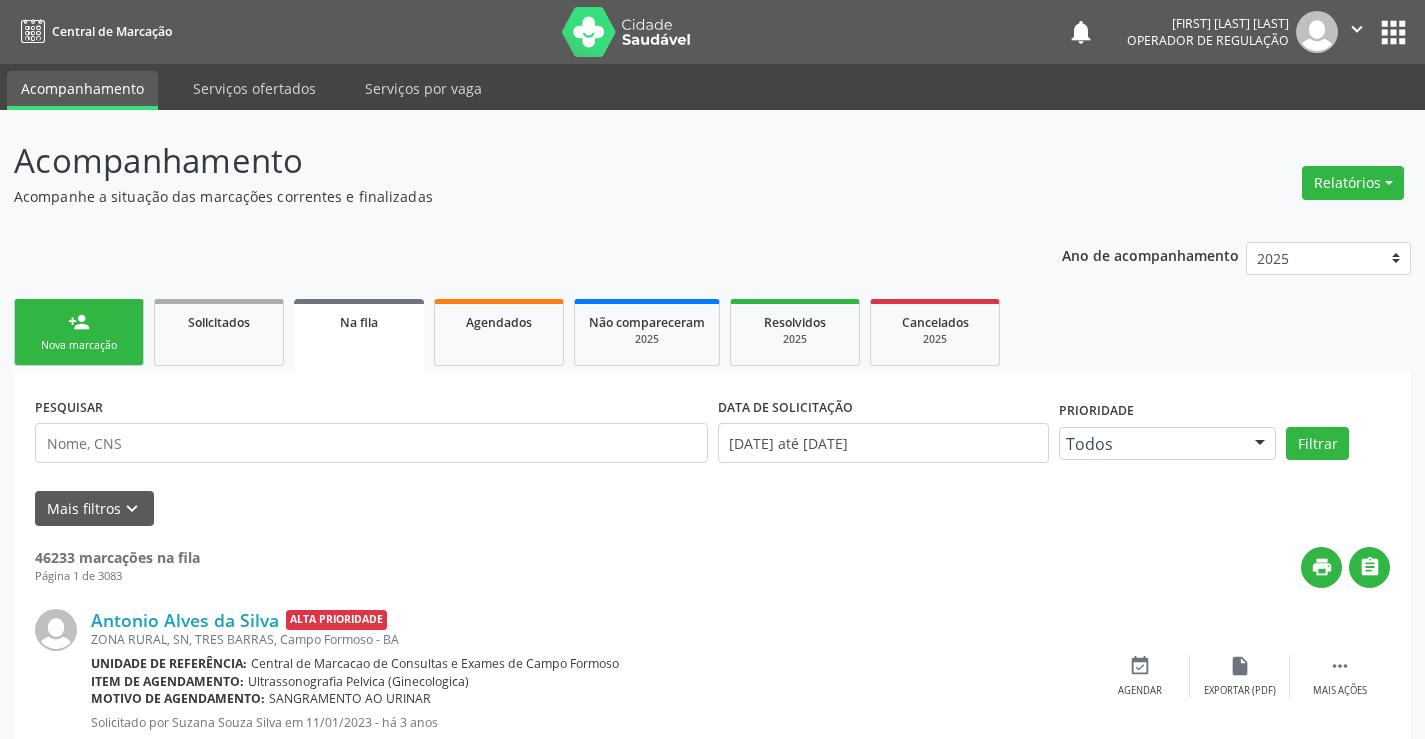 click on "Sucesso × O paciente foi agendado. Imprimir comprovante Cancel" at bounding box center (712, 369) 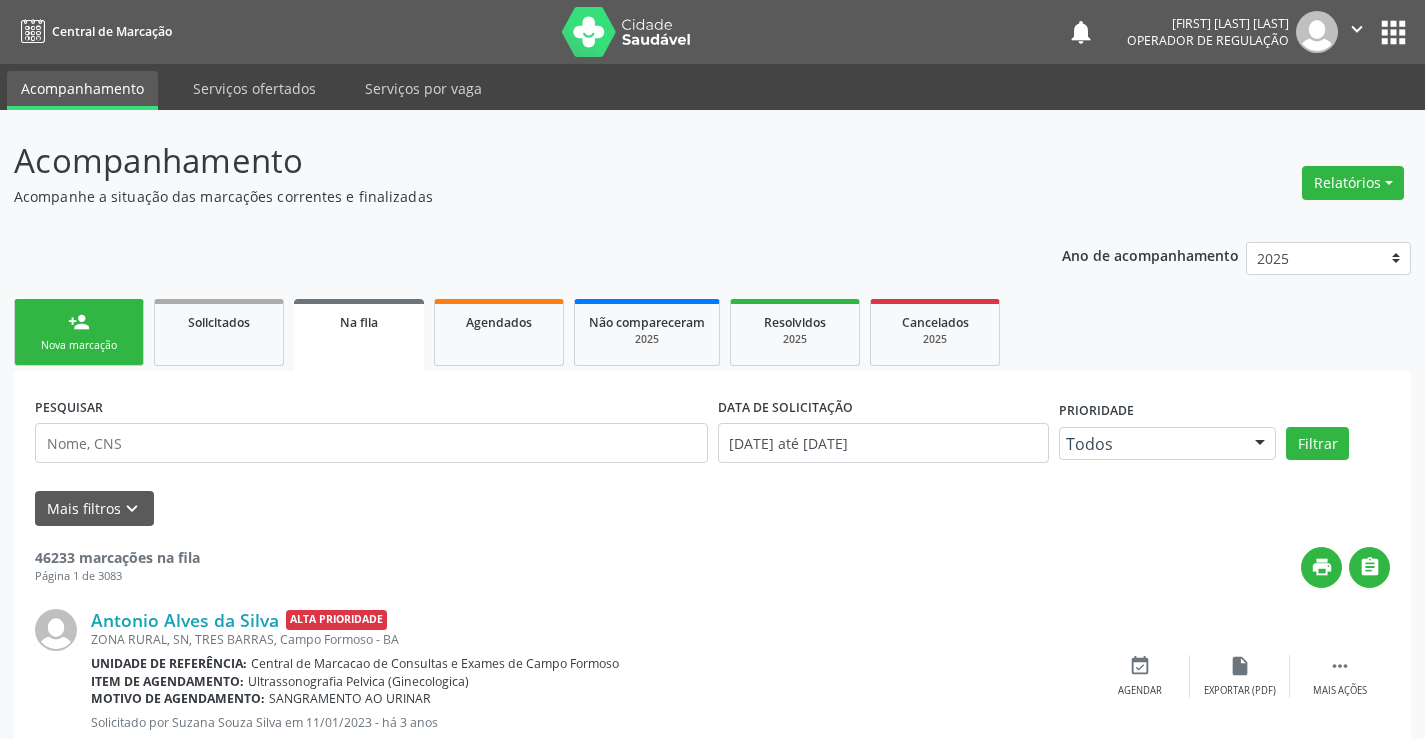 click on "person_add" at bounding box center [79, 322] 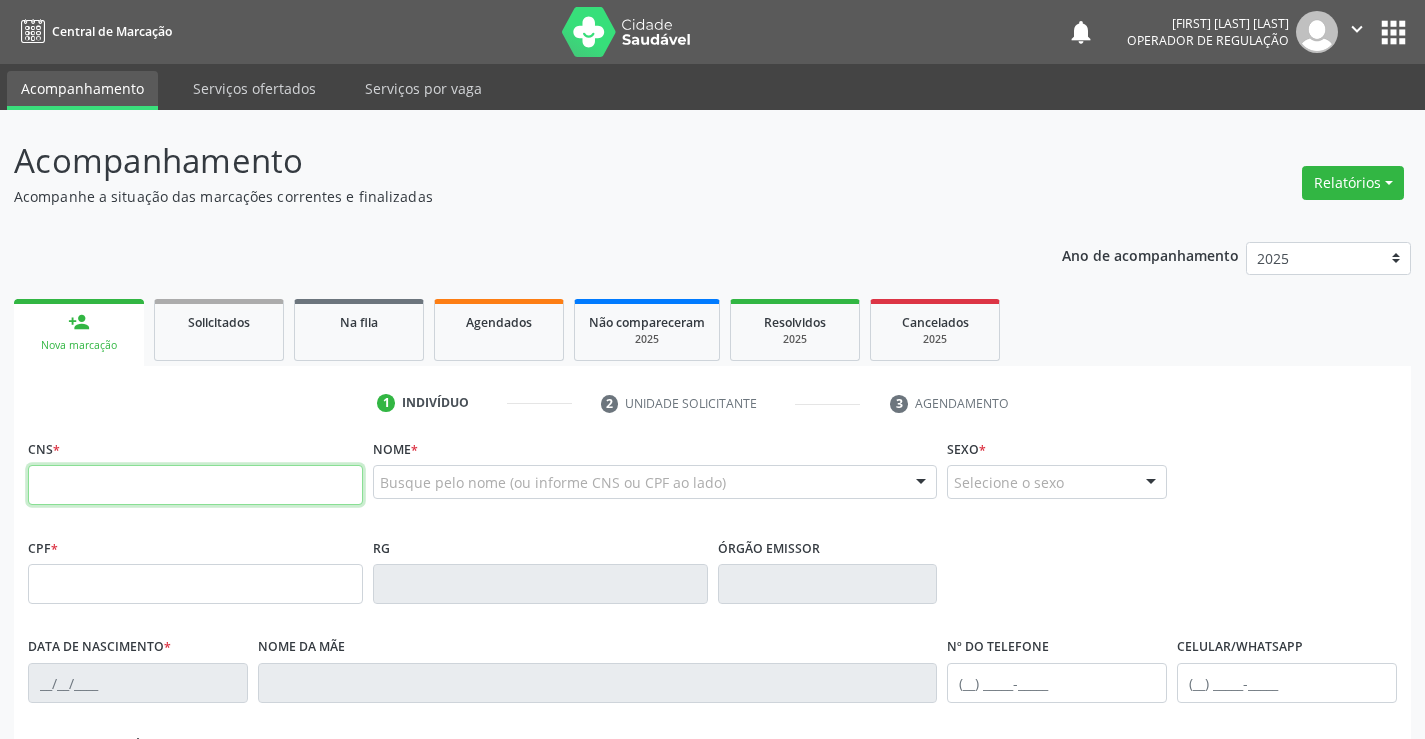 click at bounding box center (195, 485) 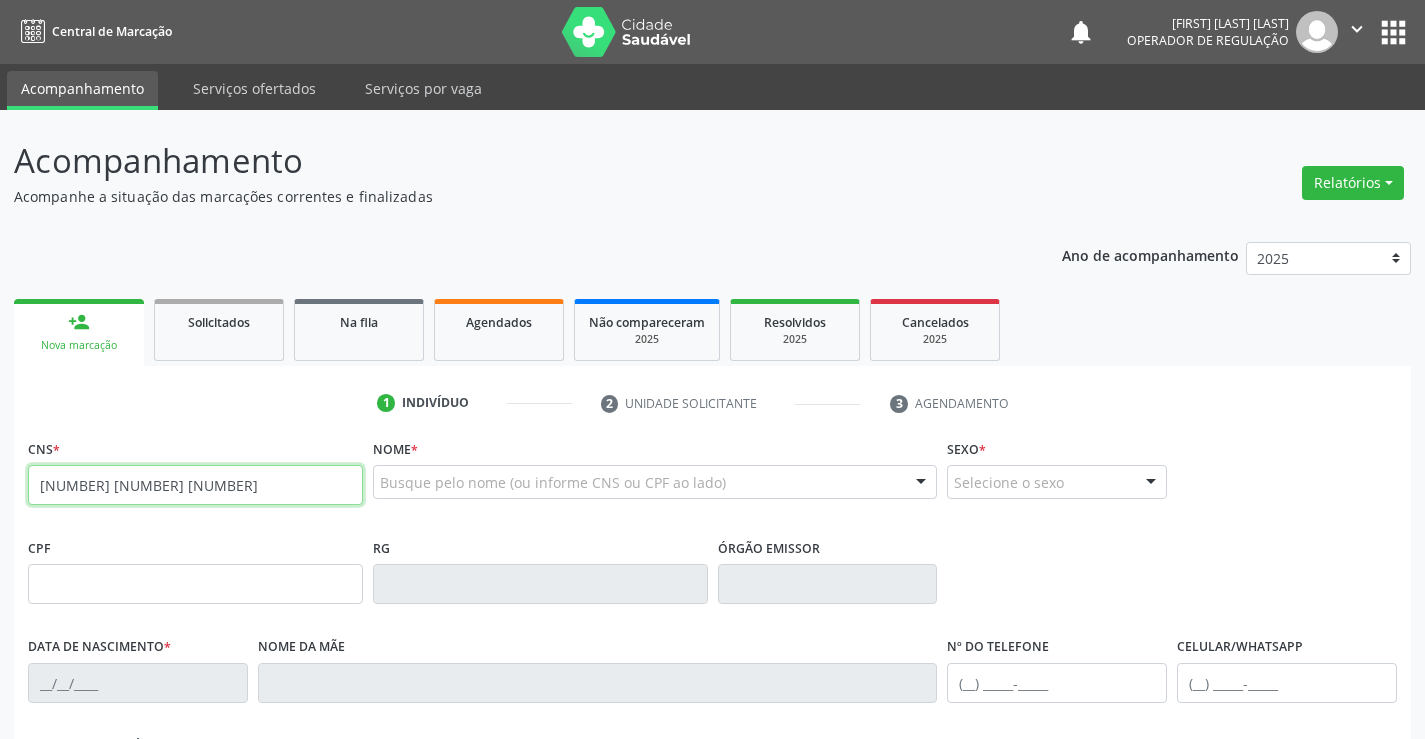 type on "700 0033 2015 4200" 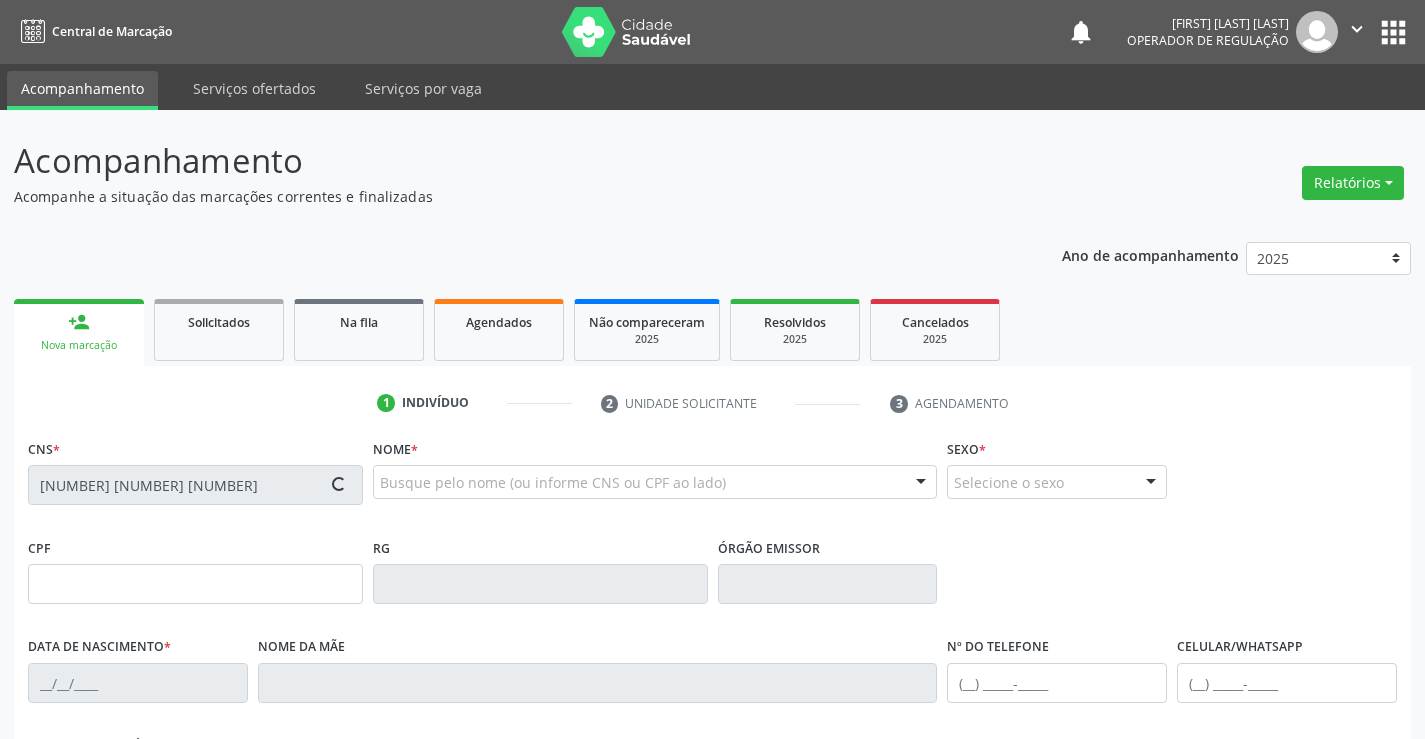 type on "0198309716" 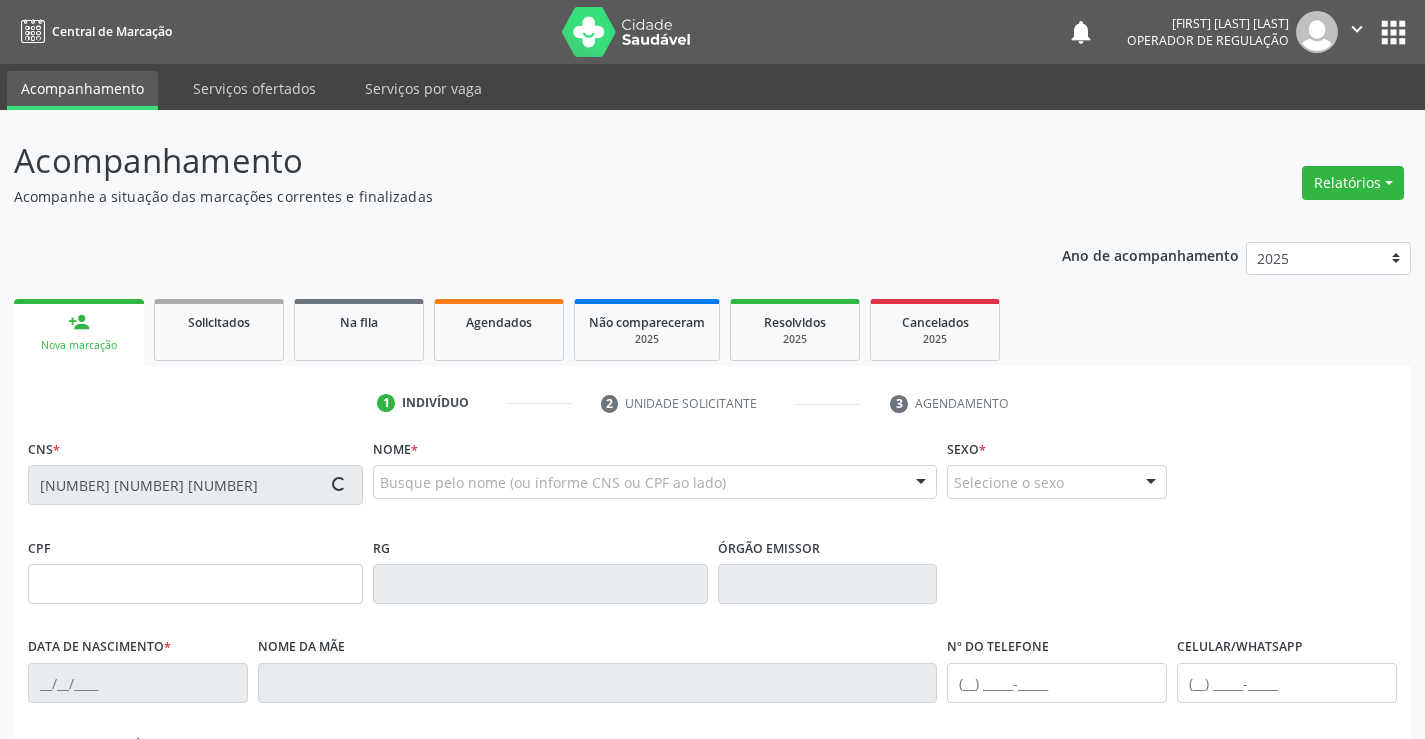 type on "22/09/1947" 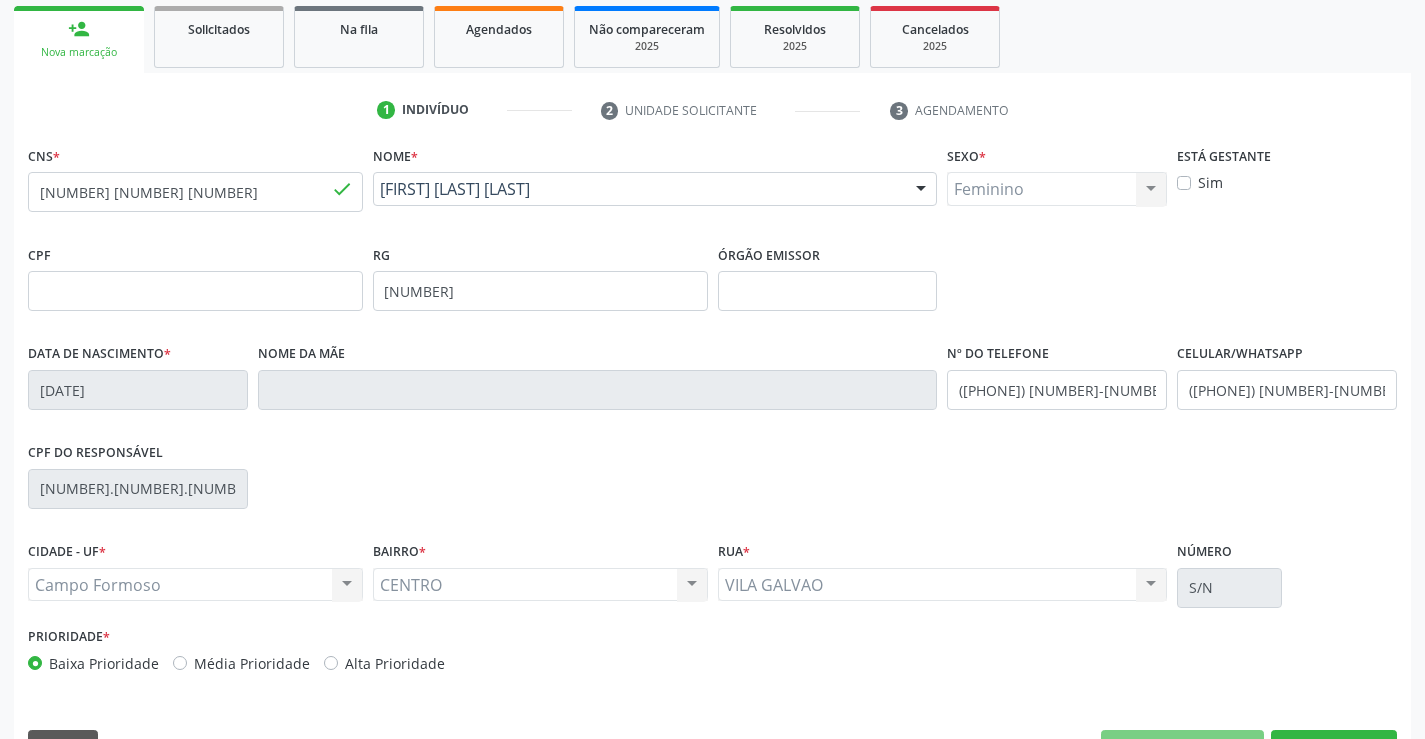 scroll, scrollTop: 345, scrollLeft: 0, axis: vertical 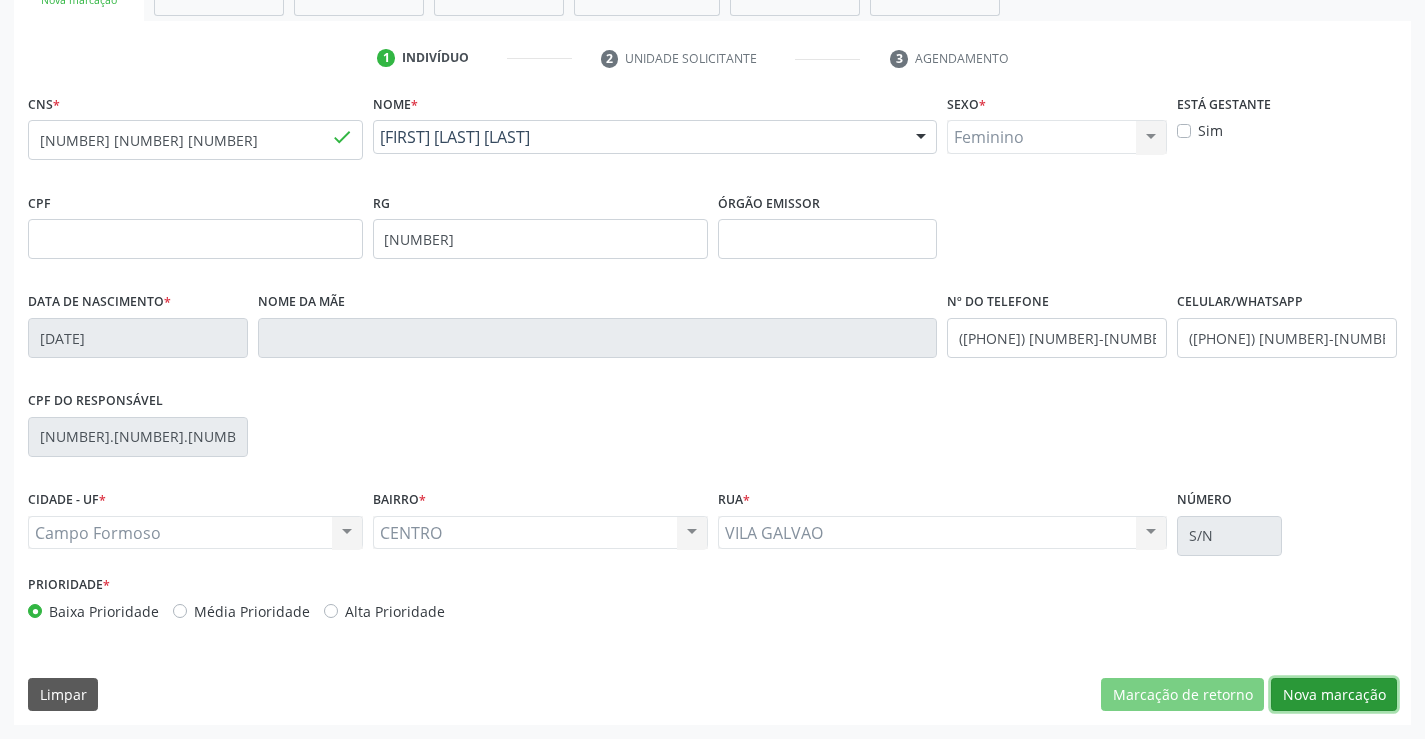 click on "Nova marcação" at bounding box center [1334, 695] 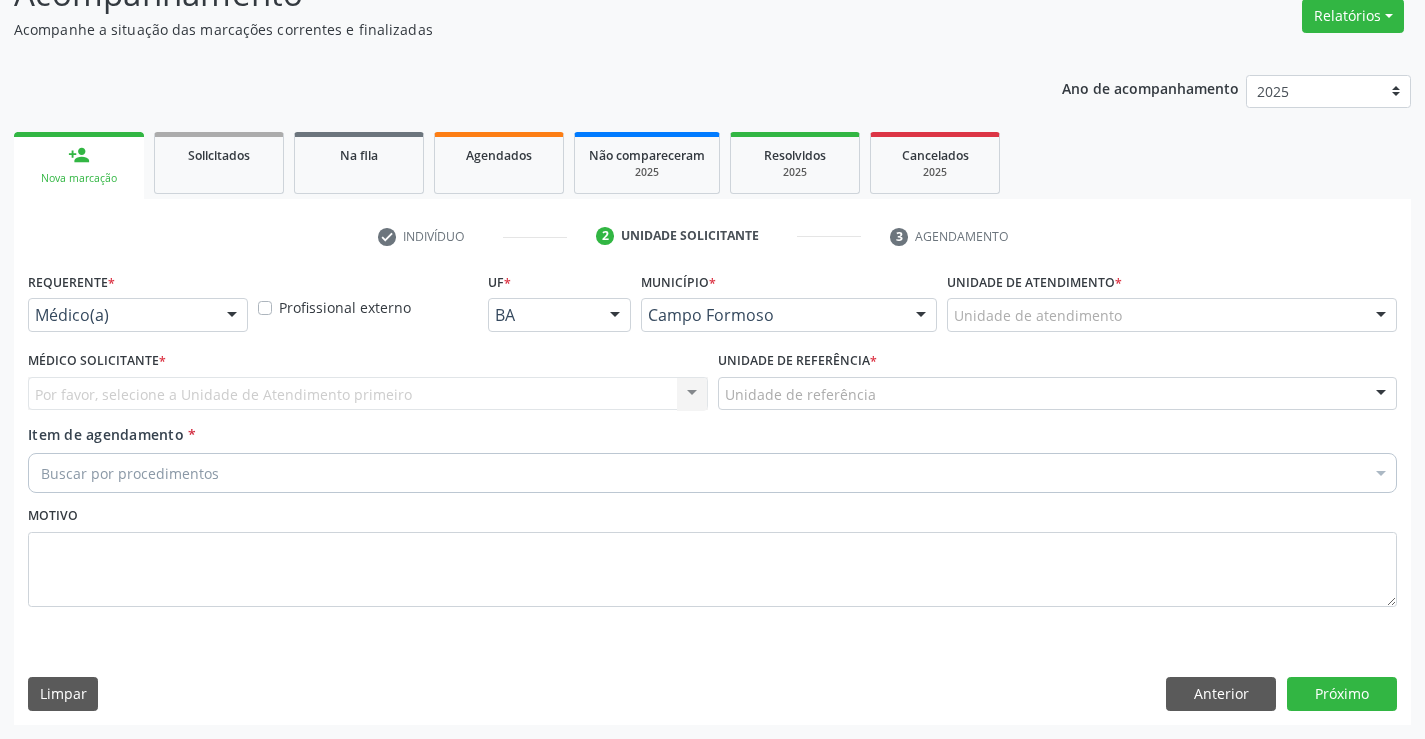 scroll, scrollTop: 167, scrollLeft: 0, axis: vertical 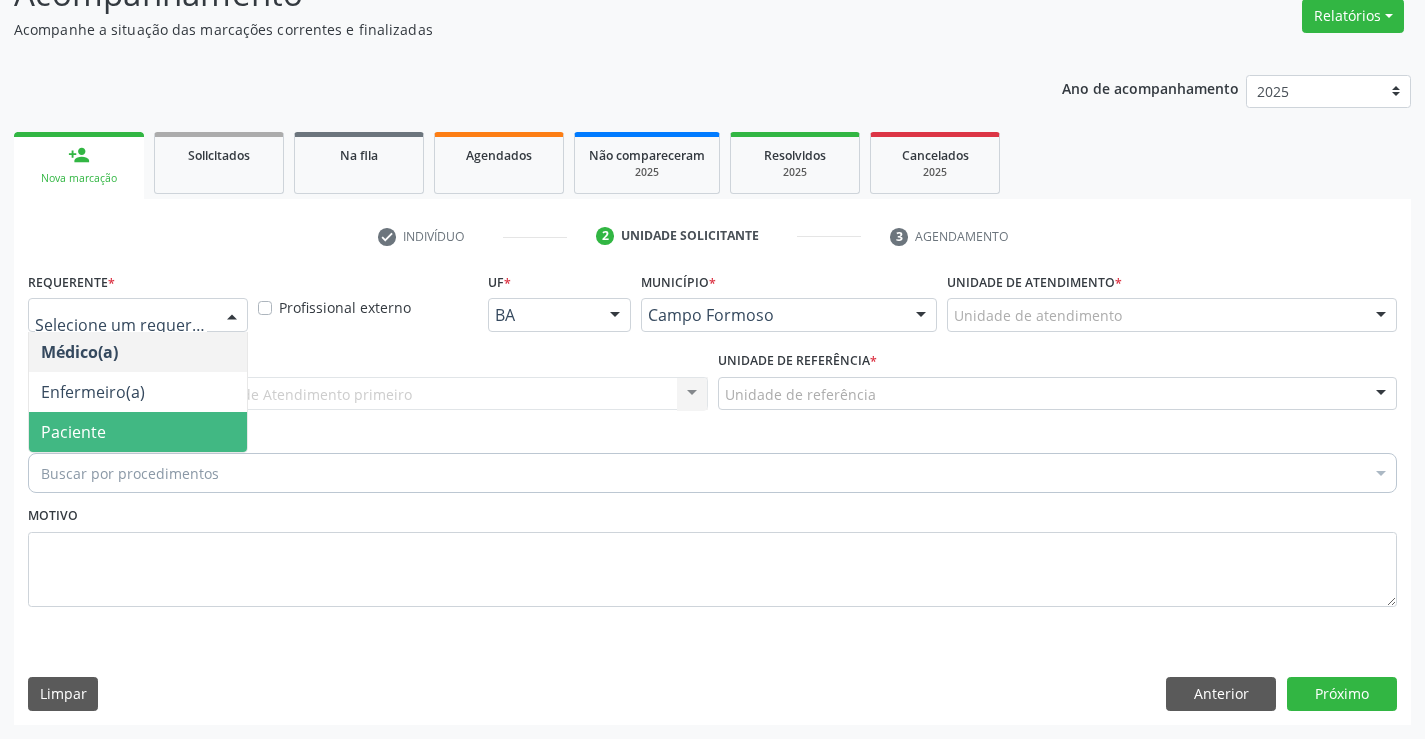 click on "Paciente" at bounding box center [138, 432] 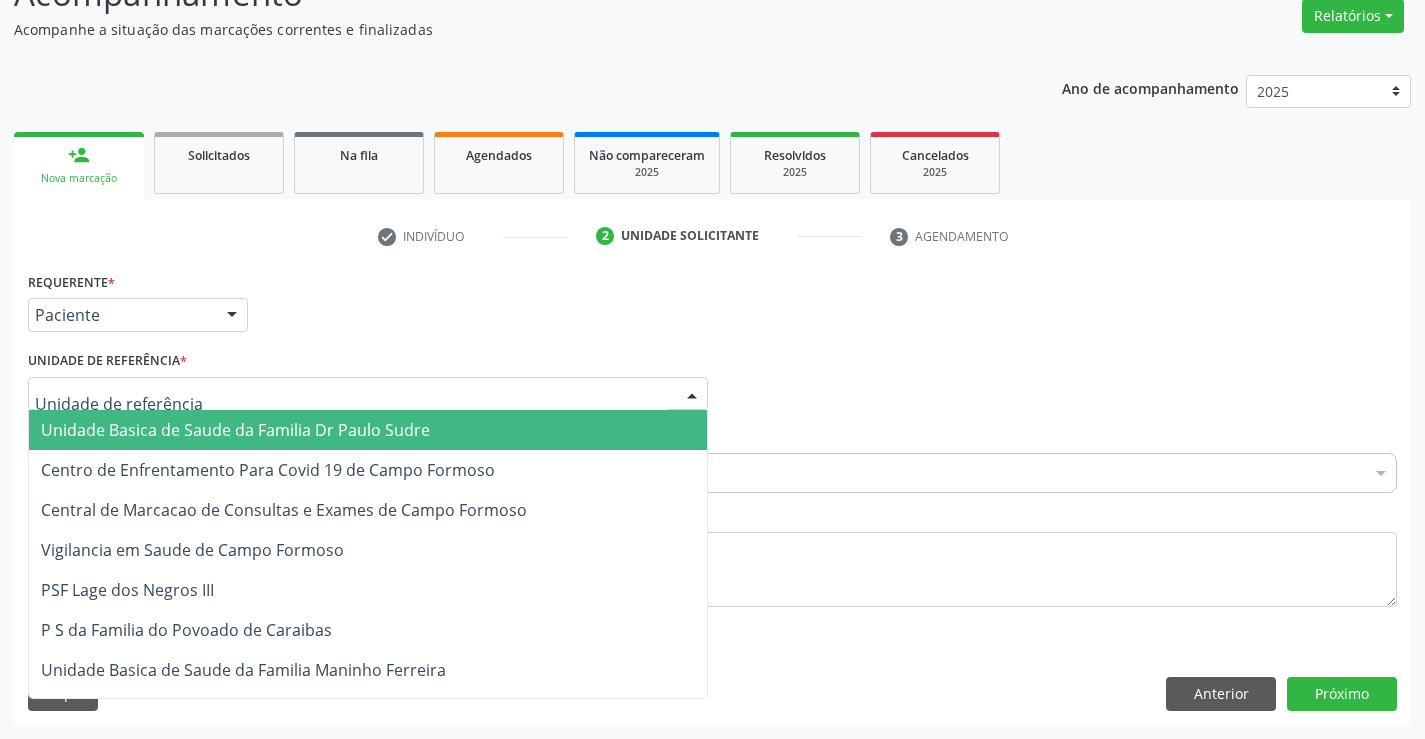 click on "Unidade Basica de Saude da Familia Dr Paulo Sudre" at bounding box center [235, 430] 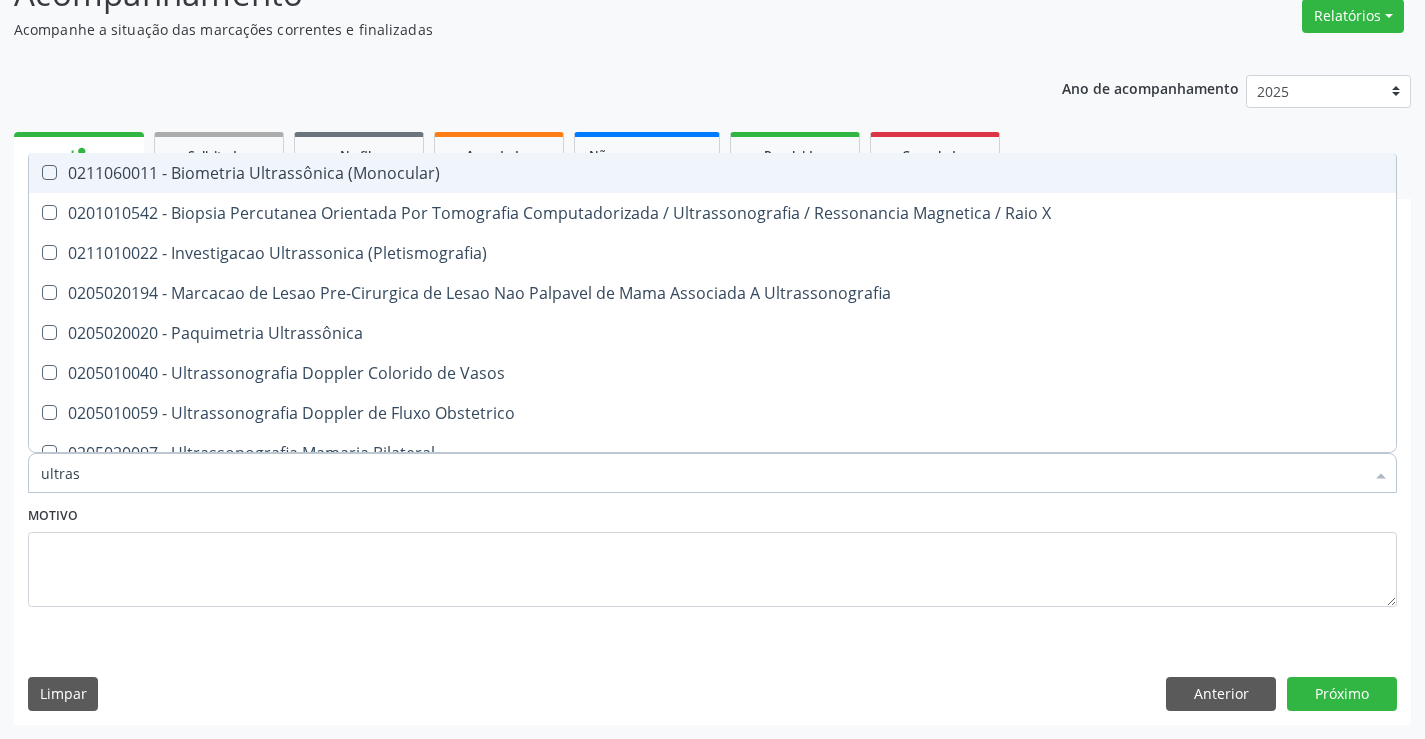 type on "ultrass" 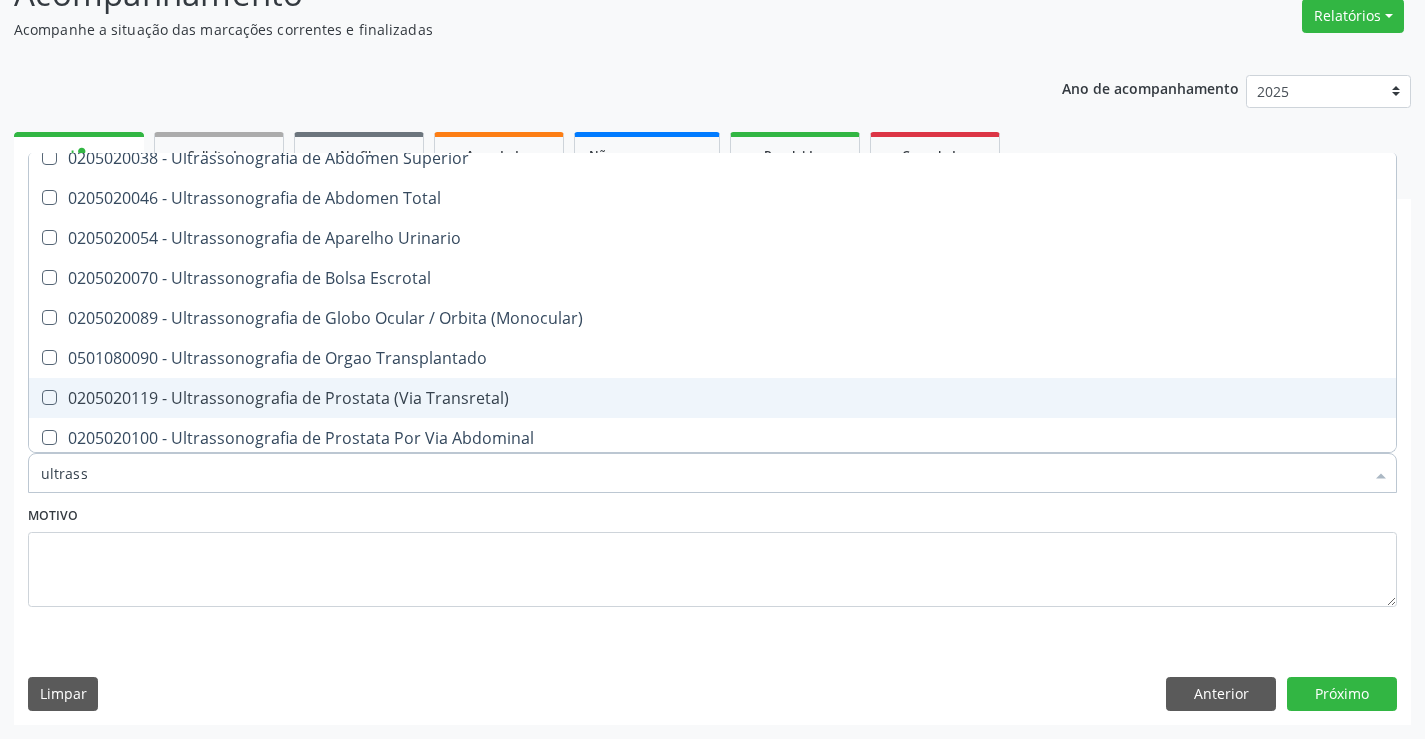 scroll, scrollTop: 500, scrollLeft: 0, axis: vertical 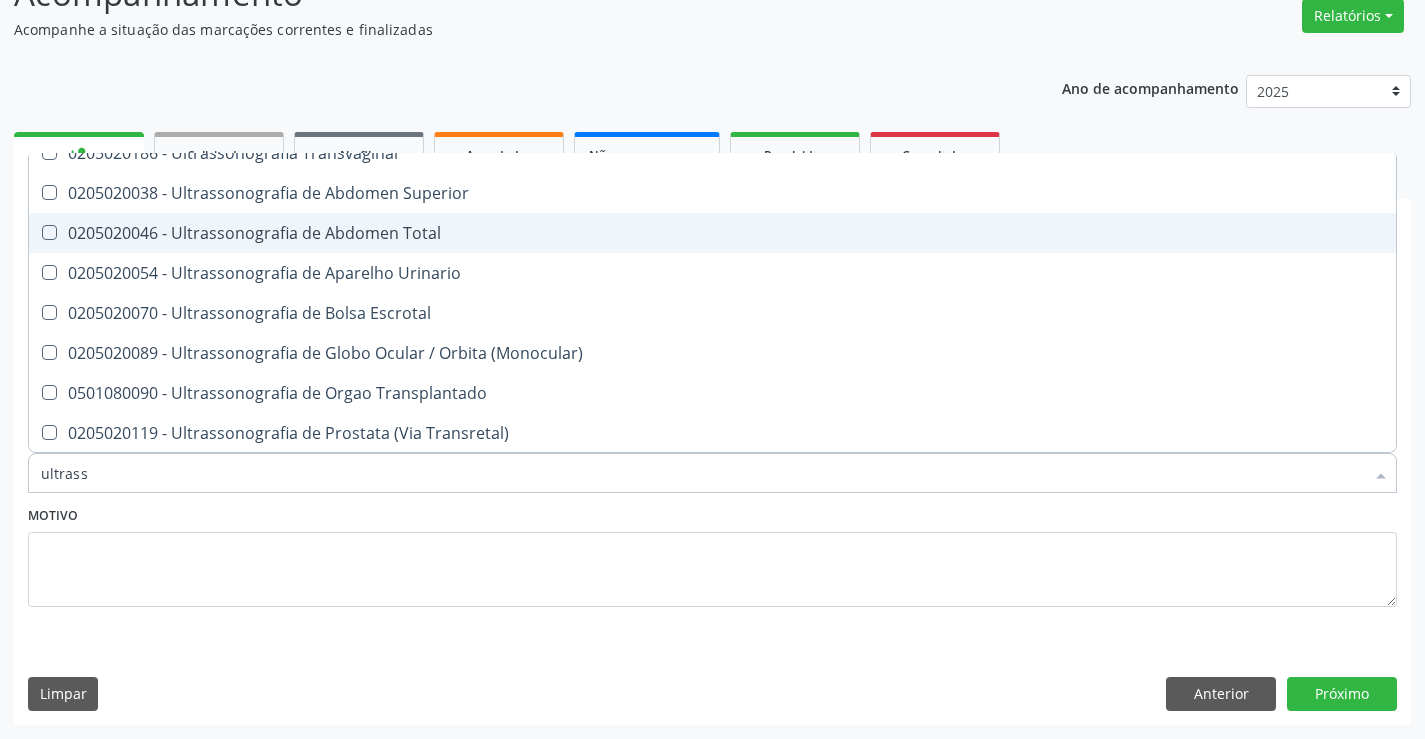 click on "0205020046 - Ultrassonografia de Abdomen Total" at bounding box center (712, 233) 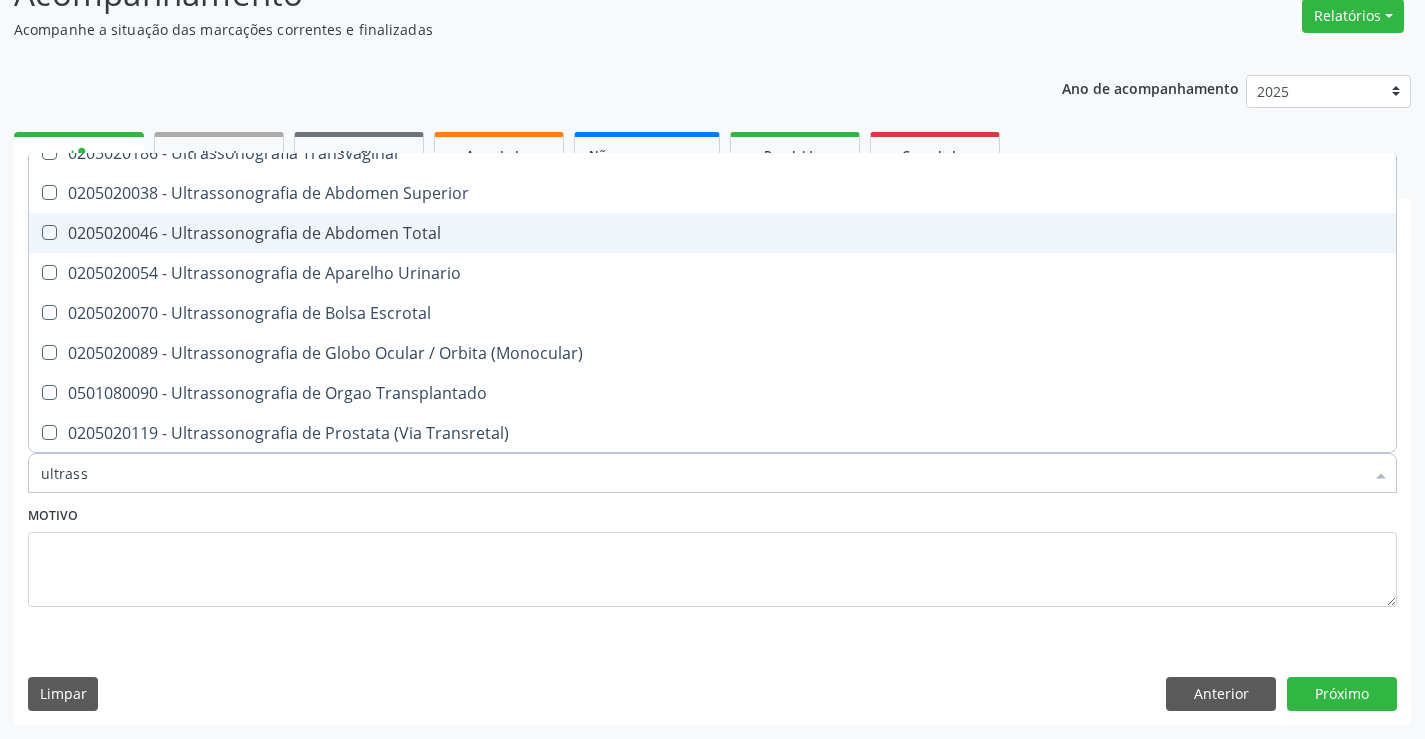 checkbox on "true" 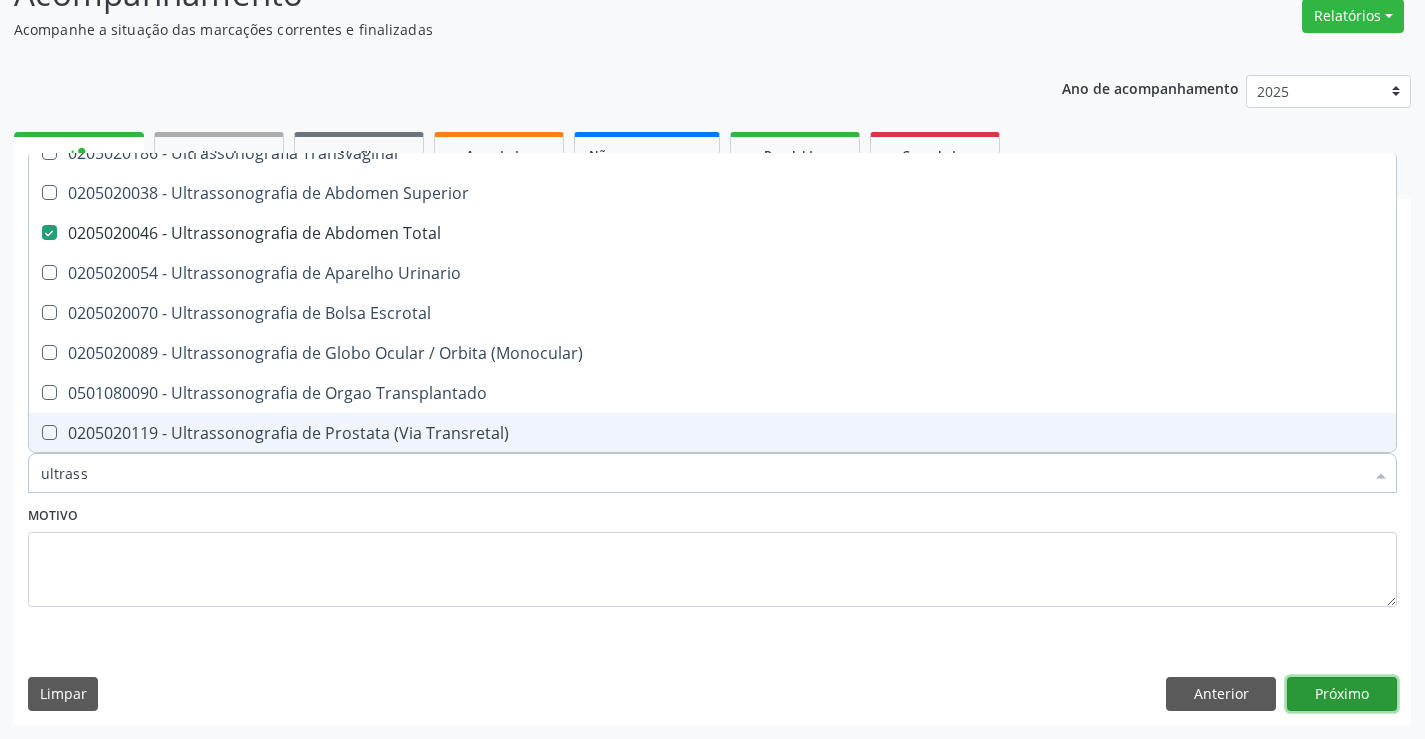 click on "Próximo" at bounding box center [1342, 694] 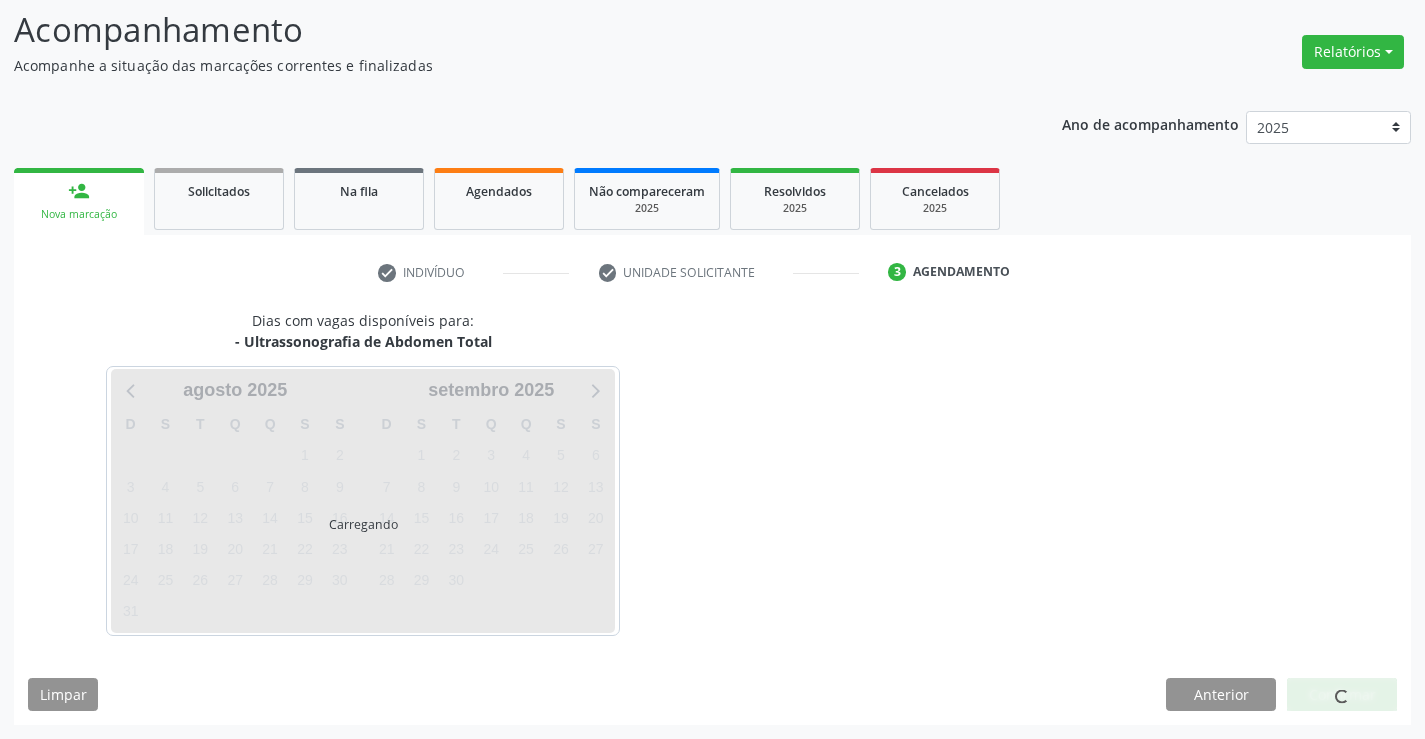 scroll, scrollTop: 131, scrollLeft: 0, axis: vertical 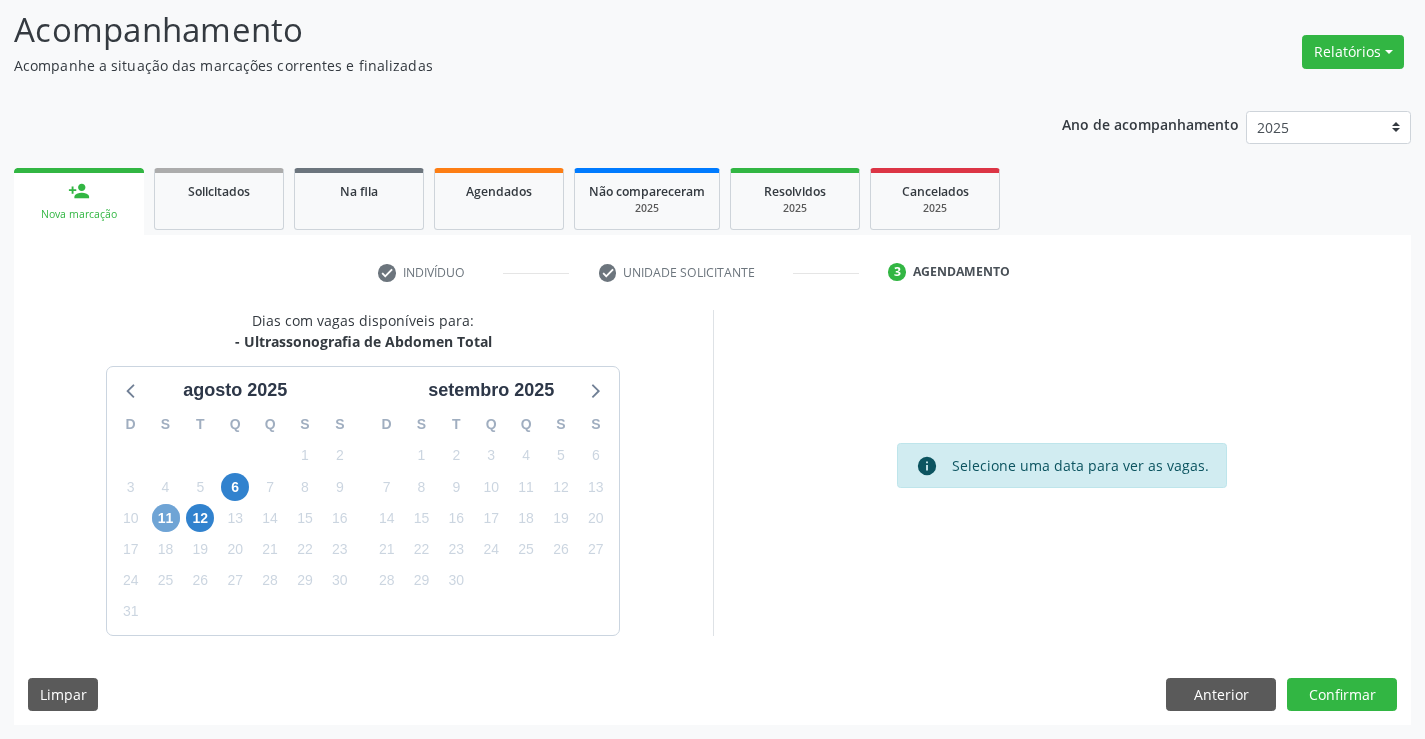click on "11" at bounding box center (166, 518) 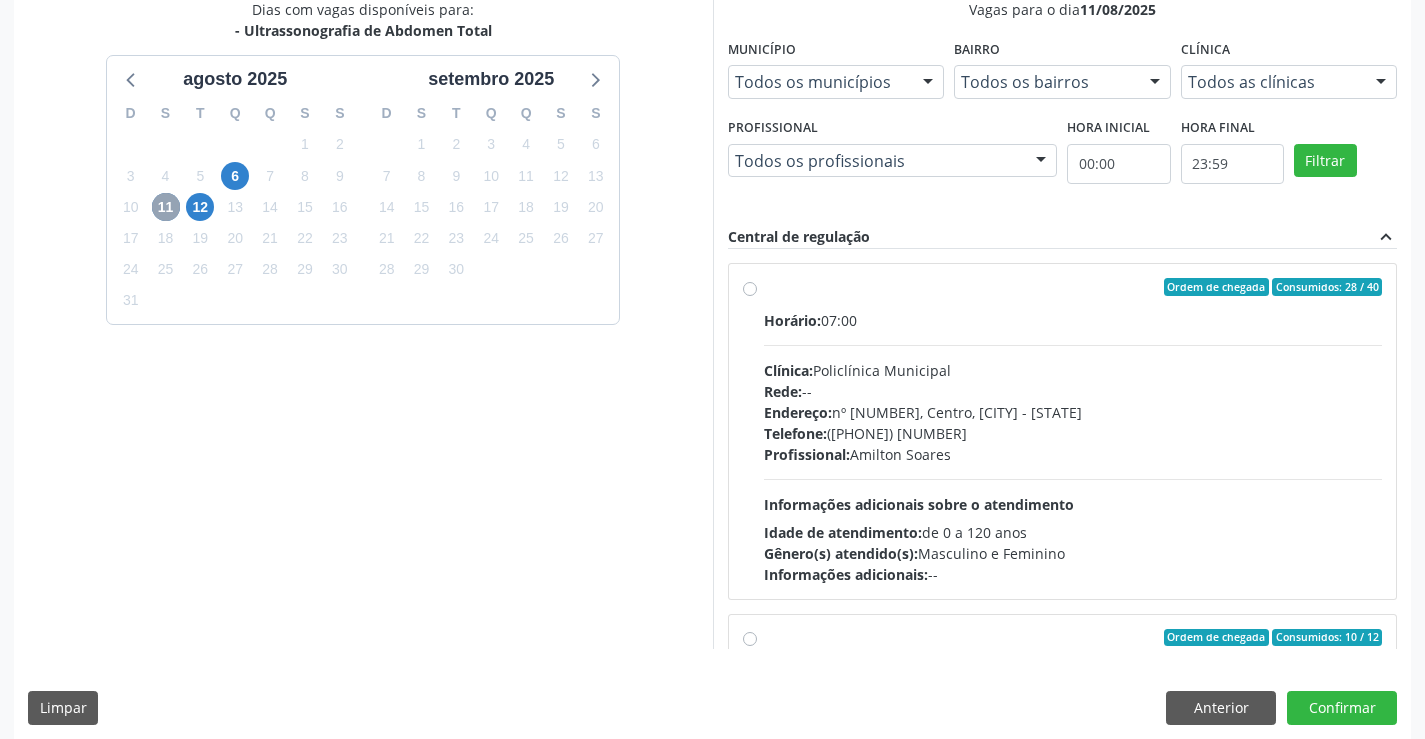 scroll, scrollTop: 456, scrollLeft: 0, axis: vertical 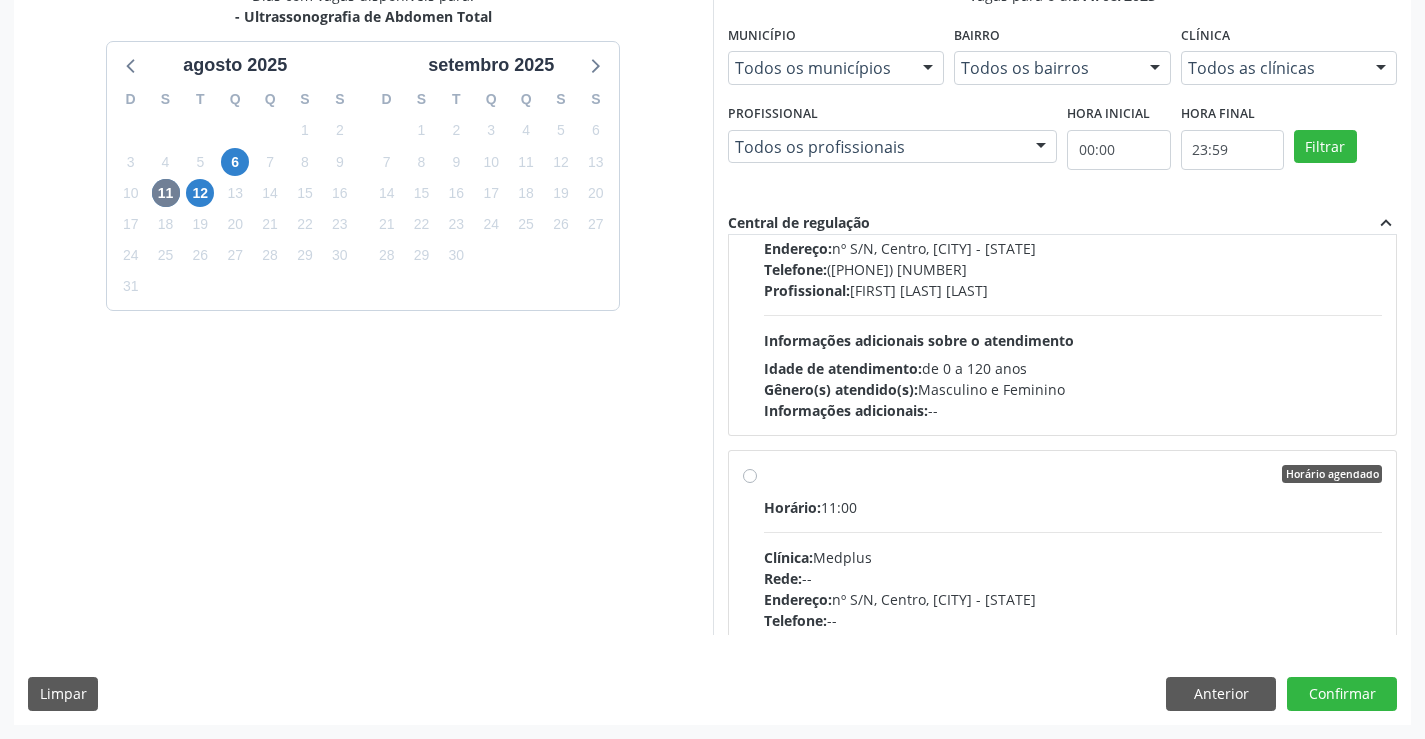click on "Horário agendado
Horário:   11:00
Clínica:  Medplus
Rede:
--
Endereço:   2 and S 204 Ed Emp B, nº 35, Centro, Campo Formoso - BA
Telefone:   --
Profissional:
Lanna Peralva Miranda Rocha
Informações adicionais sobre o atendimento
Idade de atendimento:
de 0 a 120 anos
Gênero(s) atendido(s):
Masculino e Feminino
Informações adicionais:
--" at bounding box center [1073, 618] 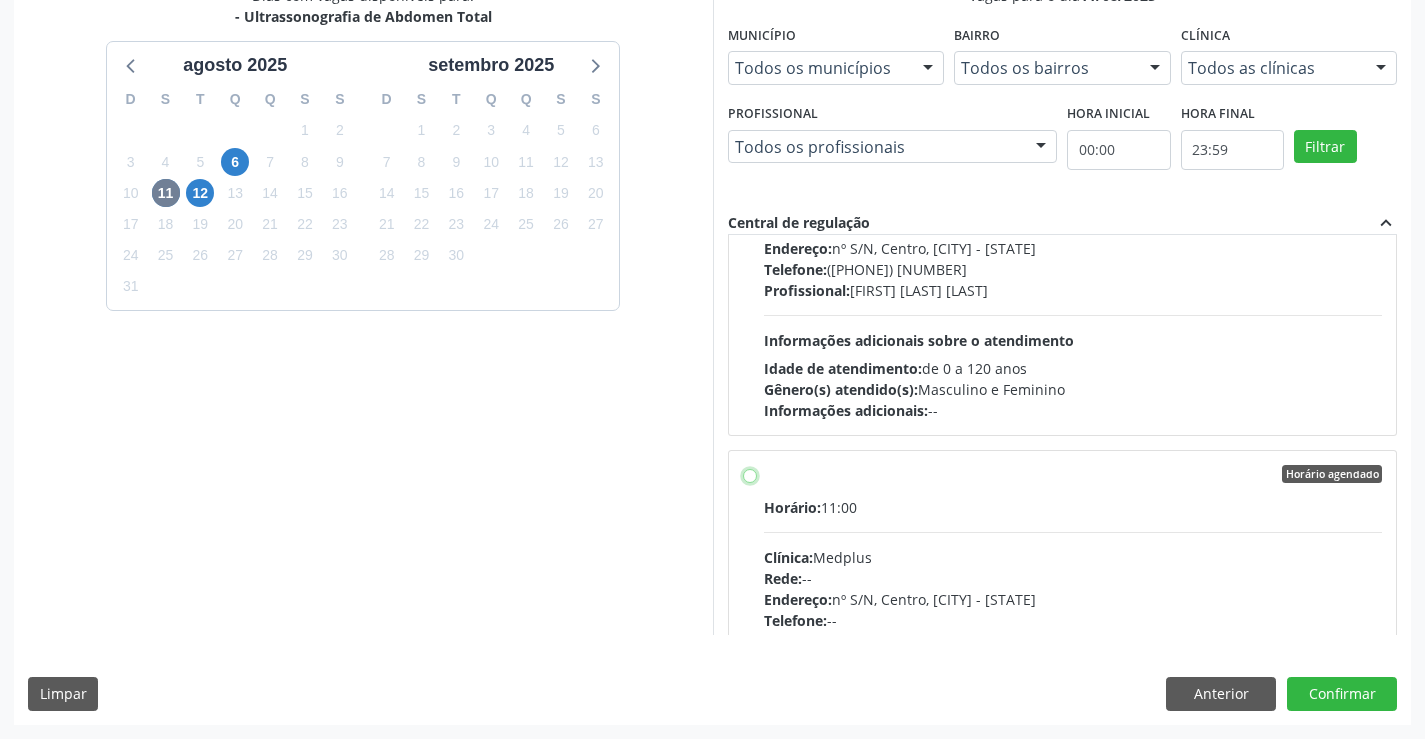 click on "Horário agendado
Horário:   11:00
Clínica:  Medplus
Rede:
--
Endereço:   2 and S 204 Ed Emp B, nº 35, Centro, Campo Formoso - BA
Telefone:   --
Profissional:
Lanna Peralva Miranda Rocha
Informações adicionais sobre o atendimento
Idade de atendimento:
de 0 a 120 anos
Gênero(s) atendido(s):
Masculino e Feminino
Informações adicionais:
--" at bounding box center [750, 474] 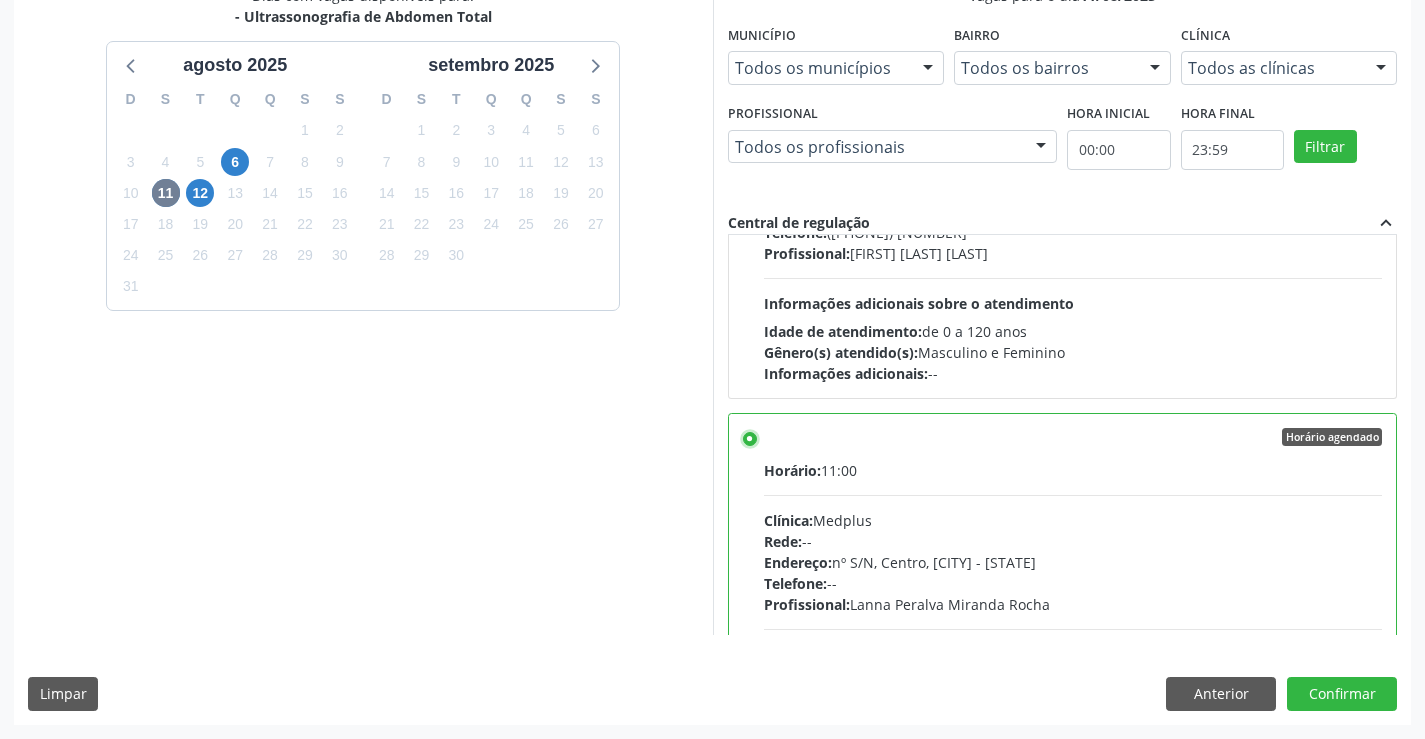 scroll, scrollTop: 700, scrollLeft: 0, axis: vertical 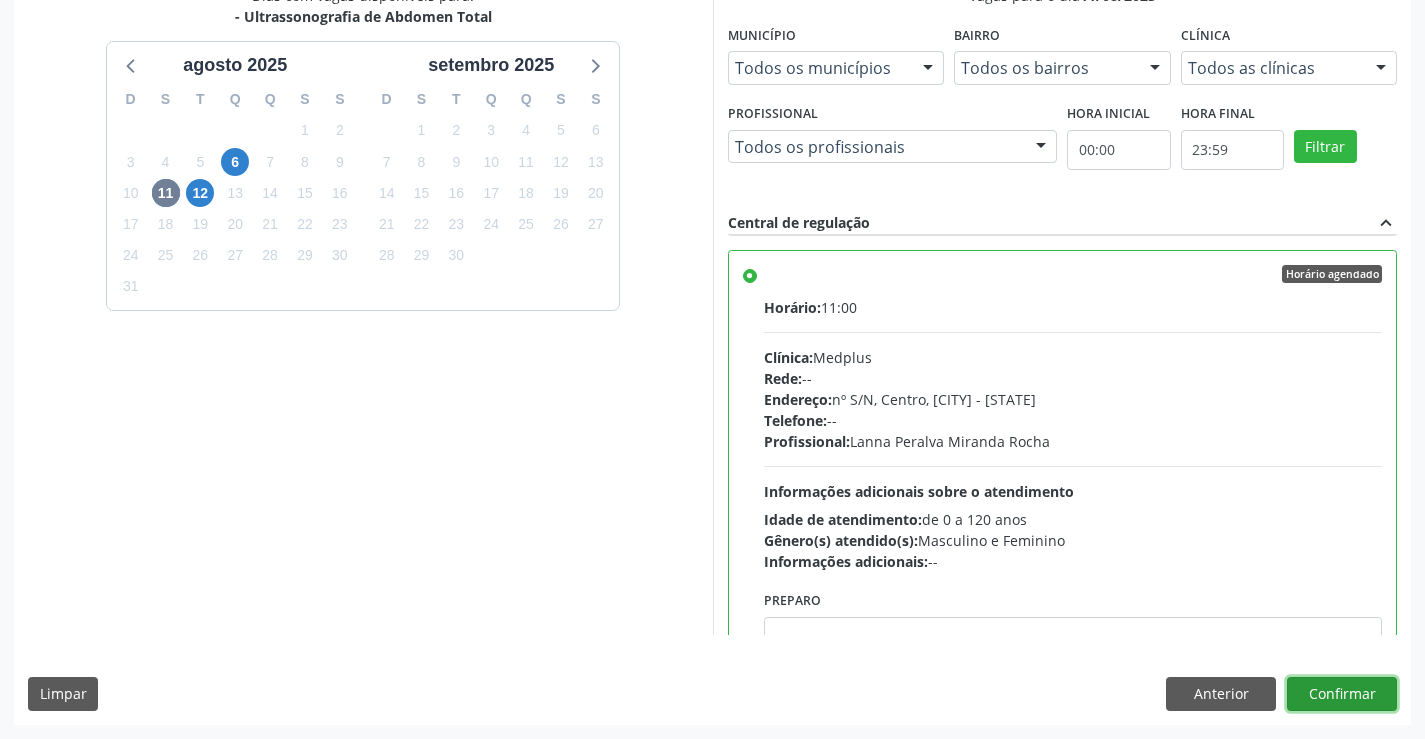 click on "Confirmar" at bounding box center [1342, 694] 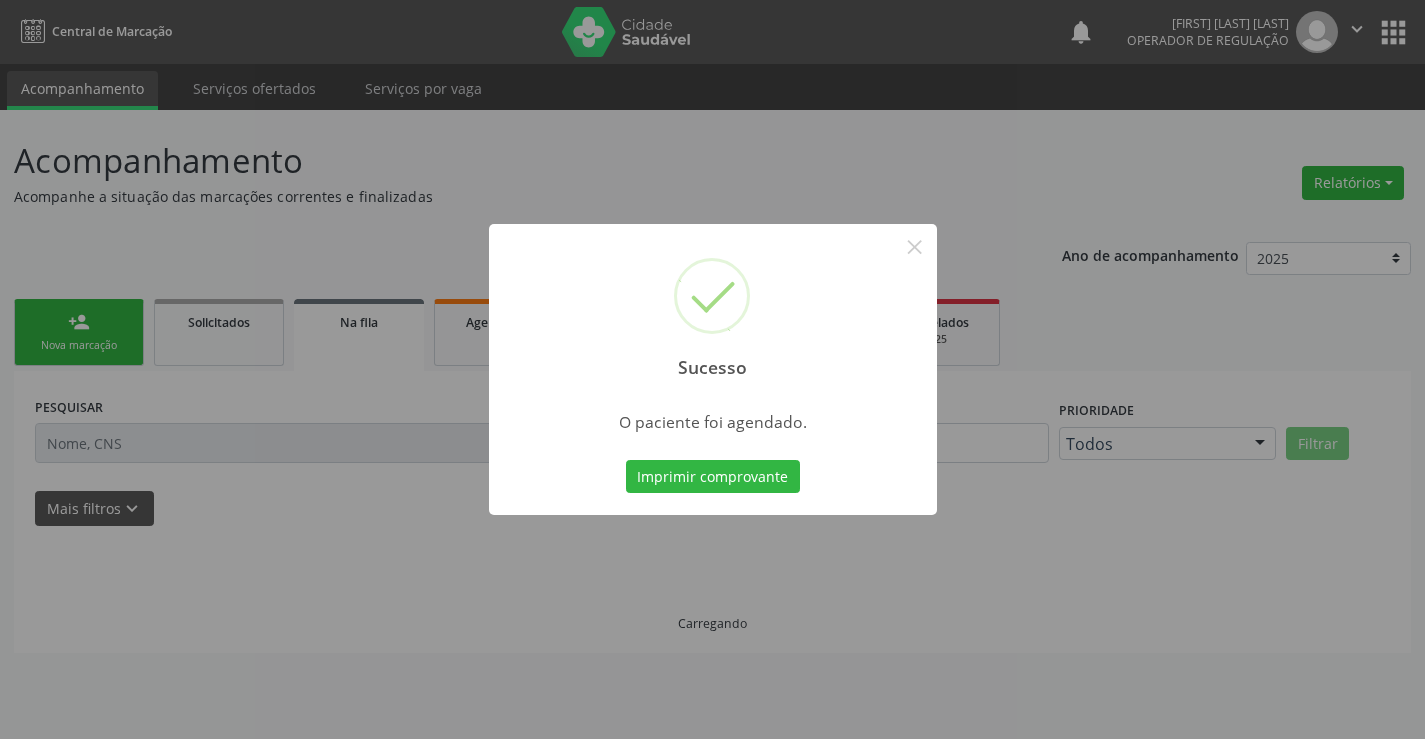scroll, scrollTop: 0, scrollLeft: 0, axis: both 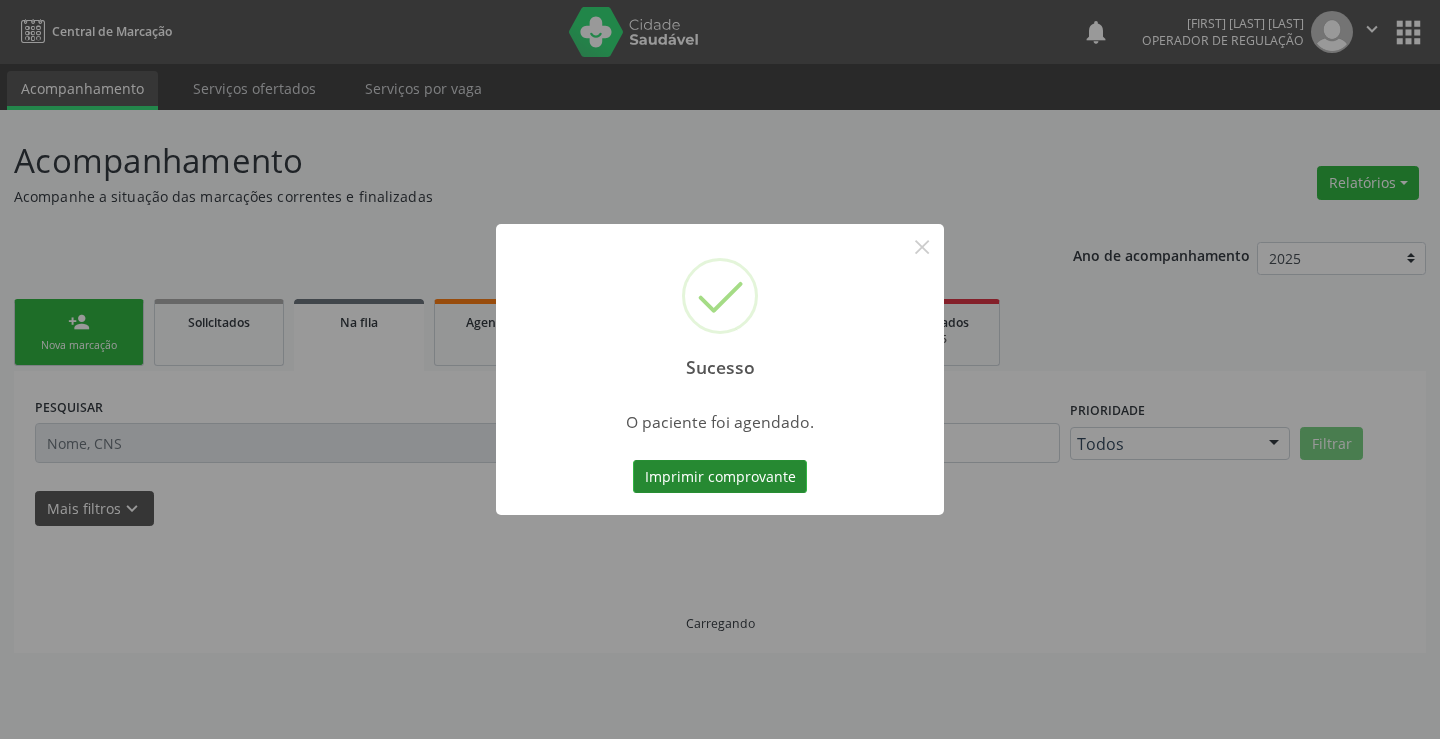 click on "Imprimir comprovante" at bounding box center (720, 477) 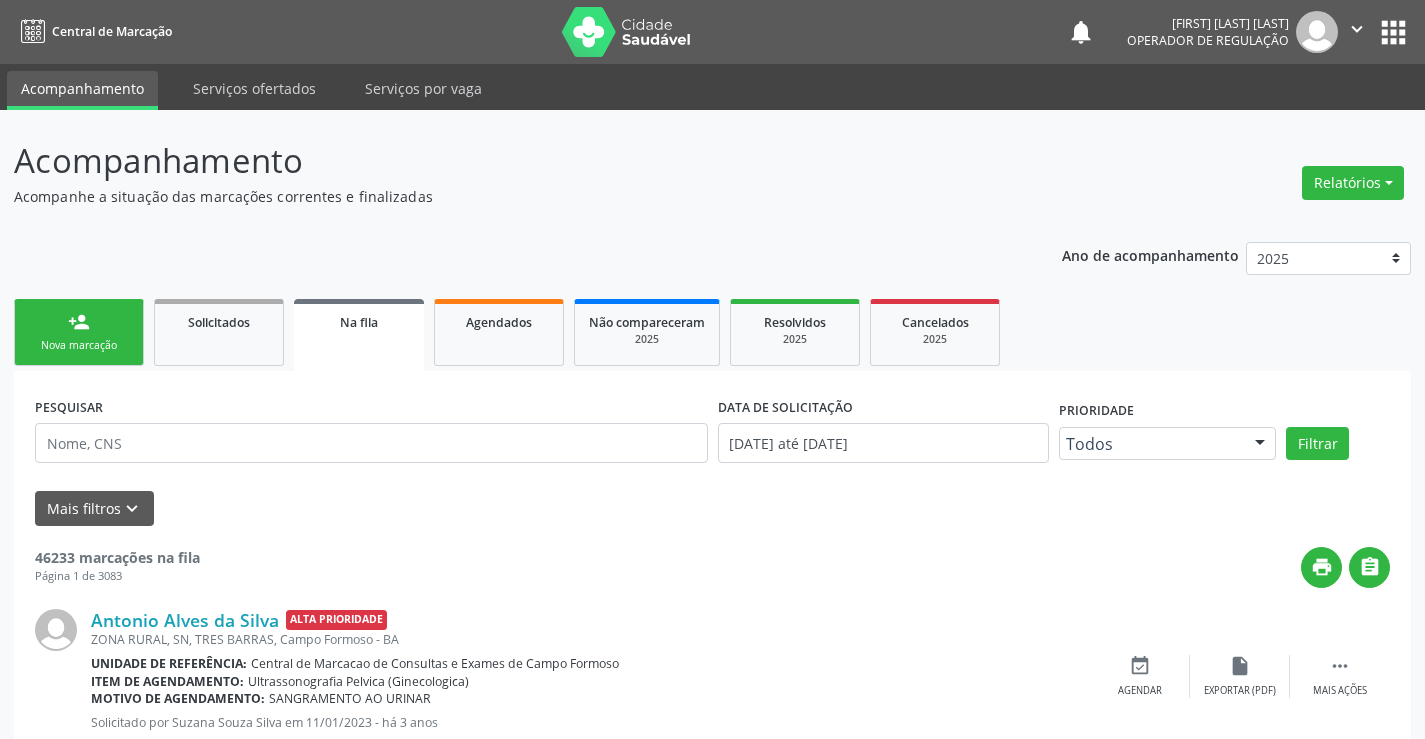 click on "Sucesso × O paciente foi agendado. Imprimir comprovante Cancel" at bounding box center [712, 369] 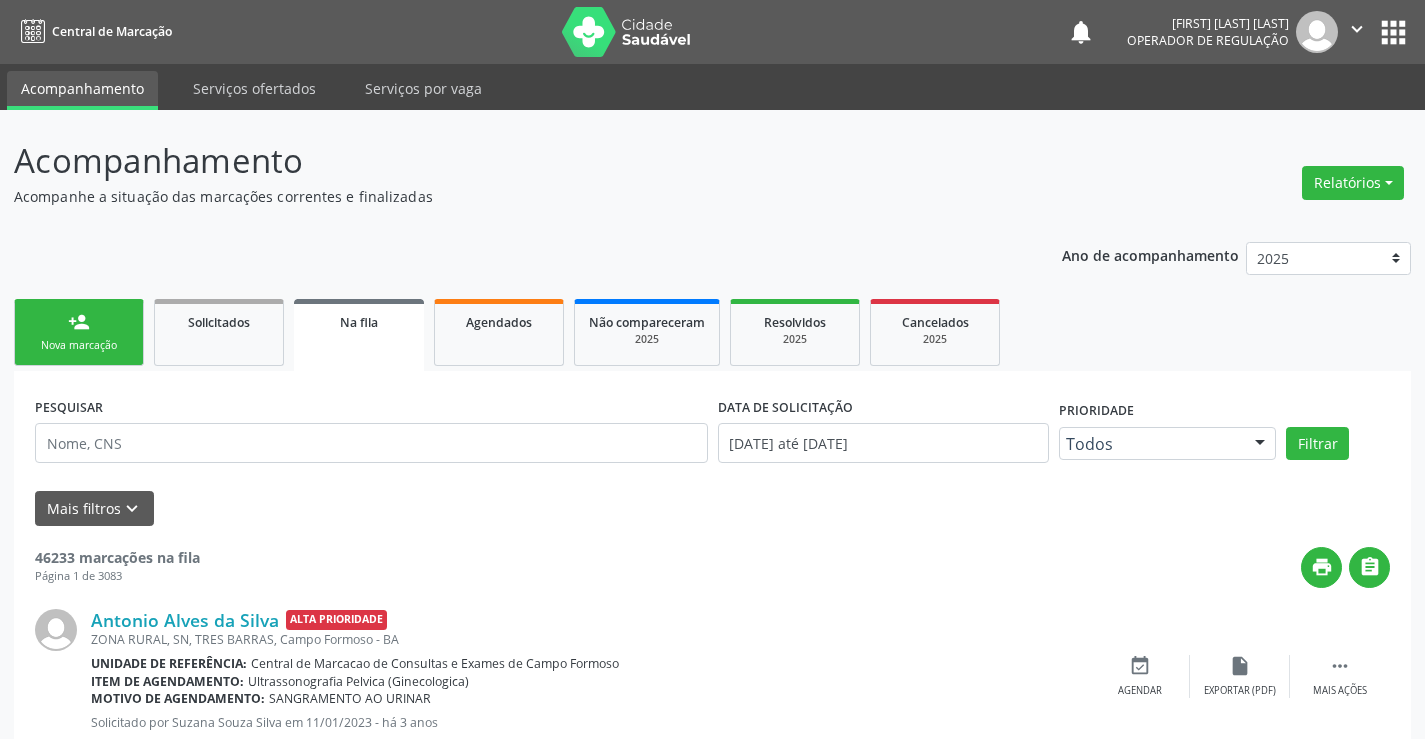 click on "person_add" at bounding box center [79, 322] 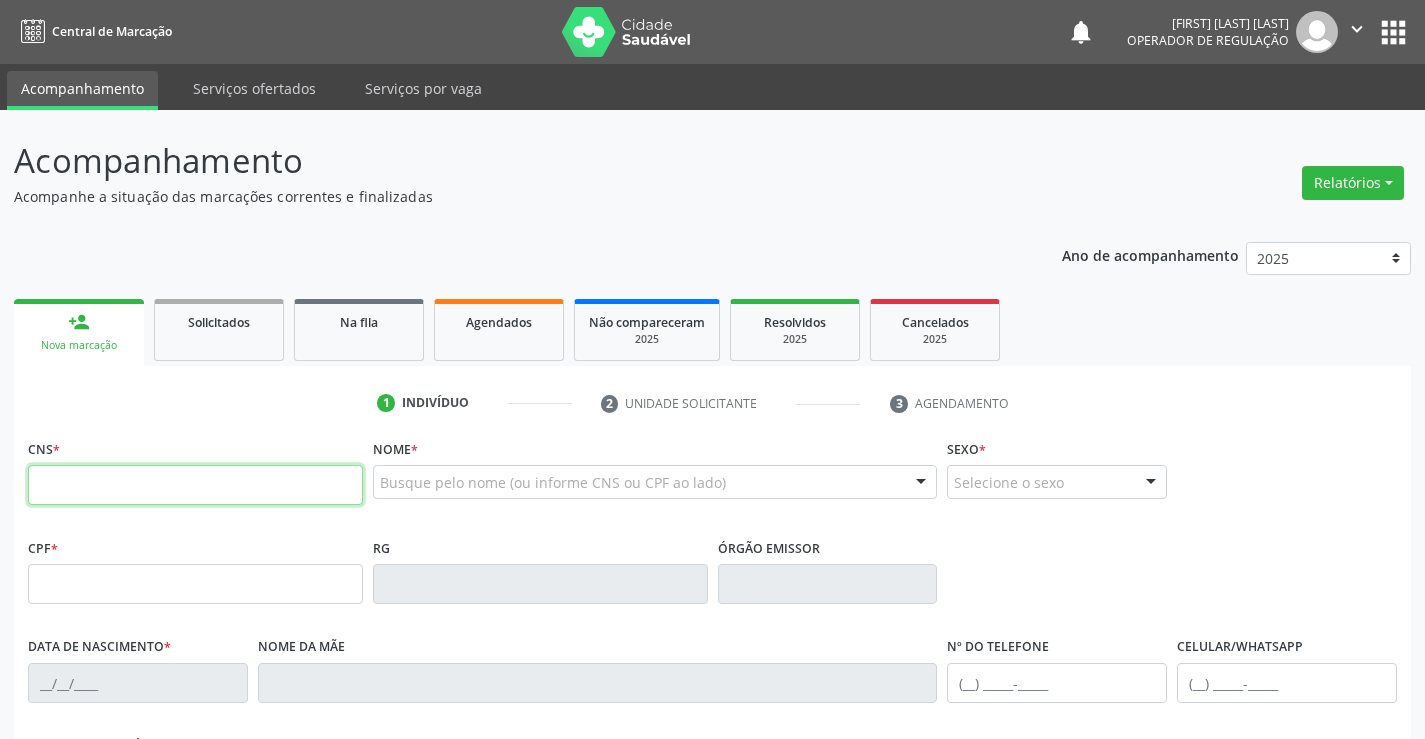 click at bounding box center (195, 485) 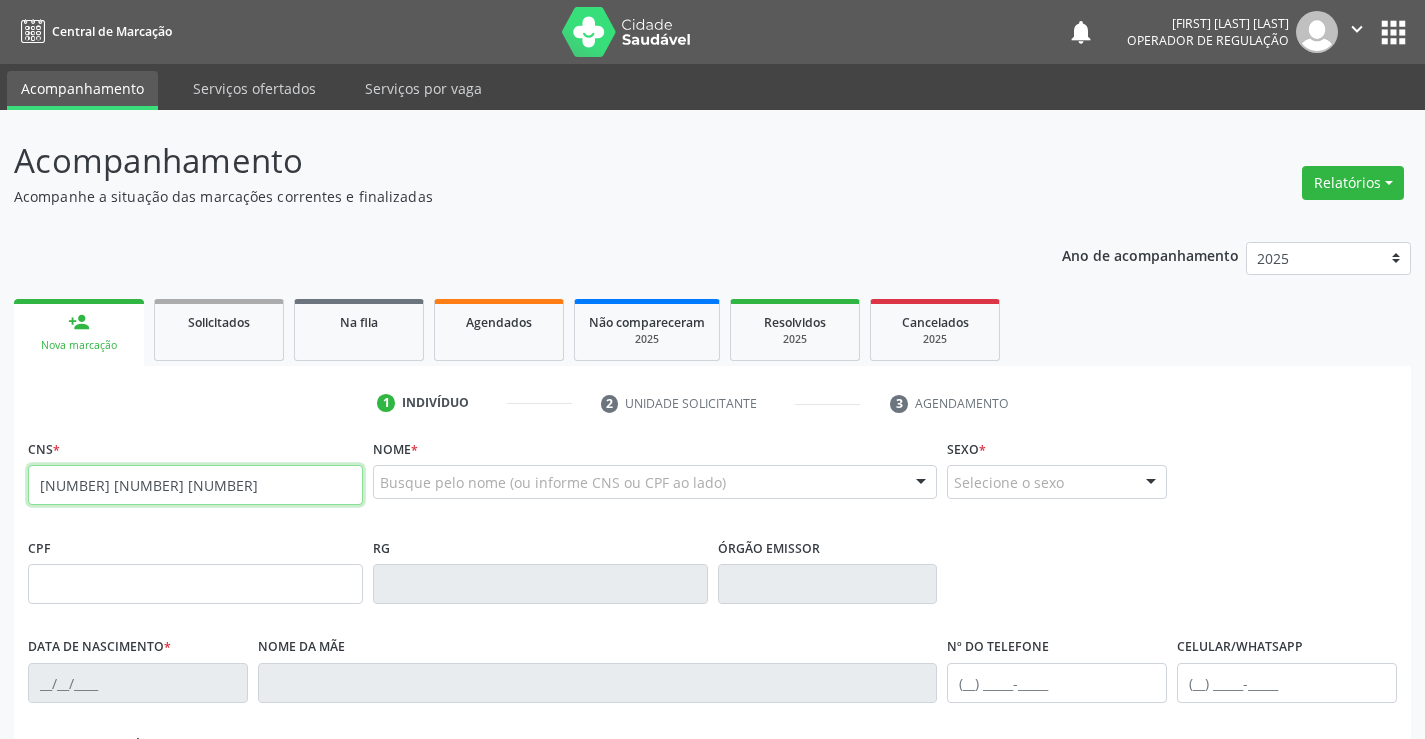 type on "702 3091 0337 3515" 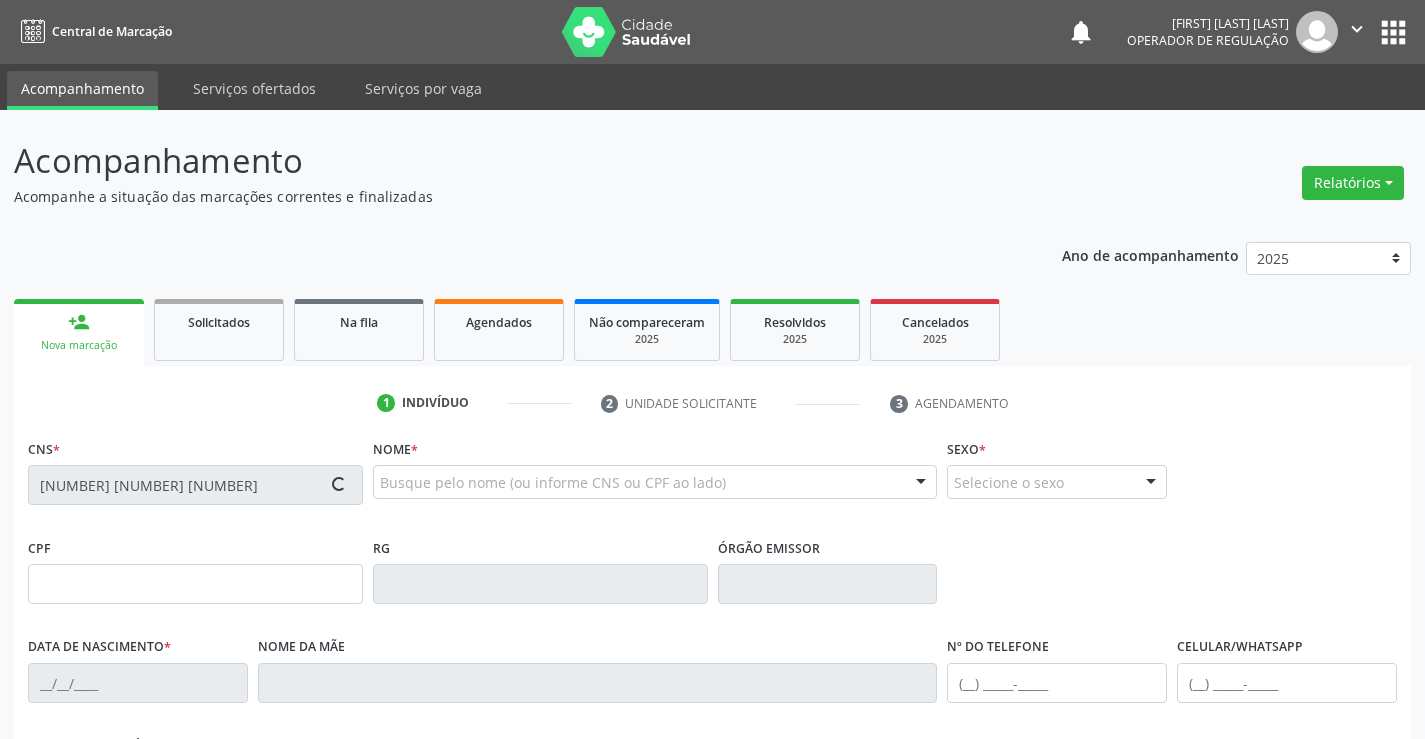 type on "0570474647" 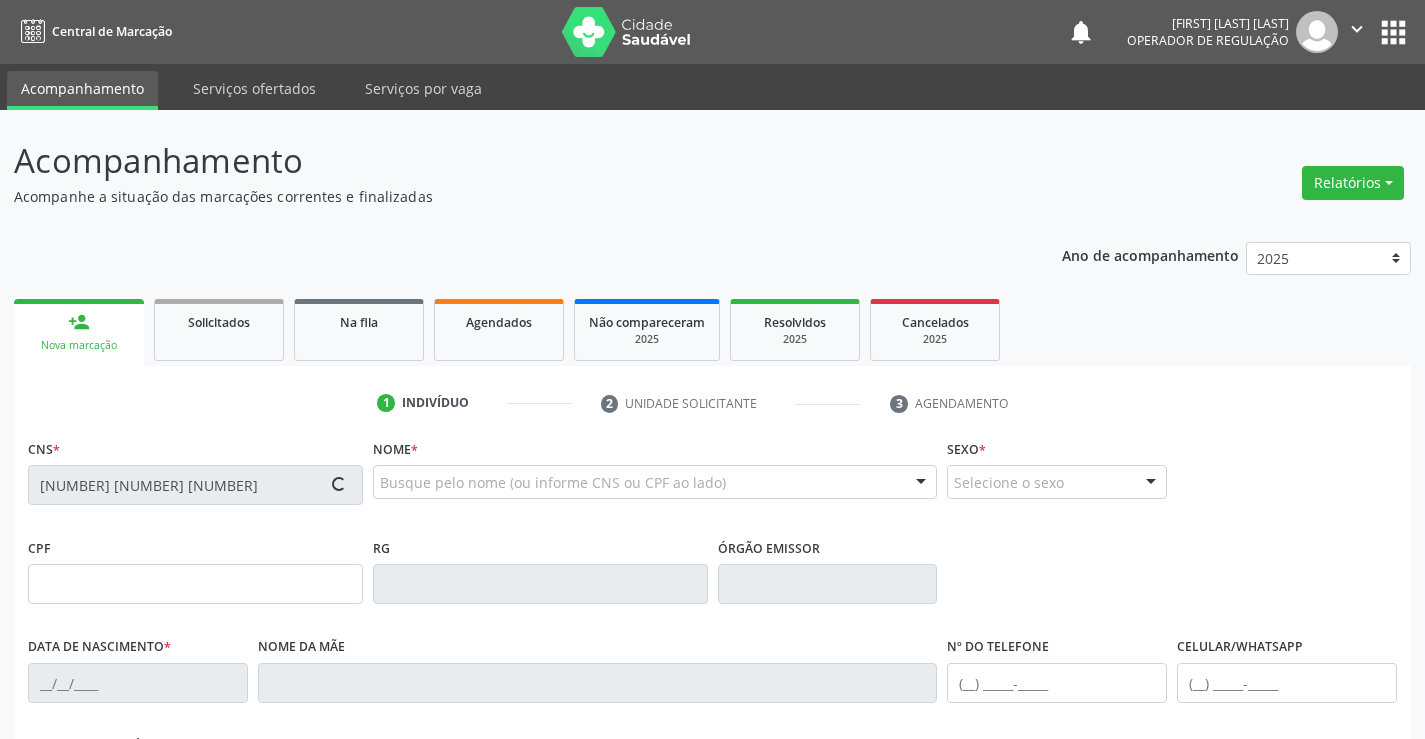 type on "22/09/1967" 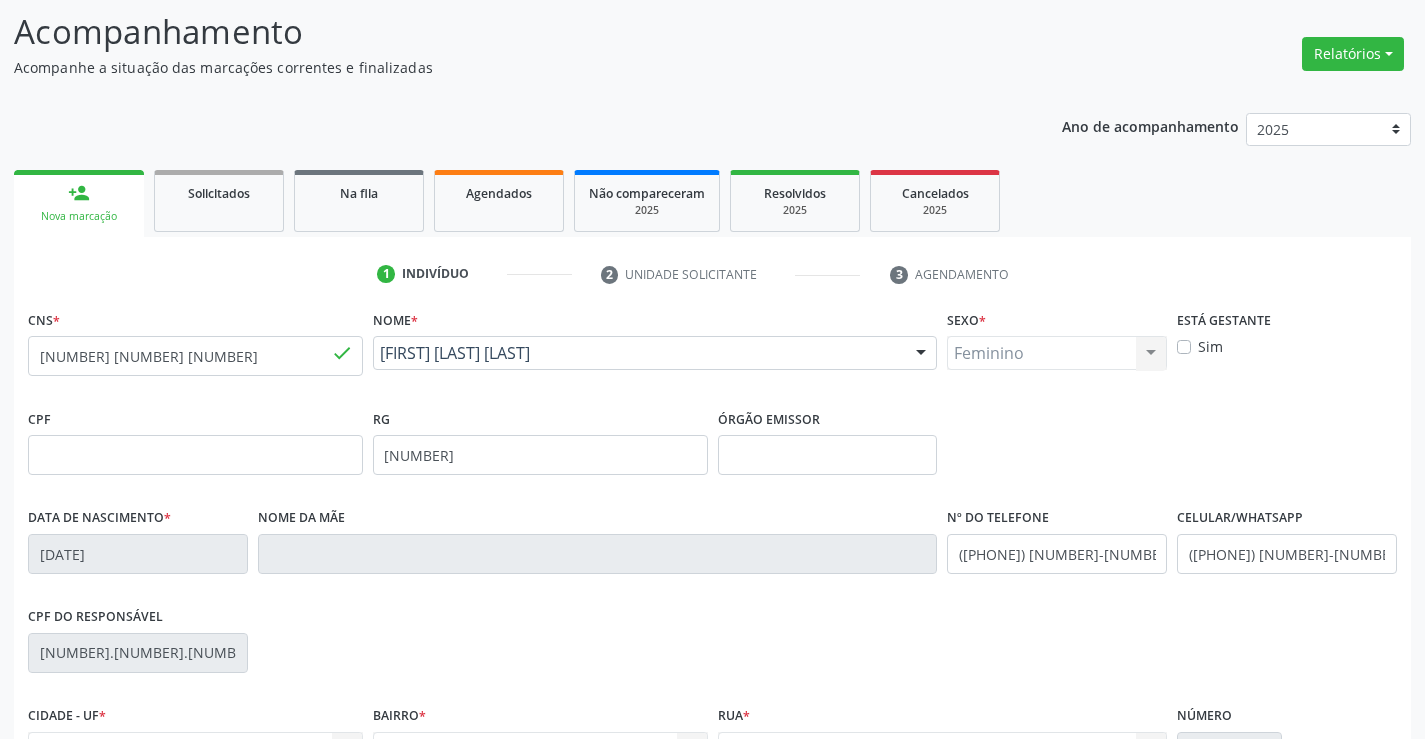 scroll, scrollTop: 345, scrollLeft: 0, axis: vertical 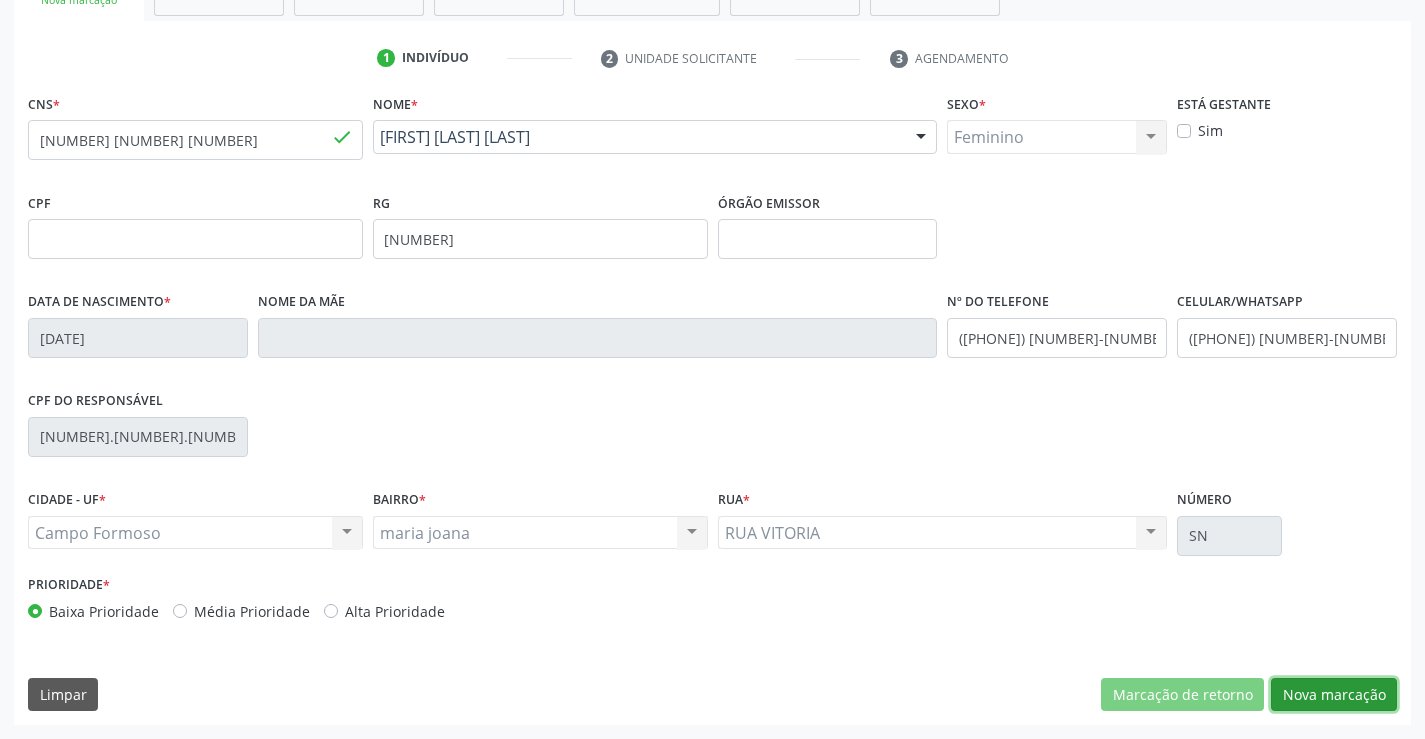 click on "Nova marcação" at bounding box center (1334, 695) 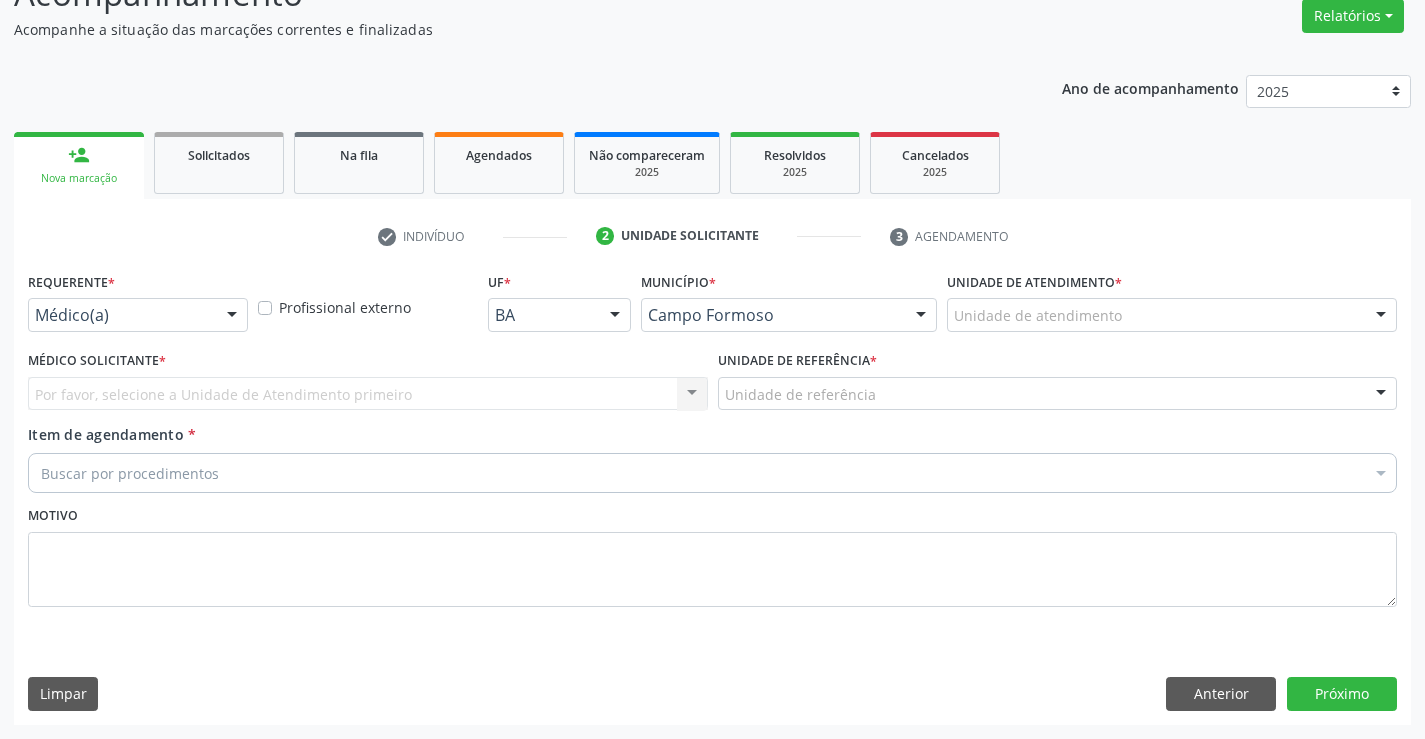 scroll, scrollTop: 167, scrollLeft: 0, axis: vertical 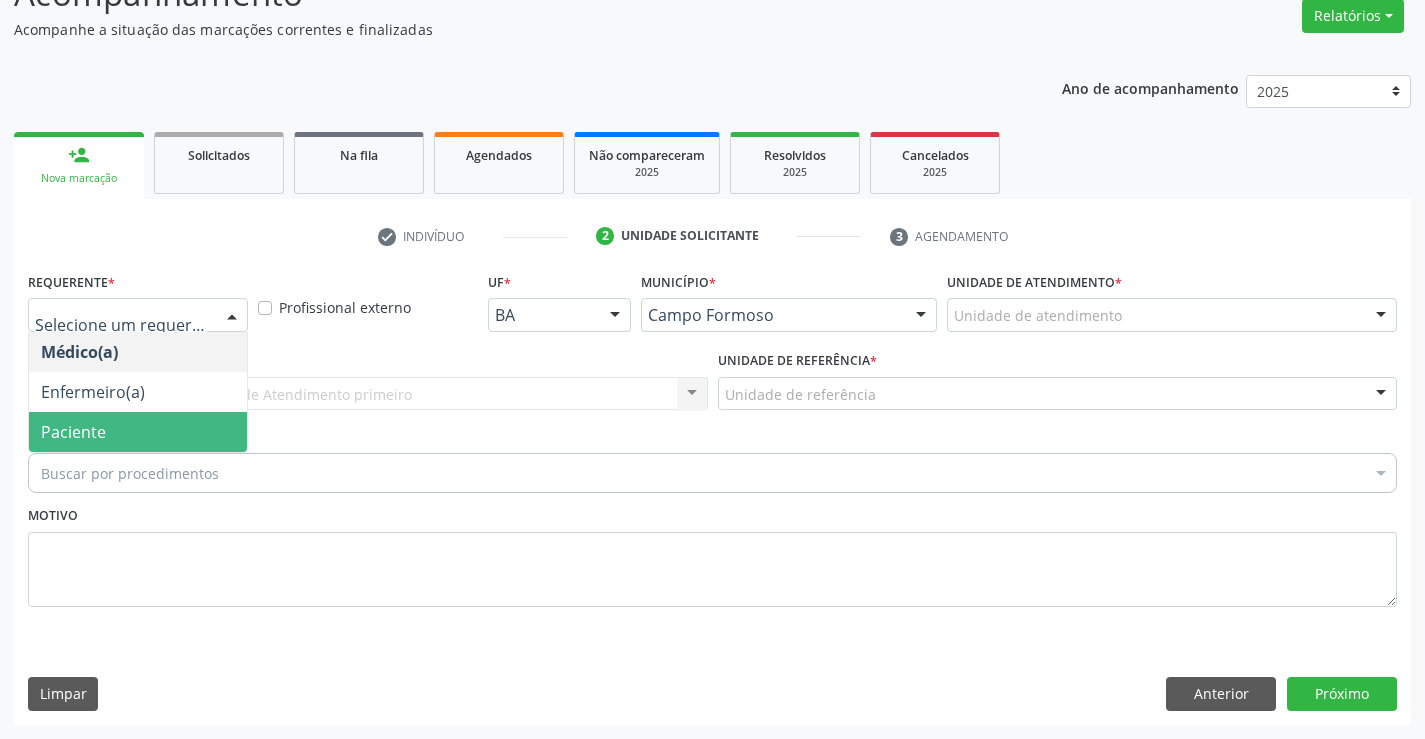 click on "Paciente" at bounding box center (138, 432) 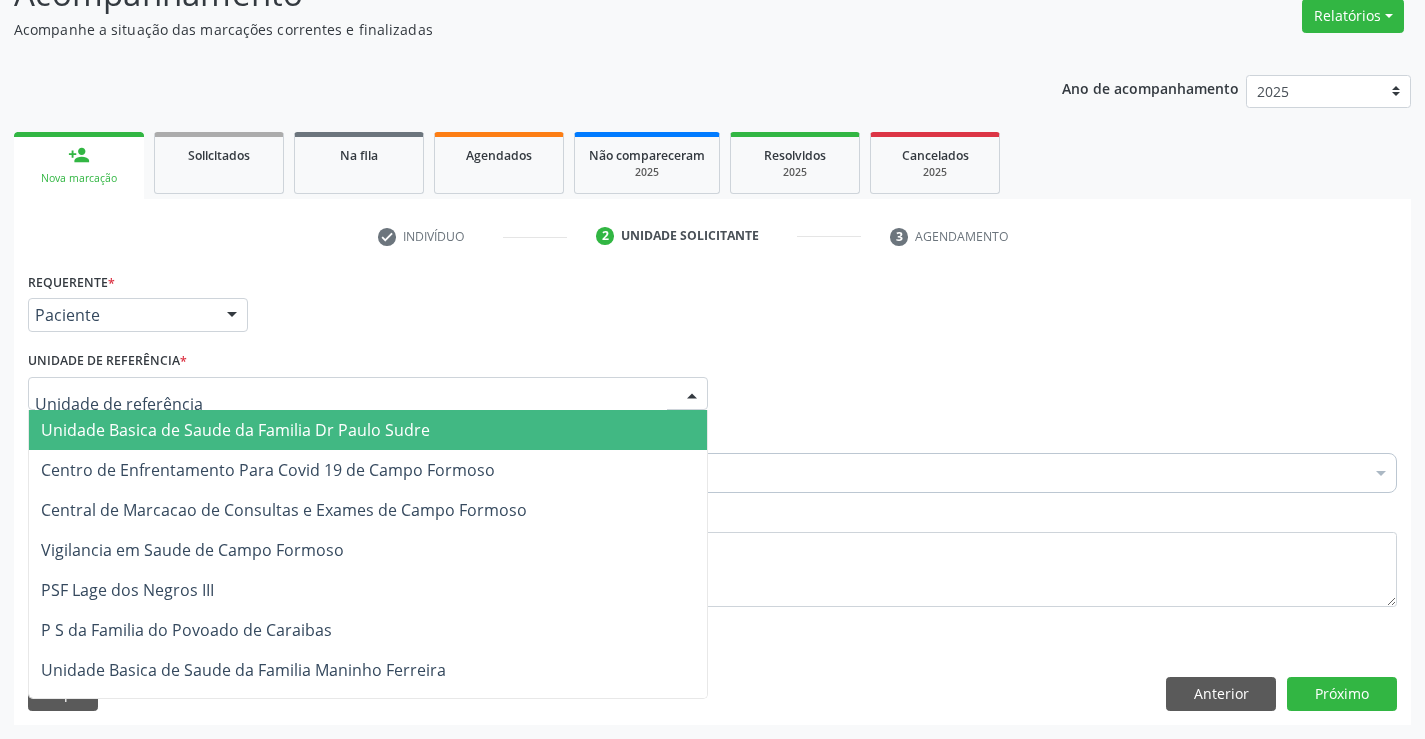 click on "Unidade Basica de Saude da Familia Dr Paulo Sudre" at bounding box center [368, 430] 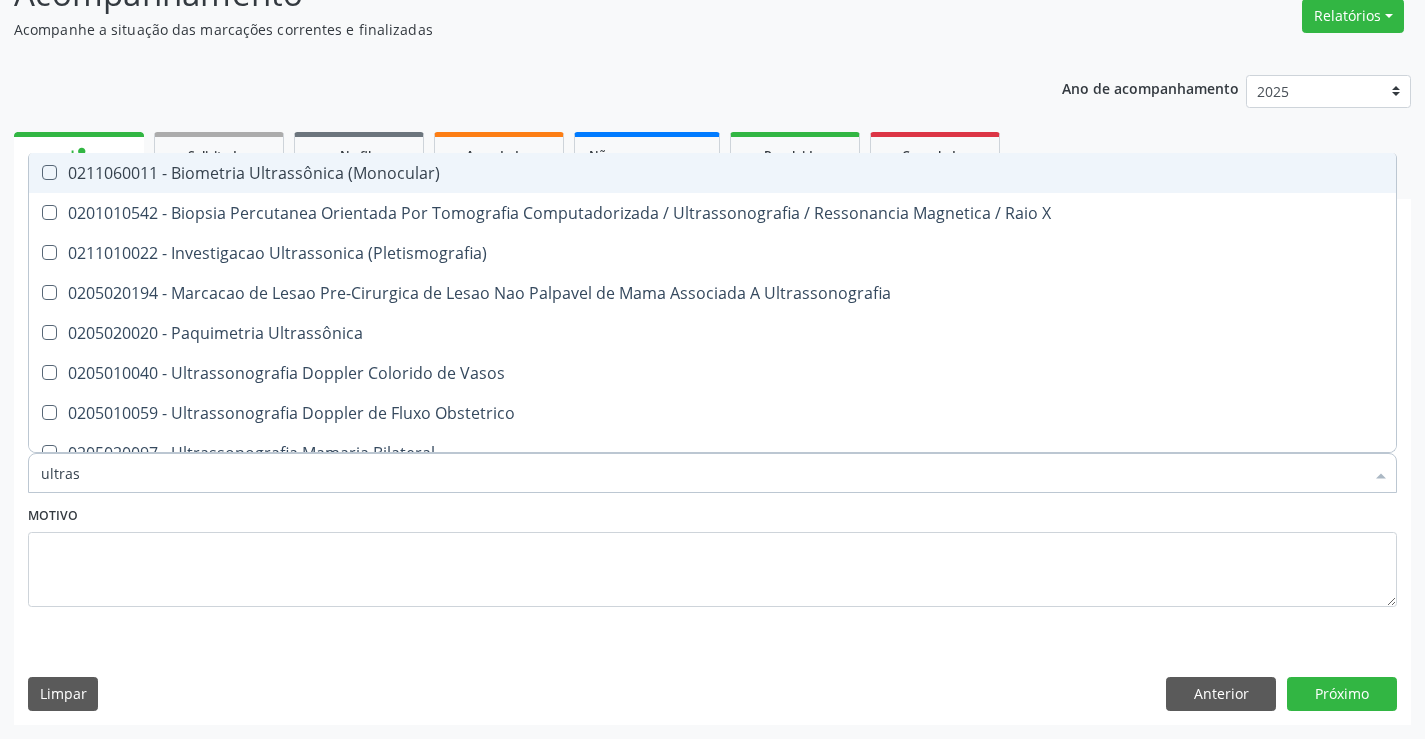 type on "ultrass" 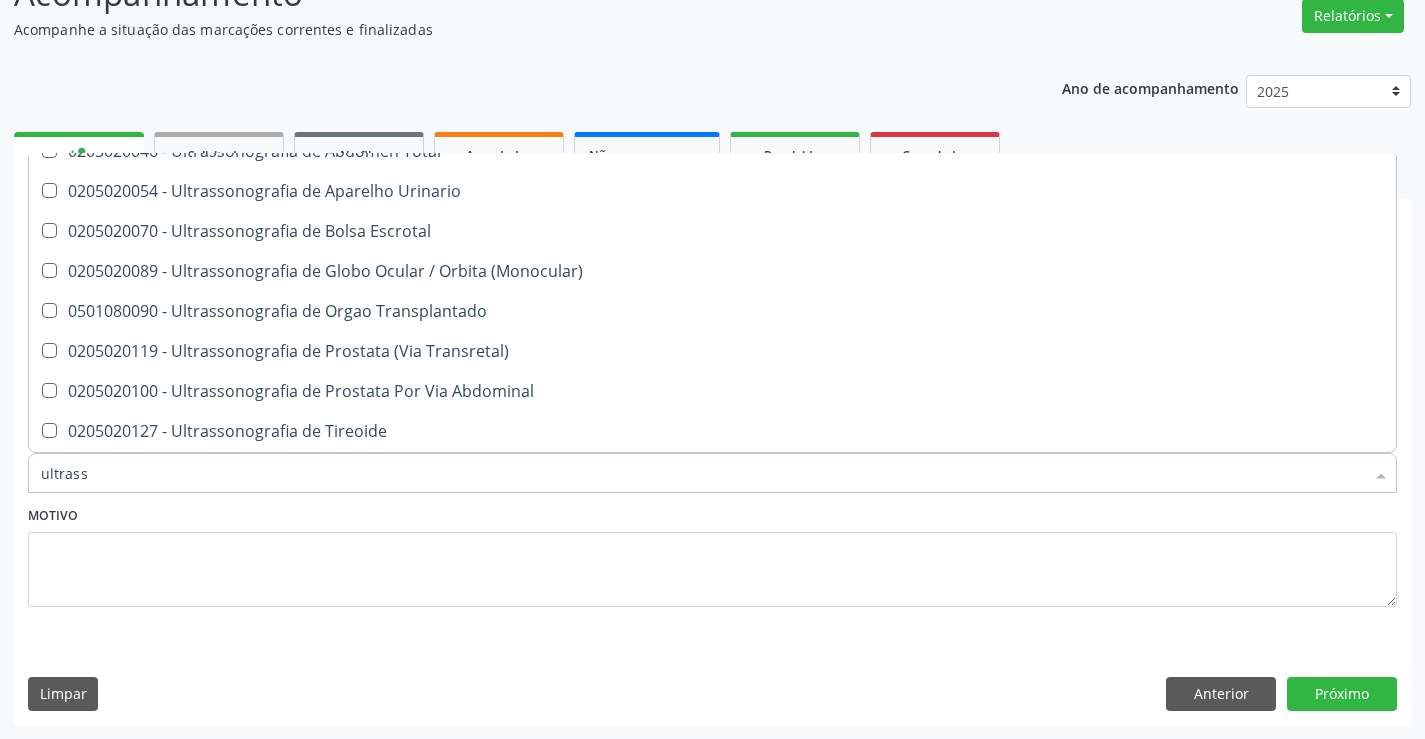 scroll, scrollTop: 621, scrollLeft: 0, axis: vertical 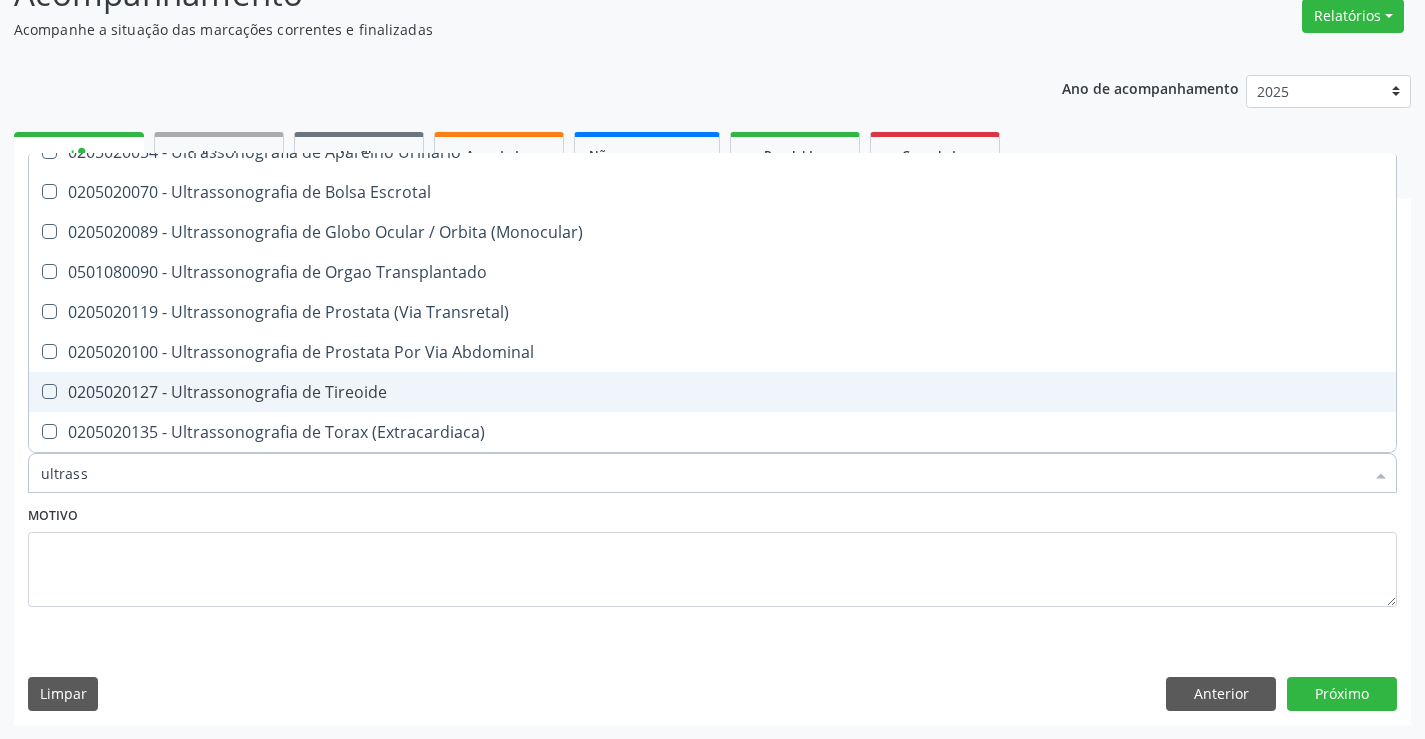 click on "0205020127 - Ultrassonografia de Tireoide" at bounding box center (712, 392) 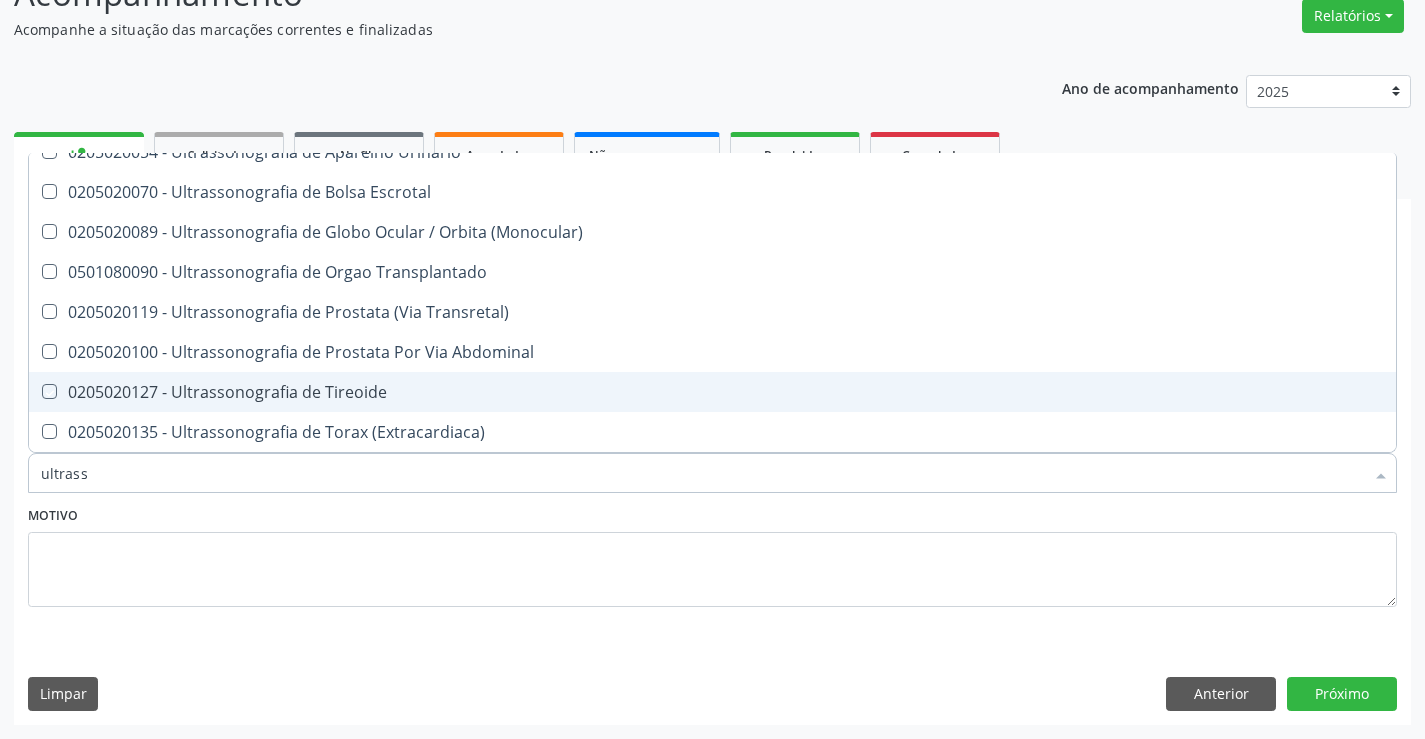 checkbox on "true" 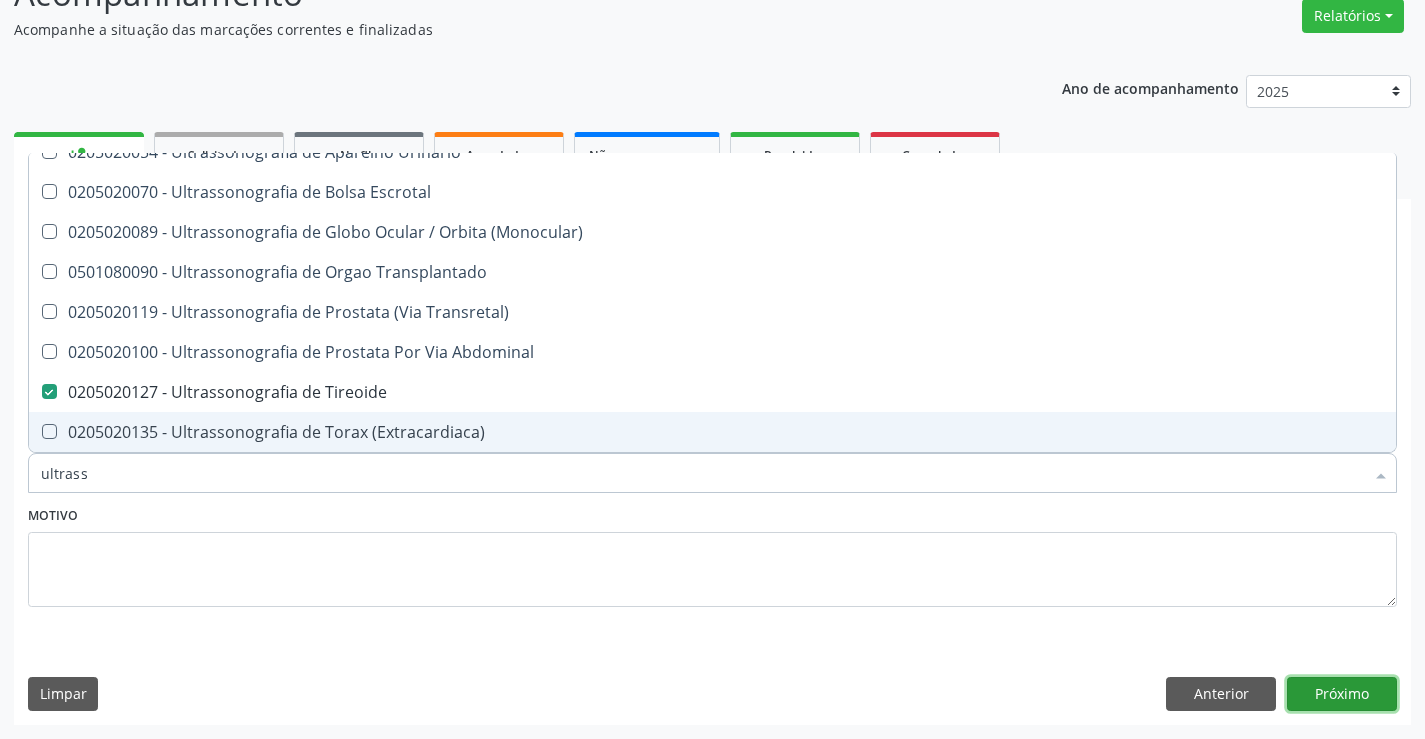 click on "Próximo" at bounding box center (1342, 694) 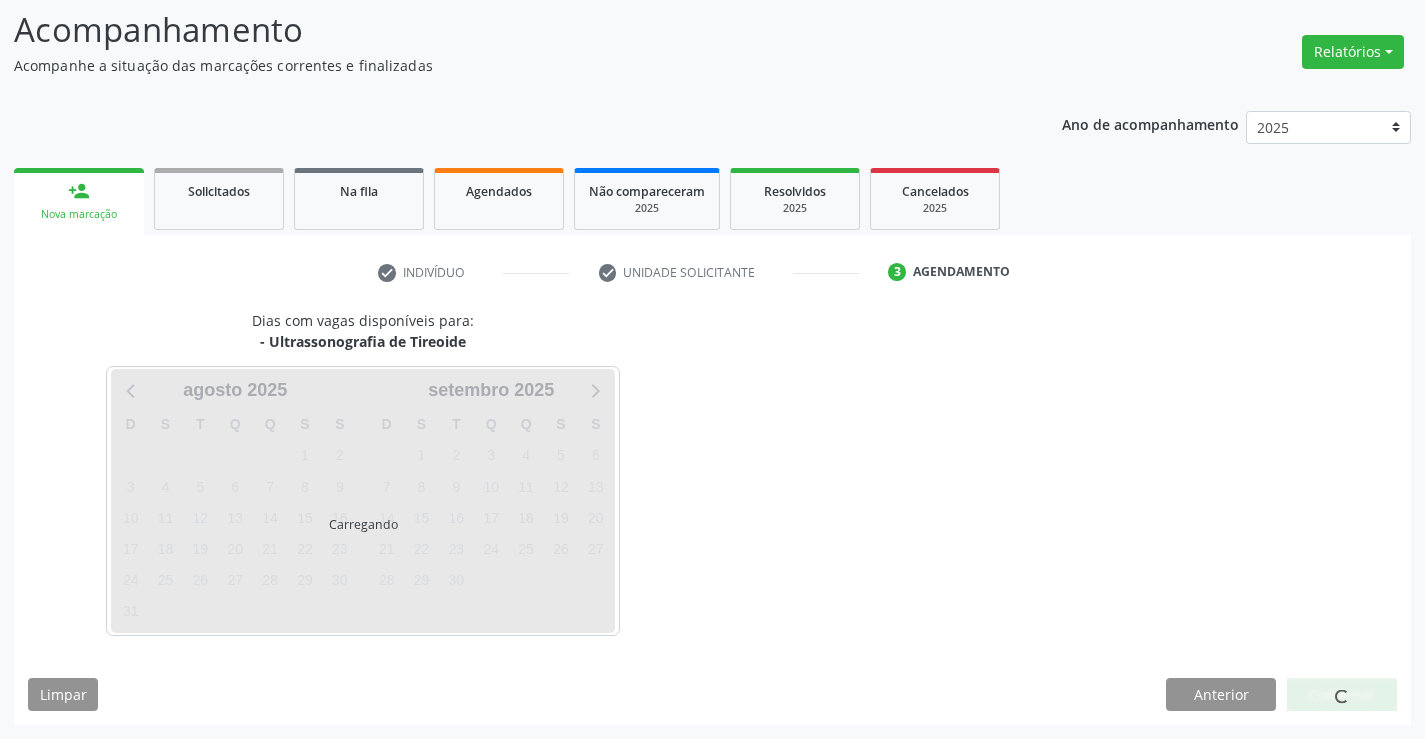 scroll, scrollTop: 131, scrollLeft: 0, axis: vertical 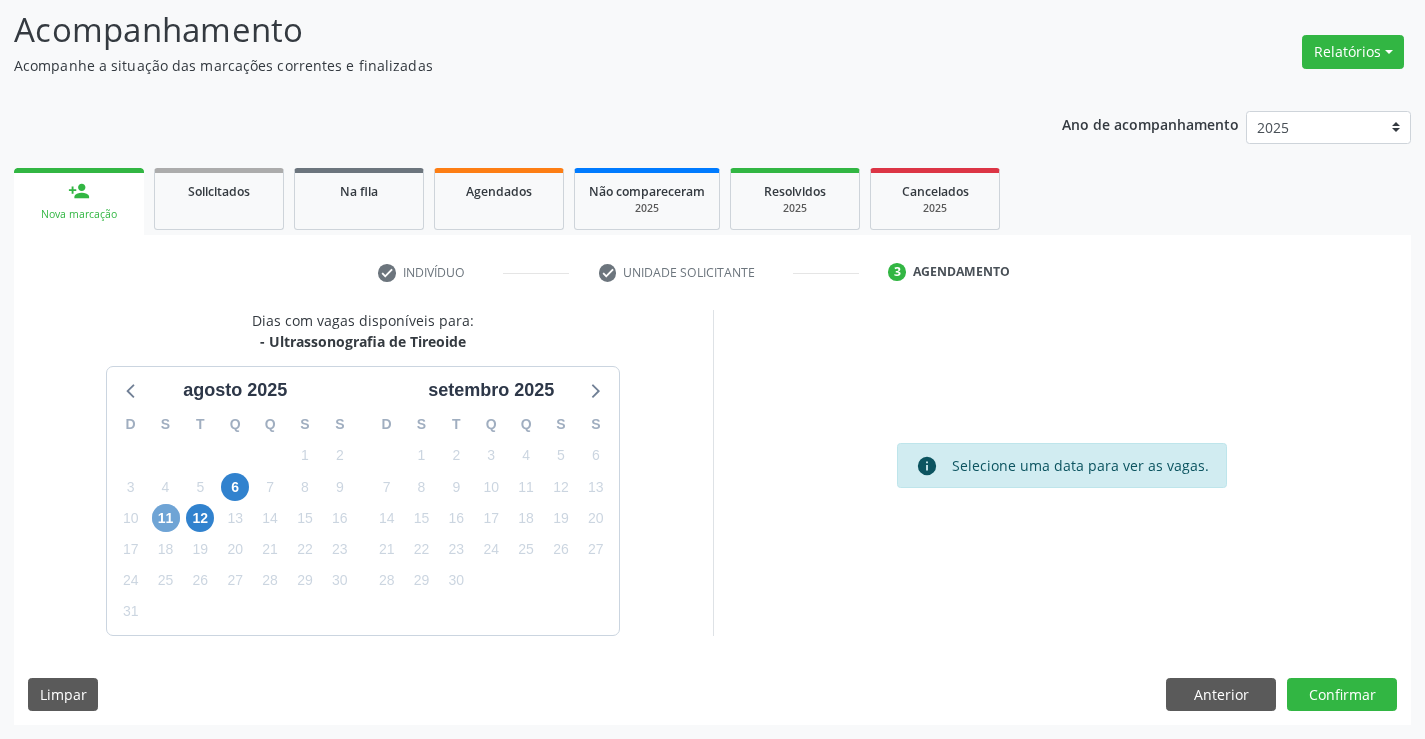 click on "11" at bounding box center [166, 518] 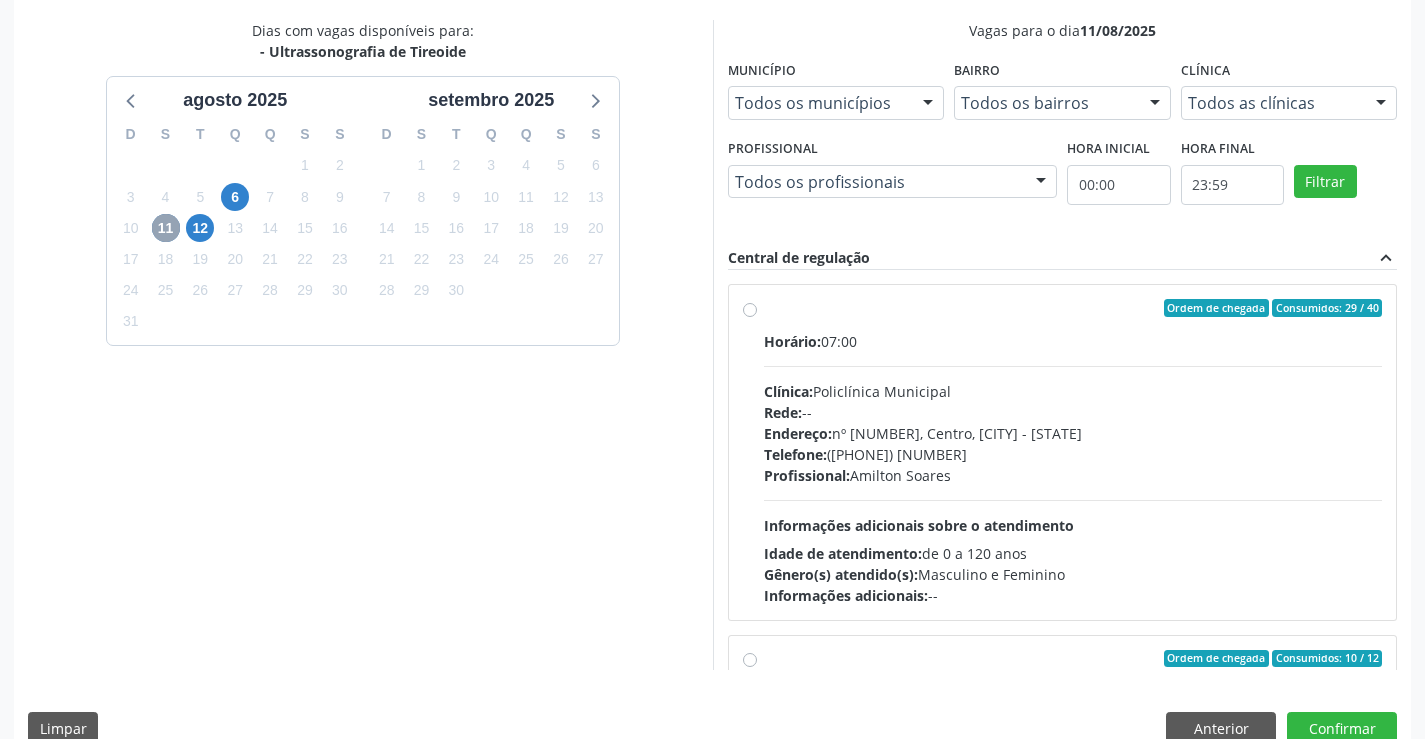 scroll, scrollTop: 456, scrollLeft: 0, axis: vertical 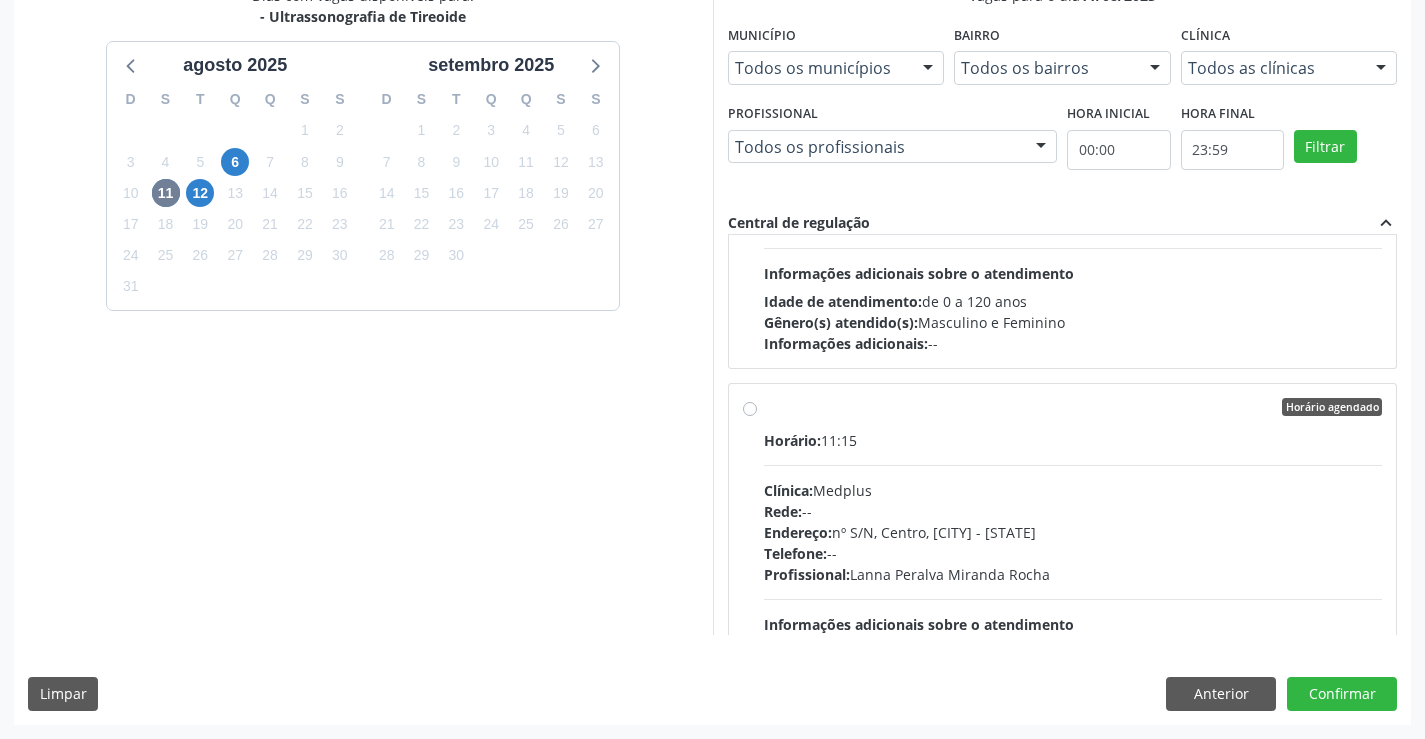 click on "Horário agendado" at bounding box center [1073, 407] 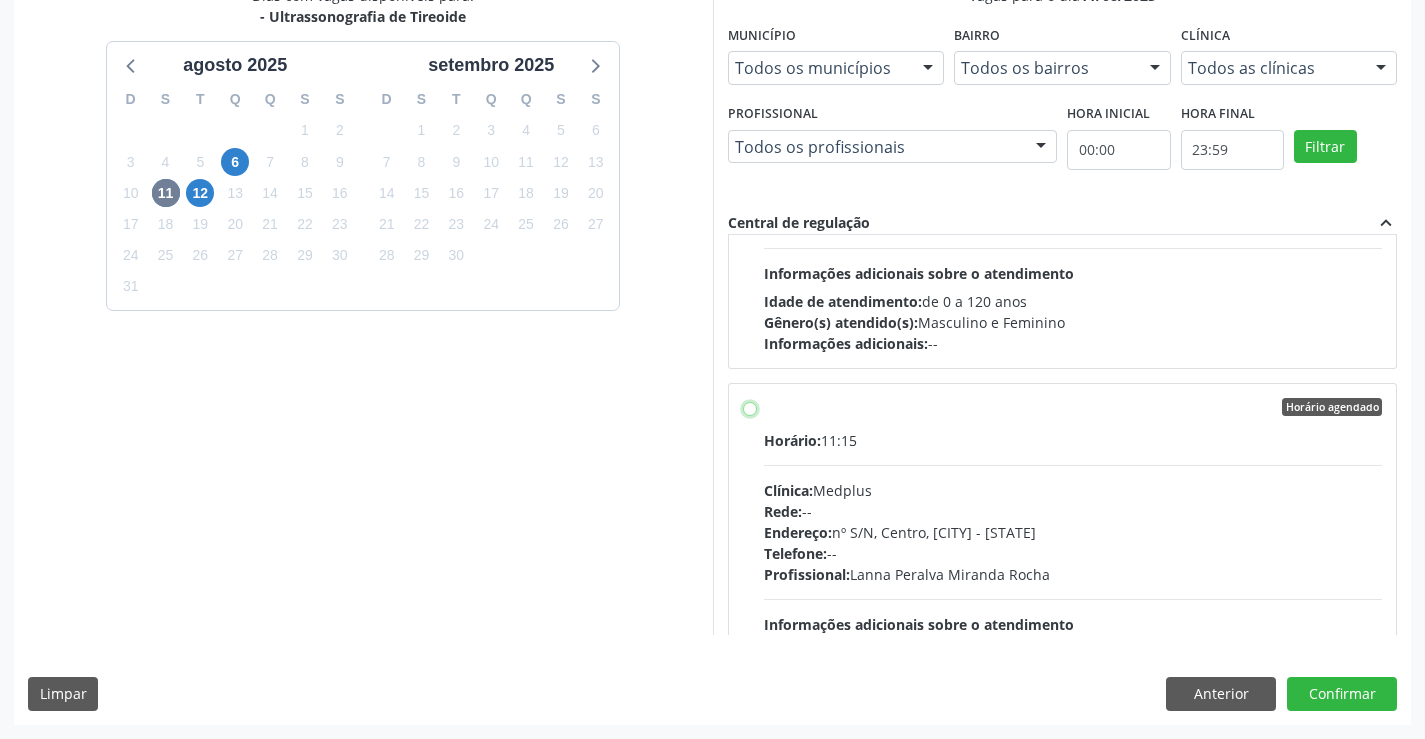 click on "Horário agendado
Horário:   11:15
Clínica:  Medplus
Rede:
--
Endereço:   2 and S 204 Ed Emp B, nº 35, Centro, Campo Formoso - BA
Telefone:   --
Profissional:
Lanna Peralva Miranda Rocha
Informações adicionais sobre o atendimento
Idade de atendimento:
de 0 a 120 anos
Gênero(s) atendido(s):
Masculino e Feminino
Informações adicionais:
--" at bounding box center (750, 407) 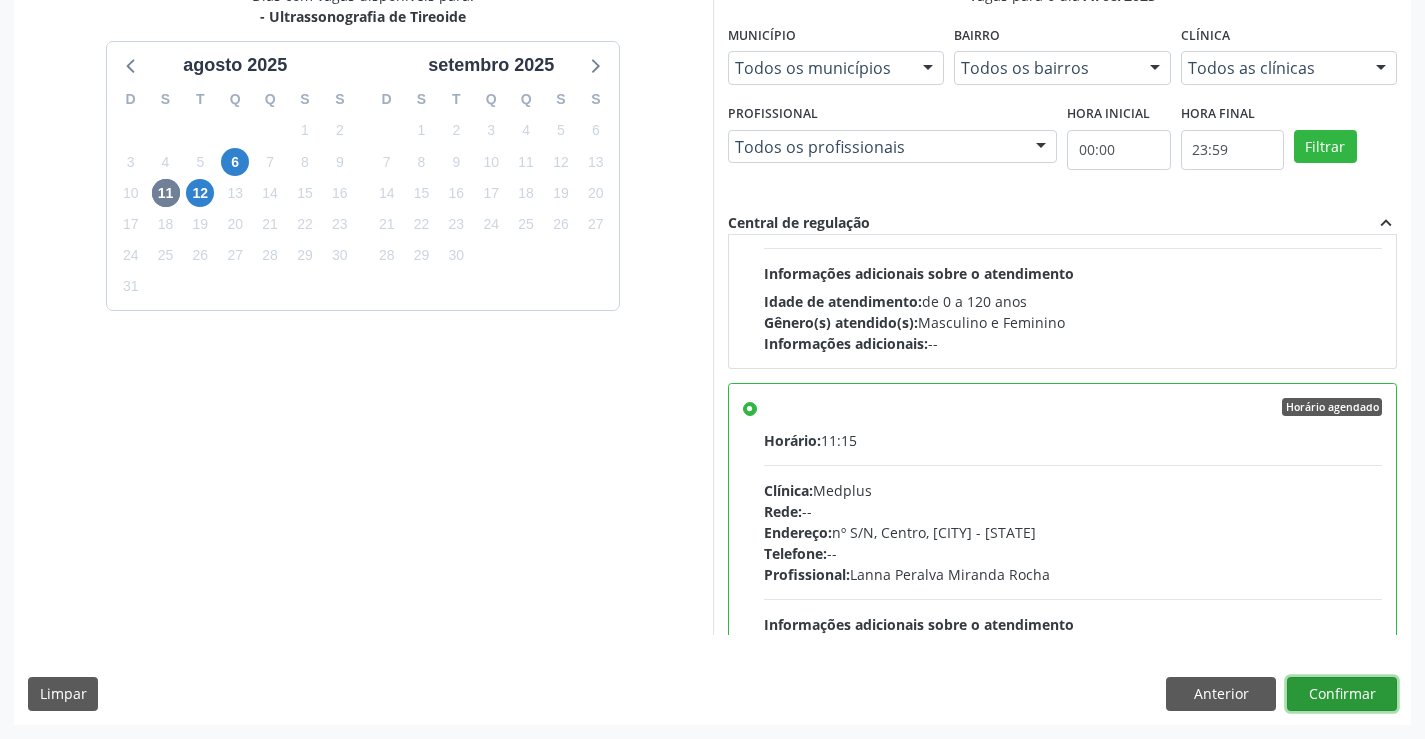 click on "Confirmar" at bounding box center [1342, 694] 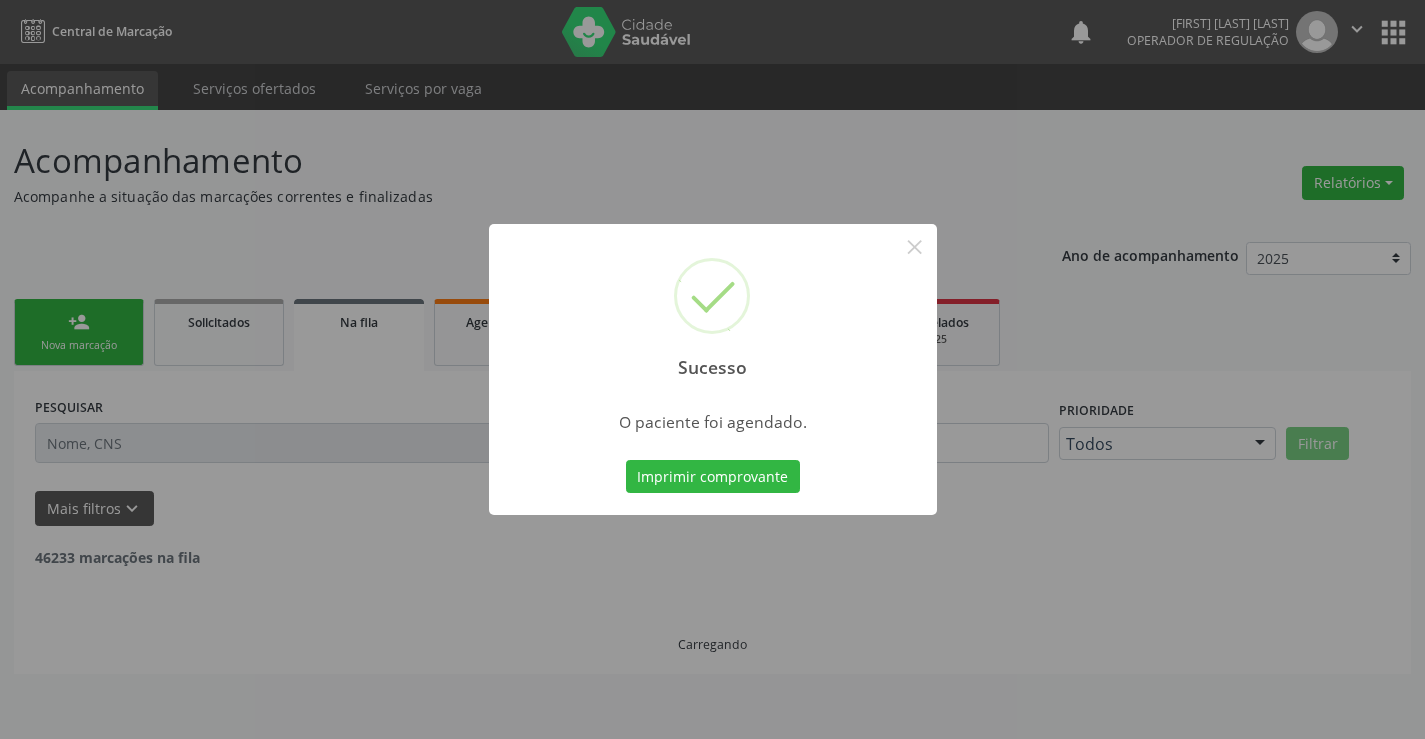 scroll, scrollTop: 0, scrollLeft: 0, axis: both 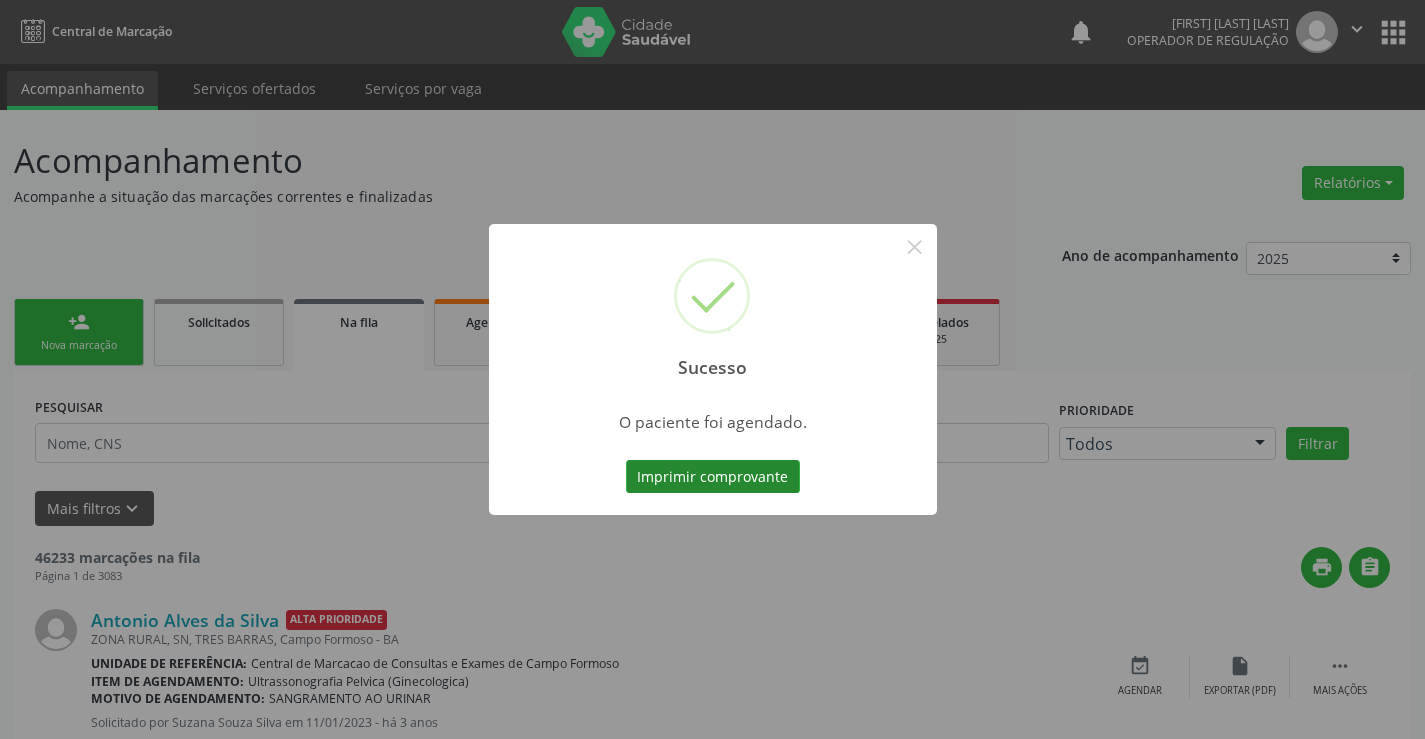 click on "Imprimir comprovante" at bounding box center (713, 477) 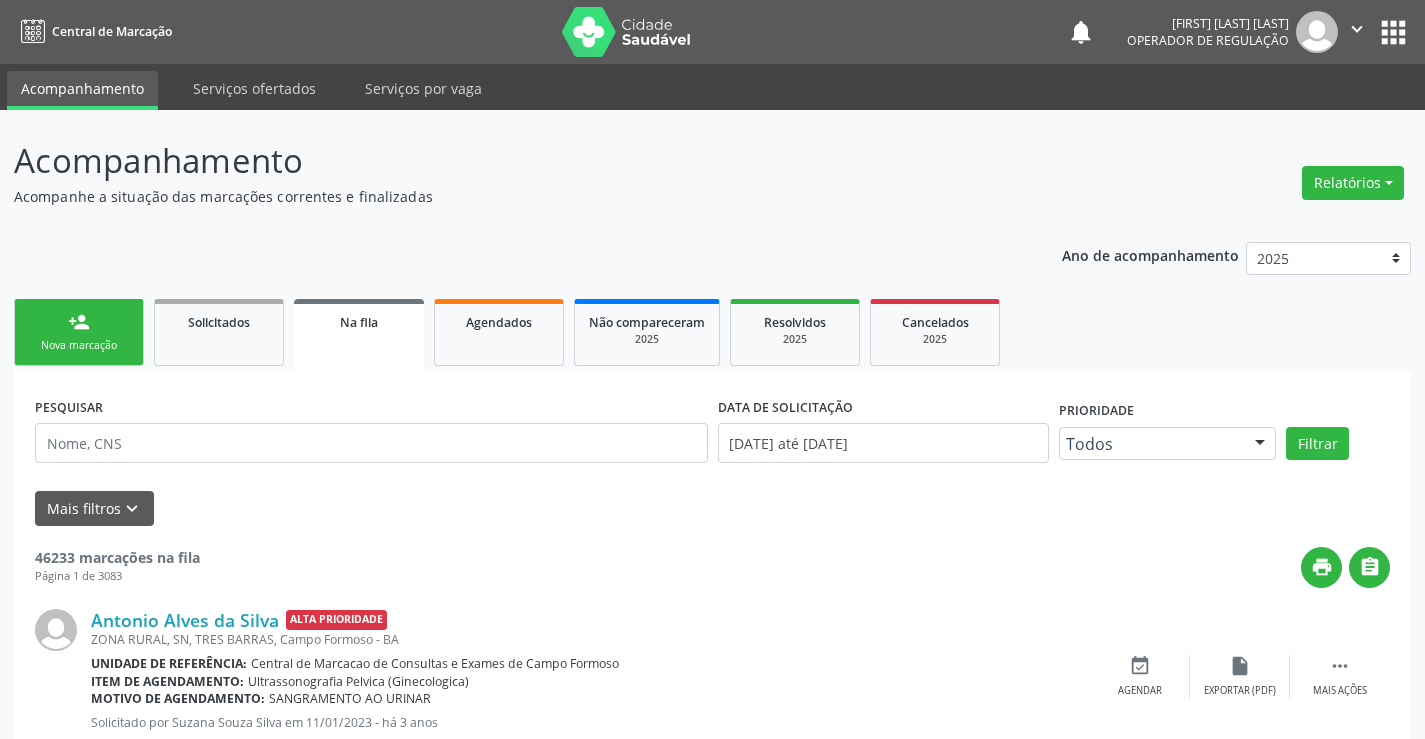 click on "Sucesso × O paciente foi agendado. Imprimir comprovante Cancel" at bounding box center (712, 369) 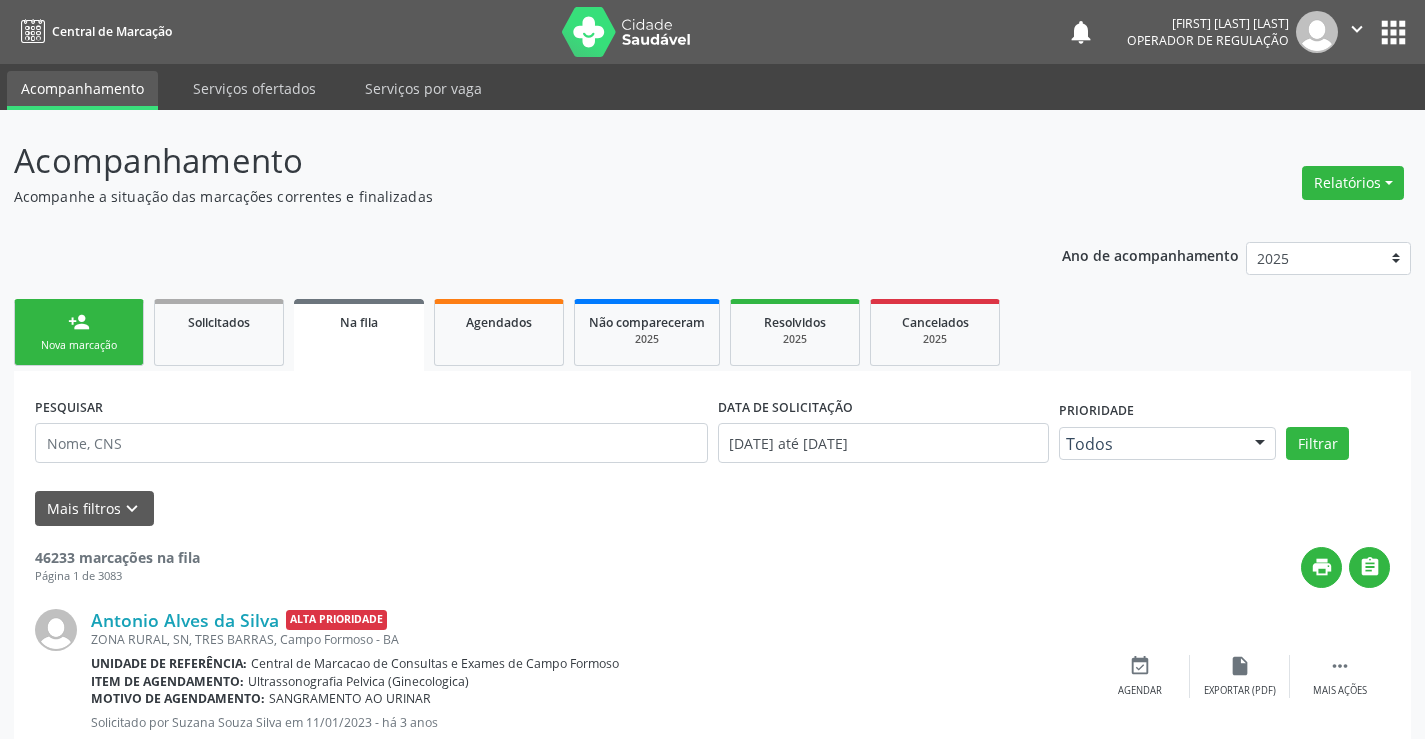 click on "Nova marcação" at bounding box center (79, 345) 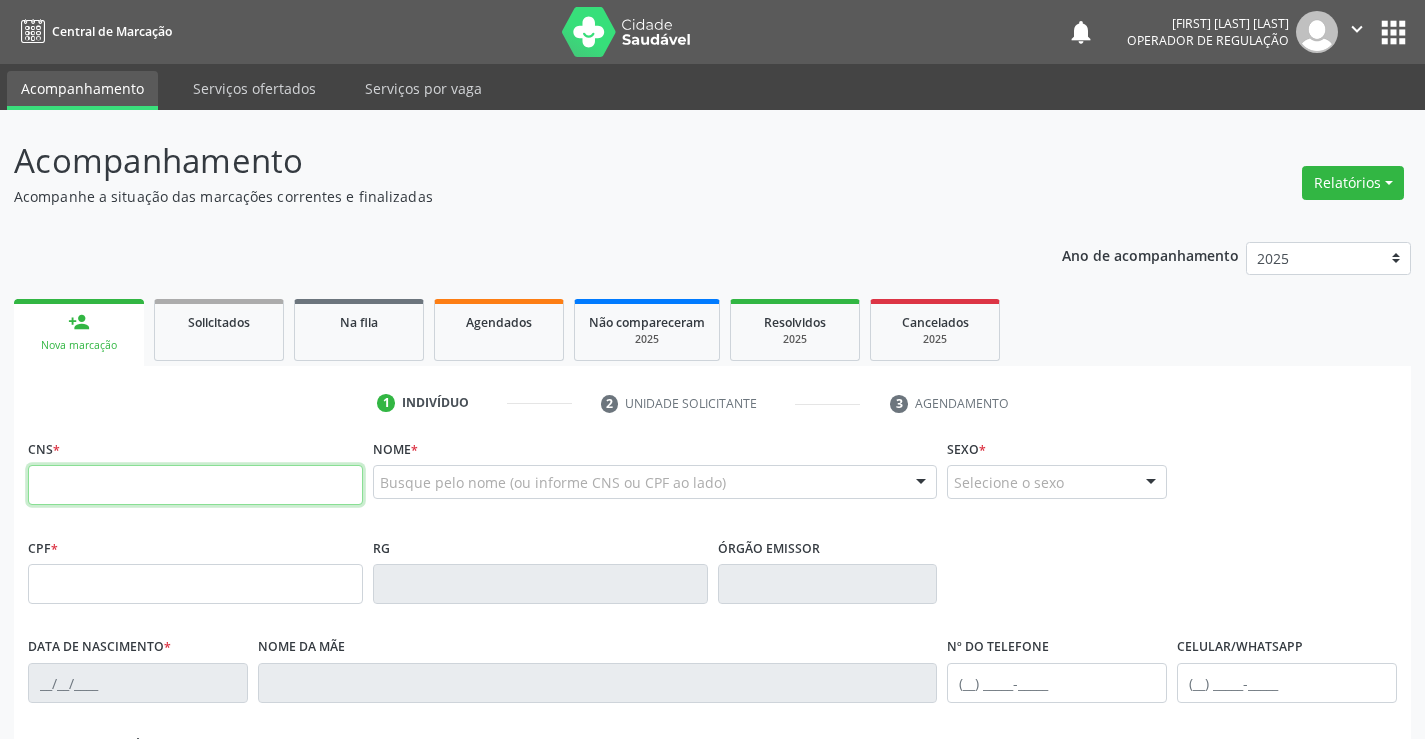 click at bounding box center [195, 485] 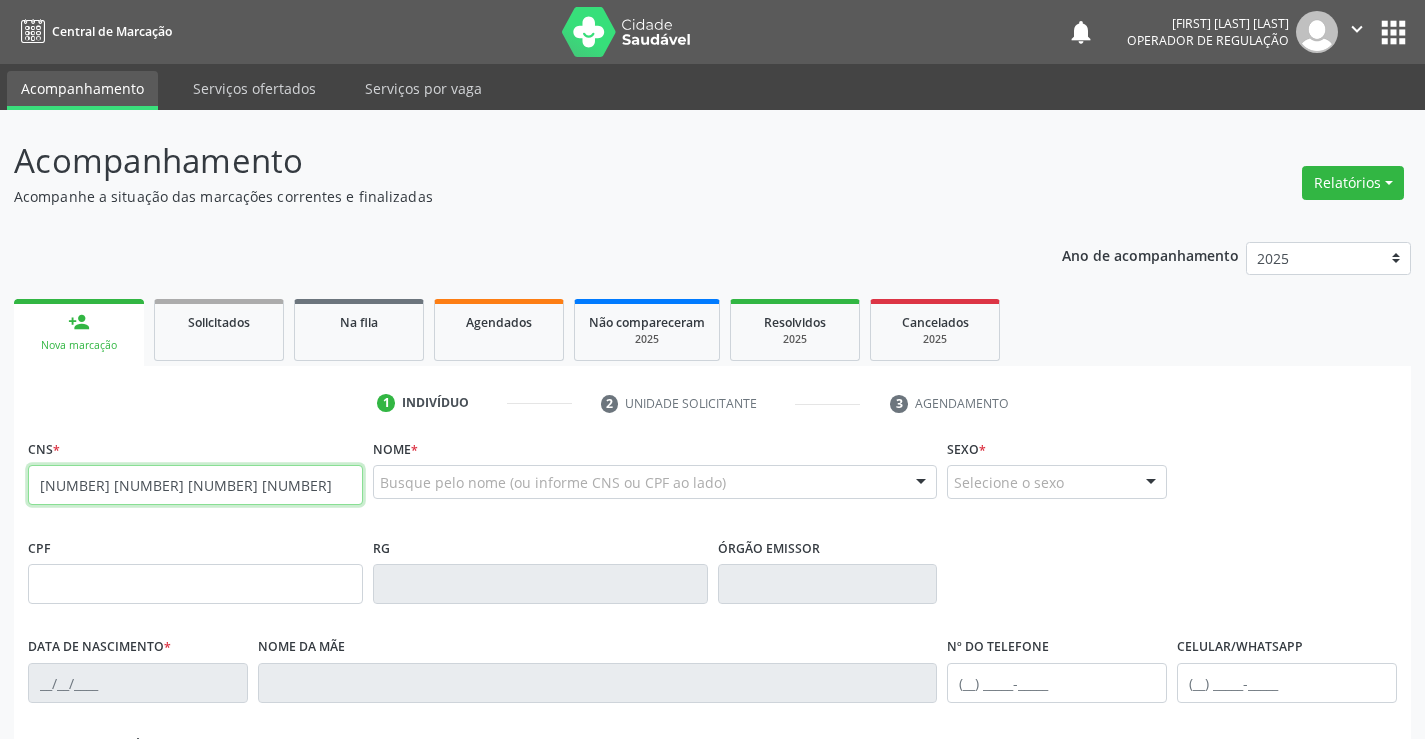 type on "706 2000 3993 4669" 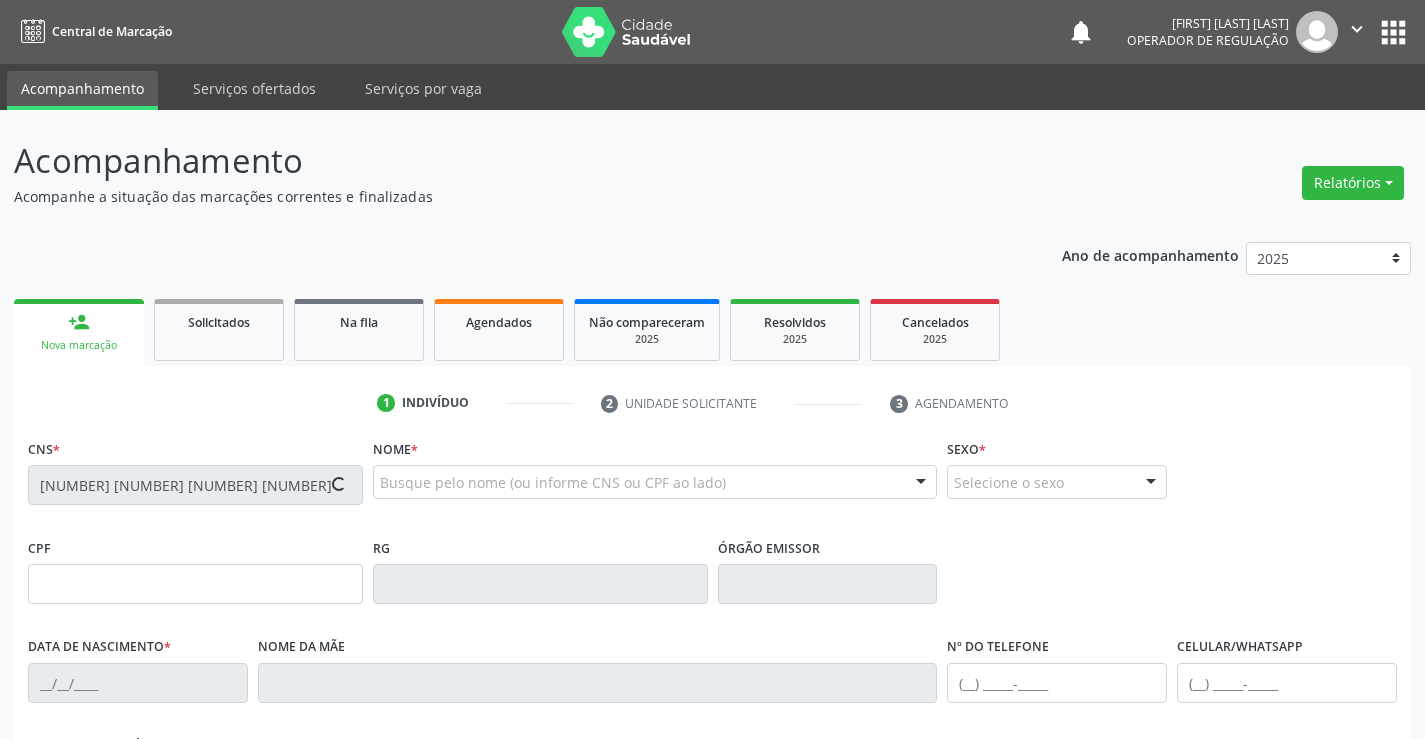 type on "0777511240" 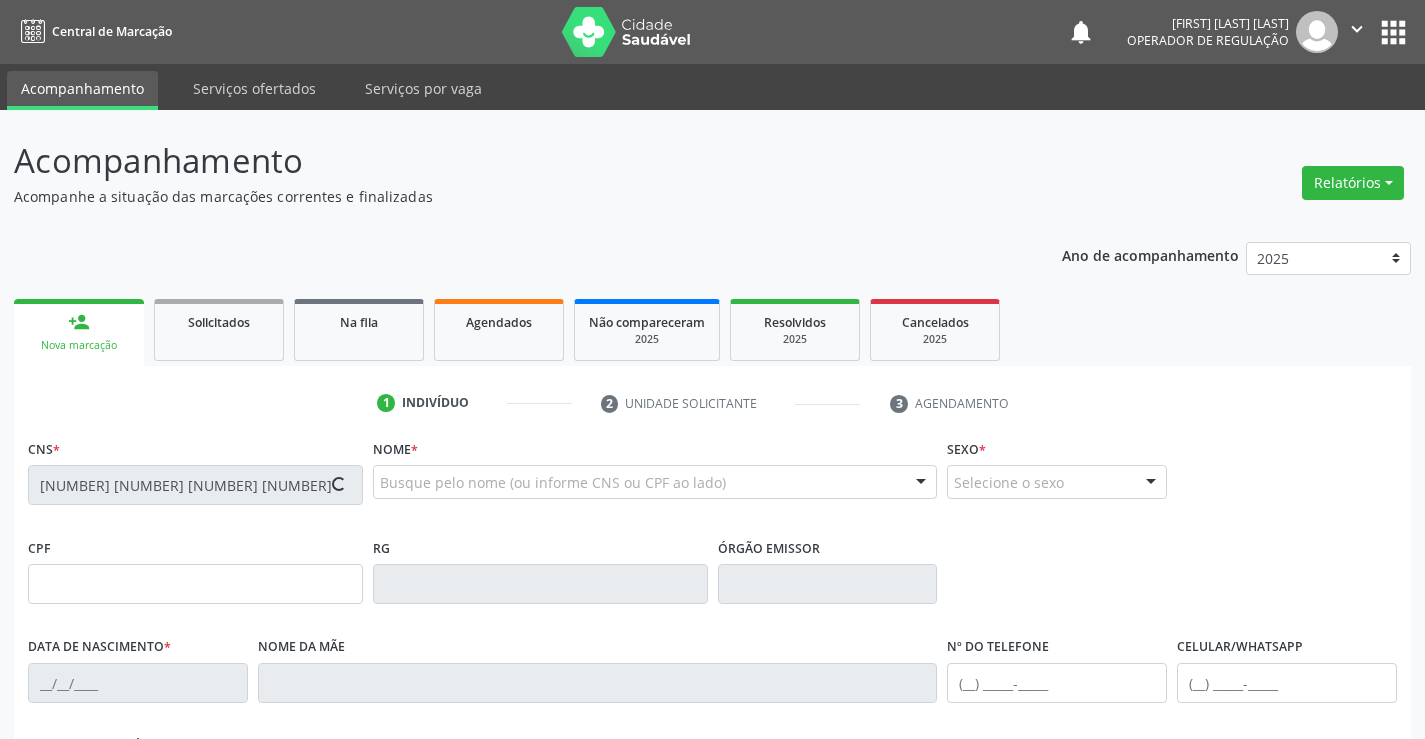 type on "28/03/1963" 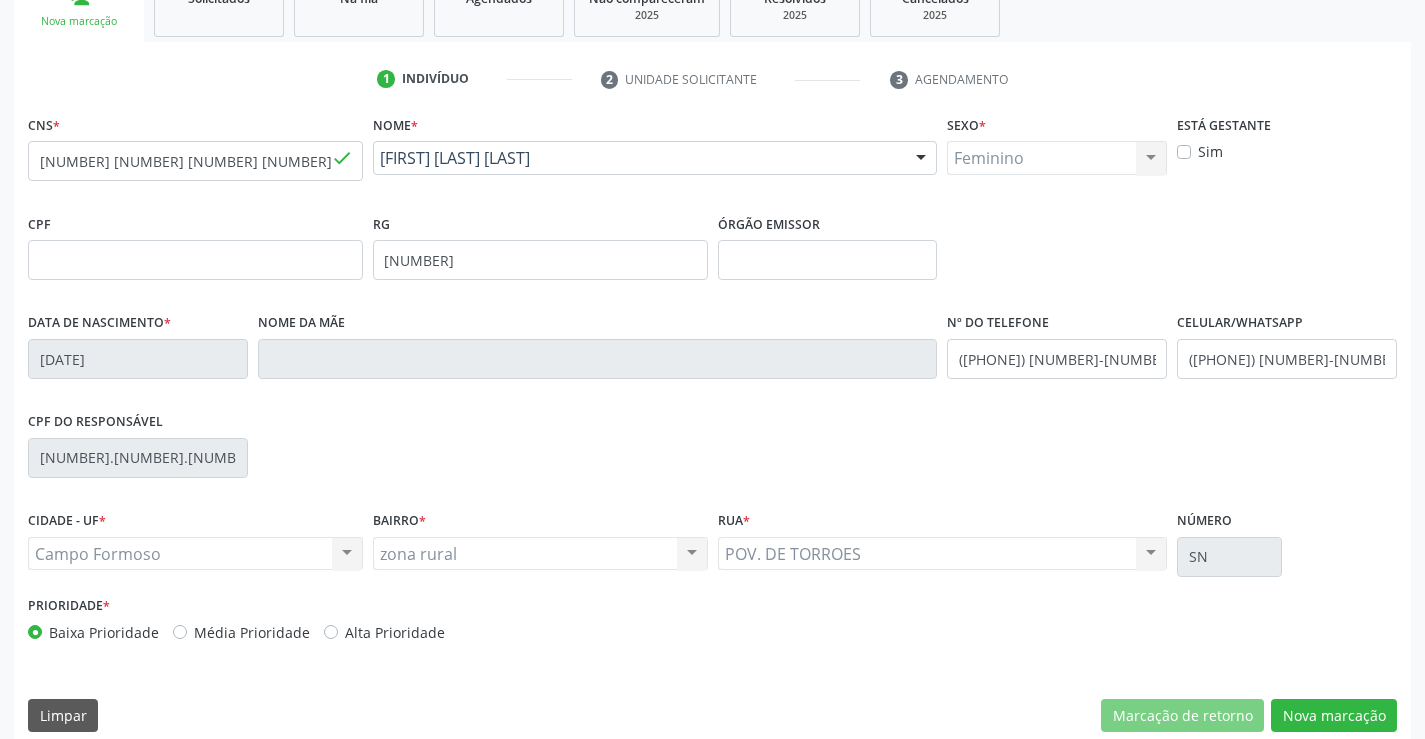 scroll, scrollTop: 345, scrollLeft: 0, axis: vertical 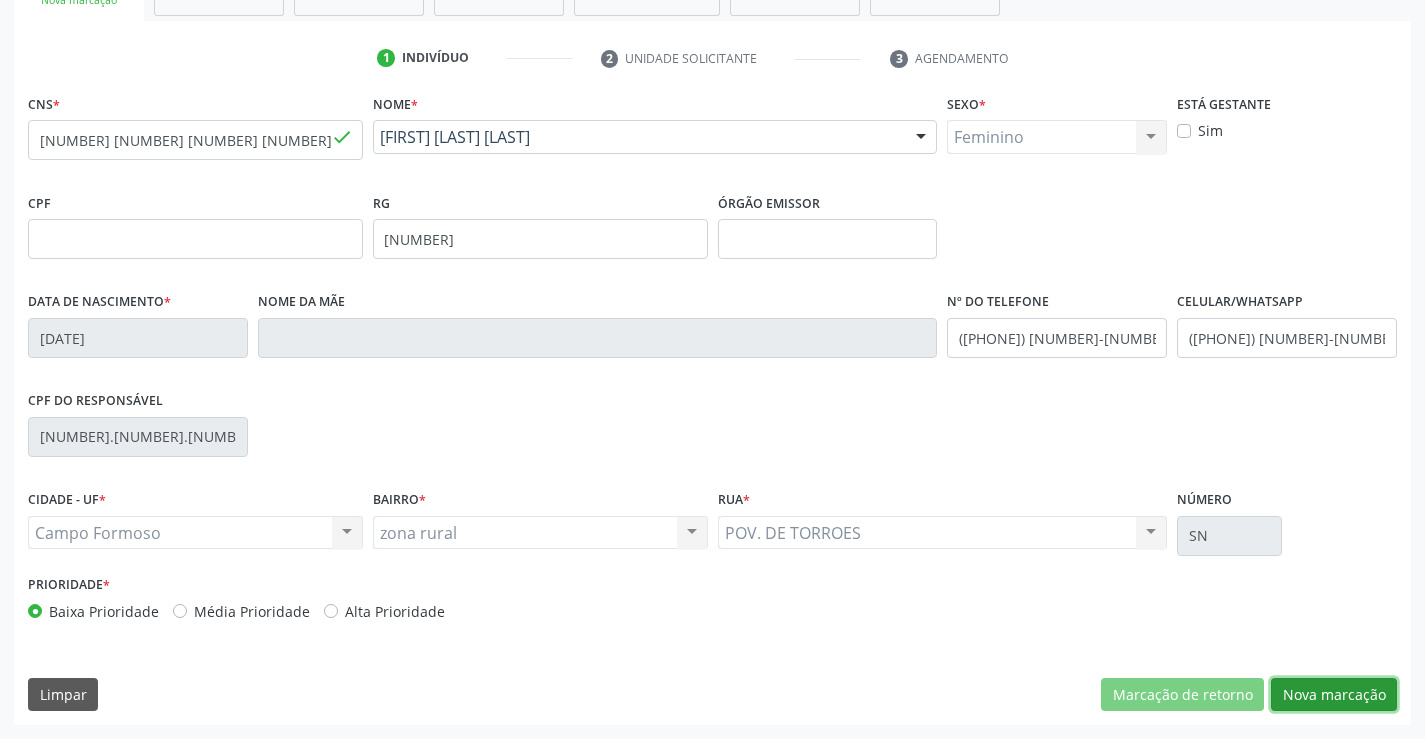 click on "Nova marcação" at bounding box center (1334, 695) 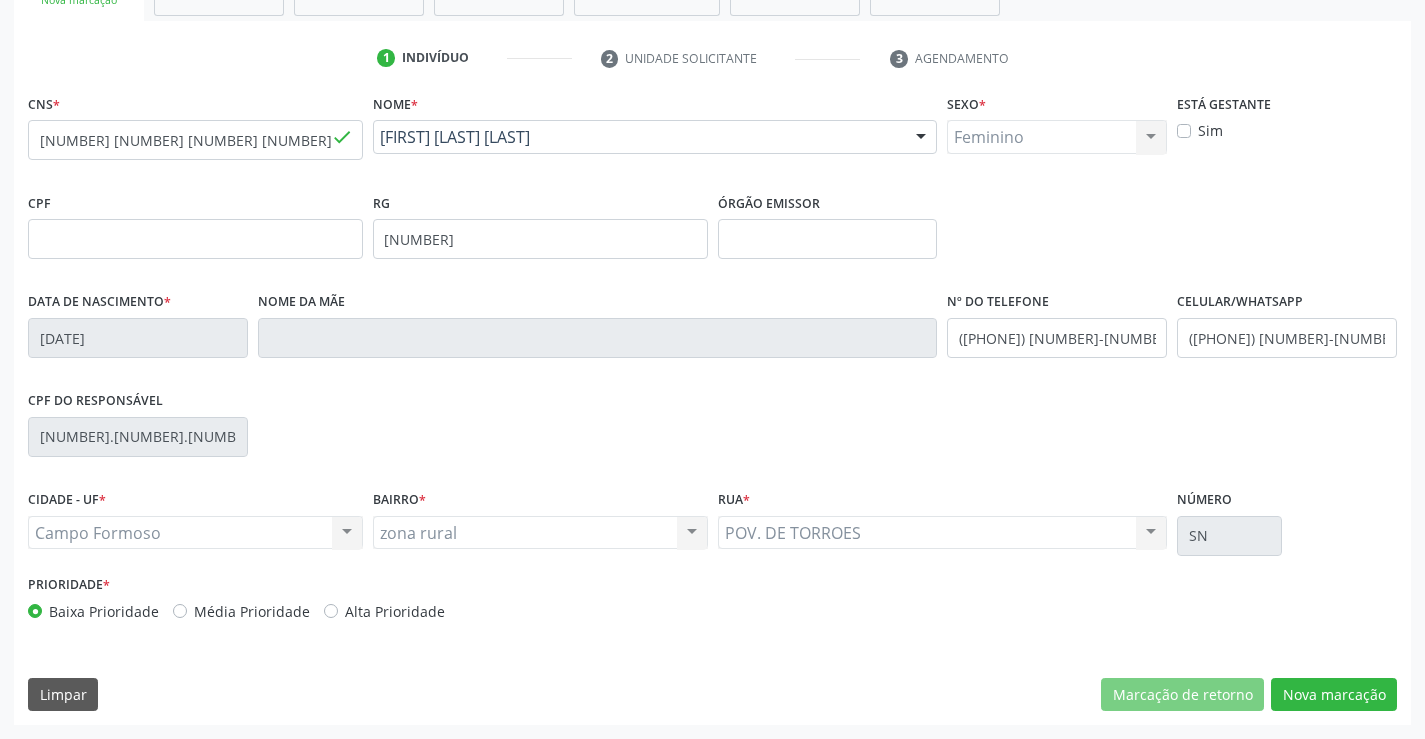 scroll, scrollTop: 167, scrollLeft: 0, axis: vertical 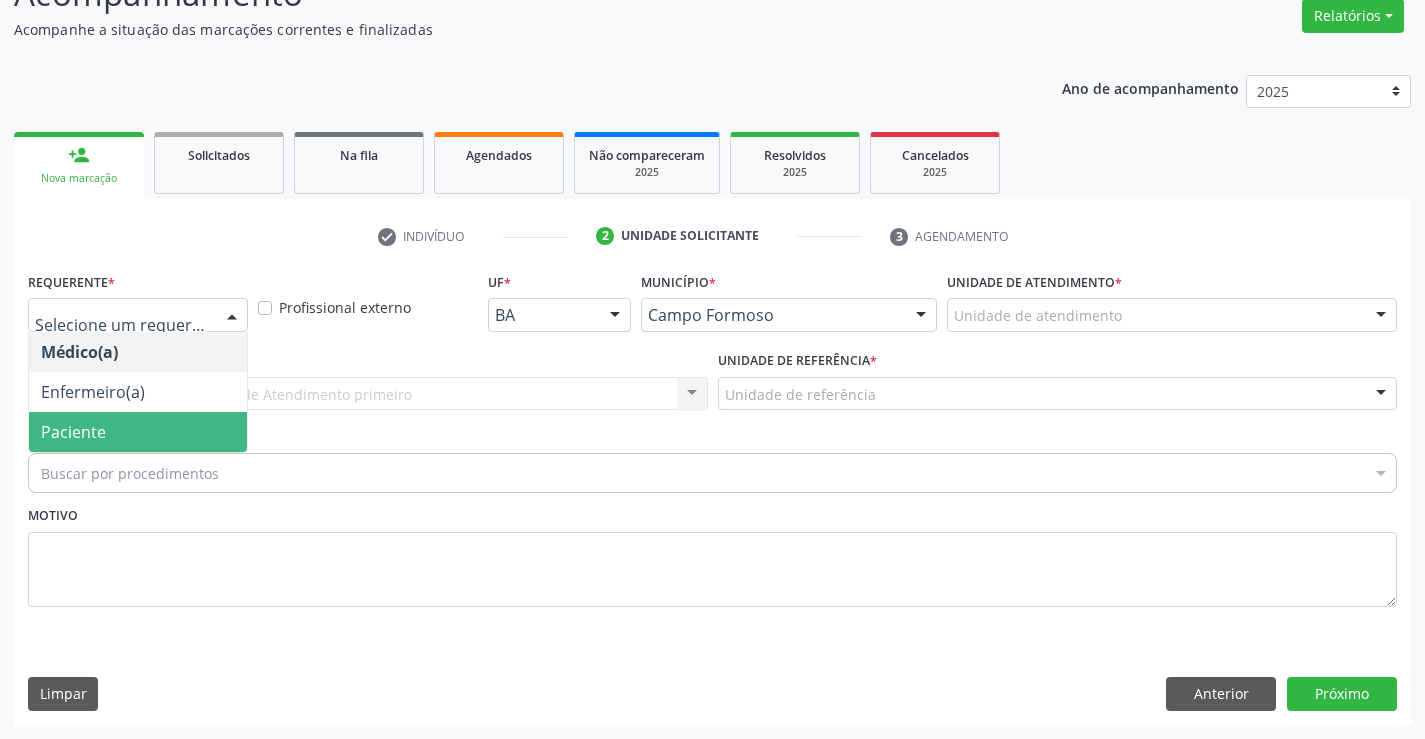 click on "Paciente" at bounding box center (138, 432) 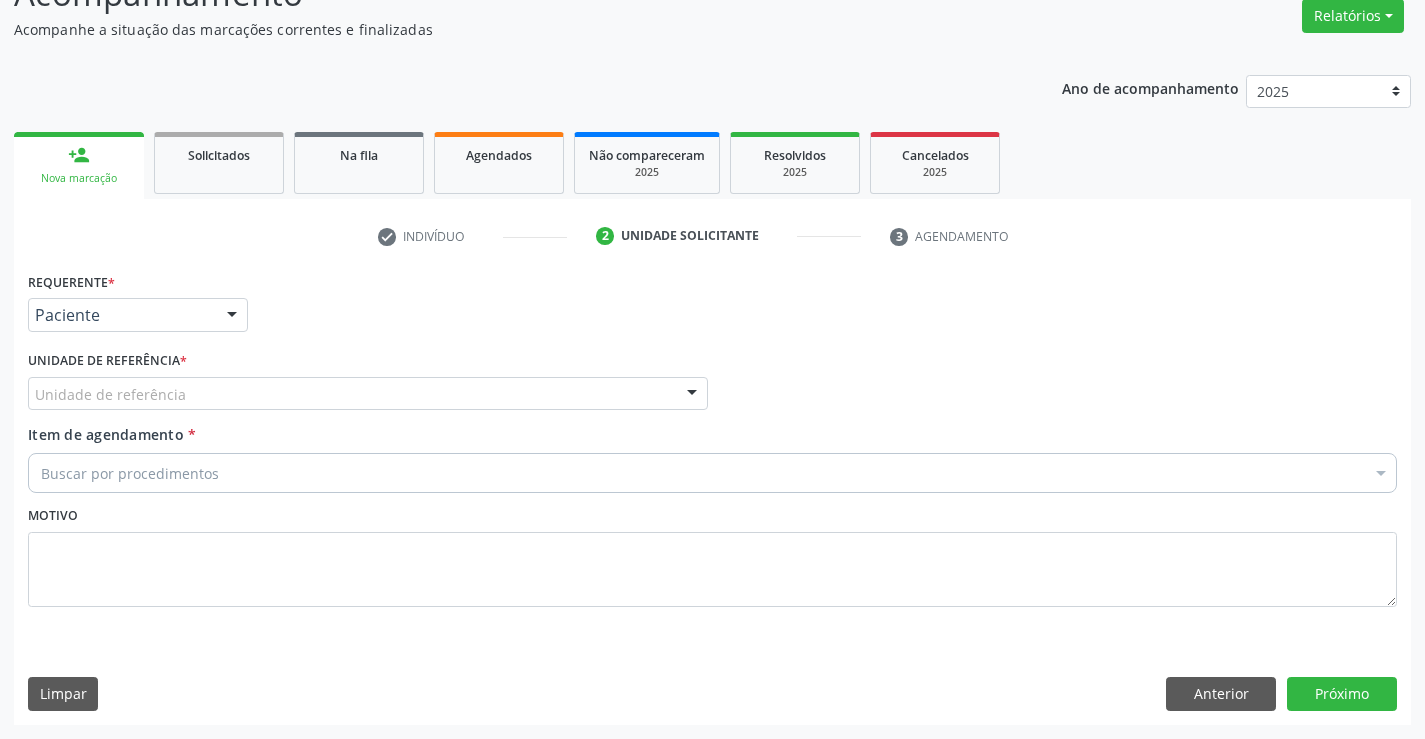 click on "Unidade de referência" at bounding box center (368, 394) 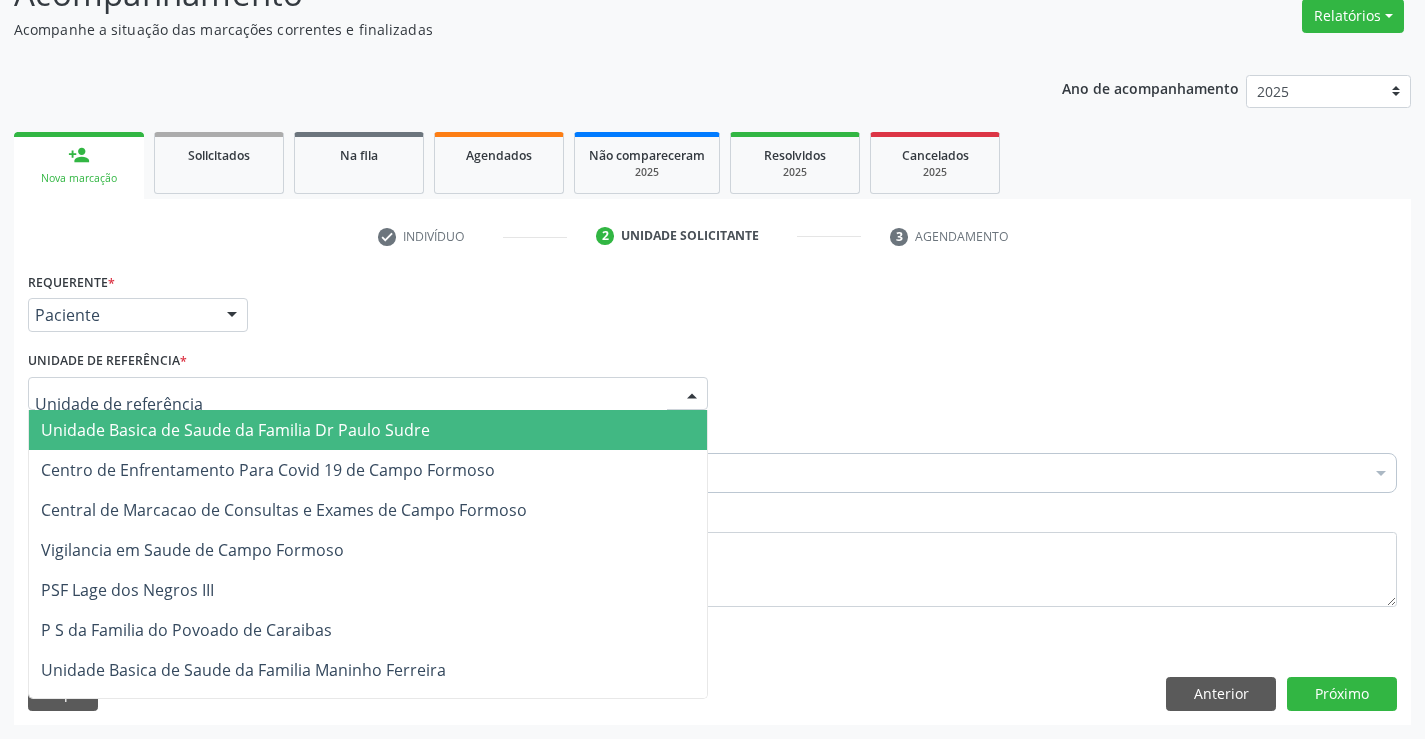 click on "Unidade Basica de Saude da Familia Dr Paulo Sudre" at bounding box center [235, 430] 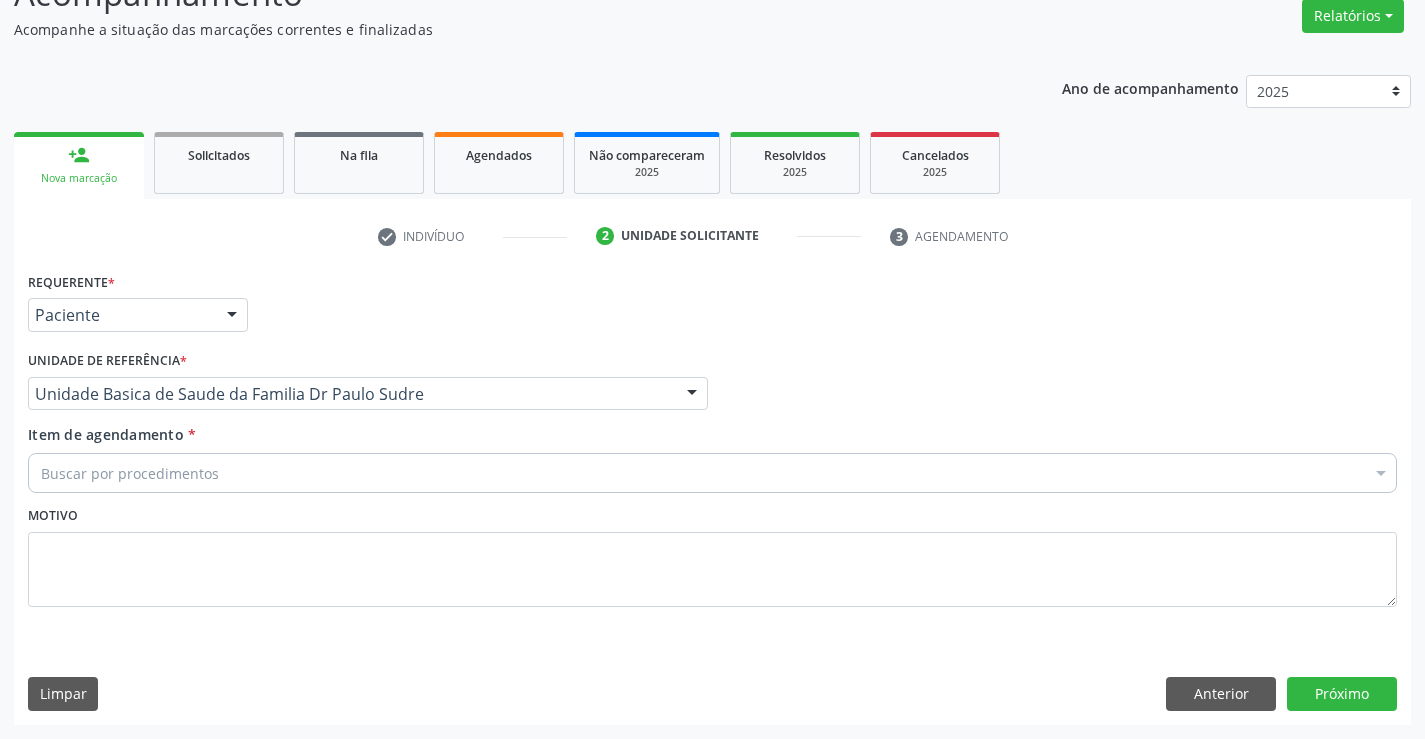 click on "Buscar por procedimentos" at bounding box center [712, 473] 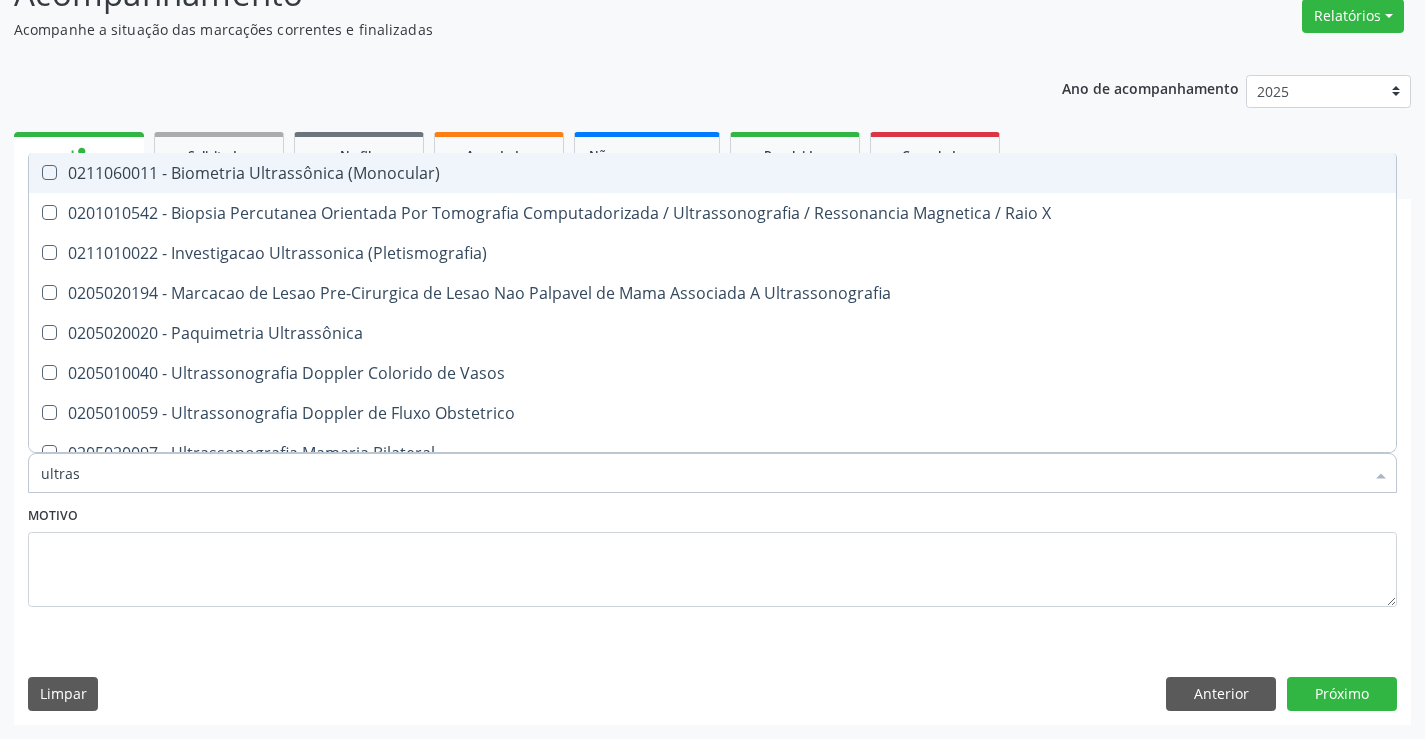 type on "ultrass" 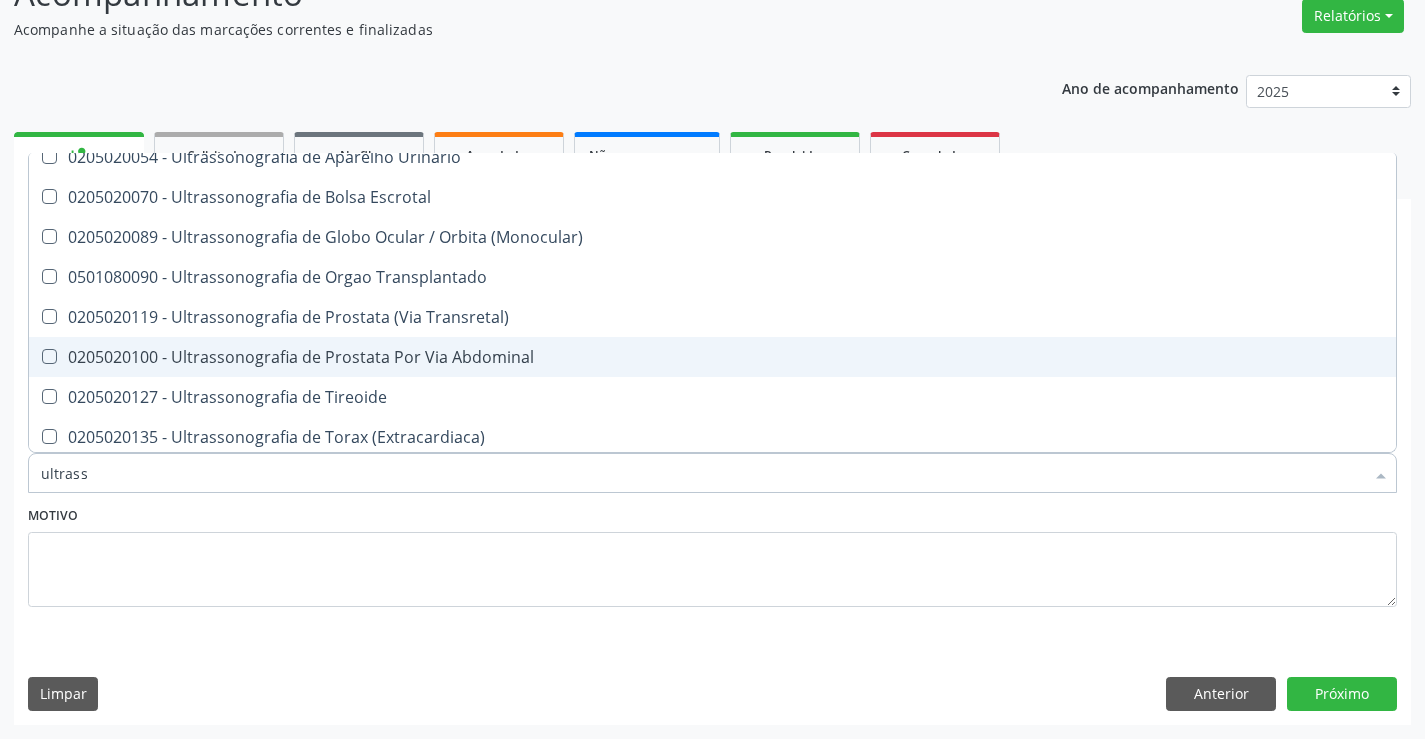 scroll, scrollTop: 621, scrollLeft: 0, axis: vertical 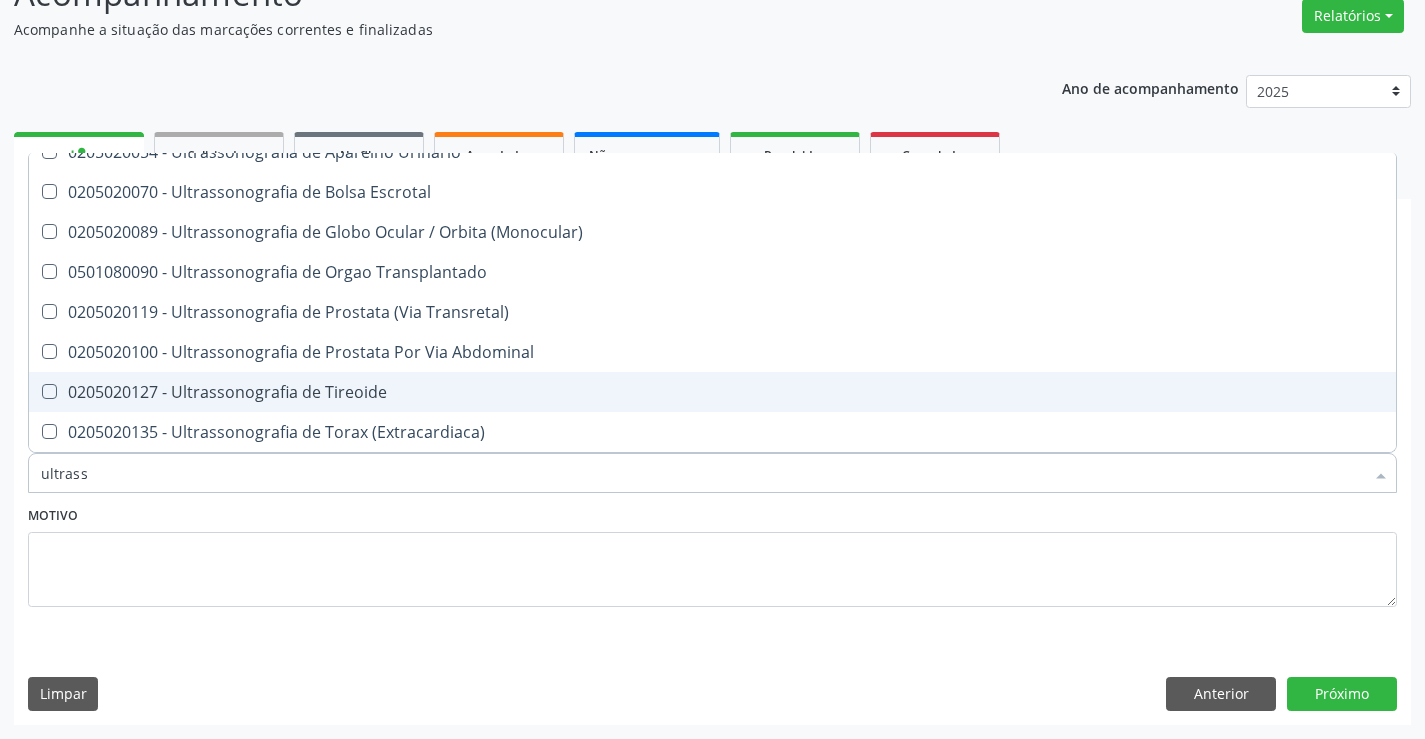 click on "0205020127 - Ultrassonografia de Tireoide" at bounding box center (712, 392) 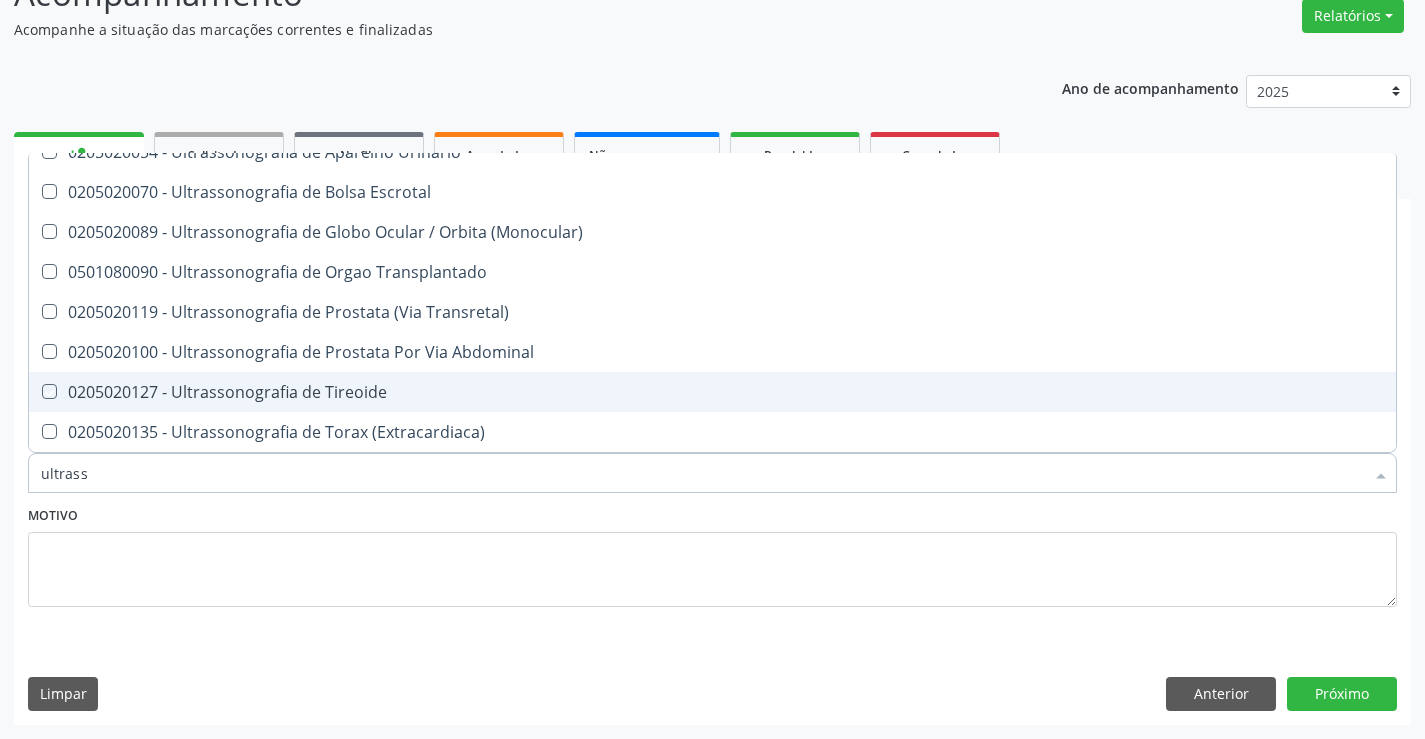 checkbox on "true" 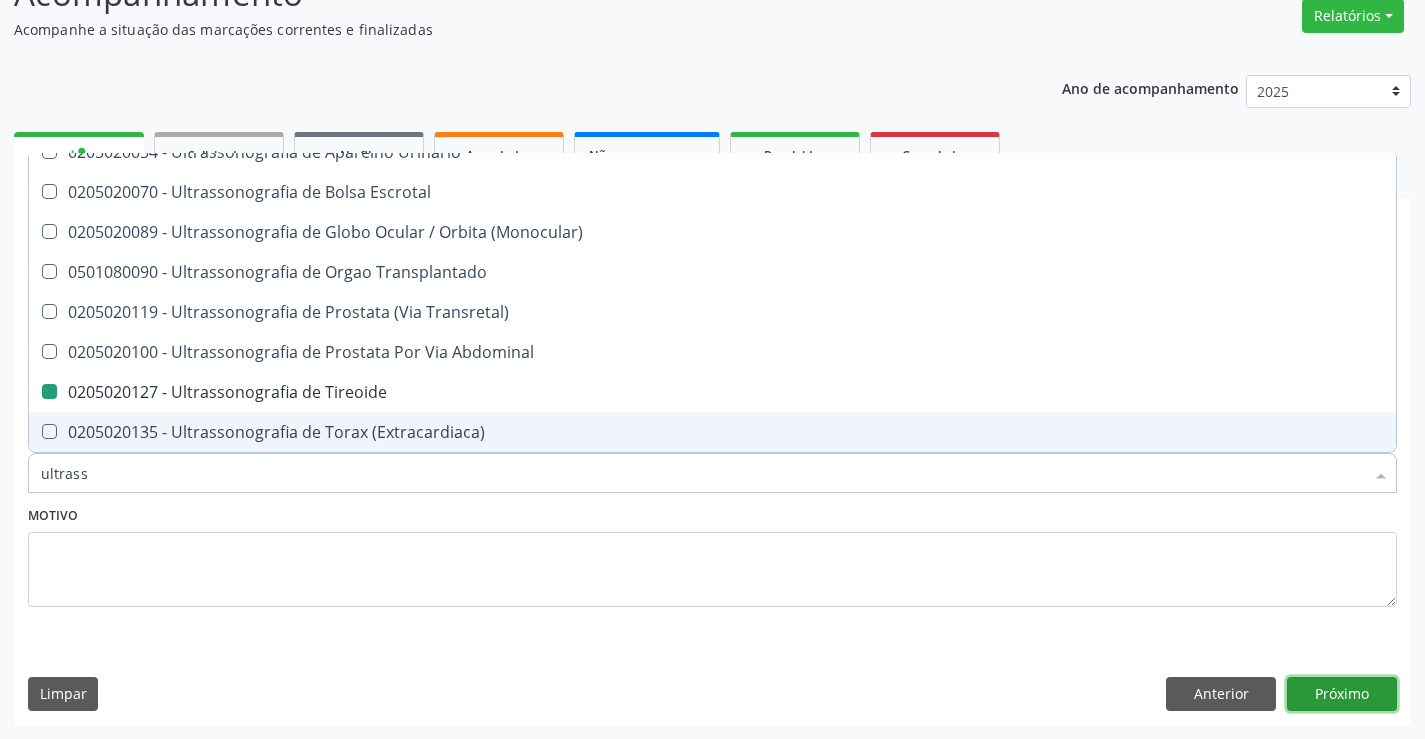 click on "Próximo" at bounding box center (1342, 694) 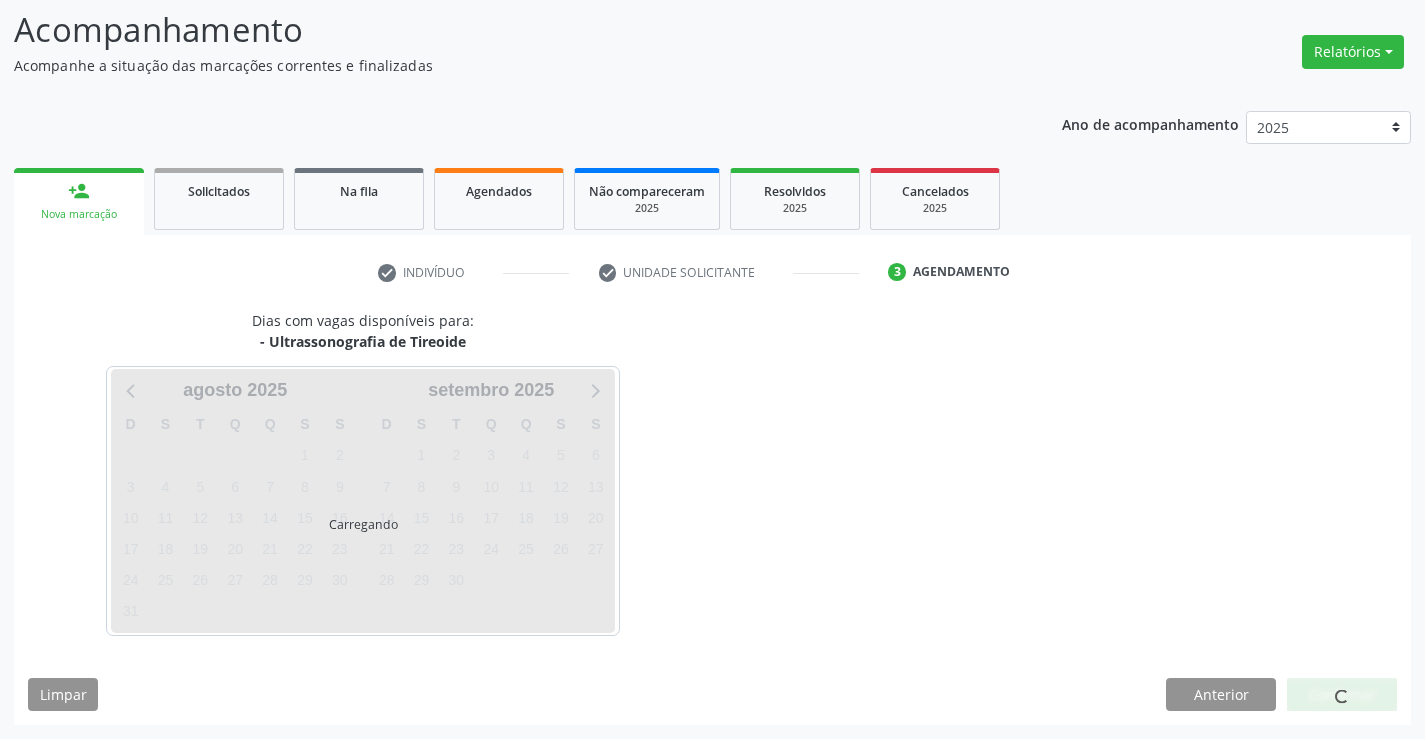 scroll, scrollTop: 131, scrollLeft: 0, axis: vertical 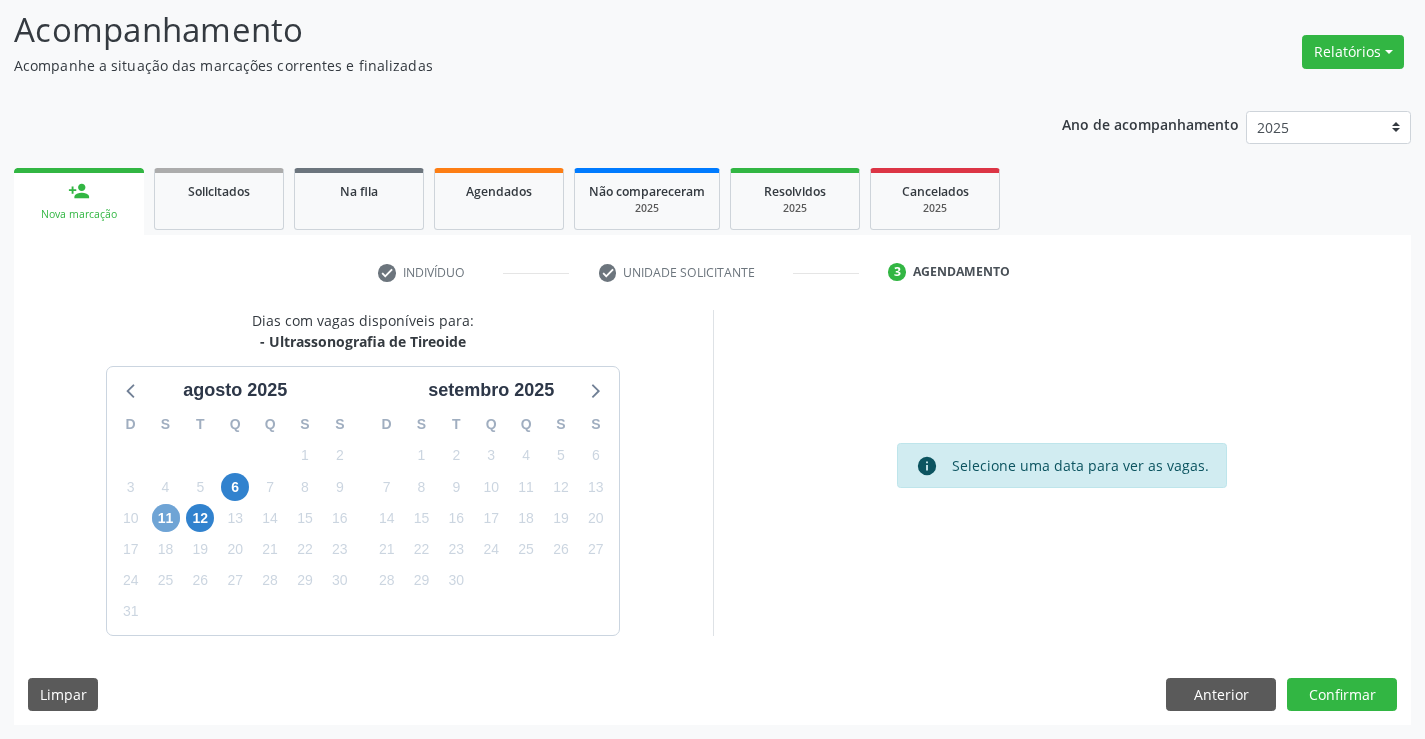 click on "11" at bounding box center [166, 518] 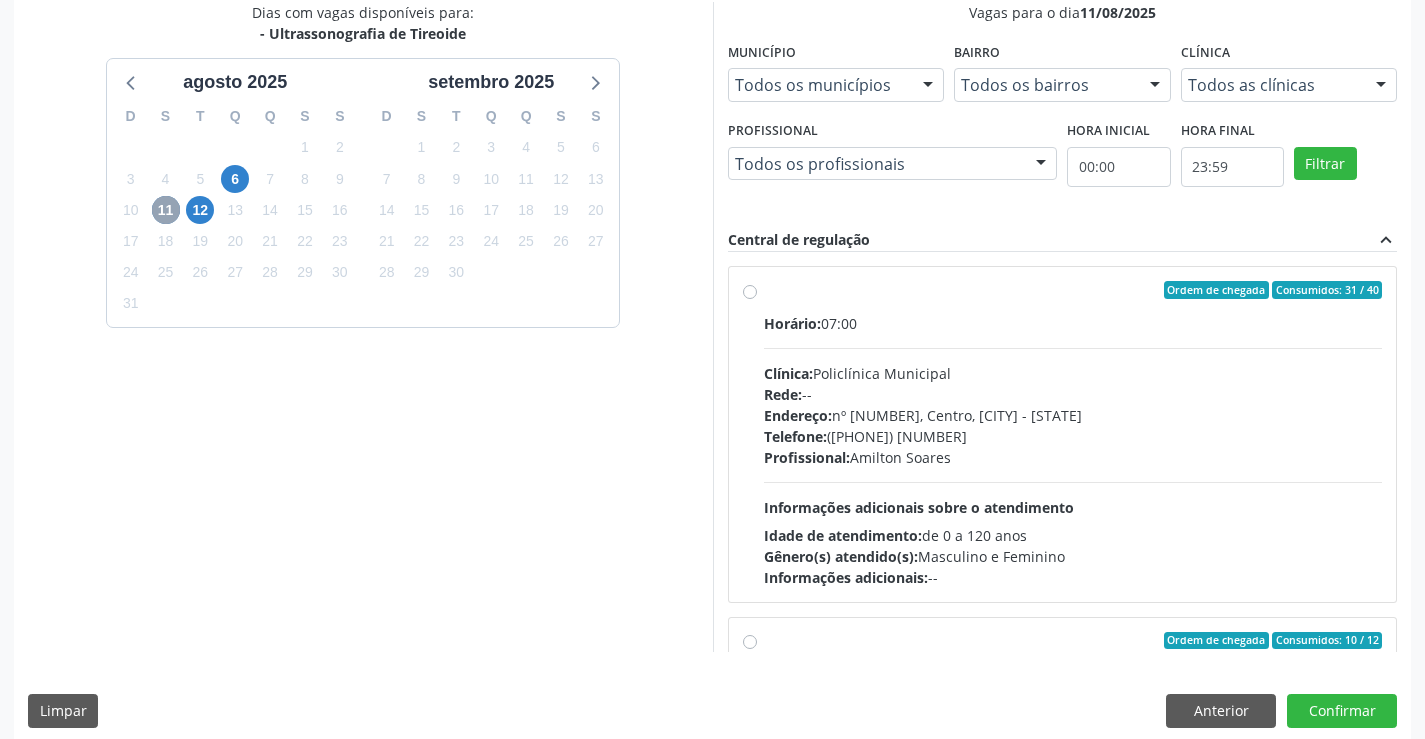 scroll, scrollTop: 456, scrollLeft: 0, axis: vertical 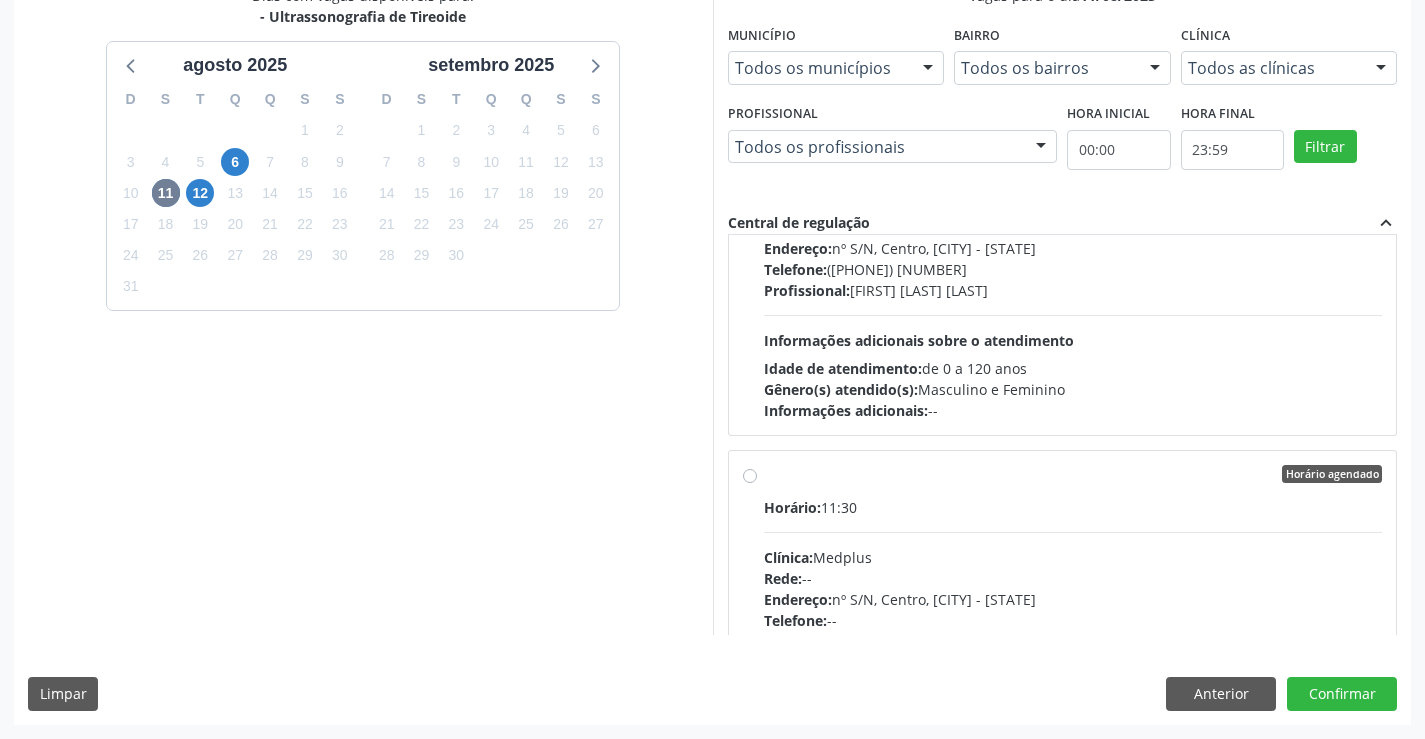 click on "Horário agendado
Horário:   11:30
Clínica:  Medplus
Rede:
--
Endereço:   2 and S 204 Ed Emp B, nº 35, Centro, Campo Formoso - BA
Telefone:   --
Profissional:
Lanna Peralva Miranda Rocha
Informações adicionais sobre o atendimento
Idade de atendimento:
de 0 a 120 anos
Gênero(s) atendido(s):
Masculino e Feminino
Informações adicionais:
--" at bounding box center (1073, 618) 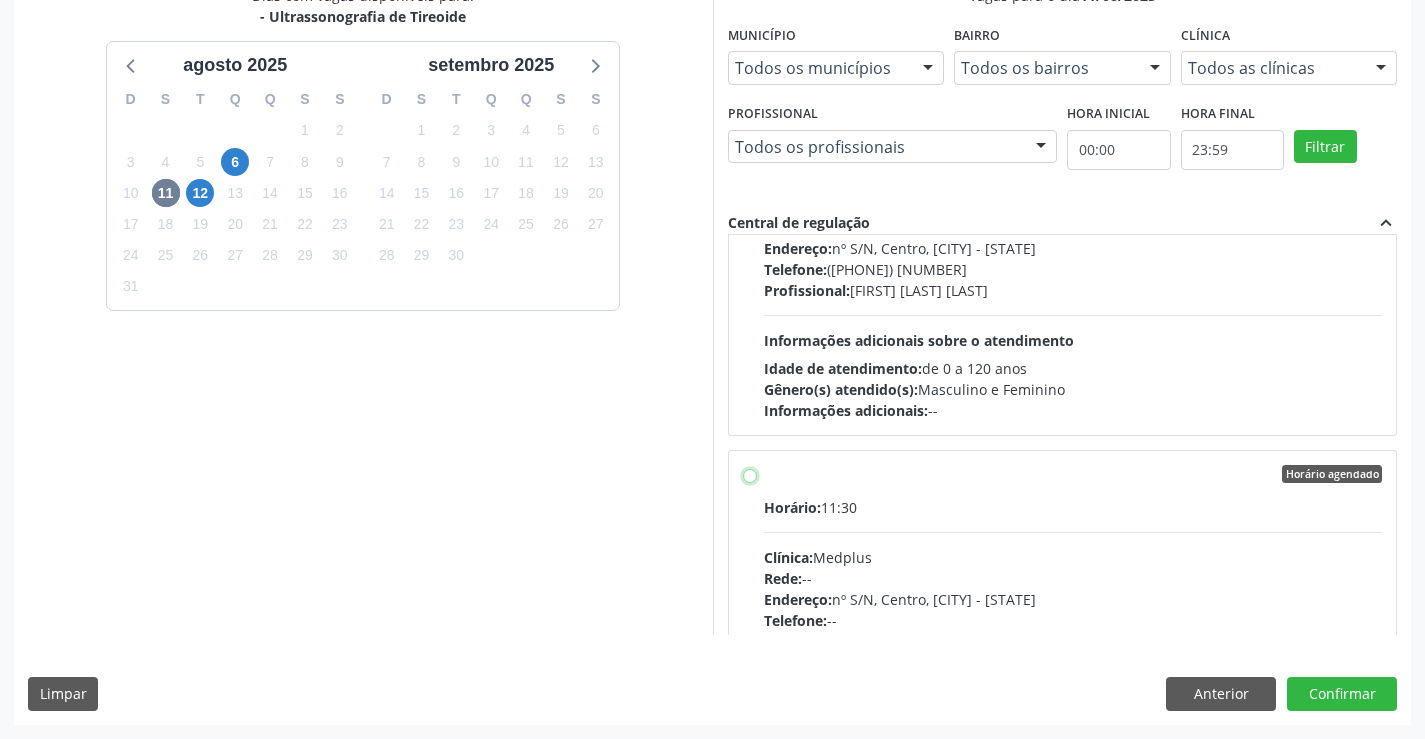 click on "Horário agendado
Horário:   11:30
Clínica:  Medplus
Rede:
--
Endereço:   2 and S 204 Ed Emp B, nº 35, Centro, Campo Formoso - BA
Telefone:   --
Profissional:
Lanna Peralva Miranda Rocha
Informações adicionais sobre o atendimento
Idade de atendimento:
de 0 a 120 anos
Gênero(s) atendido(s):
Masculino e Feminino
Informações adicionais:
--" at bounding box center (750, 474) 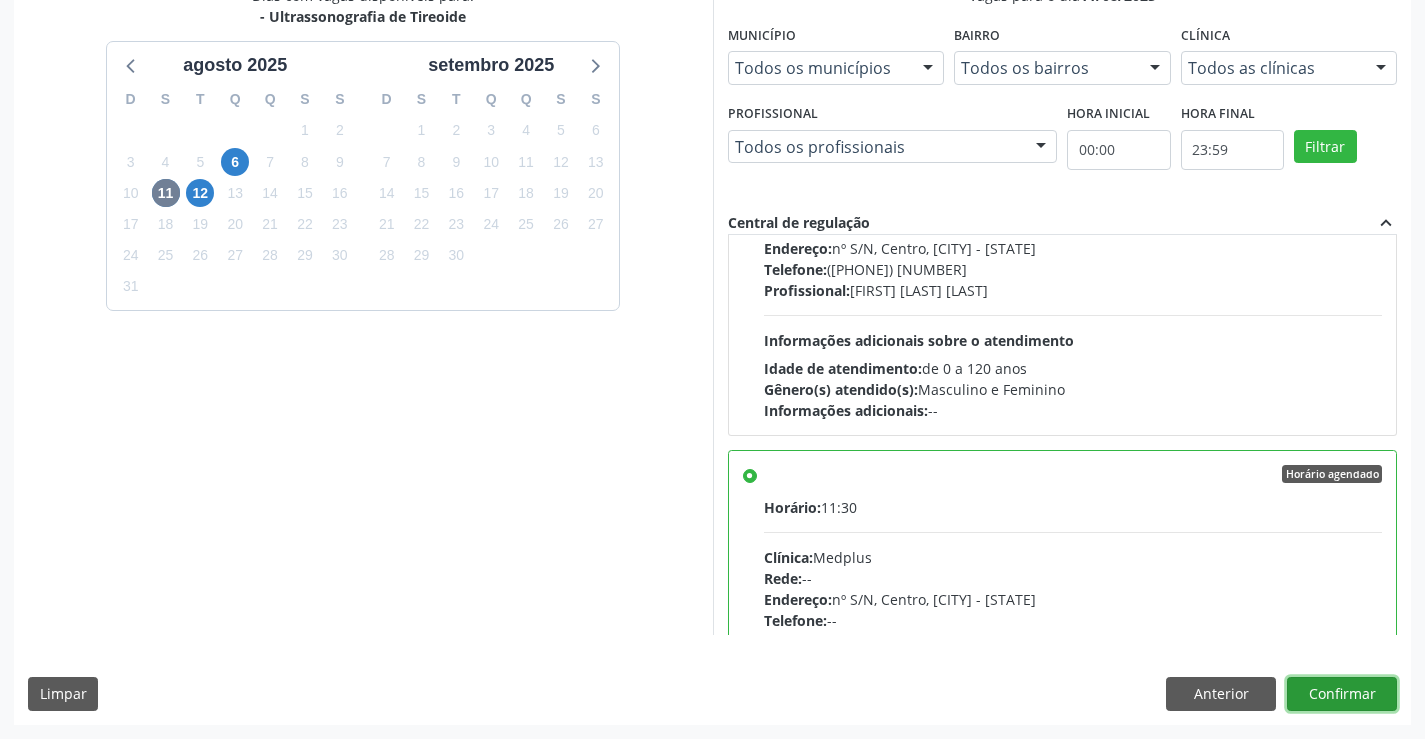 click on "Confirmar" at bounding box center (1342, 694) 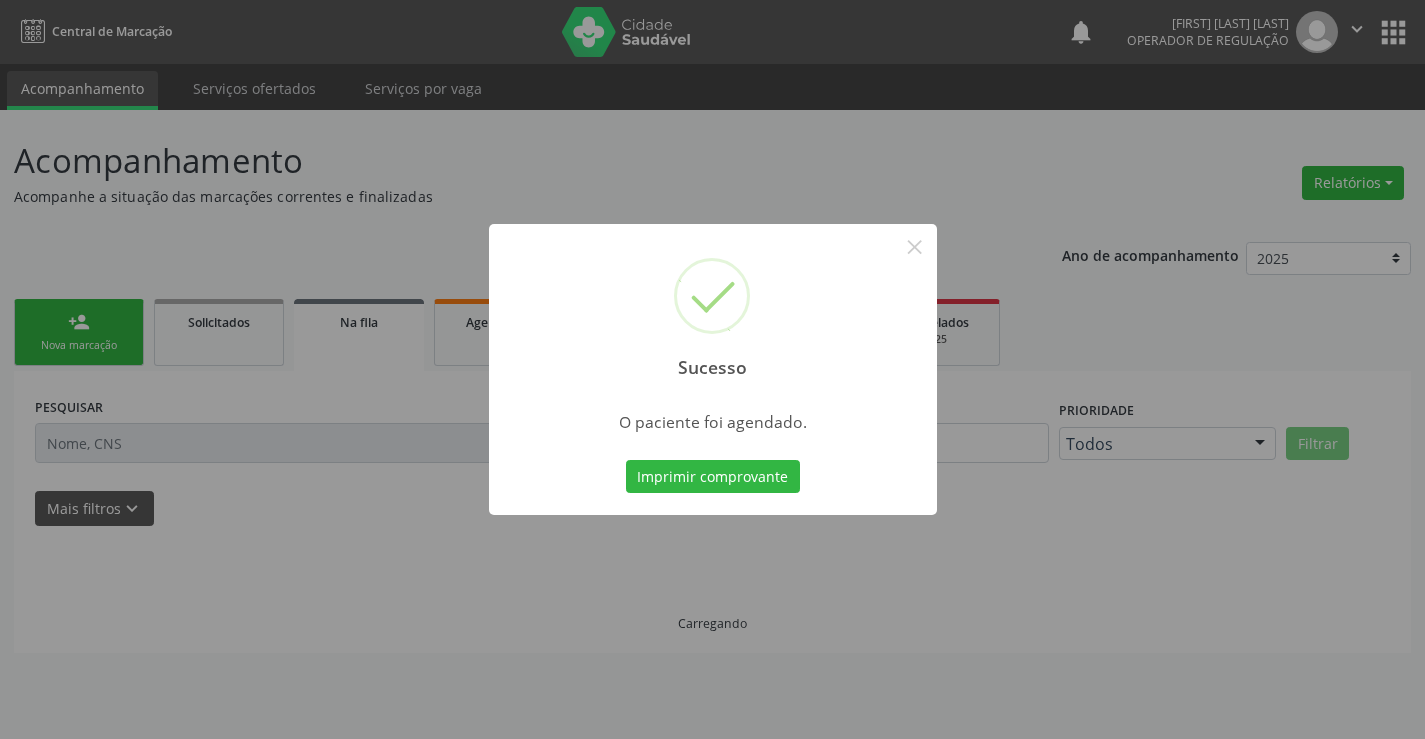 scroll, scrollTop: 0, scrollLeft: 0, axis: both 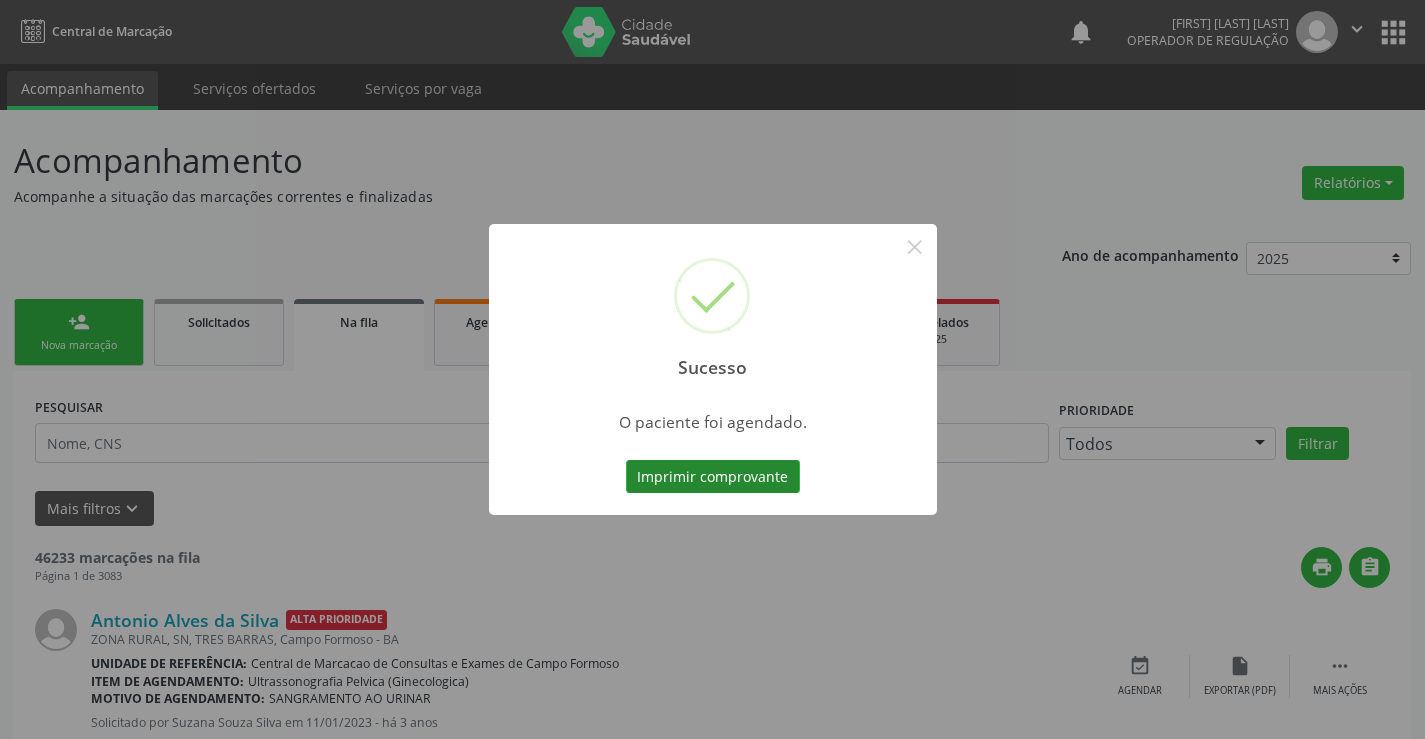 click on "Imprimir comprovante" at bounding box center (713, 477) 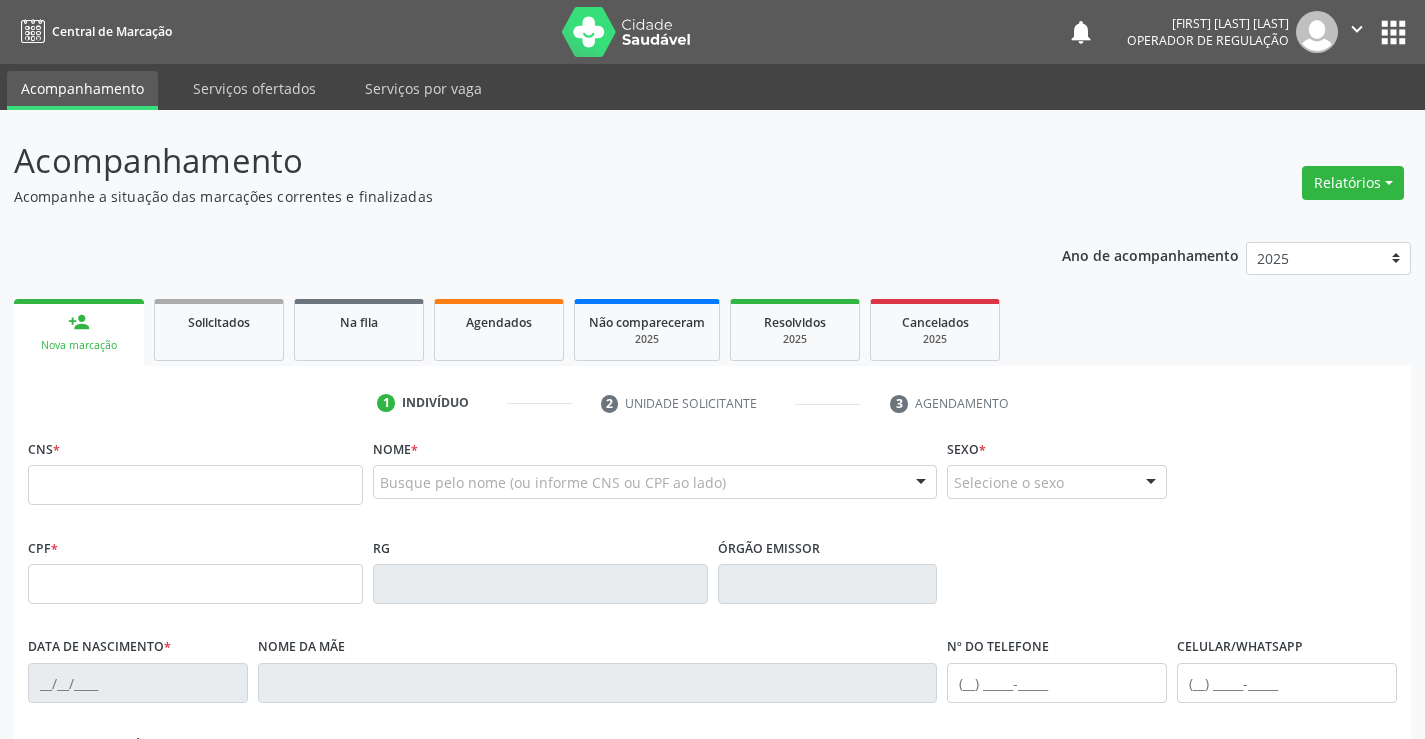 scroll, scrollTop: 0, scrollLeft: 0, axis: both 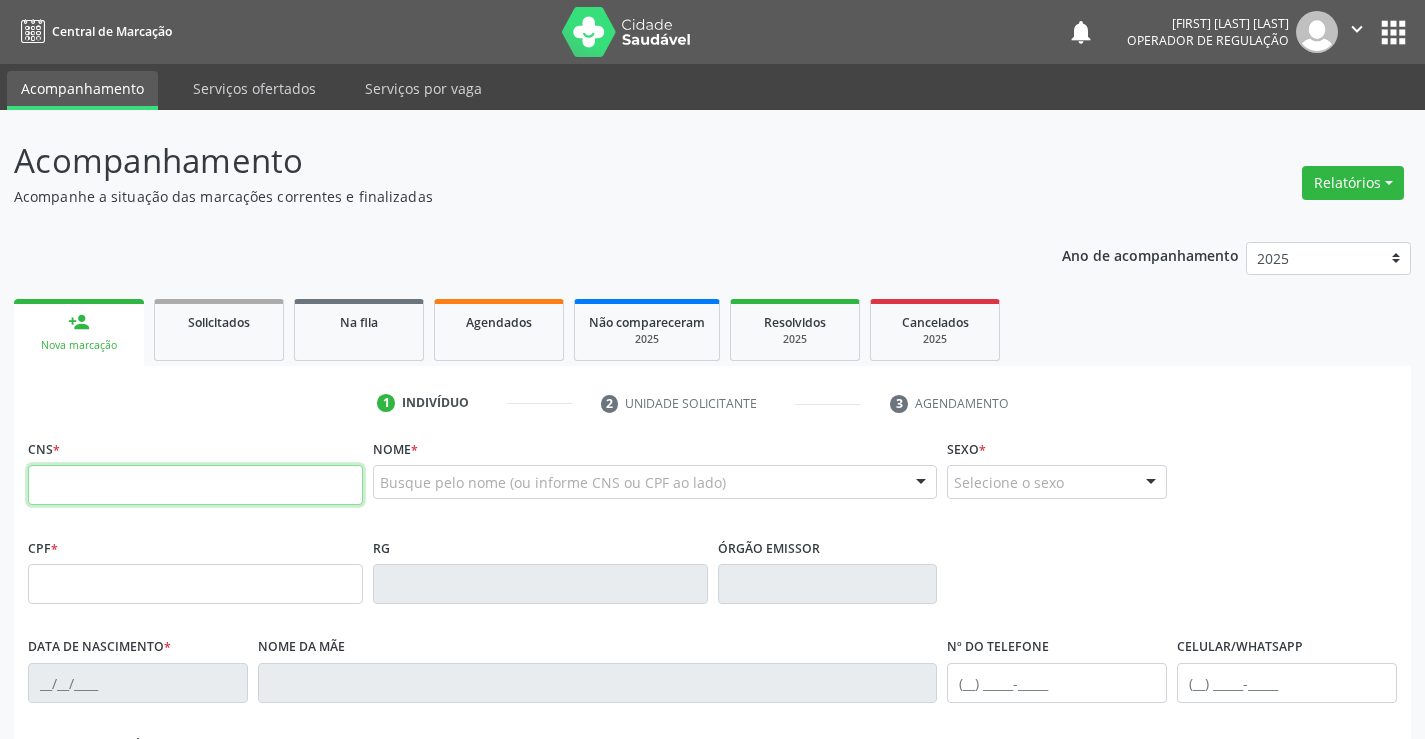 click at bounding box center [195, 485] 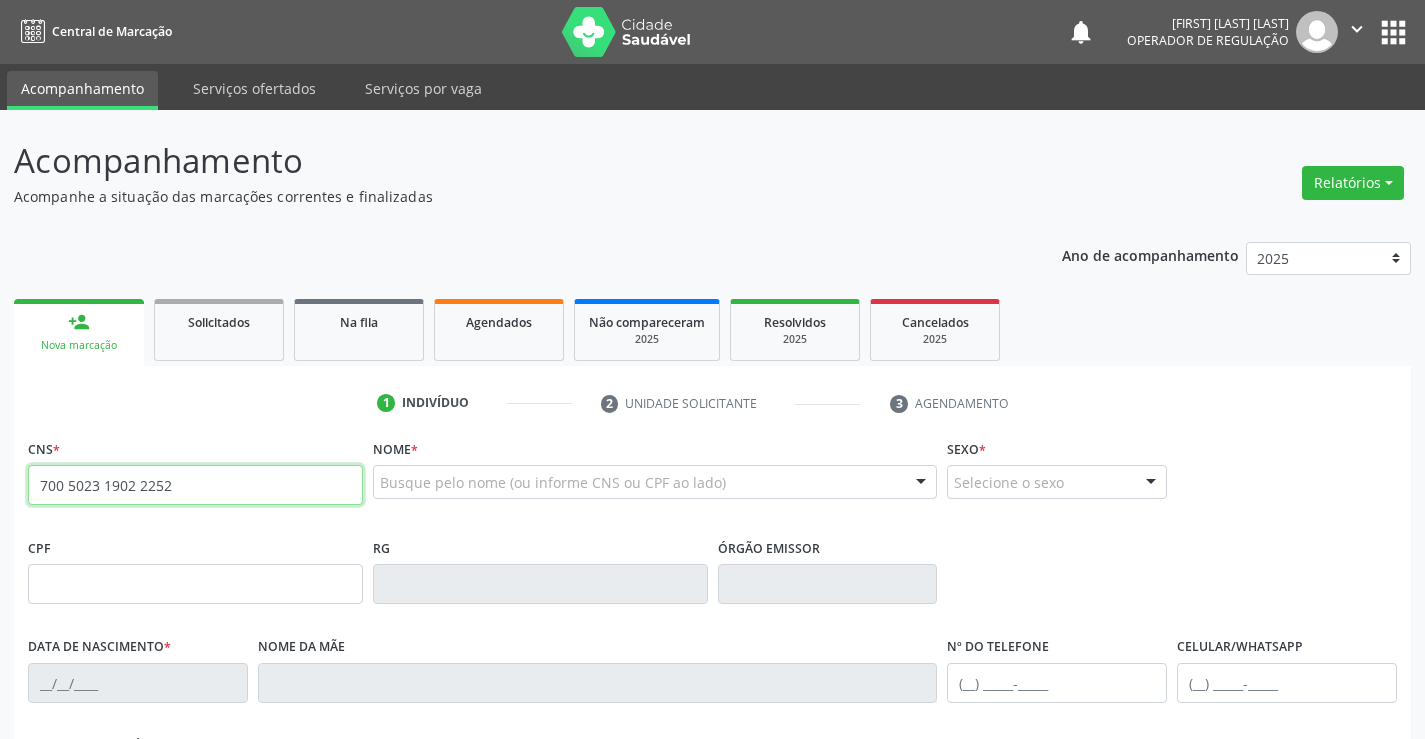 type on "700 5023 1902 2252" 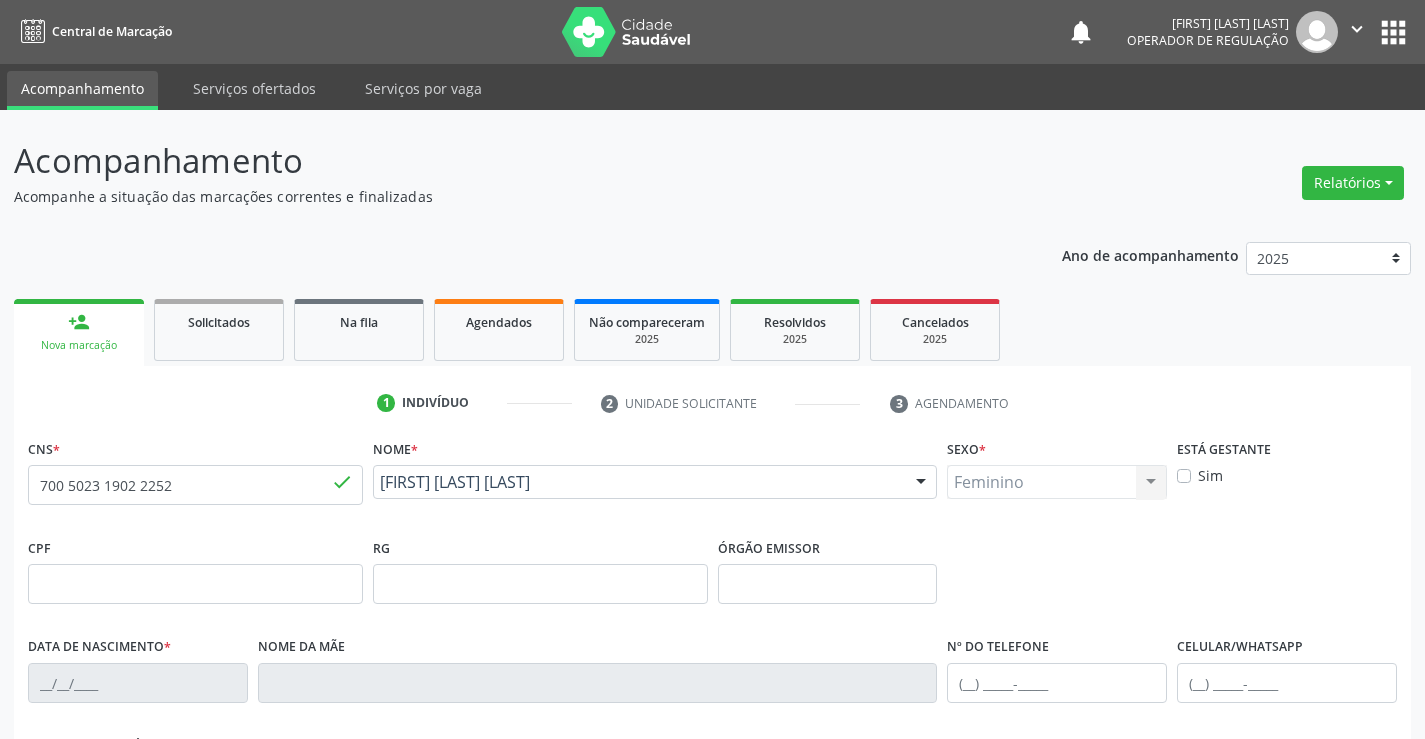 type on "[PHONE]" 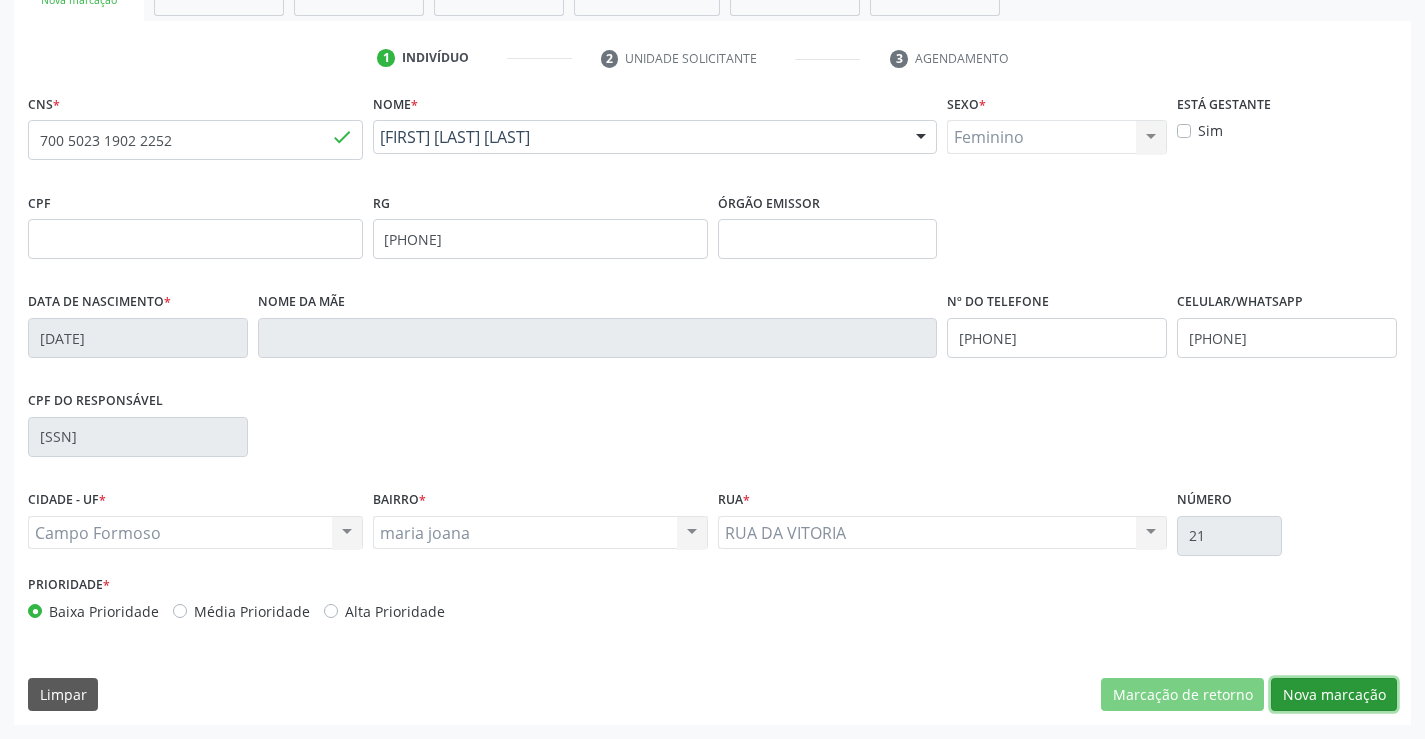 click on "Nova marcação" at bounding box center (1334, 695) 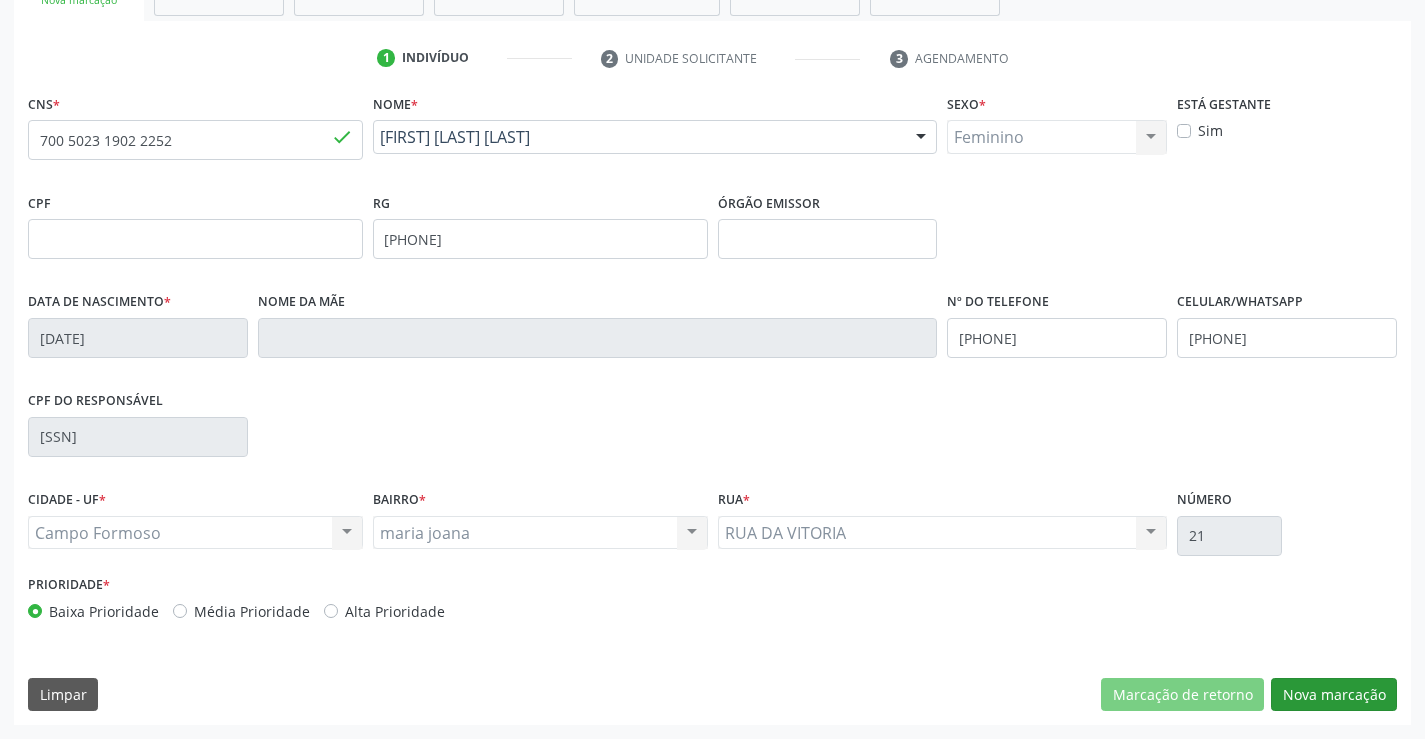 scroll, scrollTop: 167, scrollLeft: 0, axis: vertical 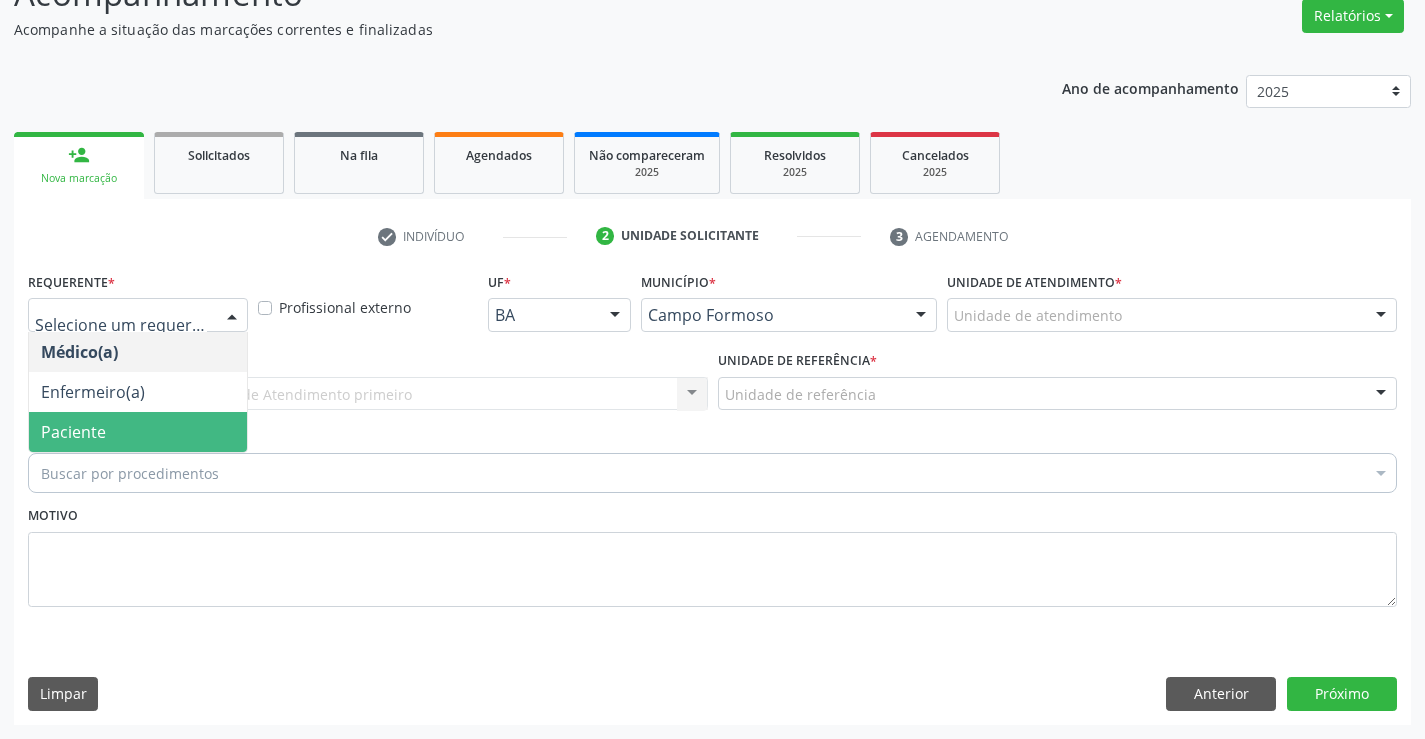 click on "Paciente" at bounding box center (138, 432) 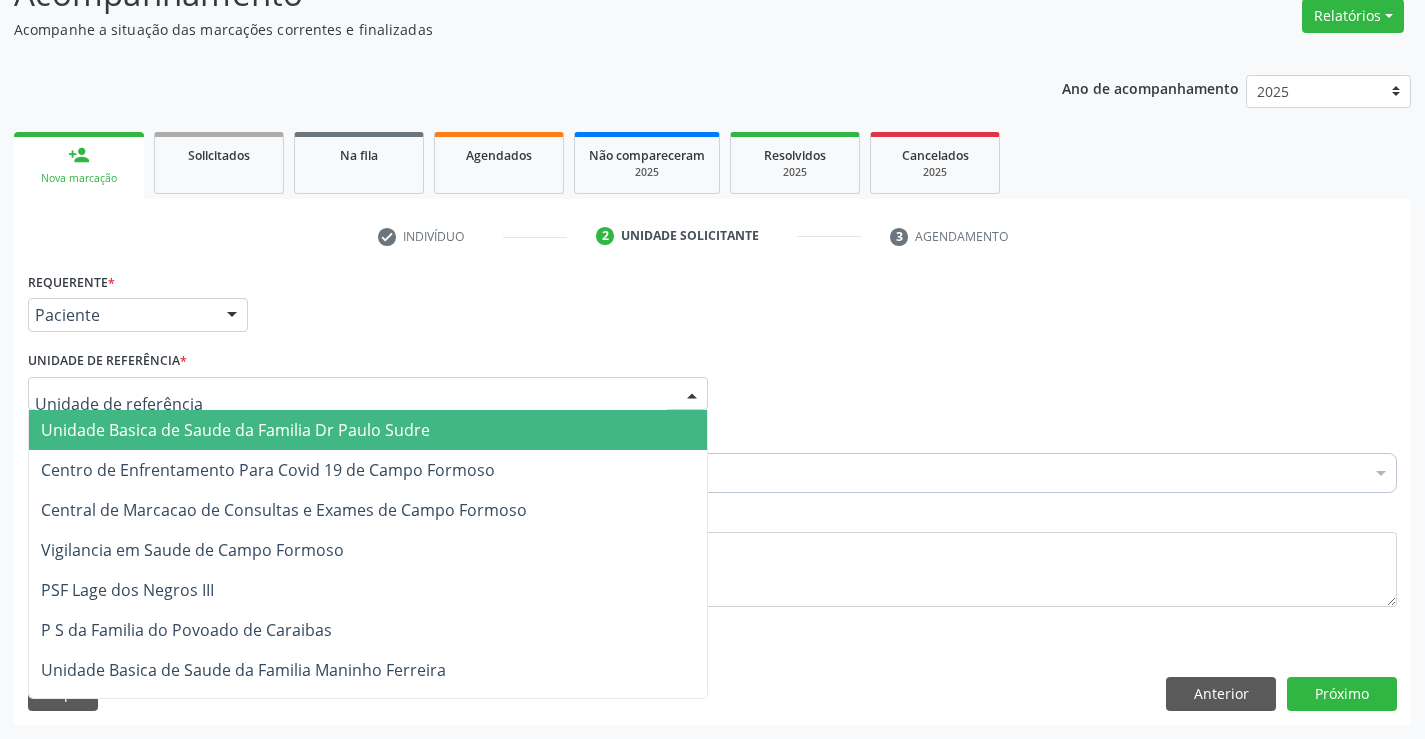 click on "Unidade Basica de Saude da Familia Dr Paulo Sudre" at bounding box center [235, 430] 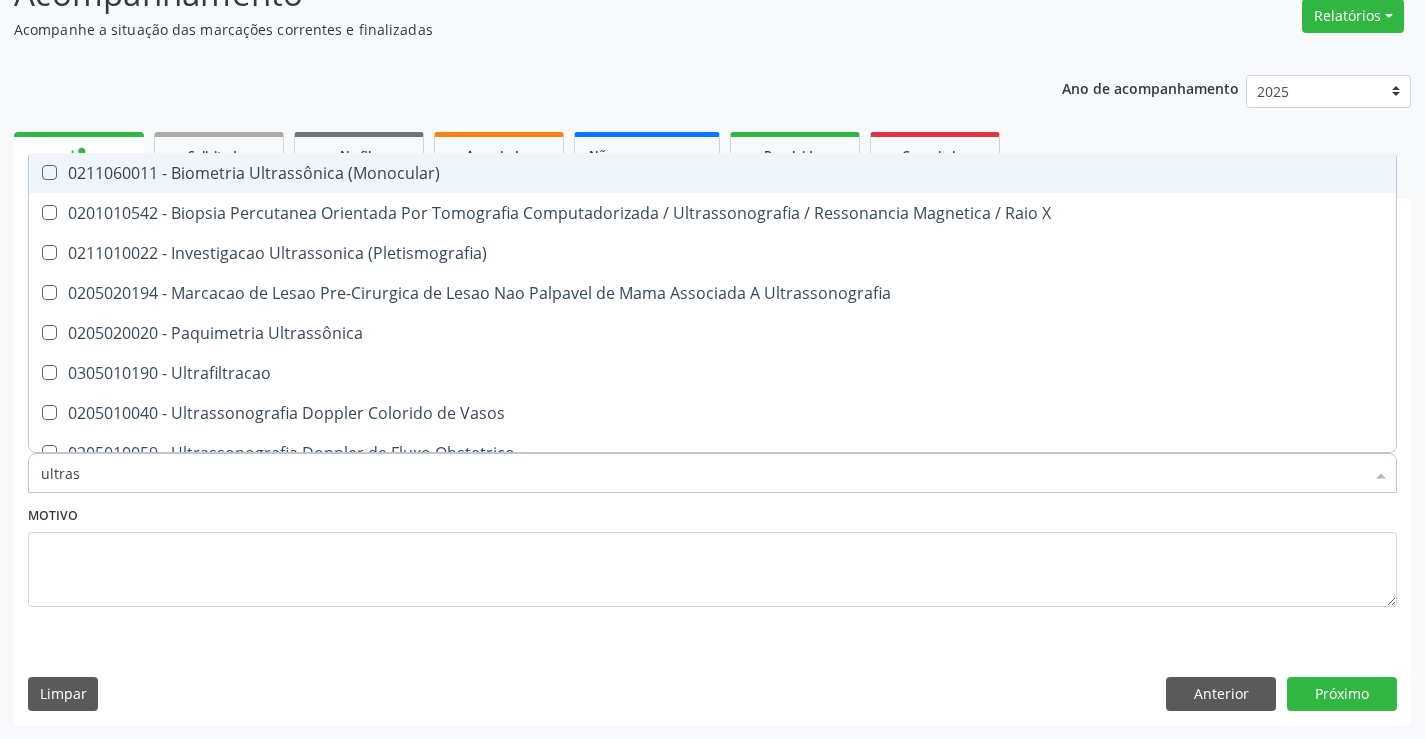 type on "ultrass" 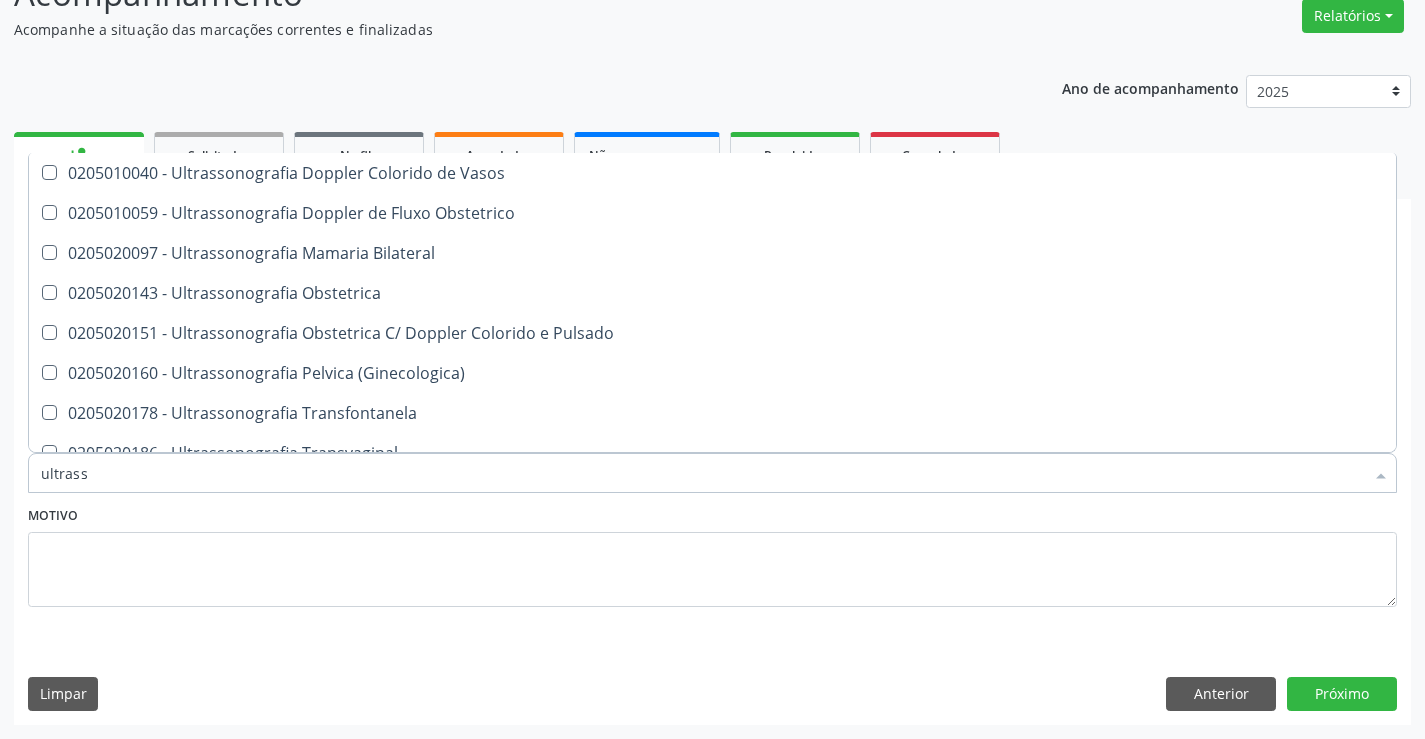 scroll, scrollTop: 300, scrollLeft: 0, axis: vertical 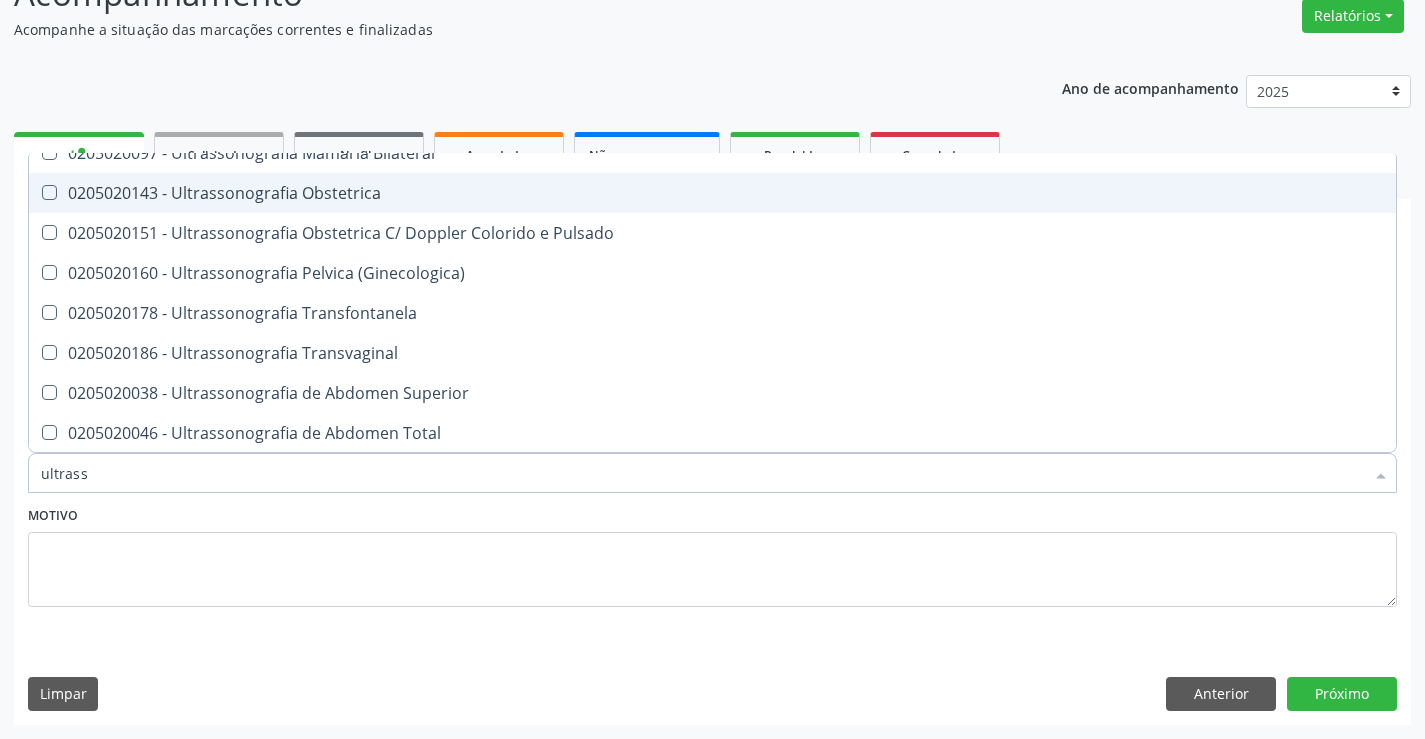 click on "0205020143 - Ultrassonografia Obstetrica" at bounding box center (712, 193) 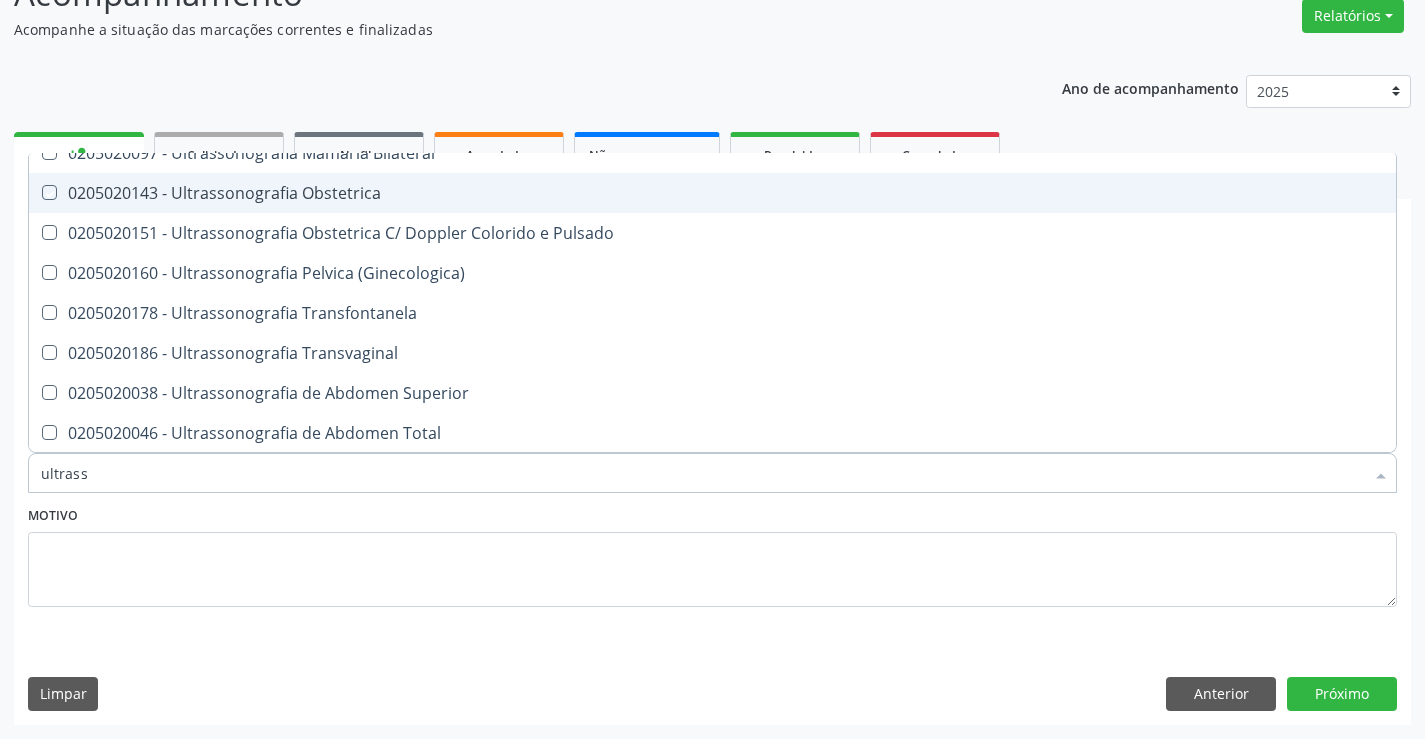 checkbox on "true" 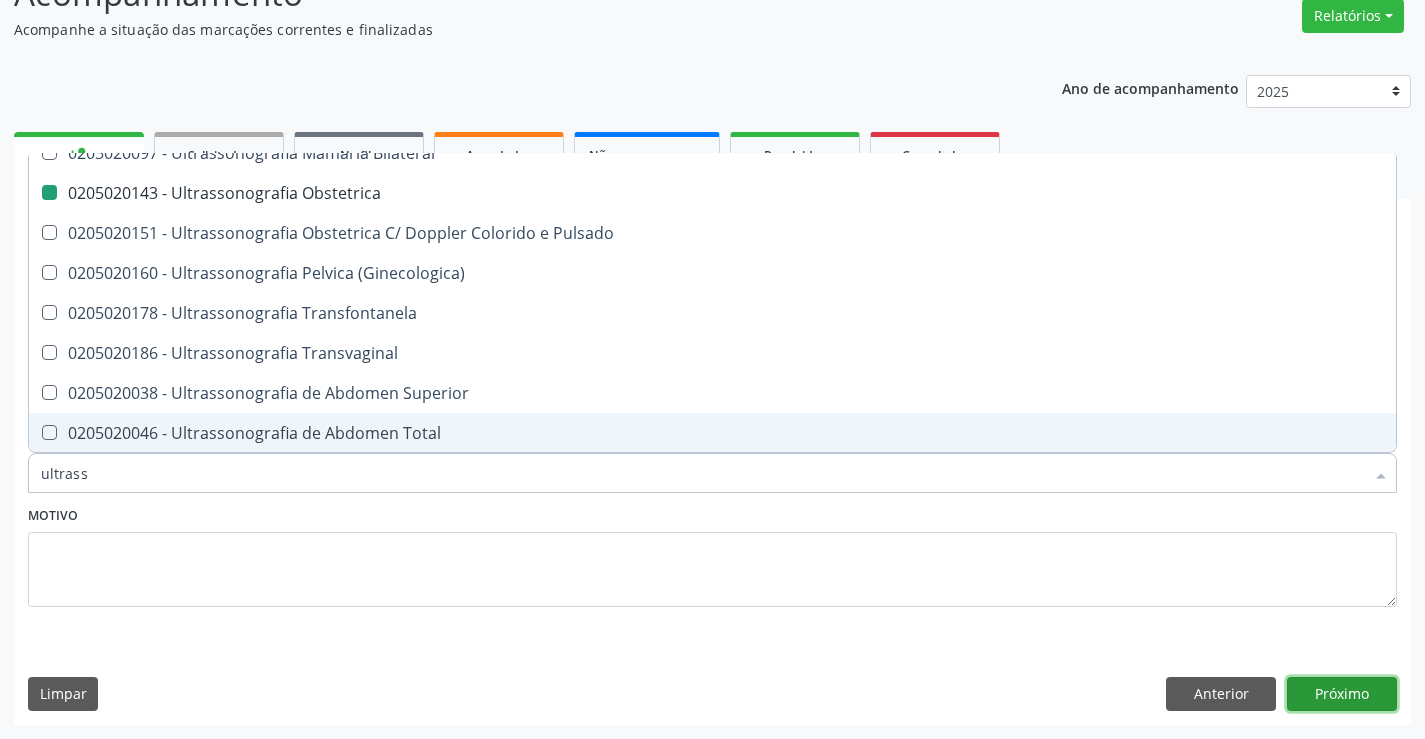 click on "Próximo" at bounding box center [1342, 694] 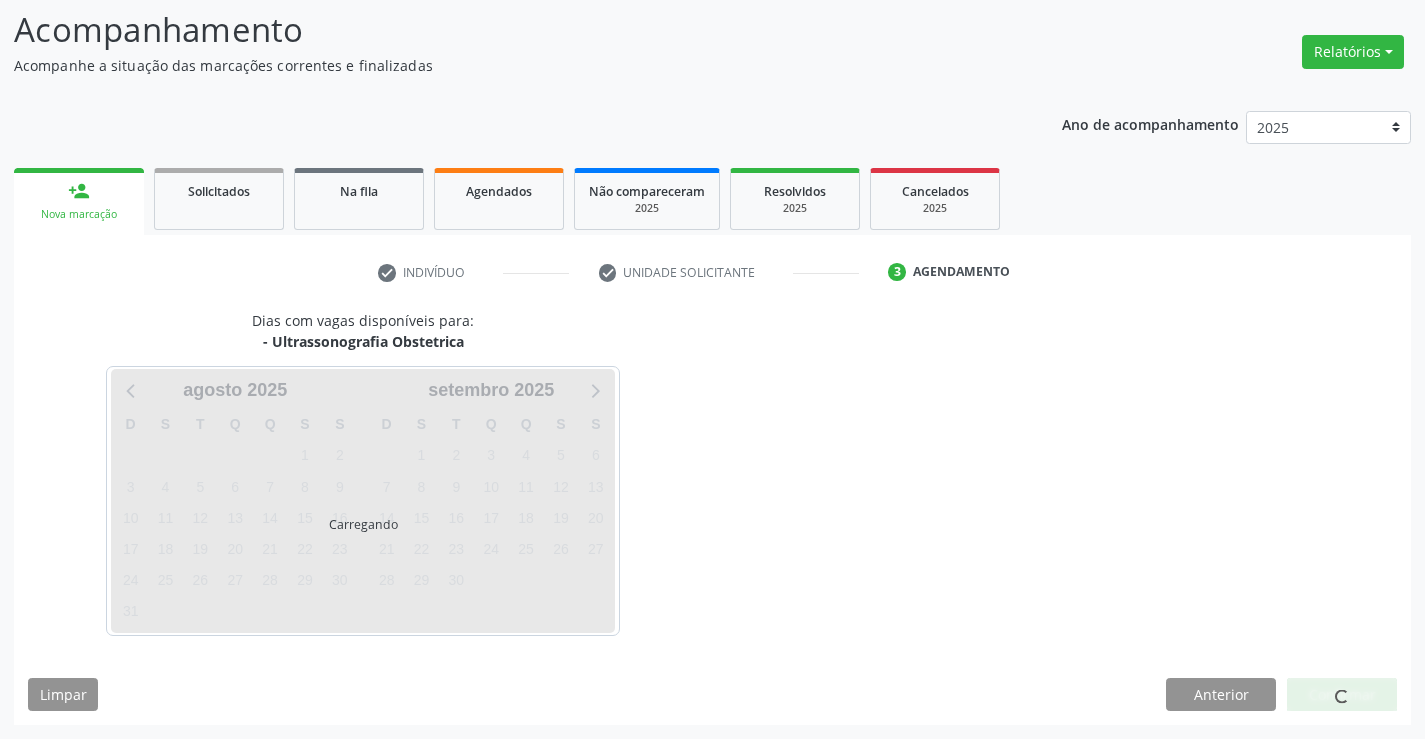 scroll, scrollTop: 131, scrollLeft: 0, axis: vertical 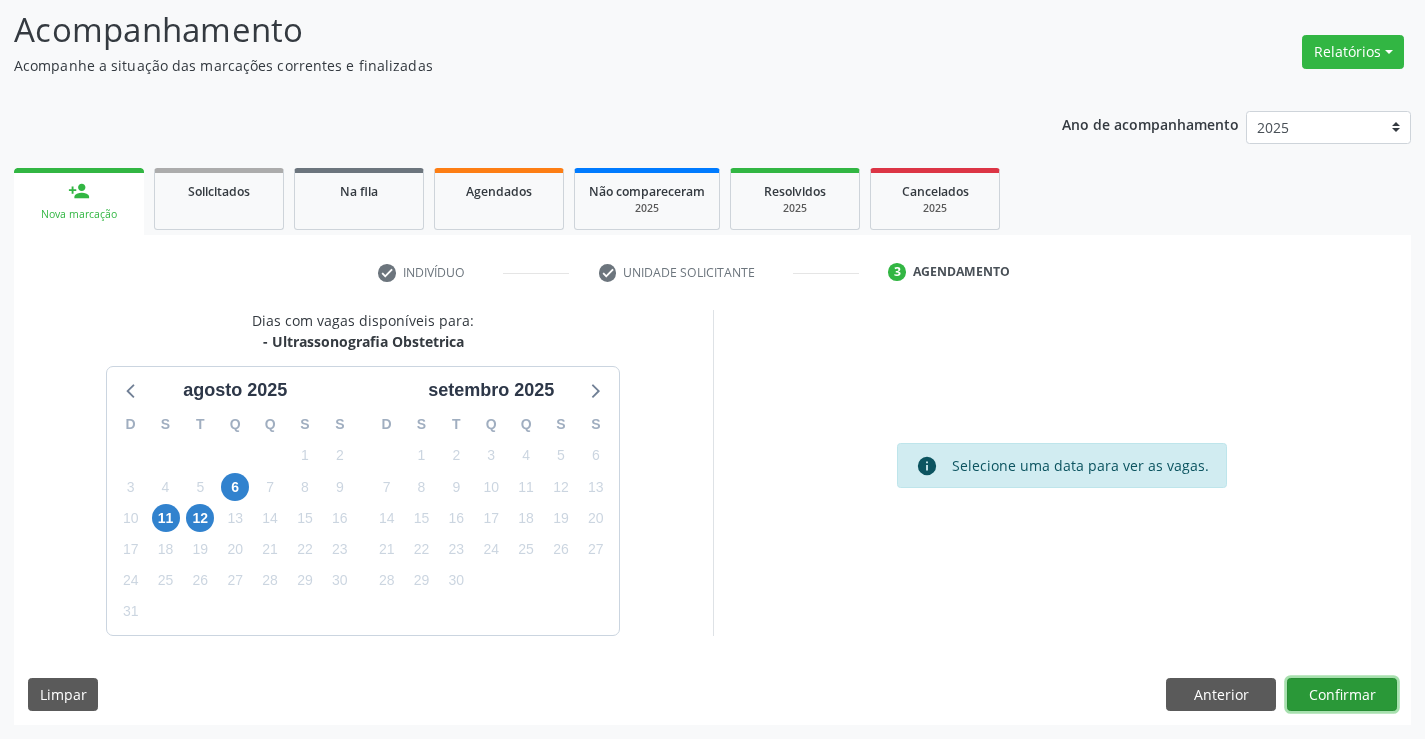 click on "Confirmar" at bounding box center [1342, 695] 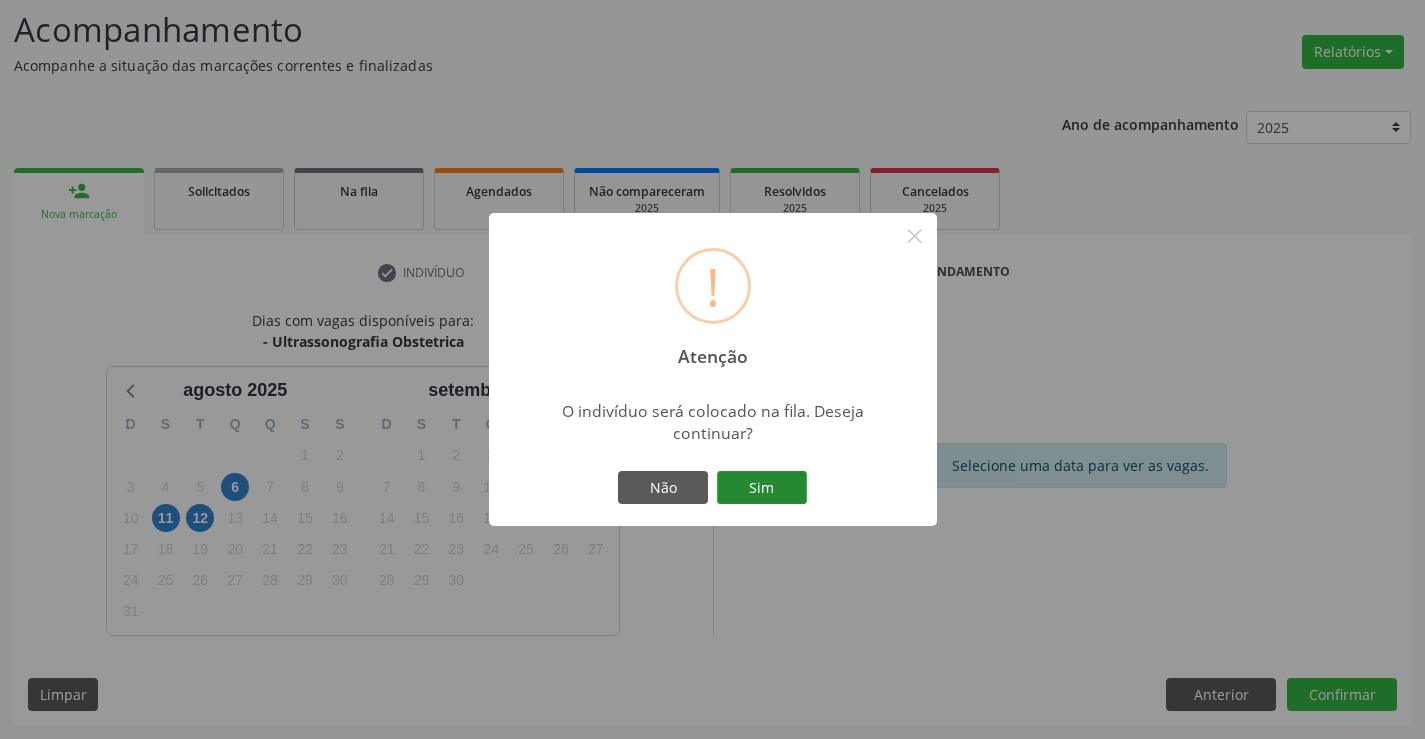 click on "Sim" at bounding box center (762, 488) 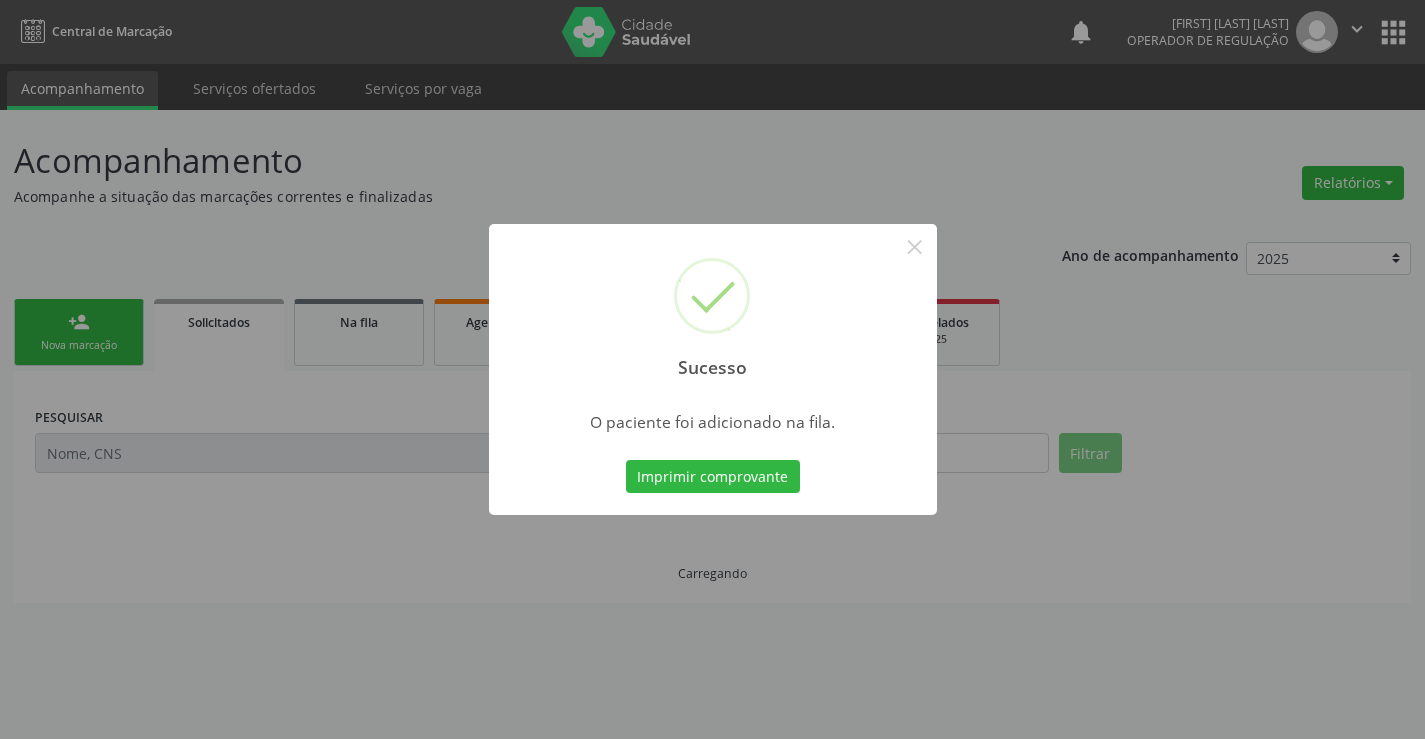 scroll, scrollTop: 0, scrollLeft: 0, axis: both 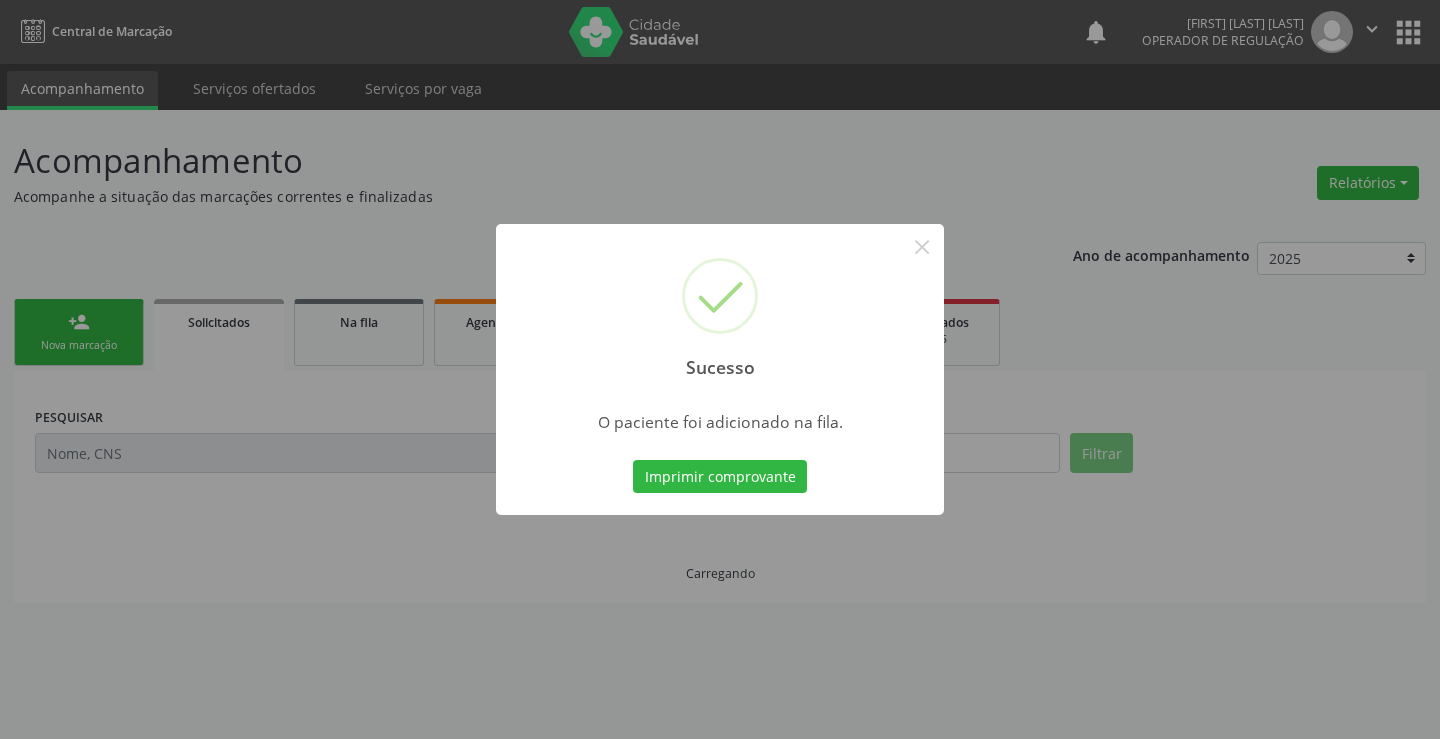 click on "Imprimir comprovante" at bounding box center [720, 477] 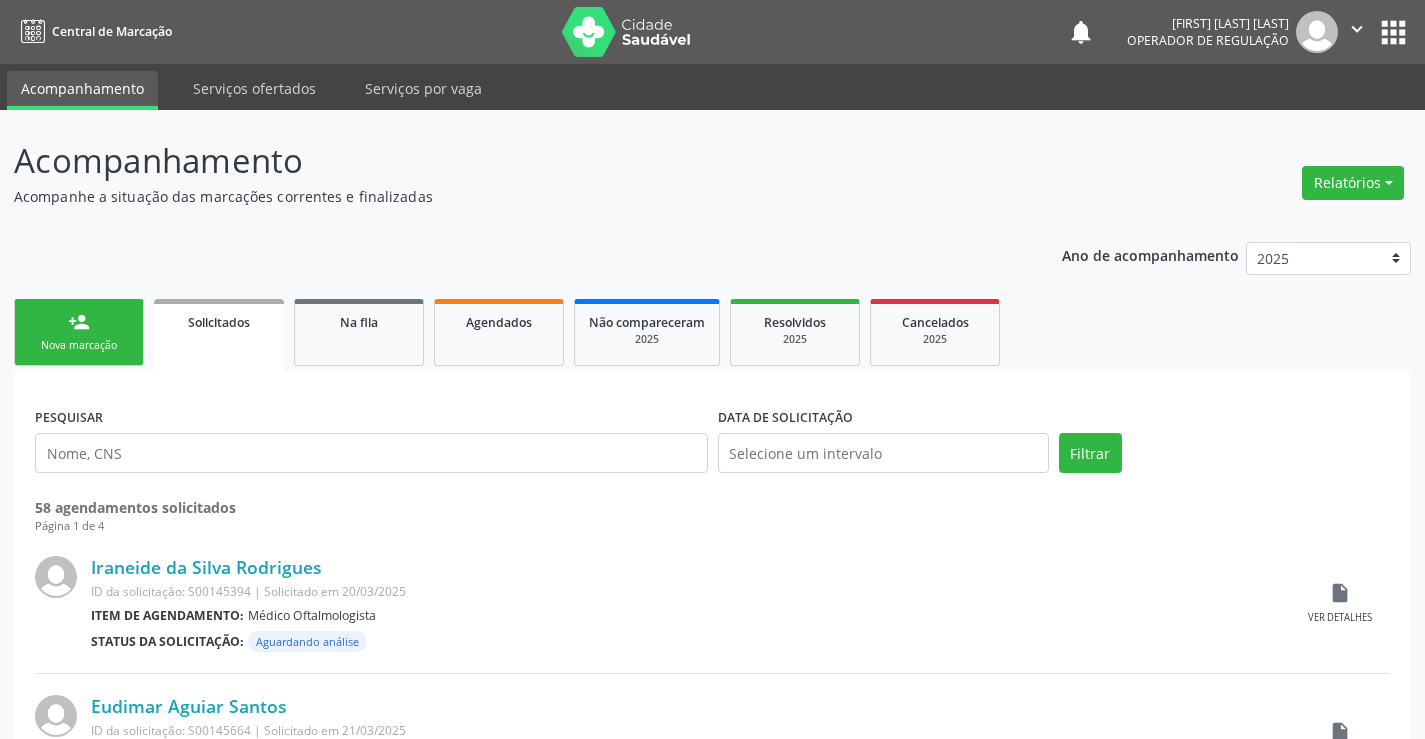 click on "person_add
Nova marcação" at bounding box center (79, 332) 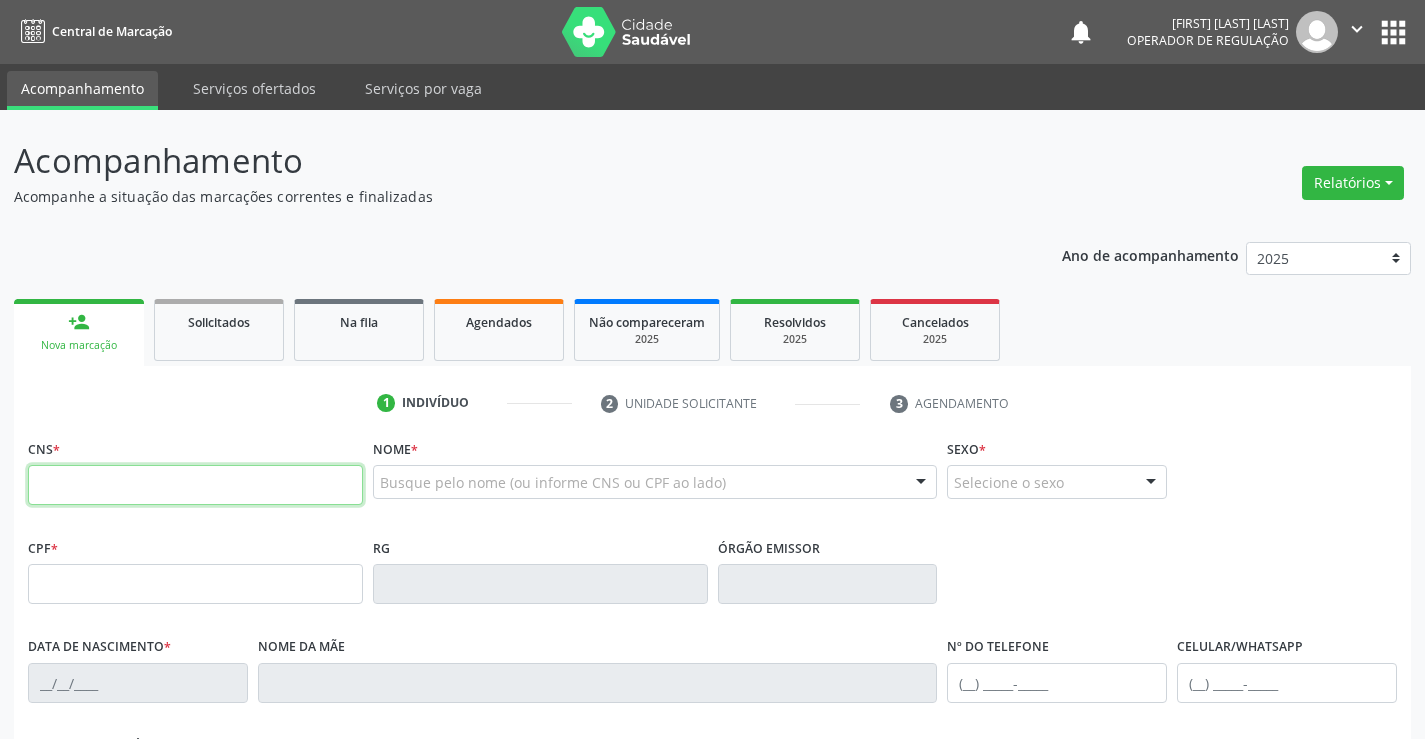 click at bounding box center [195, 485] 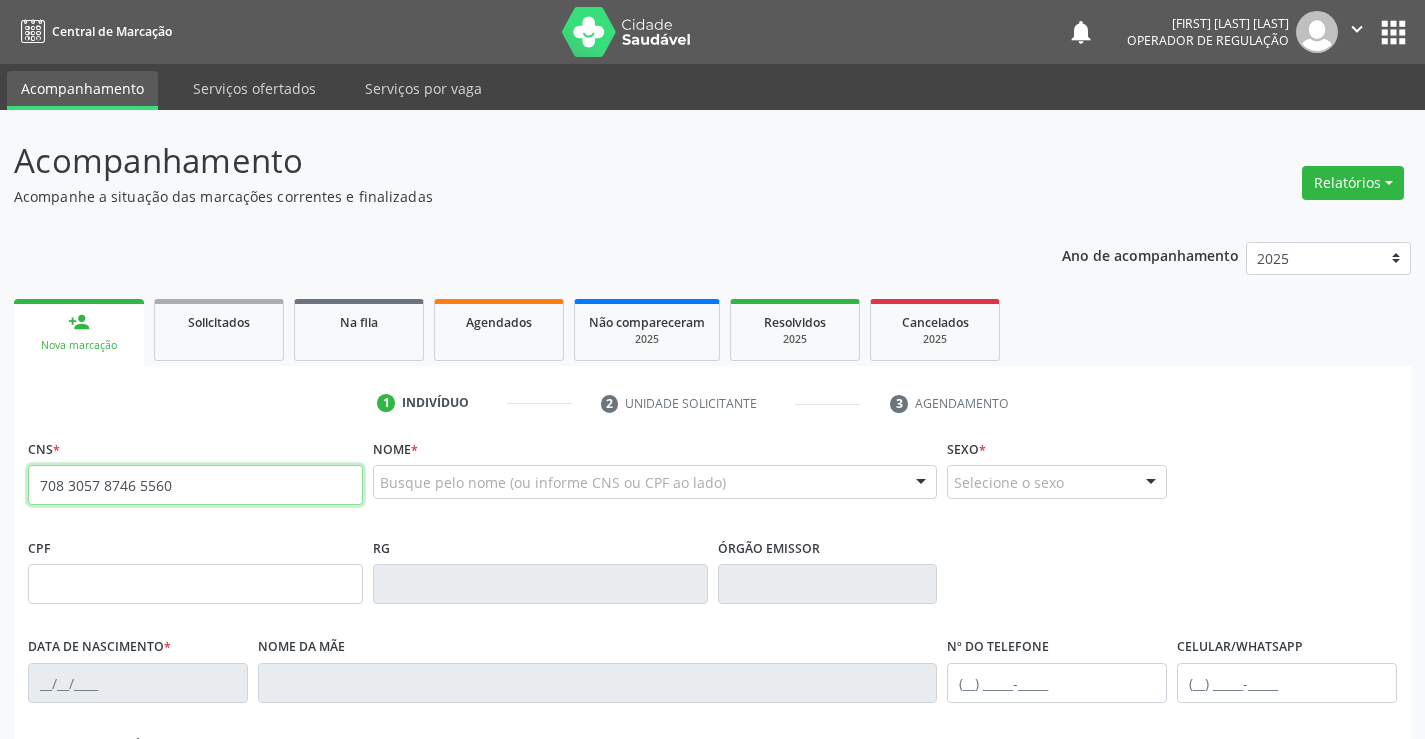 type on "708 3057 8746 5560" 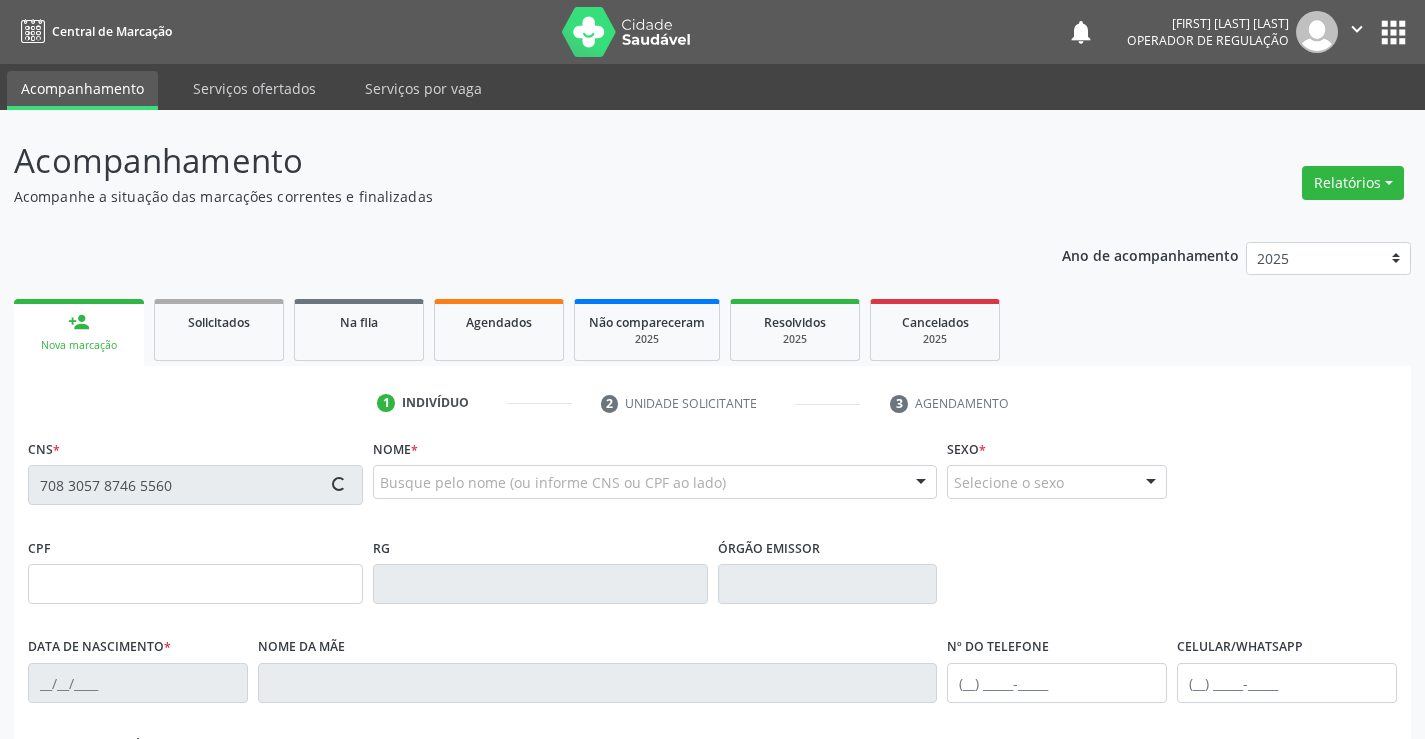 type on "0767874510" 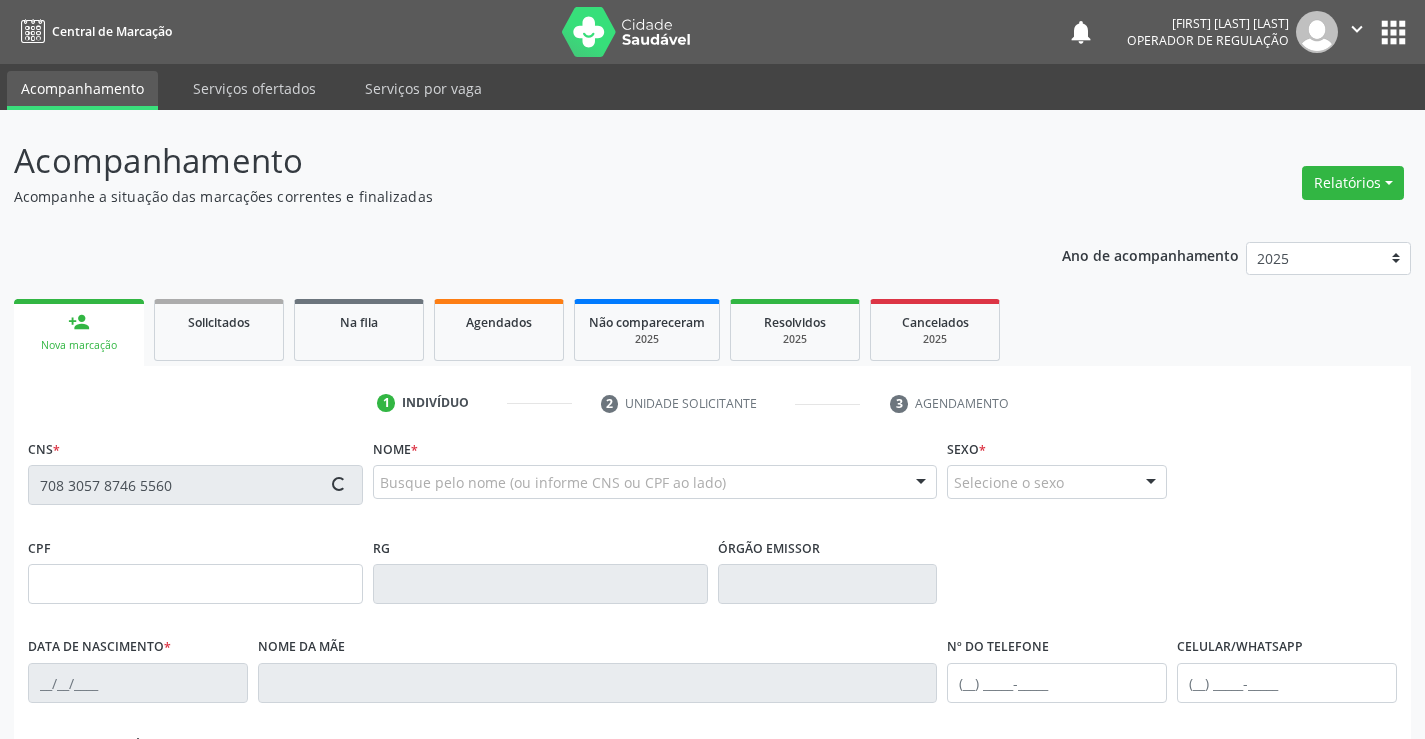 type on "04/11/1977" 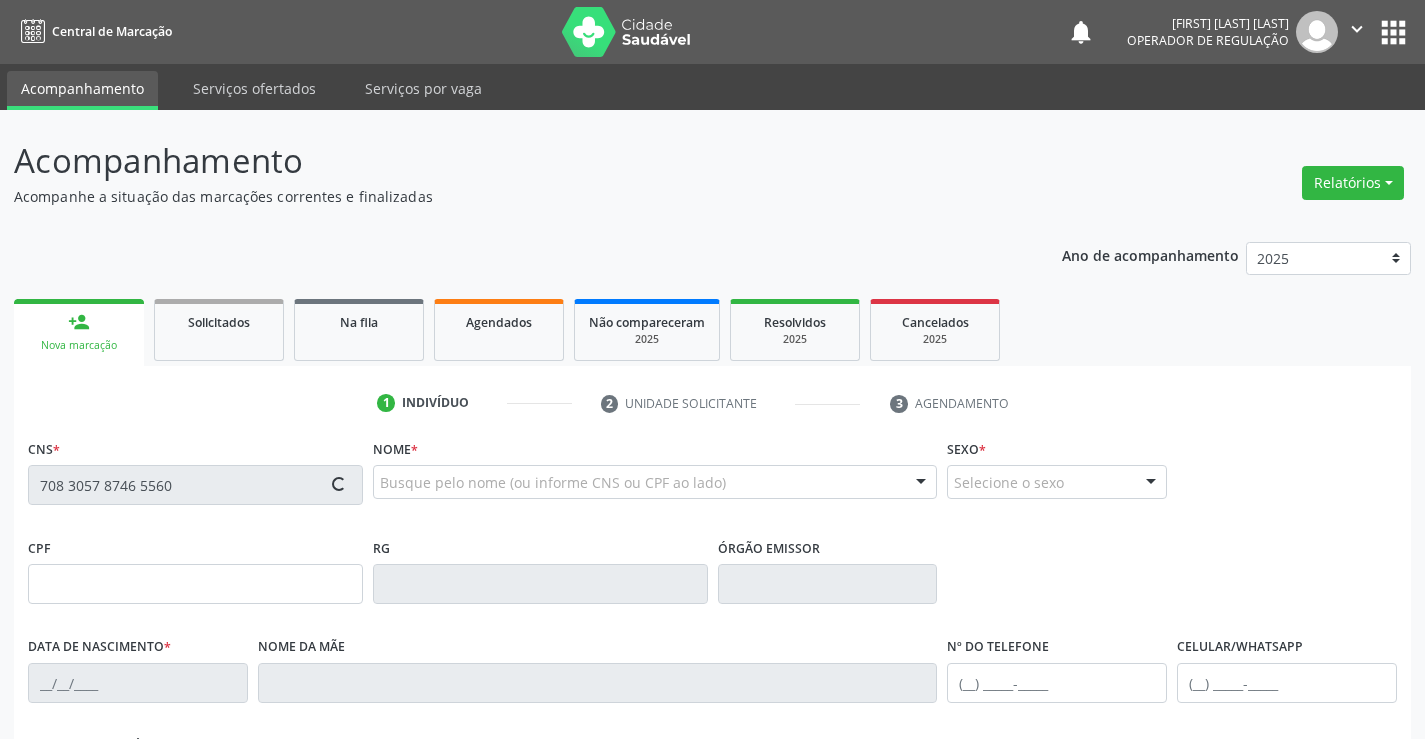 type on "(74) 98834-0811" 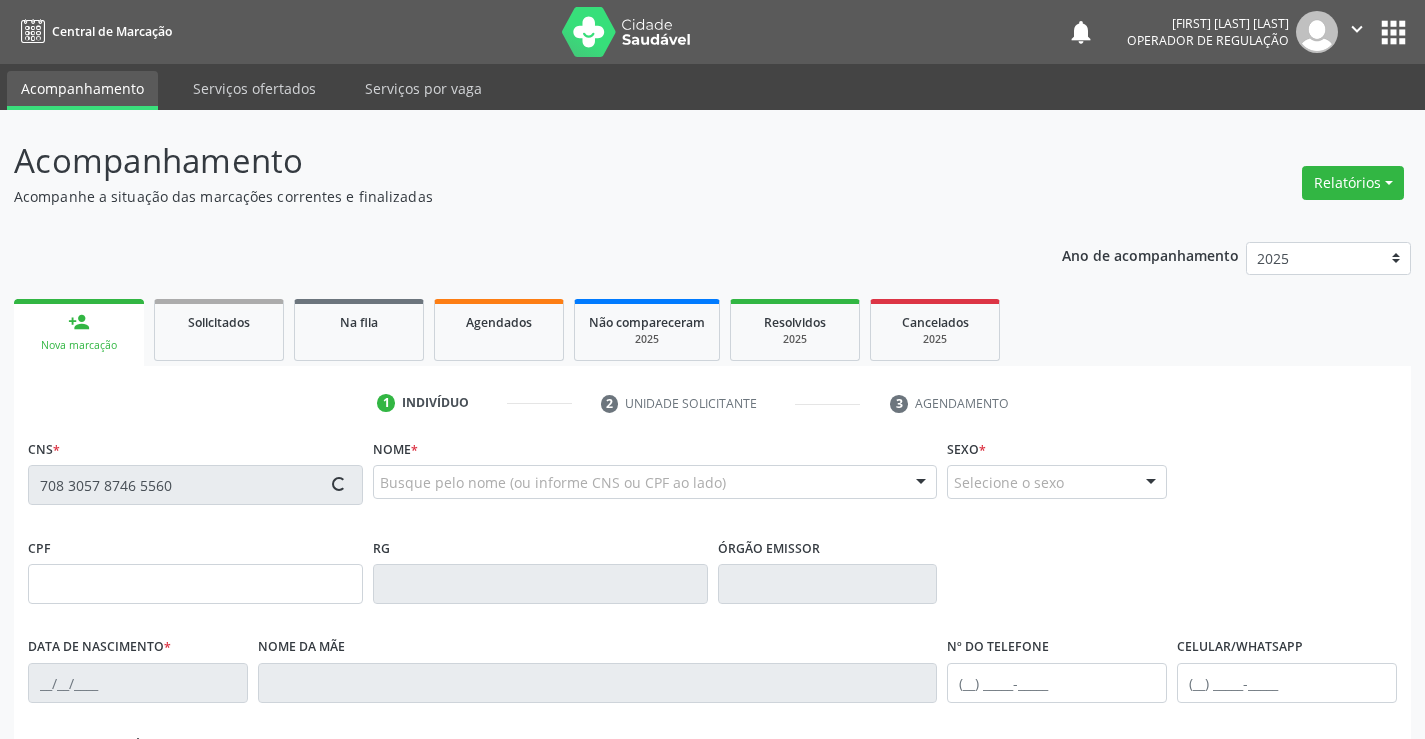 type on "893.024.355-04" 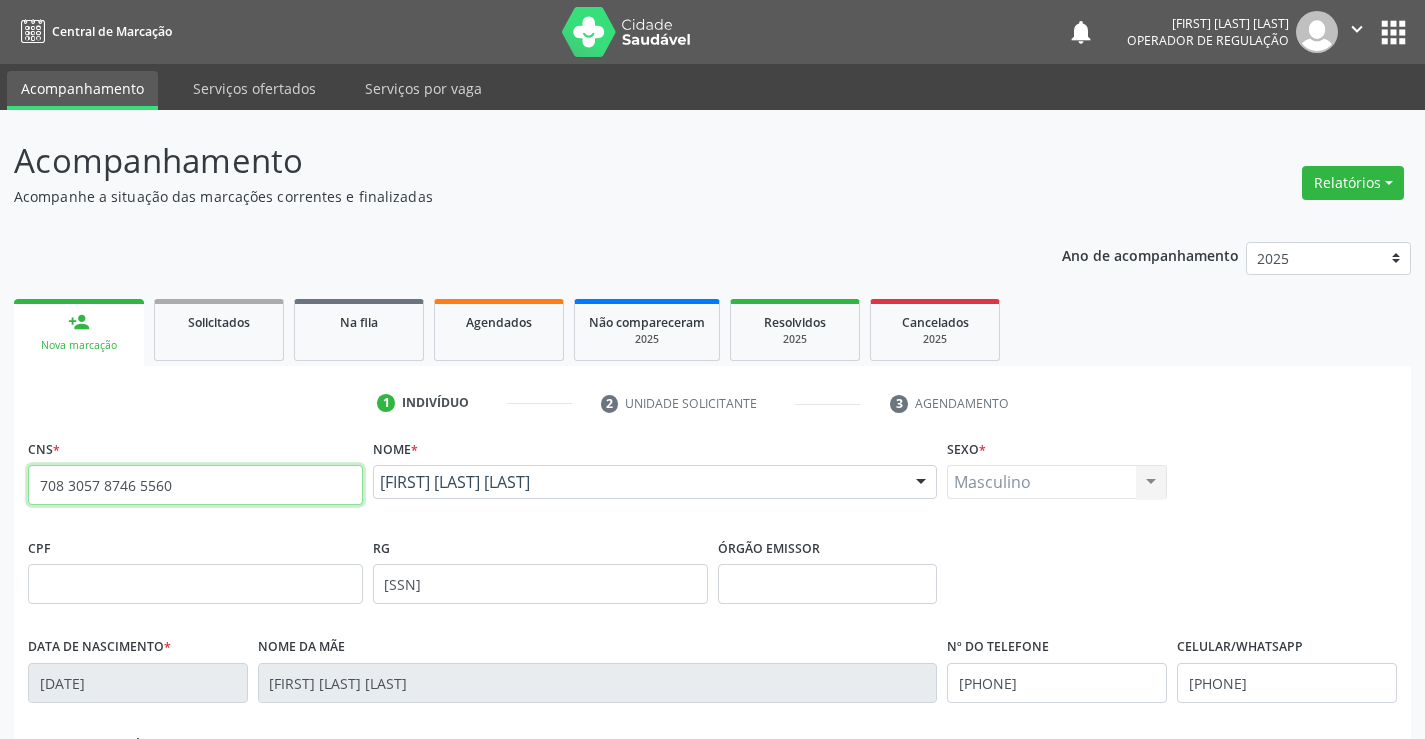 drag, startPoint x: 37, startPoint y: 483, endPoint x: 213, endPoint y: 489, distance: 176.10225 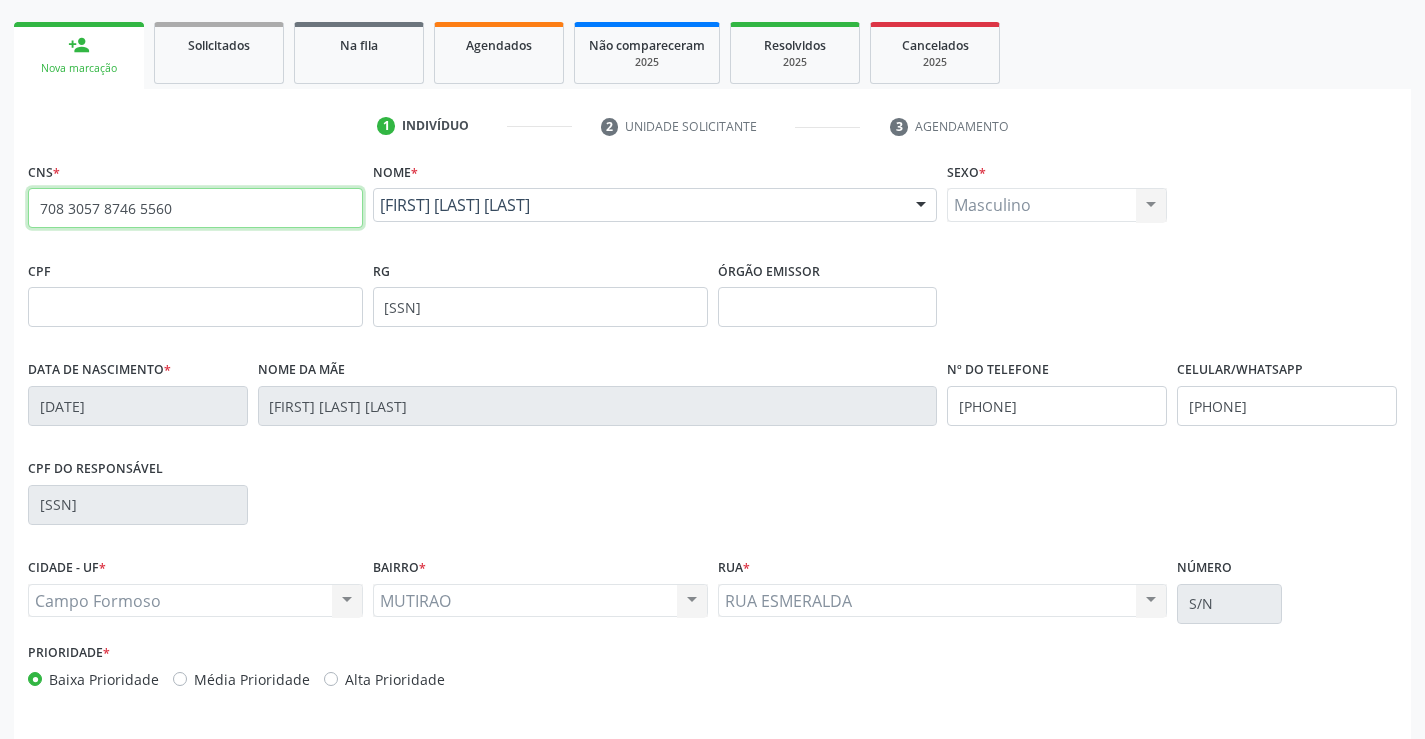 scroll, scrollTop: 345, scrollLeft: 0, axis: vertical 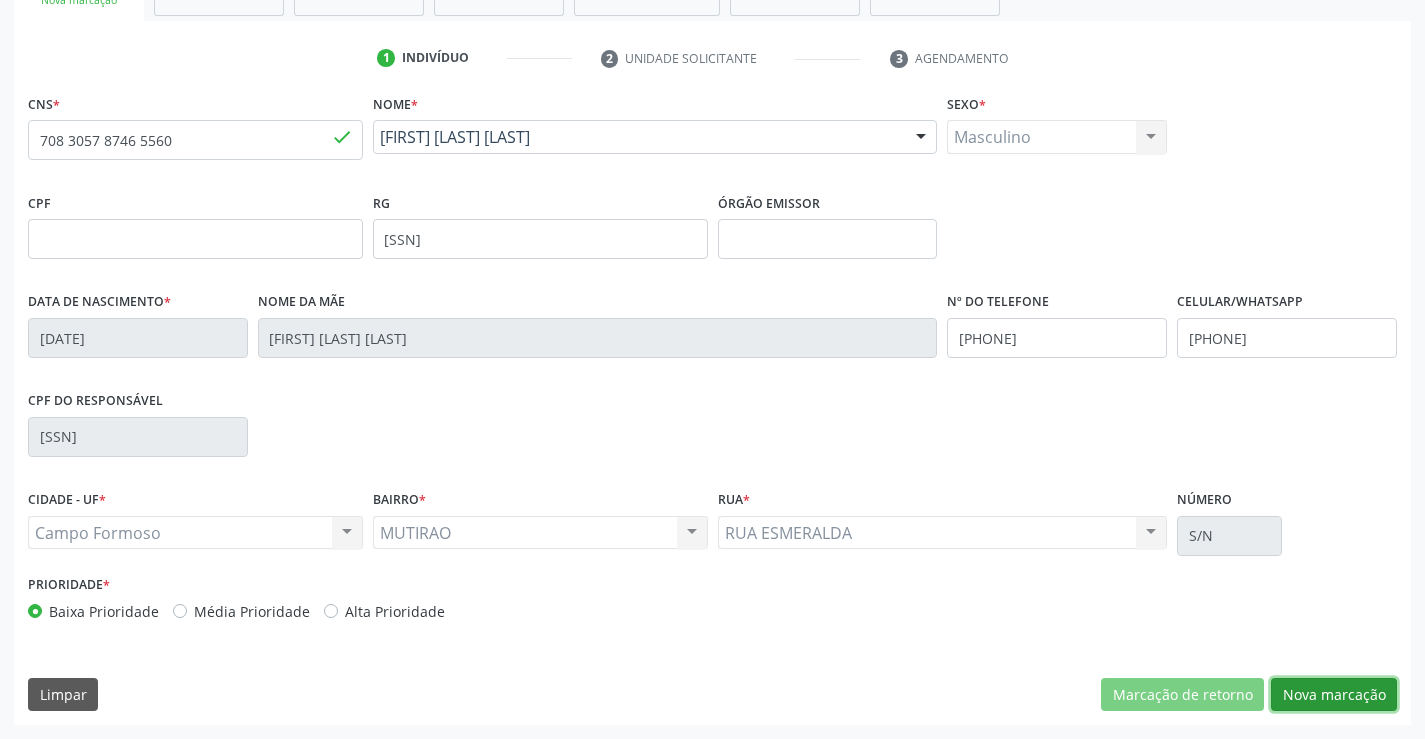 click on "Nova marcação" at bounding box center [1334, 695] 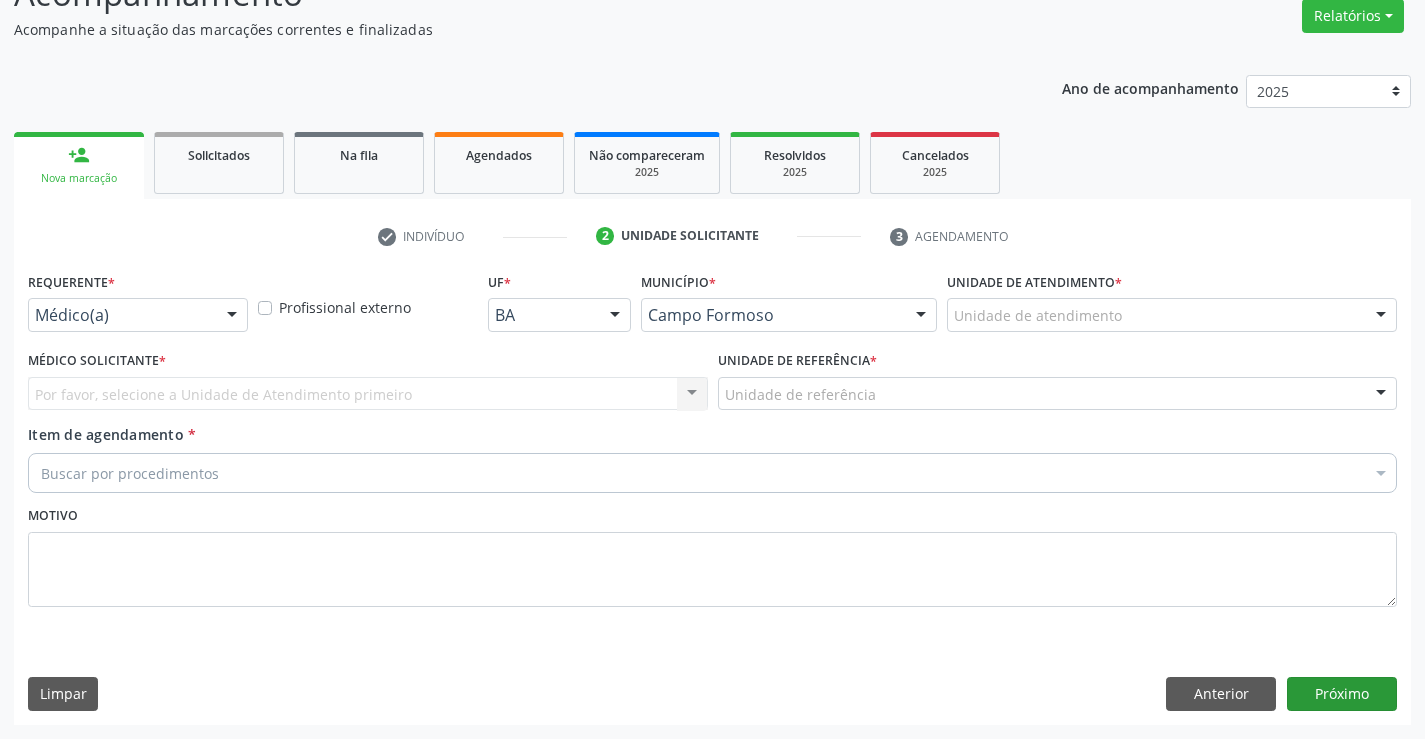 scroll, scrollTop: 167, scrollLeft: 0, axis: vertical 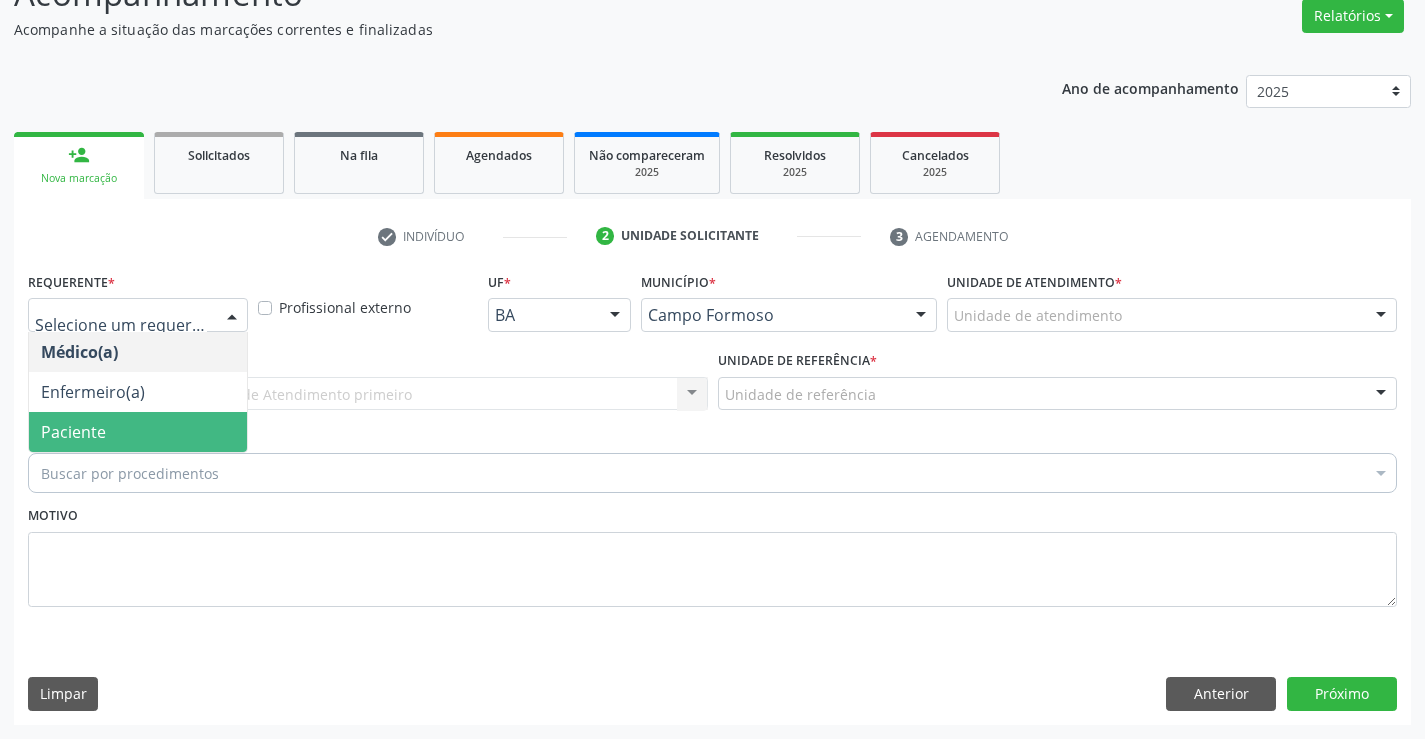 click on "Paciente" at bounding box center [138, 432] 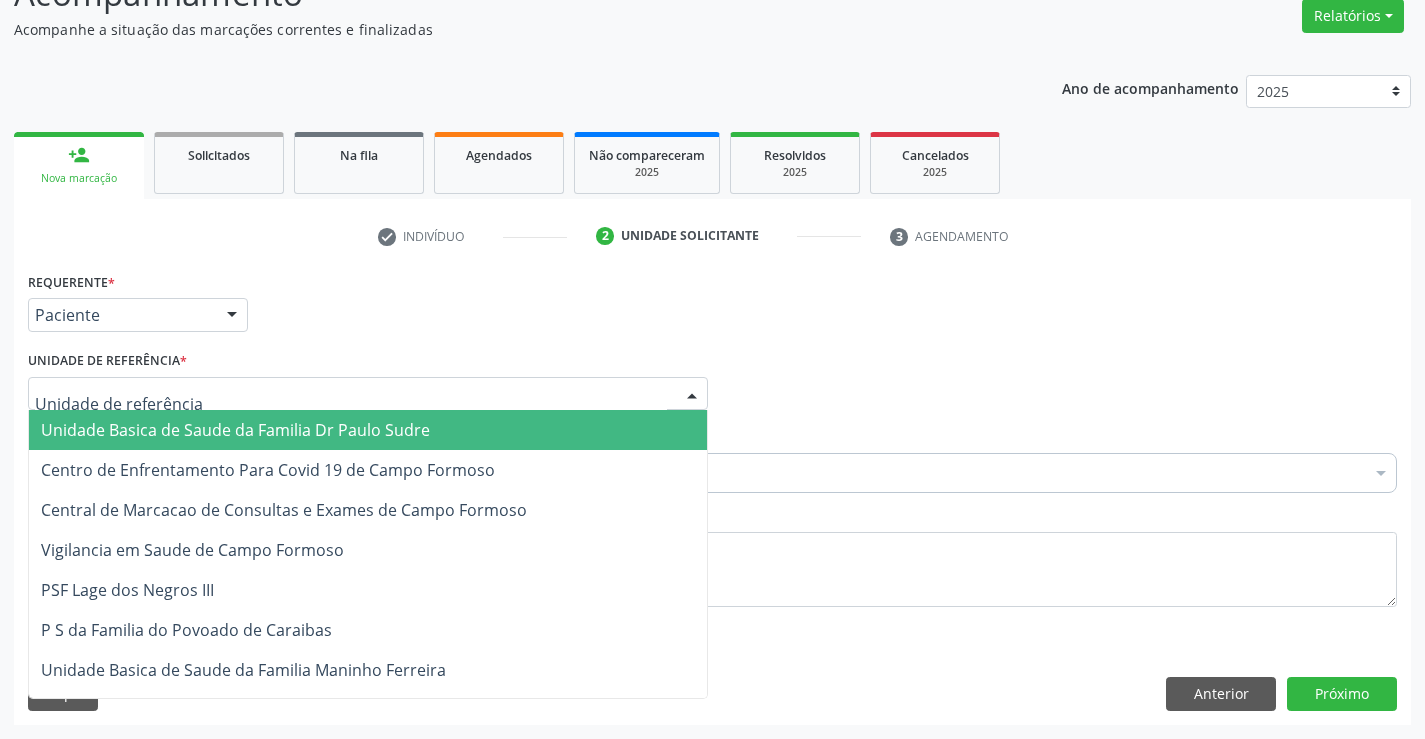 click on "Unidade Basica de Saude da Familia Dr Paulo Sudre" at bounding box center (235, 430) 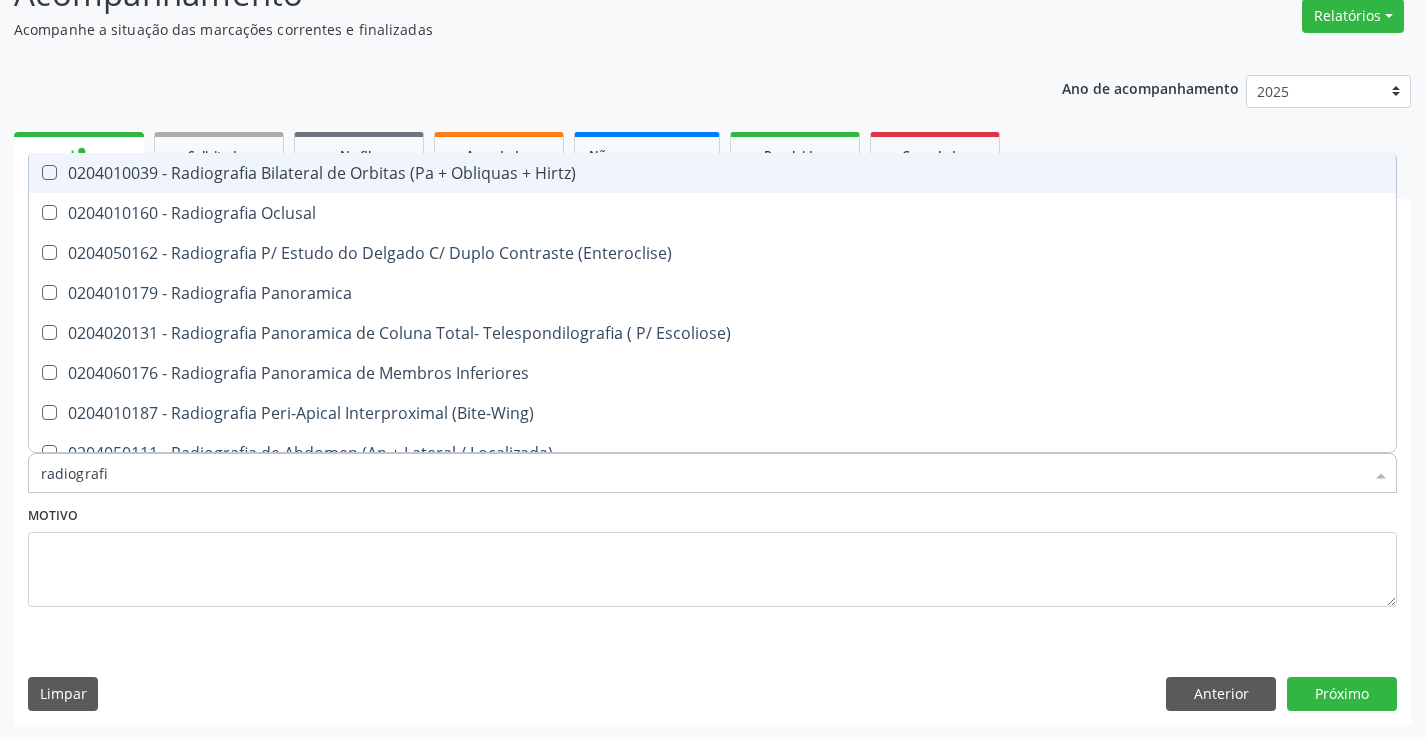 type on "radiografia" 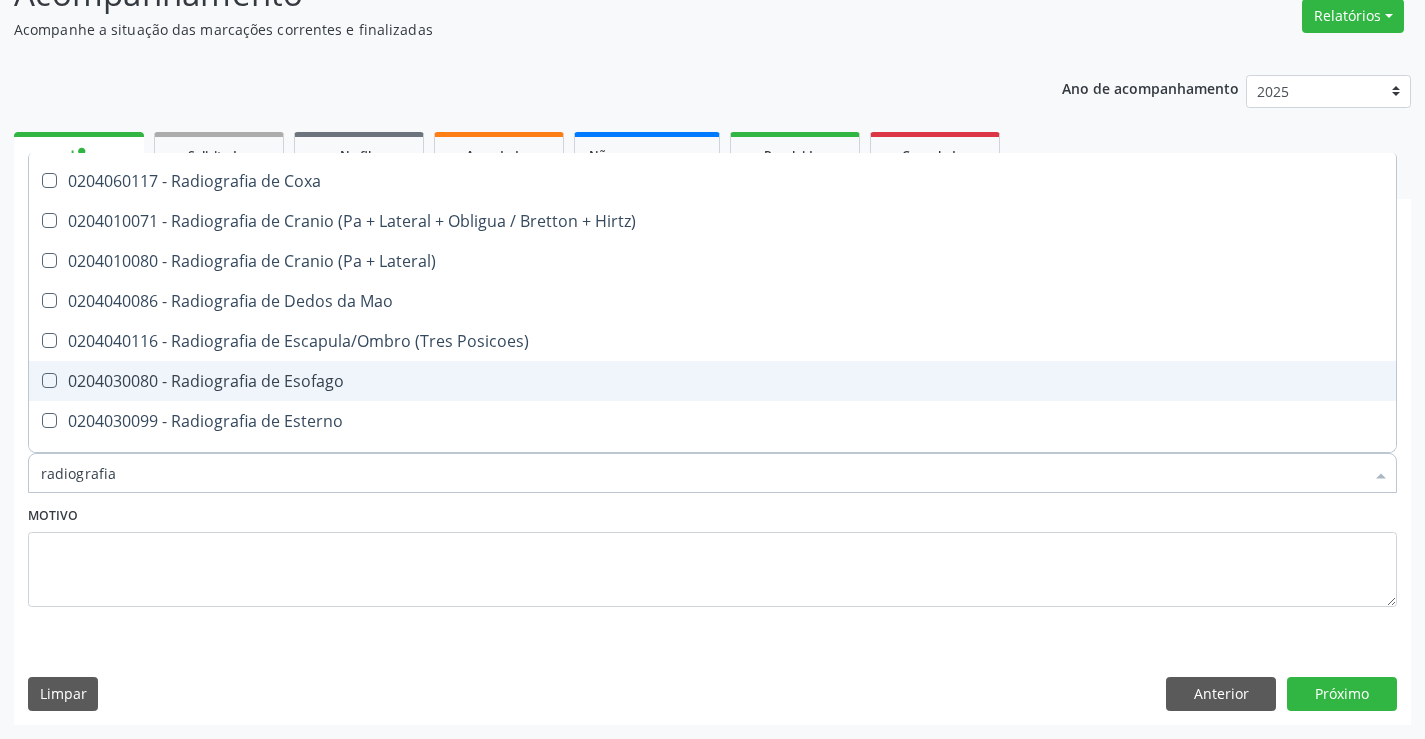 scroll, scrollTop: 1441, scrollLeft: 0, axis: vertical 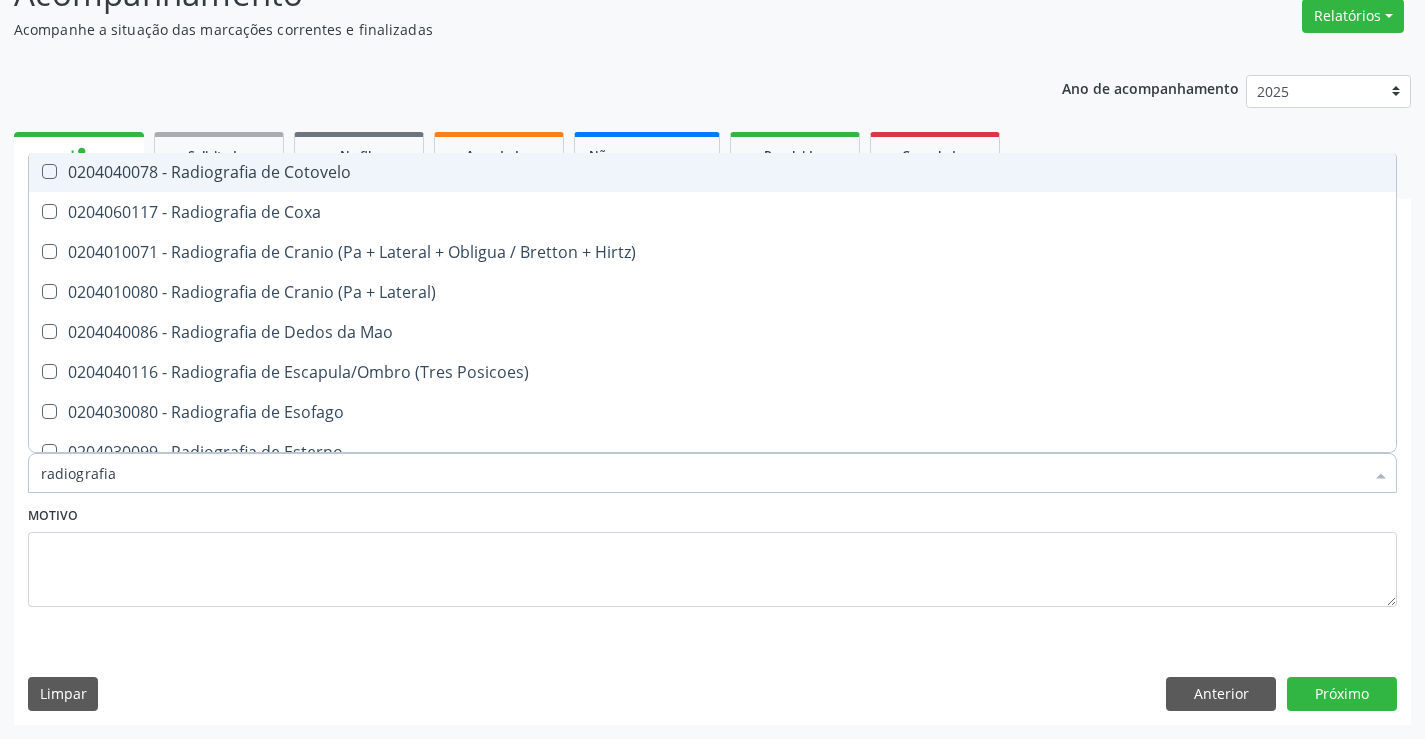 click on "0204040078 - Radiografia de Cotovelo" at bounding box center (712, 172) 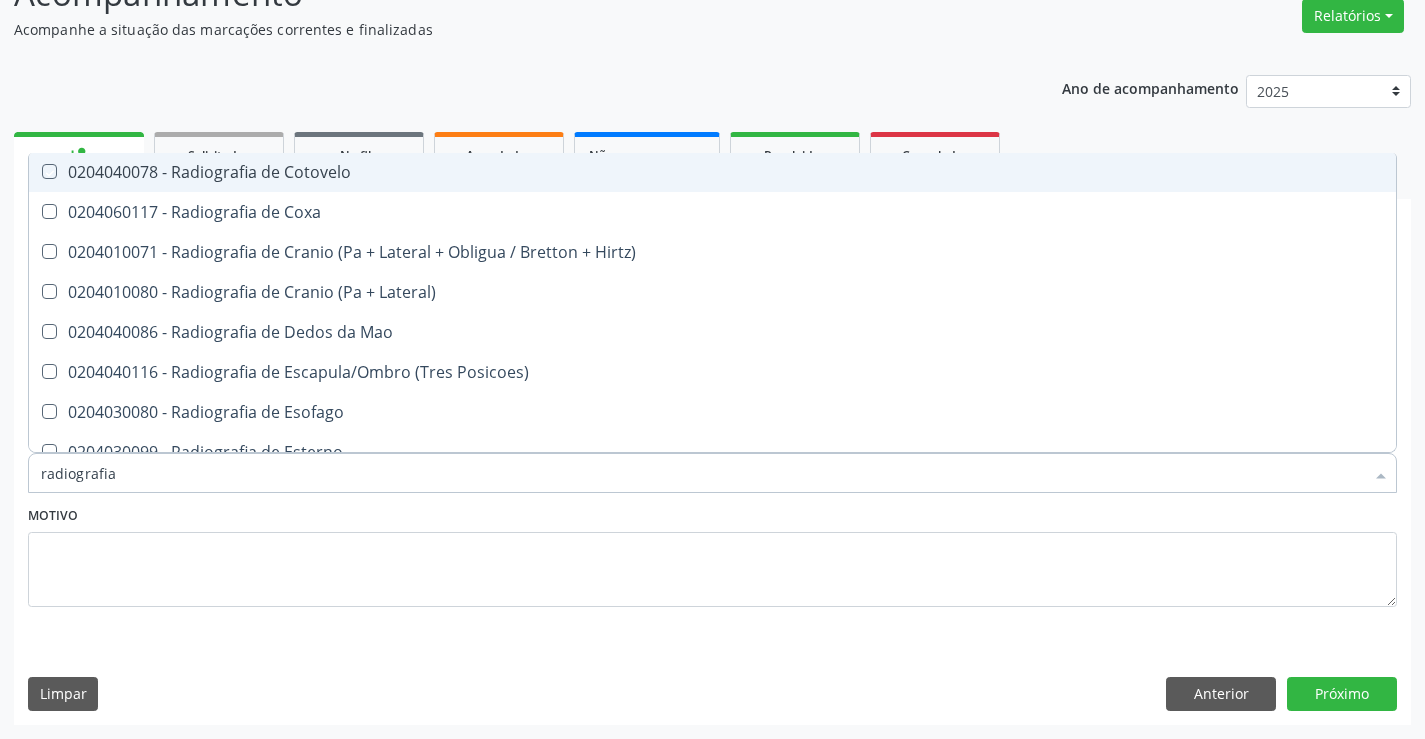 checkbox on "true" 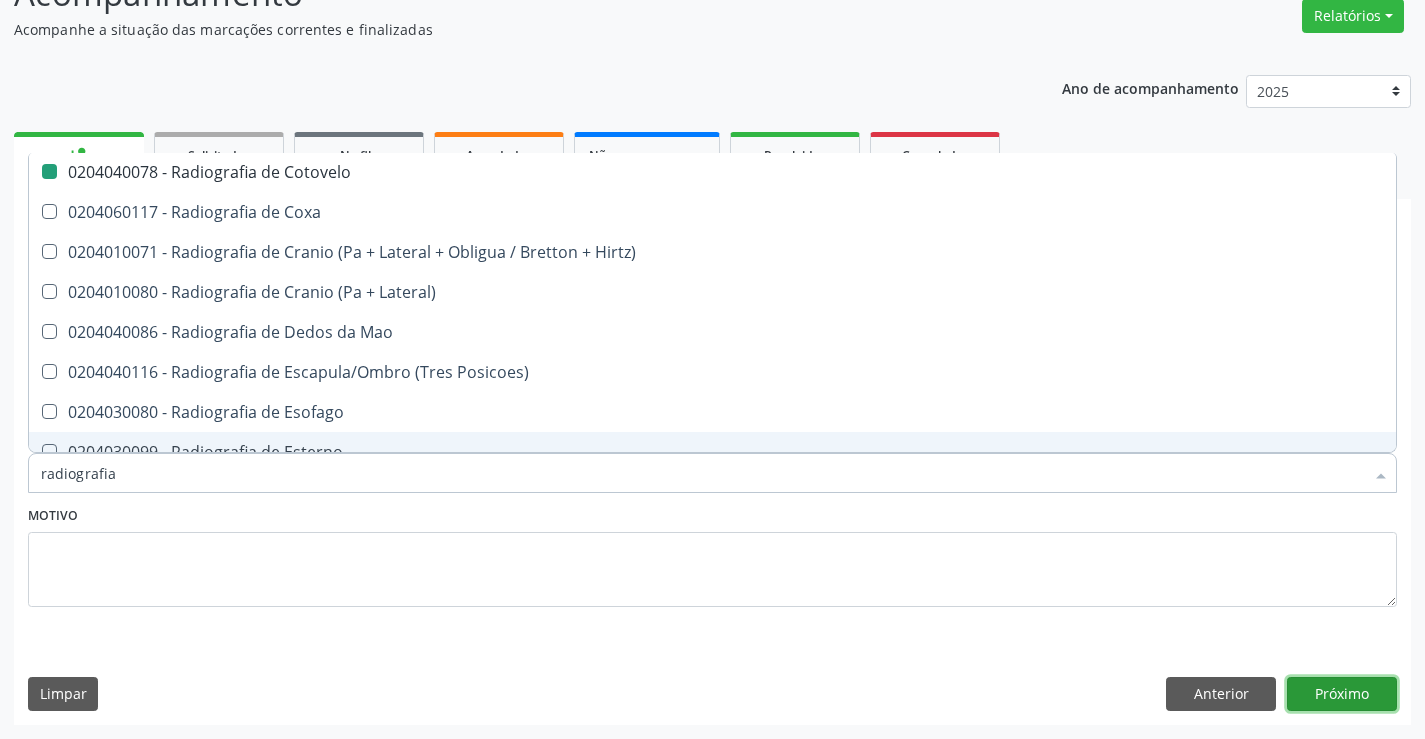 click on "Próximo" at bounding box center [1342, 694] 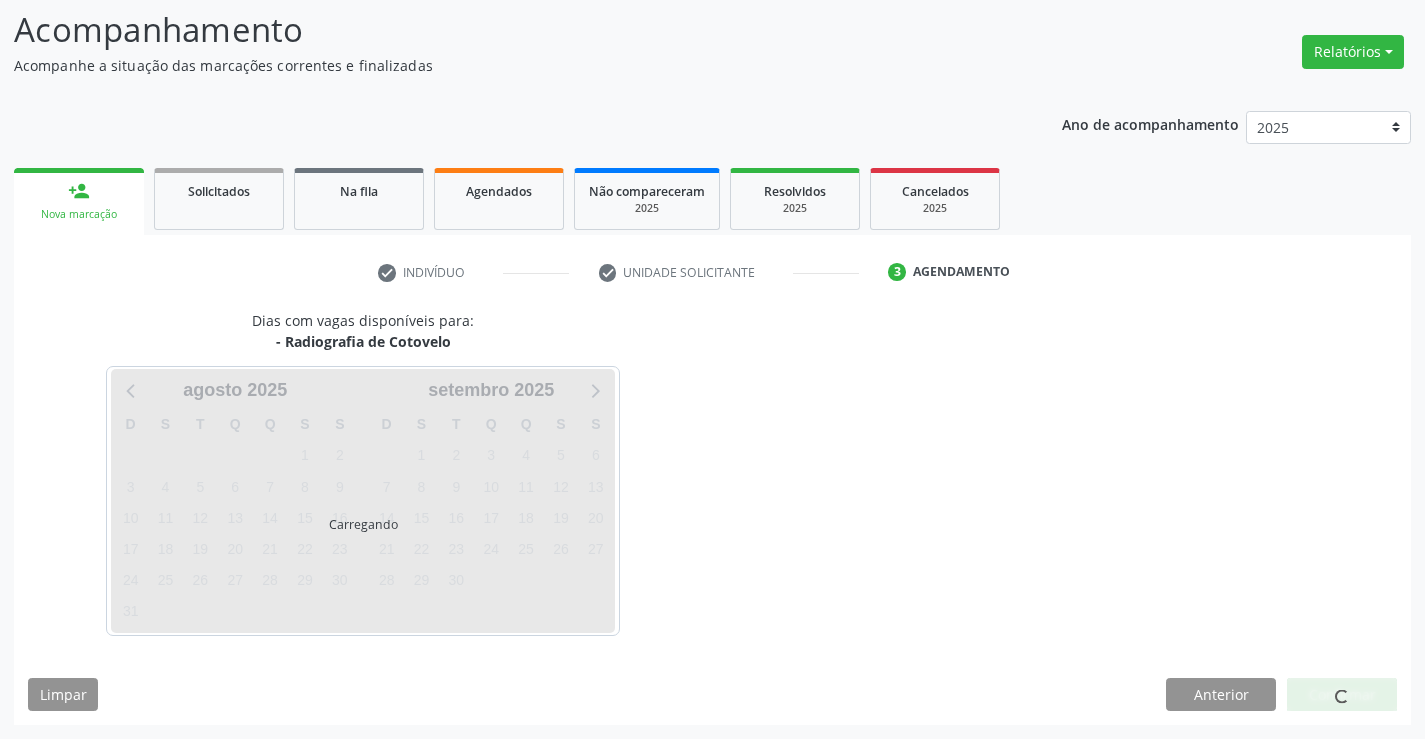 scroll, scrollTop: 131, scrollLeft: 0, axis: vertical 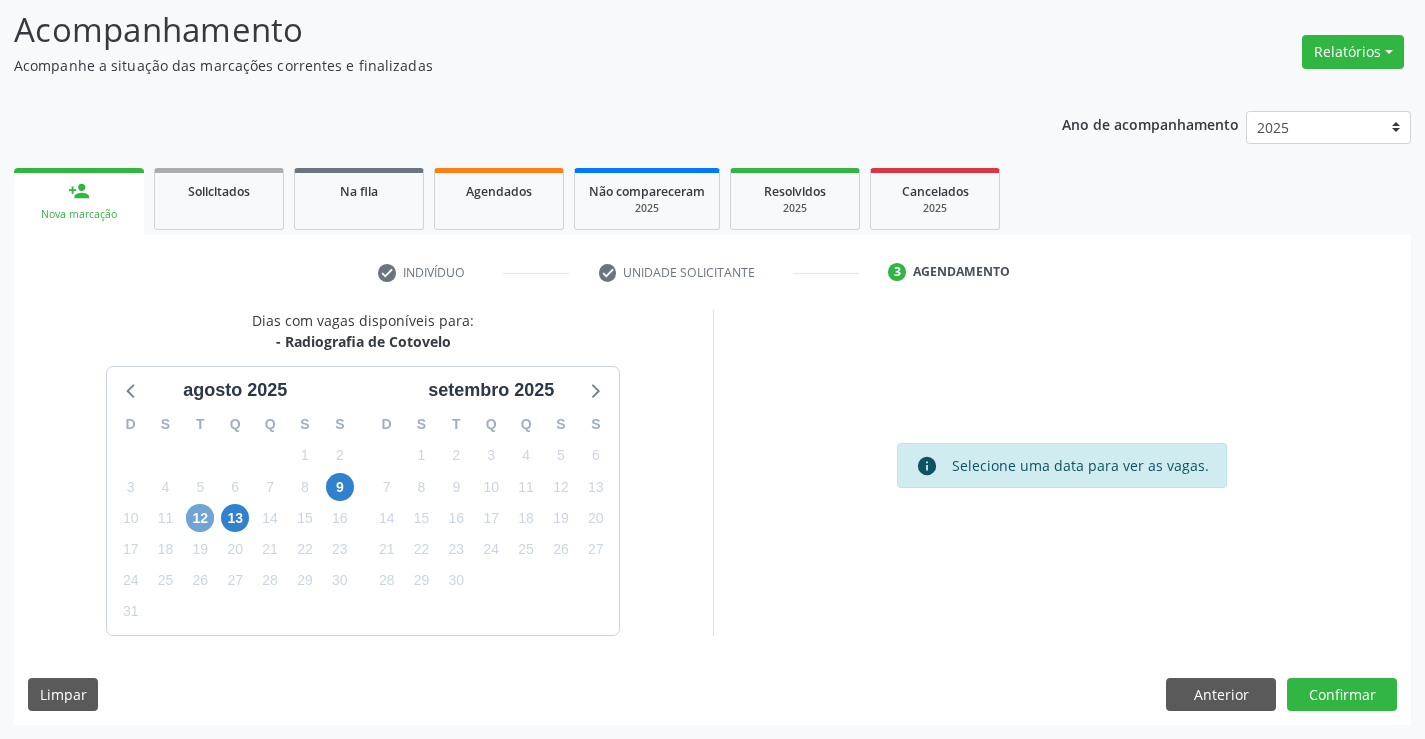click on "12" at bounding box center (200, 518) 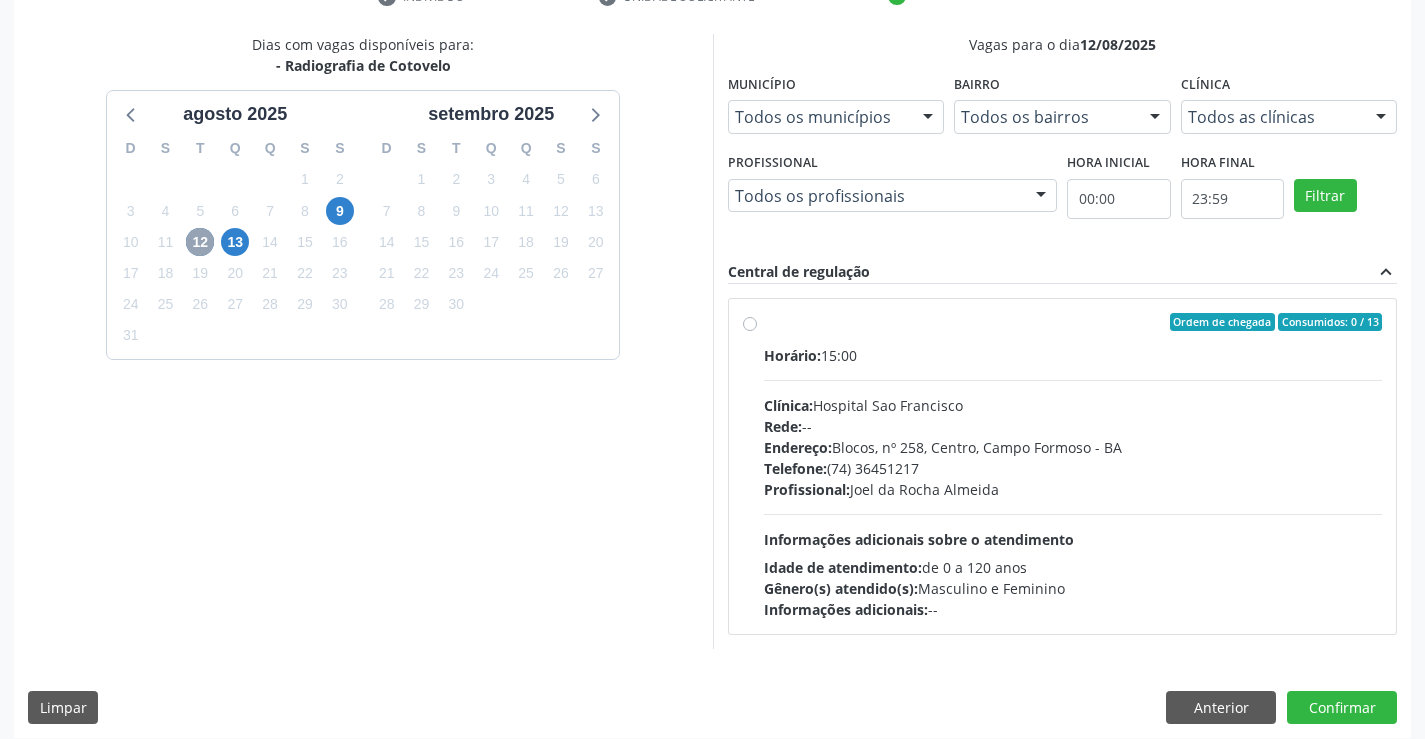 scroll, scrollTop: 420, scrollLeft: 0, axis: vertical 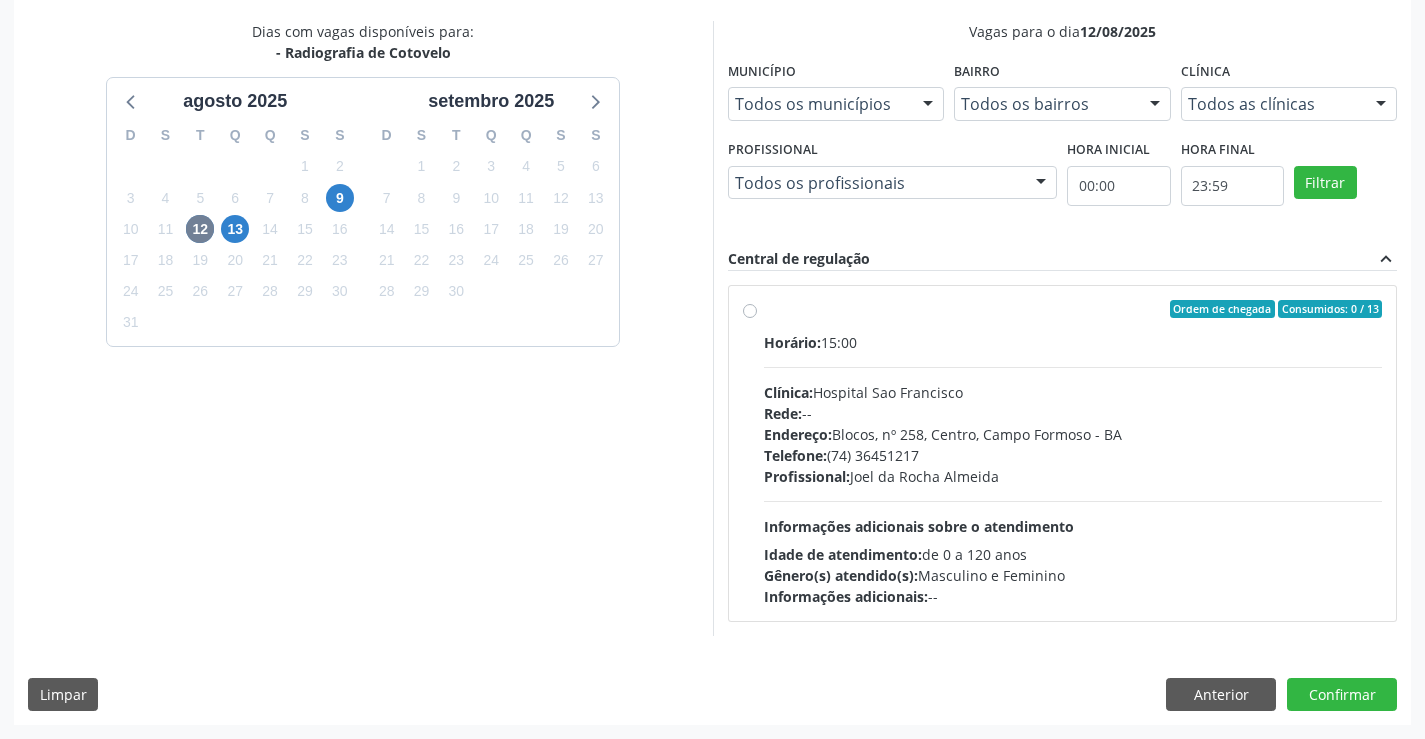 click on "Ordem de chegada
Consumidos: 0 / 13" at bounding box center (1073, 309) 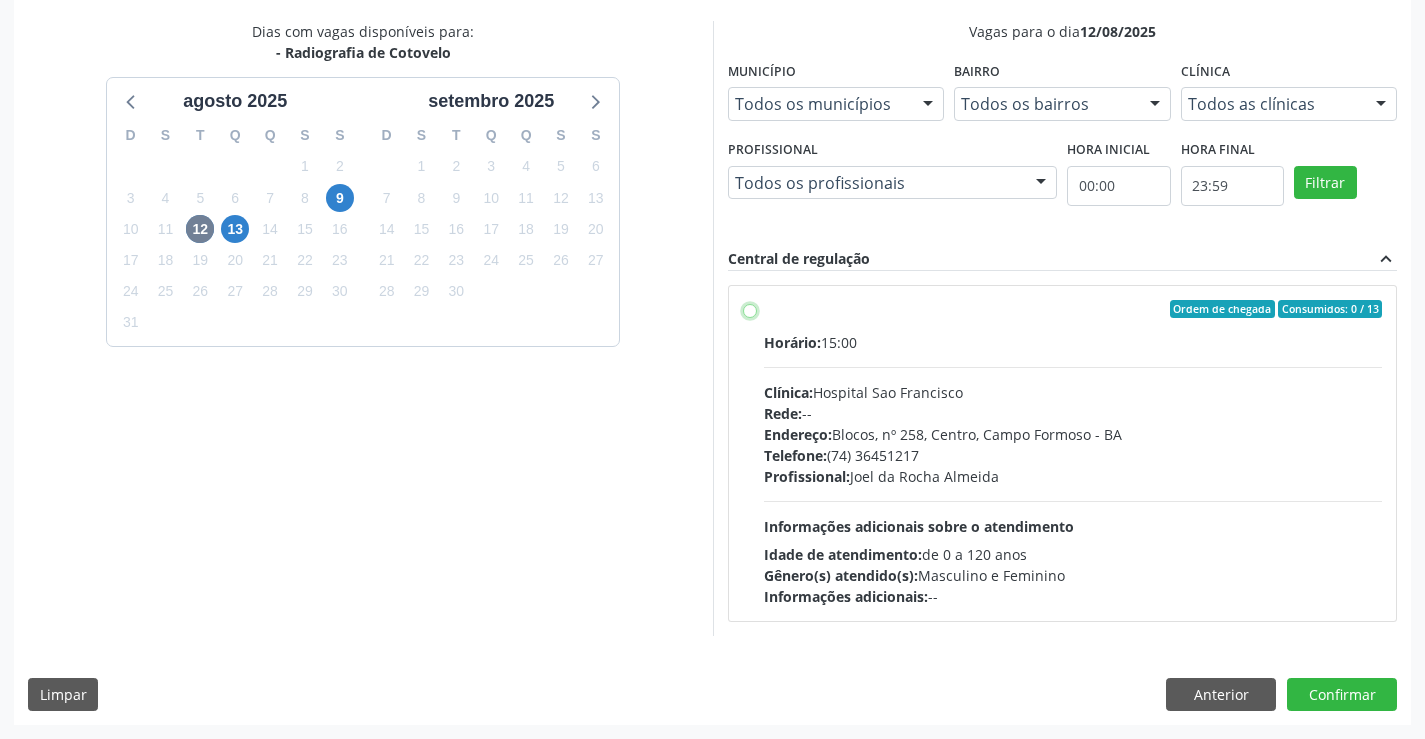 click on "Ordem de chegada
Consumidos: 0 / 13
Horário:   15:00
Clínica:  Hospital Sao Francisco
Rede:
--
Endereço:   Blocos, nº 258, Centro, Campo Formoso - BA
Telefone:   (74) 36451217
Profissional:
Joel da Rocha Almeida
Informações adicionais sobre o atendimento
Idade de atendimento:
de 0 a 120 anos
Gênero(s) atendido(s):
Masculino e Feminino
Informações adicionais:
--" at bounding box center [750, 309] 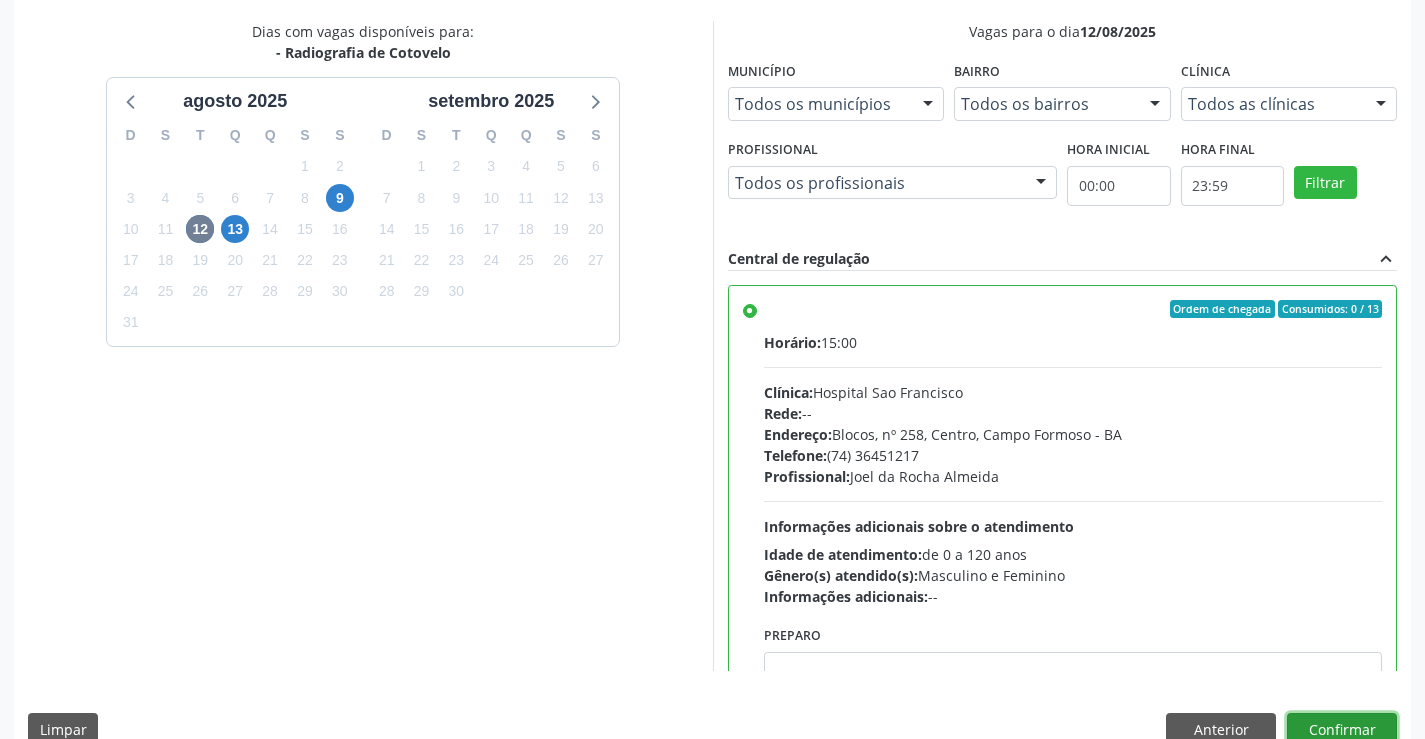 click on "Confirmar" at bounding box center [1342, 730] 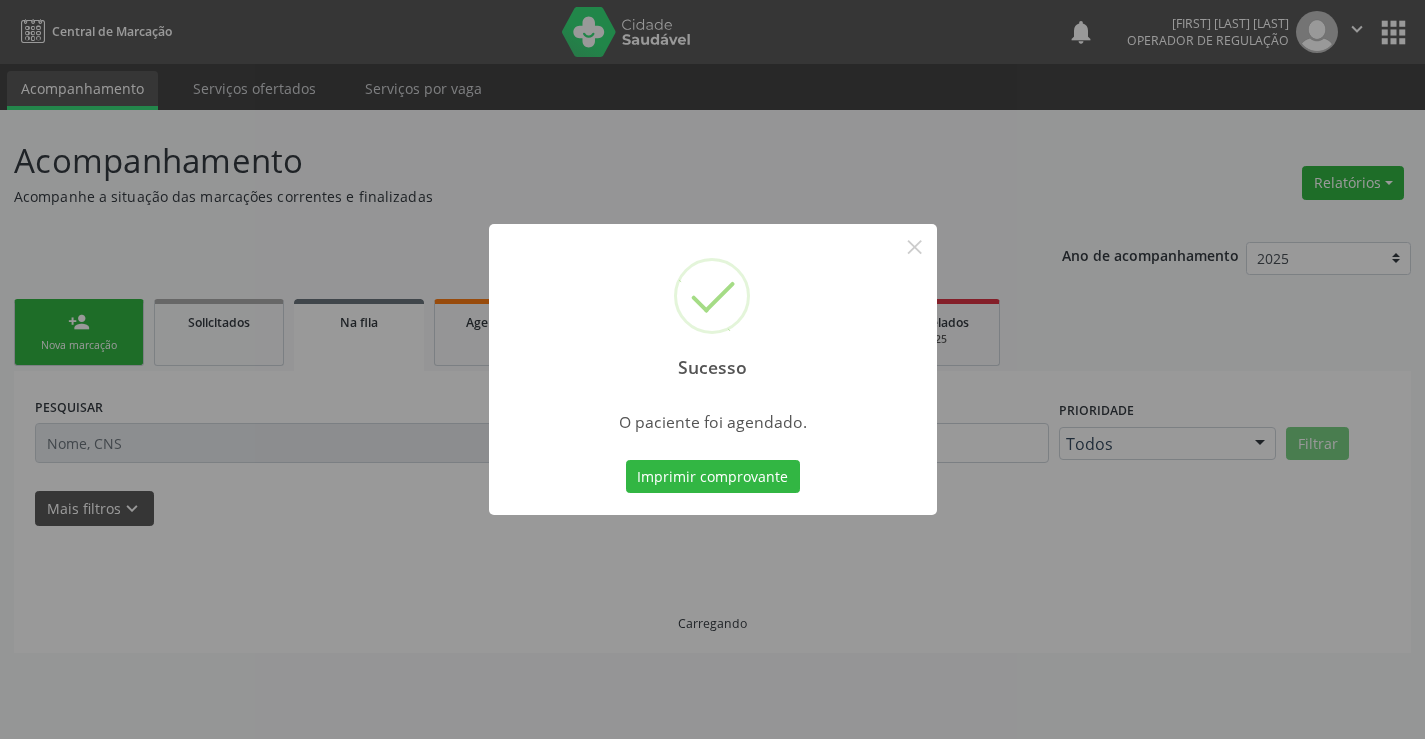 scroll, scrollTop: 0, scrollLeft: 0, axis: both 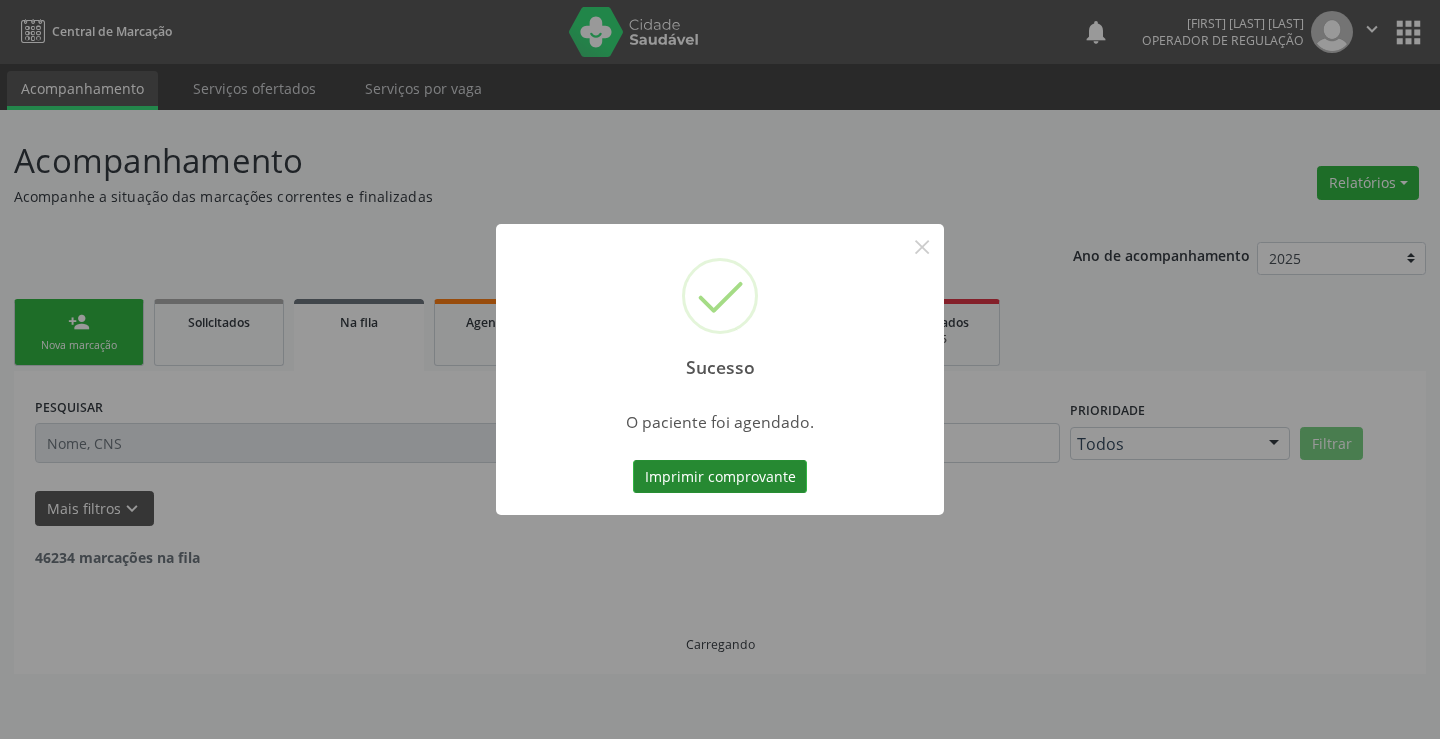 click on "Imprimir comprovante" at bounding box center [720, 477] 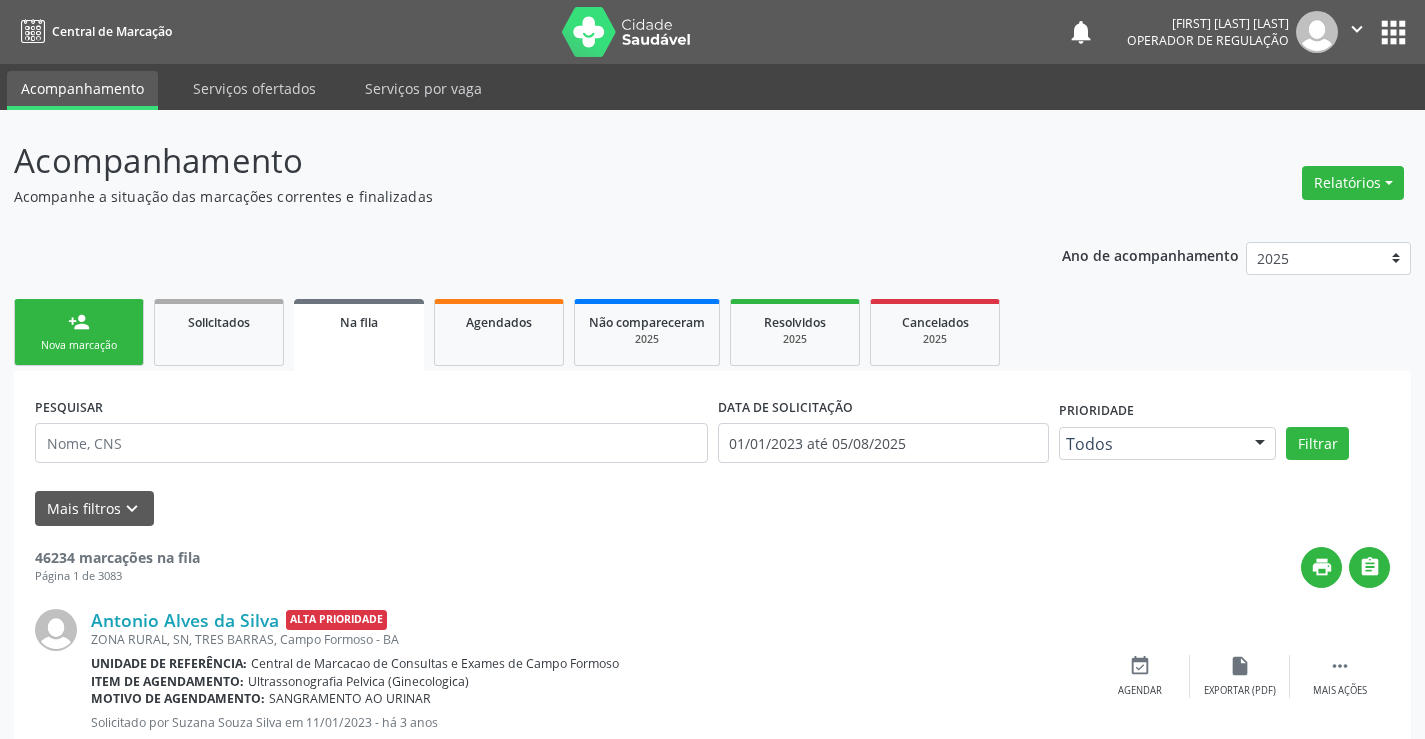 click on "person_add" at bounding box center (79, 322) 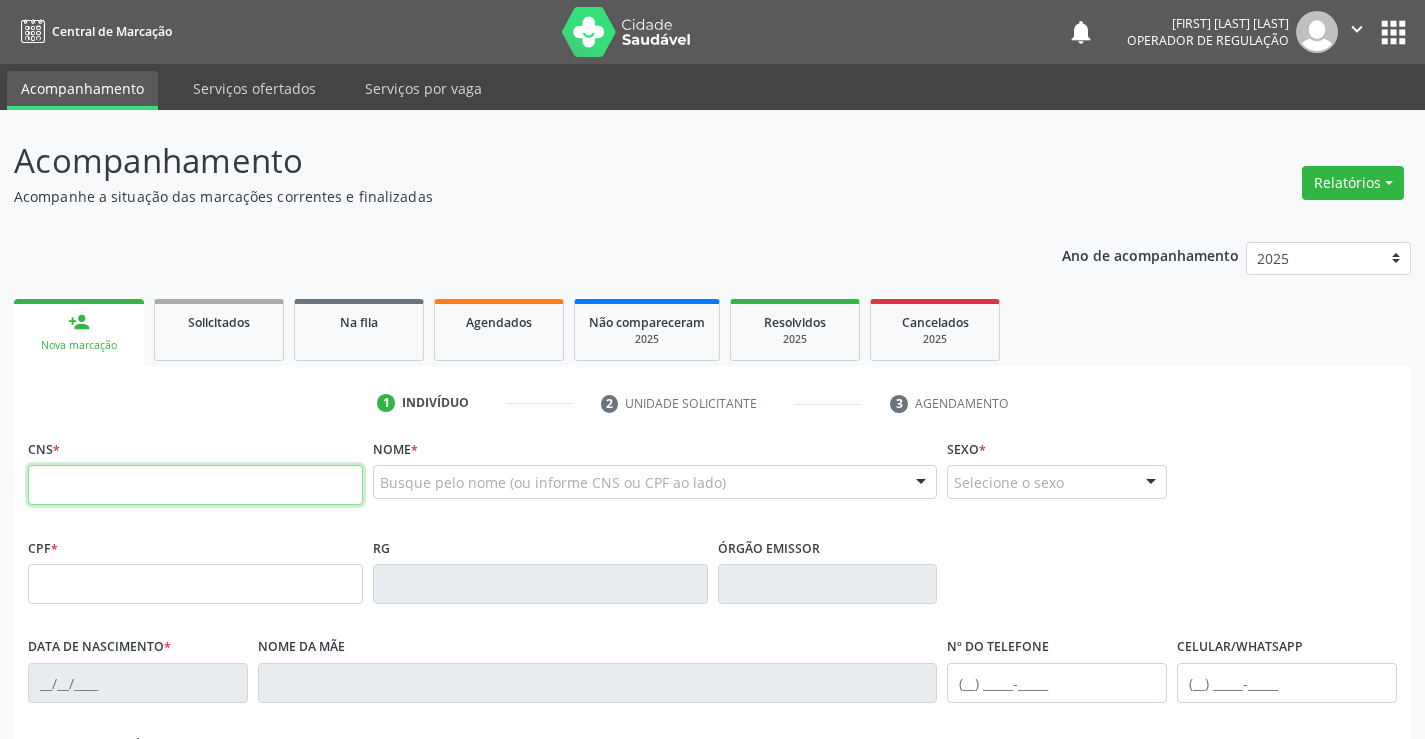 click at bounding box center (195, 485) 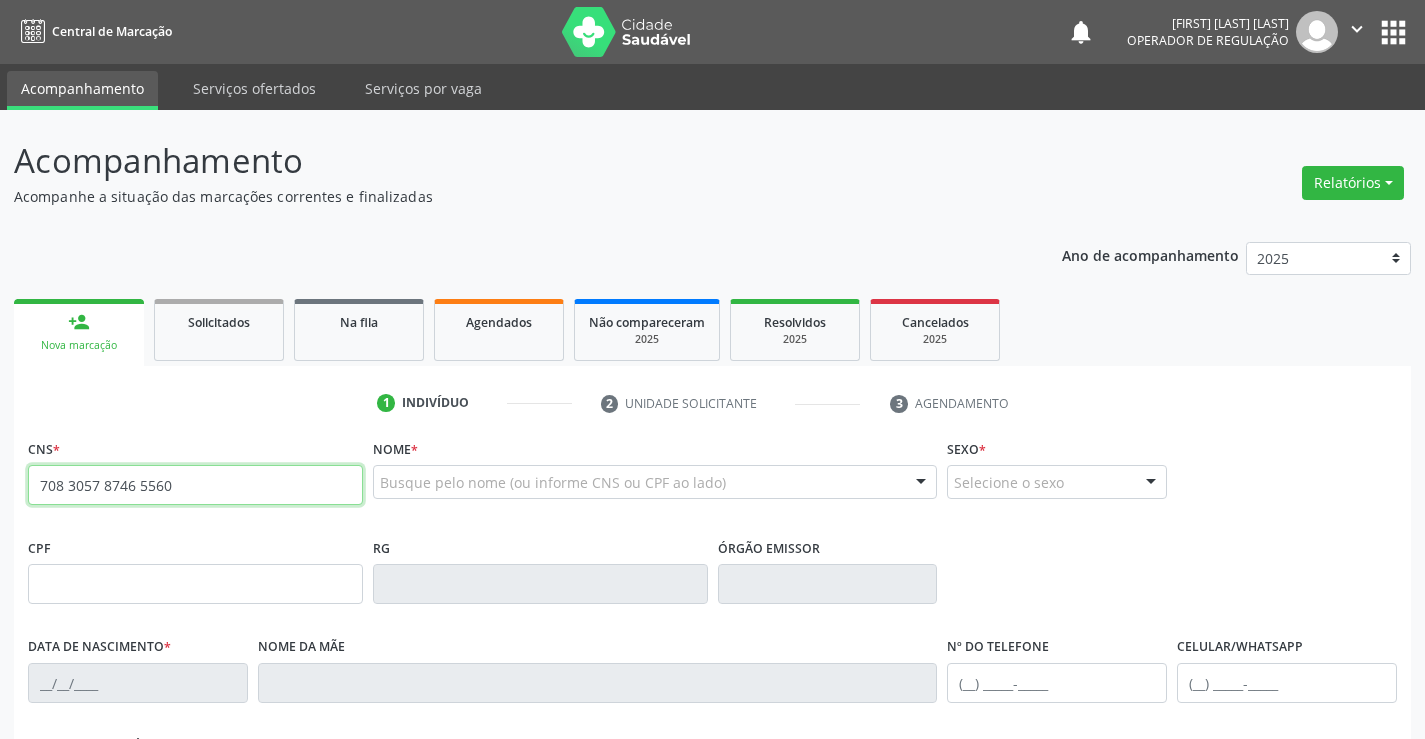 type on "708 3057 8746 5560" 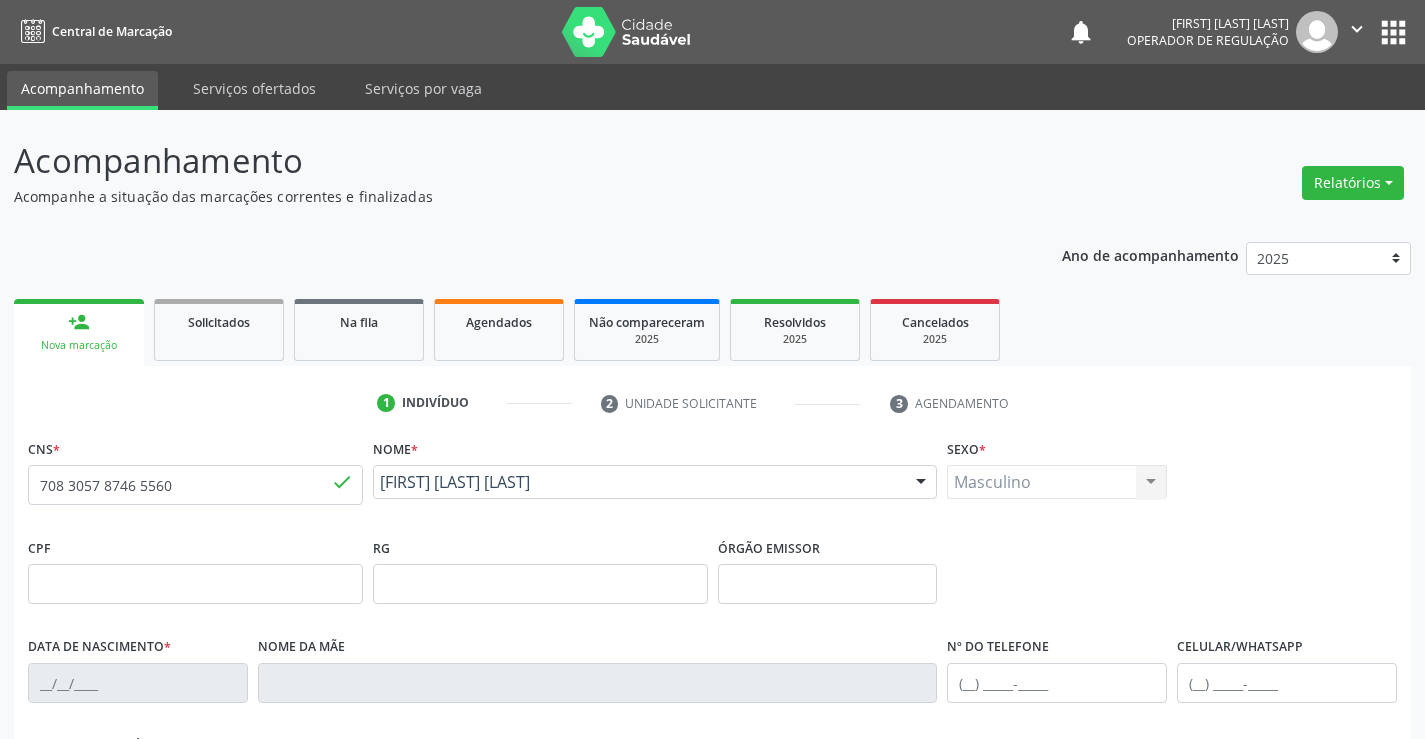 type on "0767874510" 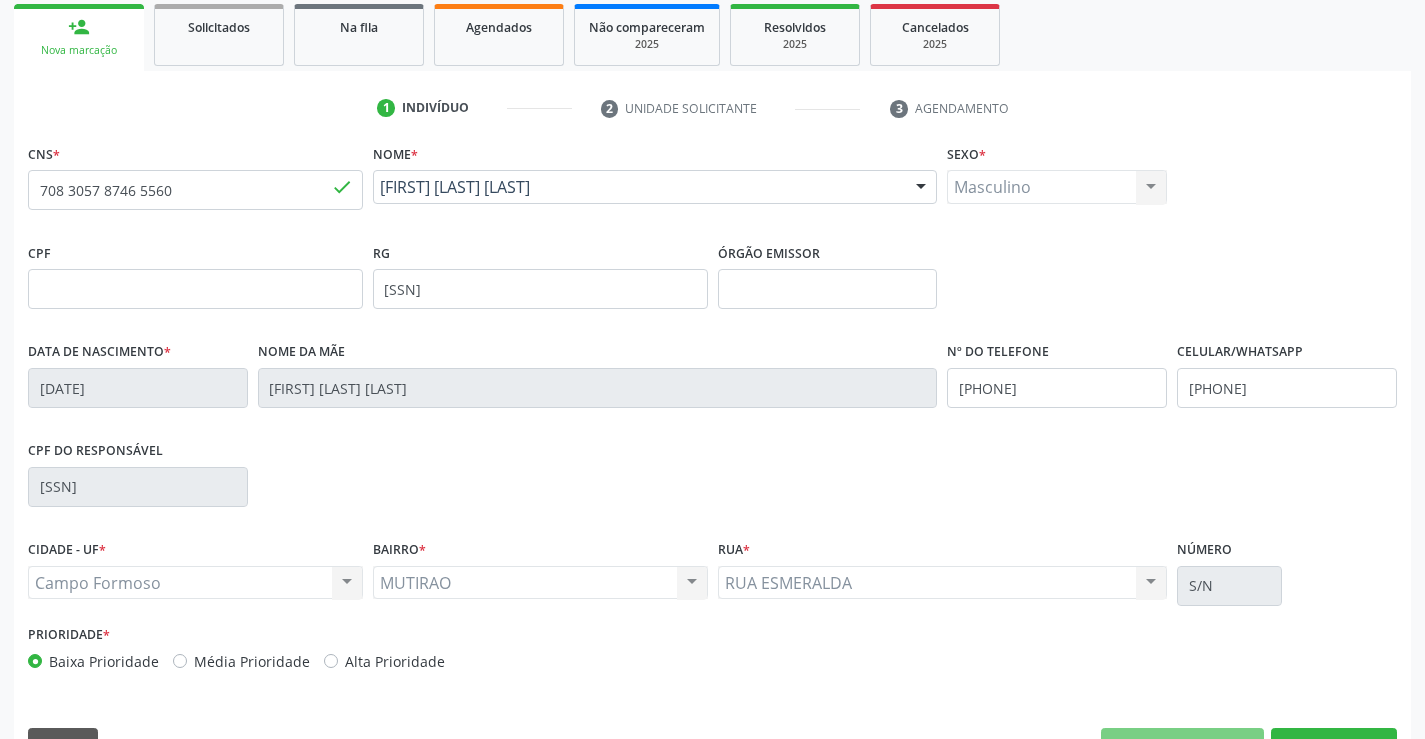 scroll, scrollTop: 345, scrollLeft: 0, axis: vertical 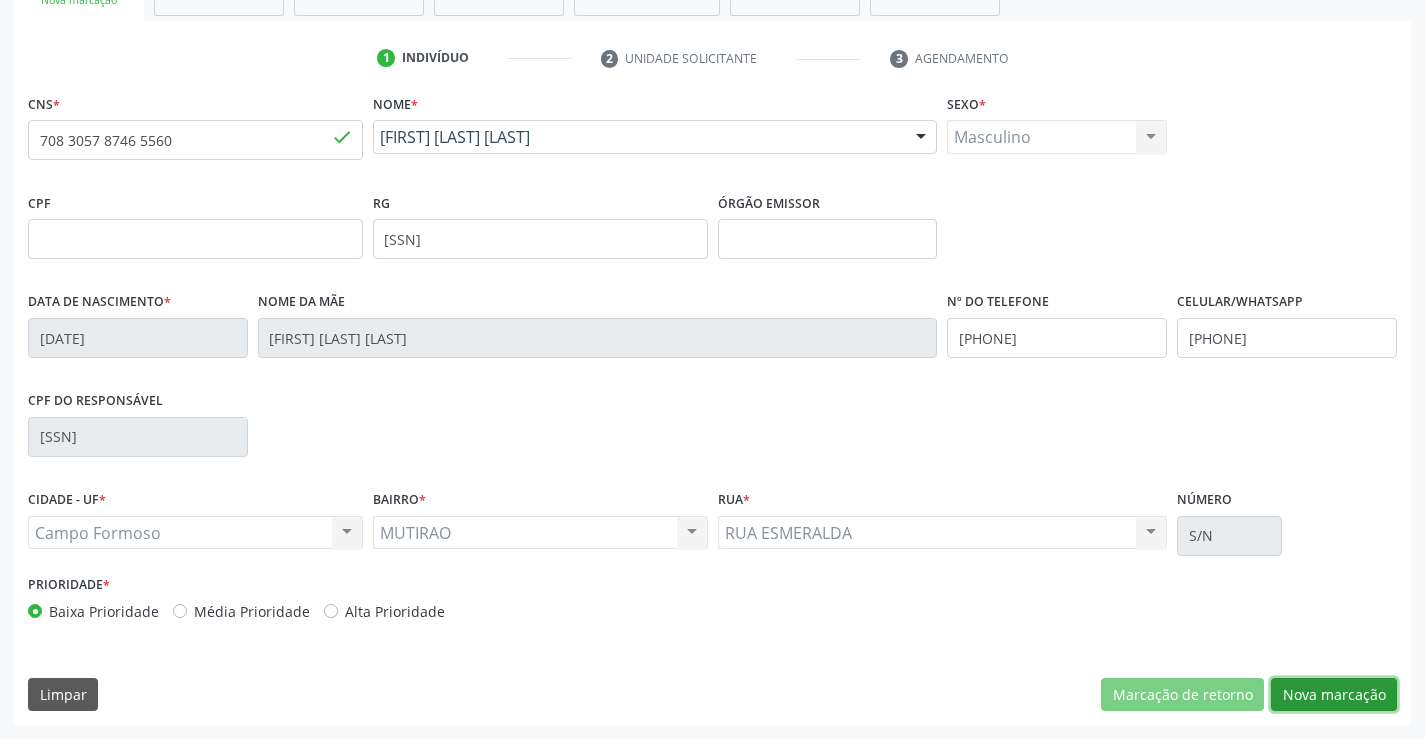 click on "Nova marcação" at bounding box center (1334, 695) 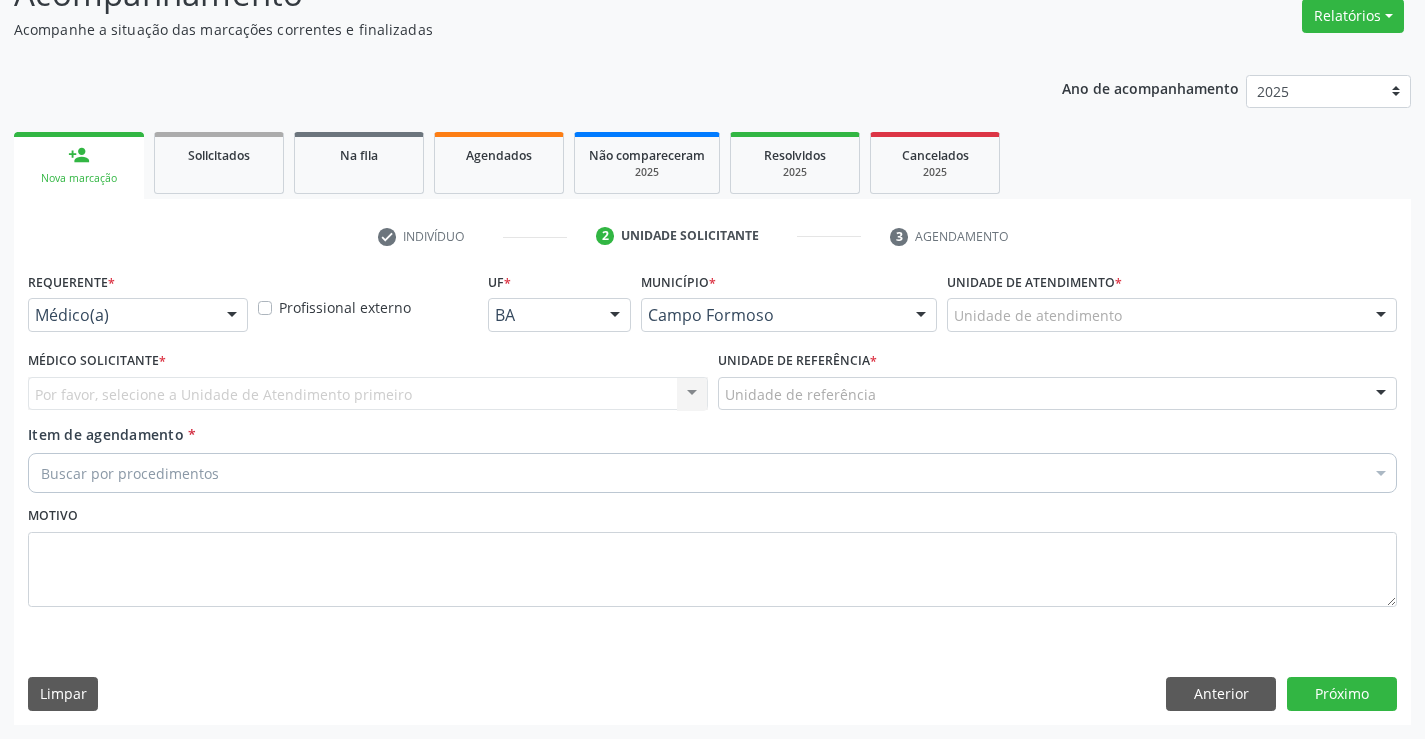 scroll, scrollTop: 167, scrollLeft: 0, axis: vertical 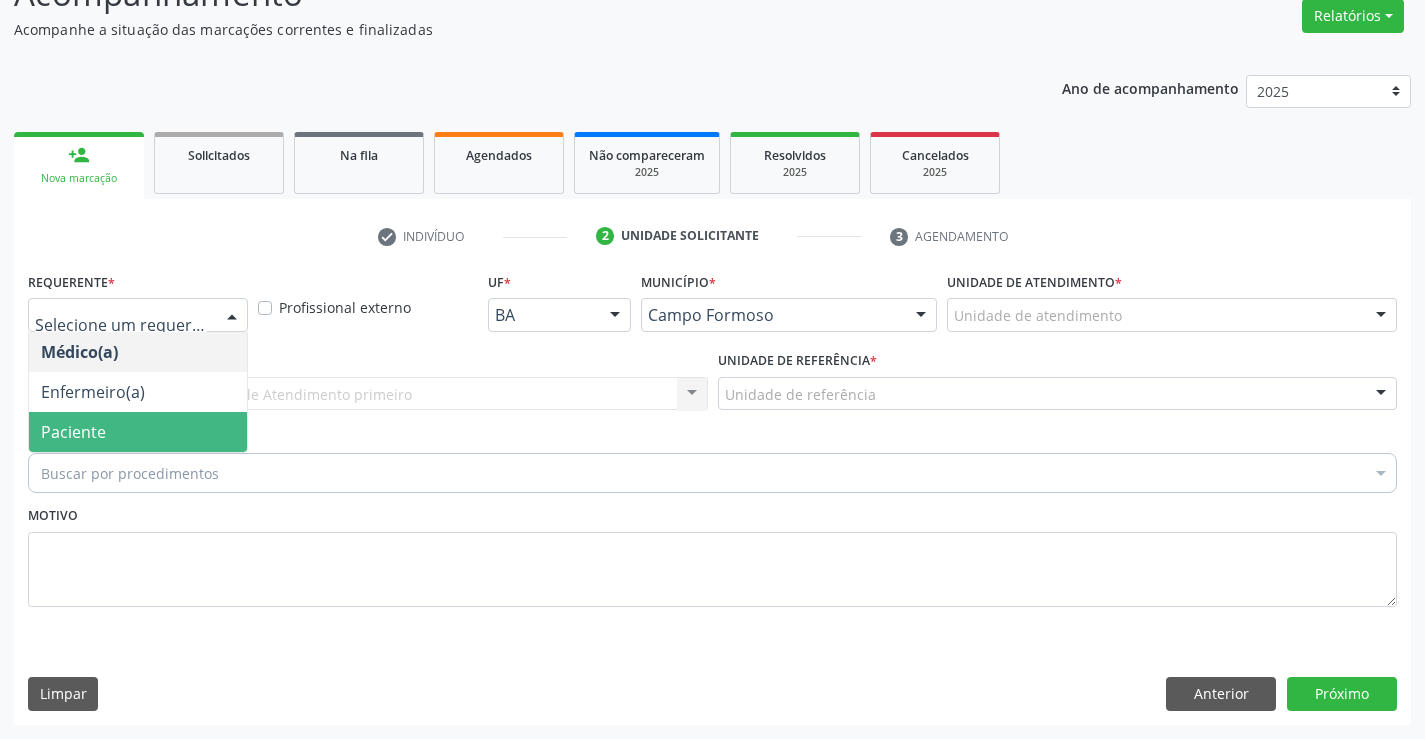 click on "Paciente" at bounding box center [138, 432] 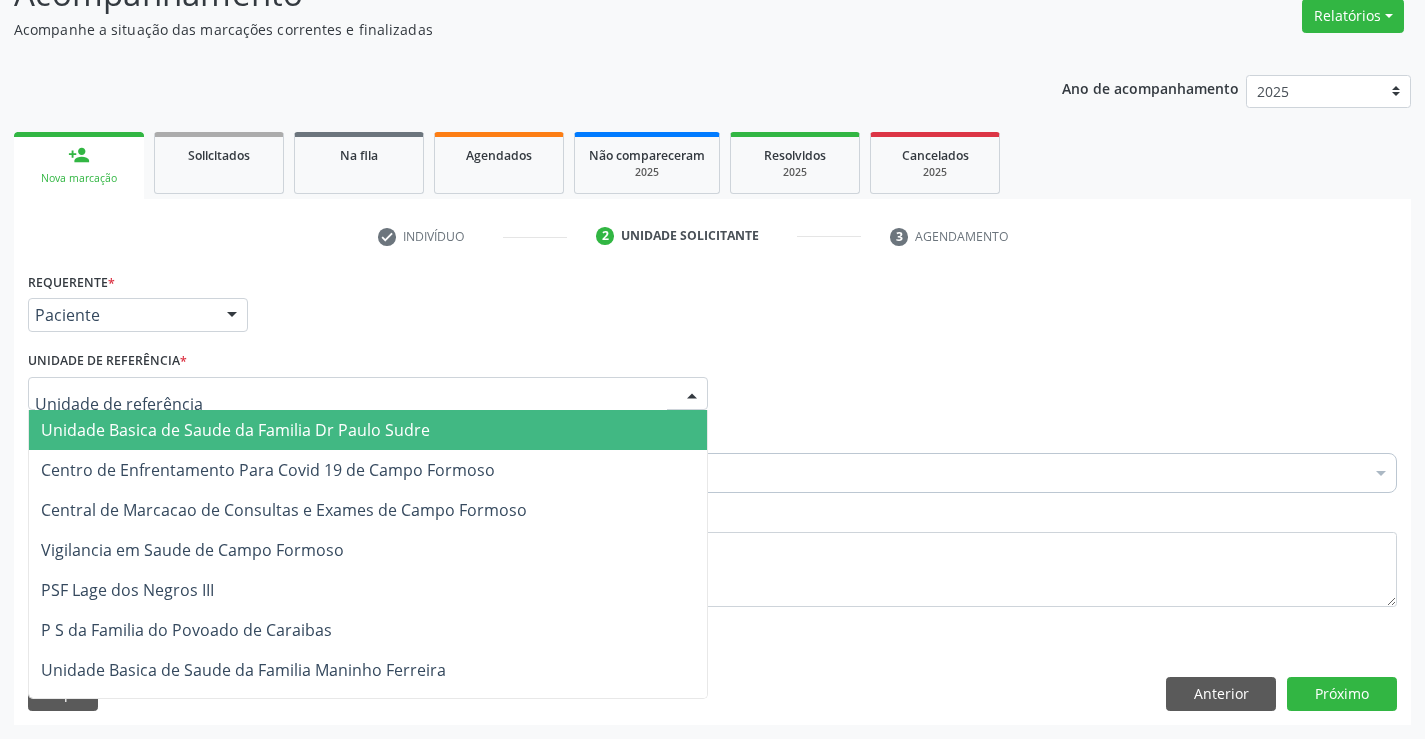 click on "Unidade Basica de Saude da Familia Dr Paulo Sudre" at bounding box center [235, 430] 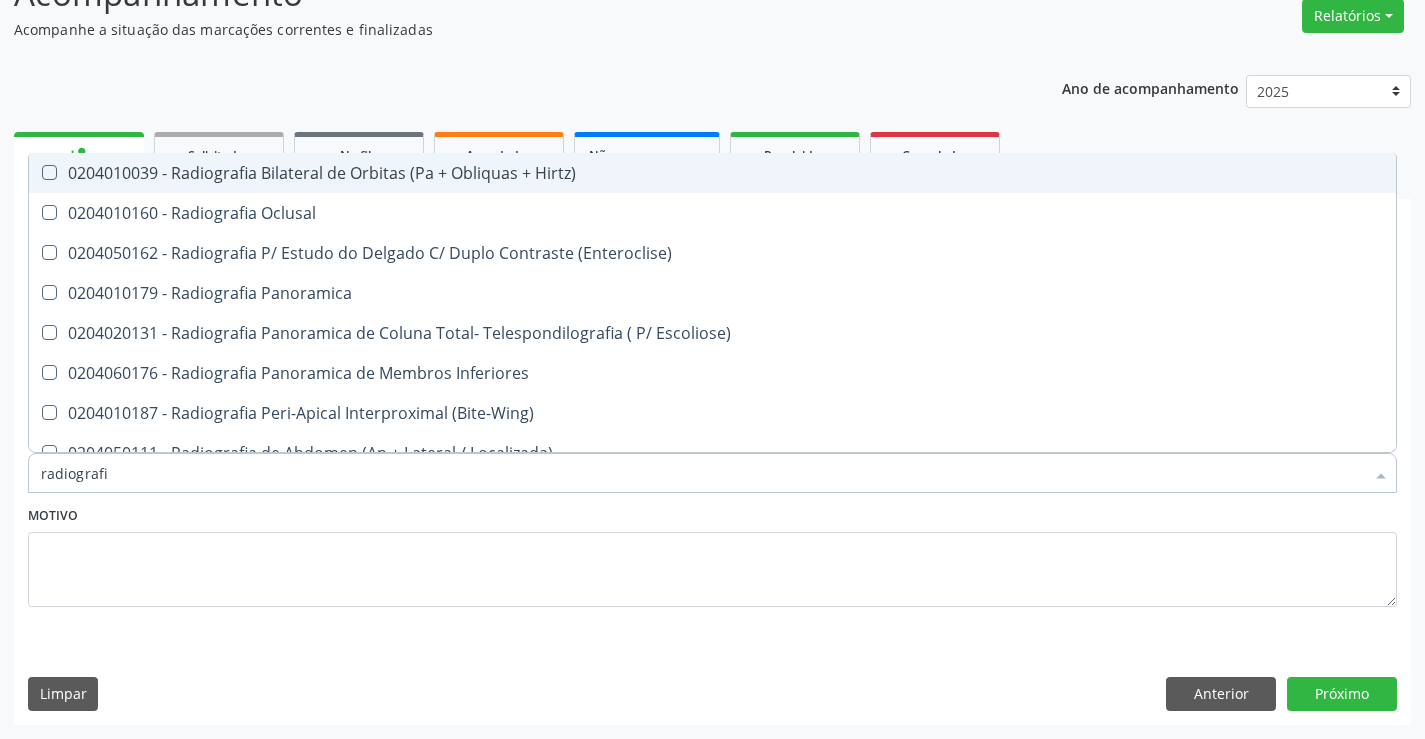 type on "radiografia" 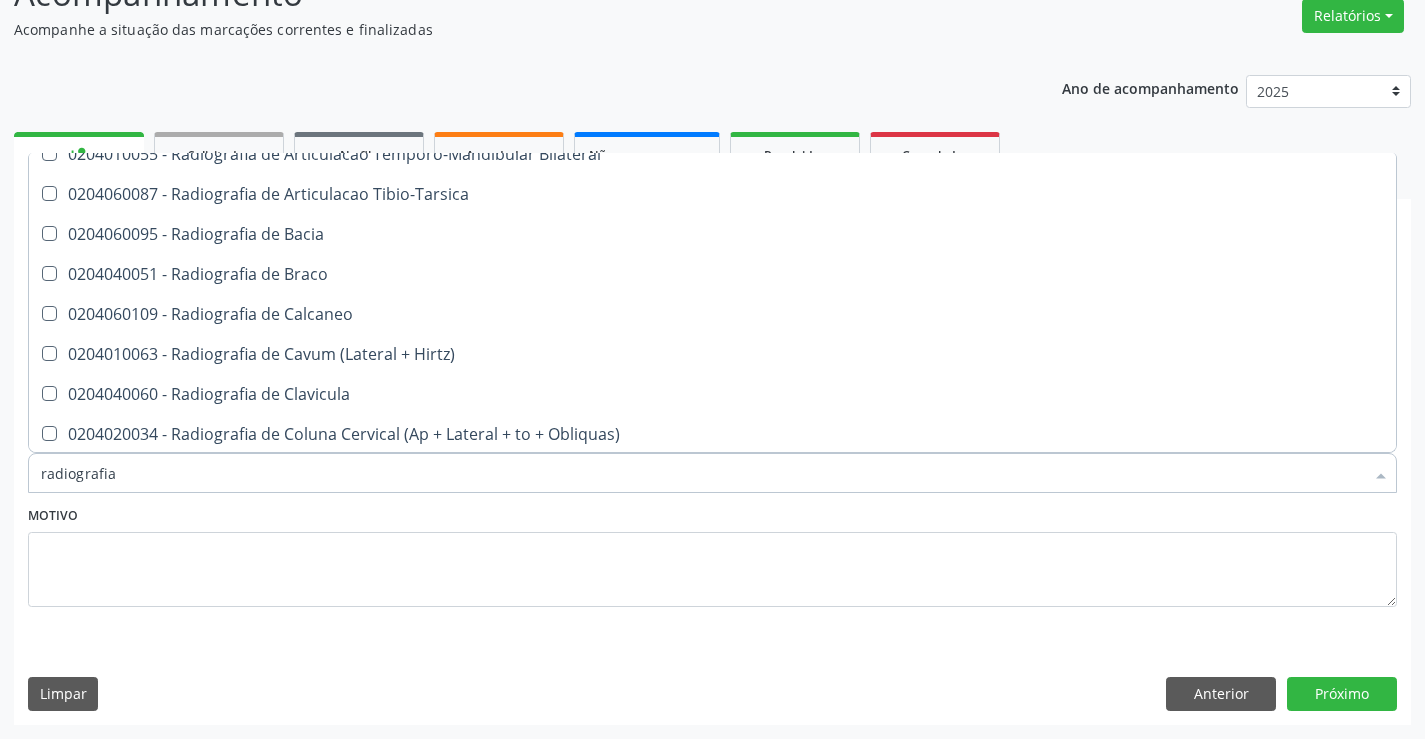 scroll, scrollTop: 700, scrollLeft: 0, axis: vertical 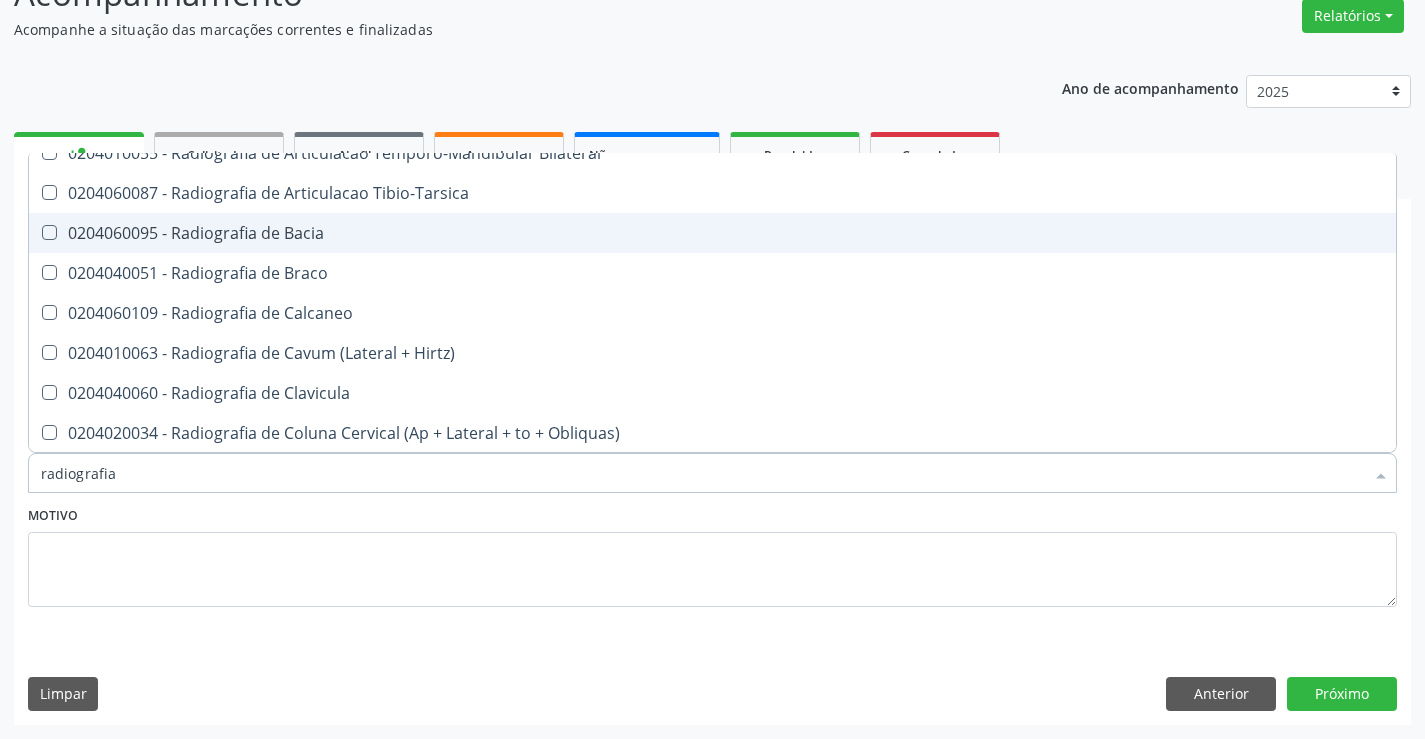 click on "0204060095 - Radiografia de Bacia" at bounding box center [712, 233] 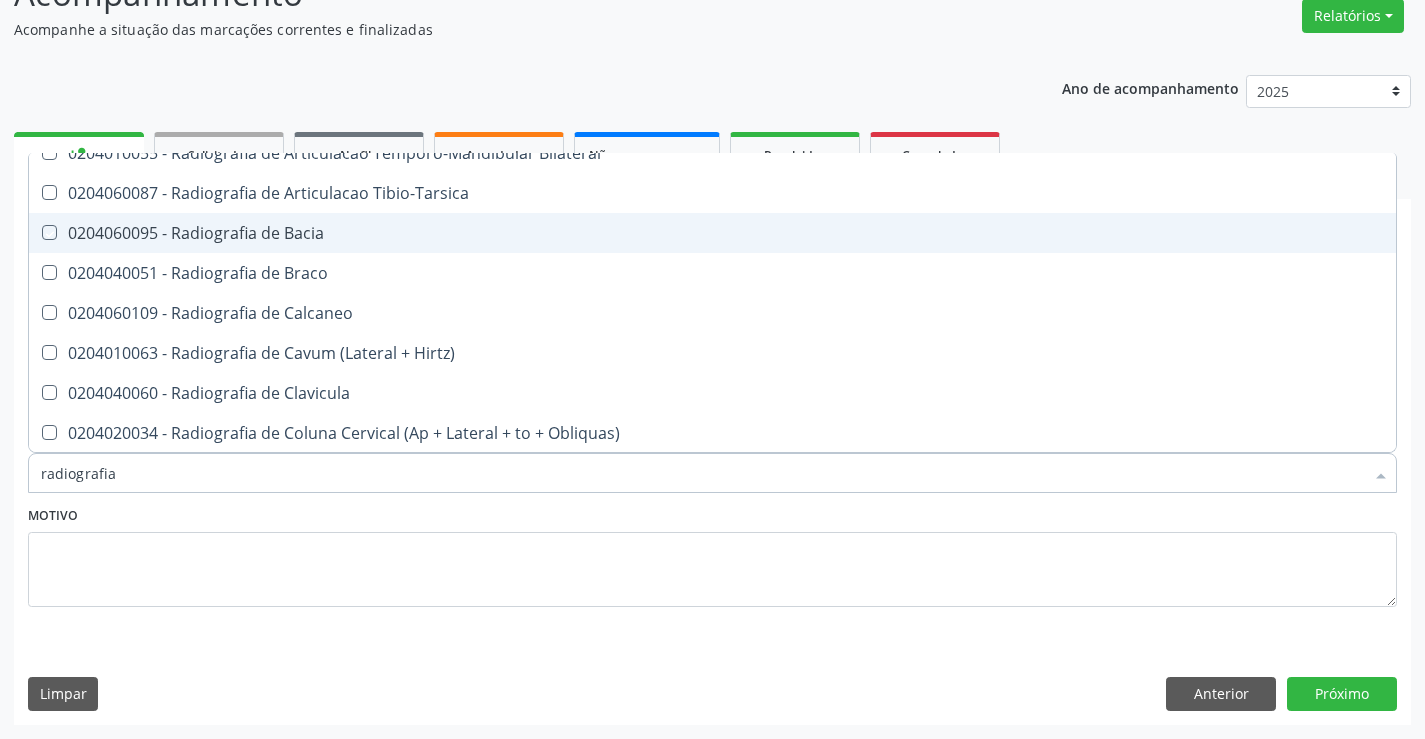 checkbox on "true" 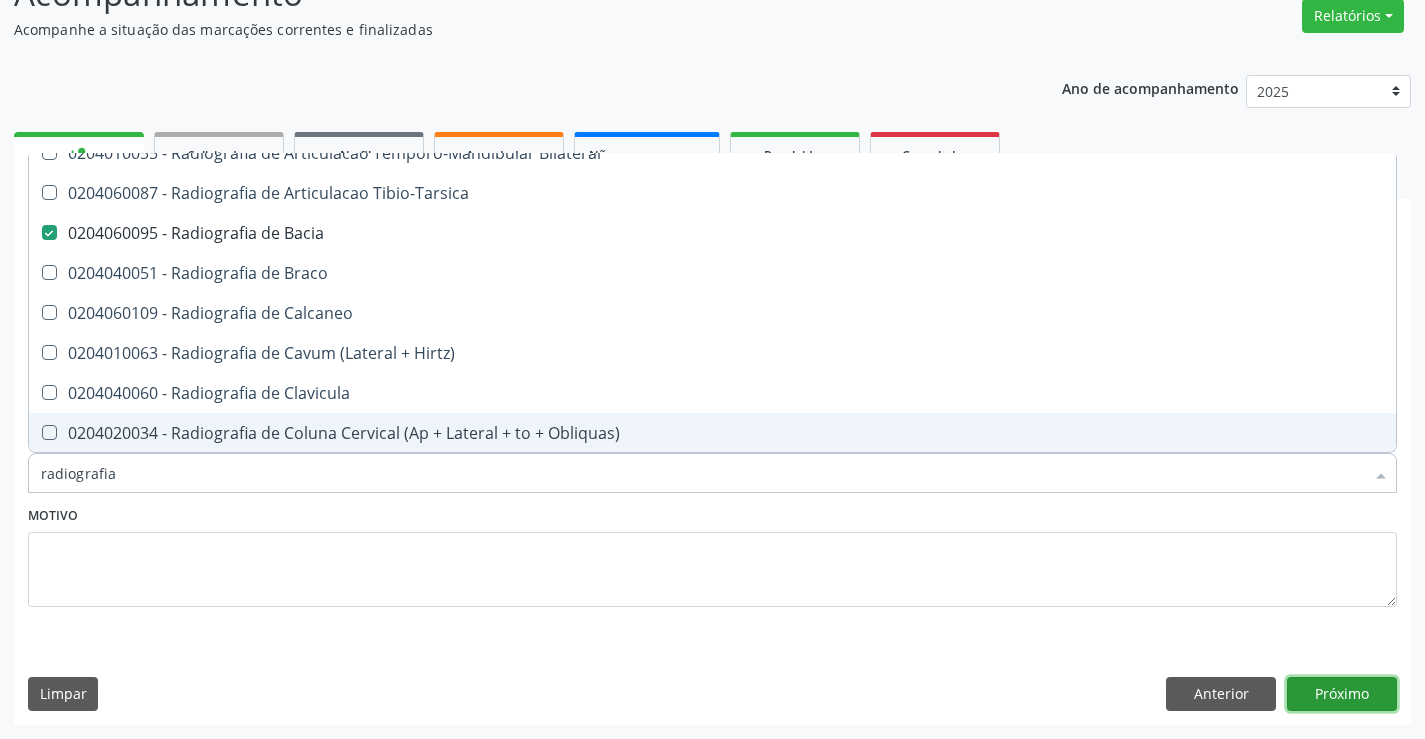 click on "Próximo" at bounding box center [1342, 694] 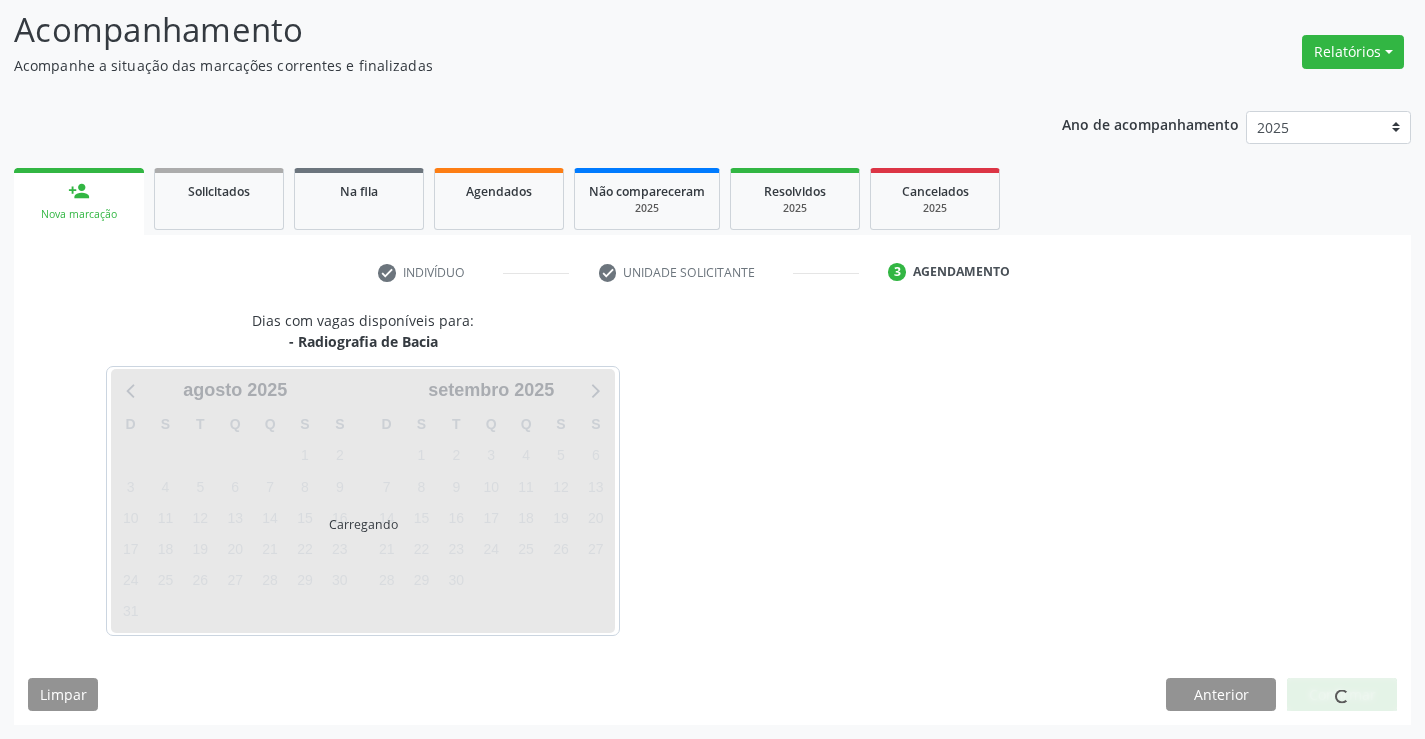 scroll, scrollTop: 131, scrollLeft: 0, axis: vertical 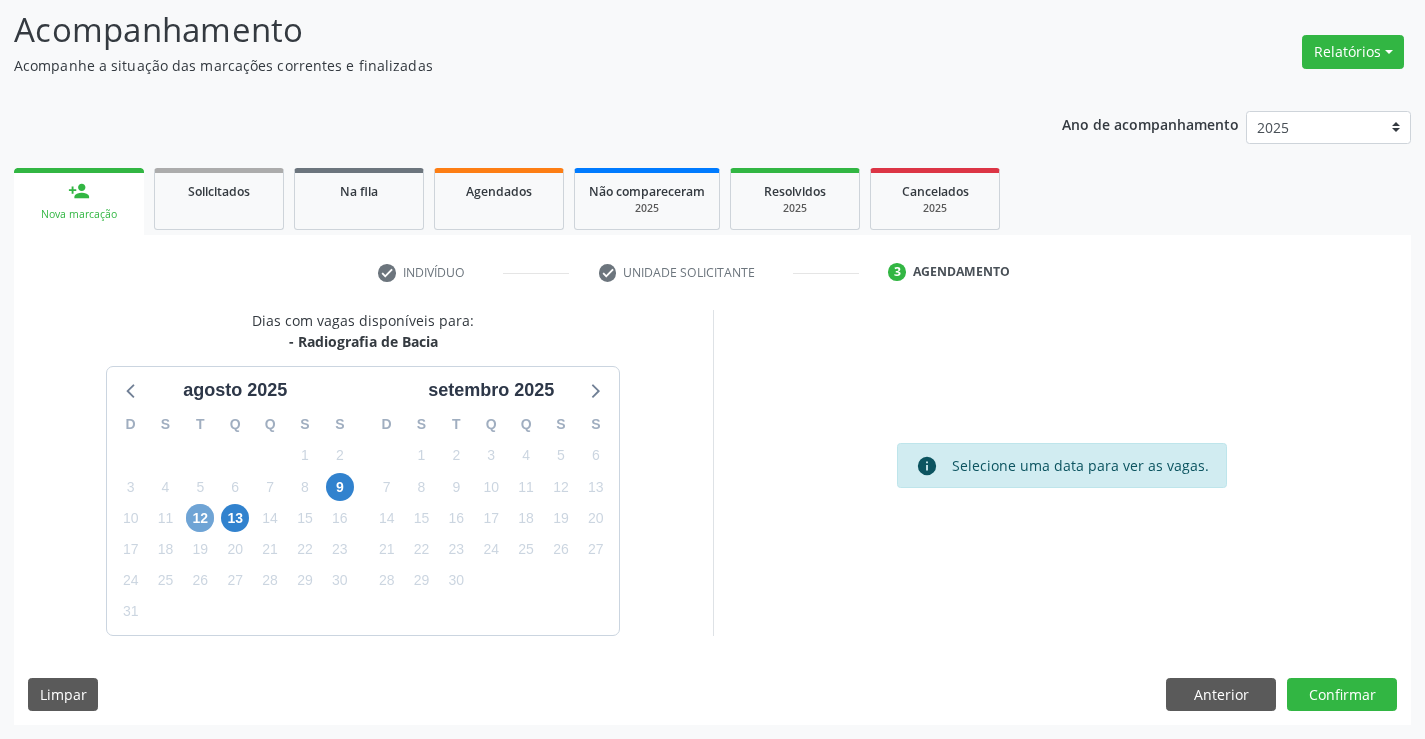 click on "12" at bounding box center [200, 518] 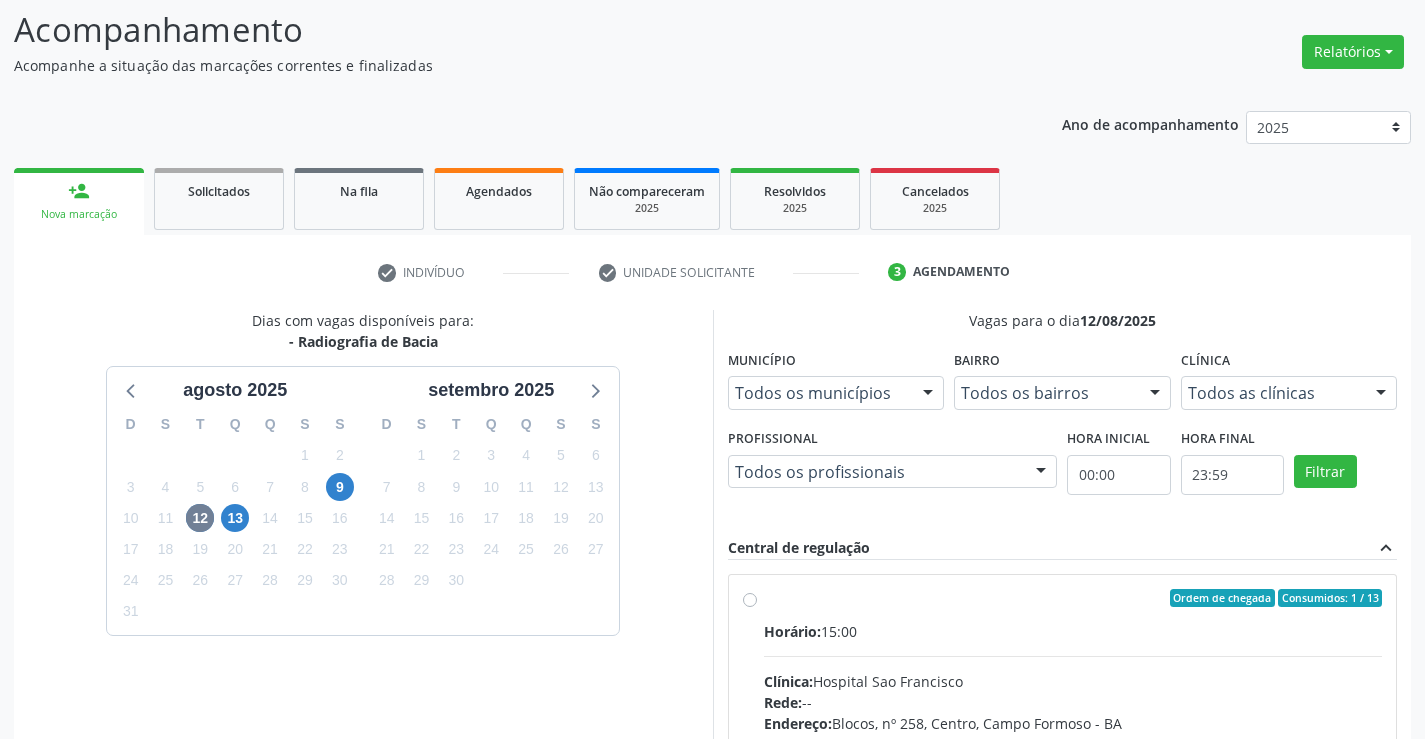 click on "Ordem de chegada
Consumidos: 1 / 13
Horário:   15:00
Clínica:  Hospital Sao Francisco
Rede:
--
Endereço:   Blocos, nº 258, Centro, Campo Formoso - BA
Telefone:   (74) 36451217
Profissional:
Joel da Rocha Almeida
Informações adicionais sobre o atendimento
Idade de atendimento:
de 0 a 120 anos
Gênero(s) atendido(s):
Masculino e Feminino
Informações adicionais:
--" at bounding box center [1073, 742] 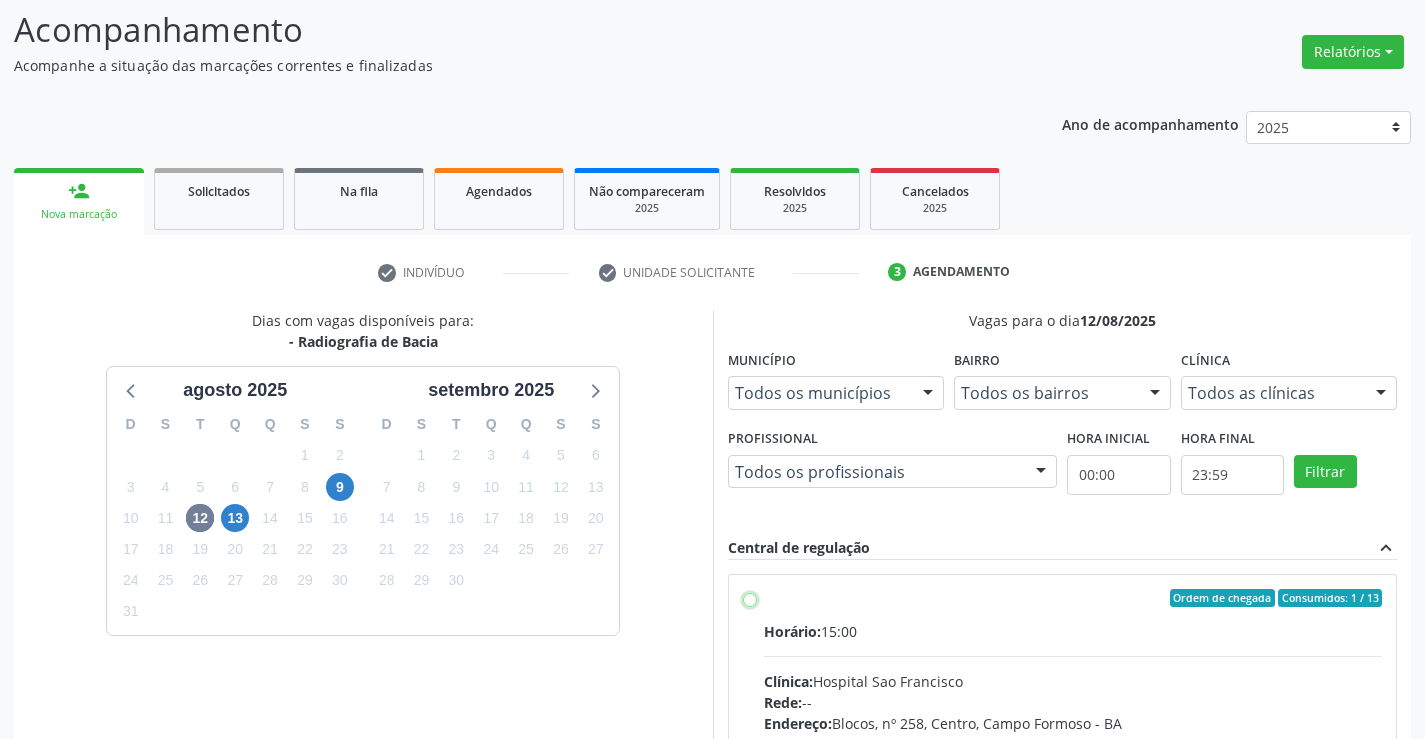 click on "Ordem de chegada
Consumidos: 1 / 13
Horário:   15:00
Clínica:  Hospital Sao Francisco
Rede:
--
Endereço:   Blocos, nº 258, Centro, Campo Formoso - BA
Telefone:   (74) 36451217
Profissional:
Joel da Rocha Almeida
Informações adicionais sobre o atendimento
Idade de atendimento:
de 0 a 120 anos
Gênero(s) atendido(s):
Masculino e Feminino
Informações adicionais:
--" at bounding box center [750, 598] 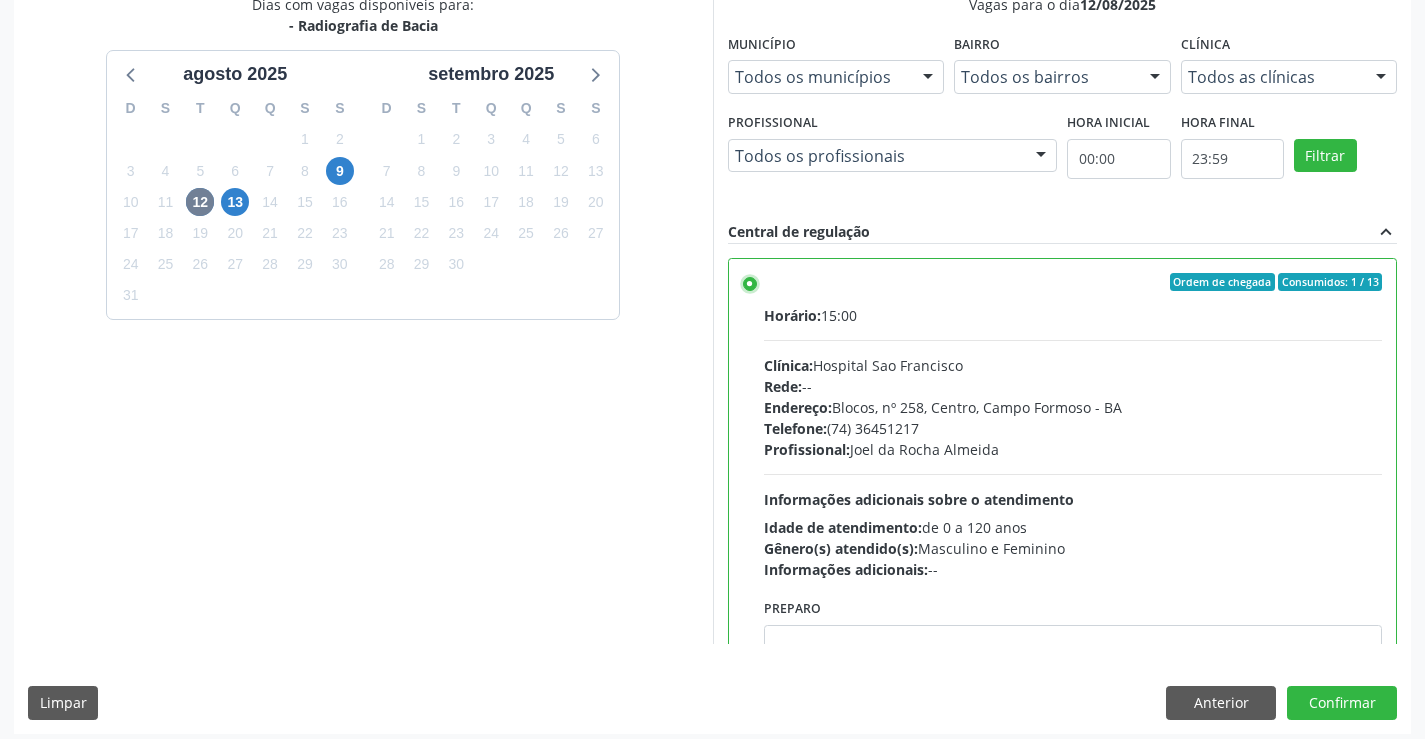 scroll, scrollTop: 456, scrollLeft: 0, axis: vertical 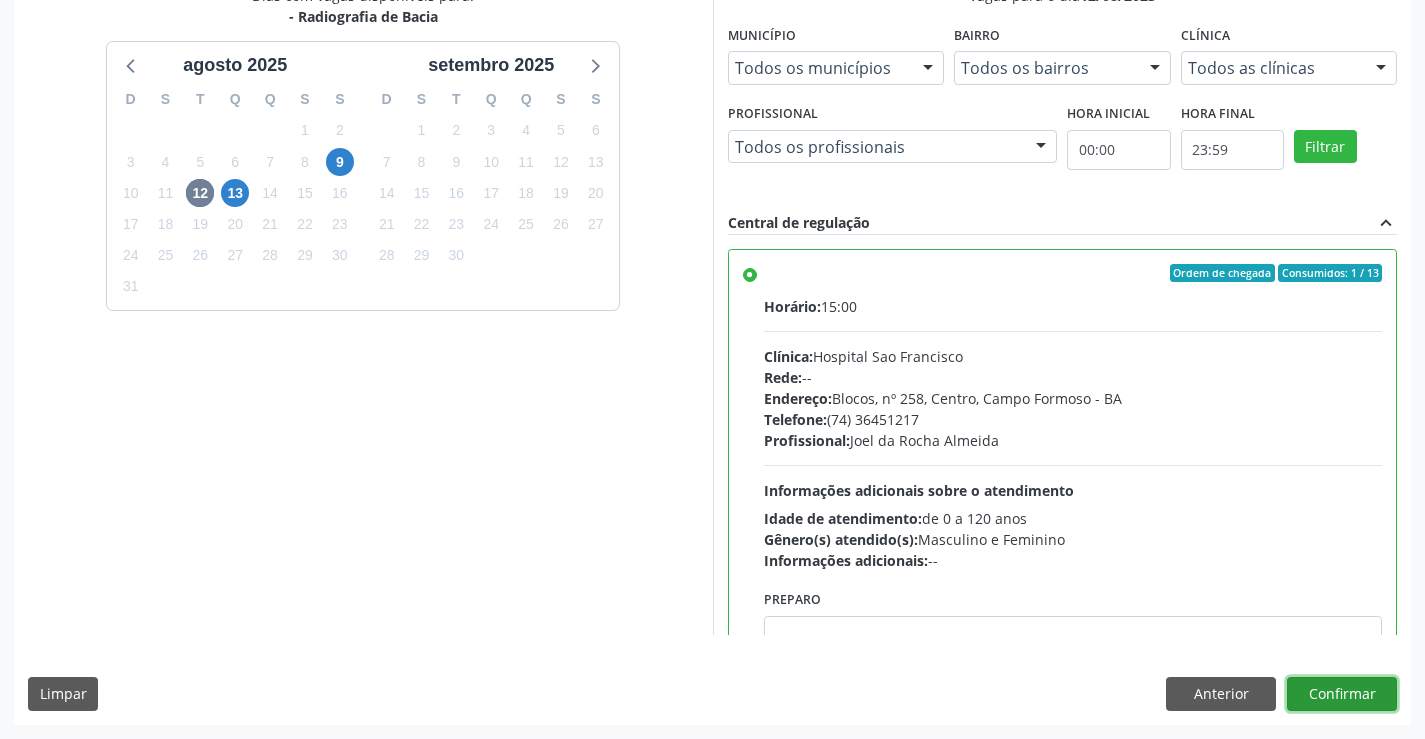click on "Confirmar" at bounding box center (1342, 694) 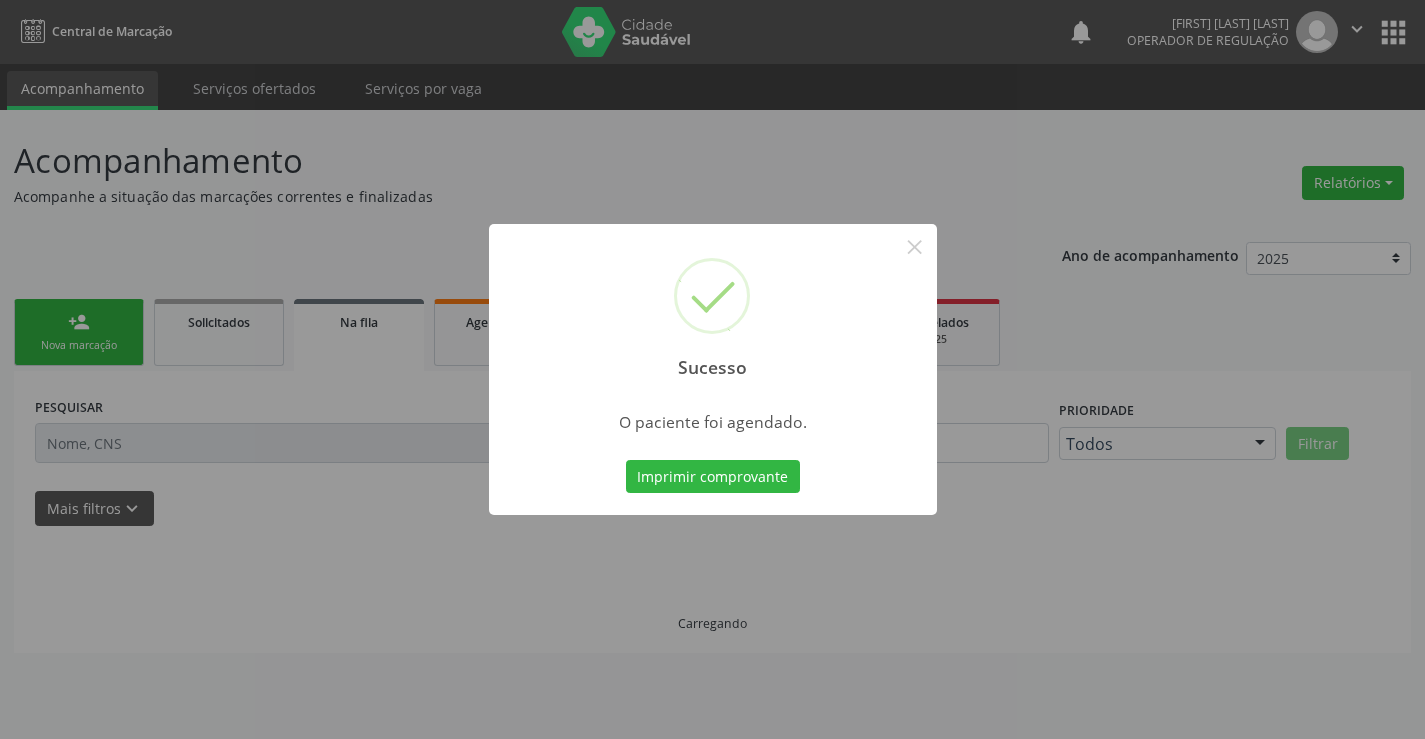 scroll, scrollTop: 0, scrollLeft: 0, axis: both 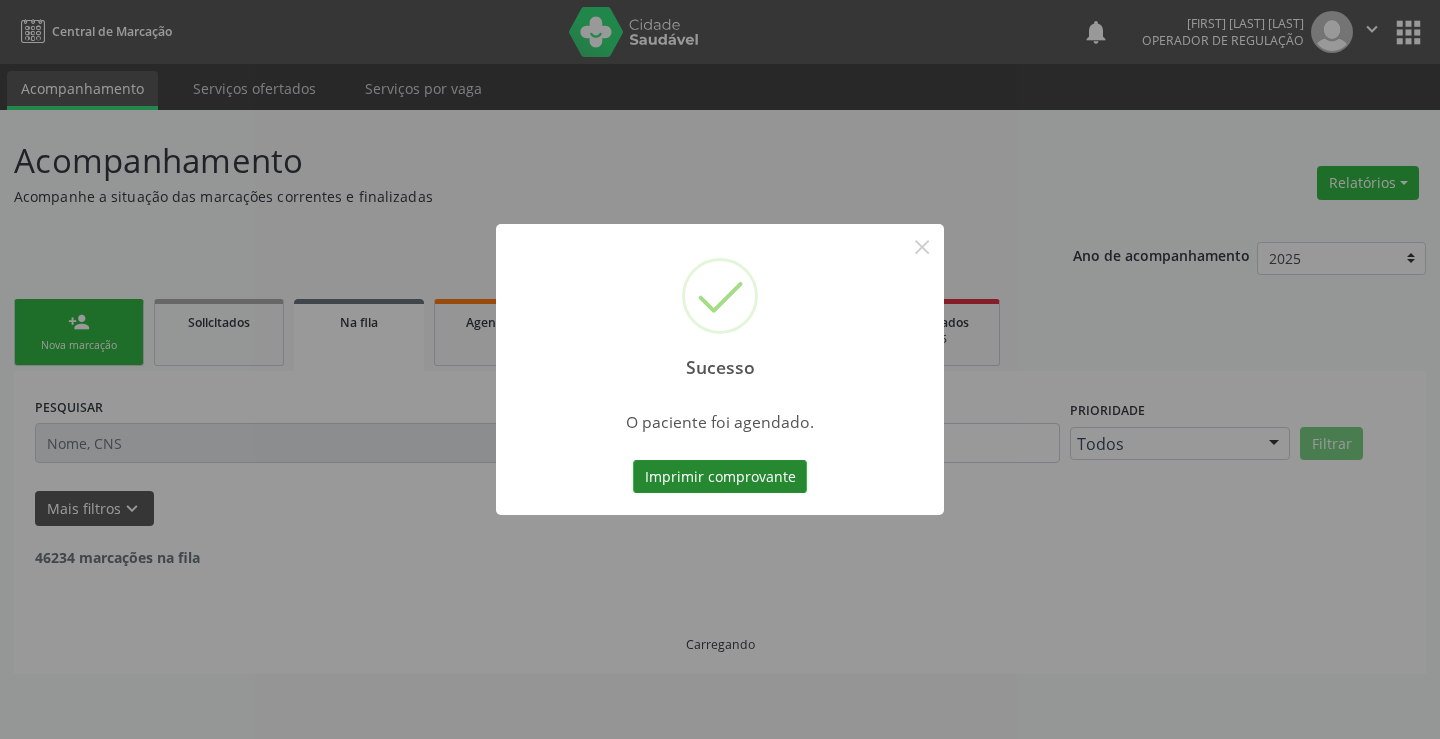 click on "Imprimir comprovante" at bounding box center (720, 477) 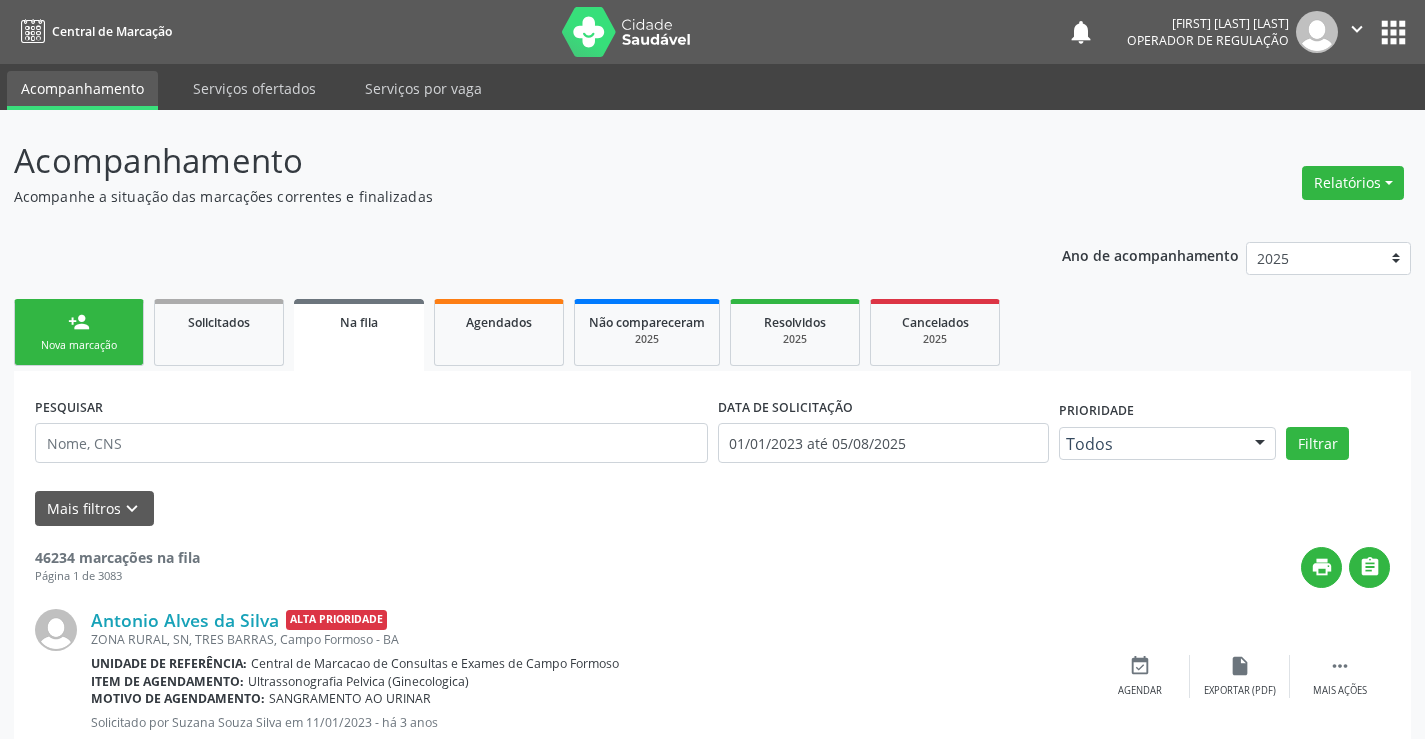 click on "Sucesso × O paciente foi agendado. Imprimir comprovante Cancel" at bounding box center [712, 369] 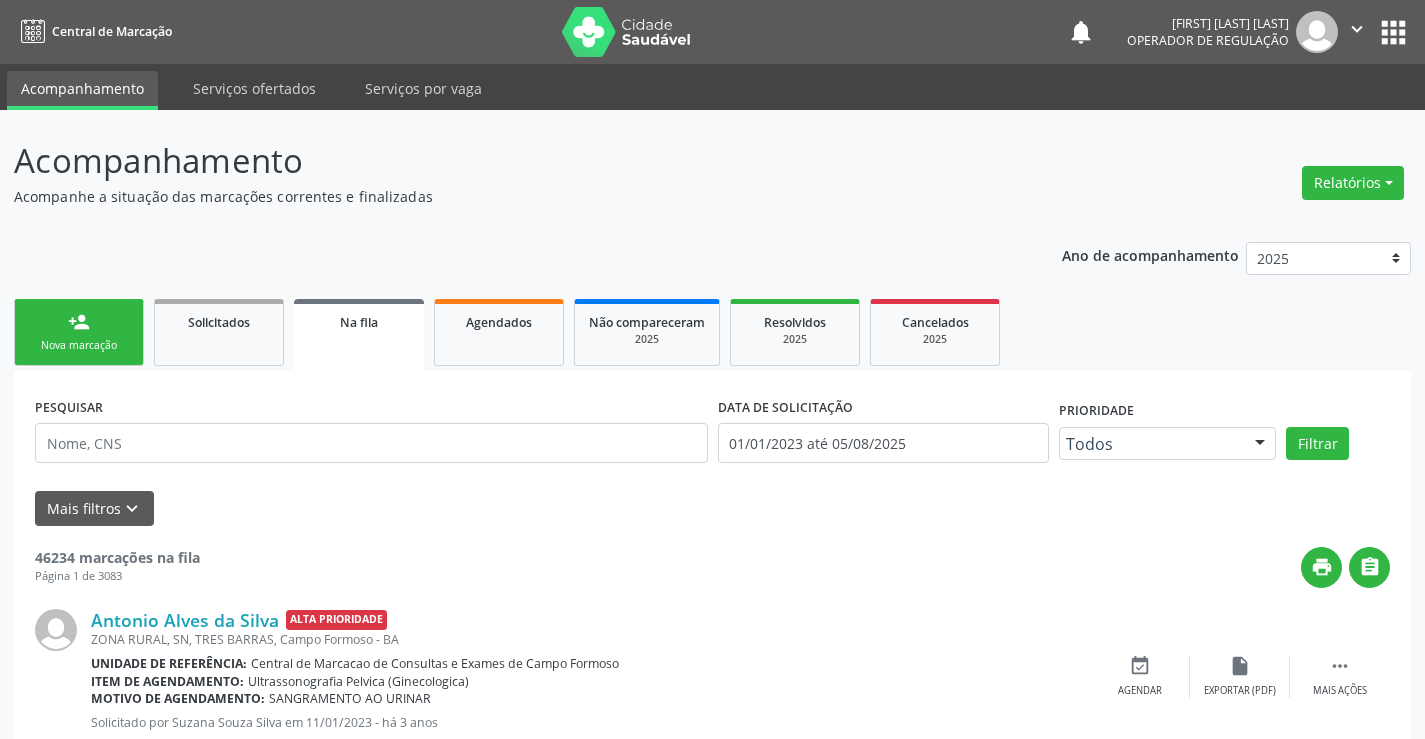 click on "Nova marcação" at bounding box center (79, 345) 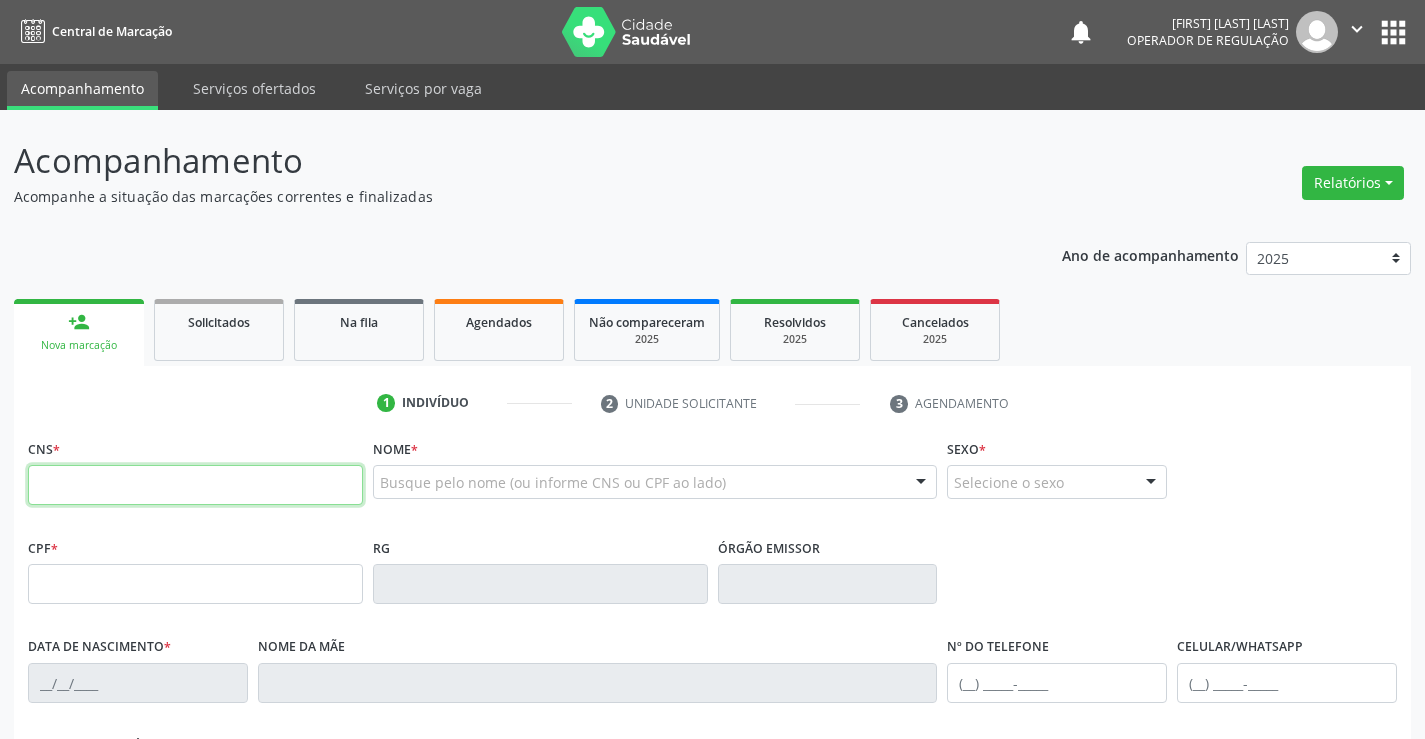 click at bounding box center [195, 485] 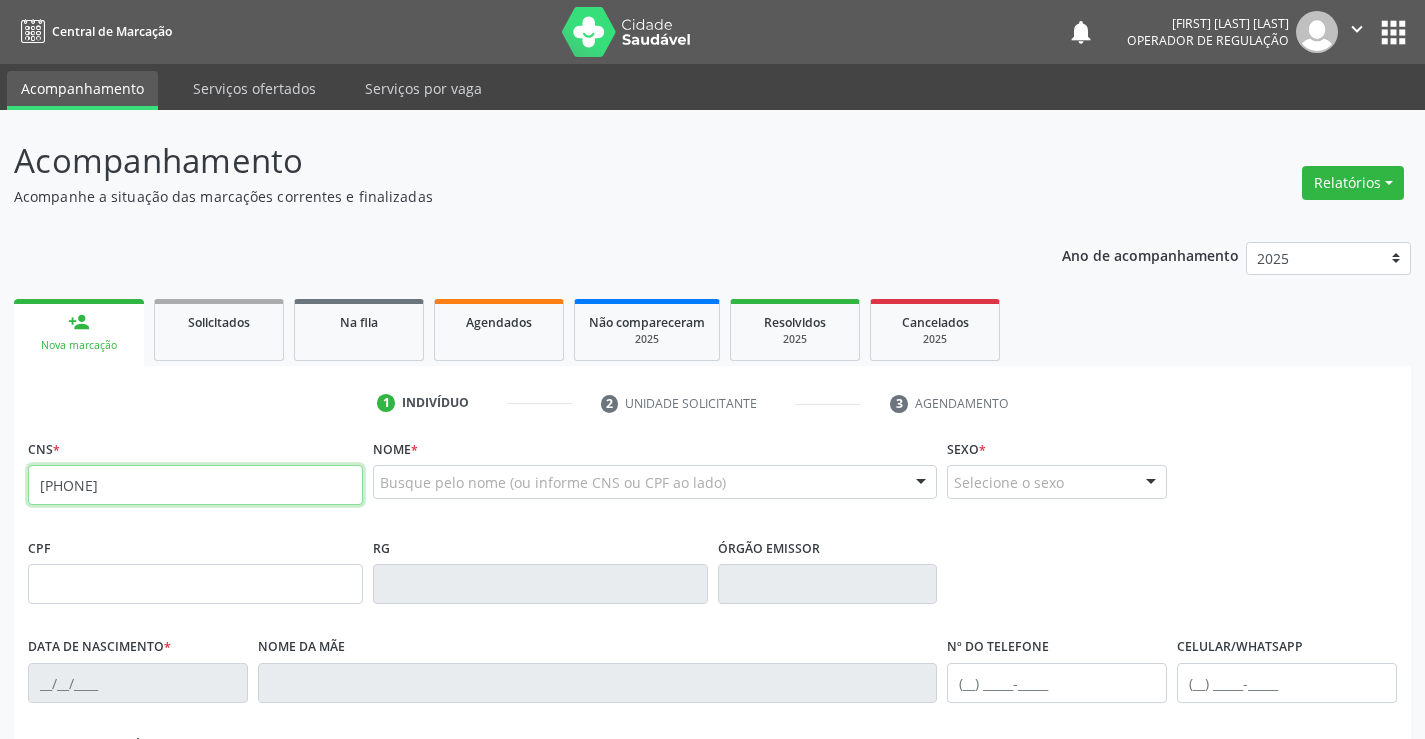 type on "707 0008 1968 9736" 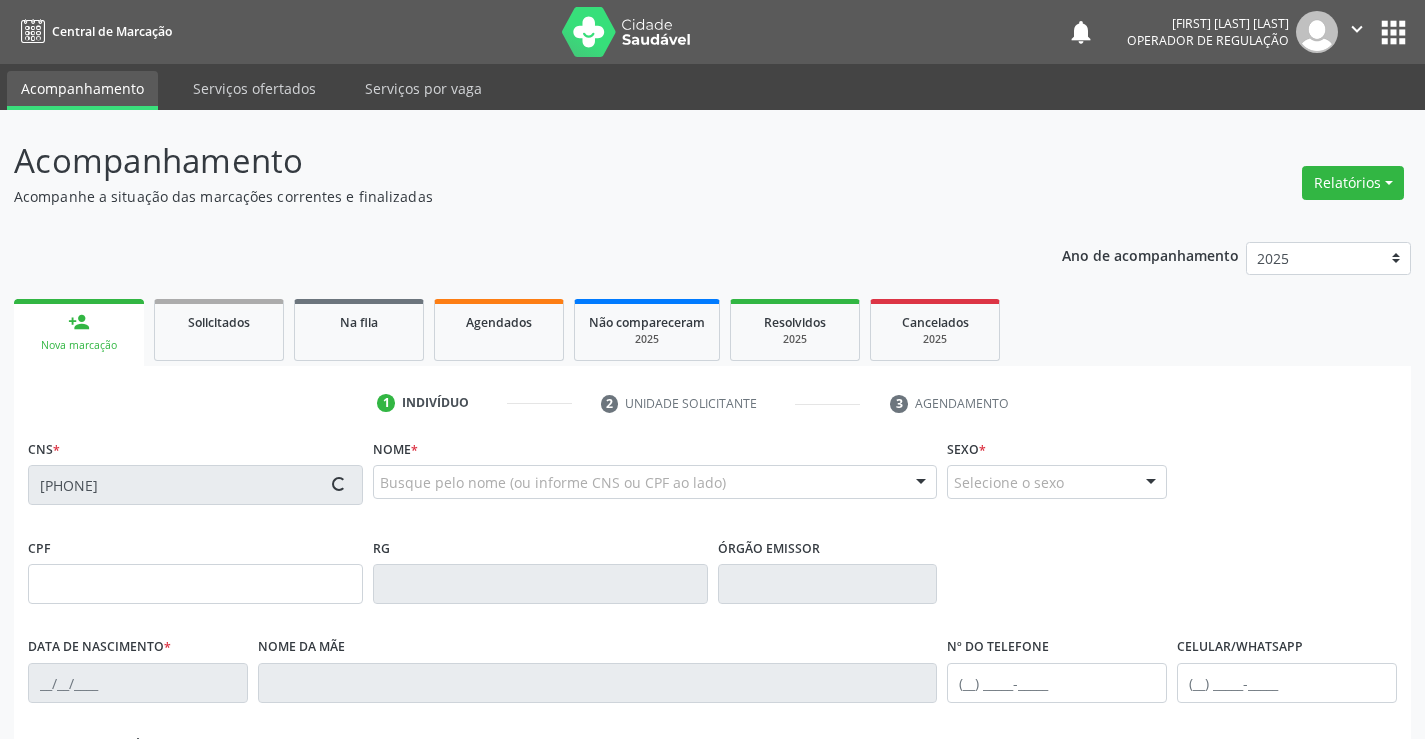 type on "30785497775" 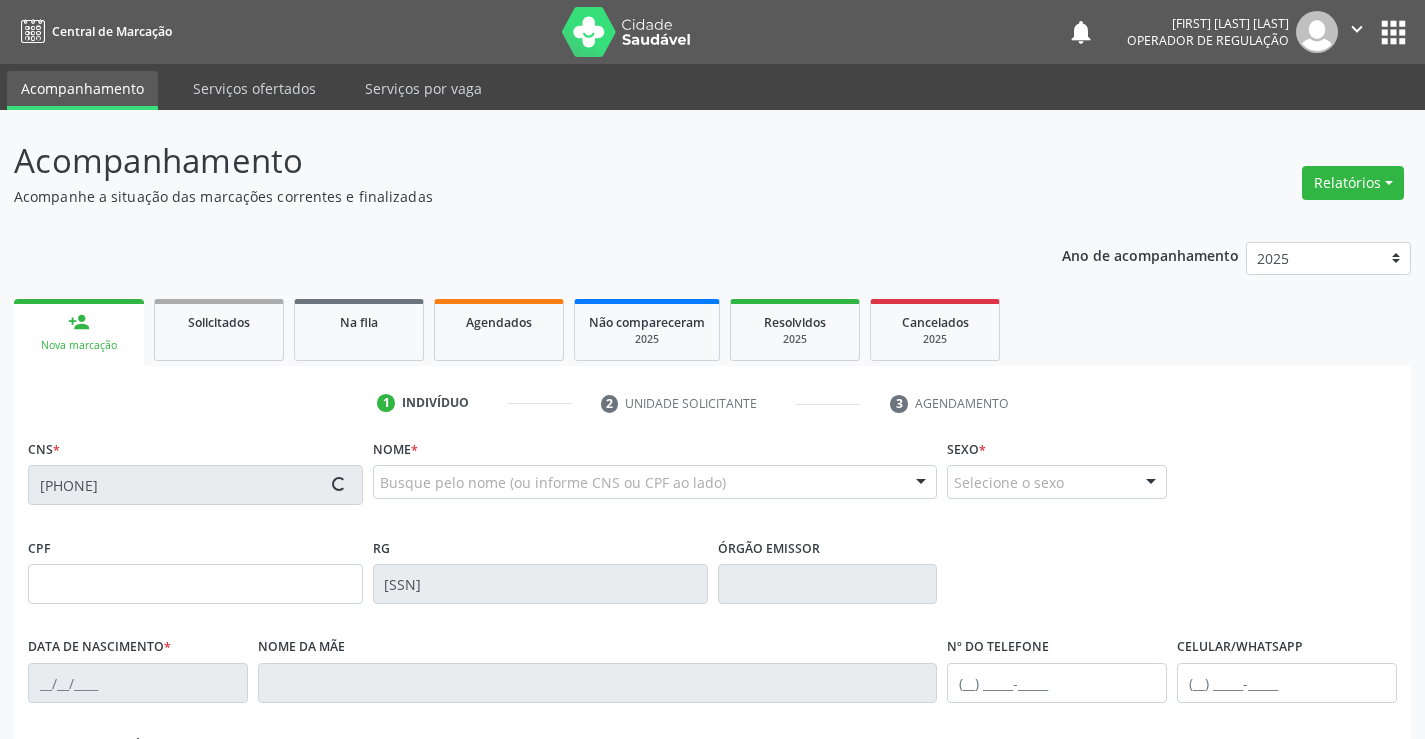 type on "04/05/2020" 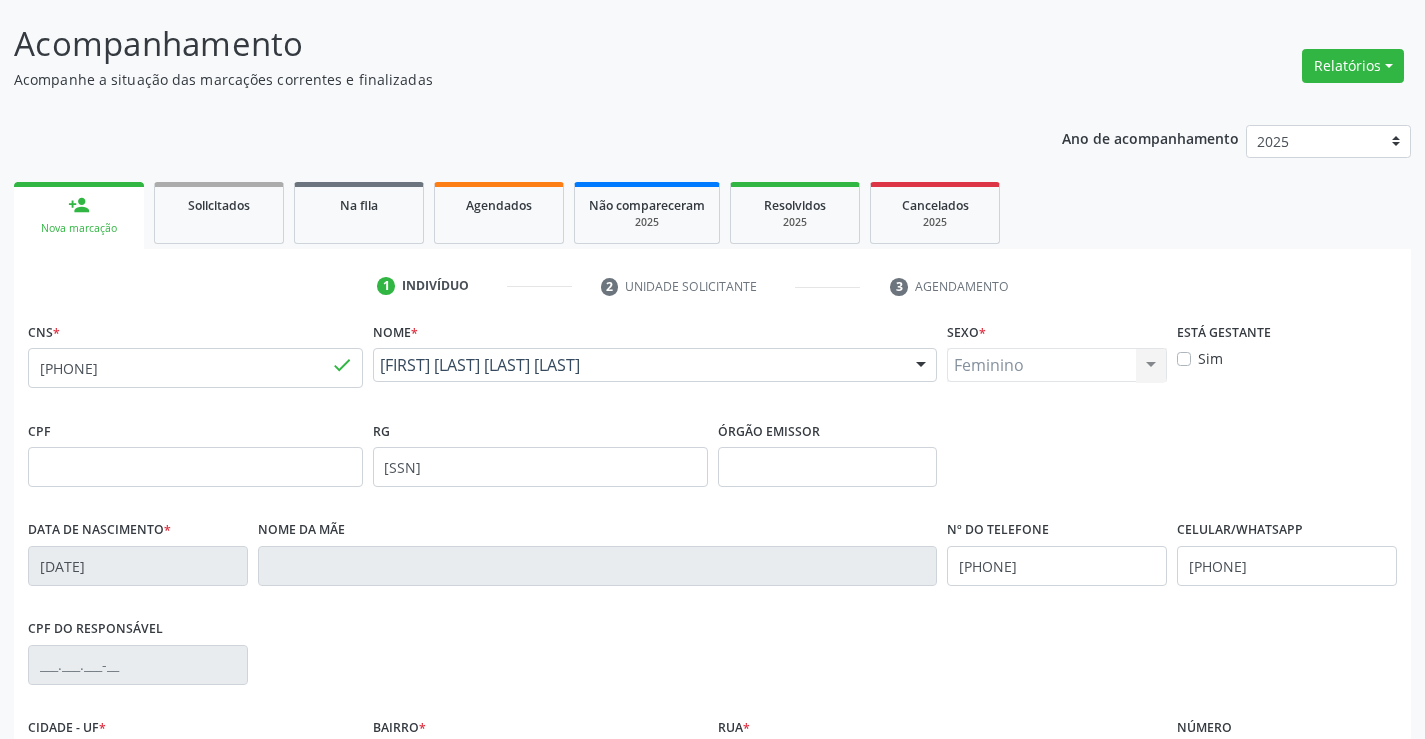 scroll, scrollTop: 345, scrollLeft: 0, axis: vertical 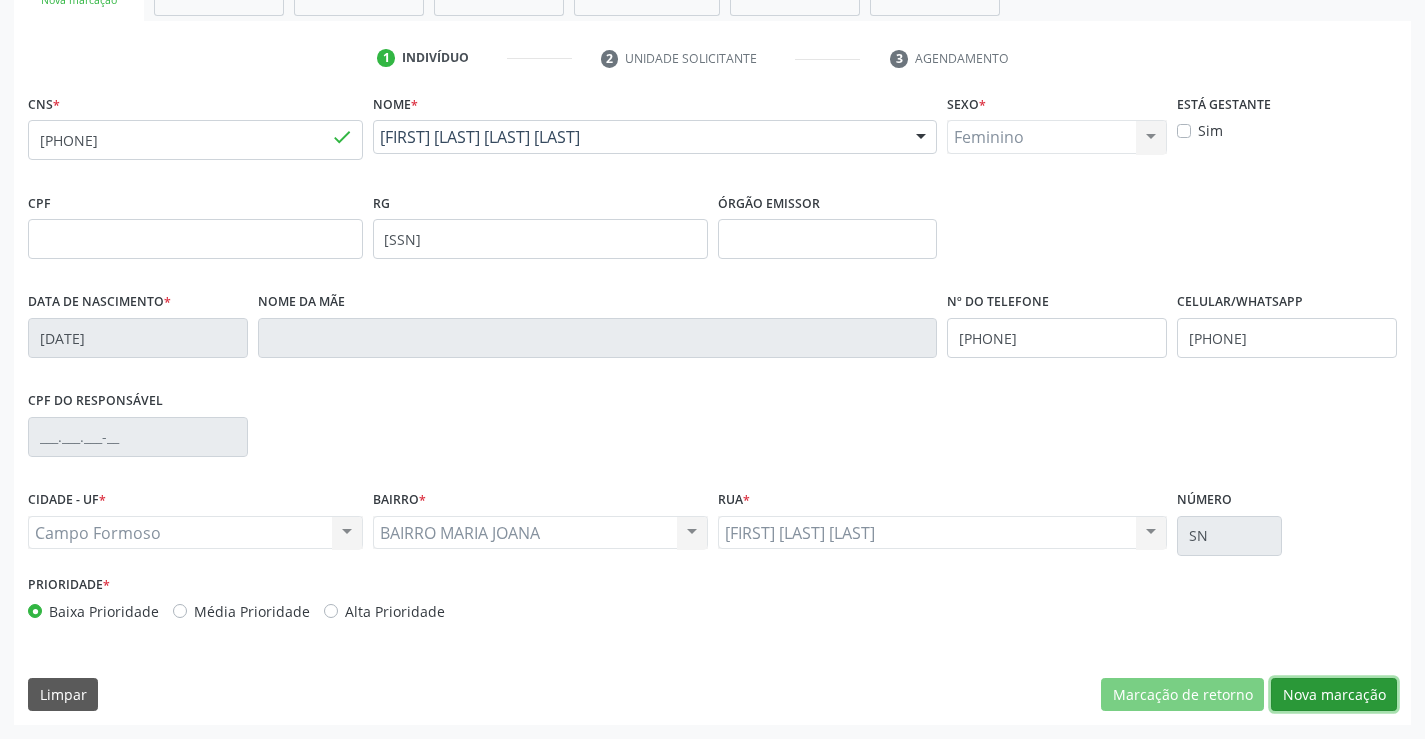 click on "Nova marcação" at bounding box center [1334, 695] 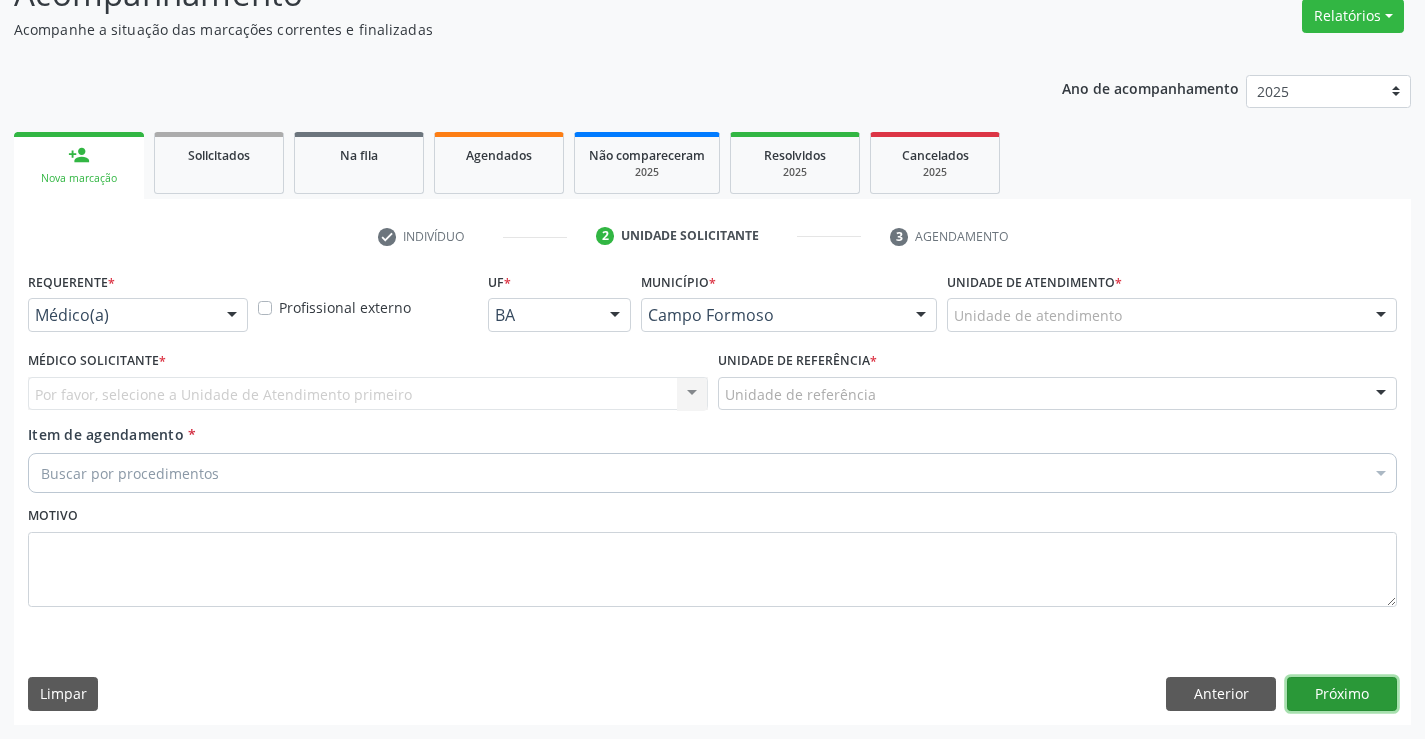 click on "Próximo" at bounding box center [1342, 694] 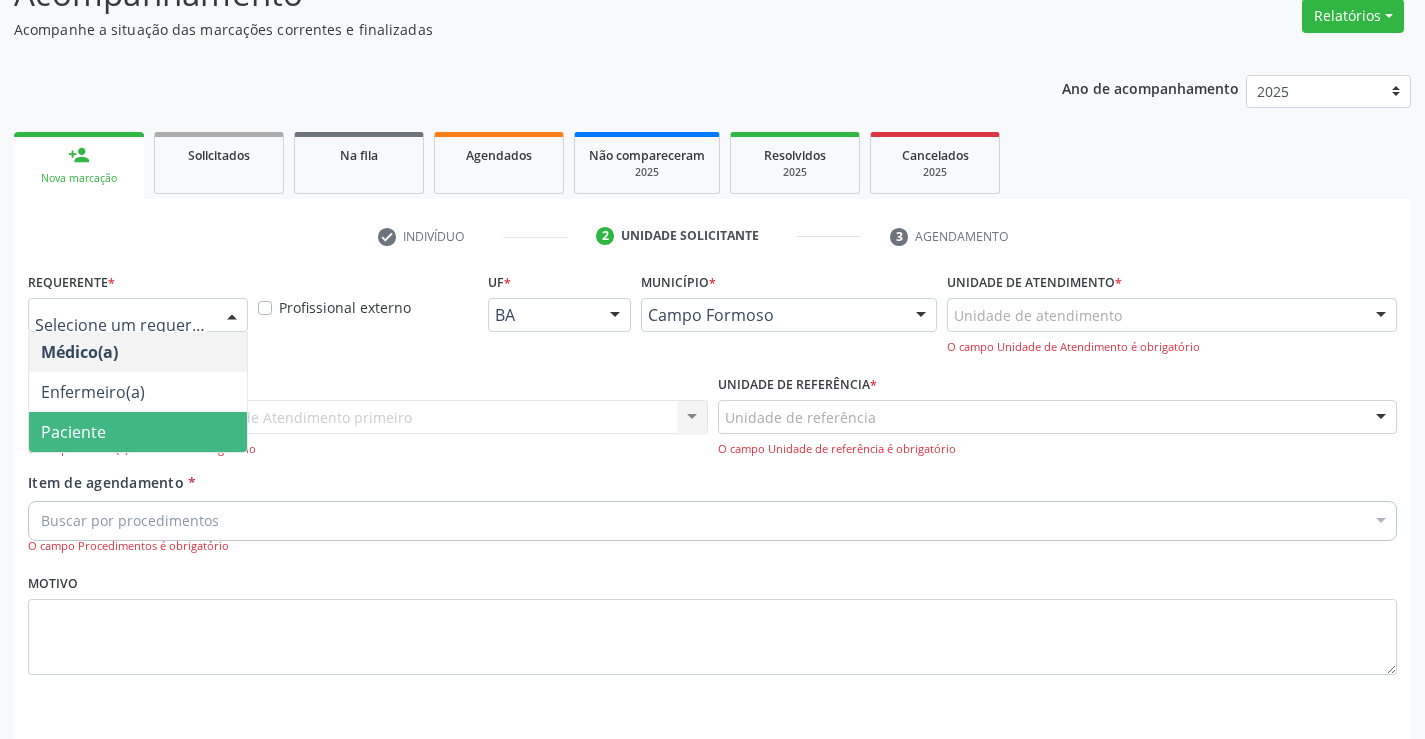 click on "Paciente" at bounding box center (138, 432) 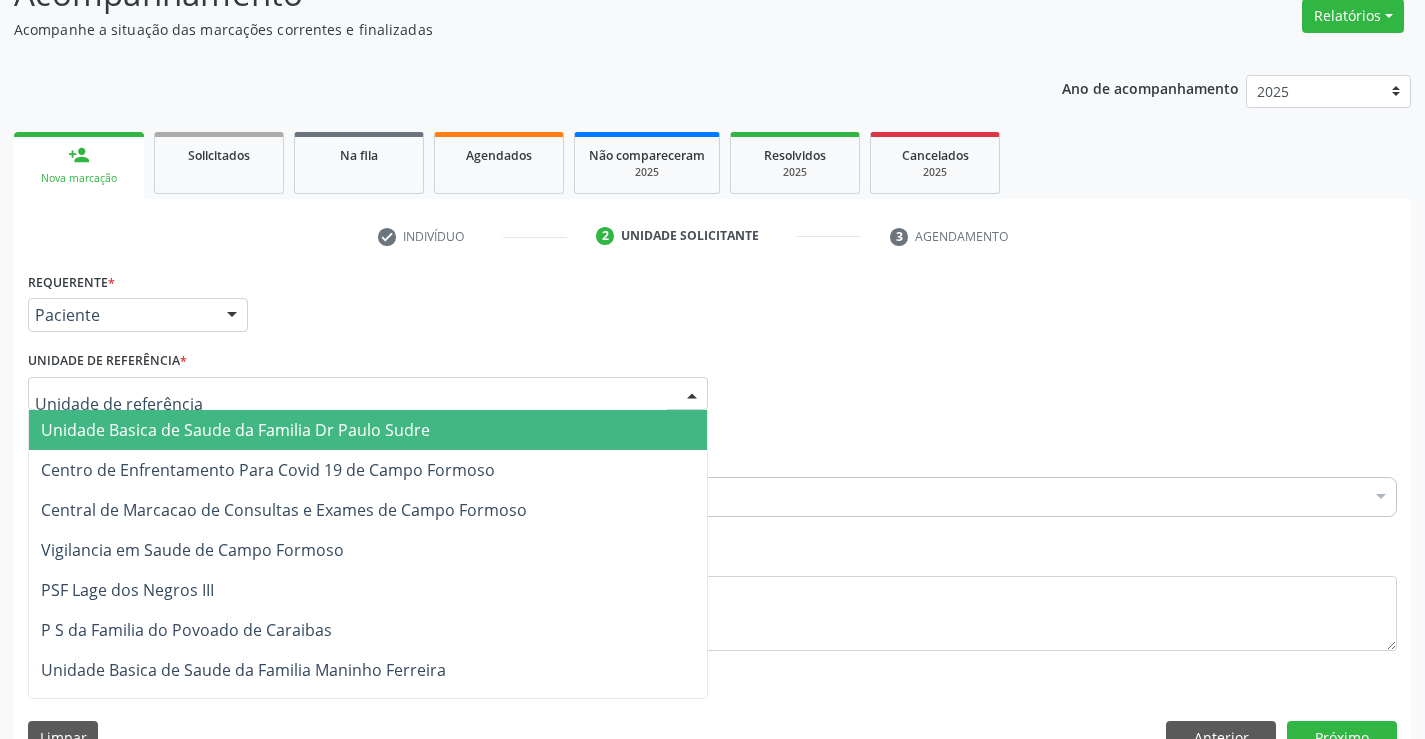 click on "Unidade Basica de Saude da Familia Dr Paulo Sudre" at bounding box center (235, 430) 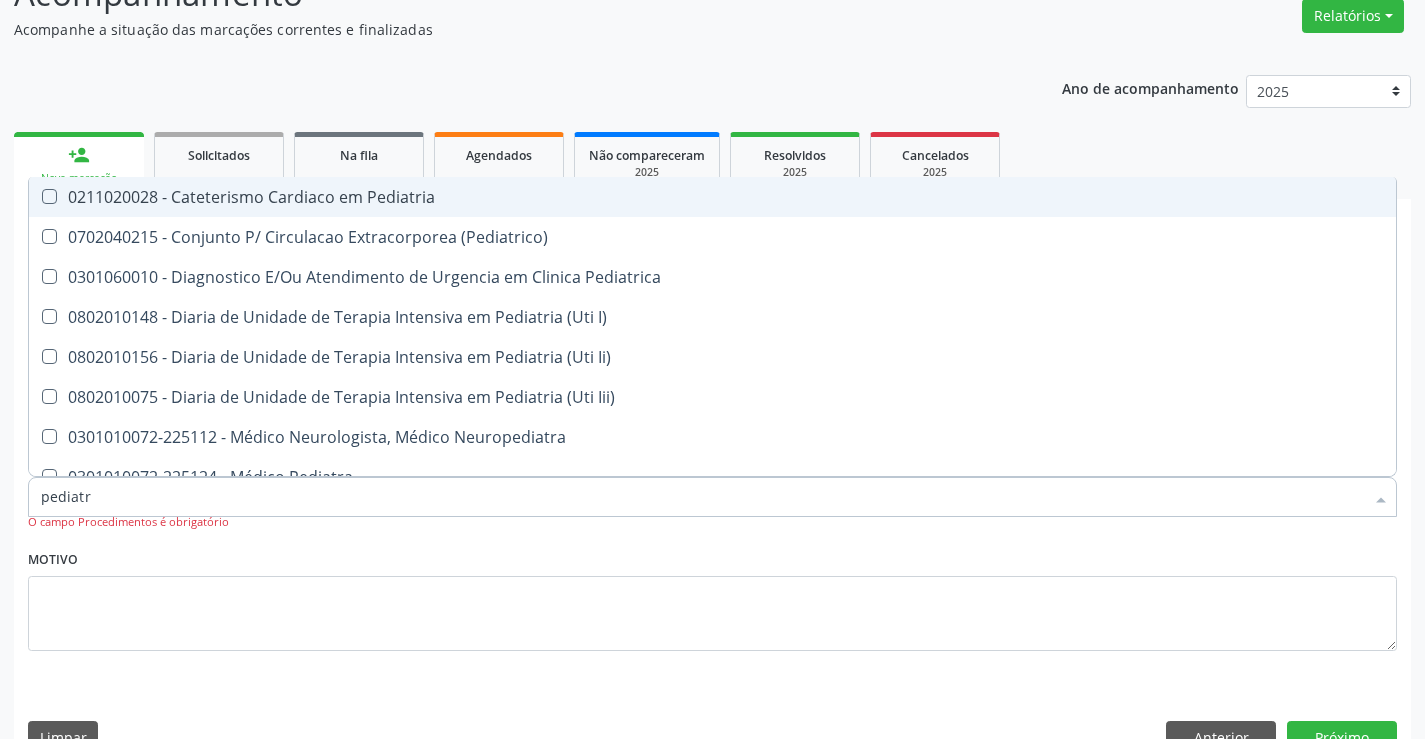 type on "pediatra" 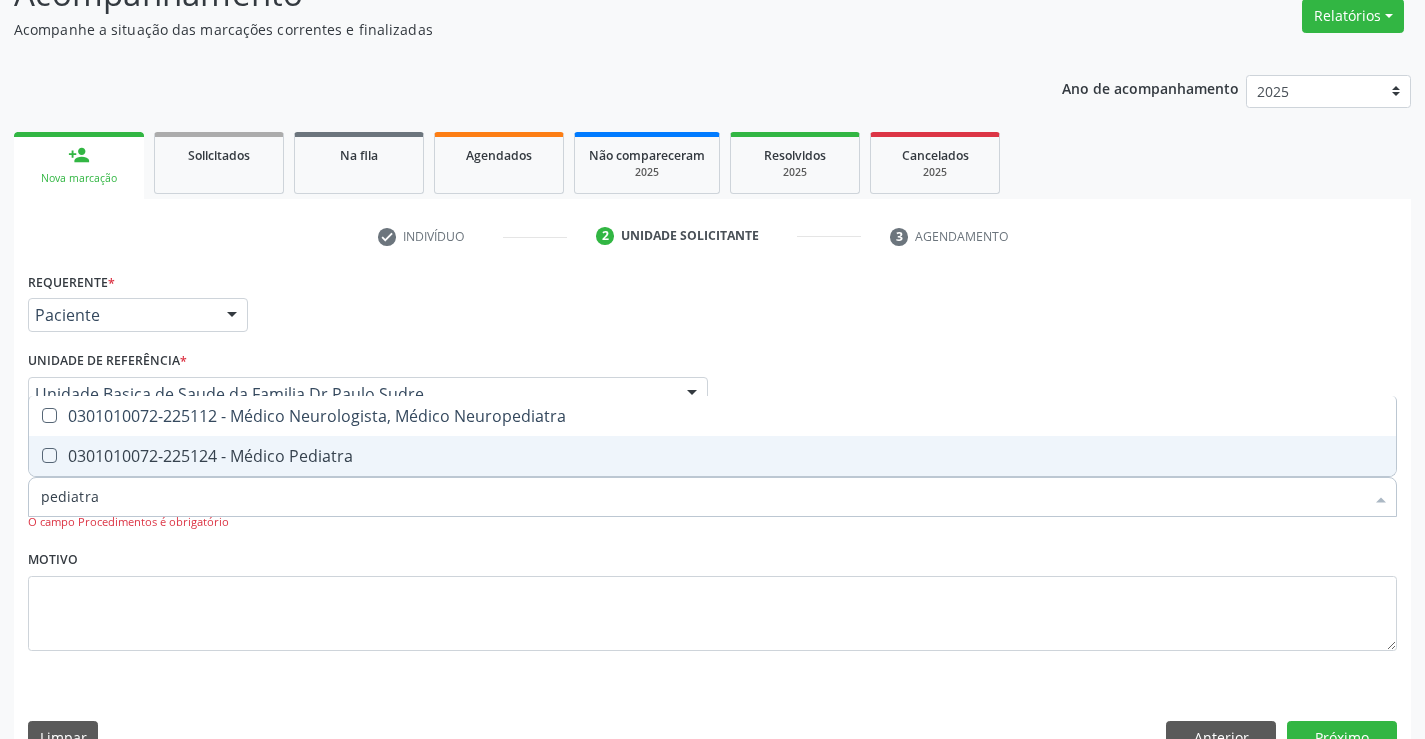 click on "0301010072-225124 - Médico Pediatra" at bounding box center [712, 456] 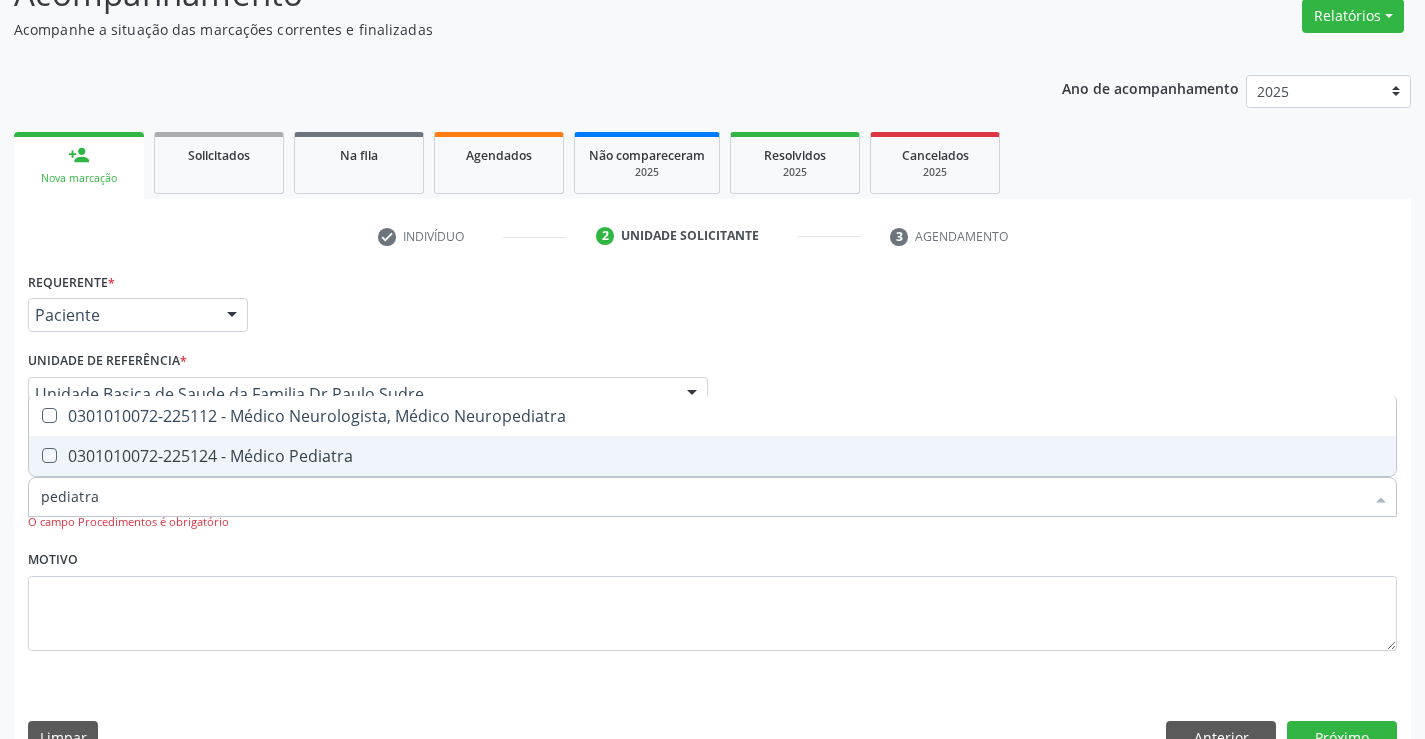 checkbox on "true" 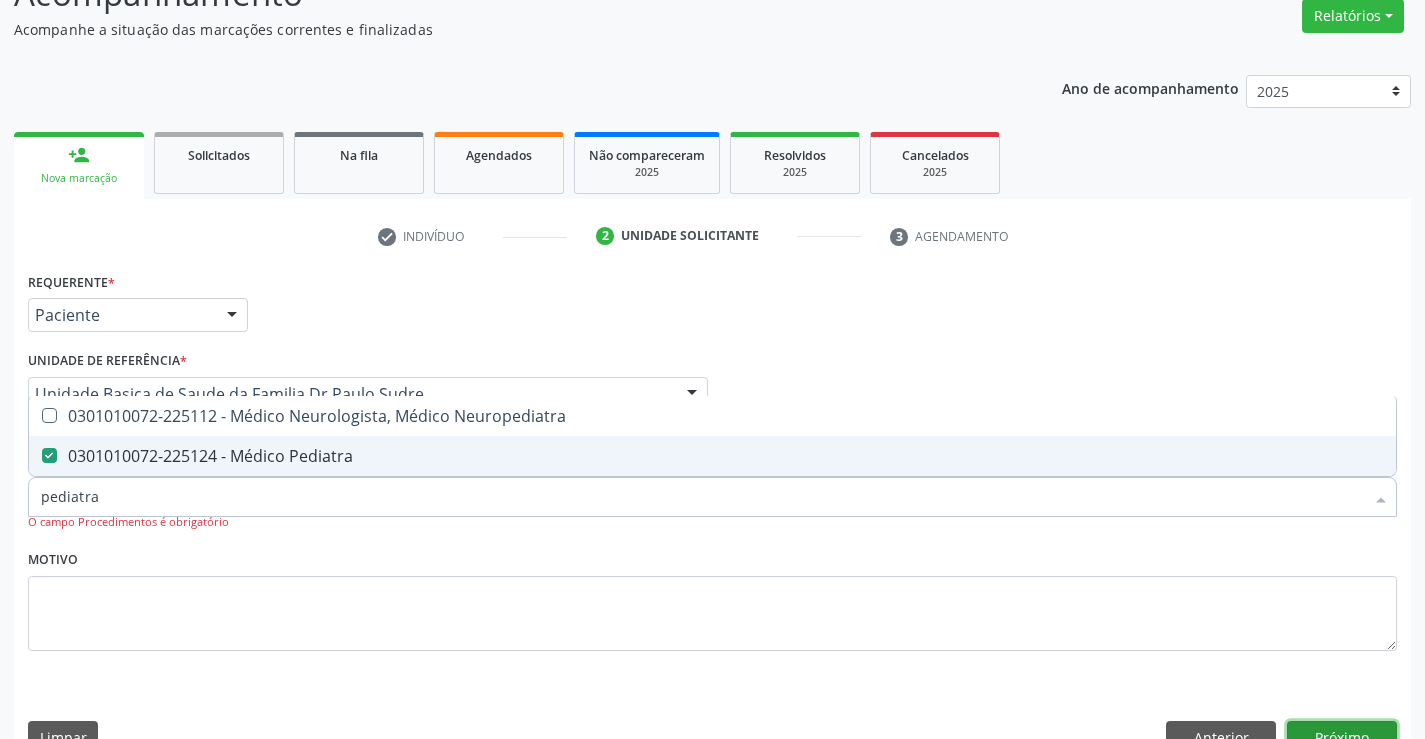 click on "Próximo" at bounding box center (1342, 738) 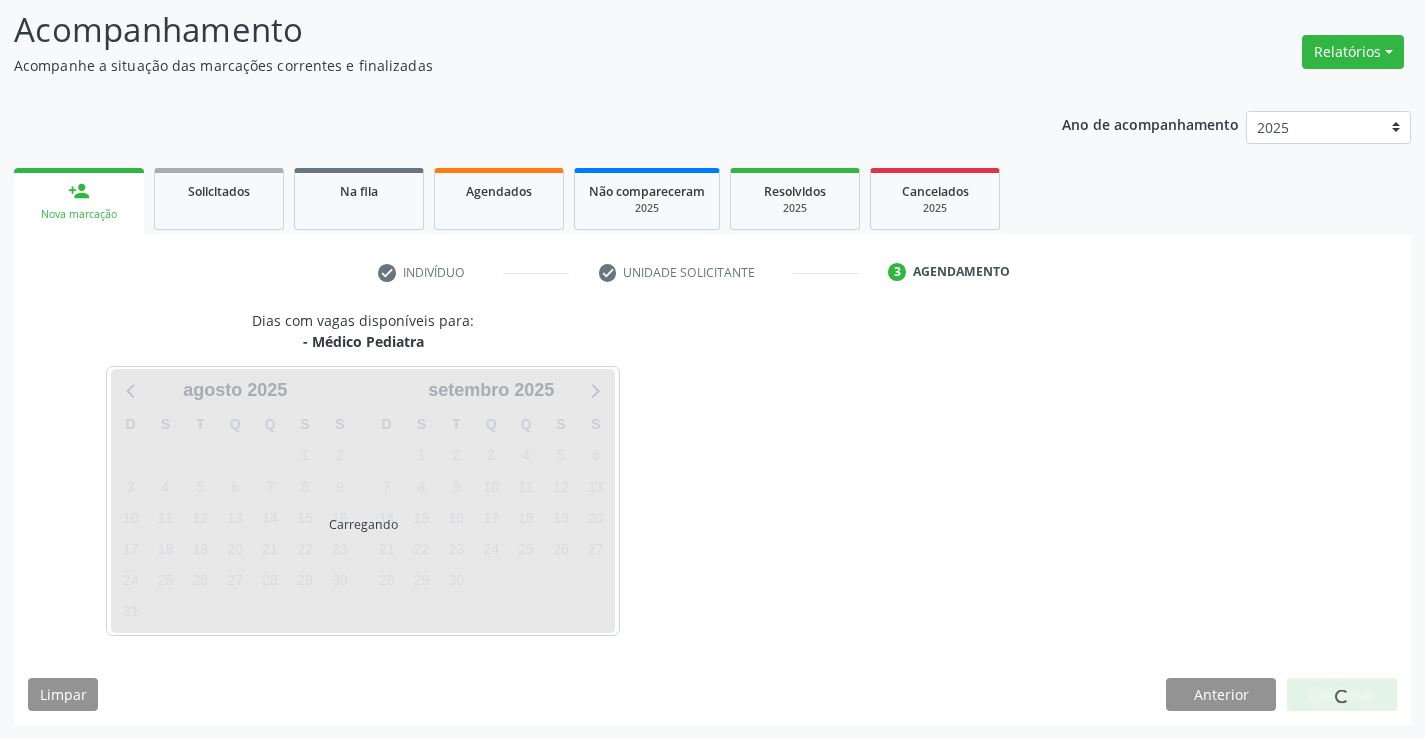 scroll, scrollTop: 131, scrollLeft: 0, axis: vertical 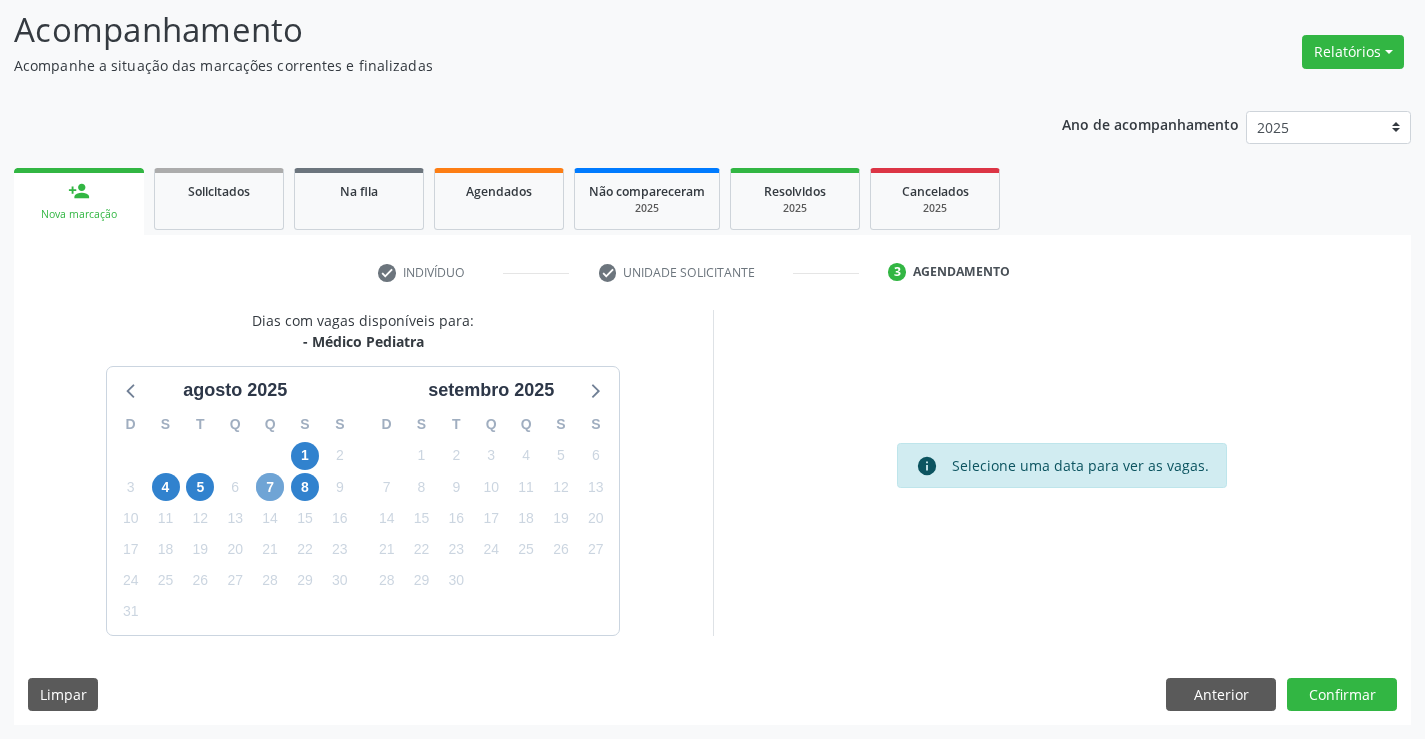 click on "7" at bounding box center (270, 487) 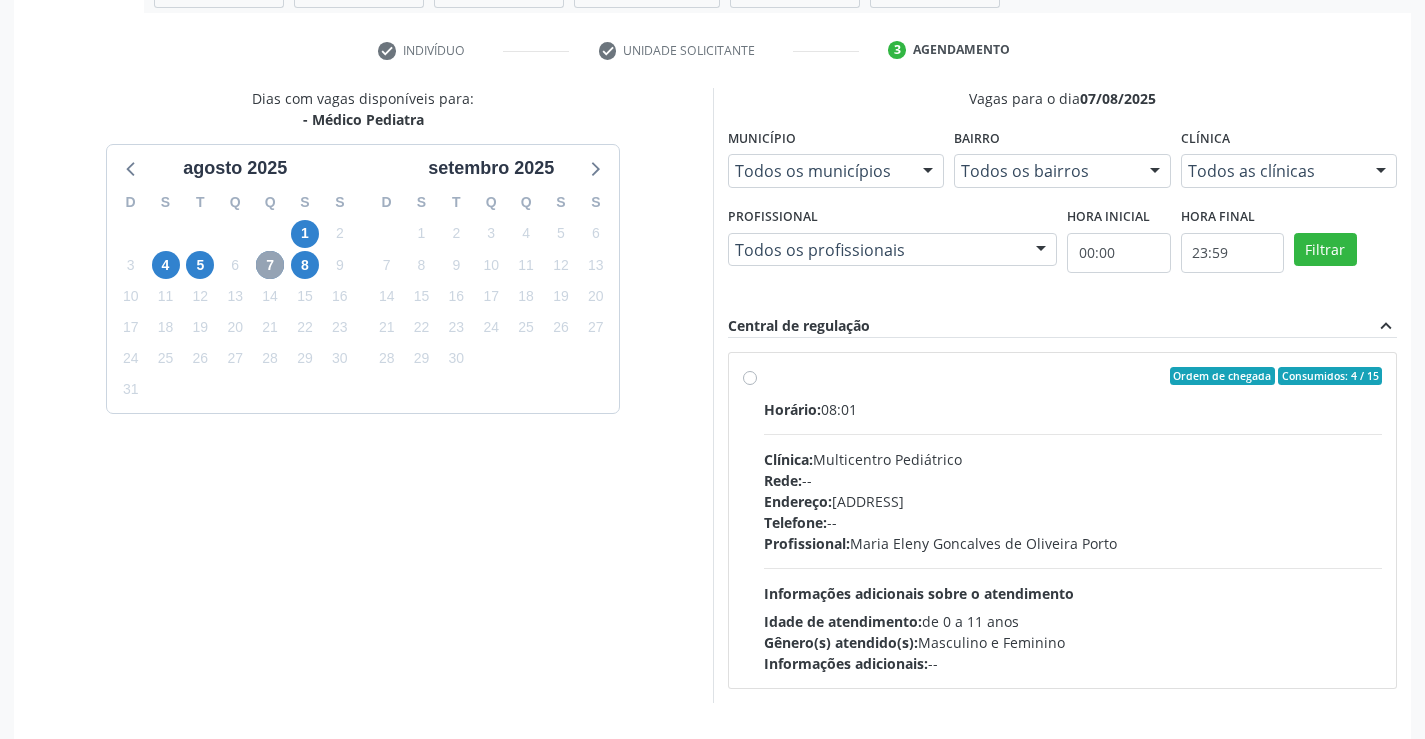 scroll, scrollTop: 420, scrollLeft: 0, axis: vertical 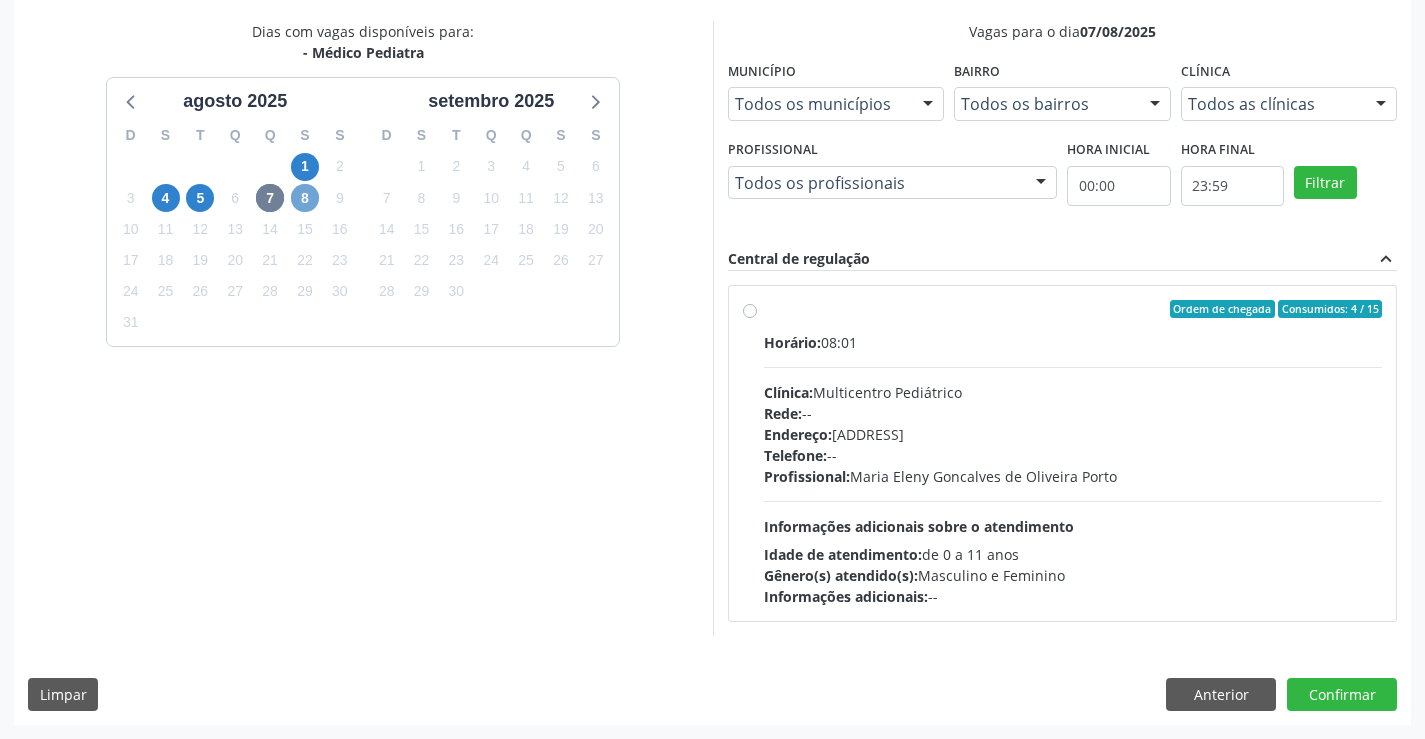 click on "8" at bounding box center [305, 198] 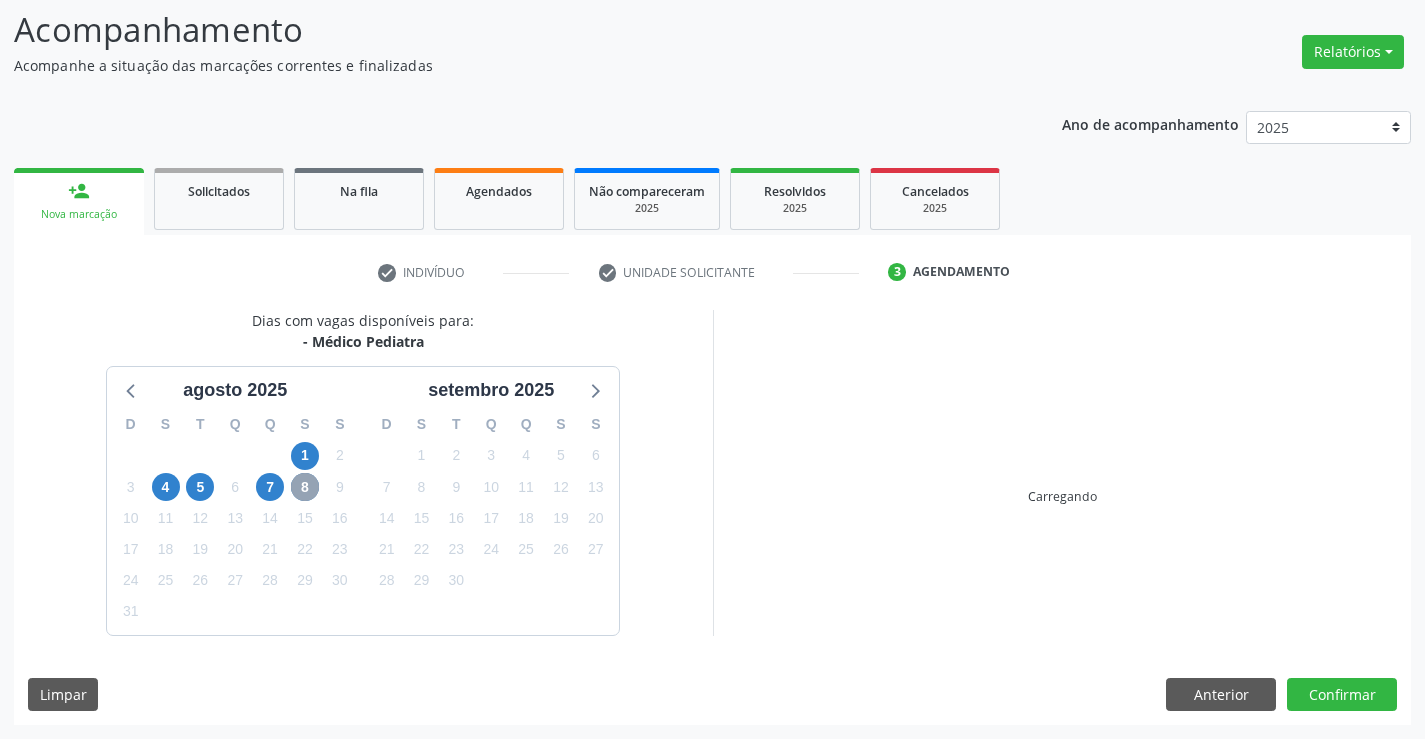scroll, scrollTop: 420, scrollLeft: 0, axis: vertical 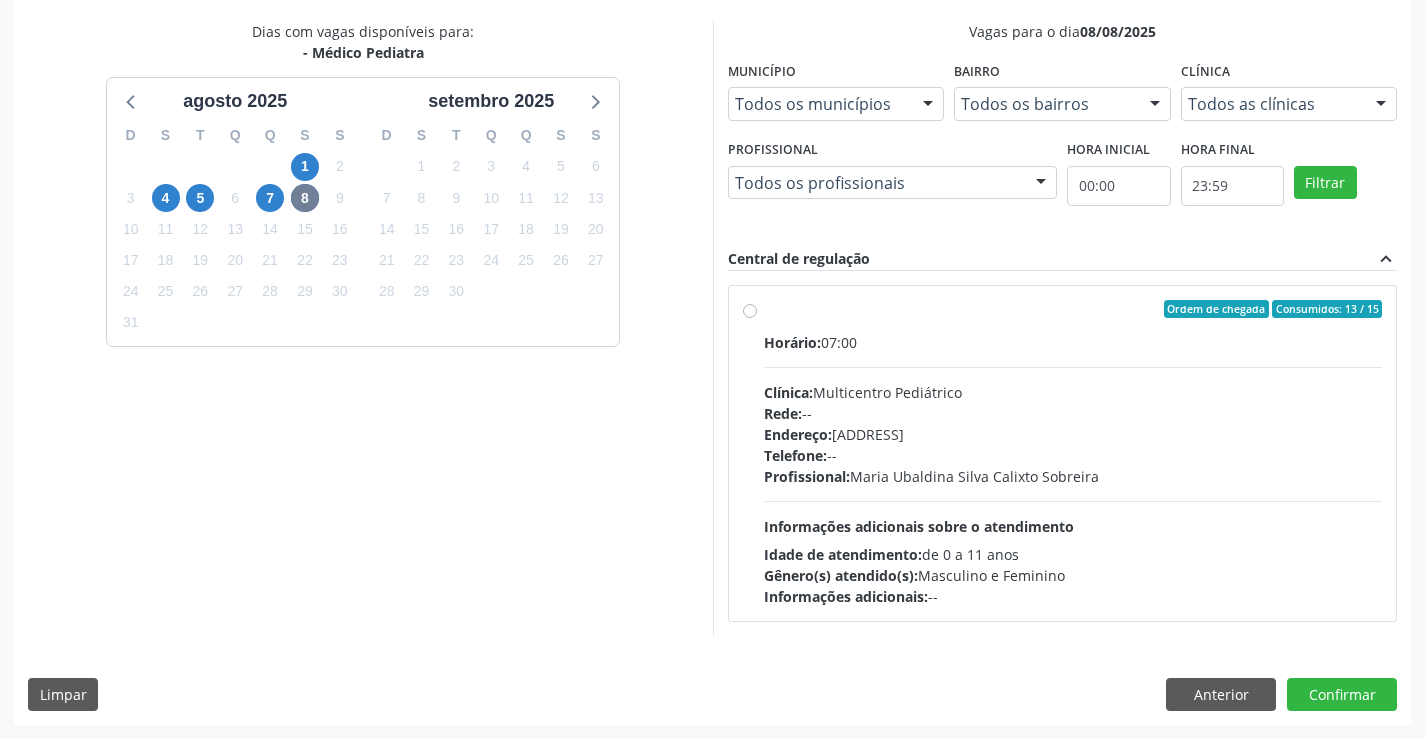 click on "Ordem de chegada
Consumidos: 13 / 15" at bounding box center [1073, 309] 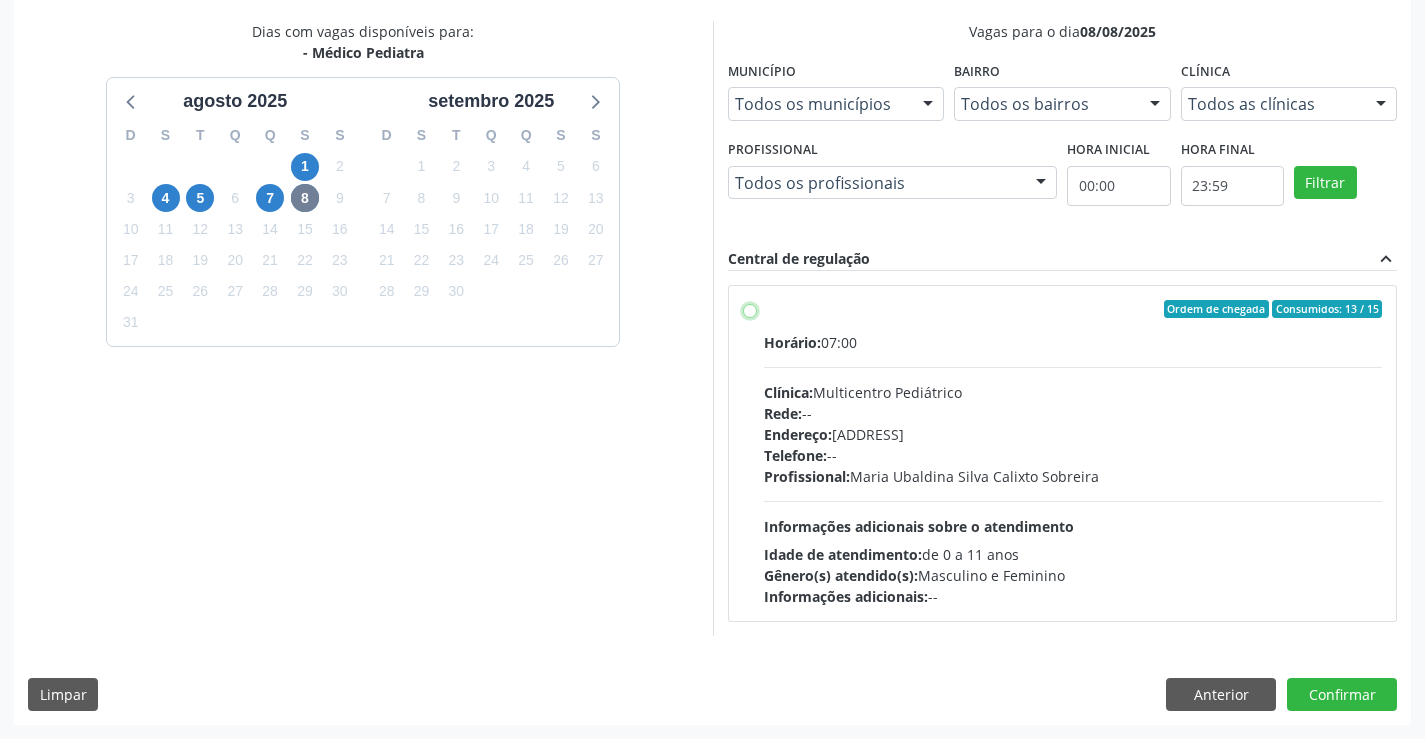 click on "Ordem de chegada
Consumidos: 13 / 15
Horário:   07:00
Clínica:  Multicentro Pediátrico
Rede:
--
Endereço:   Antigo Casa Grande, nº 37, Centro, Campo Formoso - BA
Telefone:   --
Profissional:
Maria Ubaldina Silva Calixto Sobreira
Informações adicionais sobre o atendimento
Idade de atendimento:
de 0 a 11 anos
Gênero(s) atendido(s):
Masculino e Feminino
Informações adicionais:
--" at bounding box center [750, 309] 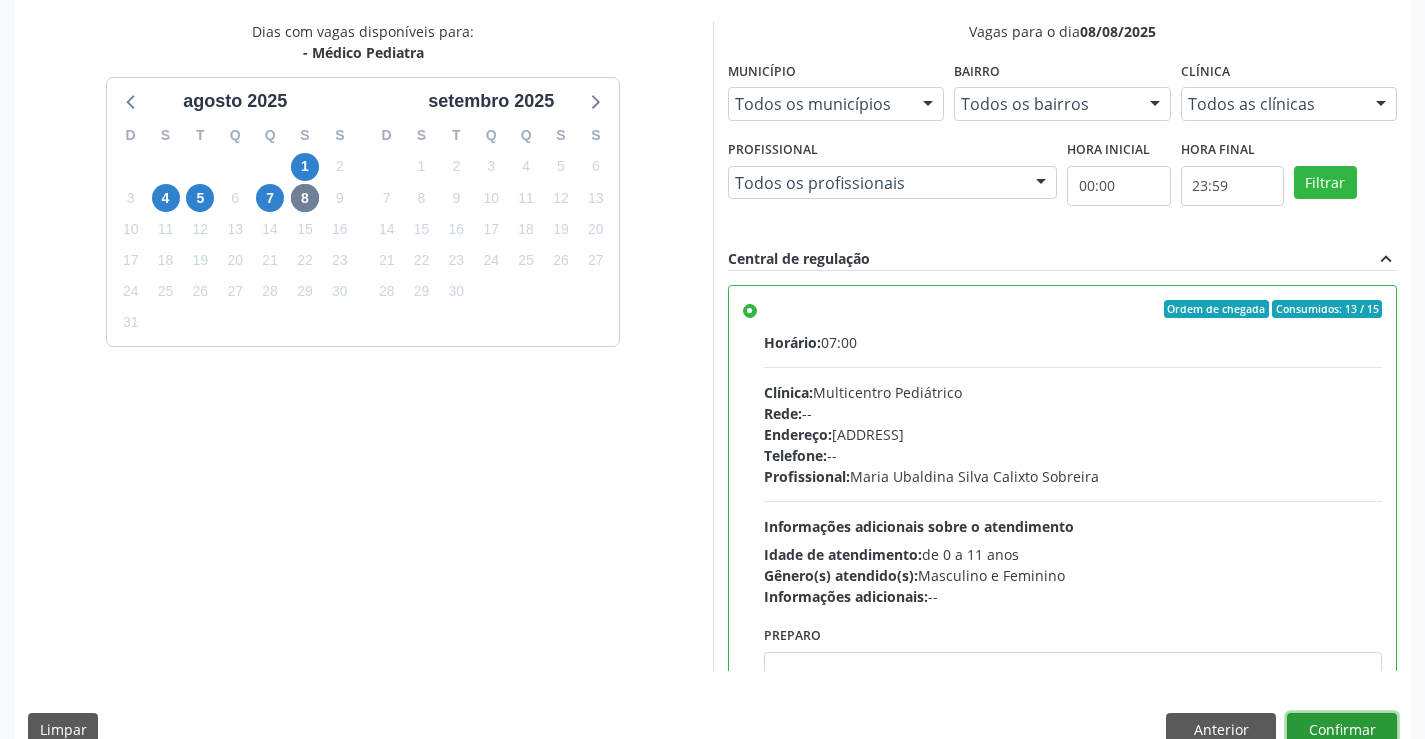 click on "Confirmar" at bounding box center (1342, 730) 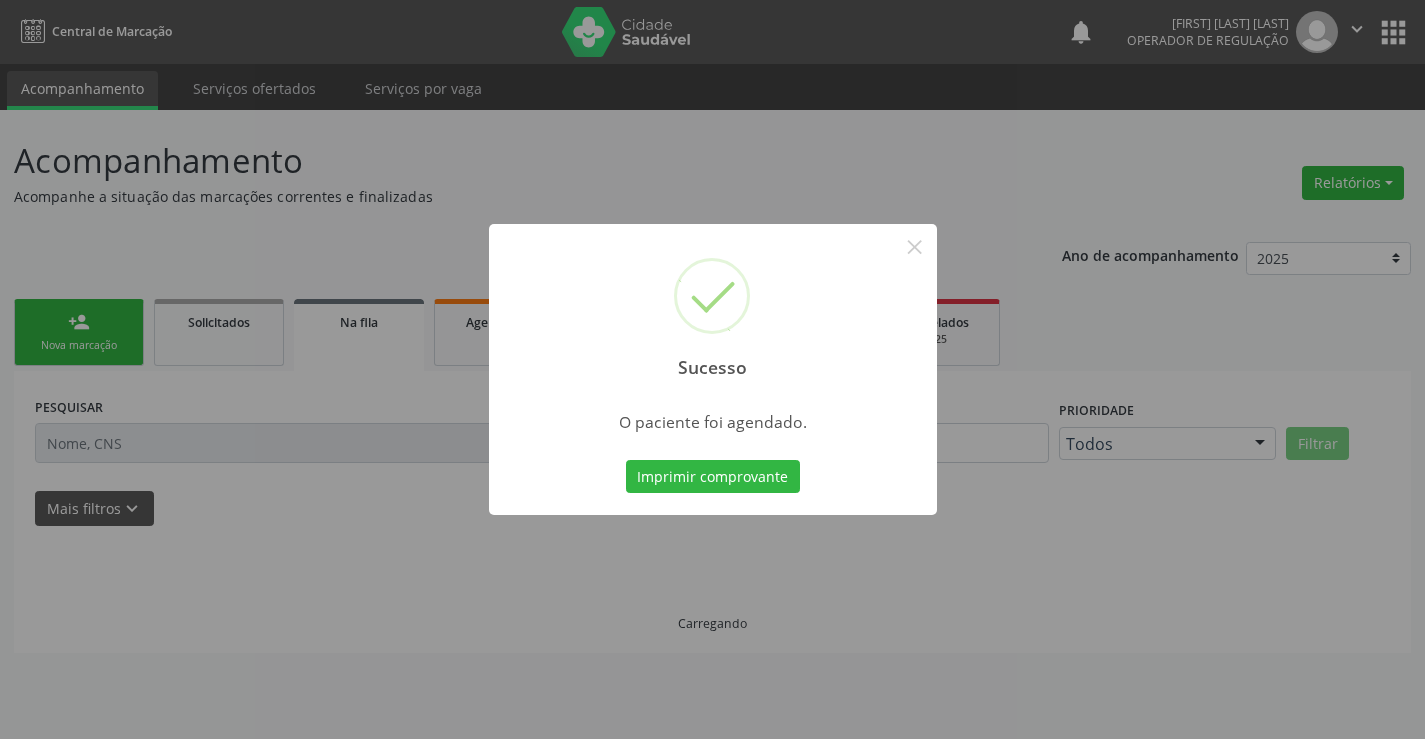 scroll, scrollTop: 0, scrollLeft: 0, axis: both 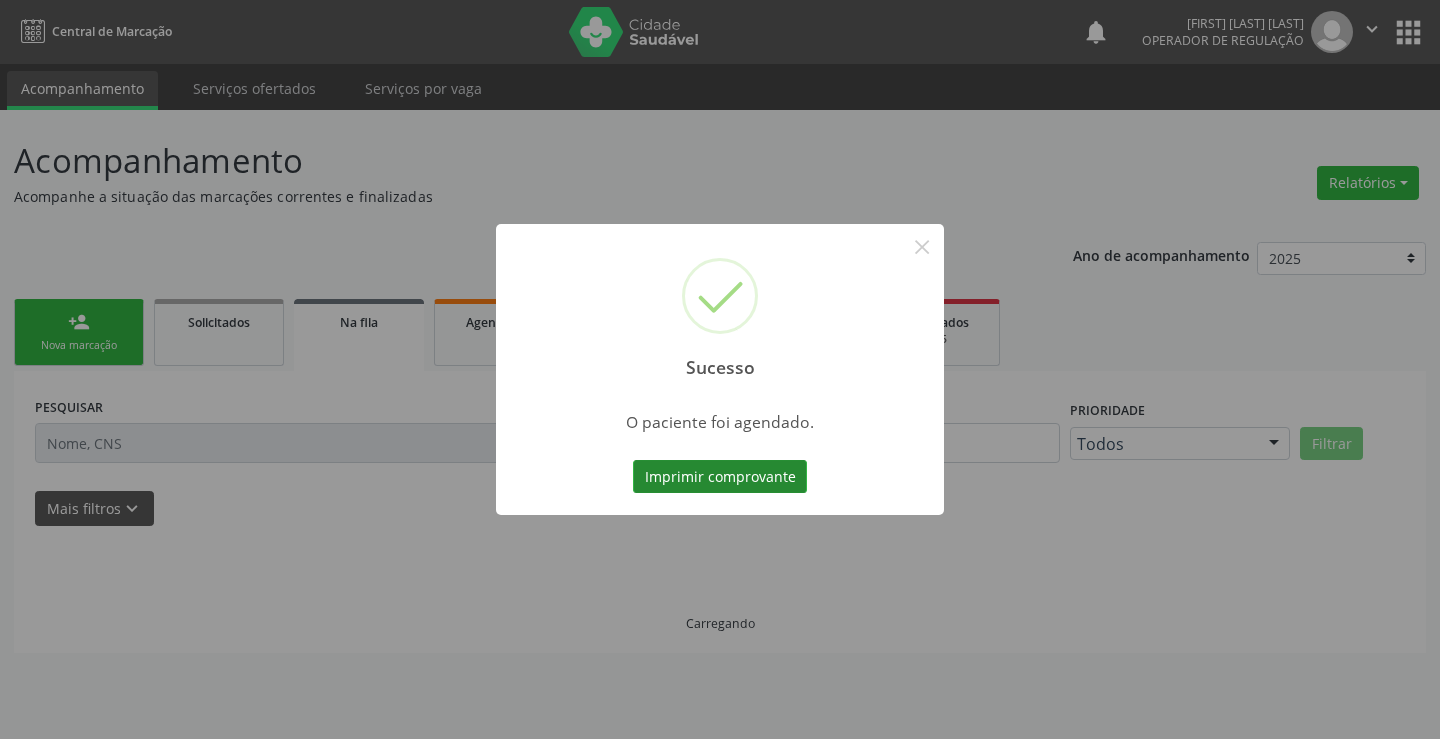 click on "Imprimir comprovante" at bounding box center (720, 477) 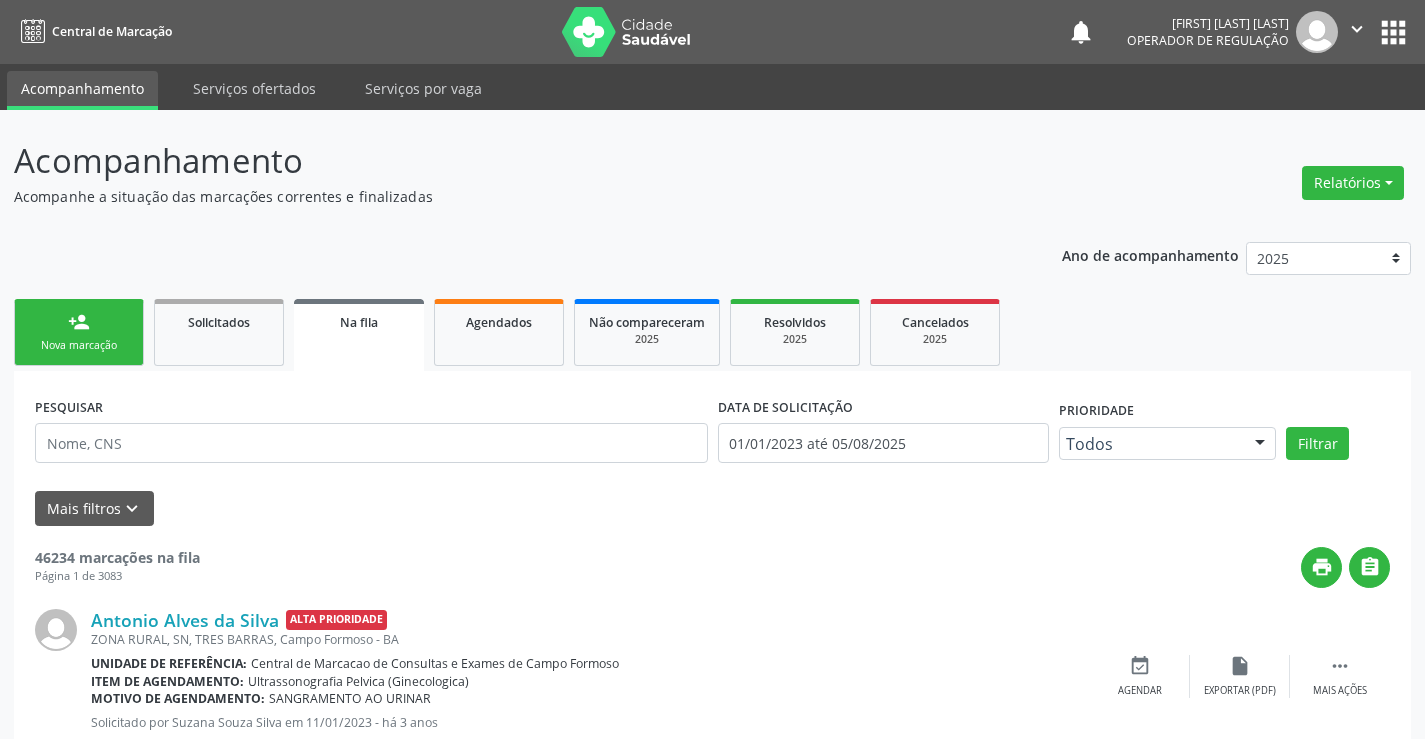 click on "Nova marcação" at bounding box center [79, 345] 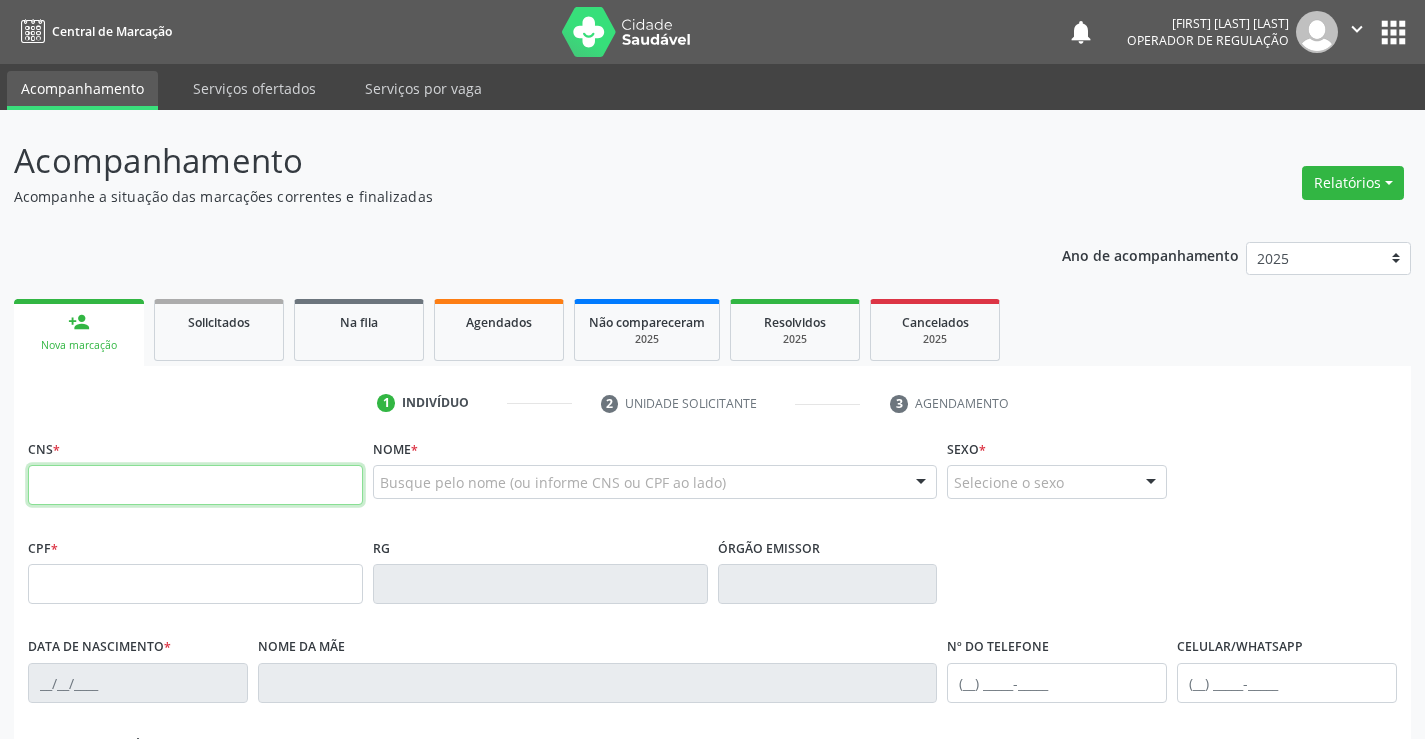 click at bounding box center [195, 485] 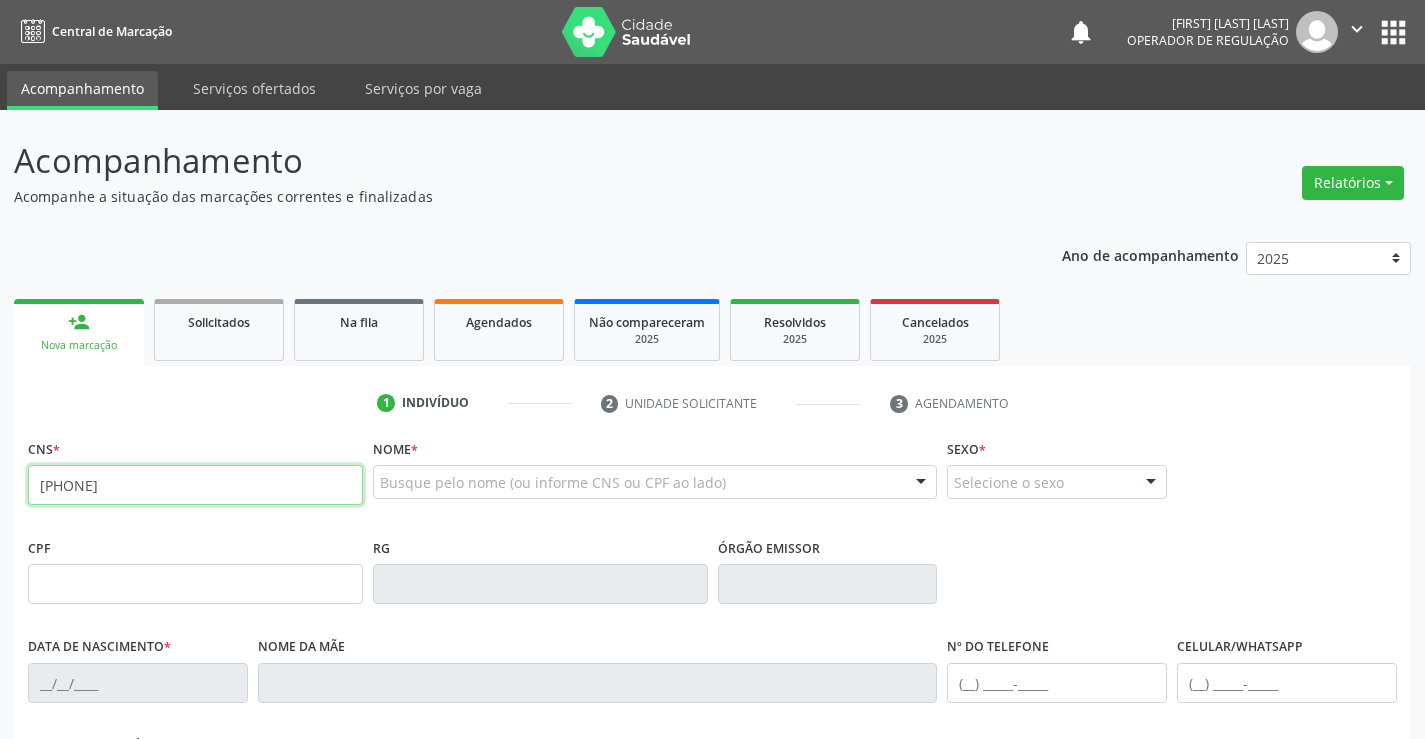 type on "[CREDIT CARD]" 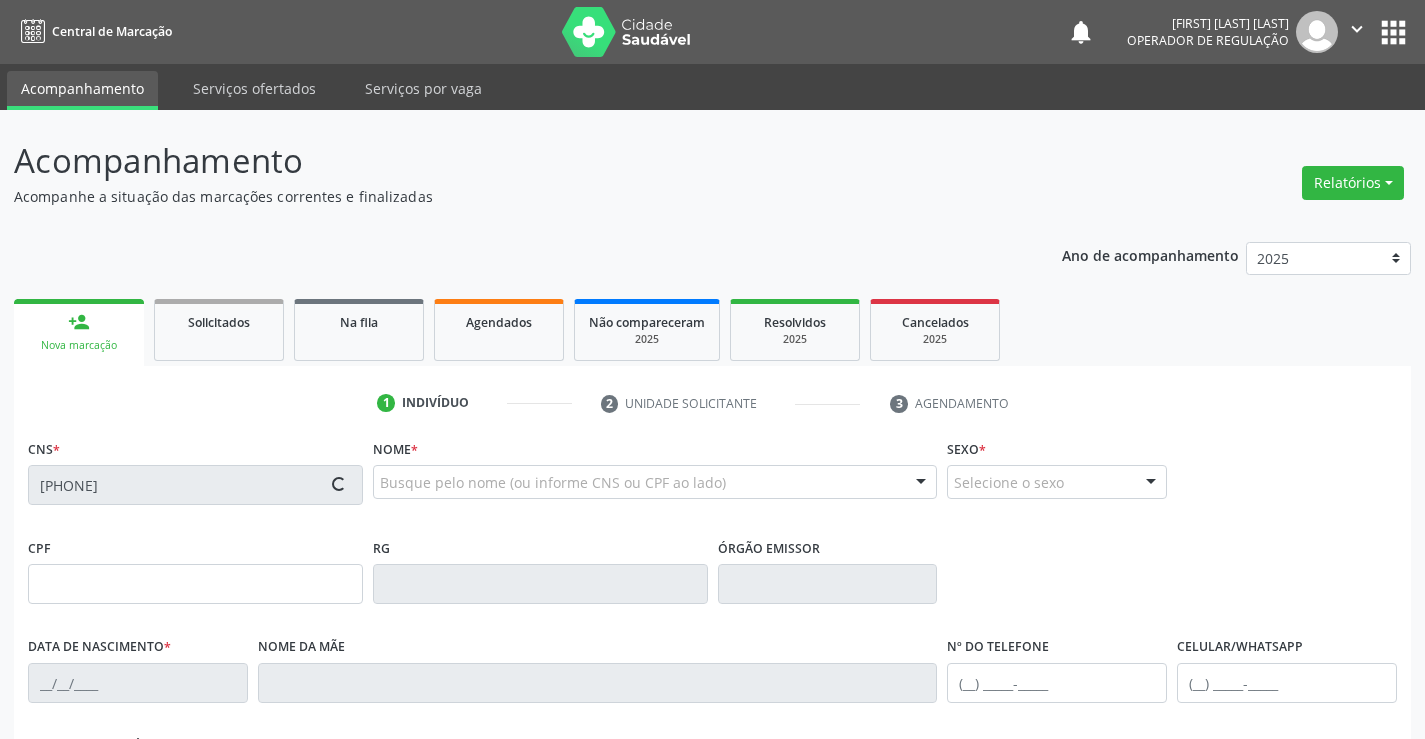 type on "[NUMBER]" 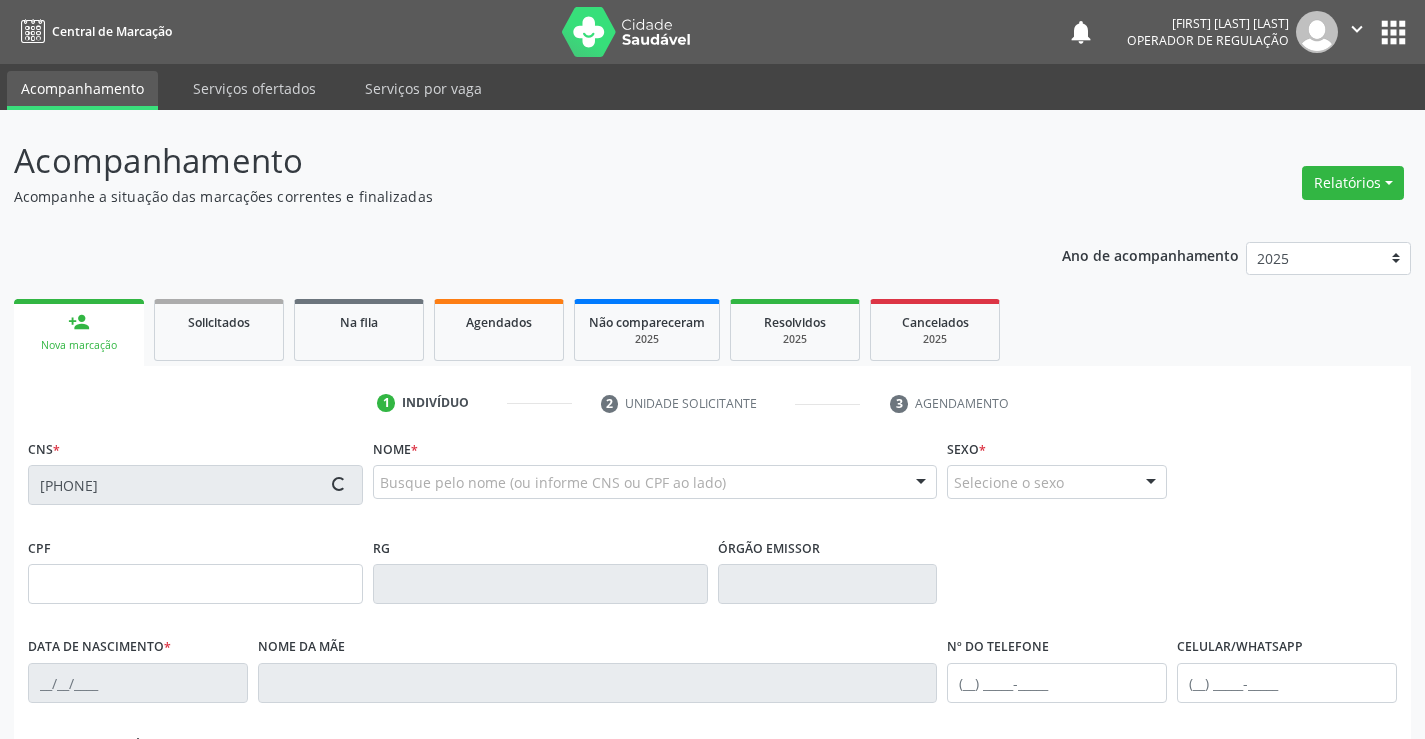 type on "[DATE]" 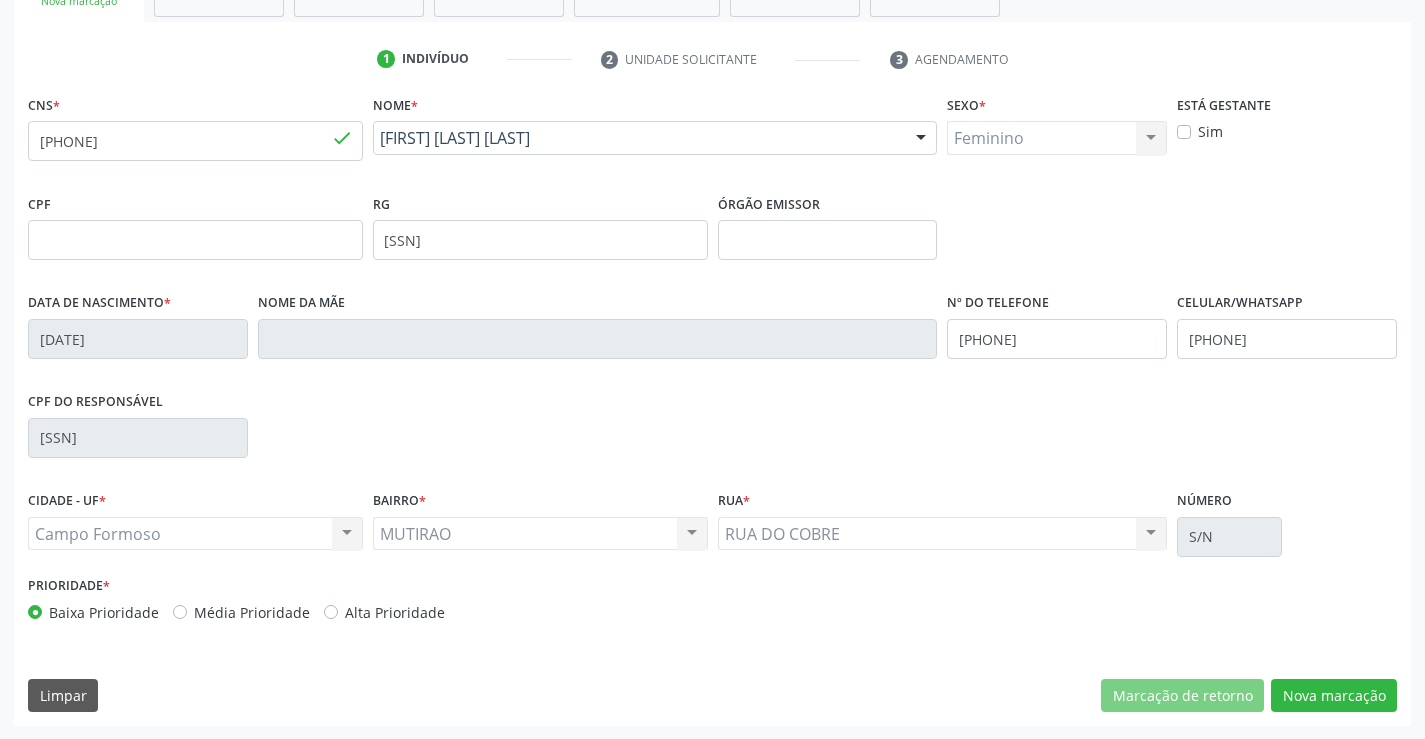 scroll, scrollTop: 345, scrollLeft: 0, axis: vertical 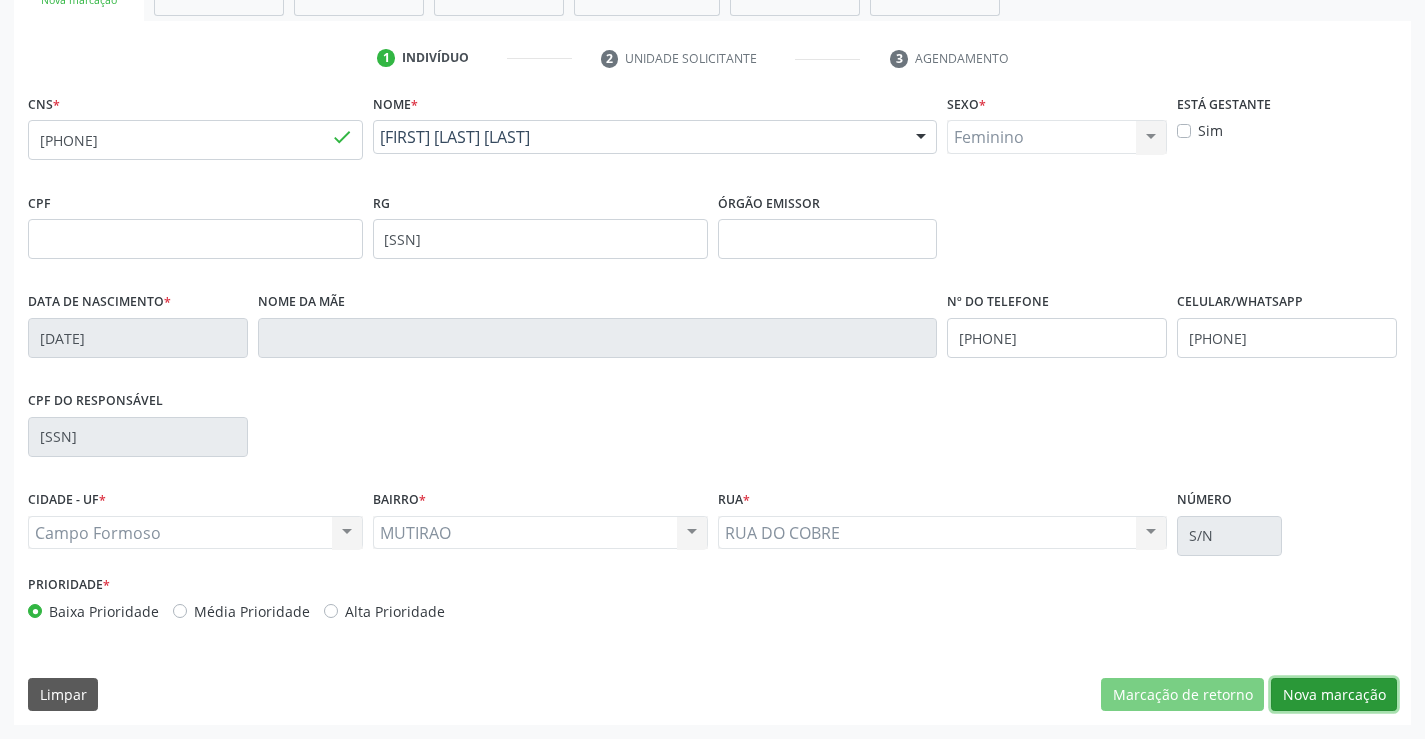 click on "Nova marcação" at bounding box center (1334, 695) 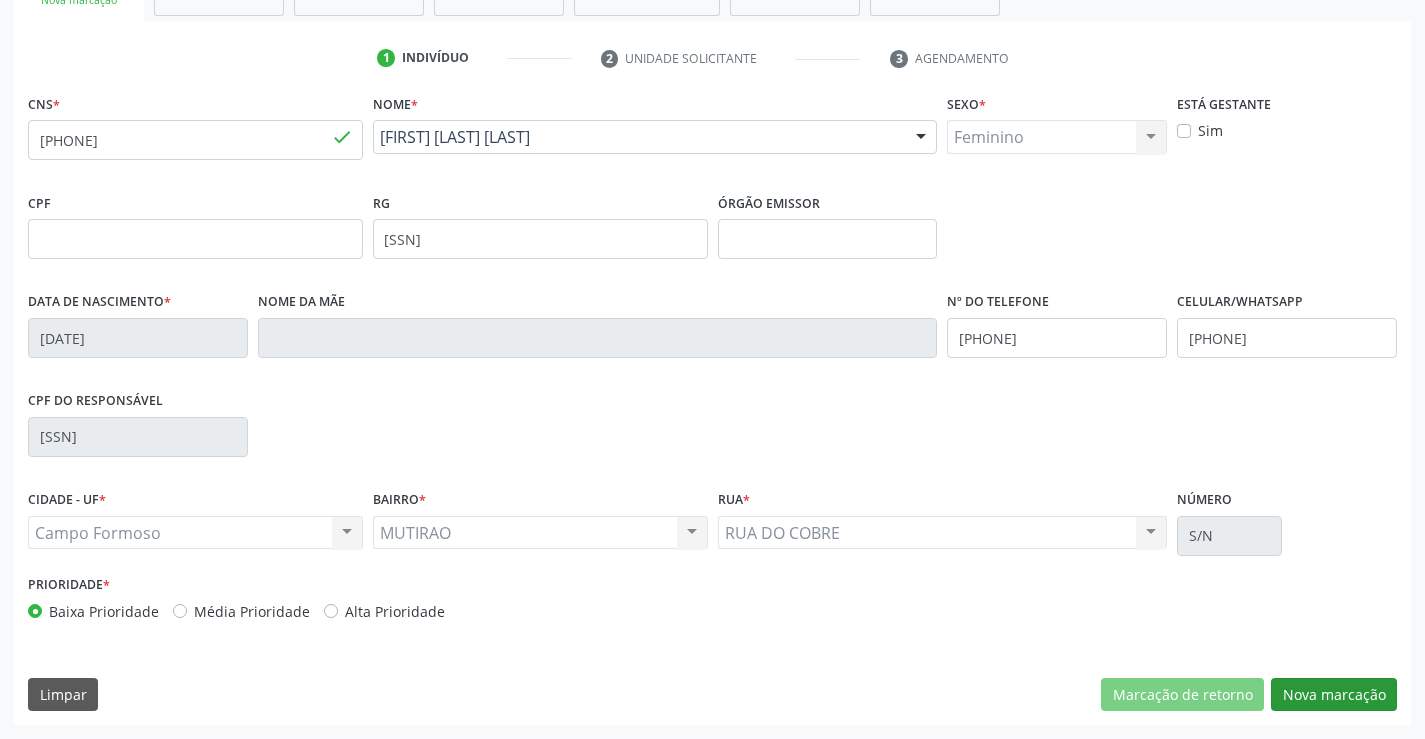 scroll, scrollTop: 167, scrollLeft: 0, axis: vertical 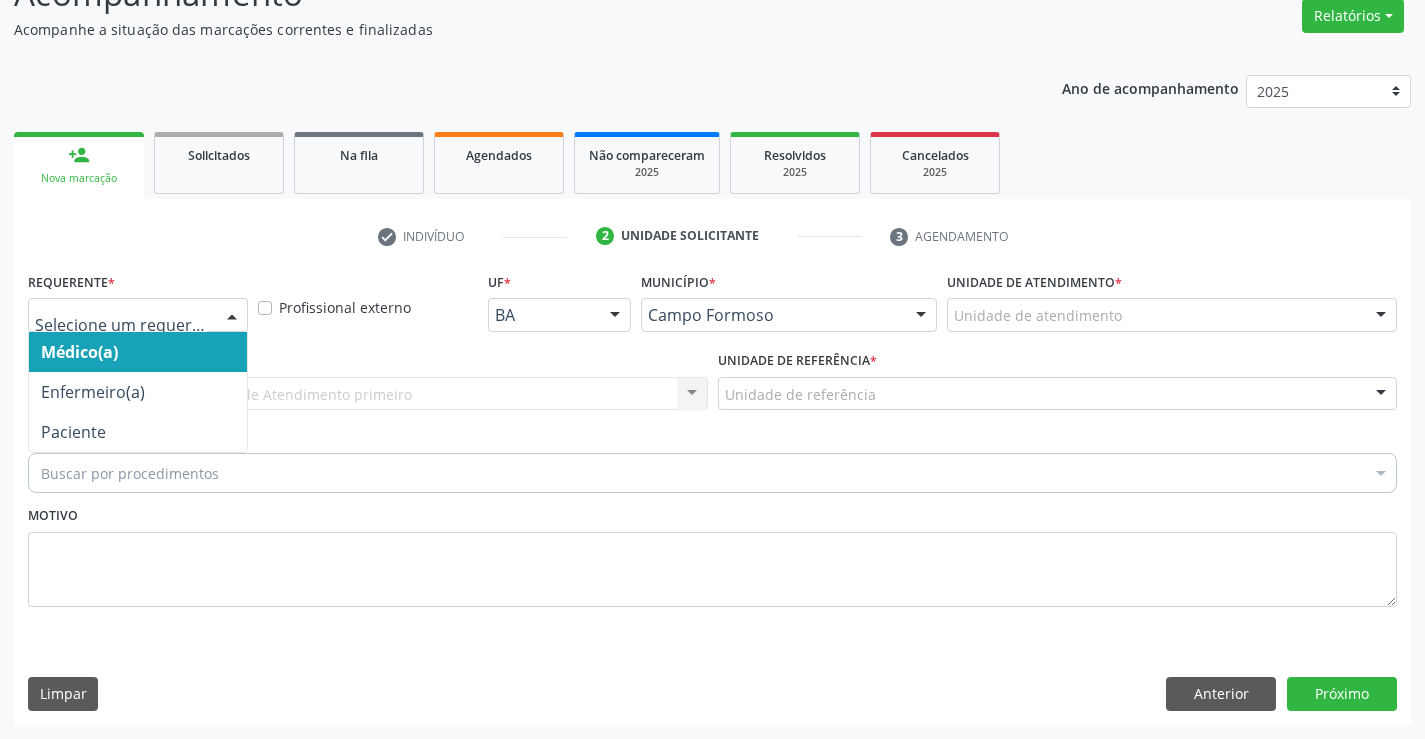 click at bounding box center (121, 325) 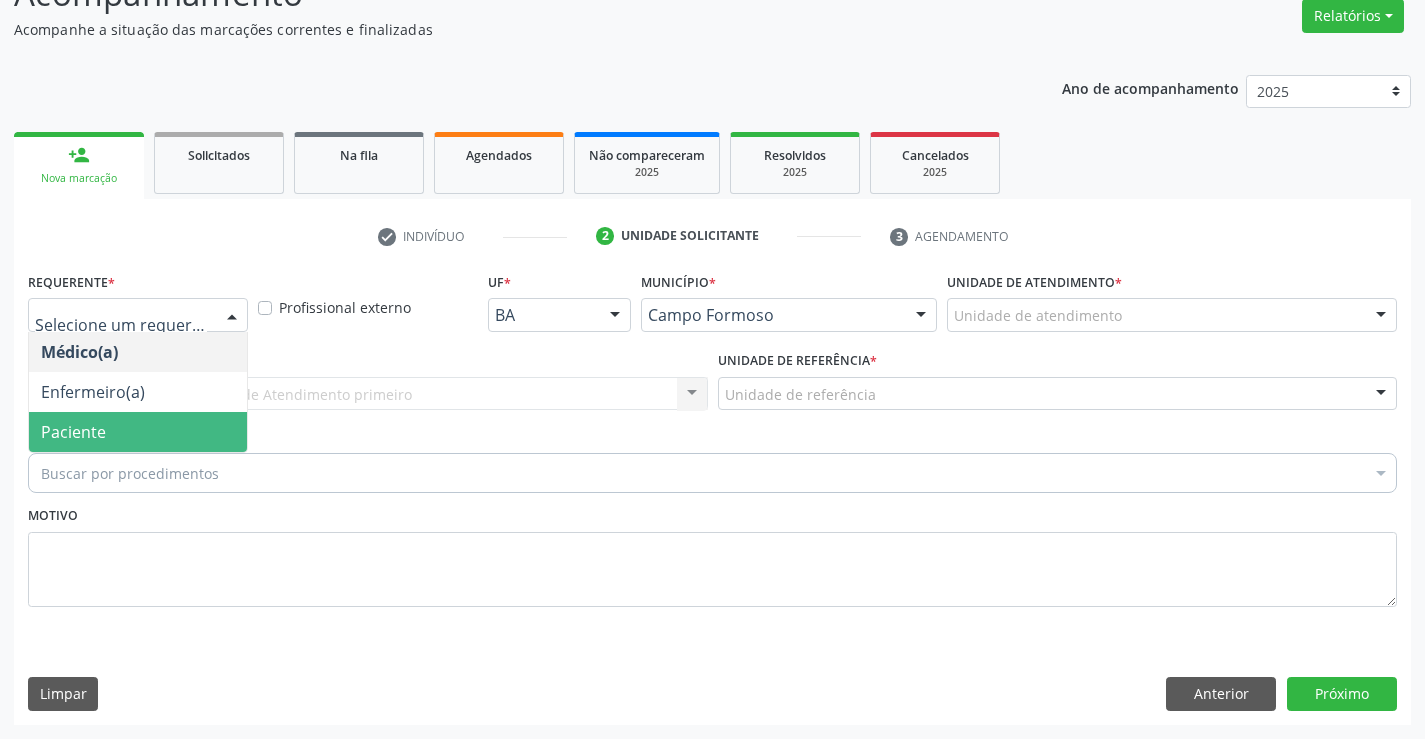 click on "Paciente" at bounding box center [138, 432] 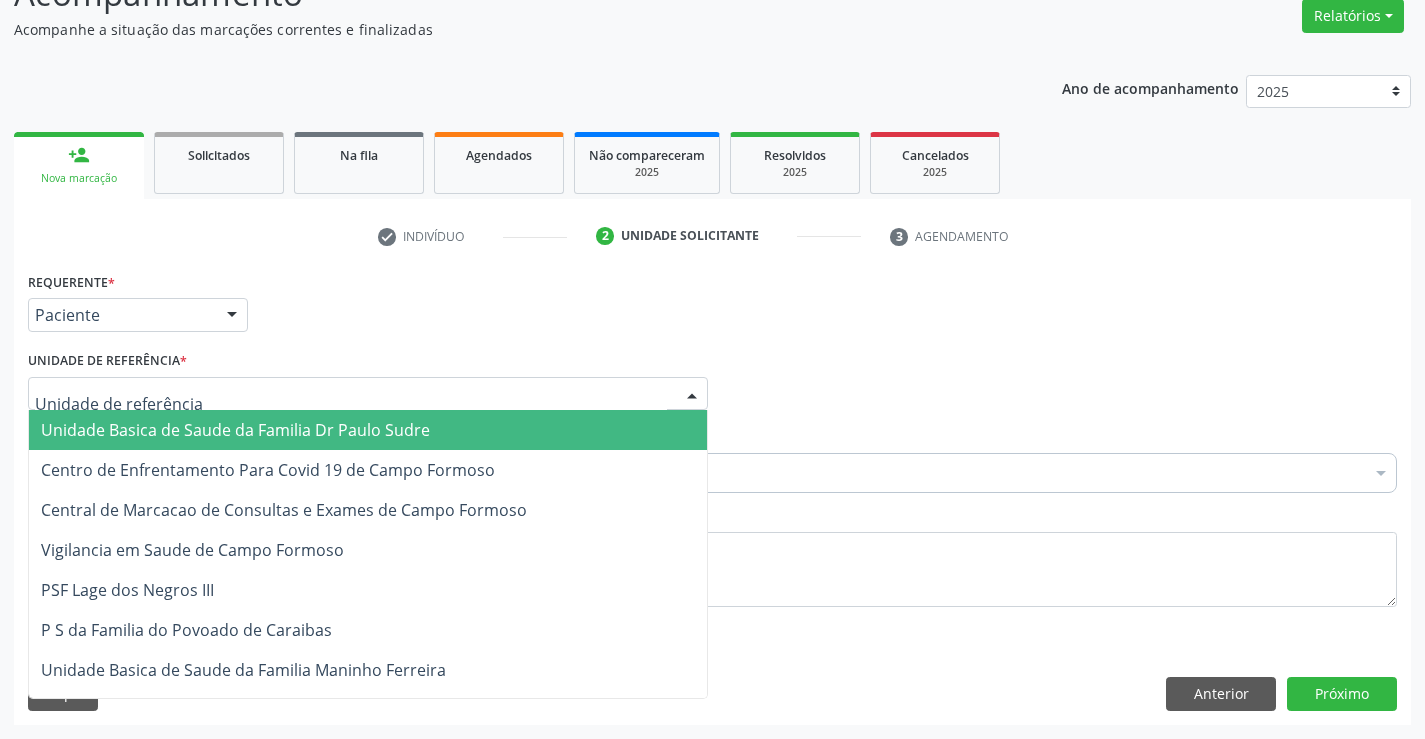 click on "Unidade Basica de Saude da Familia Dr Paulo Sudre" at bounding box center (235, 430) 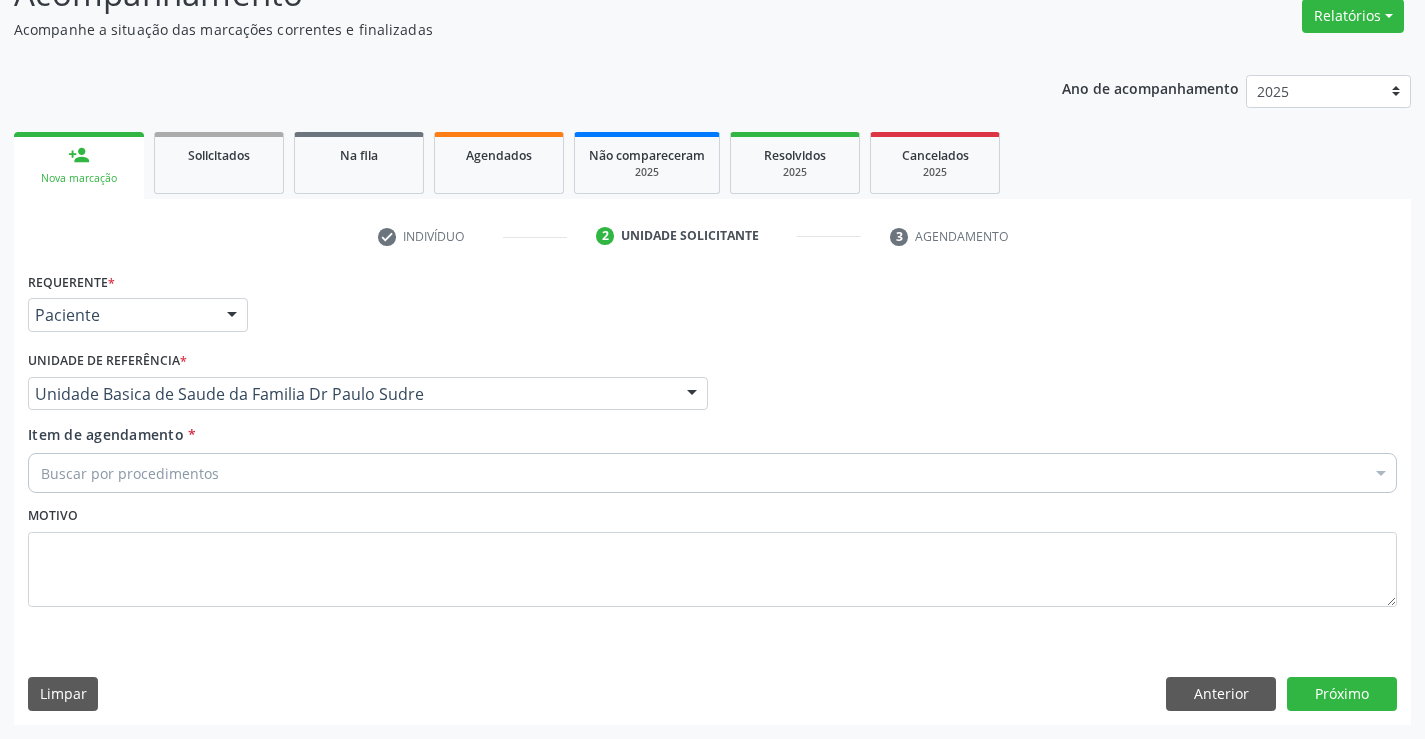 click on "Buscar por procedimentos" at bounding box center (712, 473) 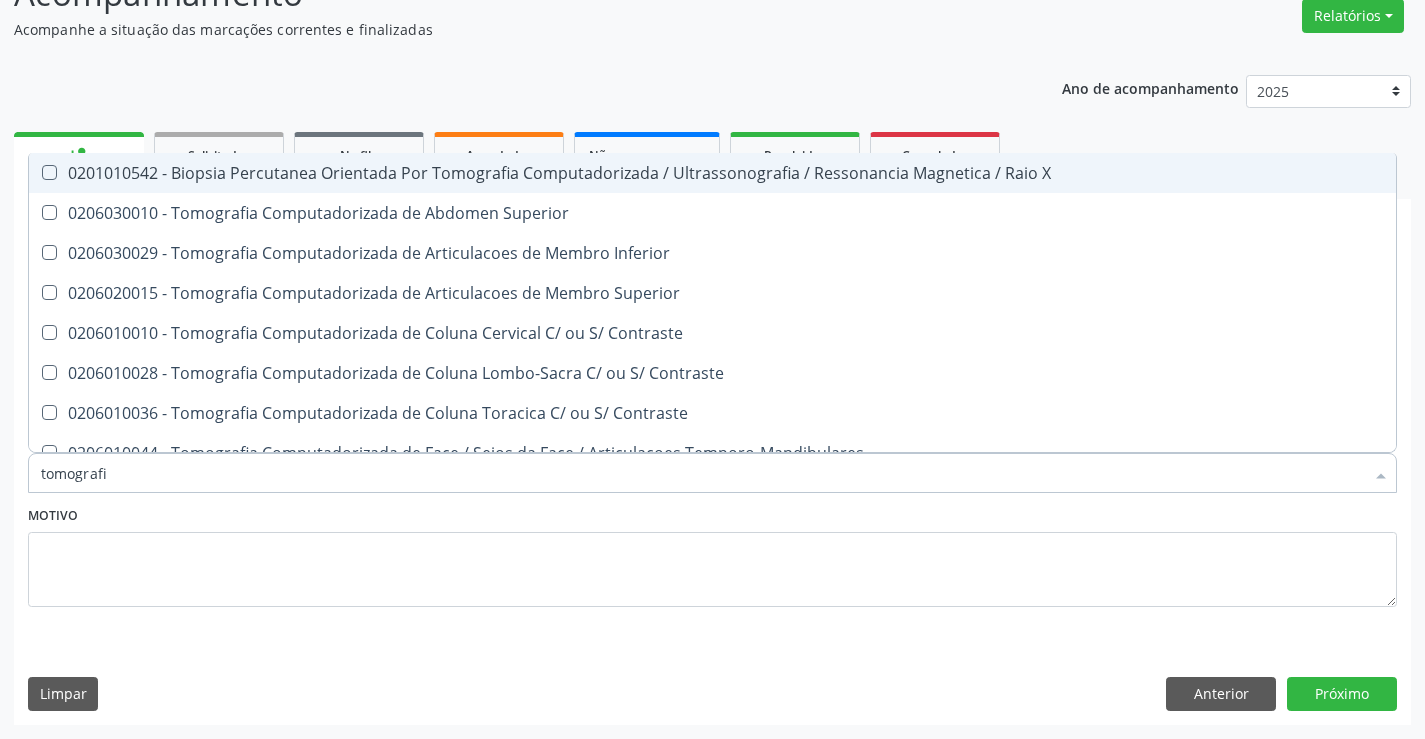 type on "tomografia" 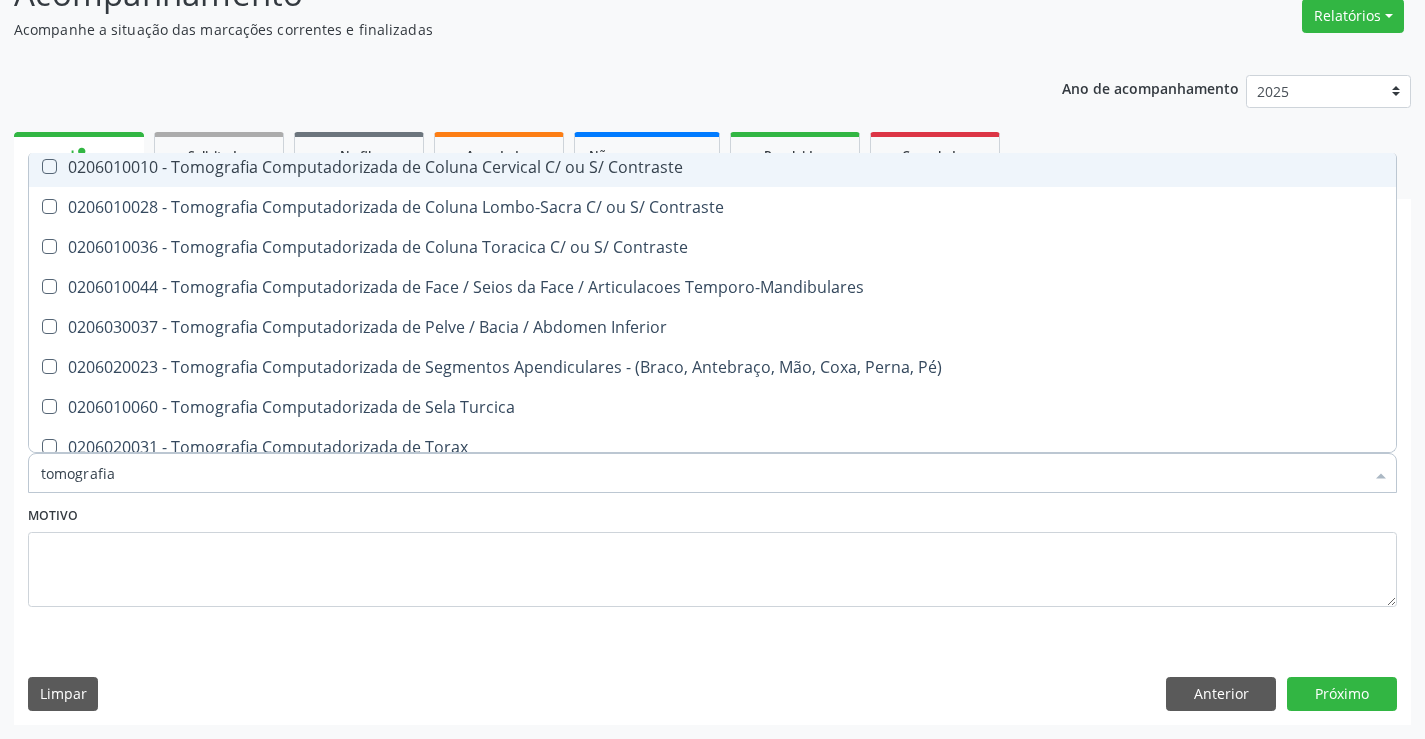 scroll, scrollTop: 200, scrollLeft: 0, axis: vertical 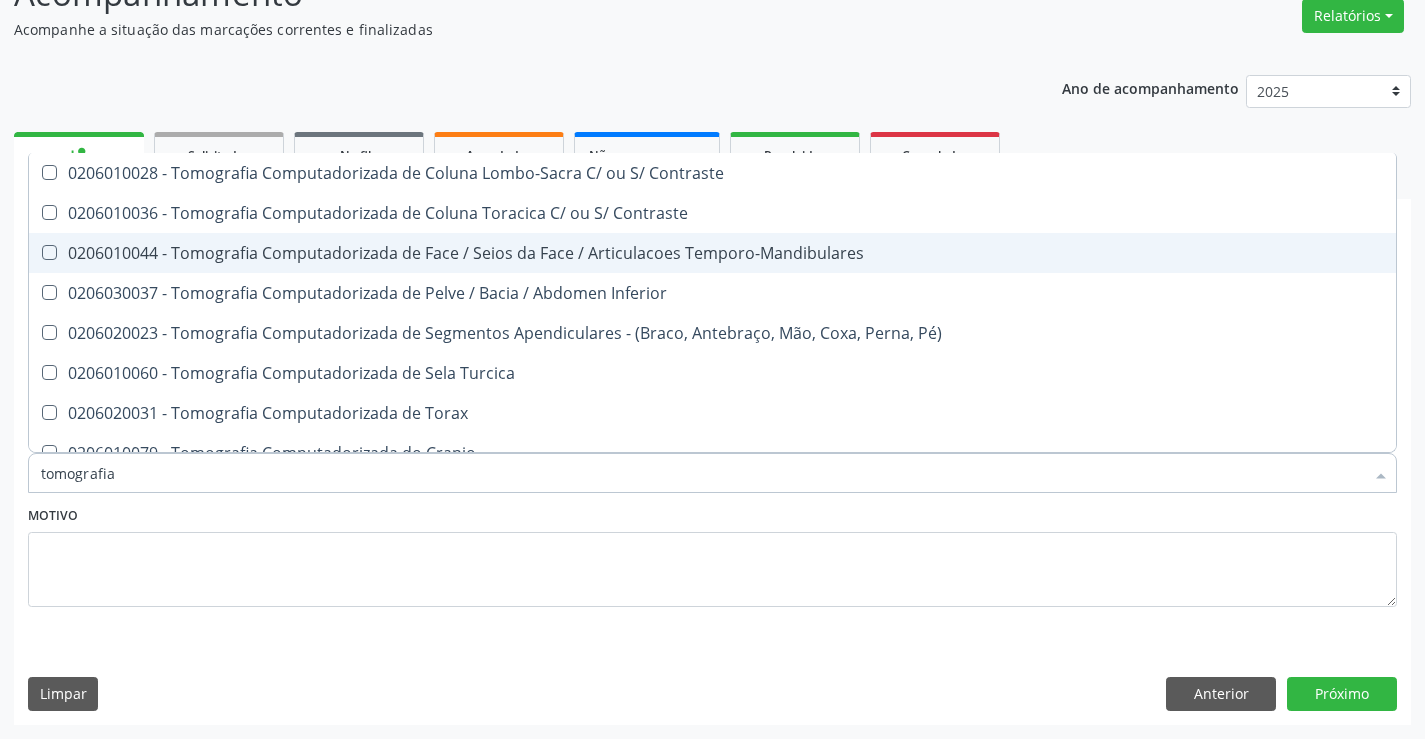 click on "0206010044 - Tomografia Computadorizada de Face / Seios da Face / Articulacoes Temporo-Mandibulares" at bounding box center (712, 253) 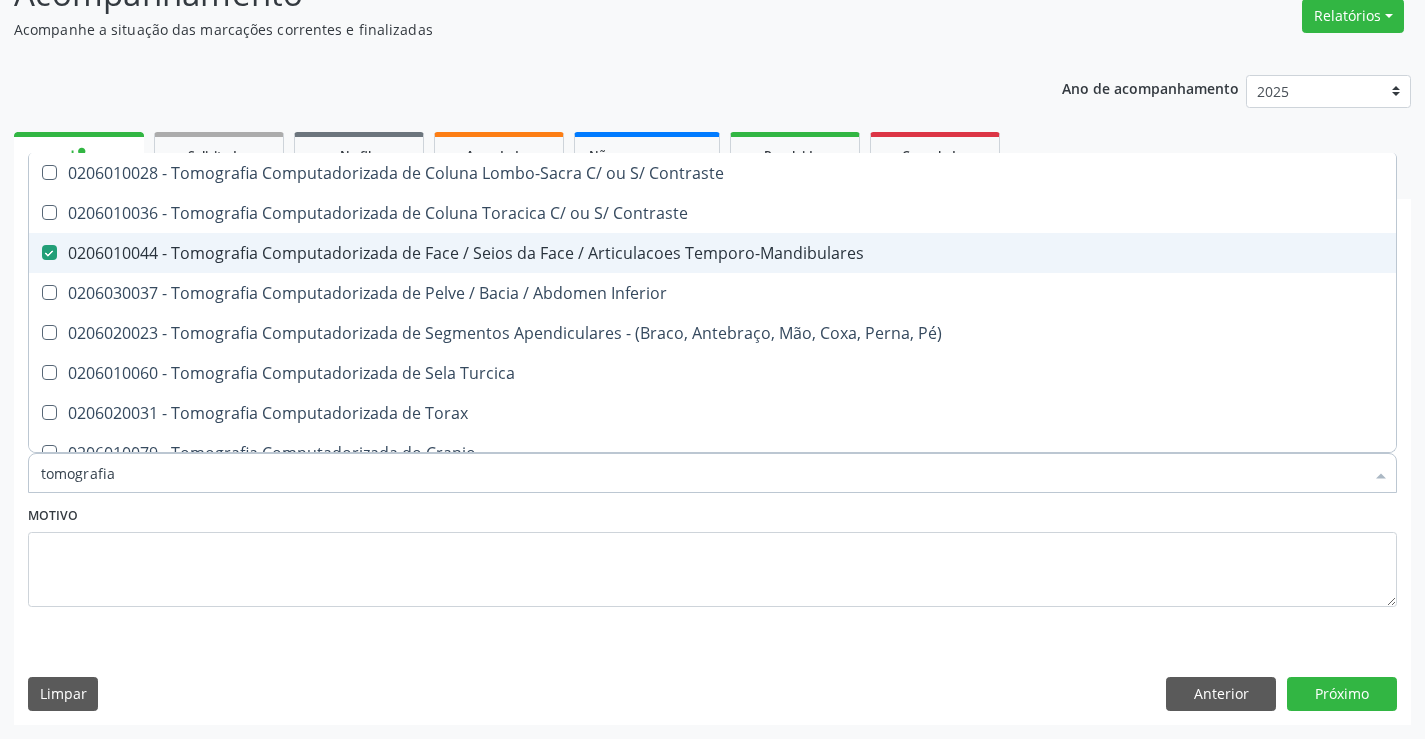 click on "0206010044 - Tomografia Computadorizada de Face / Seios da Face / Articulacoes Temporo-Mandibulares" at bounding box center (712, 253) 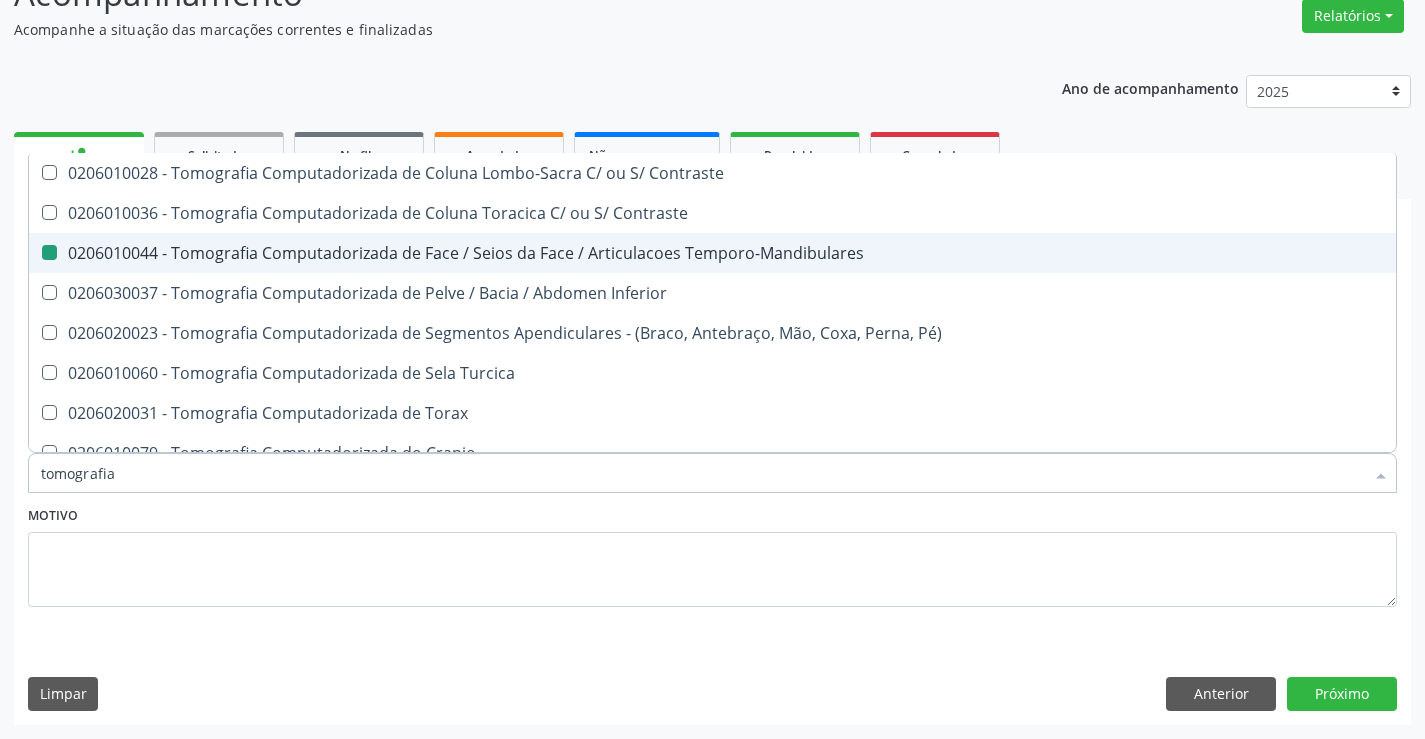 checkbox on "false" 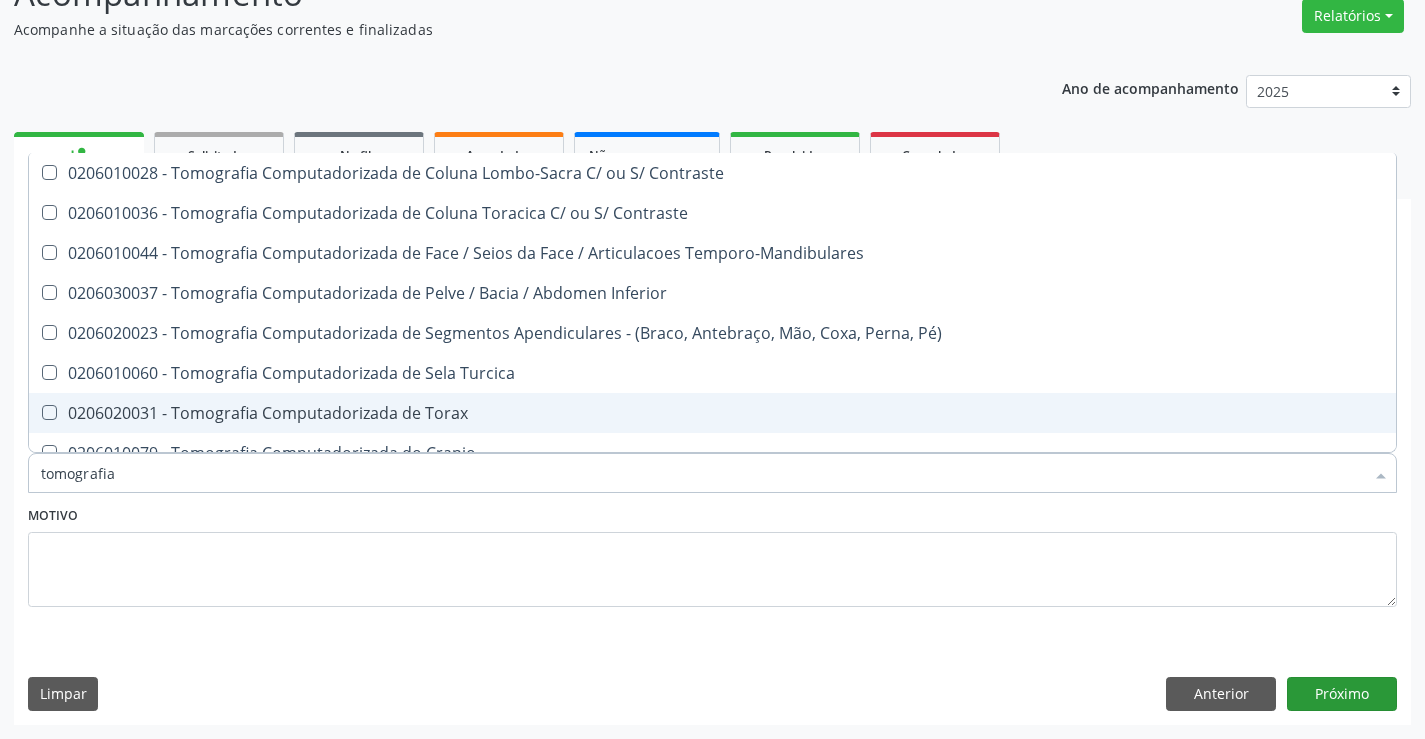 type on "tomografia" 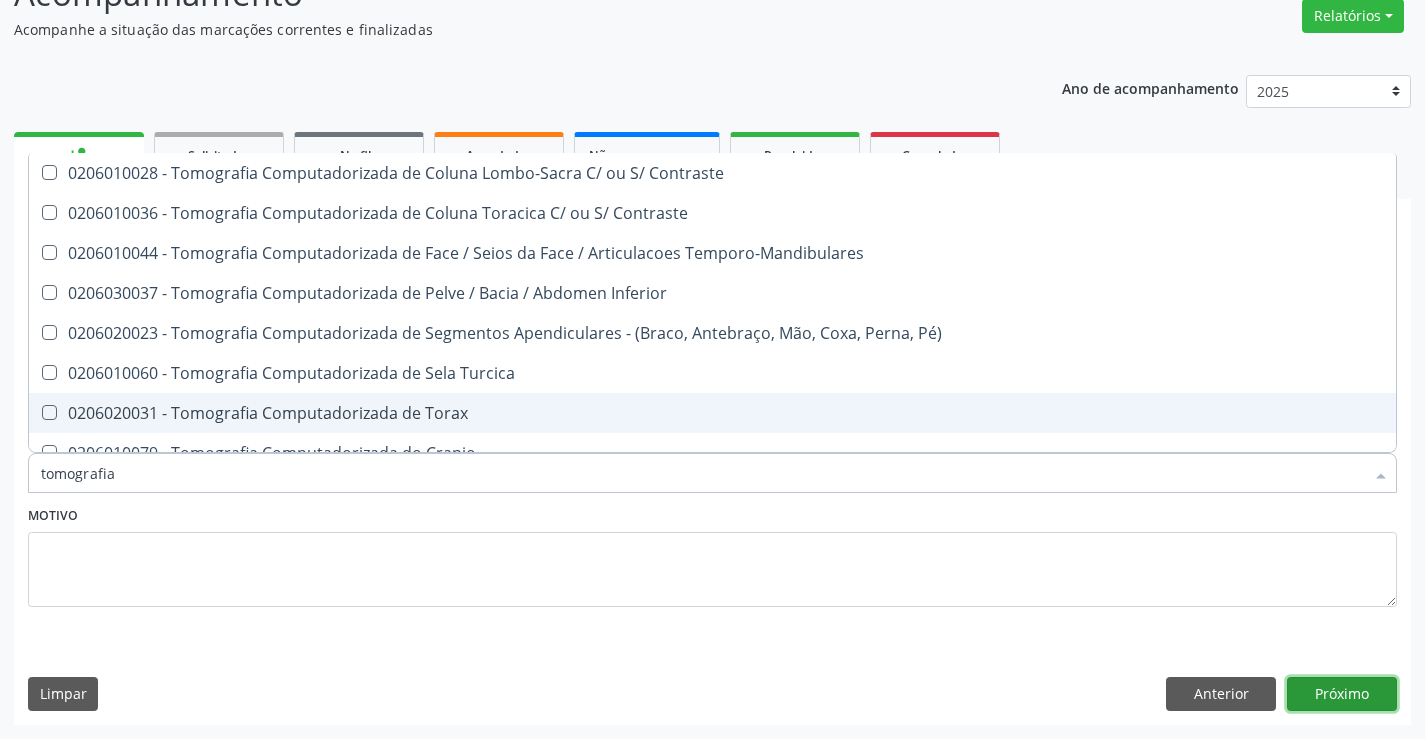 click on "Próximo" at bounding box center [1342, 694] 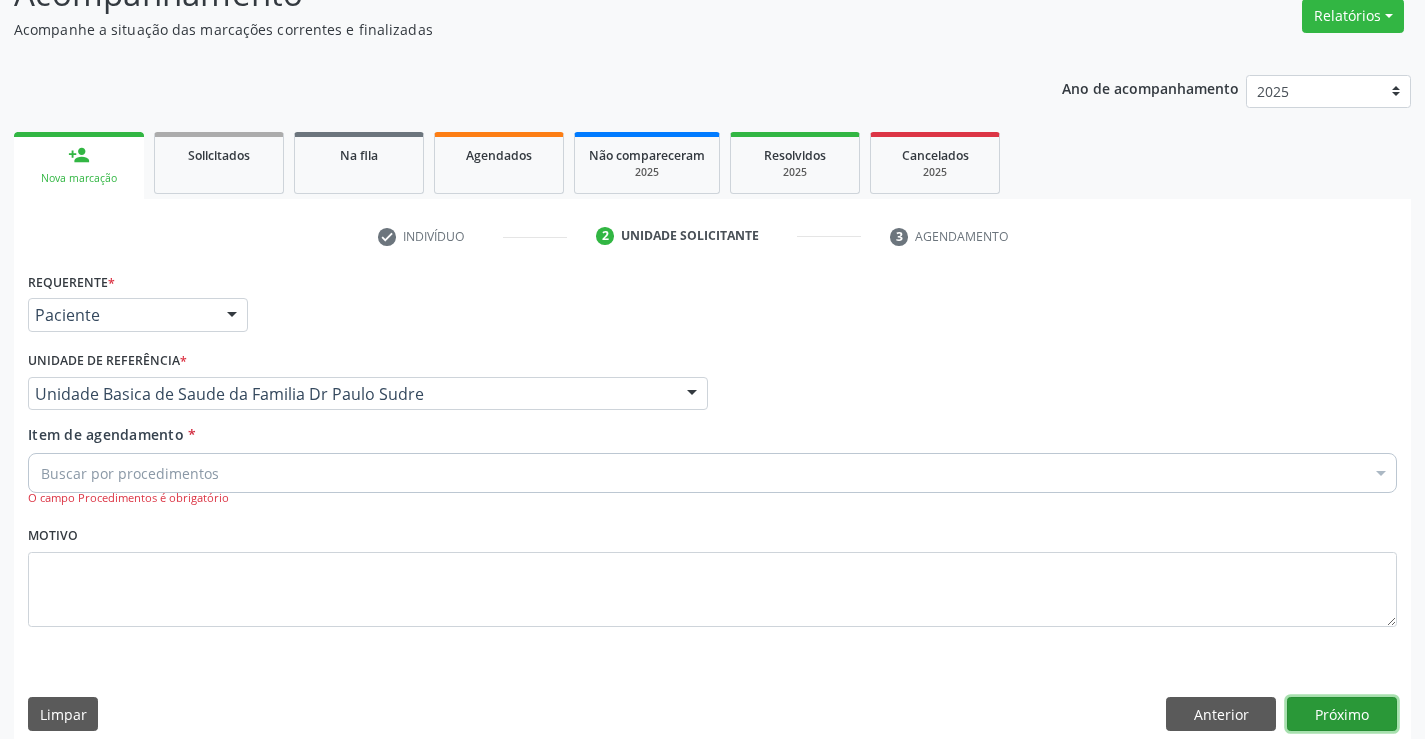 scroll, scrollTop: 0, scrollLeft: 0, axis: both 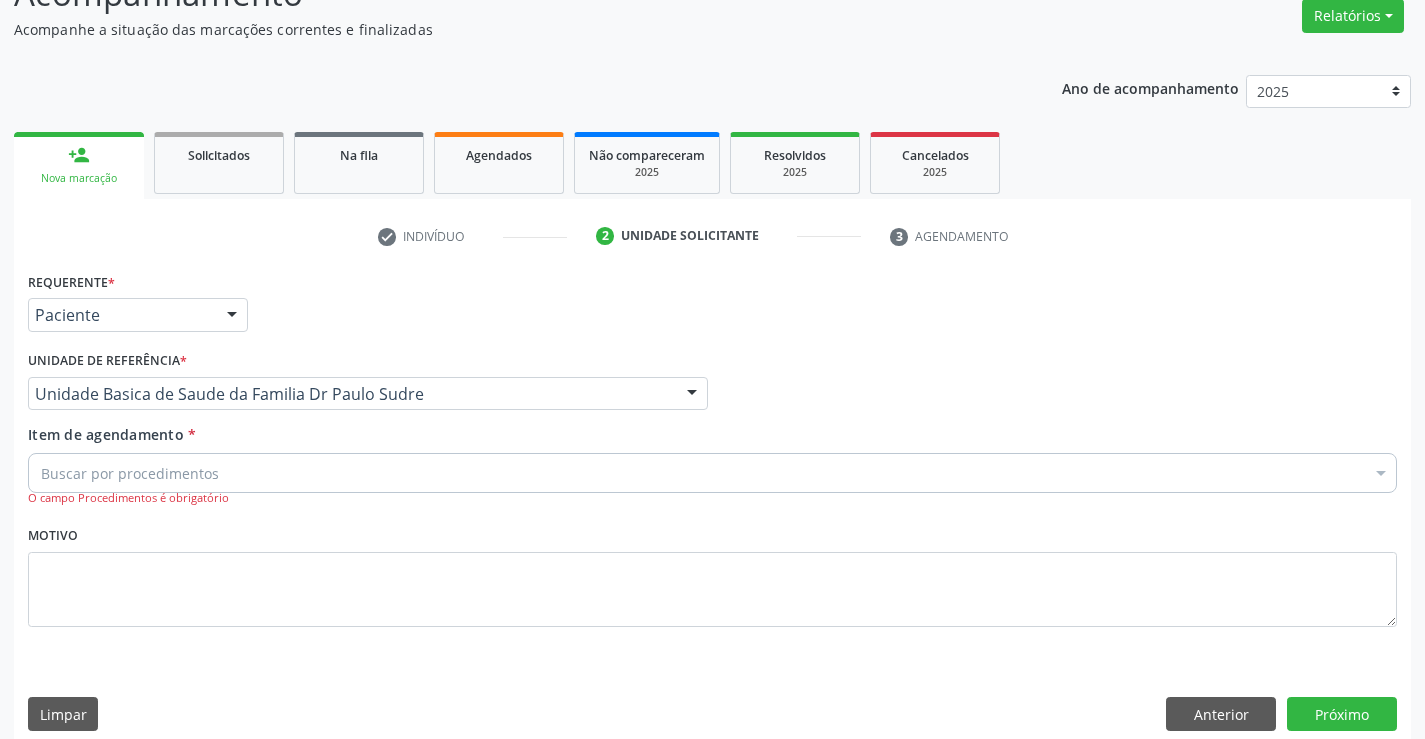click on "Item de agendamento
*" at bounding box center [41, 473] 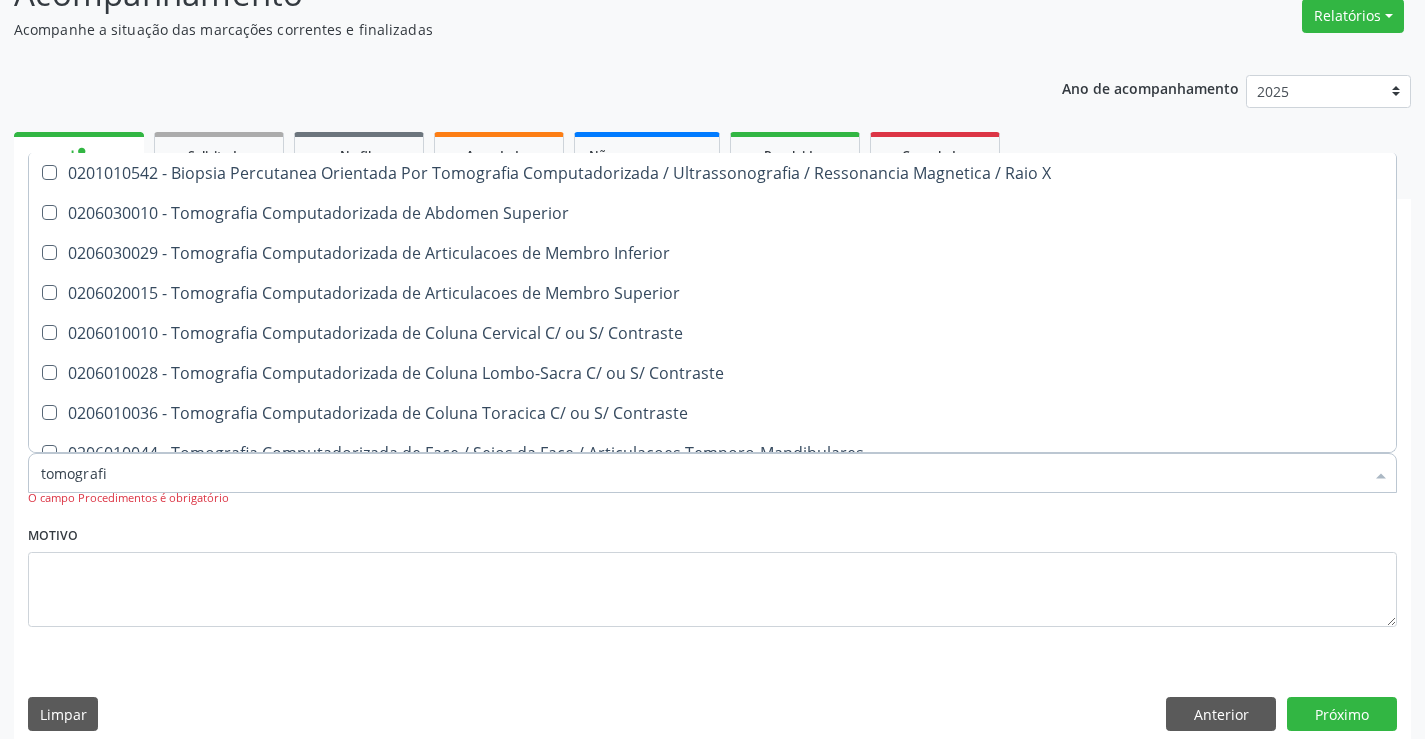 type on "tomografia" 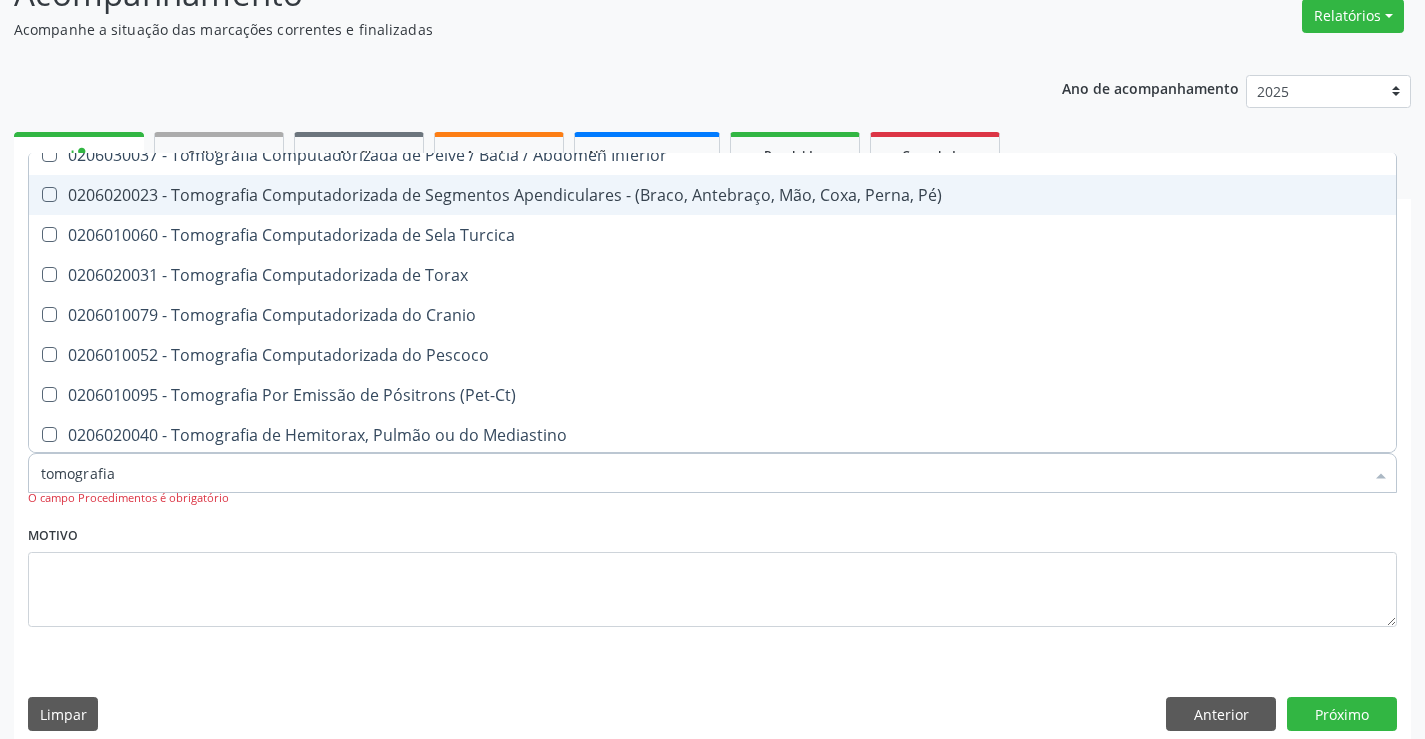 scroll, scrollTop: 341, scrollLeft: 0, axis: vertical 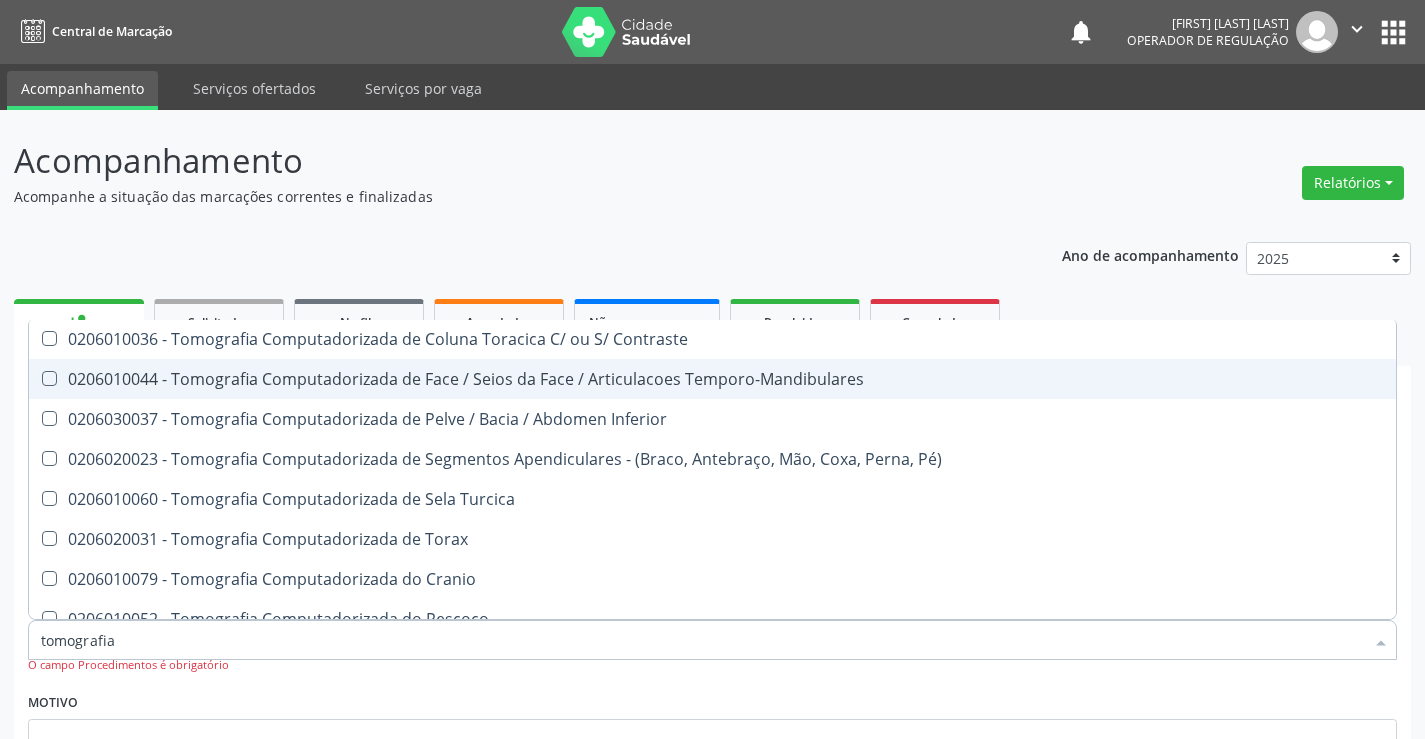 click on "0206010044 - Tomografia Computadorizada de Face / Seios da Face / Articulacoes Temporo-Mandibulares" at bounding box center [712, 379] 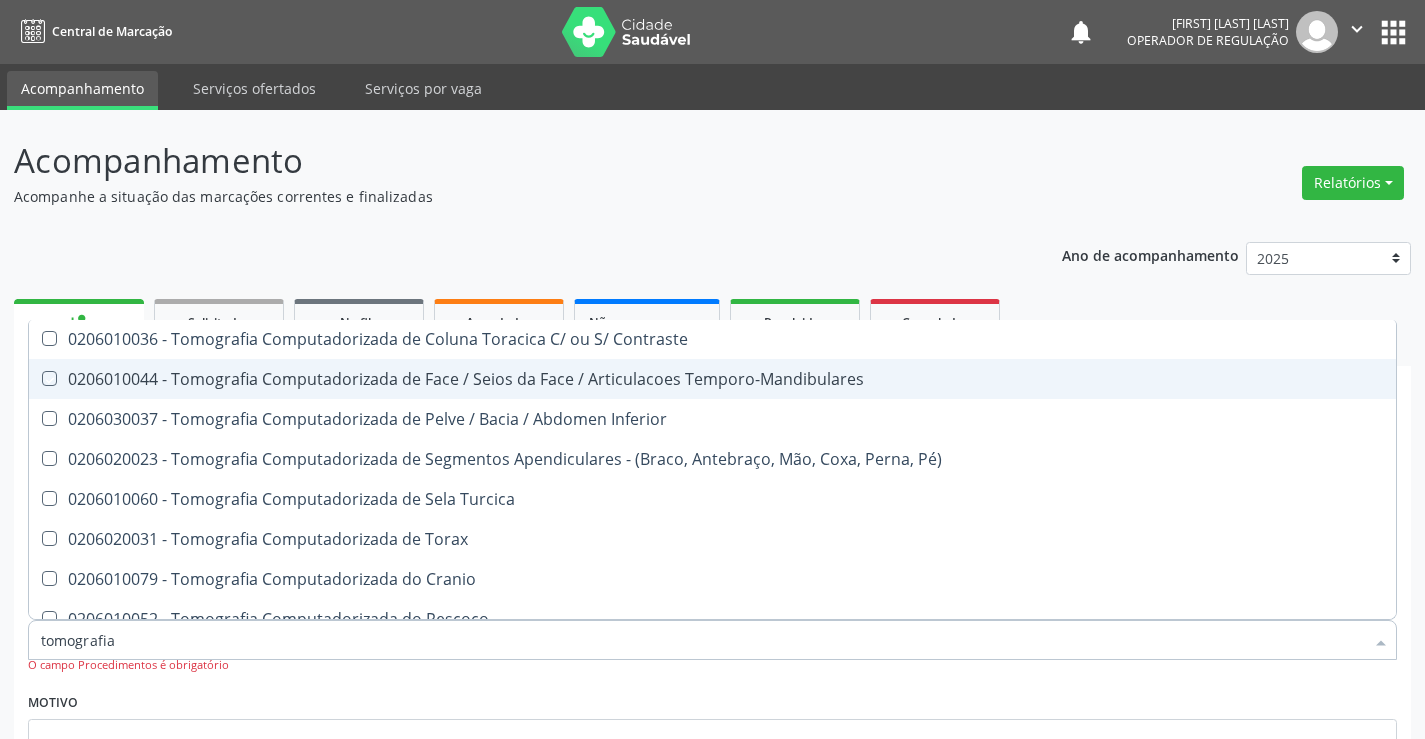 click on "0206010044 - Tomografia Computadorizada de Face / Seios da Face / Articulacoes Temporo-Mandibulares" at bounding box center (712, 379) 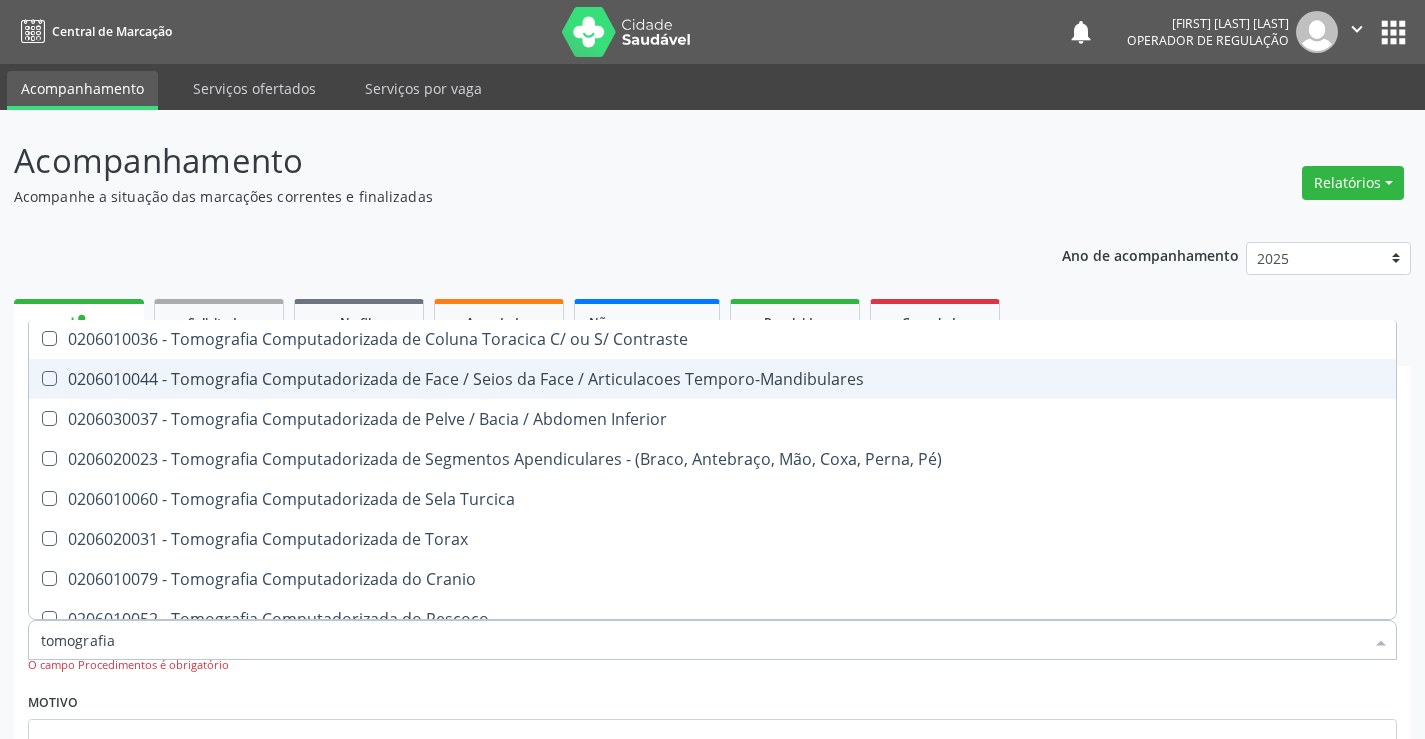 click on "0206010044 - Tomografia Computadorizada de Face / Seios da Face / Articulacoes Temporo-Mandibulares" at bounding box center [712, 379] 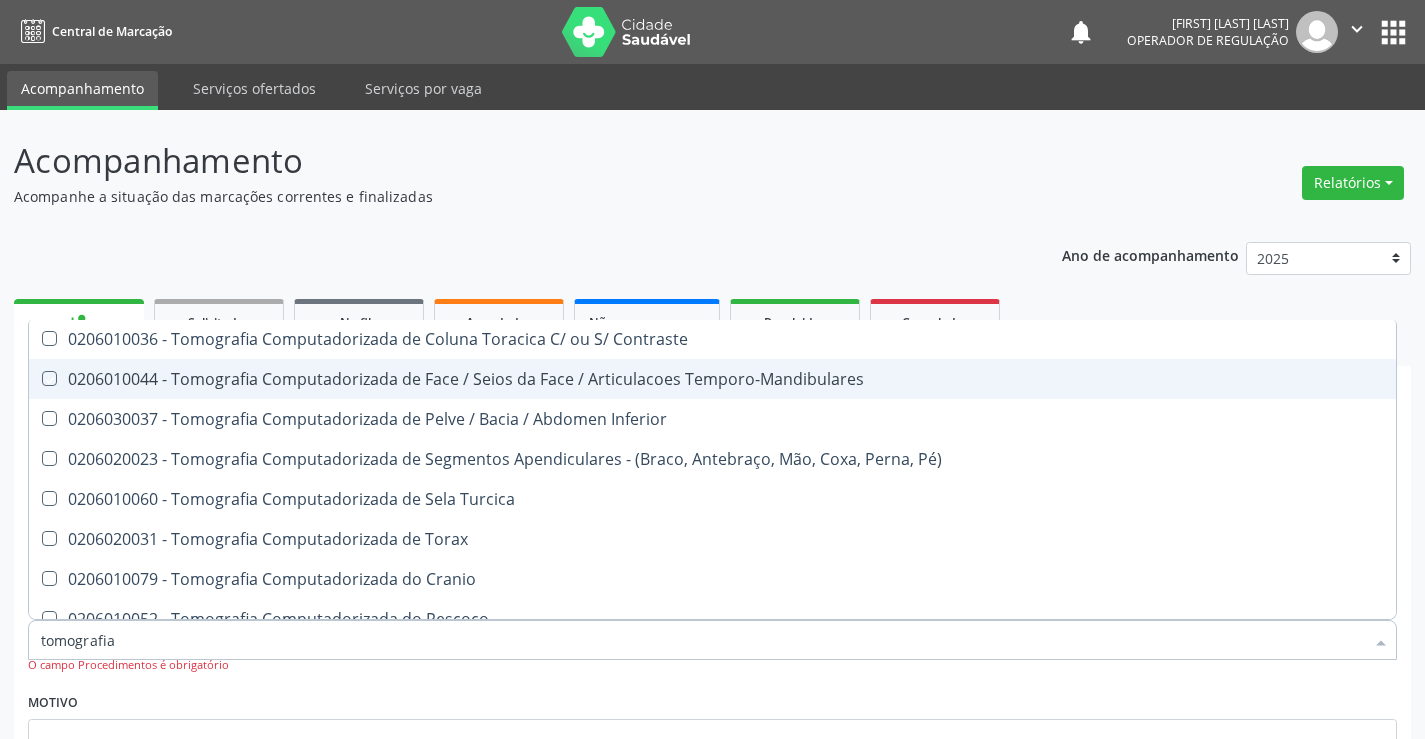 checkbox on "true" 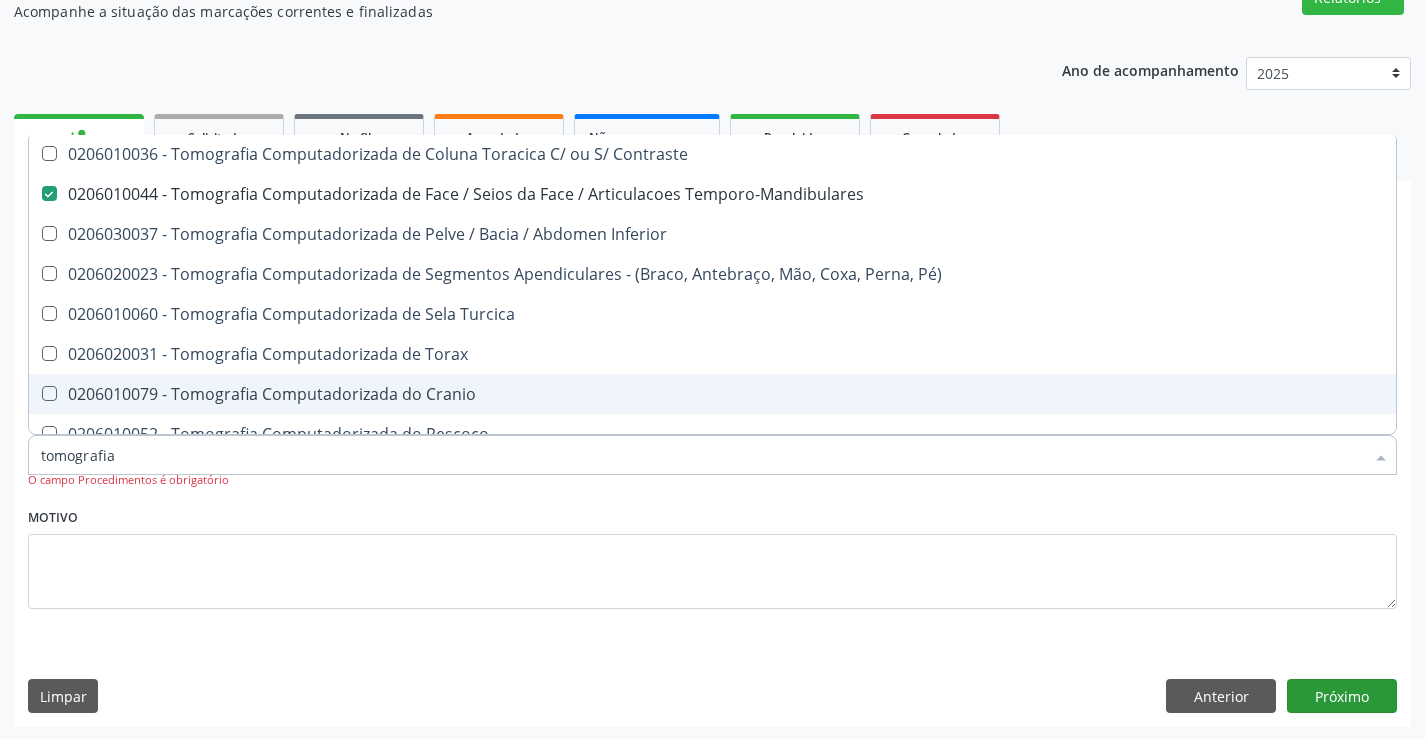 scroll, scrollTop: 187, scrollLeft: 0, axis: vertical 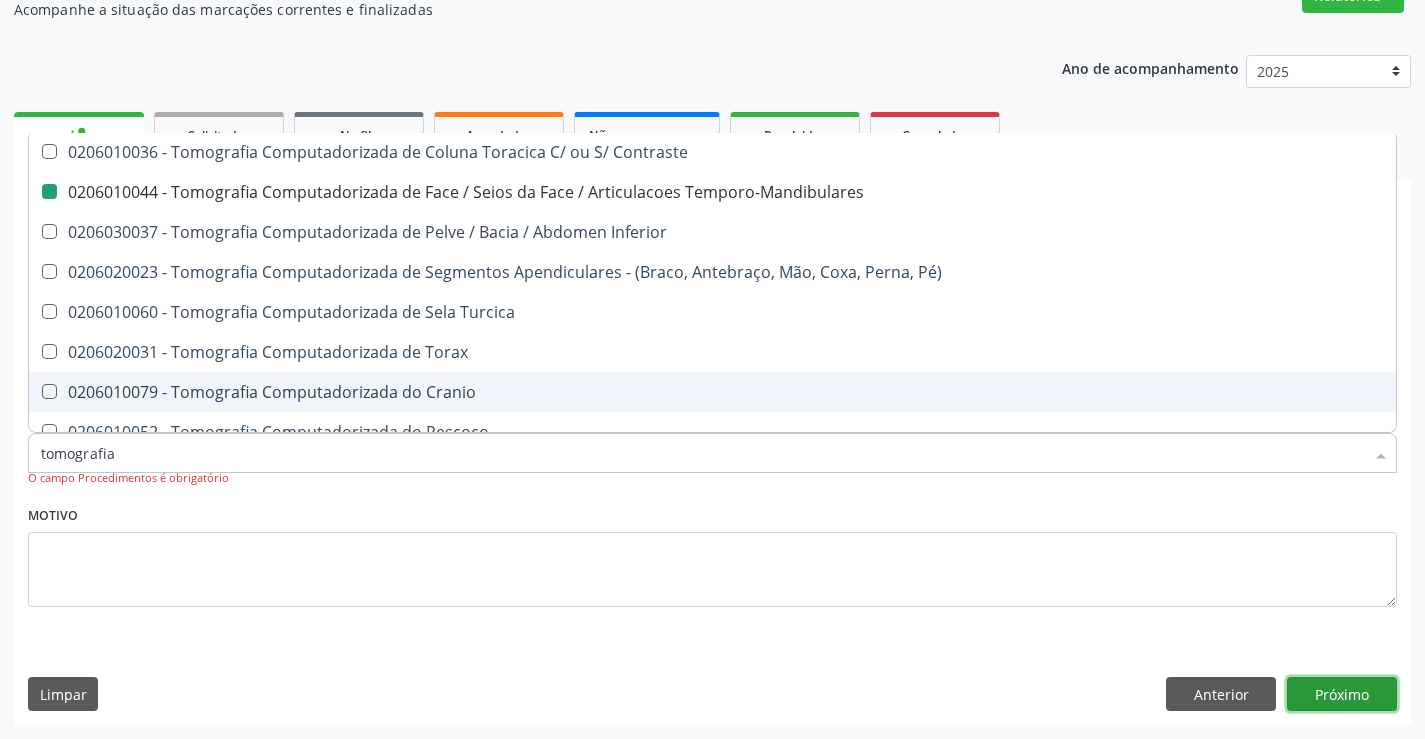 click on "Próximo" at bounding box center (1342, 694) 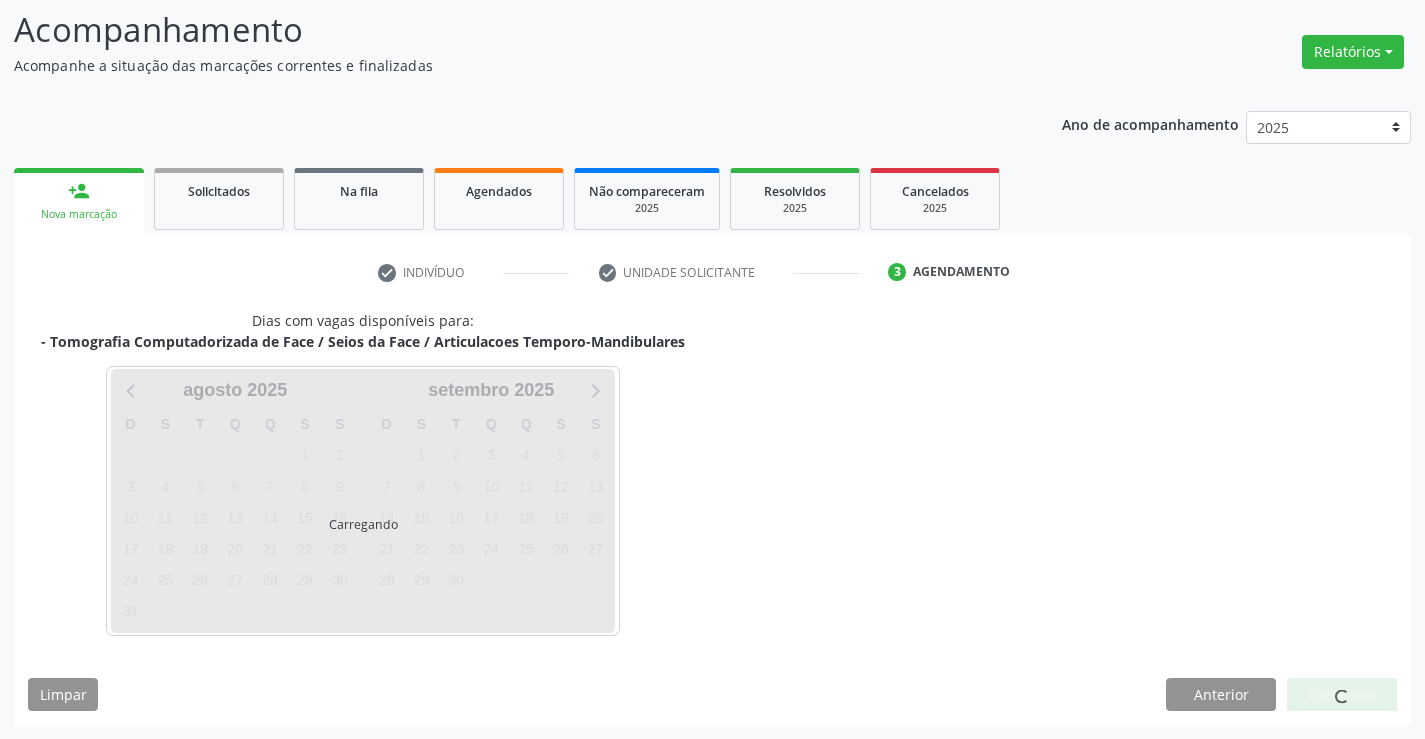 scroll, scrollTop: 131, scrollLeft: 0, axis: vertical 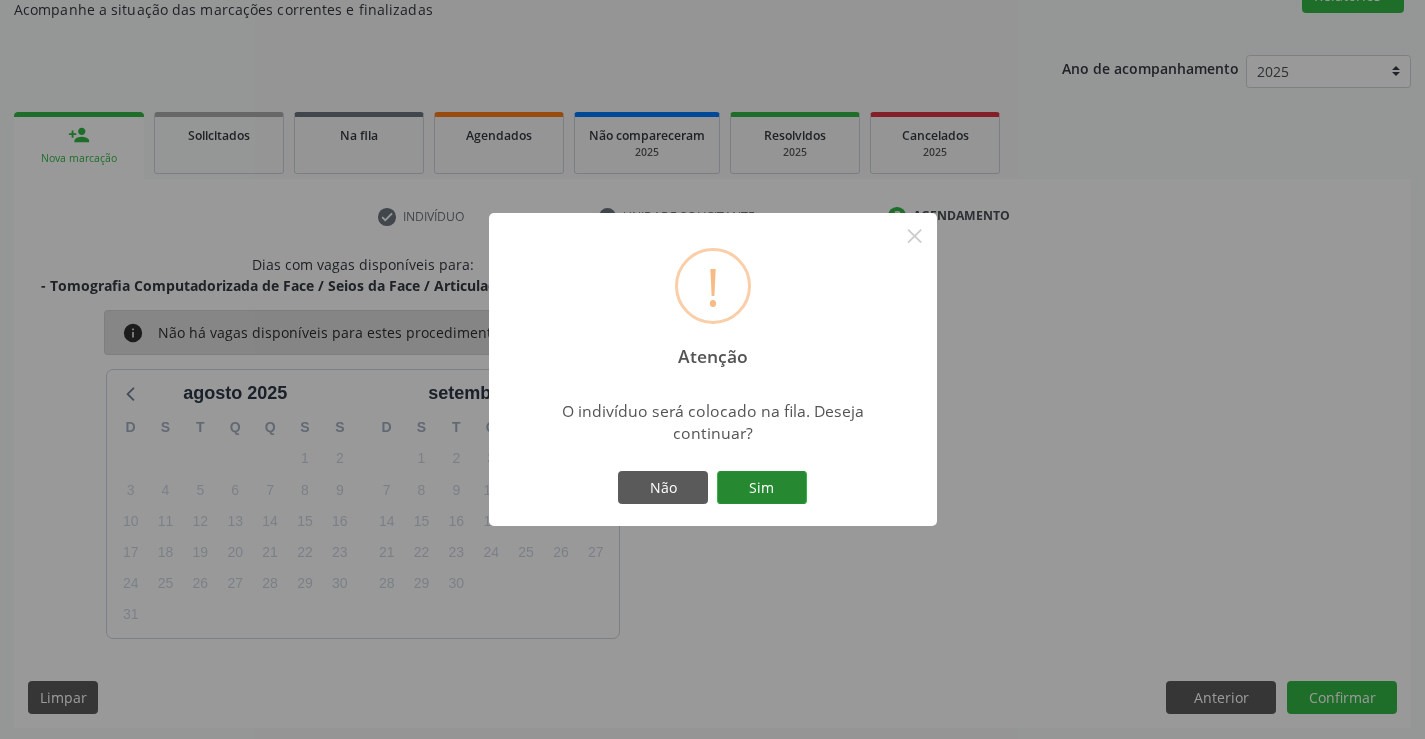 click on "Sim" at bounding box center (762, 488) 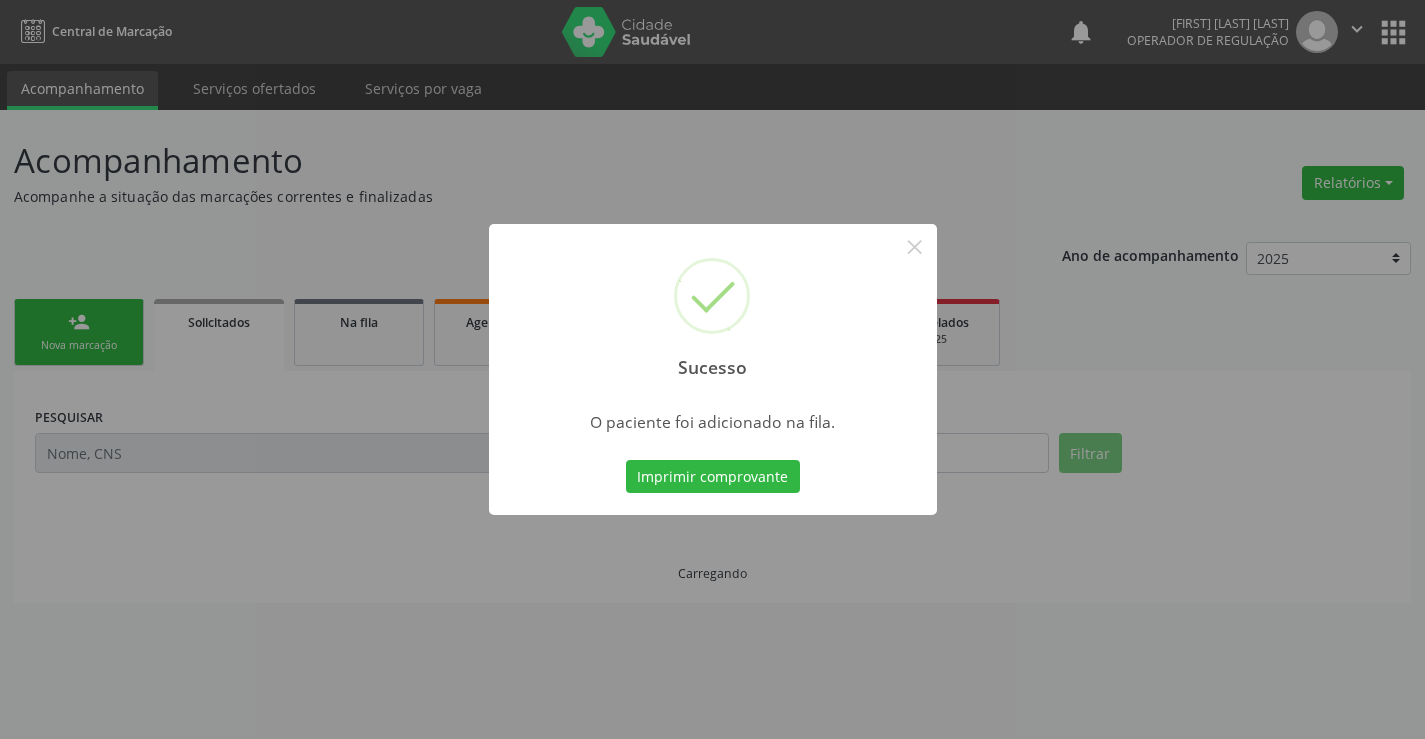 scroll, scrollTop: 0, scrollLeft: 0, axis: both 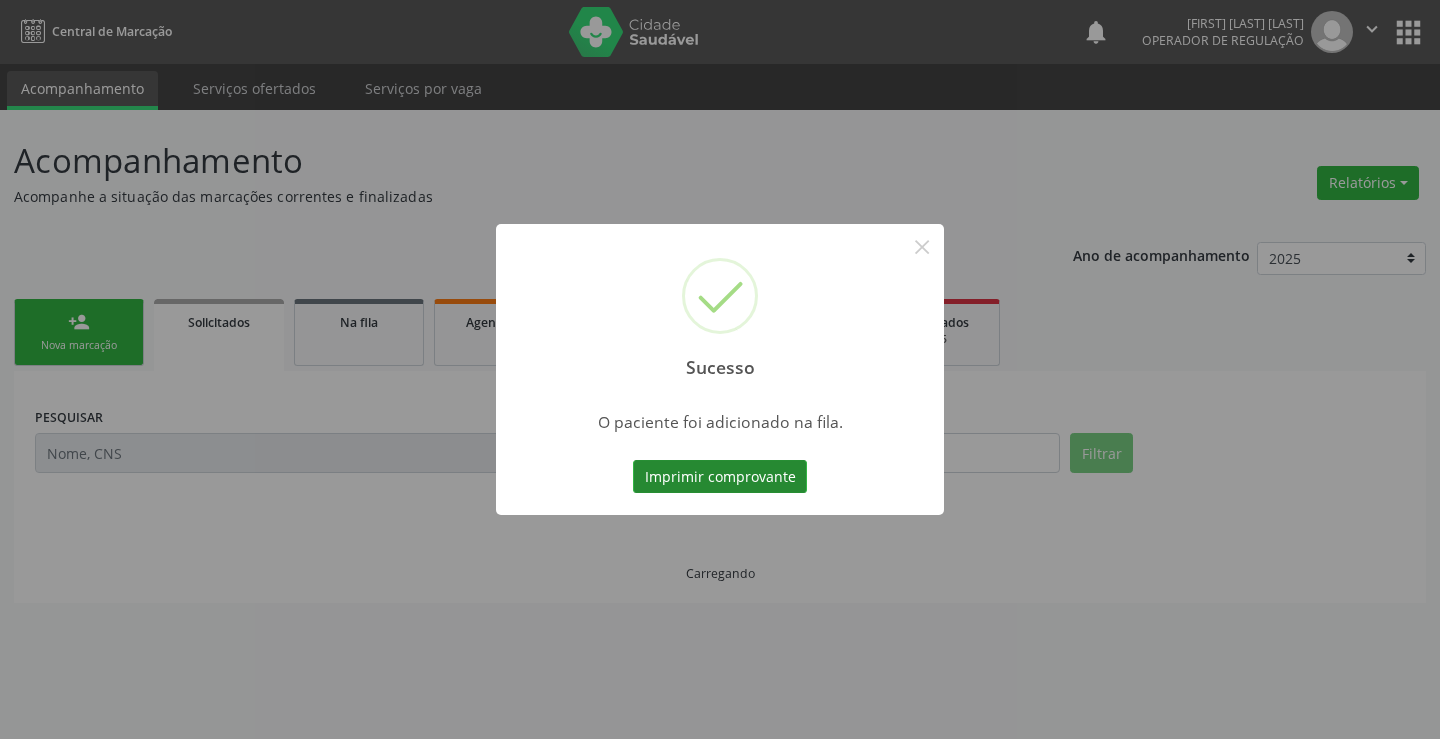click on "Imprimir comprovante" at bounding box center (720, 477) 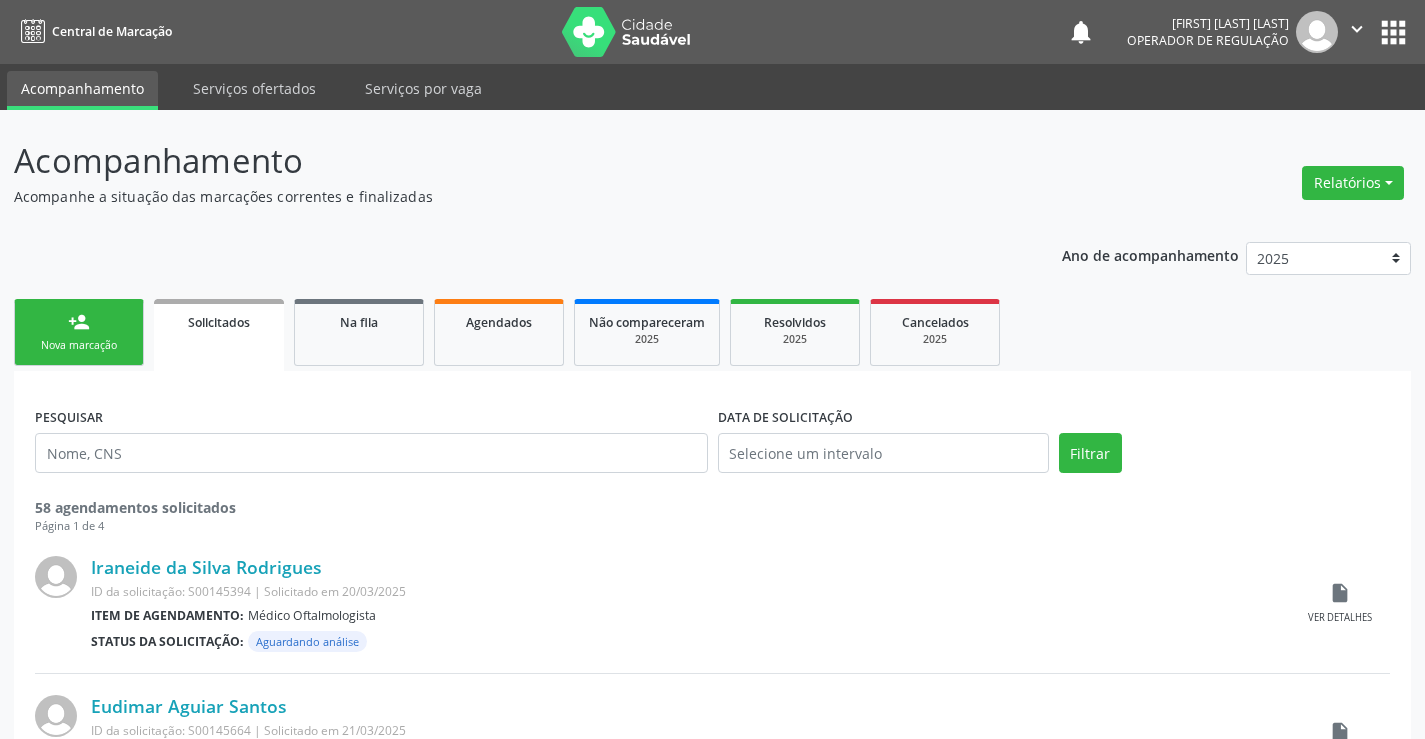 click on "Sucesso × O paciente foi adicionado na fila. Imprimir comprovante Cancel" at bounding box center [712, 369] 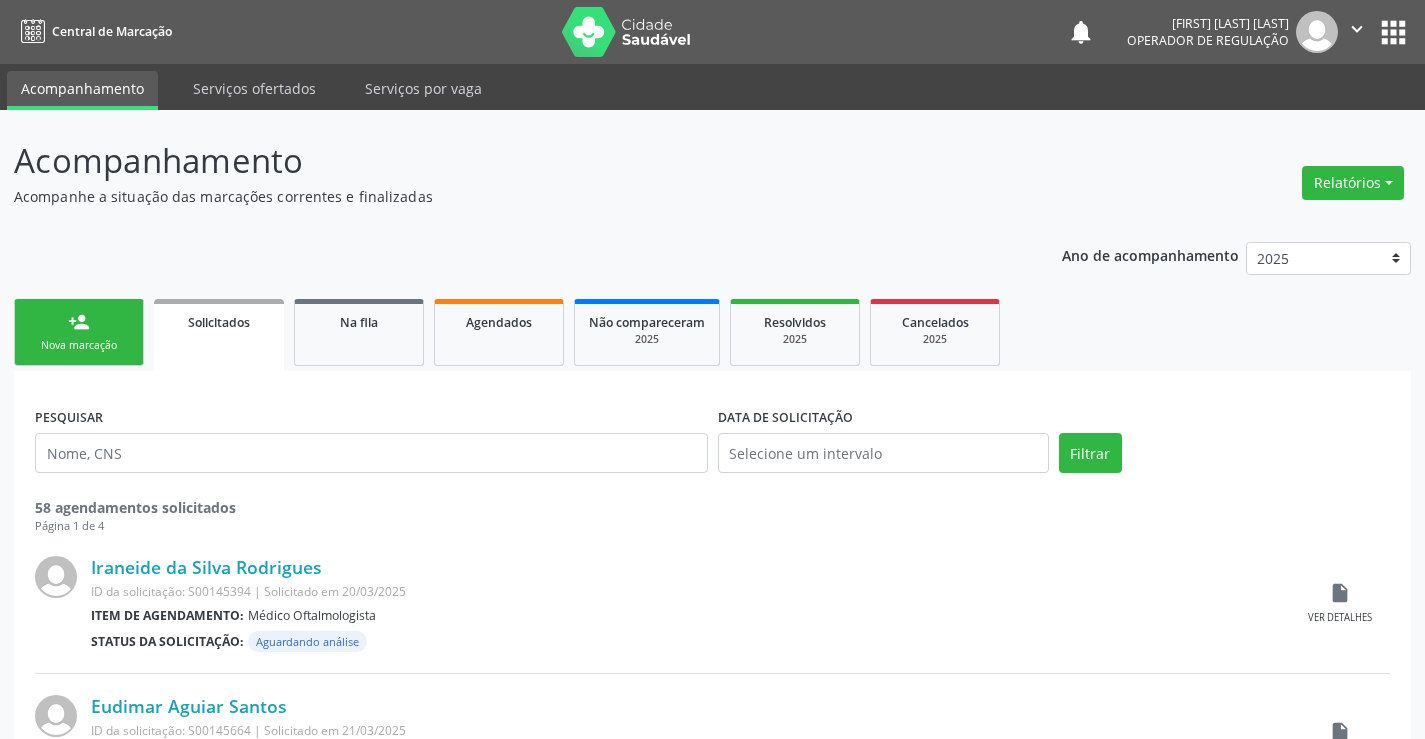click on "person_add" at bounding box center [79, 322] 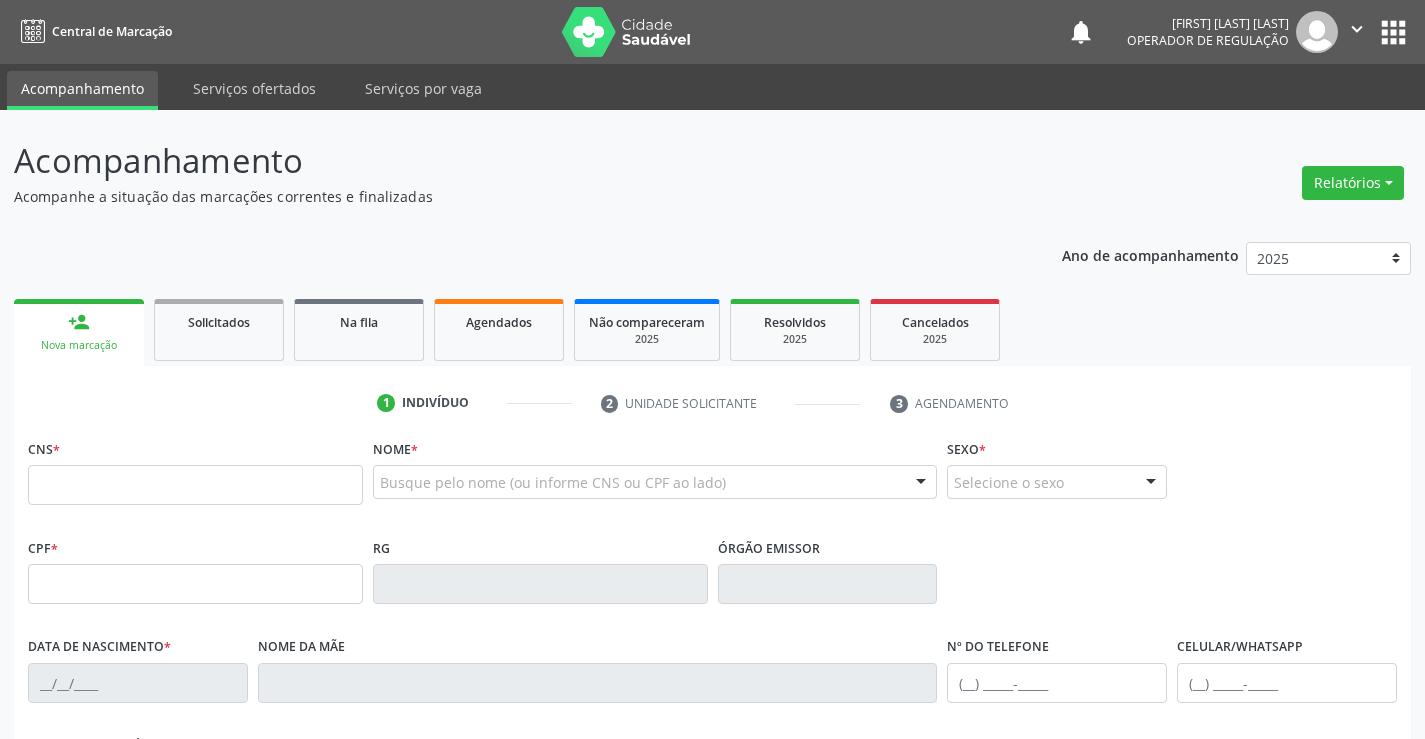 click on "" at bounding box center [1357, 29] 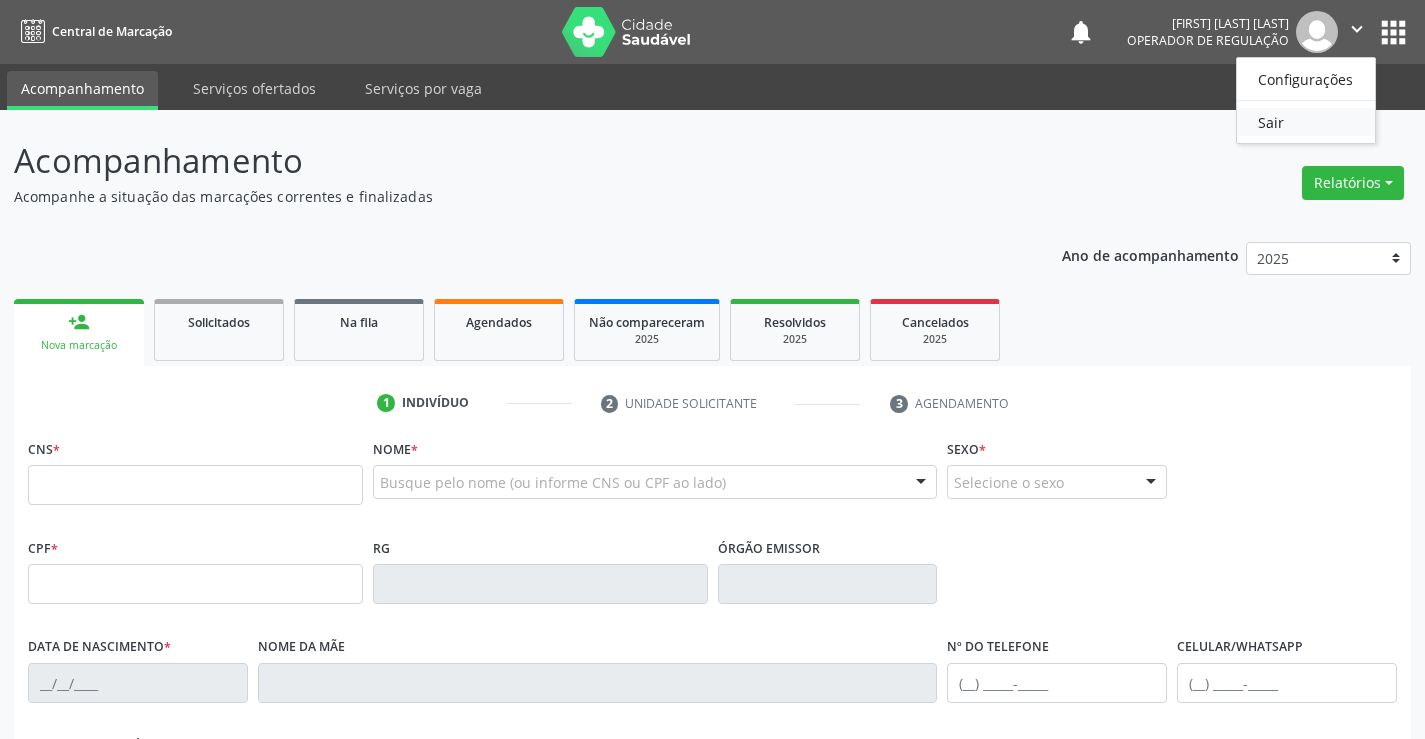 click on "Sair" at bounding box center [1306, 122] 